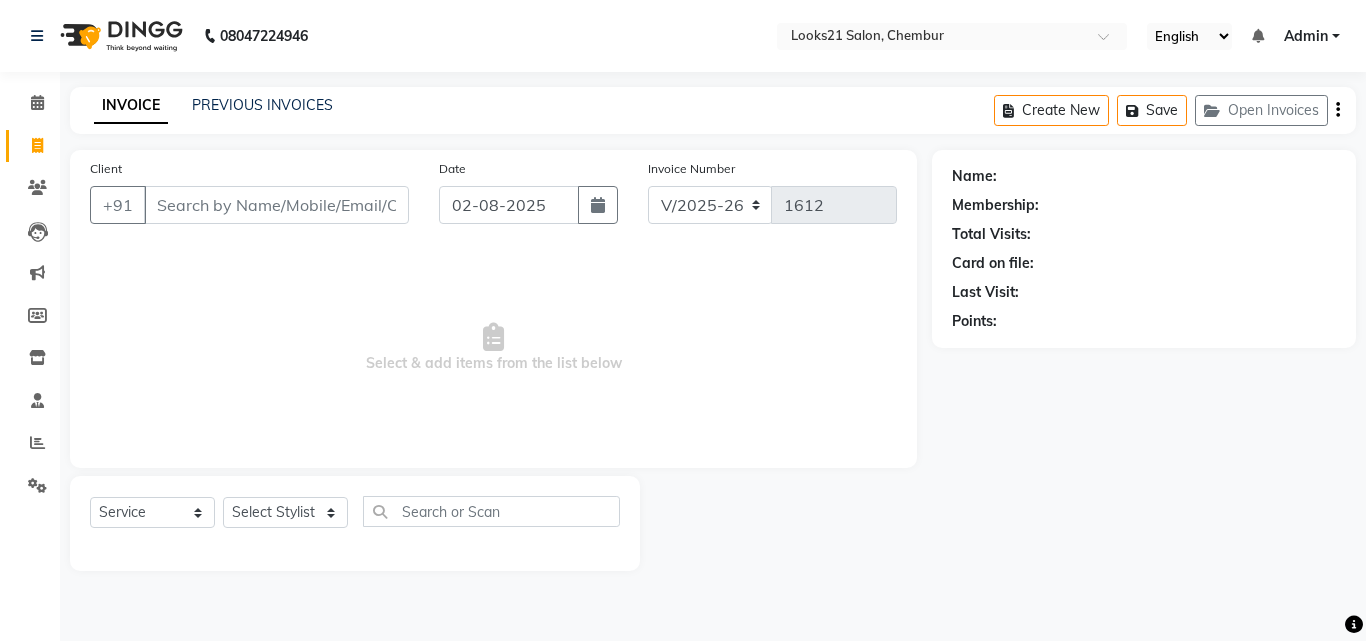 select on "844" 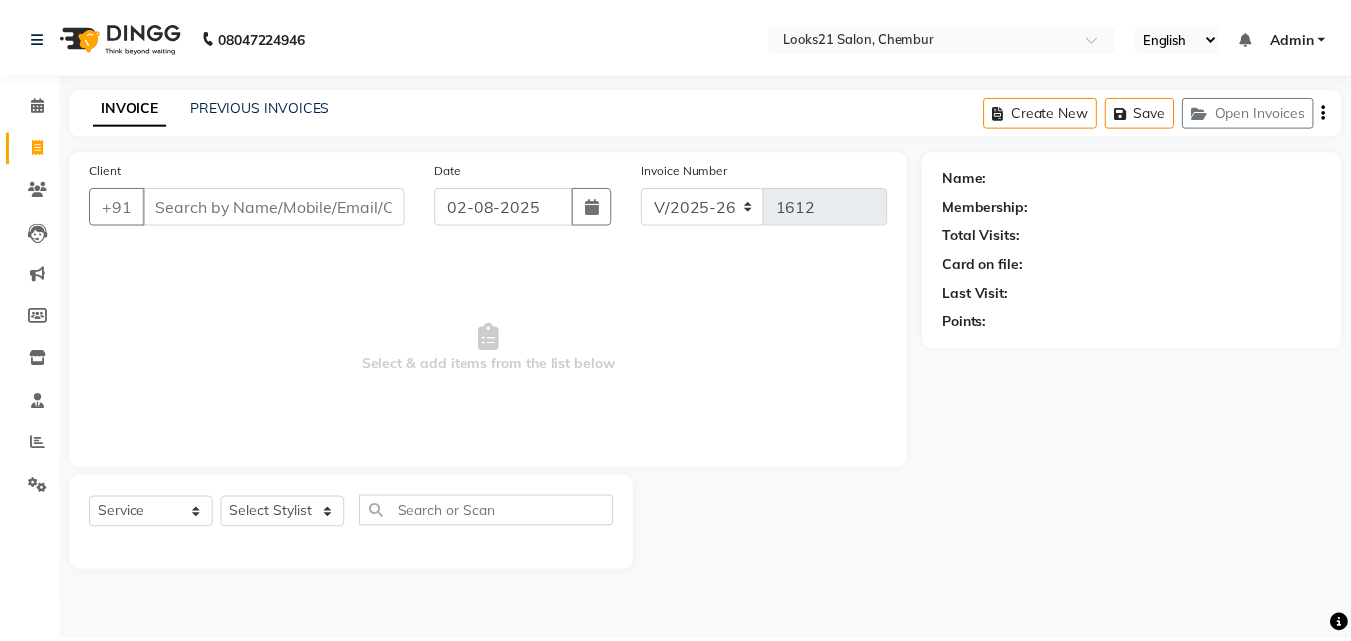 scroll, scrollTop: 0, scrollLeft: 0, axis: both 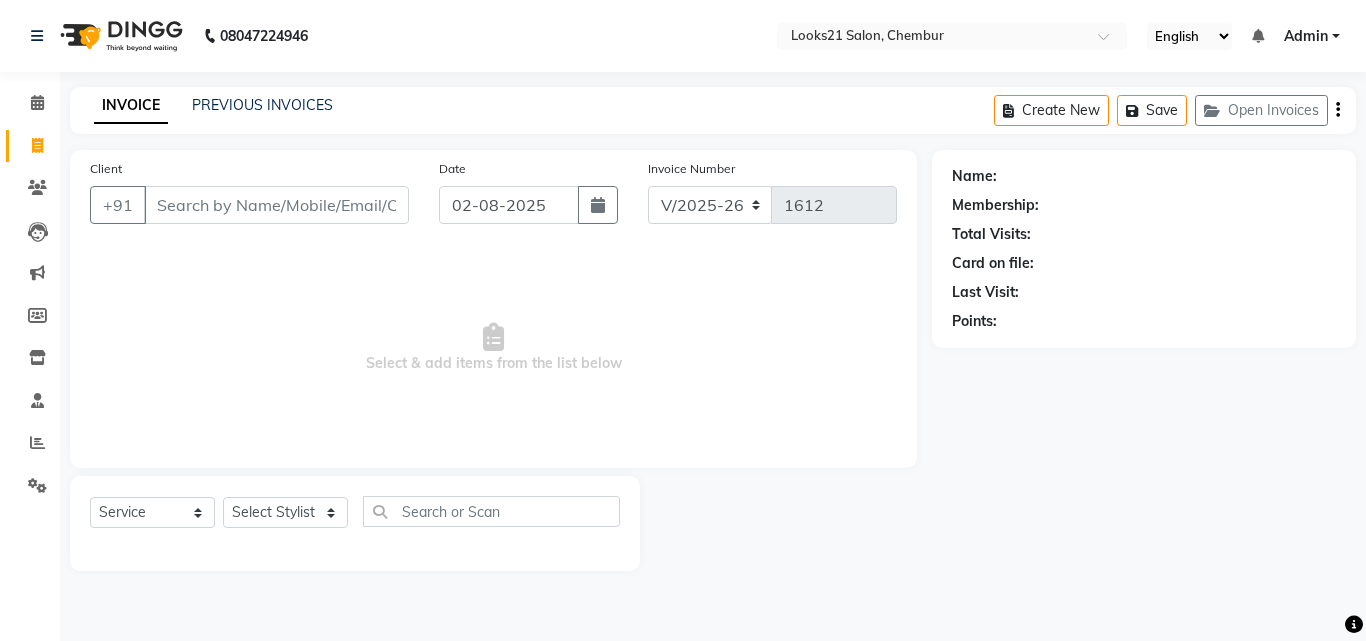 click on "Client" at bounding box center (276, 205) 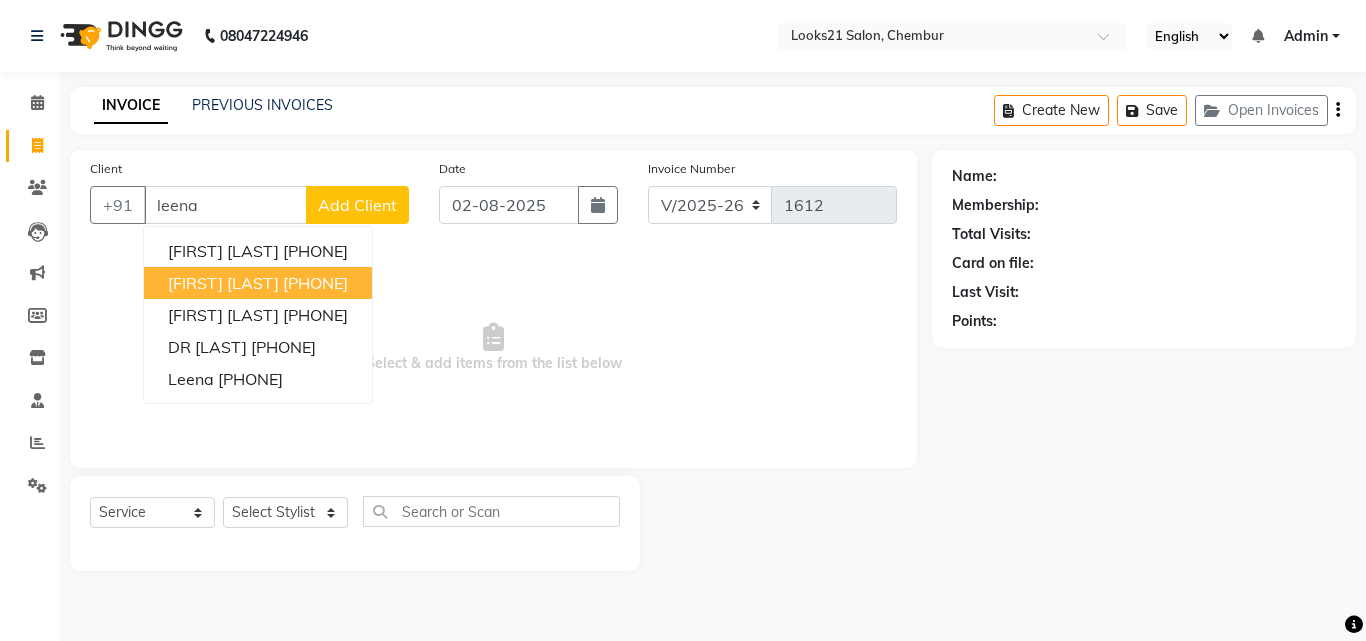 click on "[FIRST] [LAST]  [PHONE]" at bounding box center [258, 283] 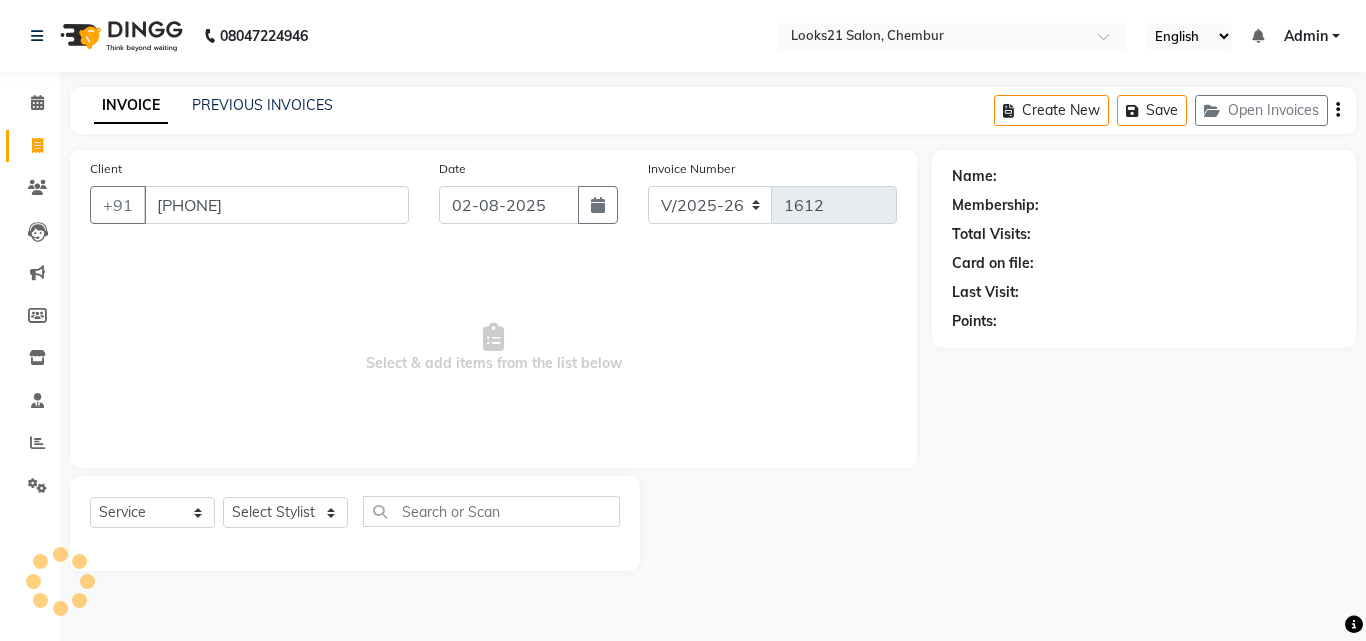 type on "[PHONE]" 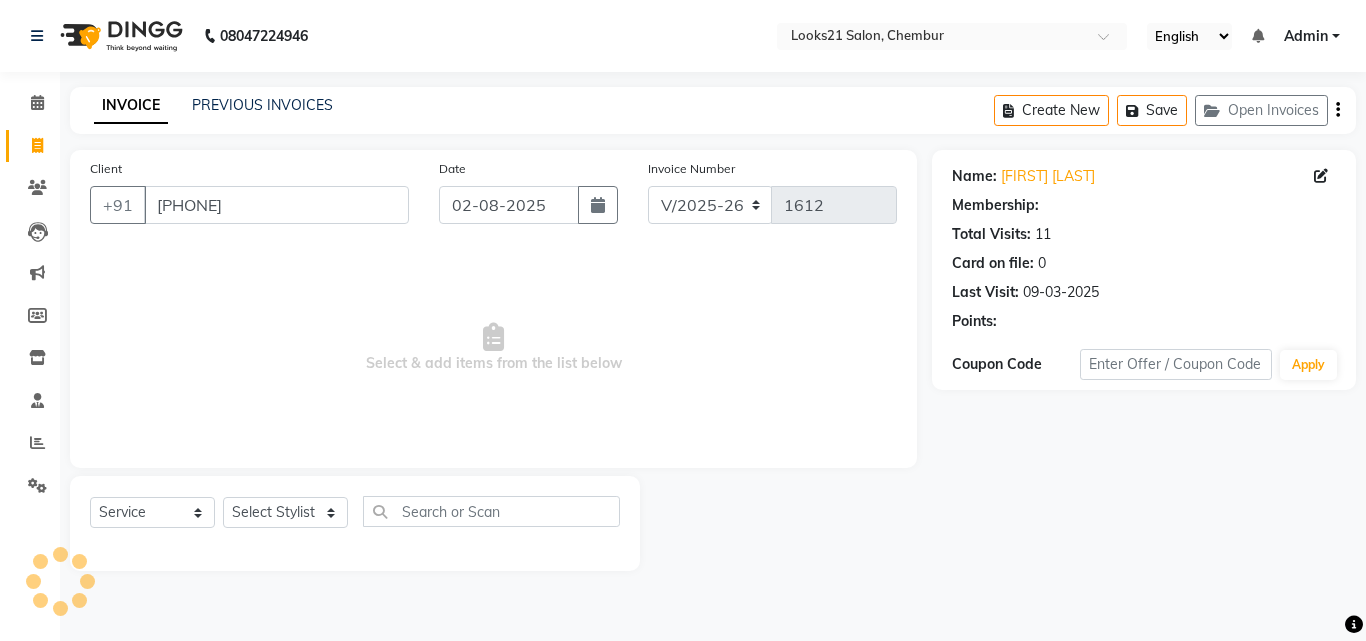 select on "1: Object" 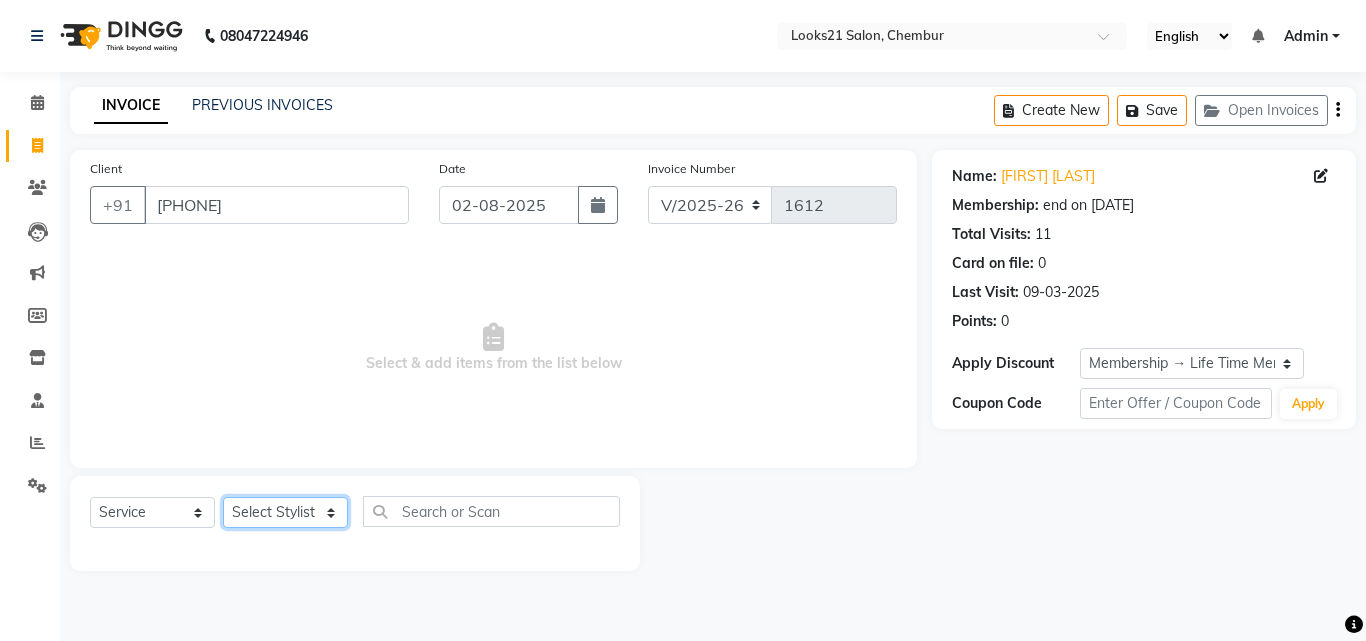 click on "Select Stylist Anwar Danish Janardhan LOOKS 21  sabiya khan Sajeda Siddiqui Samiksha Shakil Sharif Ahmed Shraddha Vaishali" 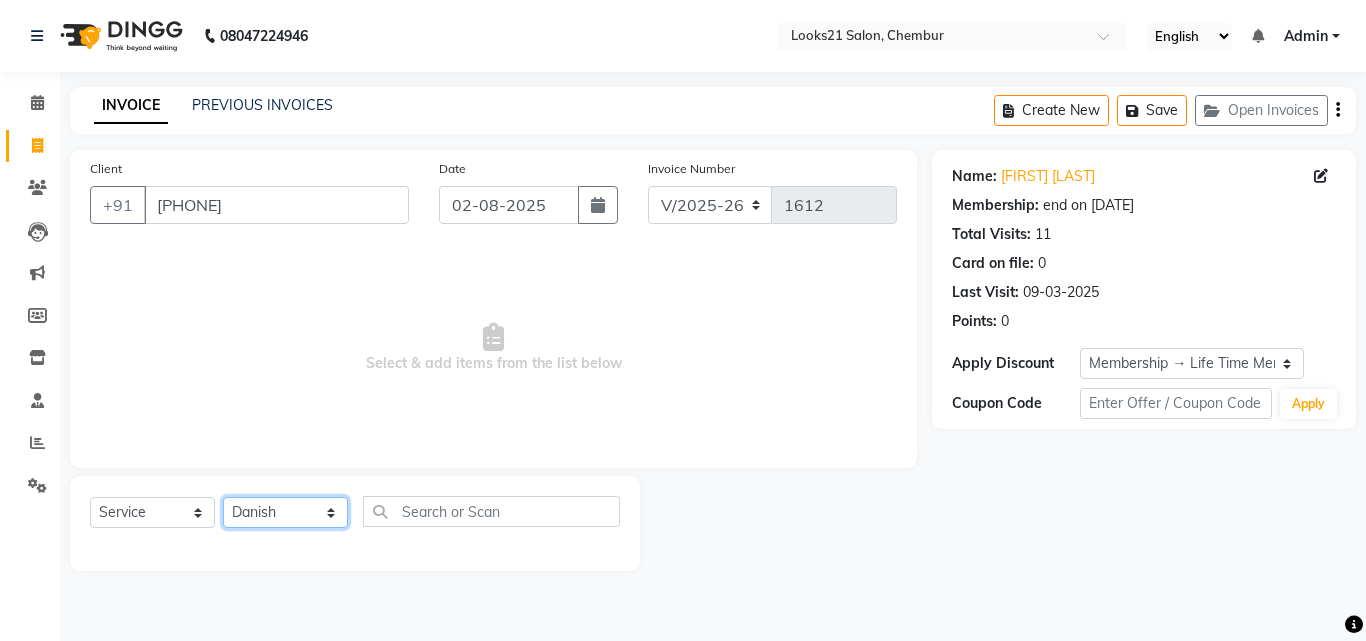 click on "Select Stylist Anwar Danish Janardhan LOOKS 21  sabiya khan Sajeda Siddiqui Samiksha Shakil Sharif Ahmed Shraddha Vaishali" 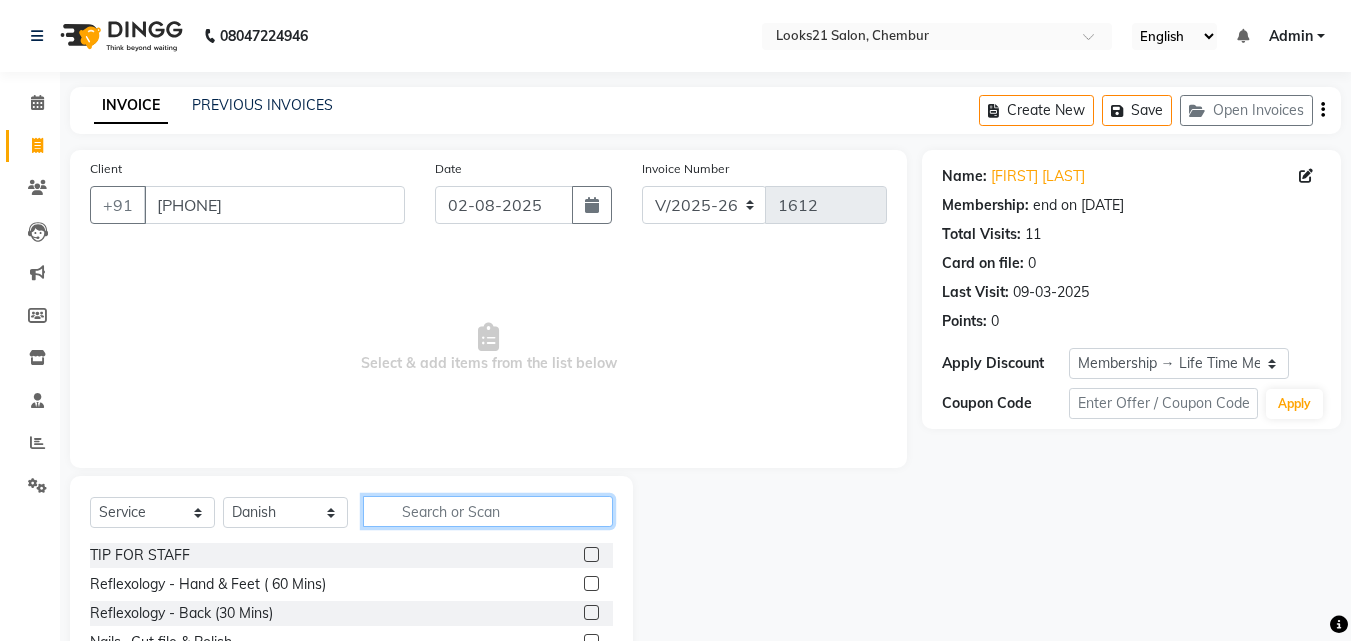 click 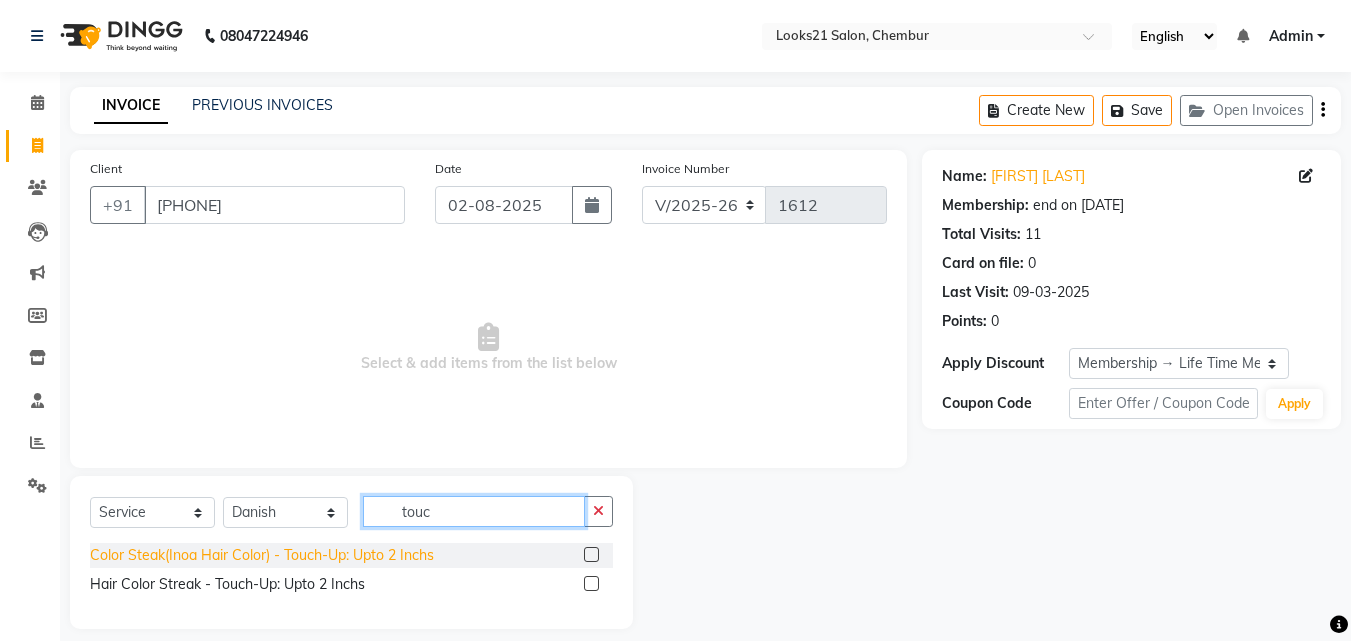type on "touc" 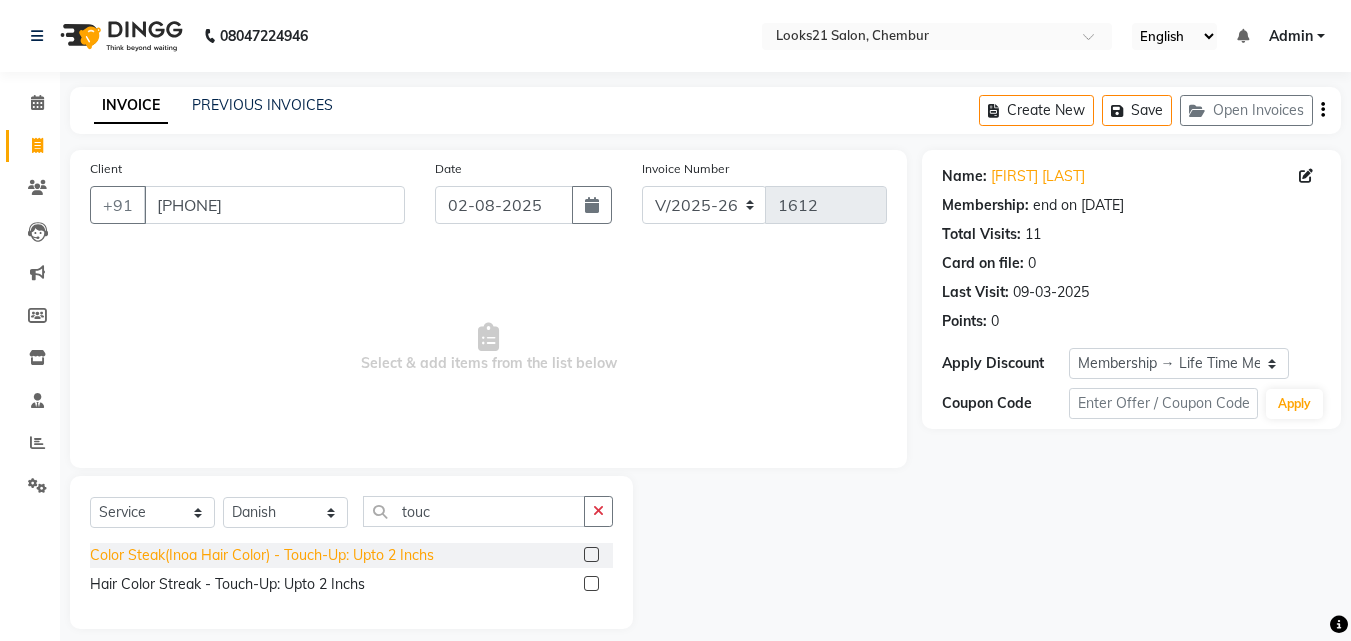 click on "Color Steak(Inoa Hair Color)  - Touch-Up: Upto 2 Inchs" 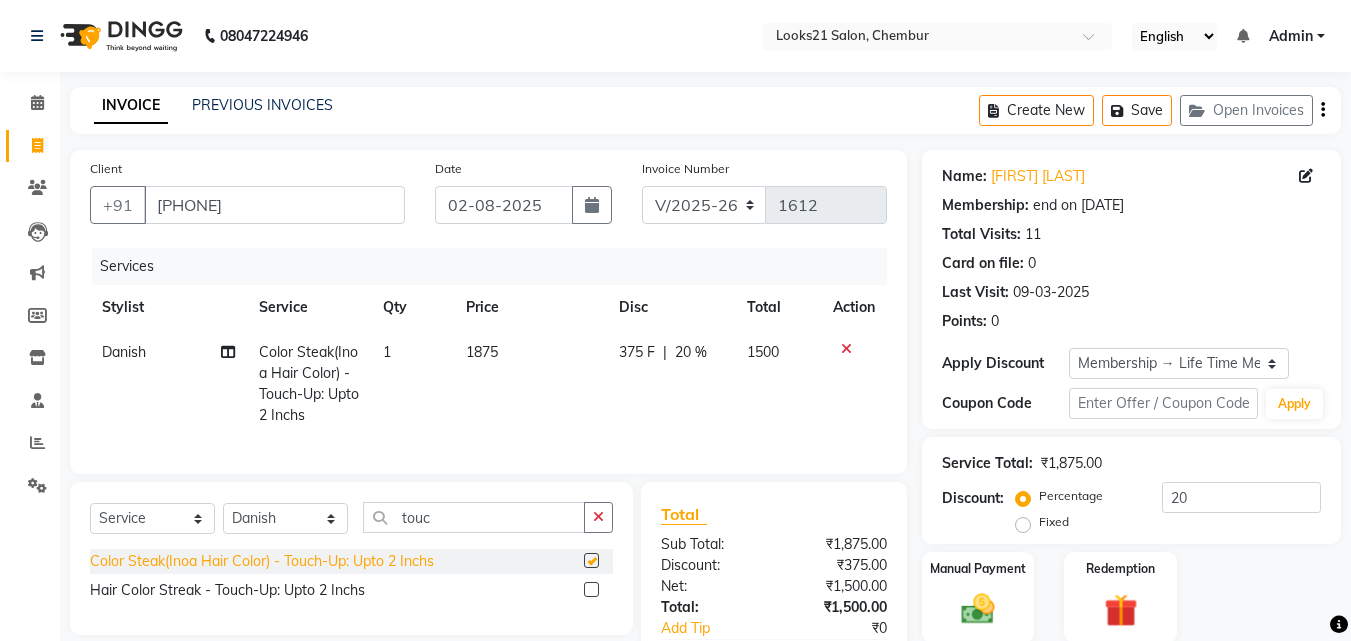 checkbox on "false" 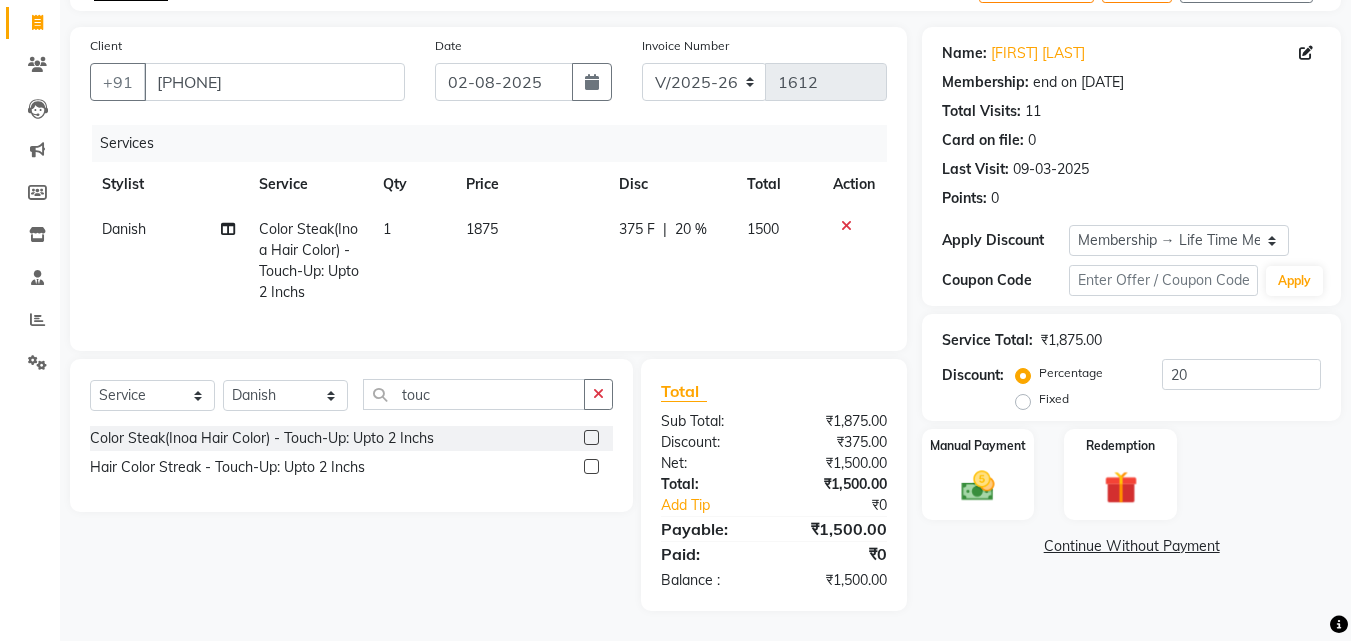 scroll, scrollTop: 138, scrollLeft: 0, axis: vertical 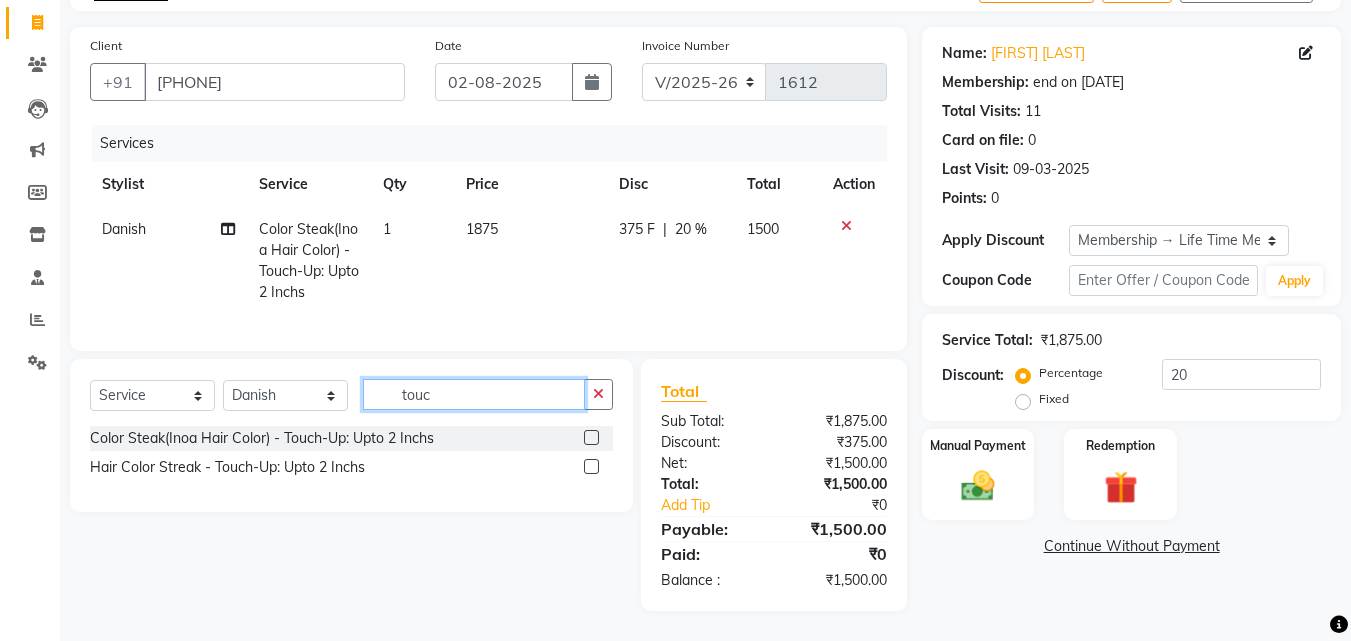 drag, startPoint x: 455, startPoint y: 405, endPoint x: 296, endPoint y: 368, distance: 163.24828 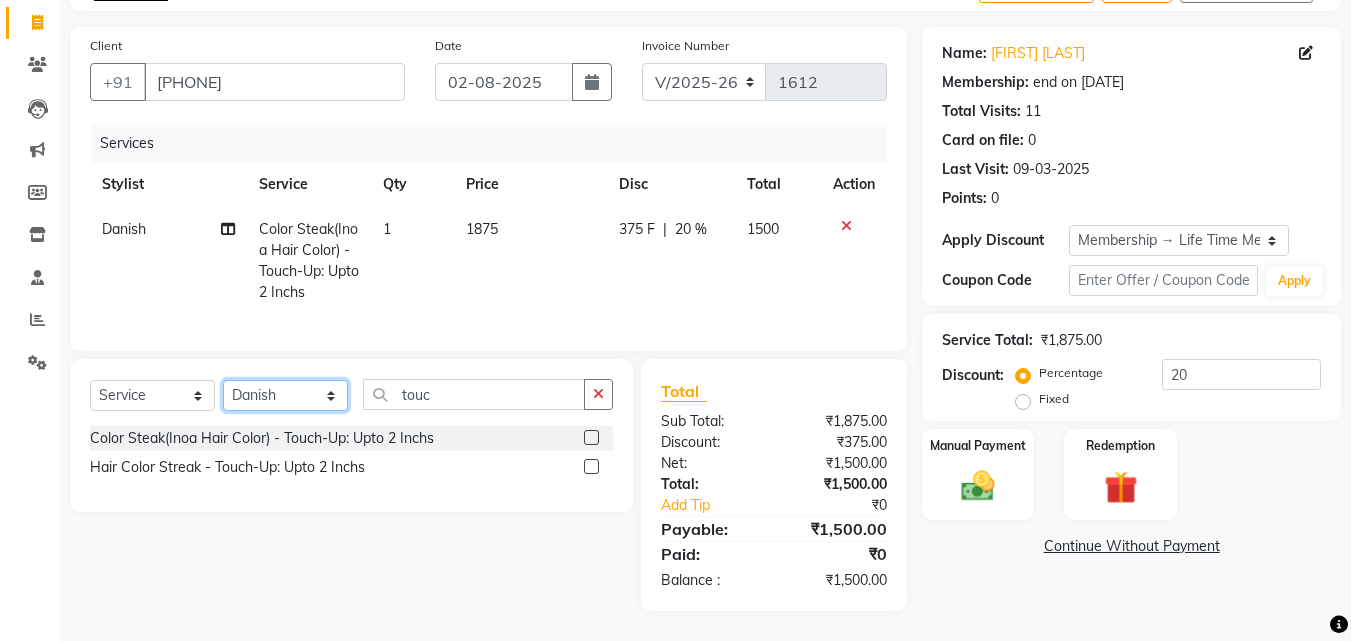 click on "Select Stylist Anwar Danish Janardhan LOOKS 21  sabiya khan Sajeda Siddiqui Samiksha Shakil Sharif Ahmed Shraddha Vaishali" 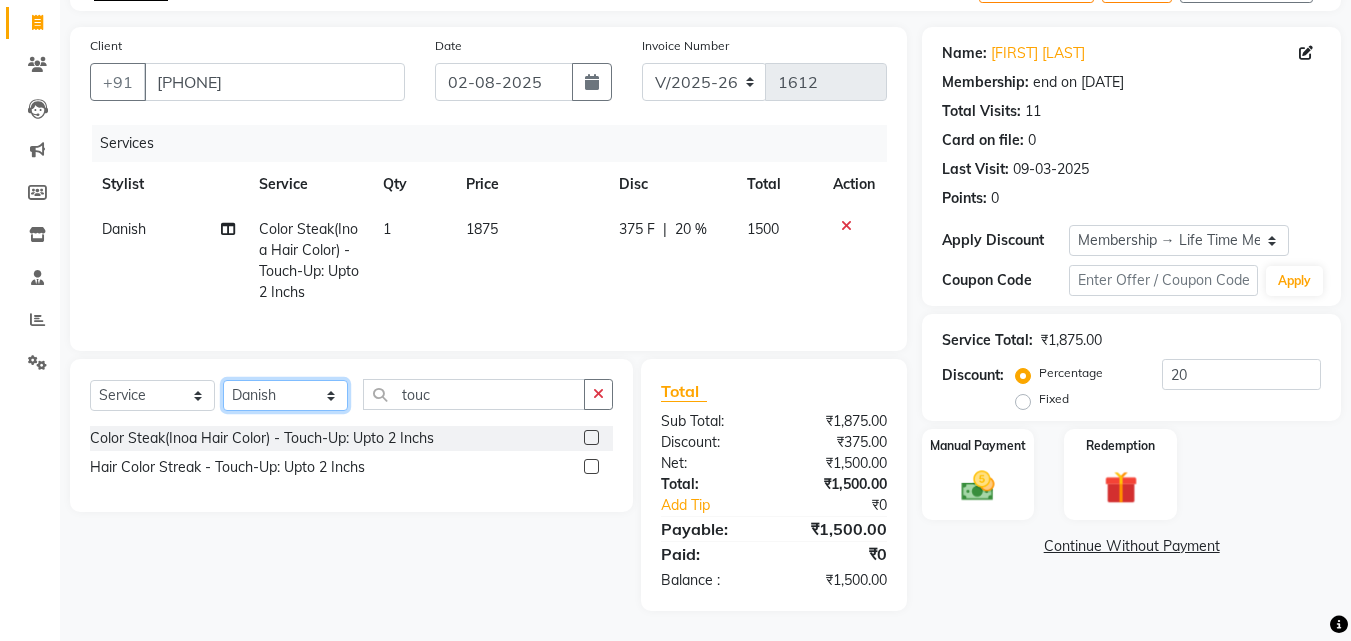 select on "13885" 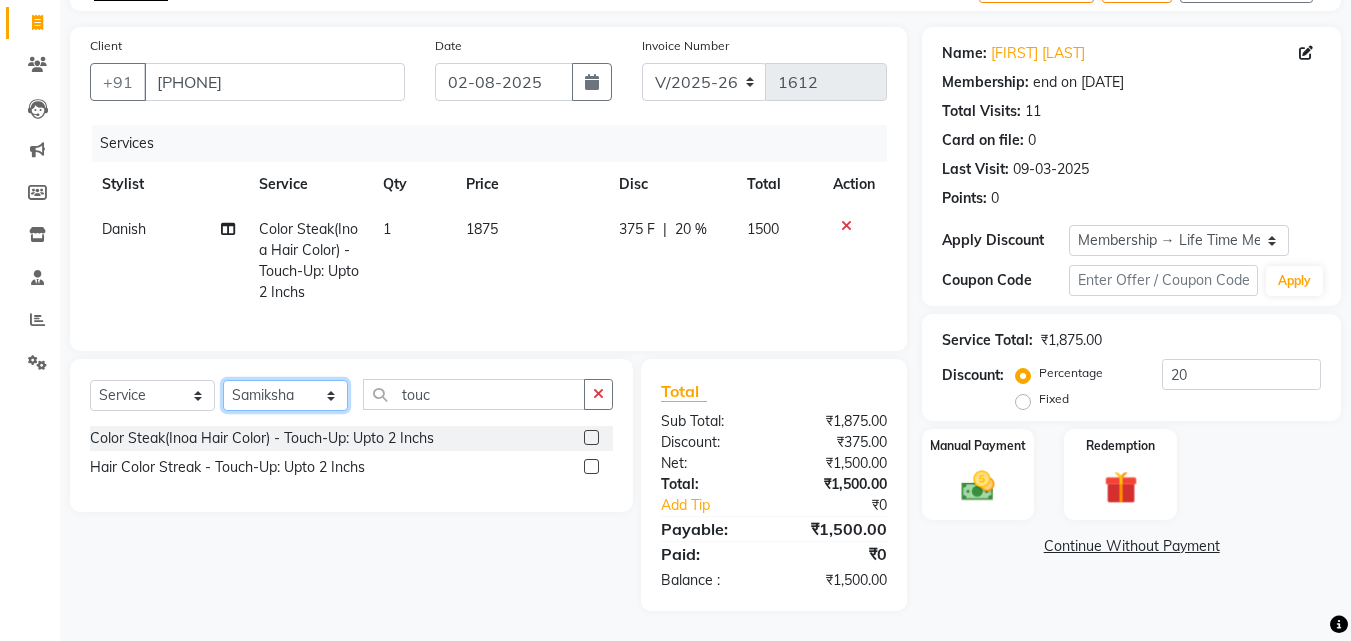click on "Select Stylist Anwar Danish Janardhan LOOKS 21  sabiya khan Sajeda Siddiqui Samiksha Shakil Sharif Ahmed Shraddha Vaishali" 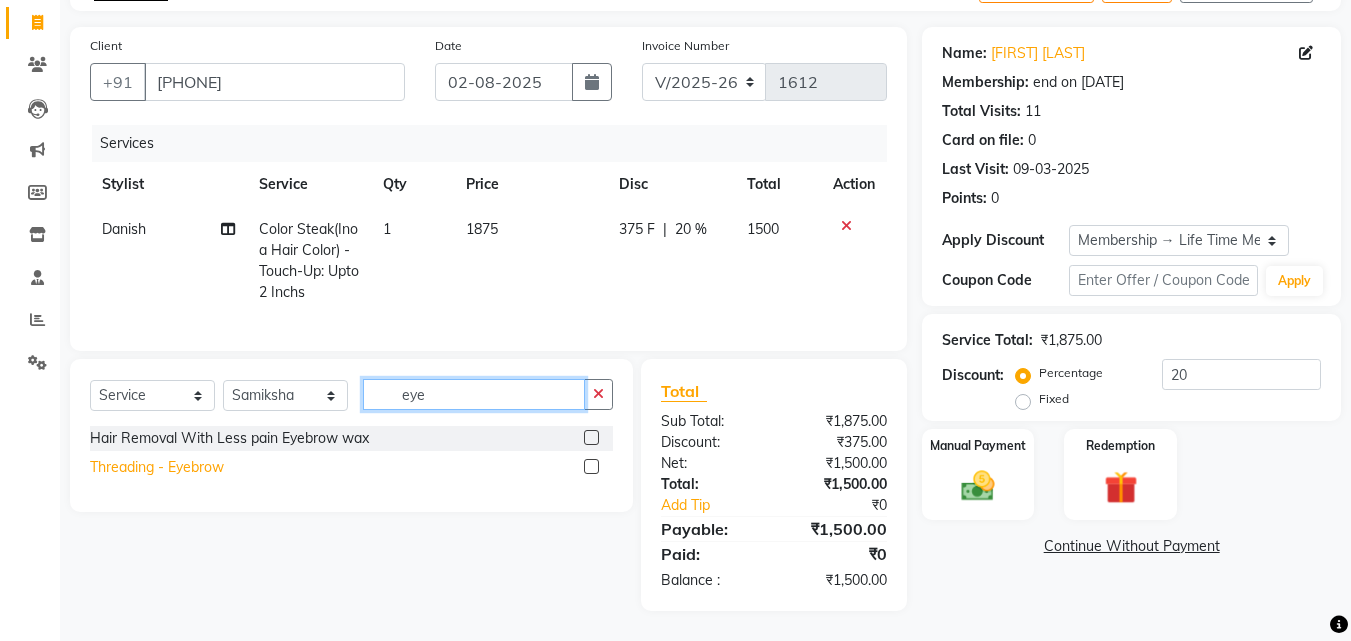 type on "eye" 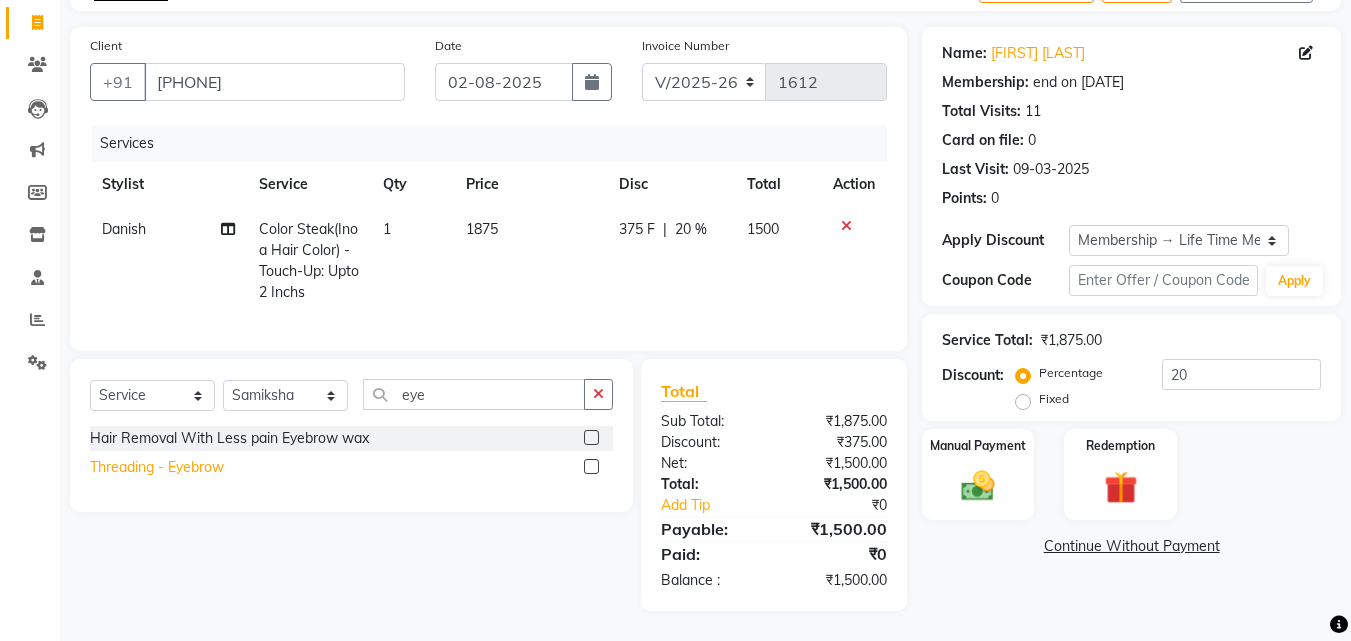 click on "Threading  - Eyebrow" 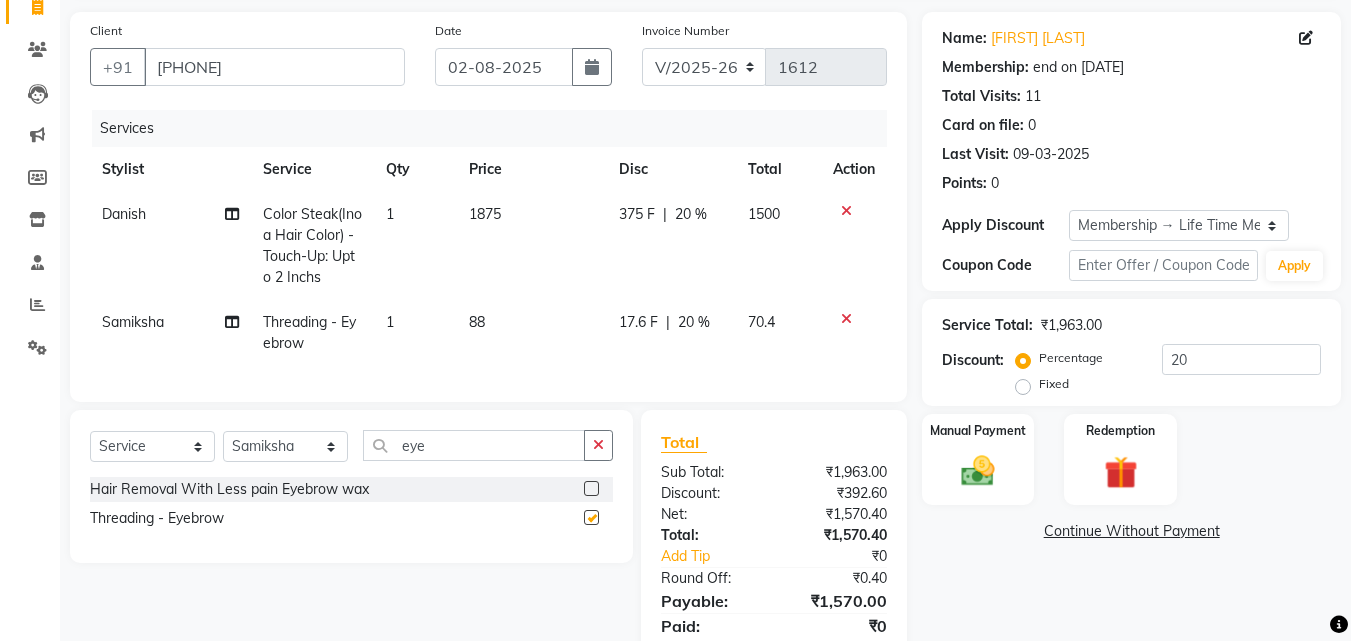 checkbox on "false" 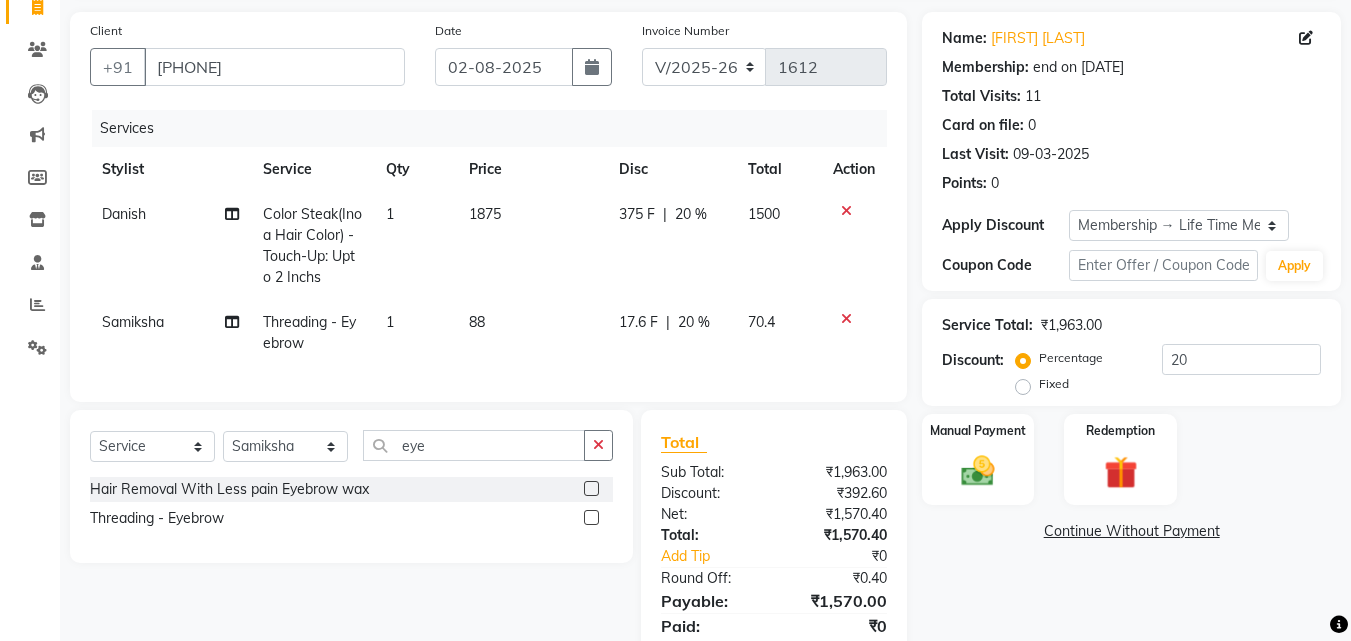 drag, startPoint x: 382, startPoint y: 322, endPoint x: 402, endPoint y: 316, distance: 20.880613 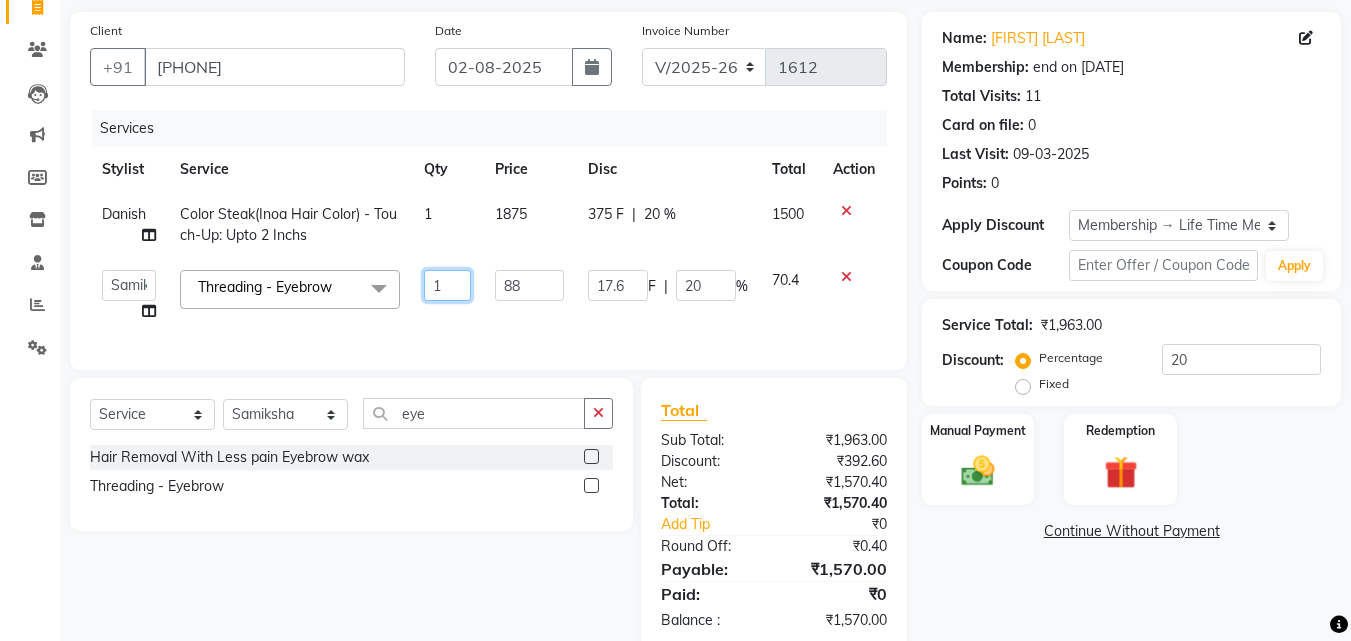 drag, startPoint x: 452, startPoint y: 292, endPoint x: 304, endPoint y: 292, distance: 148 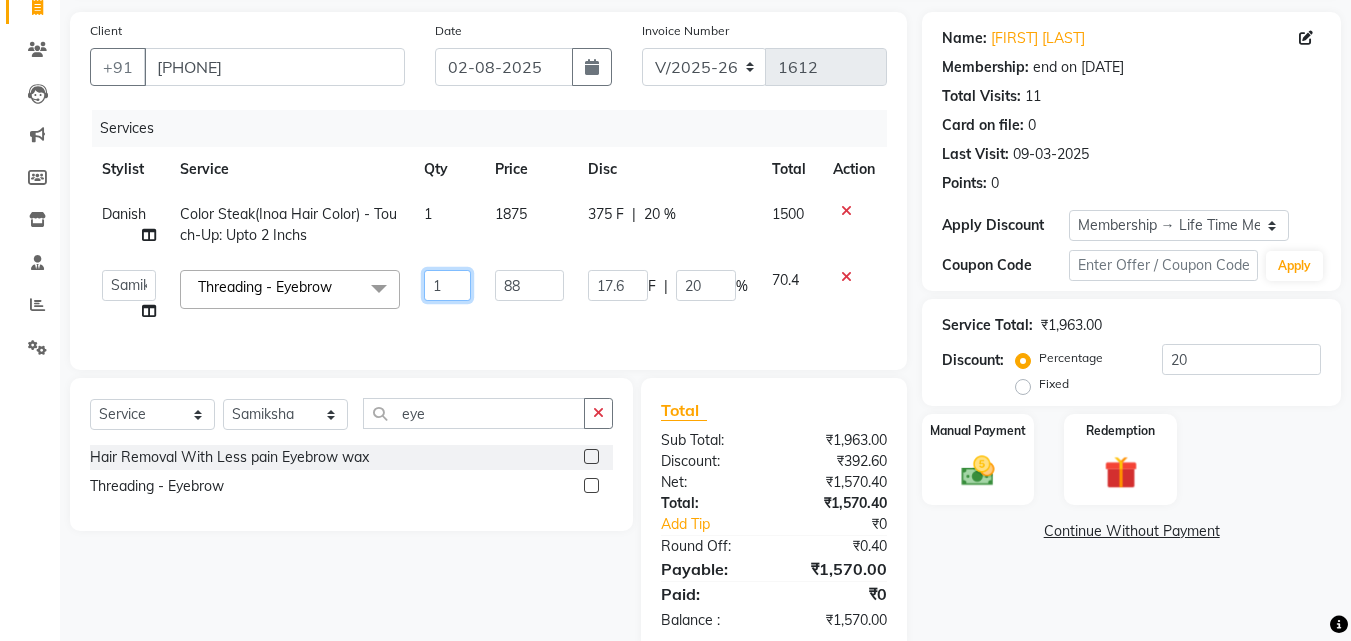 type on "3" 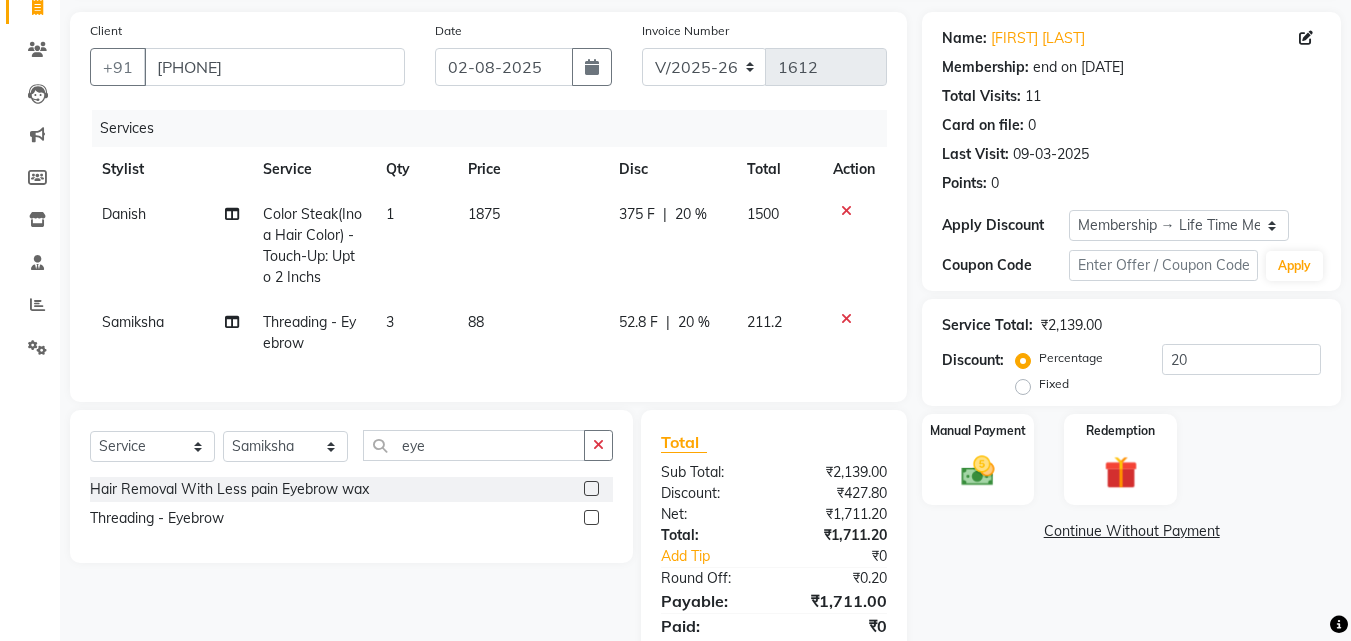 click on "Continue Without Payment" 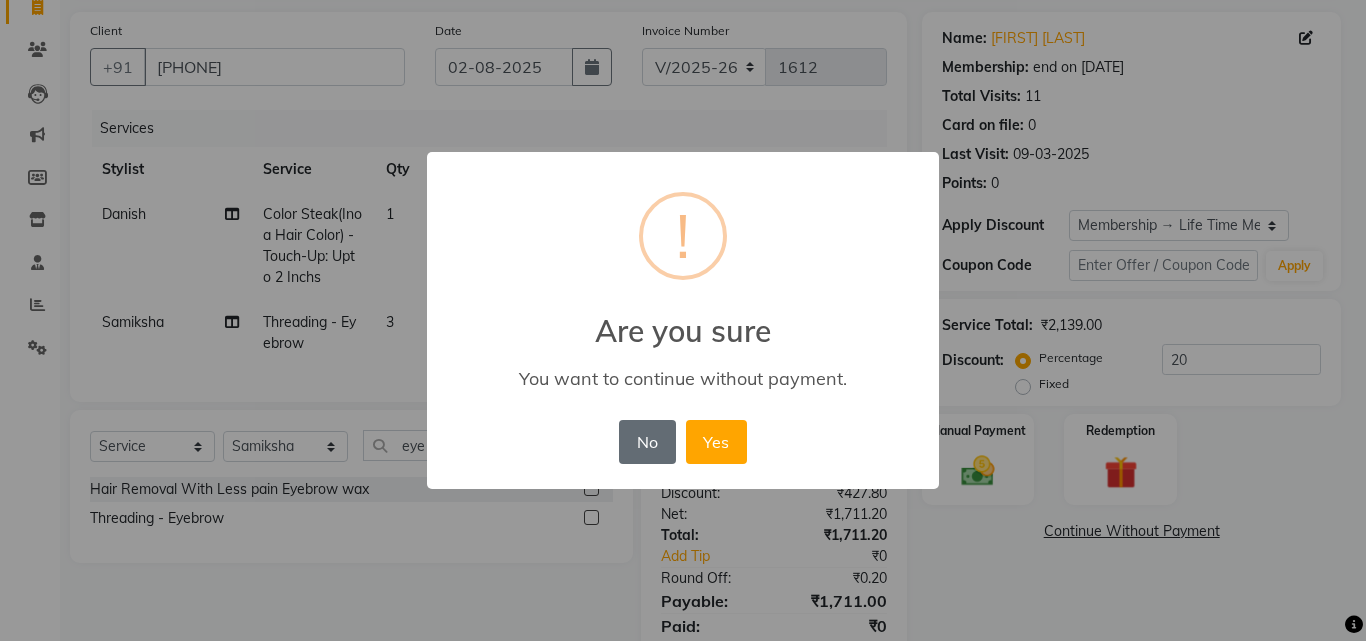 click on "No" at bounding box center [647, 442] 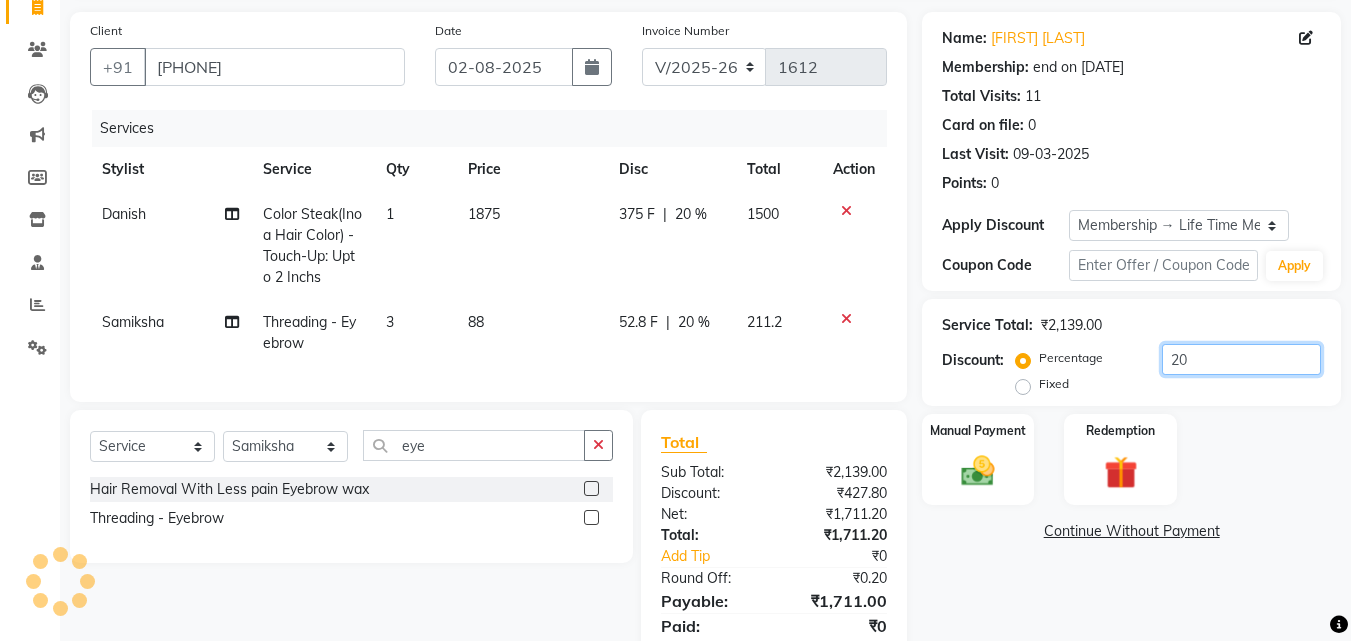 click on "20" 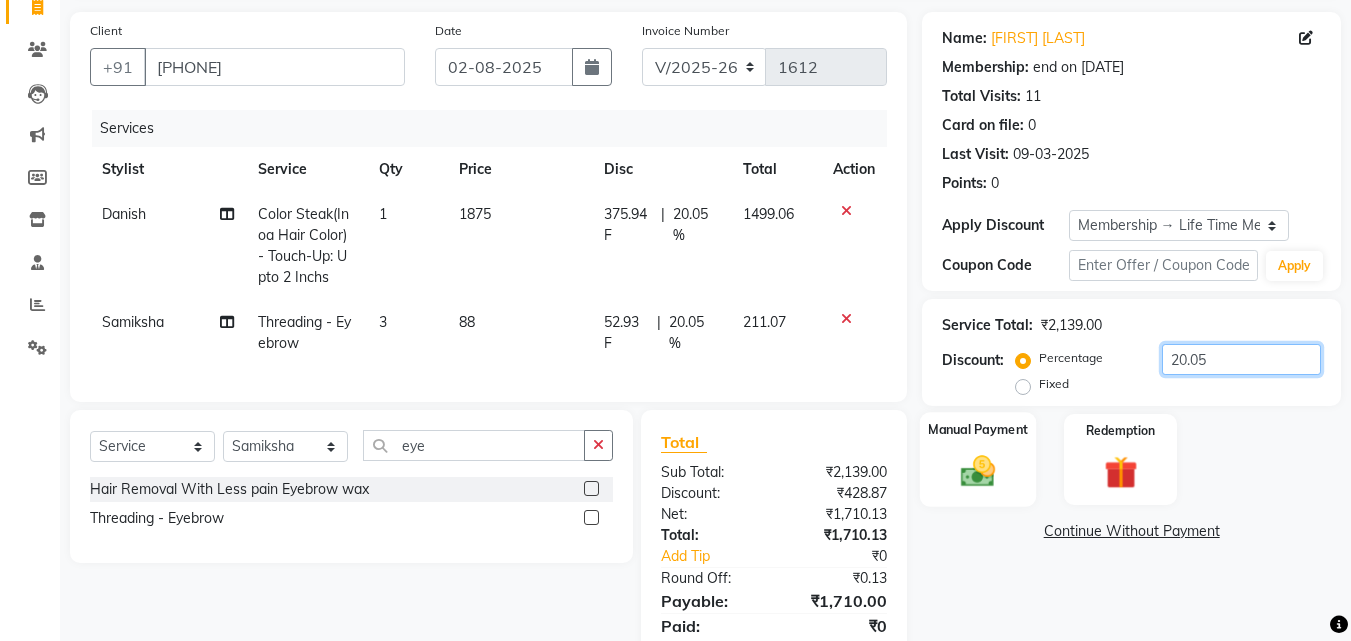 type on "20.05" 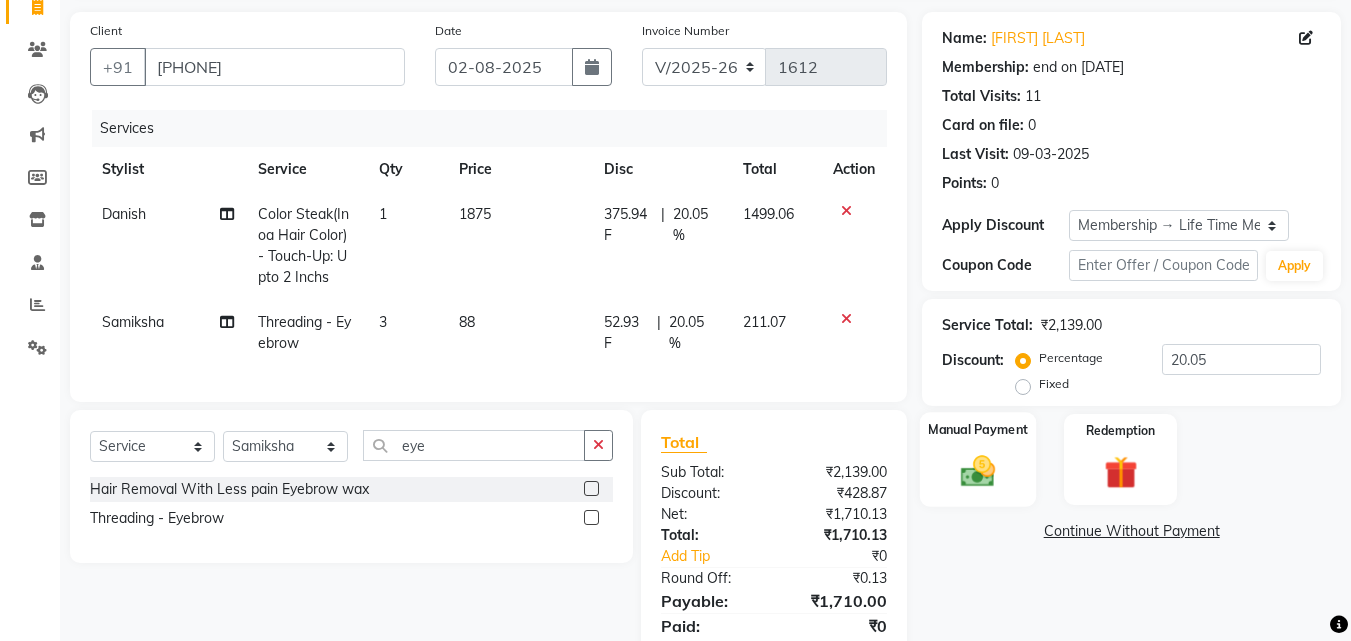 click 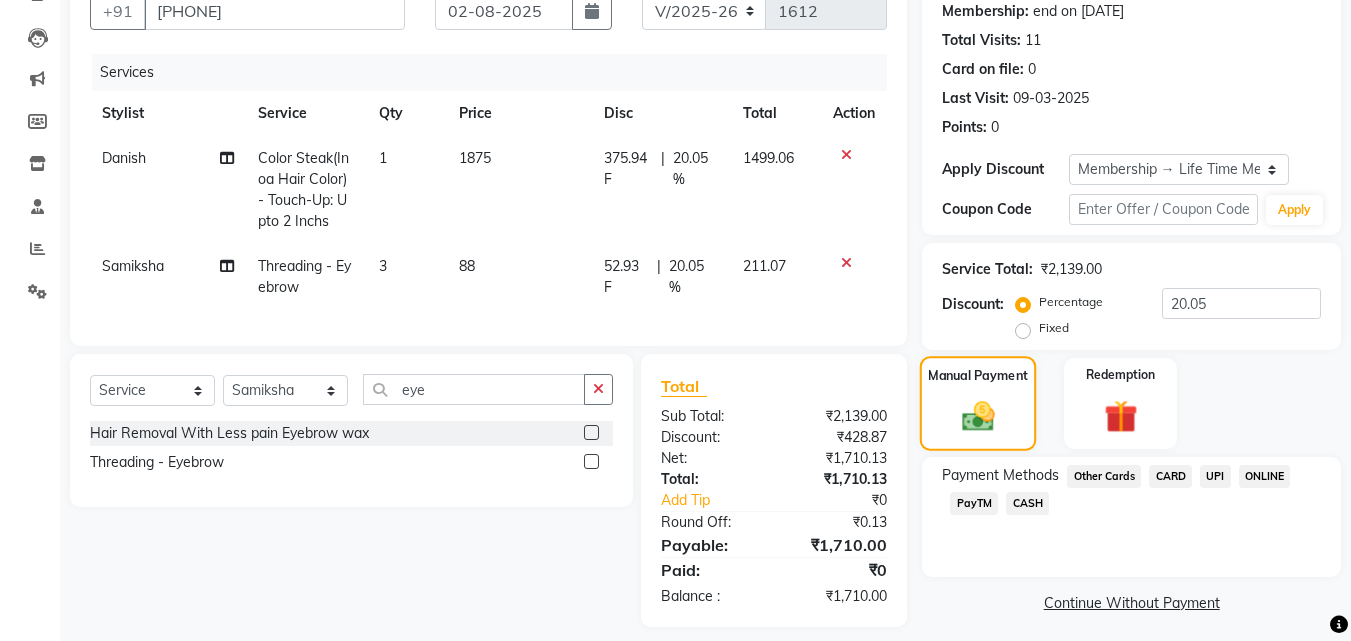 scroll, scrollTop: 225, scrollLeft: 0, axis: vertical 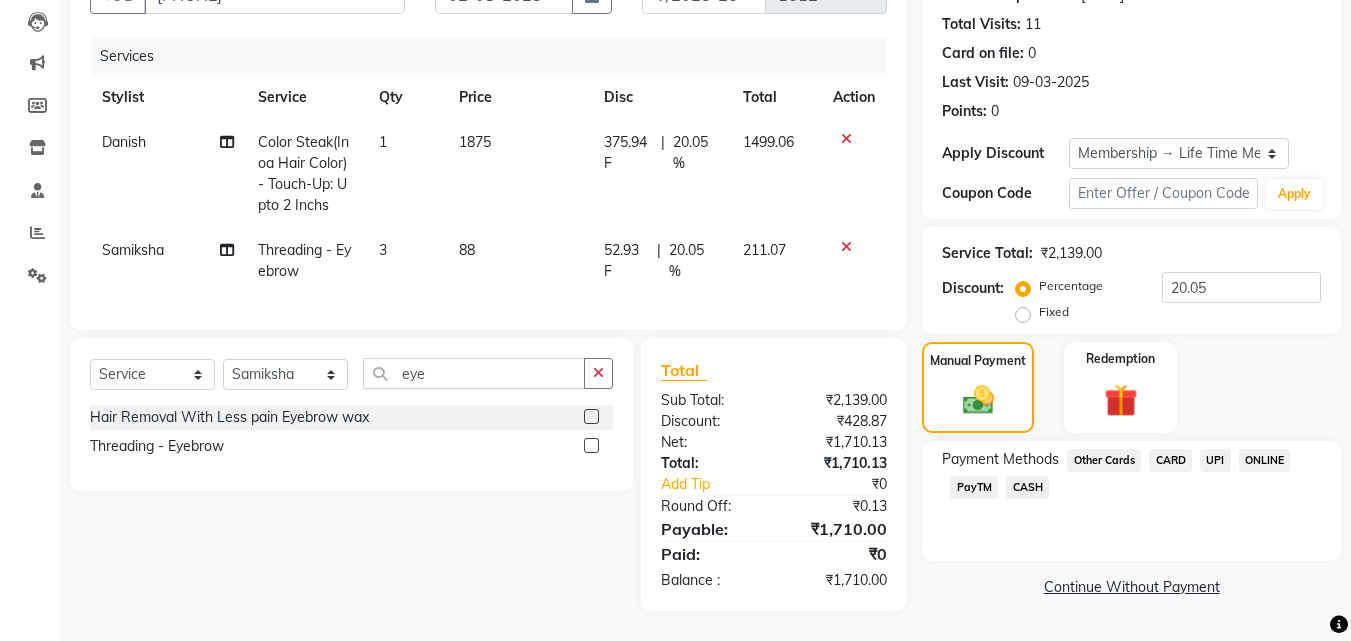 click on "CARD" 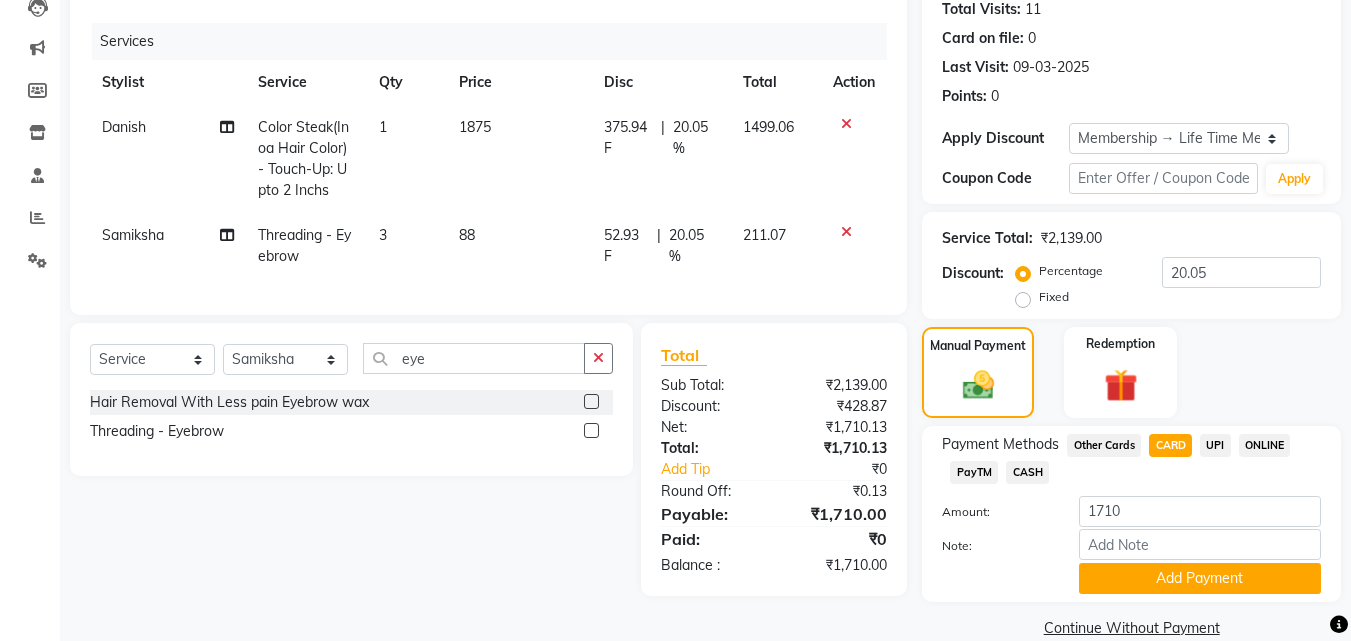 scroll, scrollTop: 257, scrollLeft: 0, axis: vertical 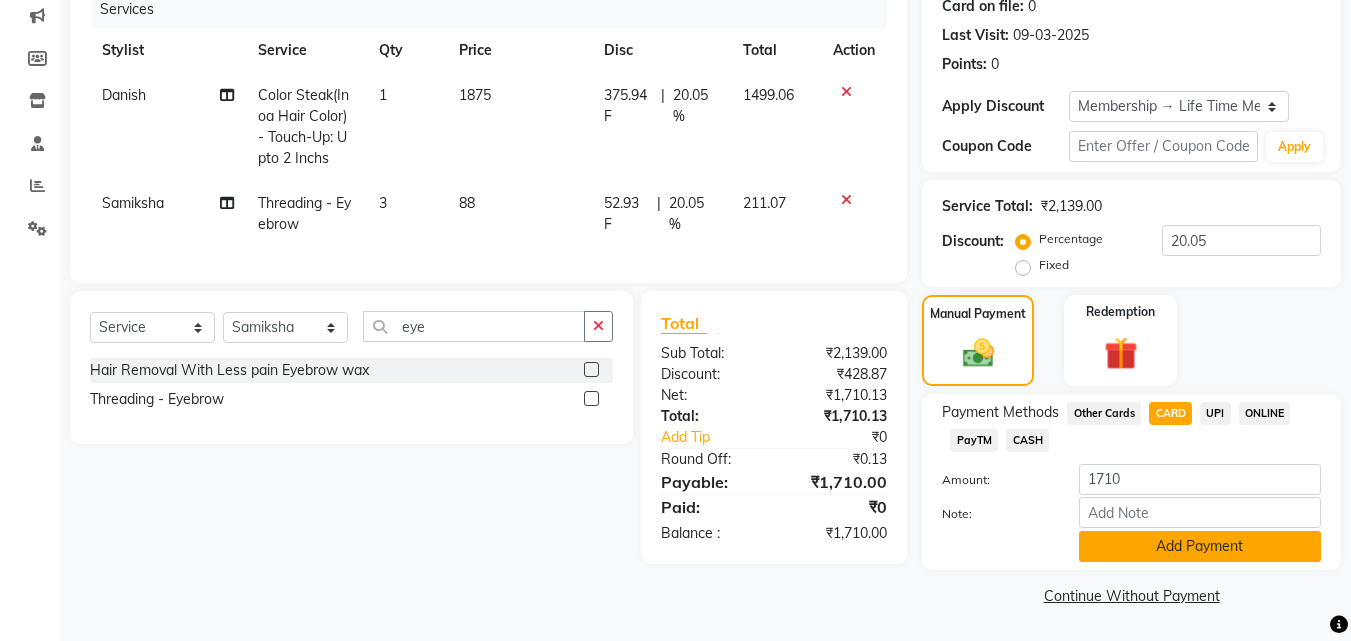 click on "Add Payment" 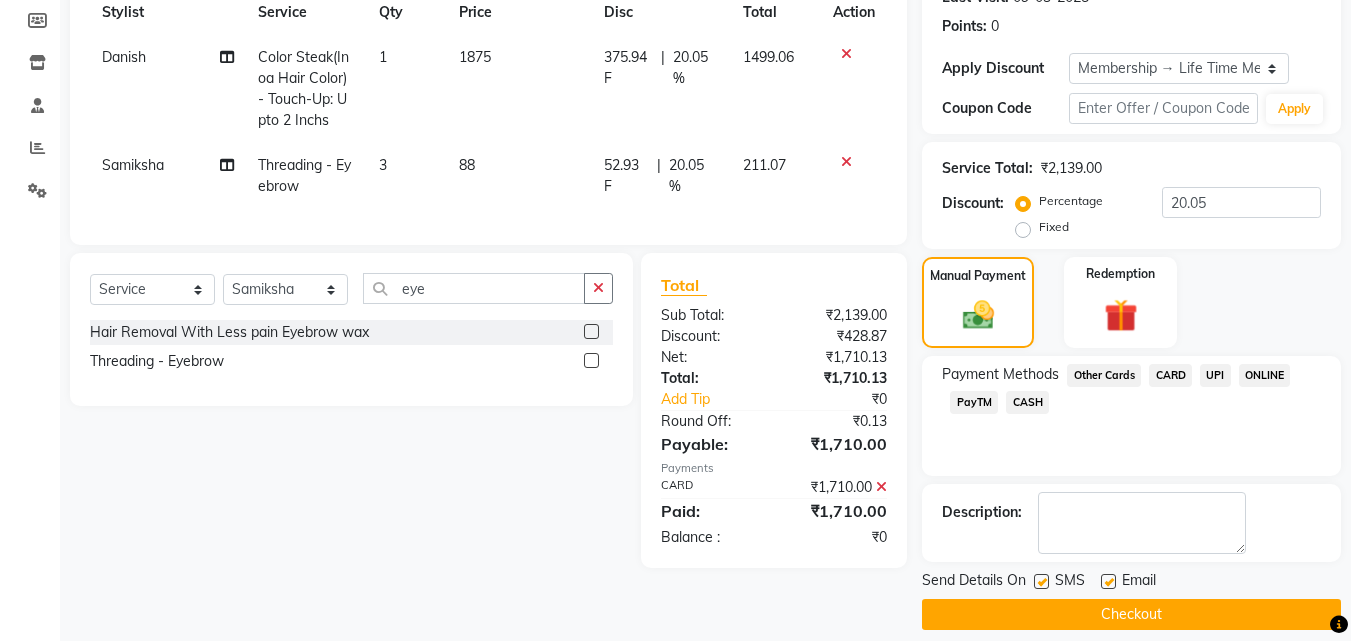 scroll, scrollTop: 314, scrollLeft: 0, axis: vertical 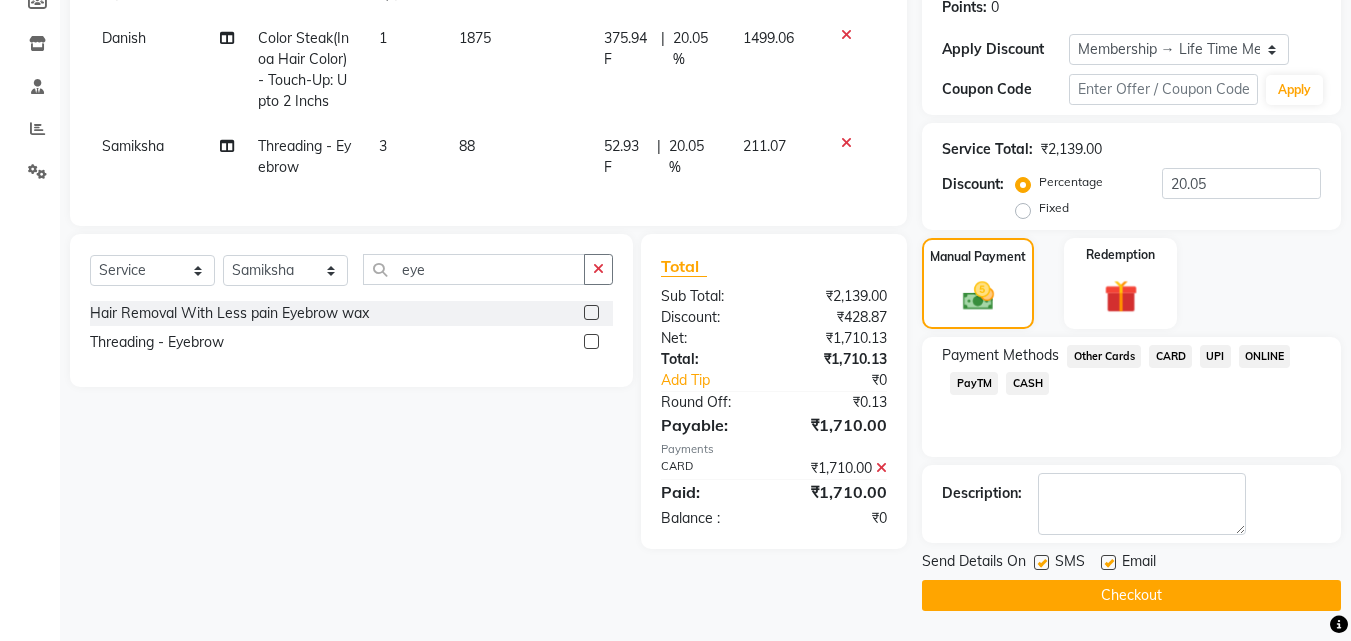 click on "Checkout" 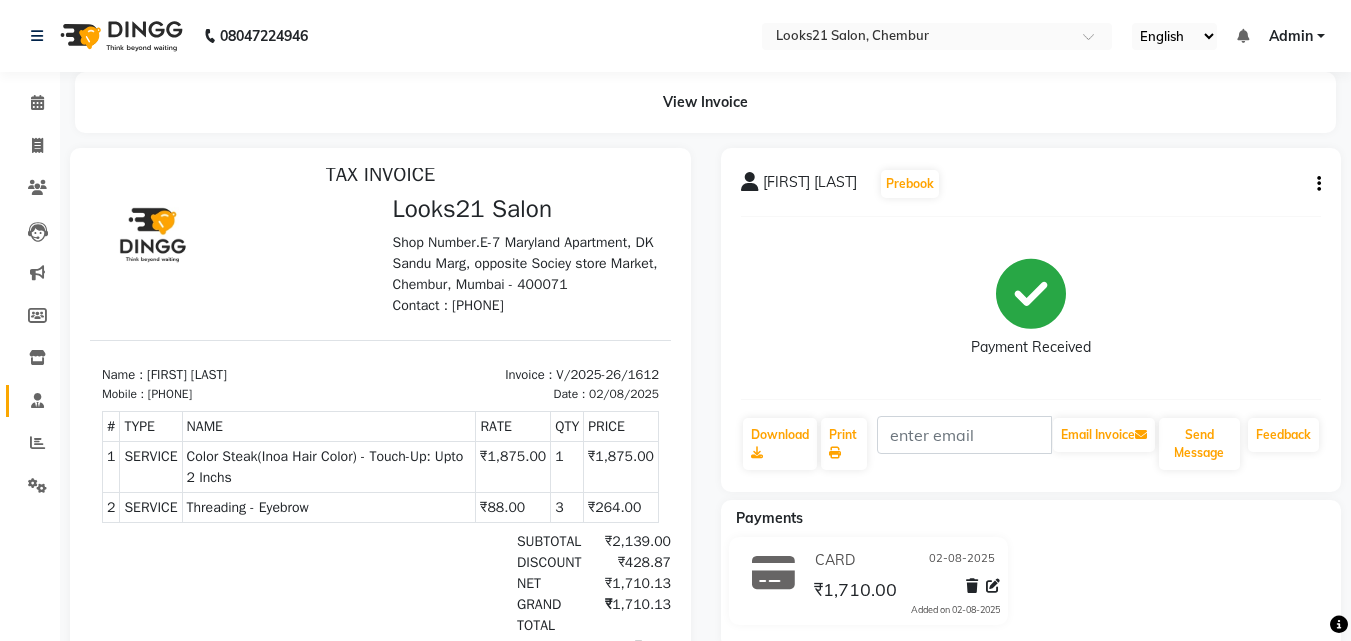 scroll, scrollTop: 16, scrollLeft: 0, axis: vertical 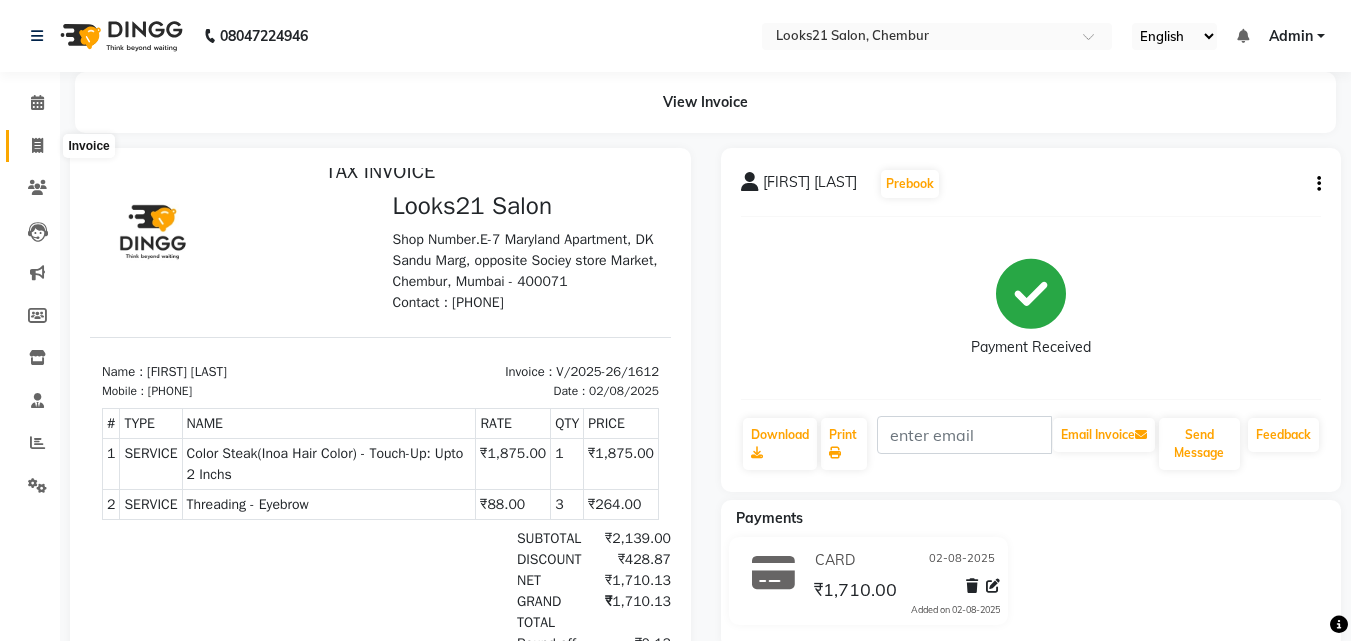 click 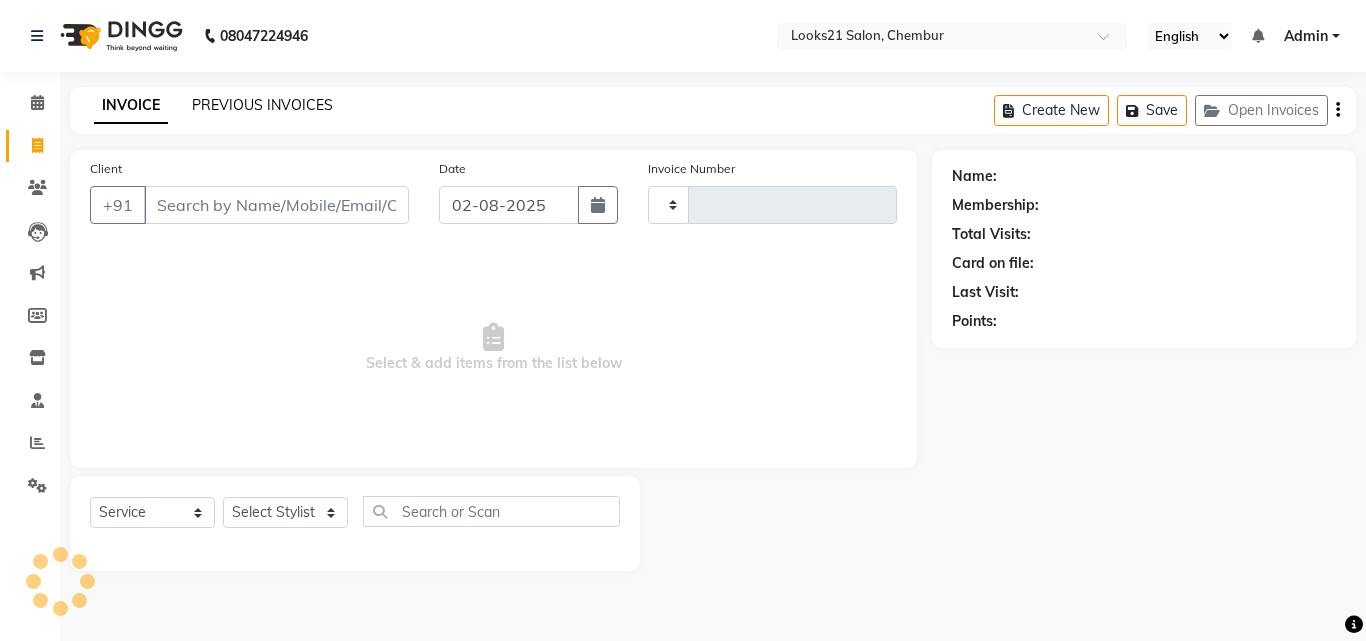 click on "PREVIOUS INVOICES" 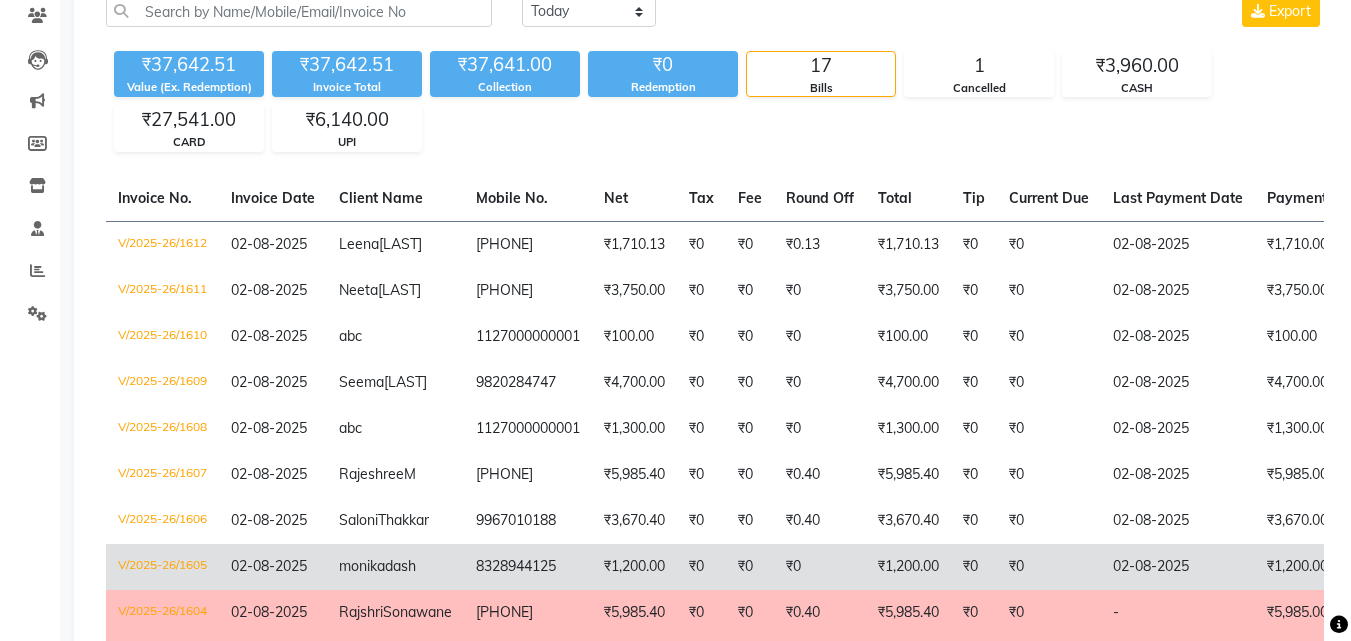scroll, scrollTop: 0, scrollLeft: 0, axis: both 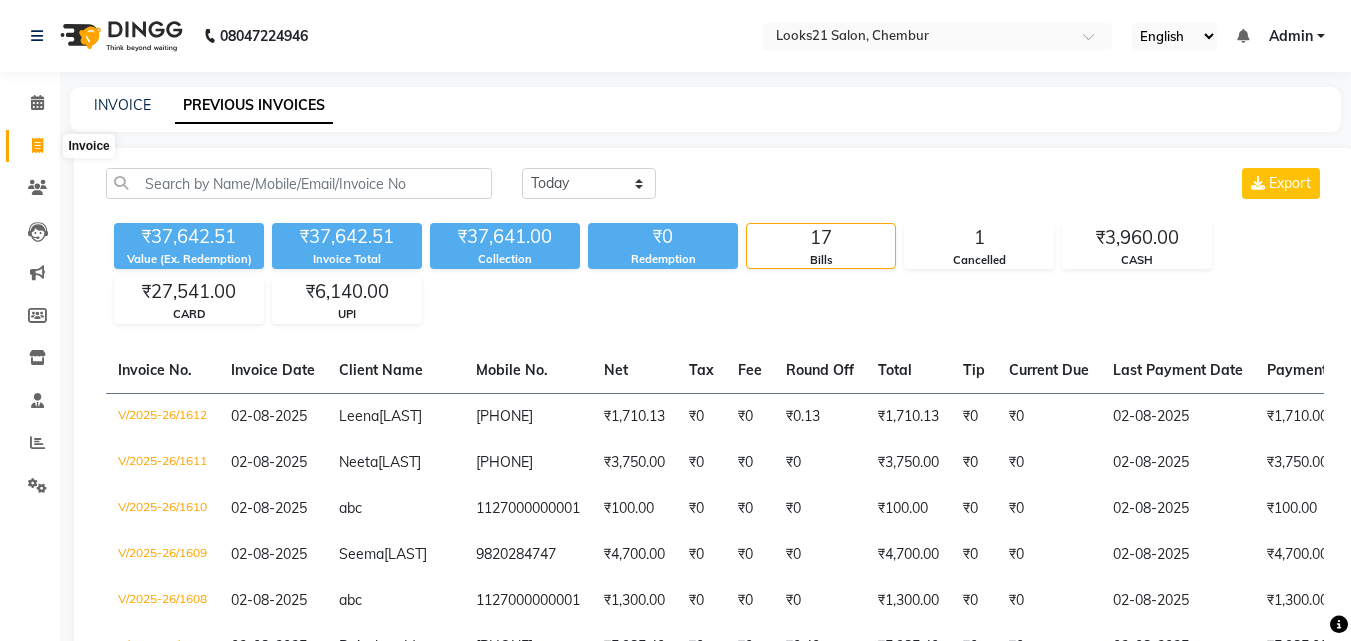 click 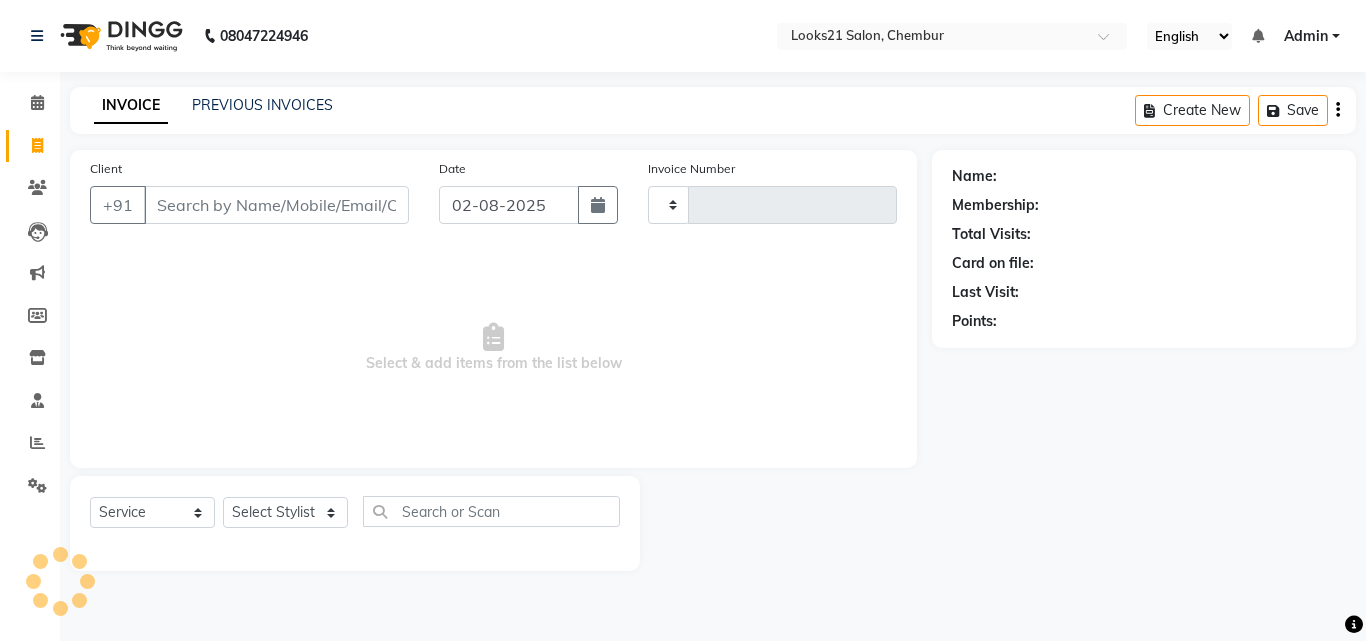 click on "Client" at bounding box center (276, 205) 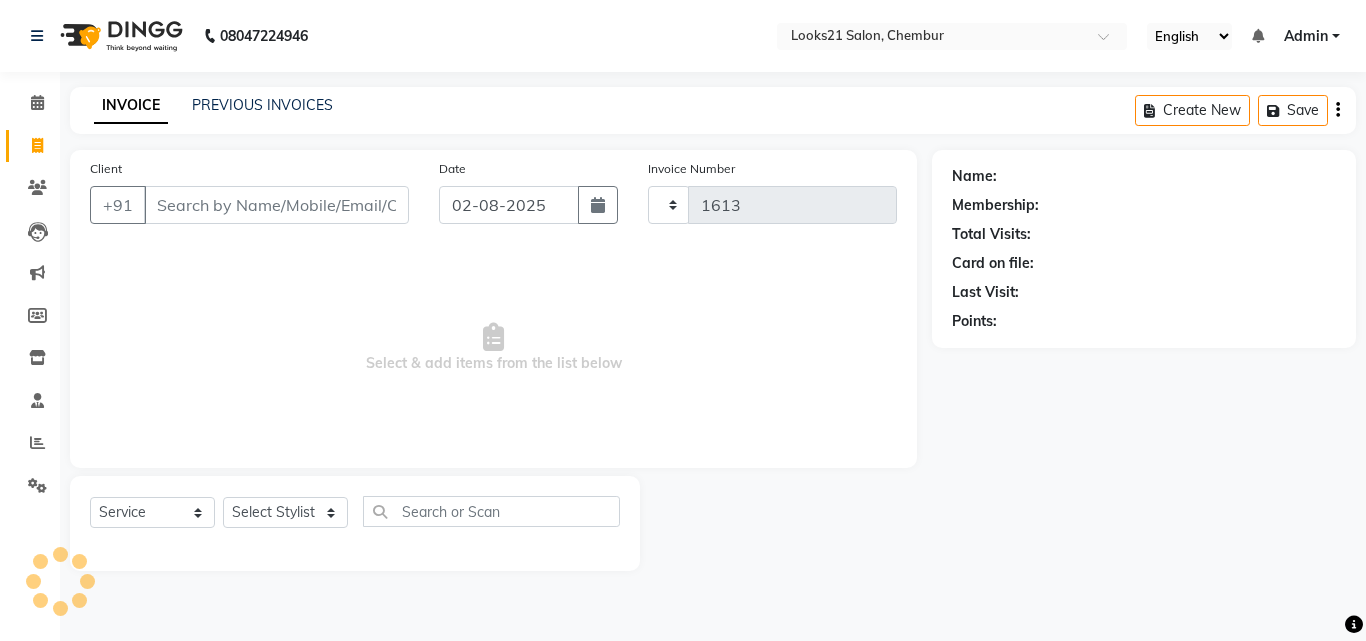 select on "844" 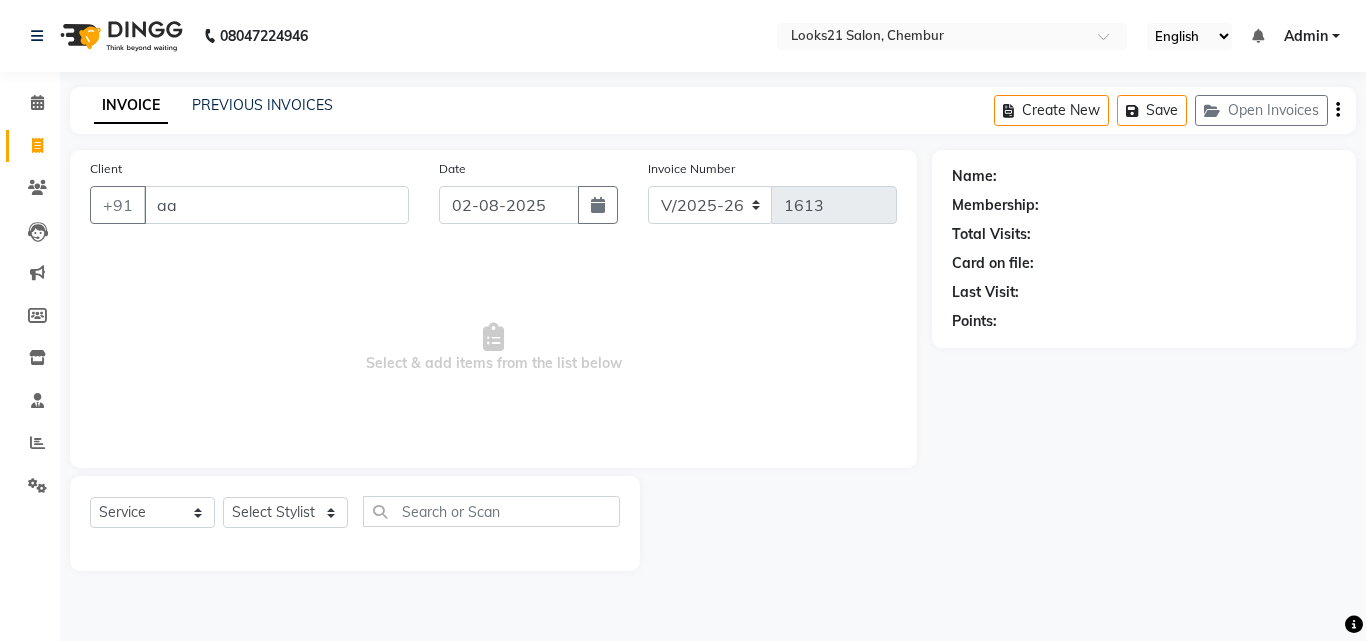 type on "a" 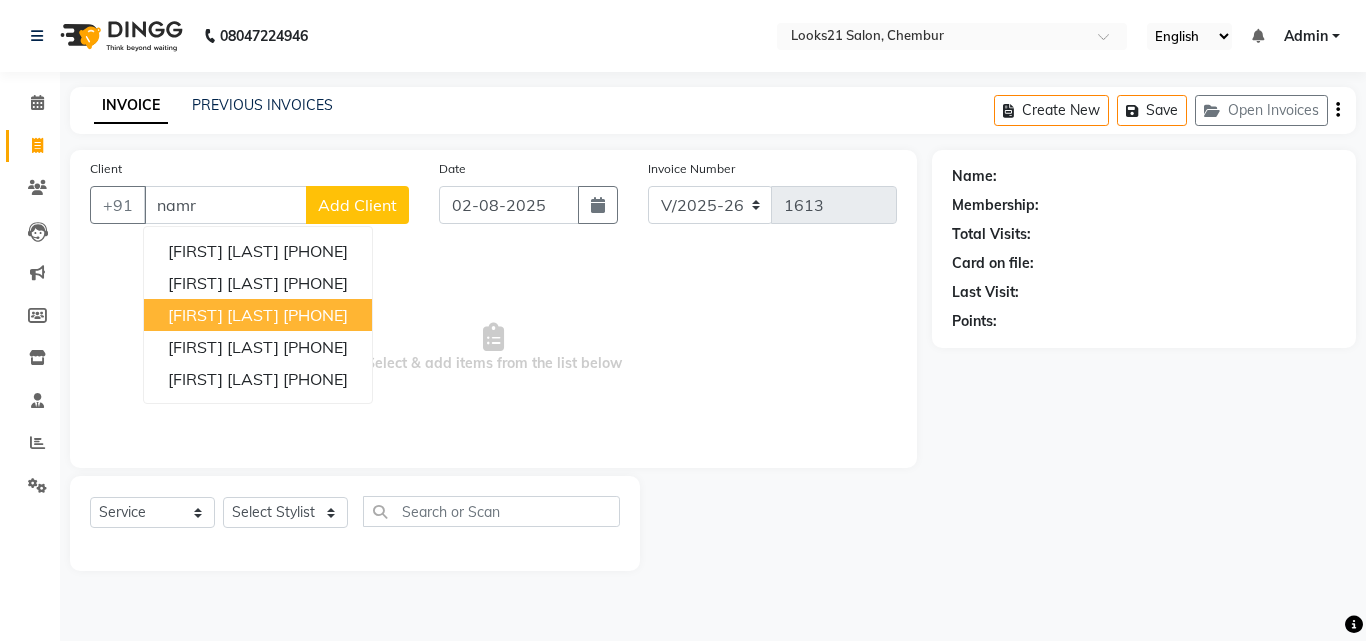 click on "[FIRST] [LAST] [PHONE]" at bounding box center (258, 315) 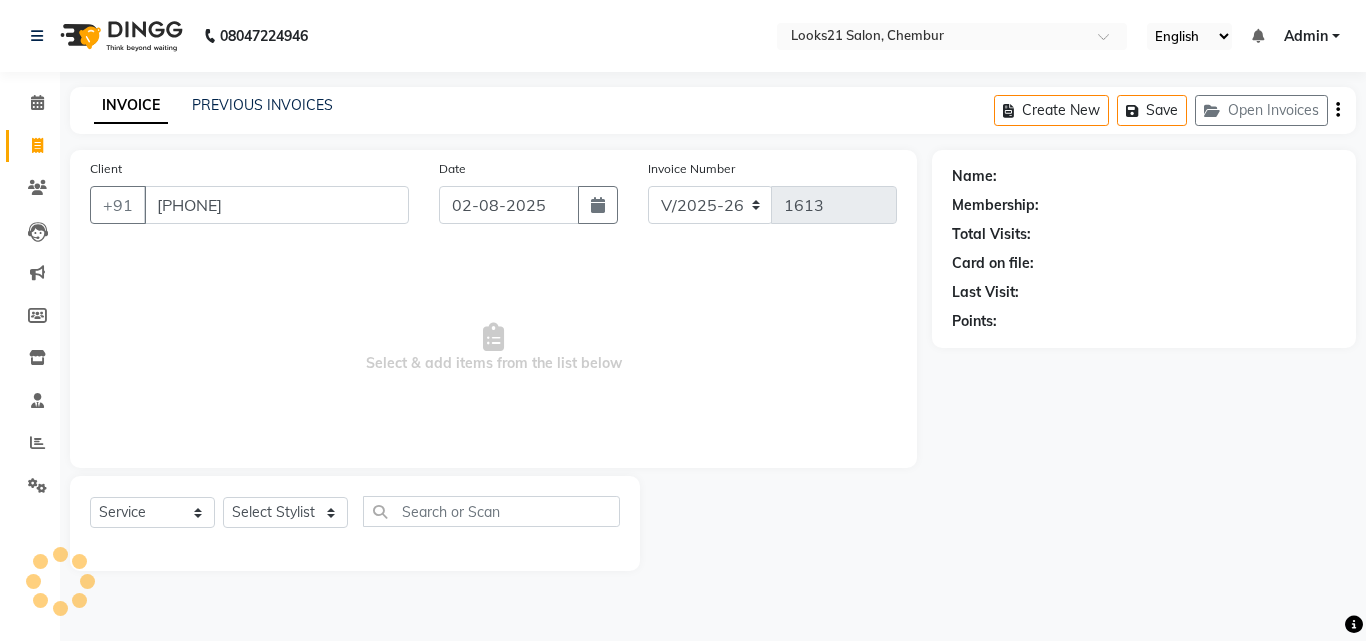 type on "[PHONE]" 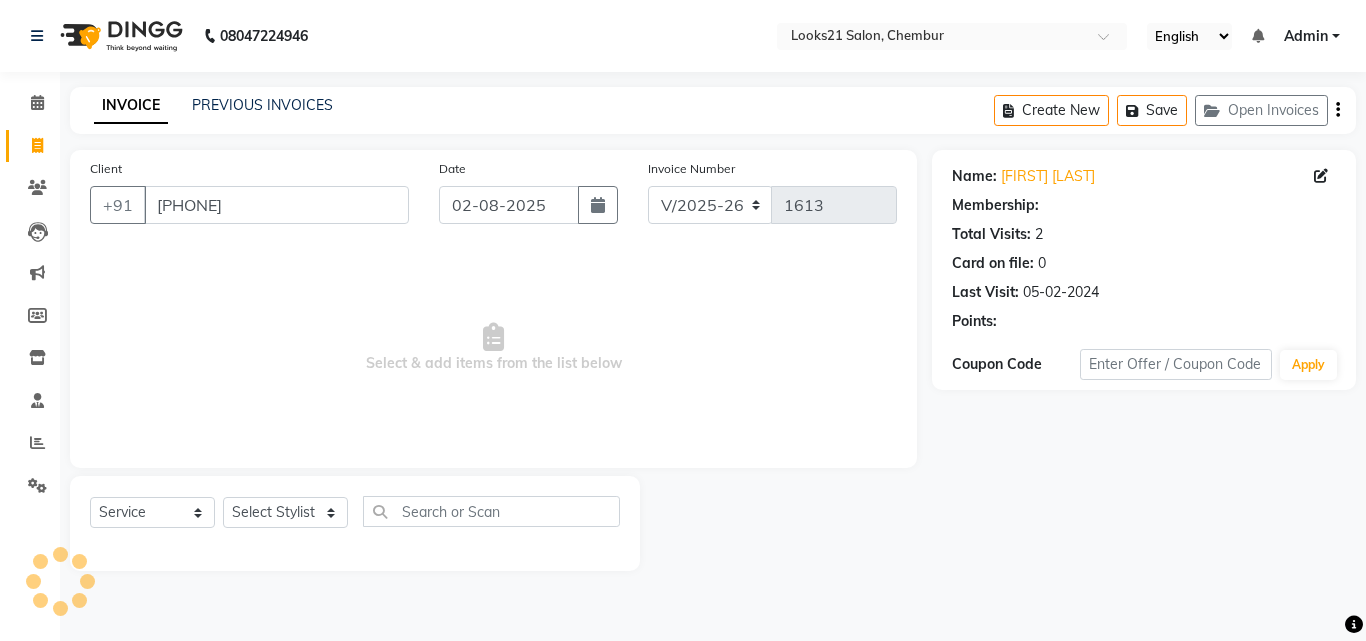 select on "1: Object" 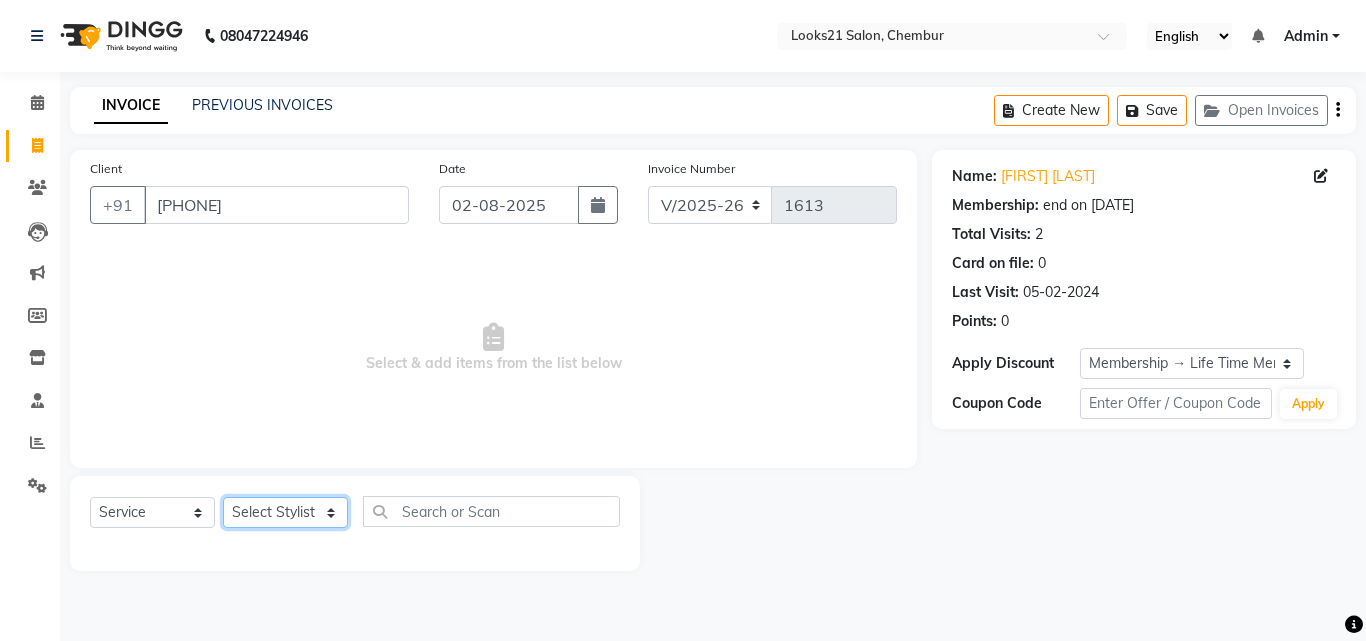 click on "Select Stylist Anwar Danish Janardhan LOOKS 21  sabiya khan Sajeda Siddiqui Samiksha Shakil Sharif Ahmed Shraddha Vaishali" 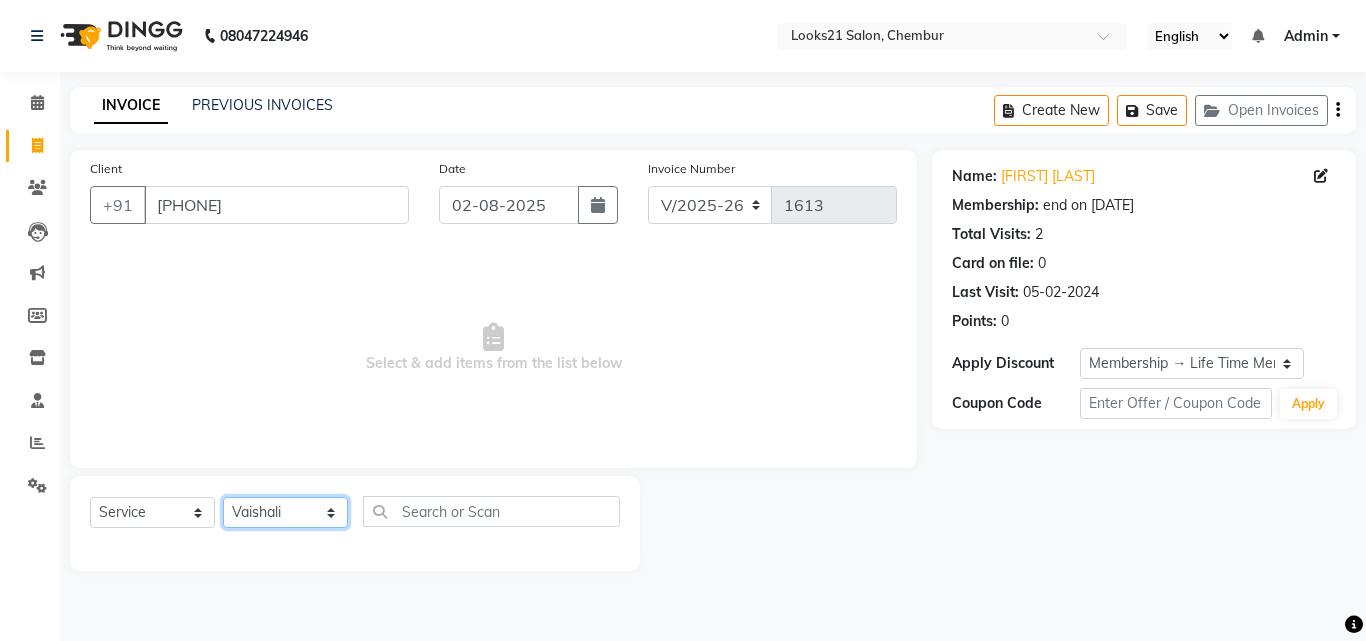 click on "Select Stylist Anwar Danish Janardhan LOOKS 21  sabiya khan Sajeda Siddiqui Samiksha Shakil Sharif Ahmed Shraddha Vaishali" 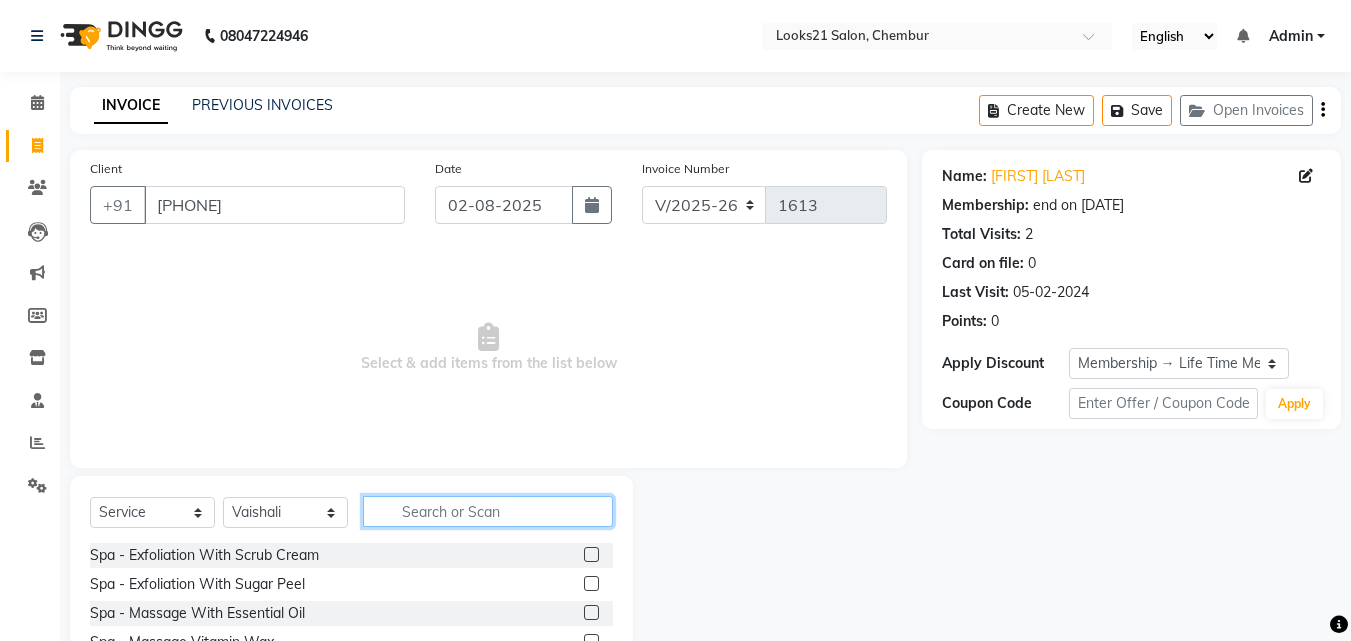 click 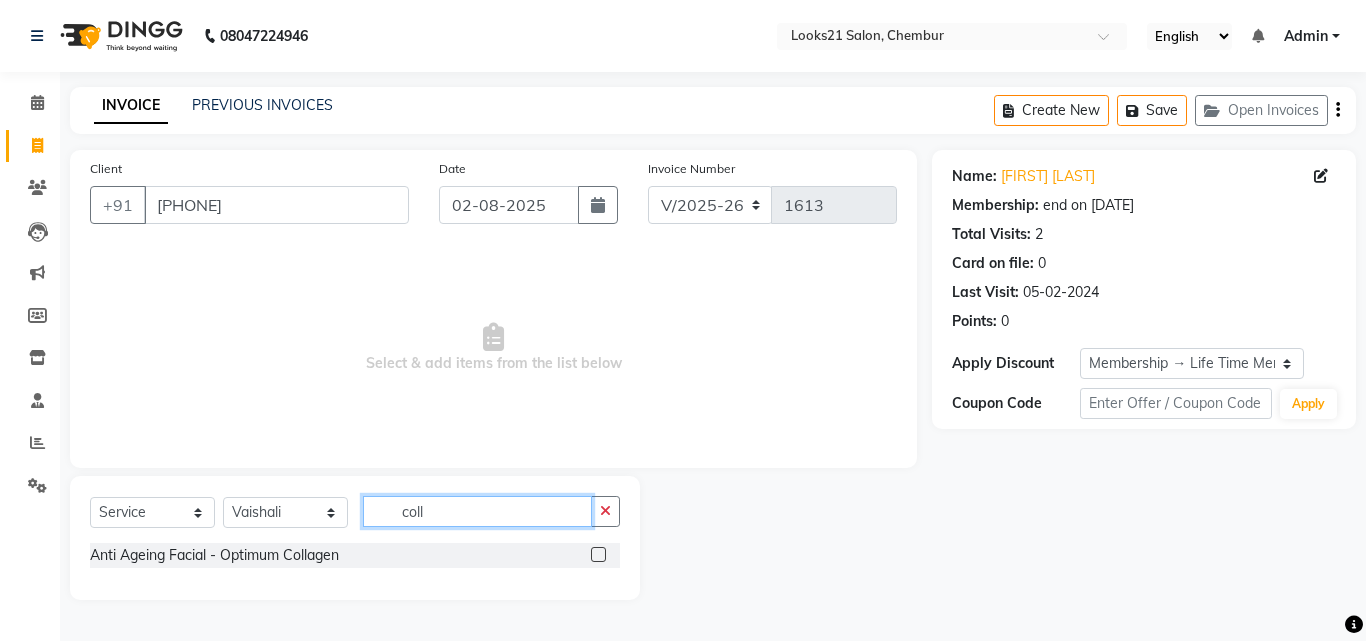 type on "coll" 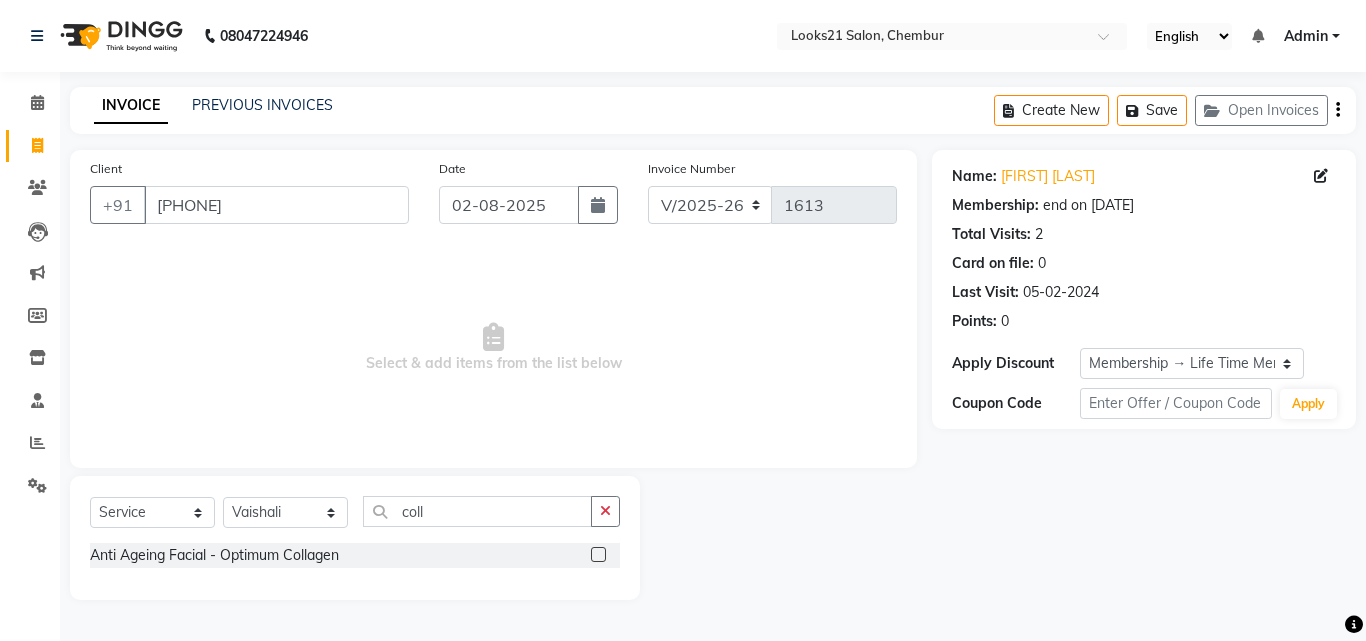 click on "Anti Ageing Facial  - Optimum Collagen" 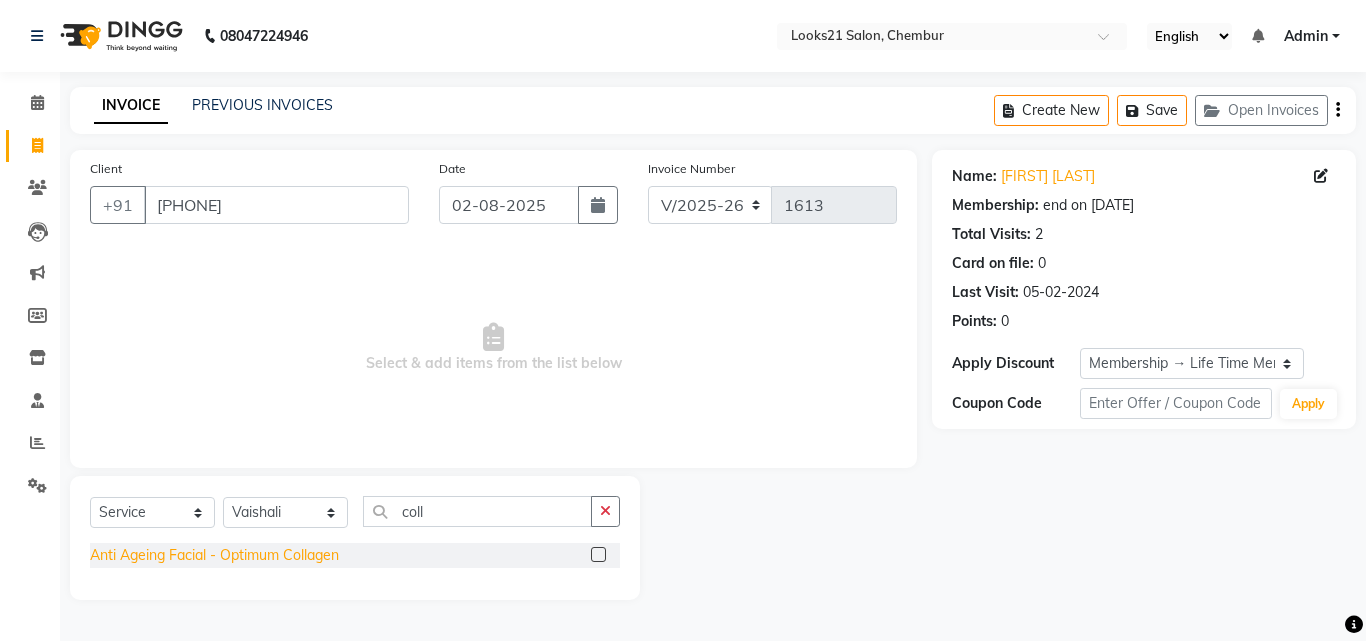 click on "Anti Ageing Facial  - Optimum Collagen" 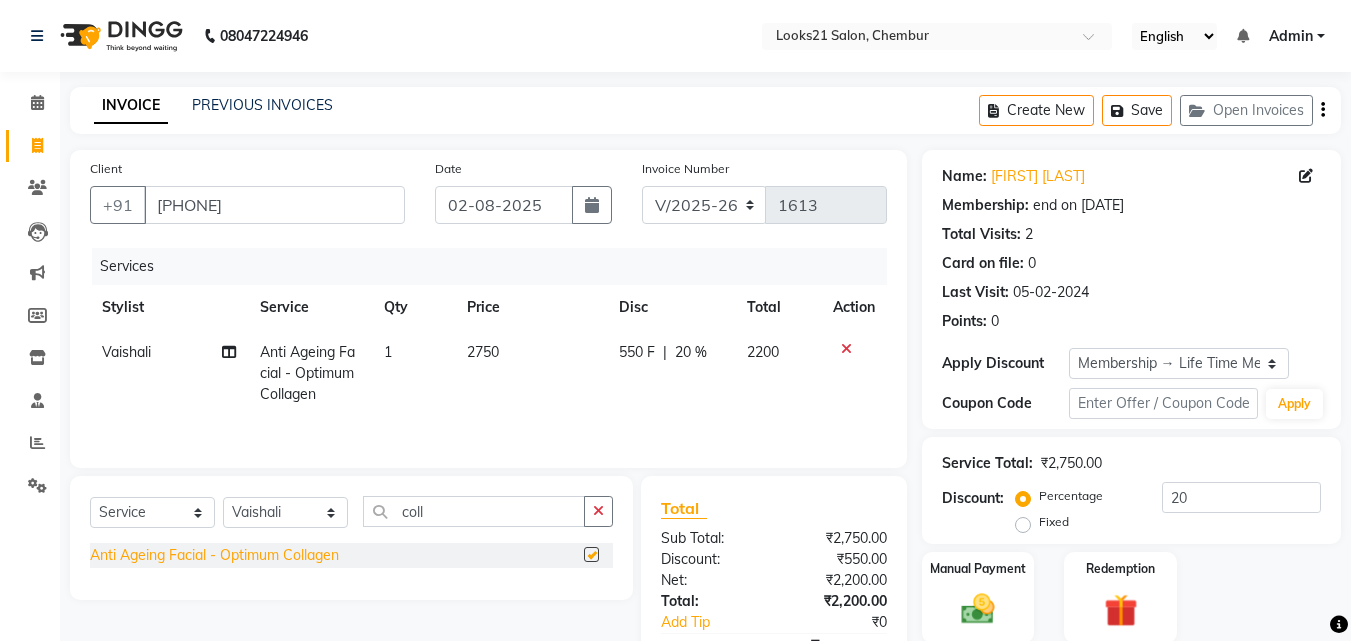 checkbox on "false" 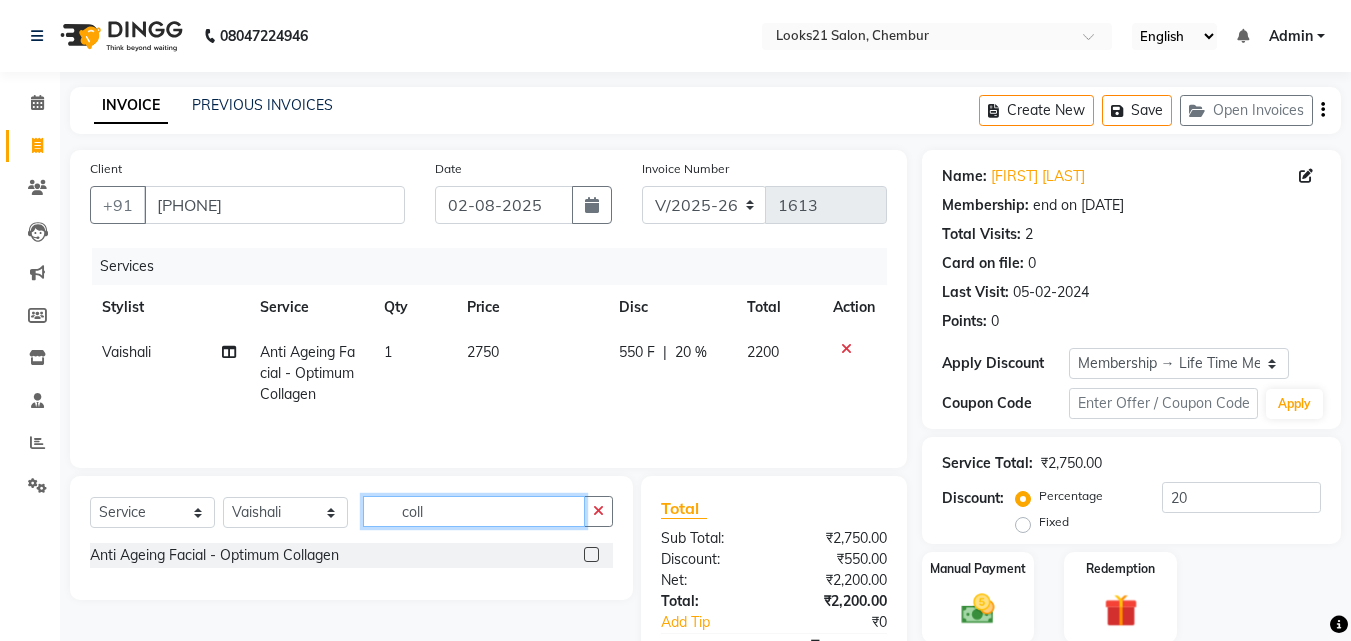 drag, startPoint x: 469, startPoint y: 517, endPoint x: 411, endPoint y: 522, distance: 58.21512 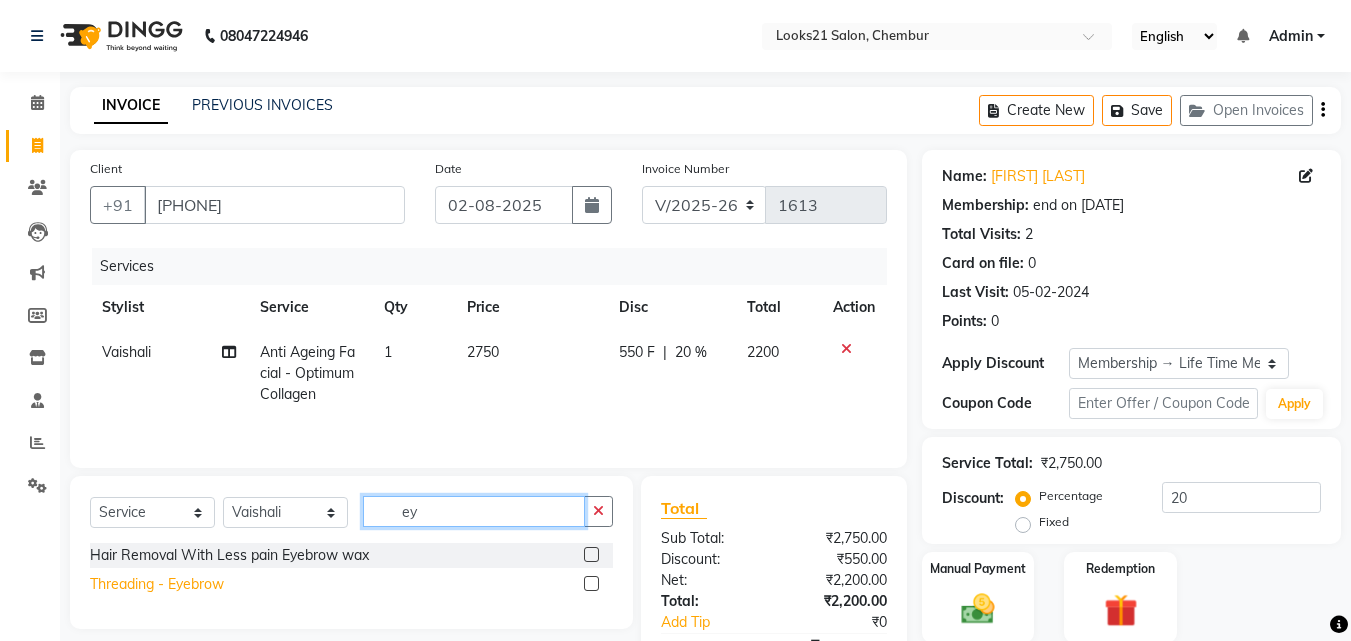 type on "ey" 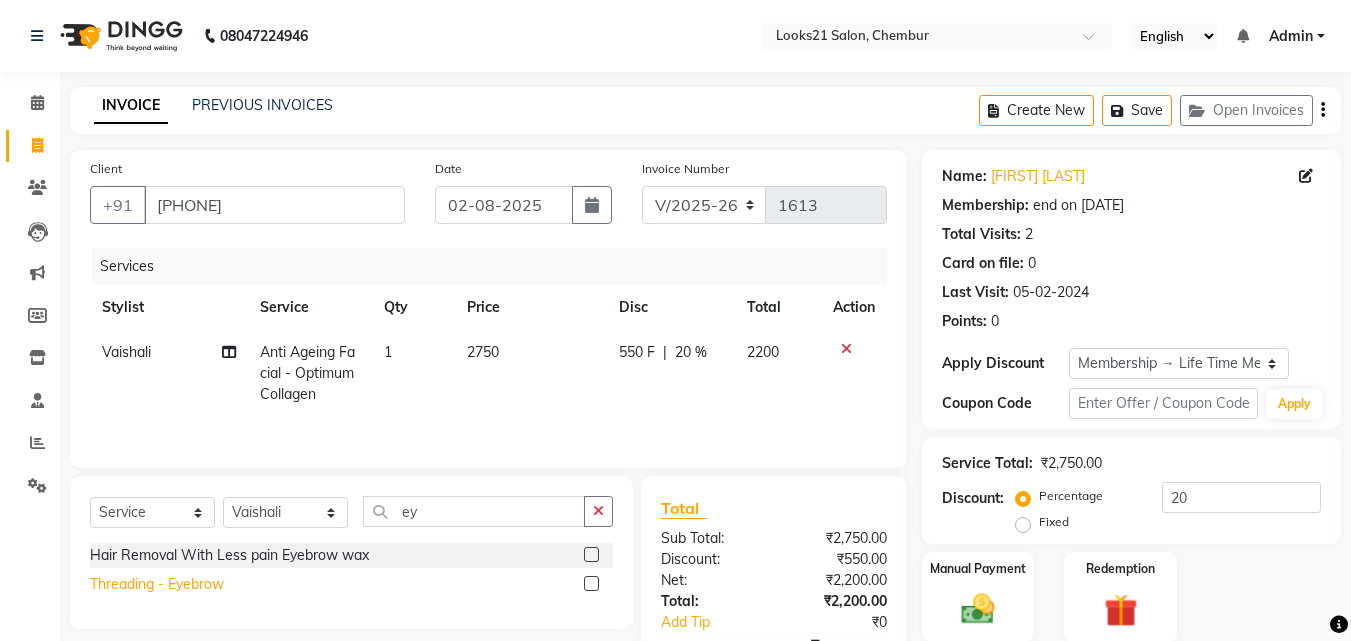 click on "Threading  - Eyebrow" 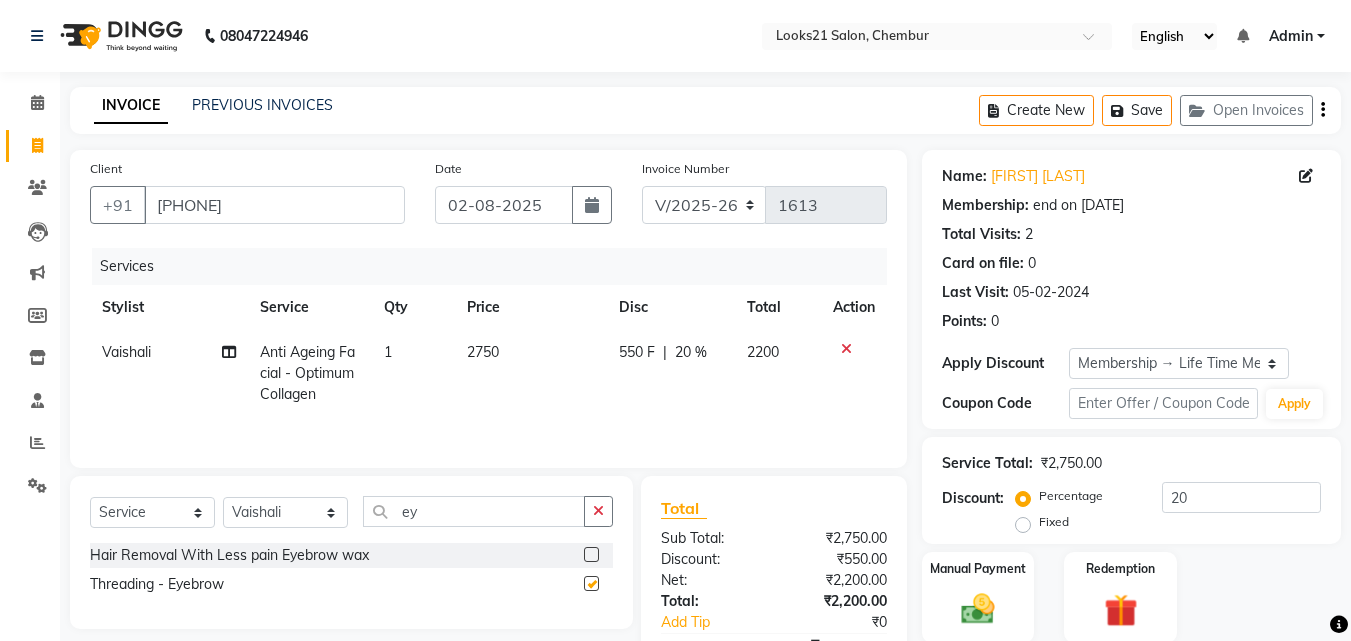 checkbox on "false" 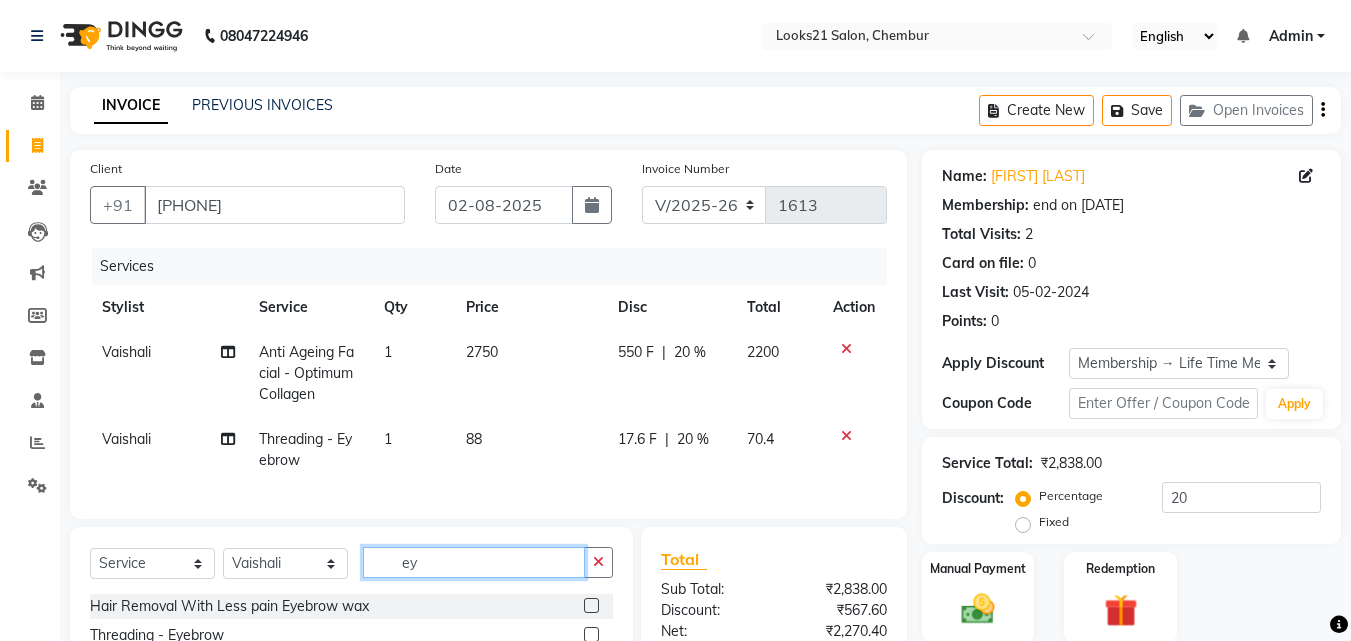 drag, startPoint x: 450, startPoint y: 574, endPoint x: 342, endPoint y: 575, distance: 108.00463 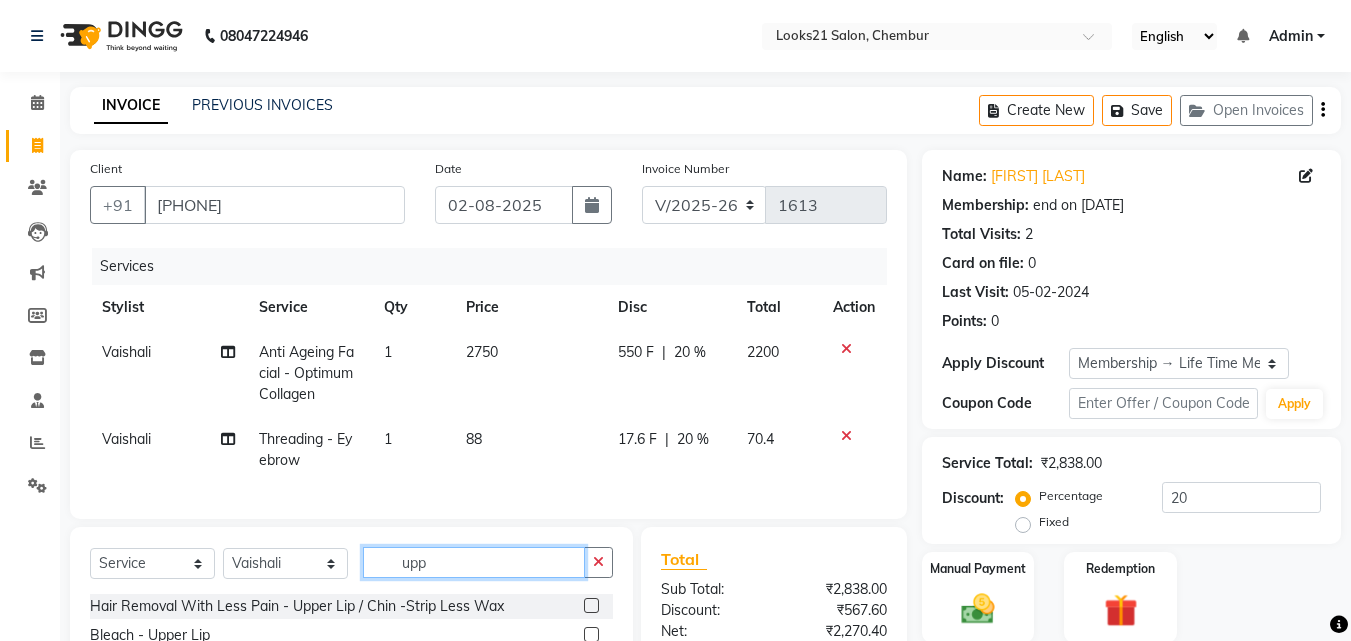 scroll, scrollTop: 200, scrollLeft: 0, axis: vertical 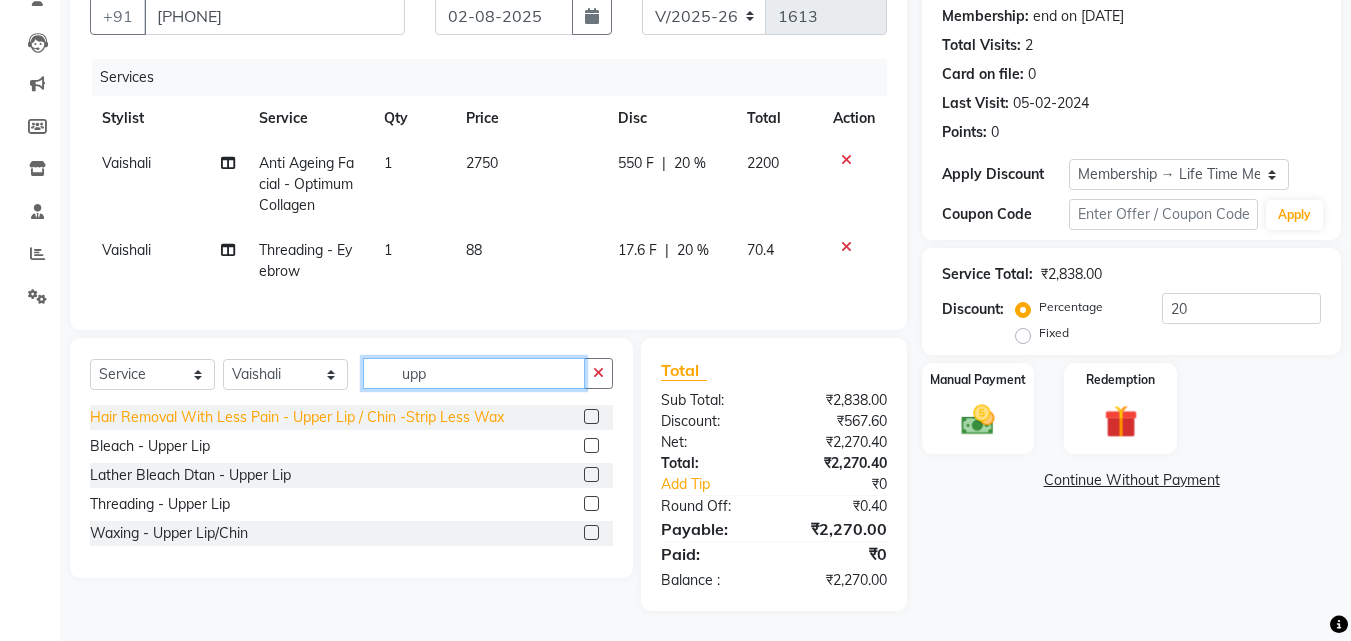 type on "upp" 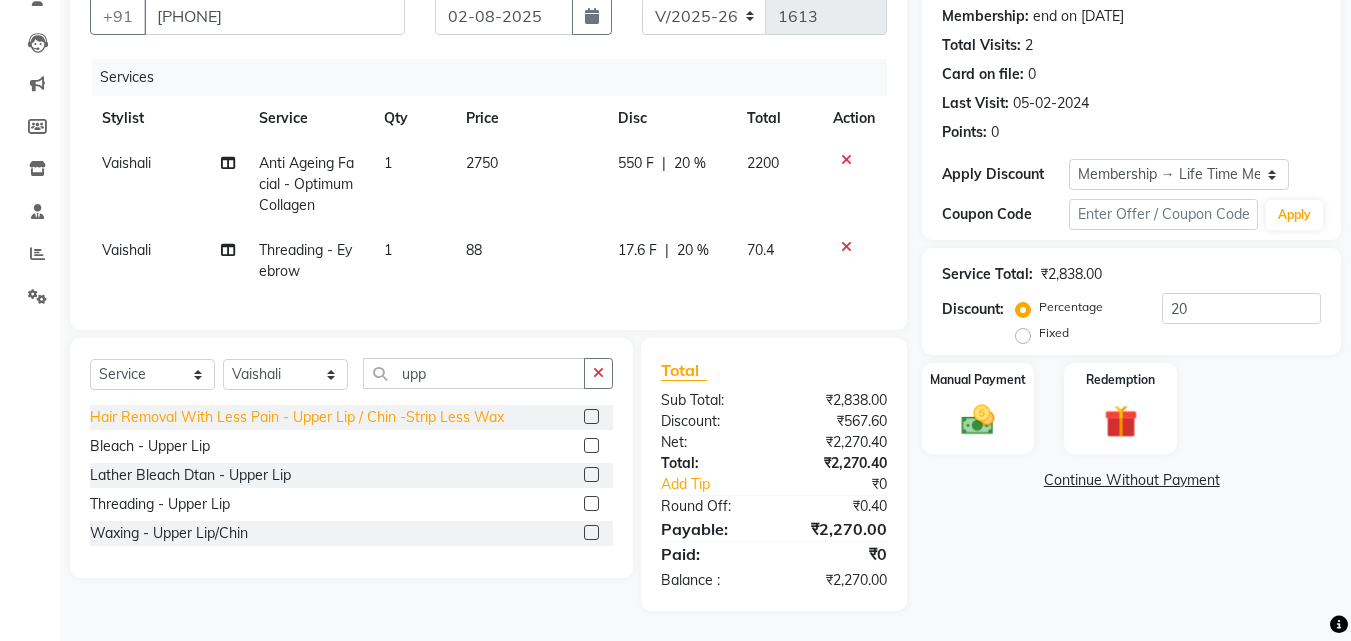 click on "Hair Removal With Less Pain  - Upper Lip / Chin -Strip Less Wax" 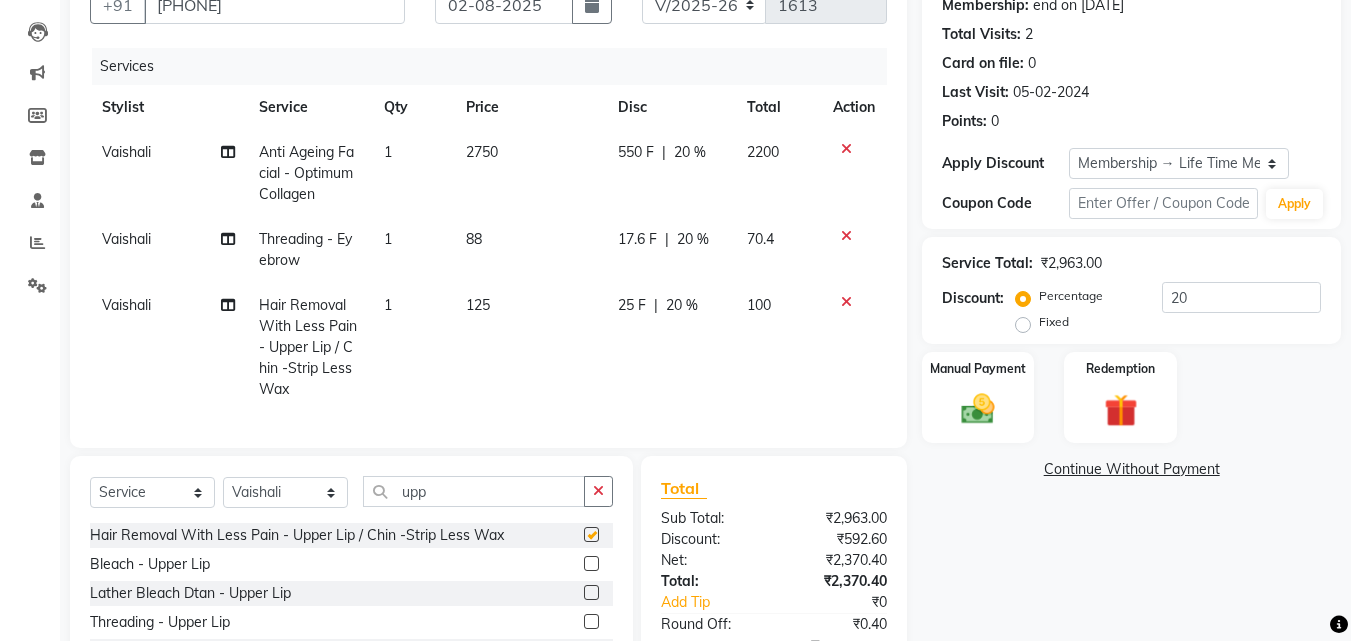 checkbox on "false" 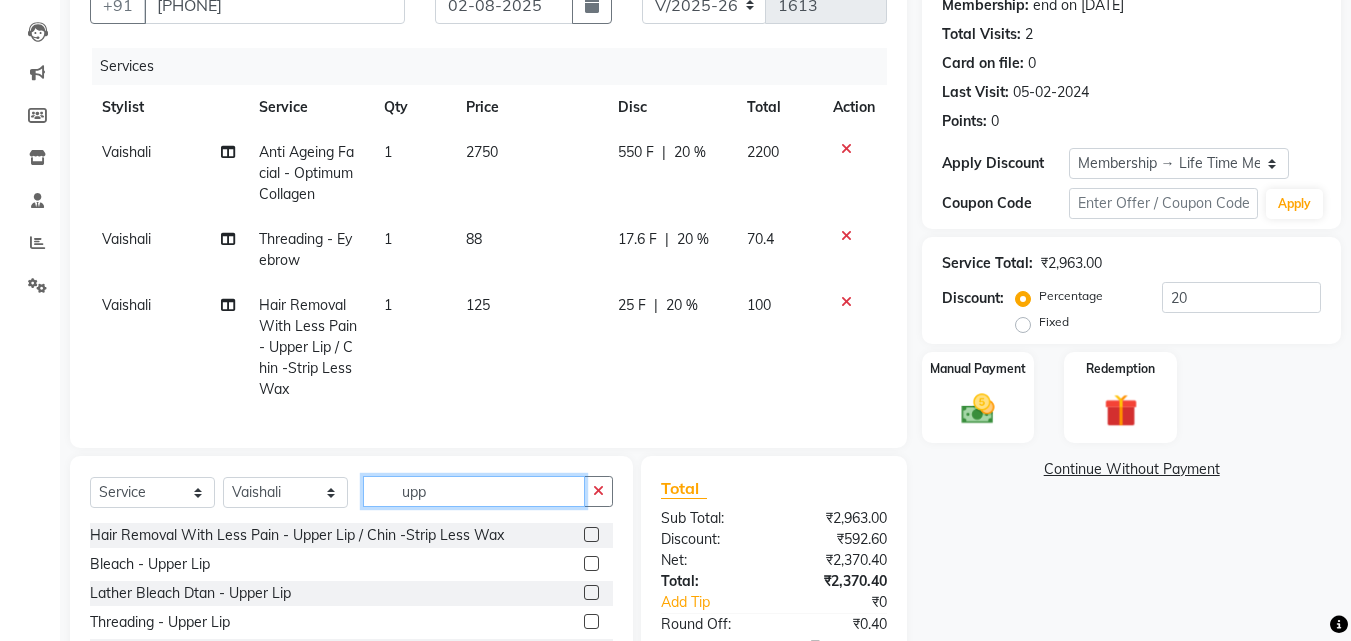 drag, startPoint x: 474, startPoint y: 499, endPoint x: 315, endPoint y: 493, distance: 159.11317 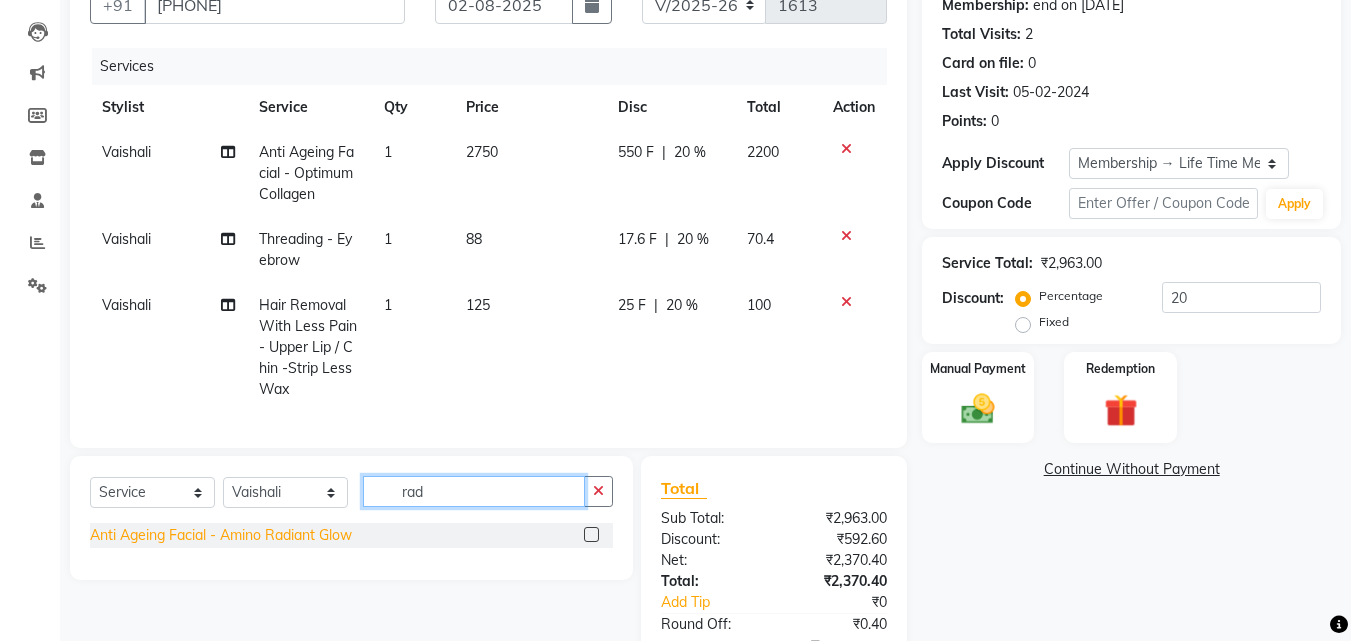 type on "rad" 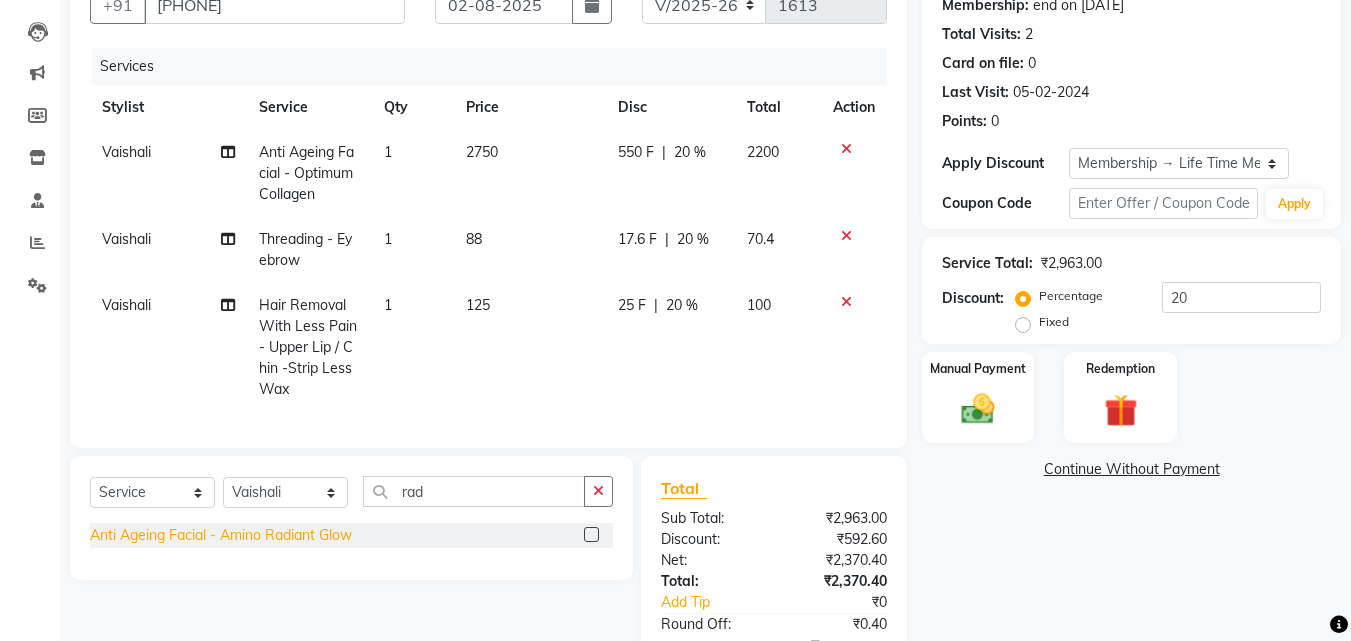 click on "Anti Ageing Facial  - Amino Radiant Glow" 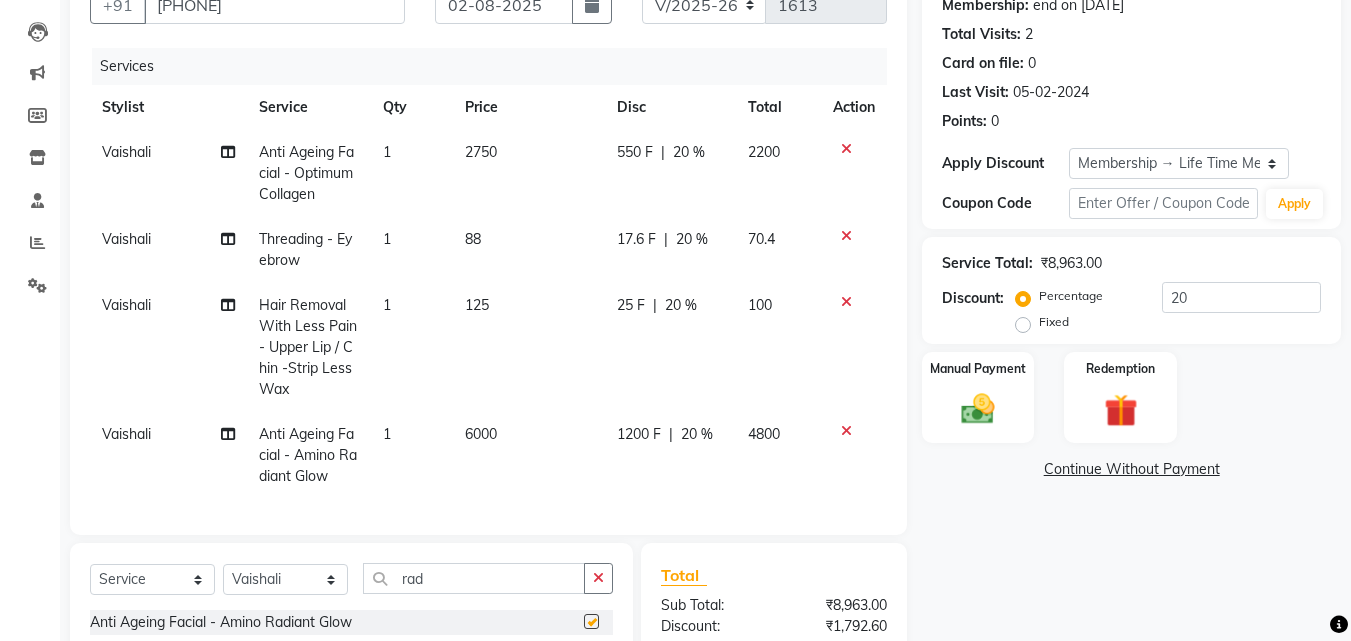checkbox on "false" 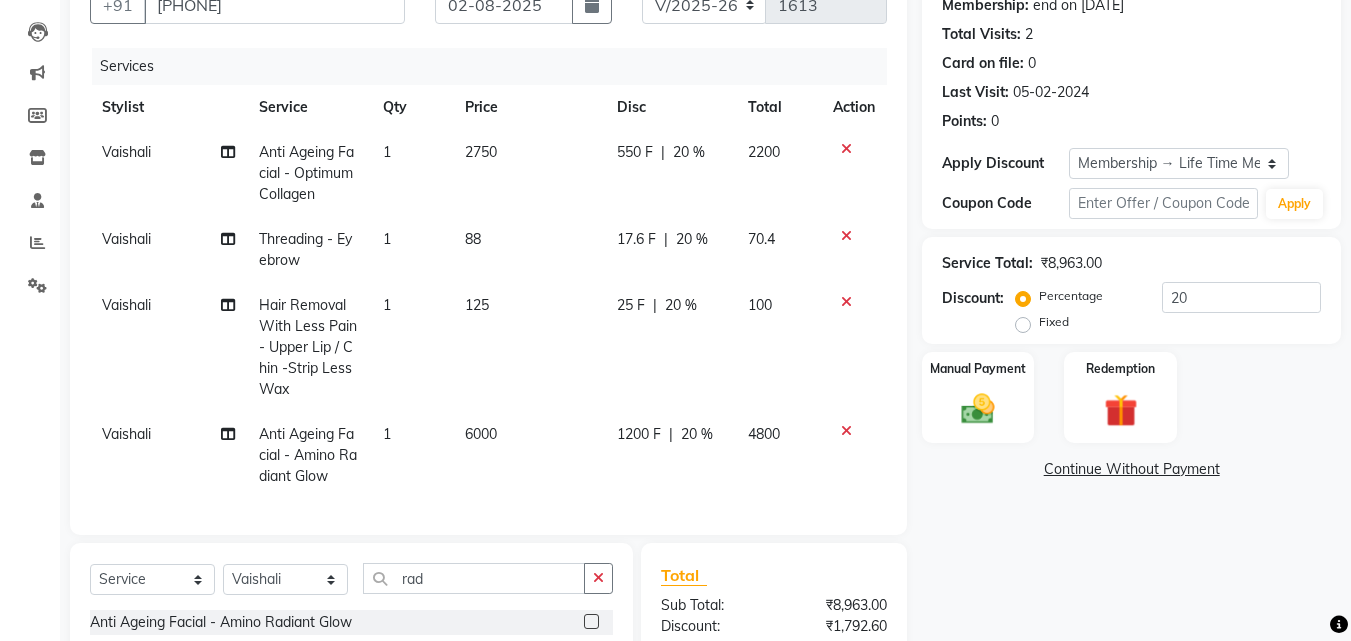 click on "20 %" 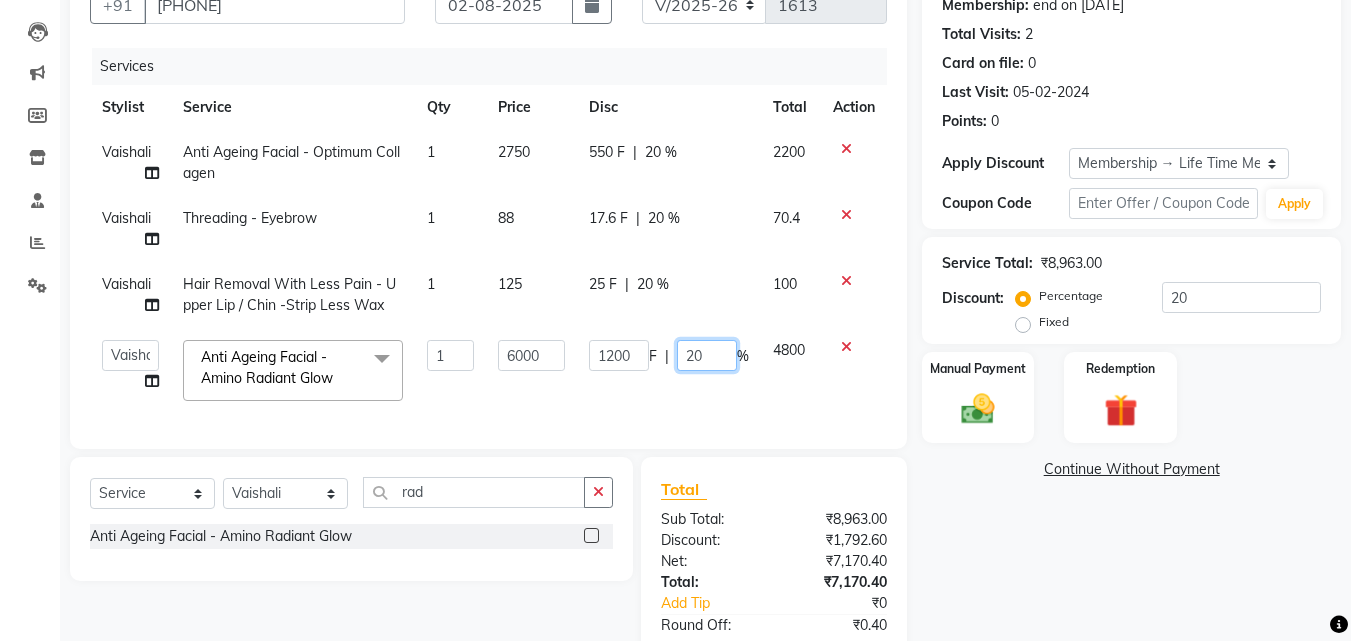 click on "20" 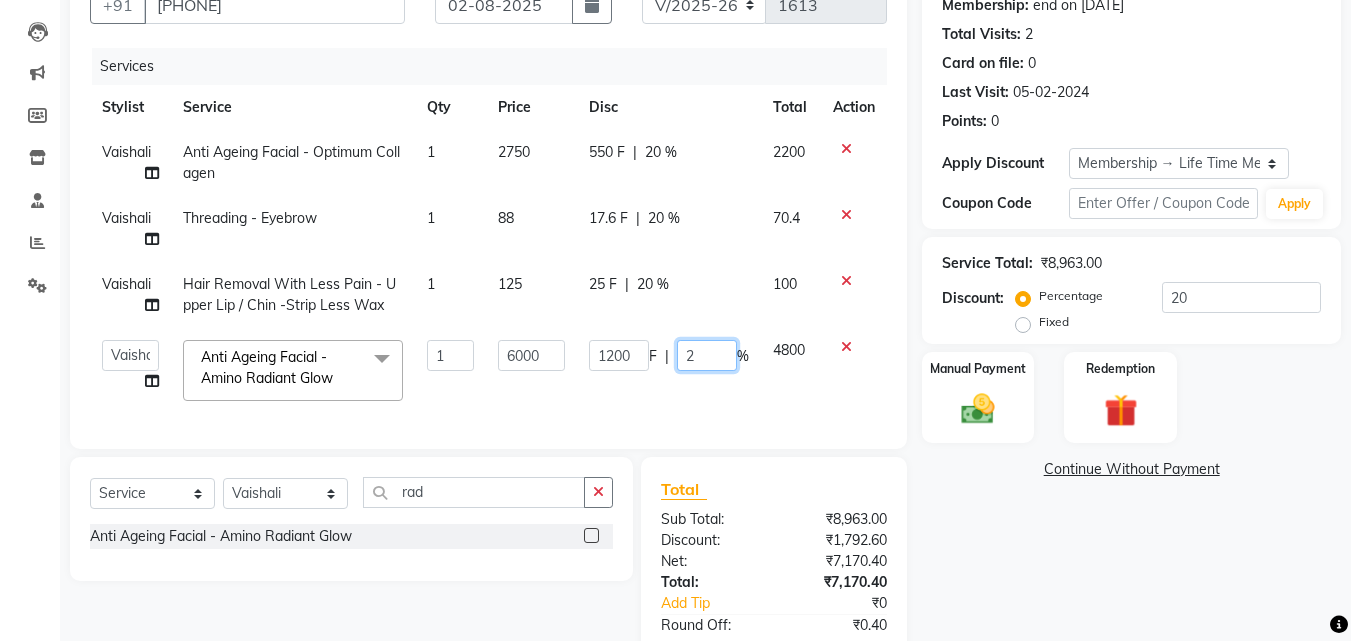 type on "28" 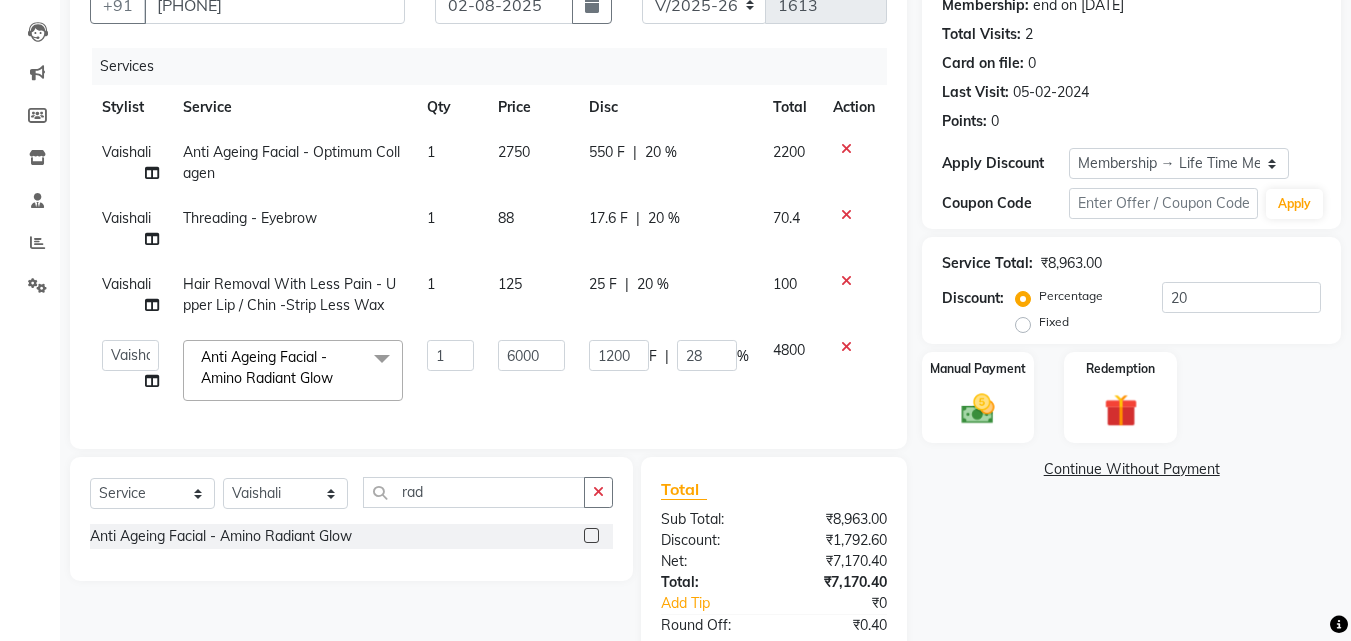 click on "[PERSON] Anti Ageing Facial - Optimum Collagen 1 2750 550 F | 20 % 2200 [PERSON] Threading - Eyebrow 1 88 17.6 F | 20 % 70.4 [PERSON] Hair Removal With Less Pain - Upper Lip / Chin -Strip Less Wax 1 125 25 F | 20 % 100 [PERSON] [PERSON] [PERSON] LOOKS 21 [PERSON] [PERSON] [PERSON] [PERSON] [PERSON] [PERSON] [PERSON] [PERSON] [PERSON] [PERSON] Anti Ageing Facial - Amino Radiant Glow x Spa - Exfoliation With Scrub Cream Spa - Exfoliation With Sugar Peel Spa - Massage With Essential Oil Spa - Massage Vitamin Wax Spa - Wraps With Cotton Extract Spa - Wraps With Moistourising Wax TIP FOR STAFF Therapy - Full Arms Therapy - Full Leg Therapy - Sparkling Back Reflexology - Feet (30 Mins) Reflexology - Hand & Feet ( 60 Mins) Reflexology - Back (30 Mins) Nails- Cut file & Polish Black Mask - Under Arms And Back Of Arms Black Mask - Front Black Mask - Back Black Mask - Full Arms Black Mask - Half Arms Black Mask - Full Legs Black Mask - Half Legs Black Mask - Feet Black Mask - Behind 1 F |" 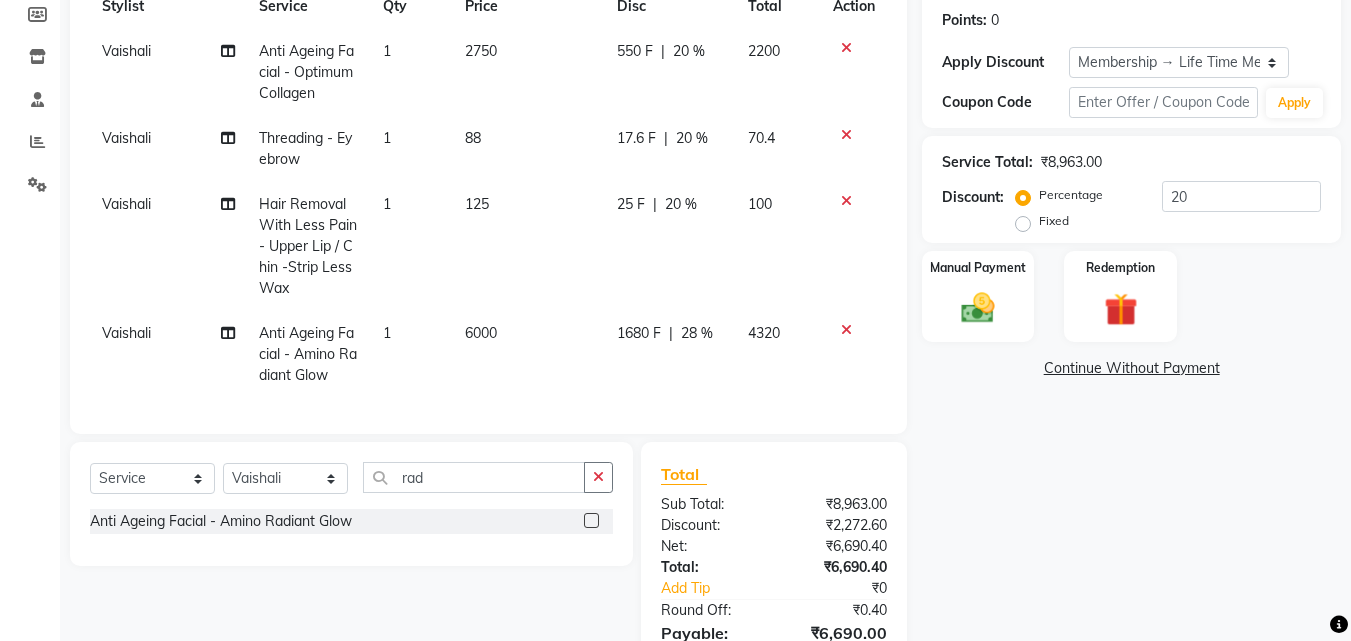 scroll, scrollTop: 420, scrollLeft: 0, axis: vertical 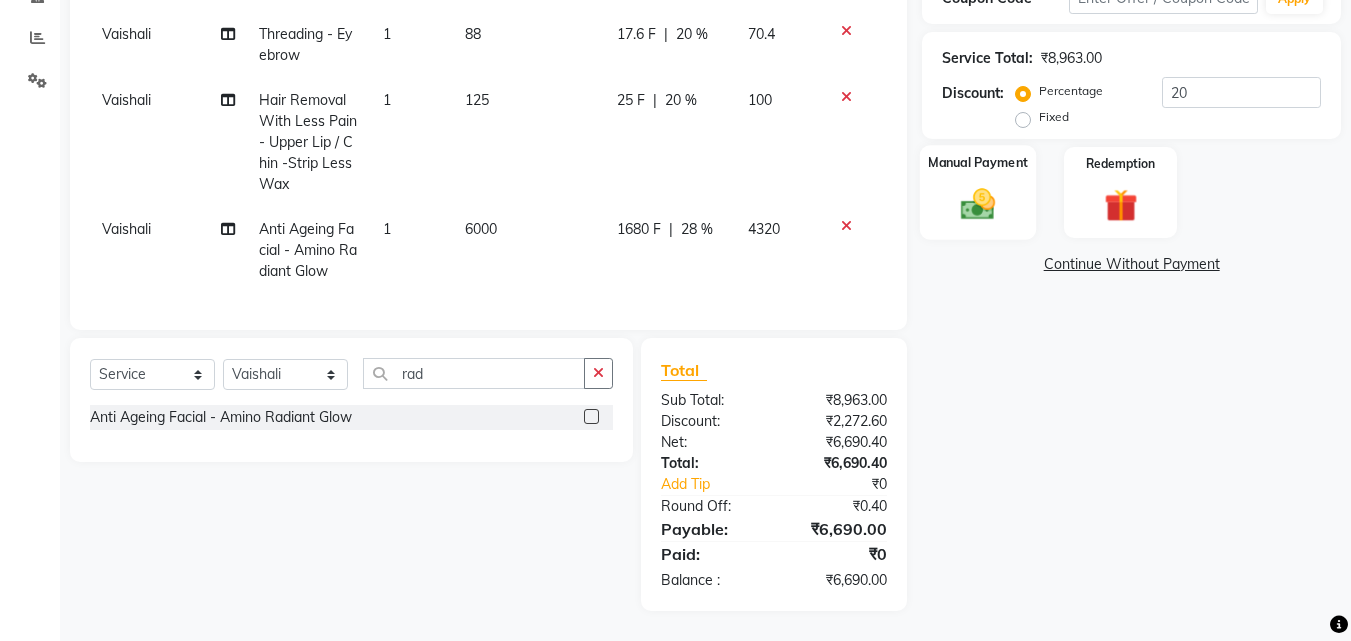 click 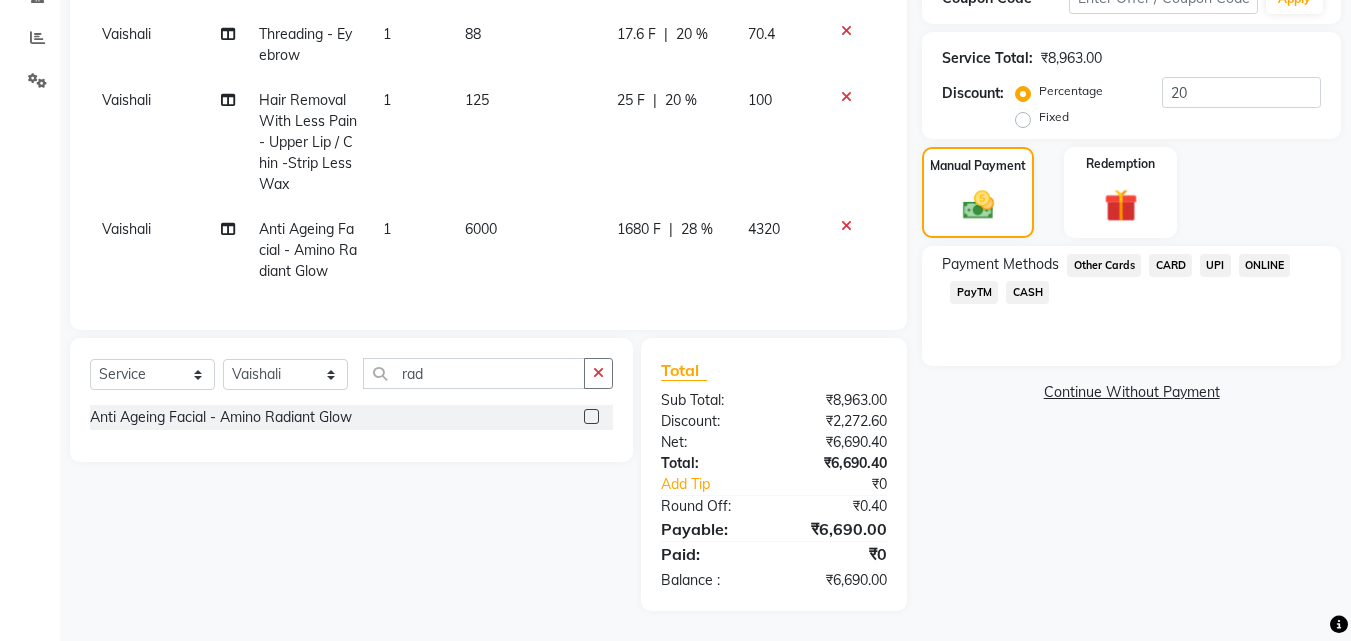 click on "CASH" 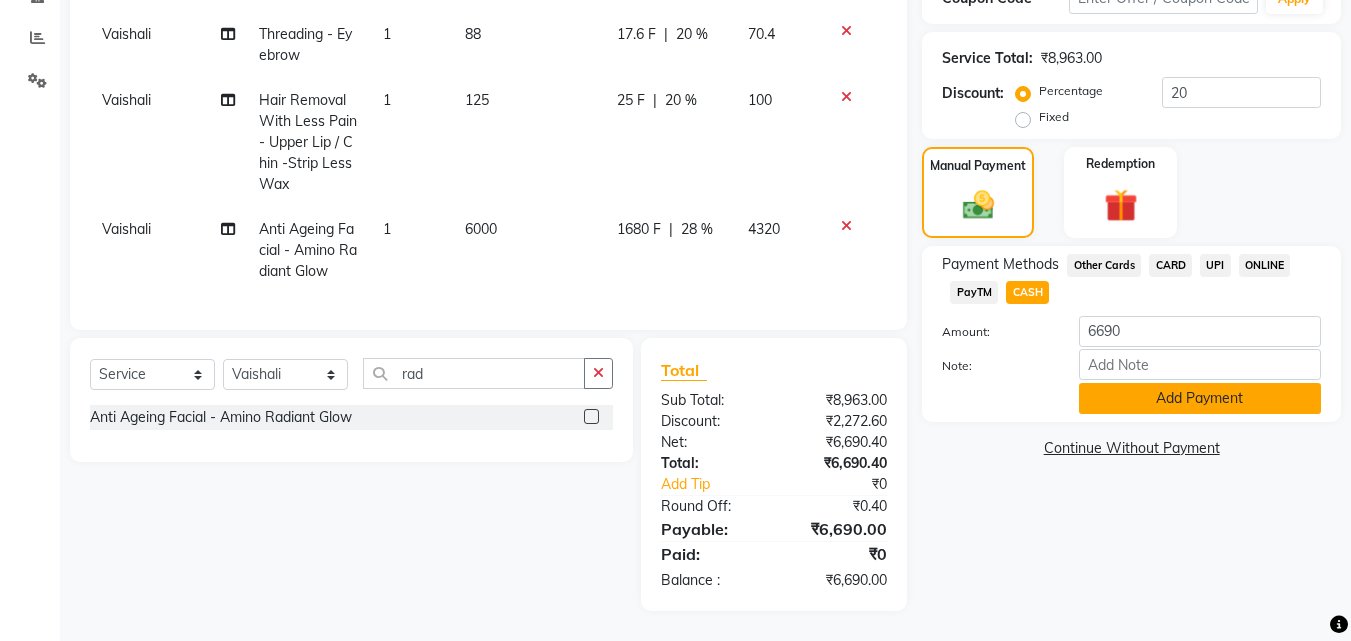 click on "Add Payment" 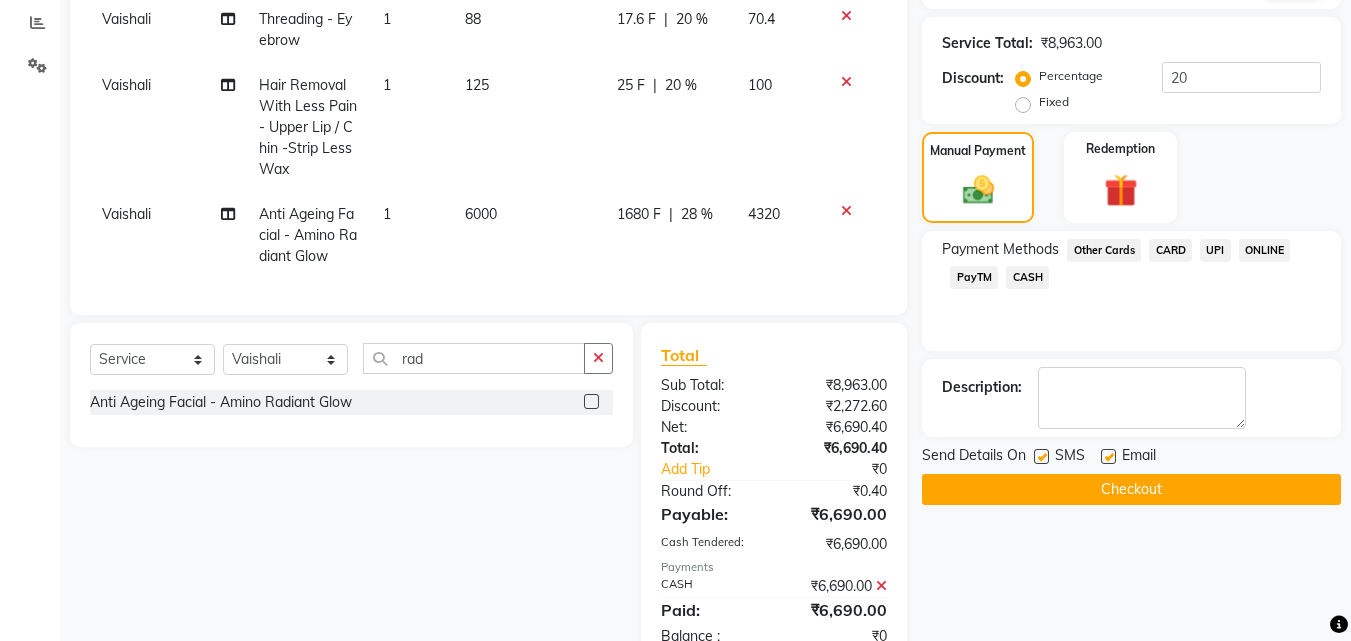 scroll, scrollTop: 491, scrollLeft: 0, axis: vertical 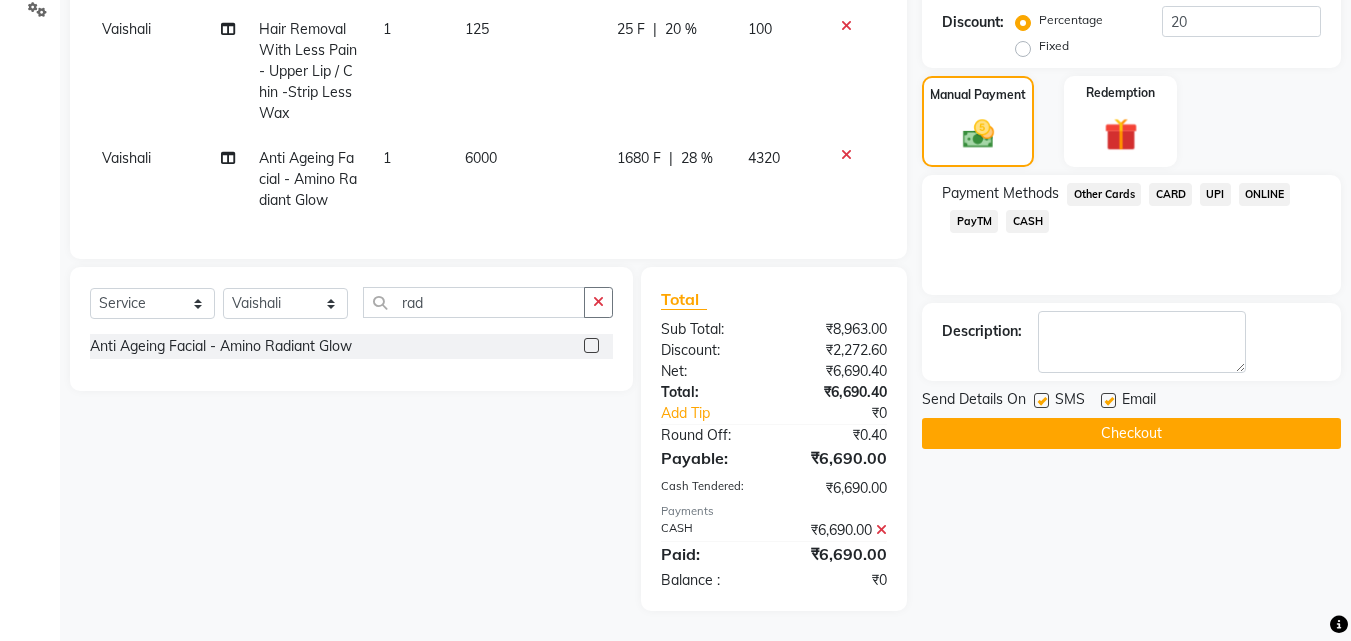 click on "Checkout" 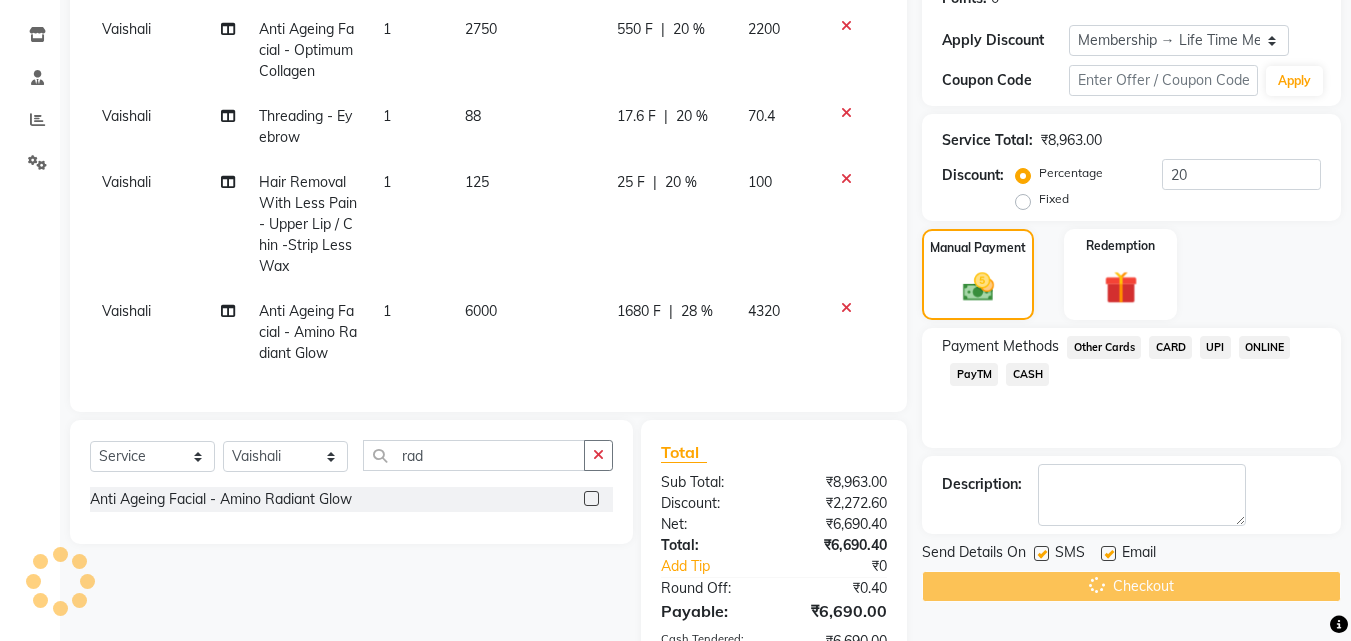 scroll, scrollTop: 191, scrollLeft: 0, axis: vertical 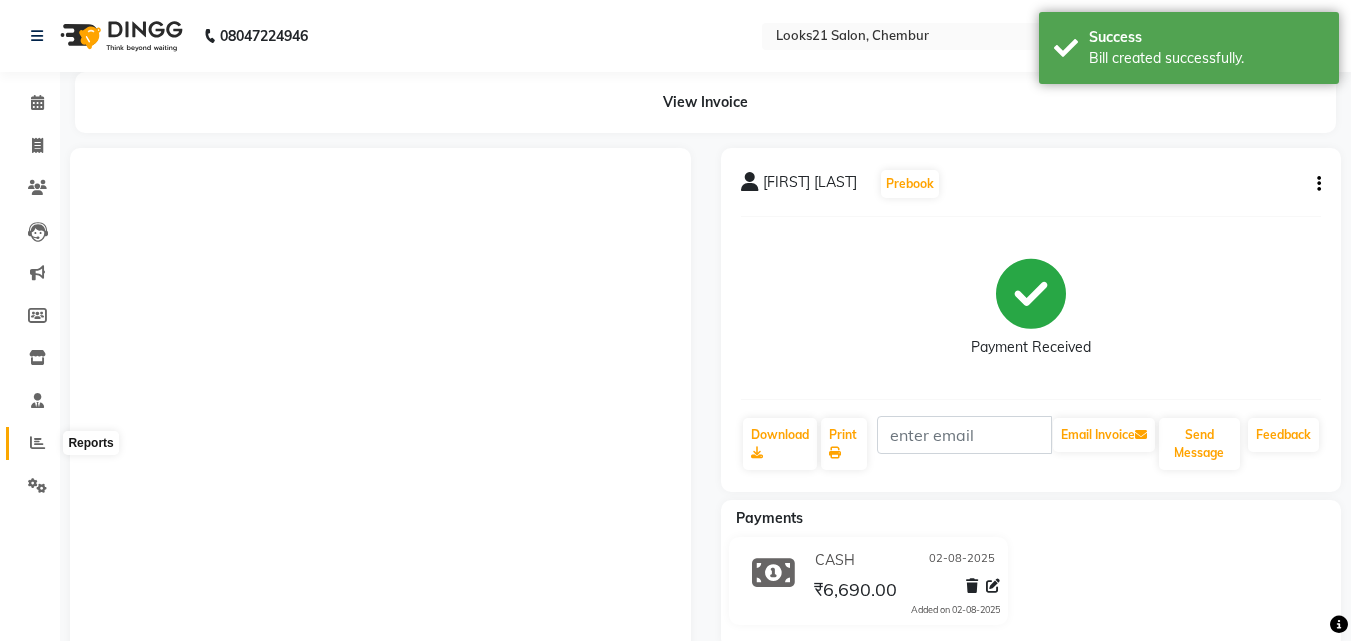 click 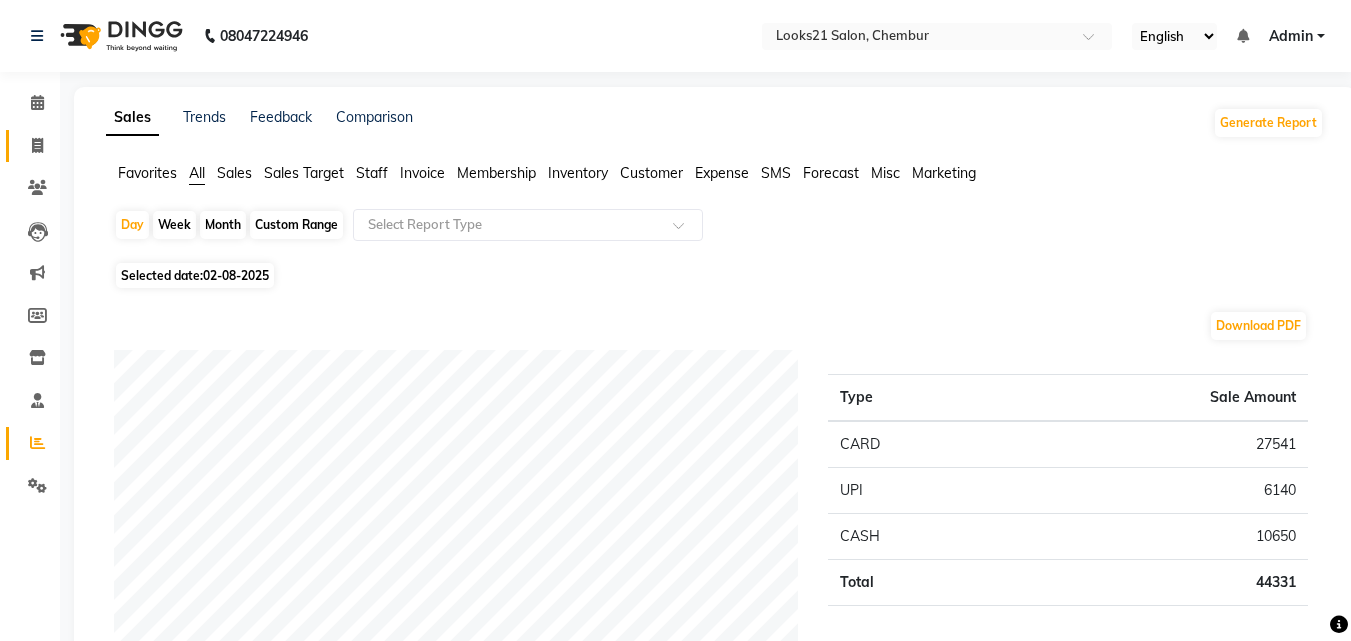 click on "Invoice" 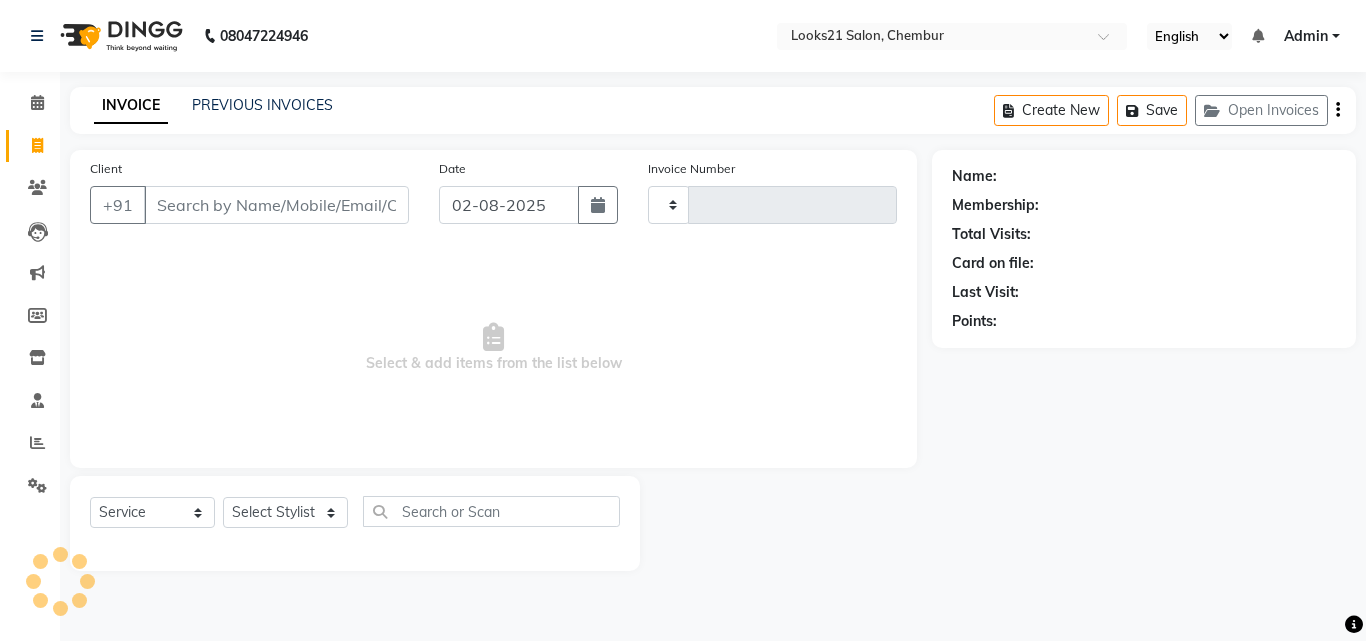 type on "1614" 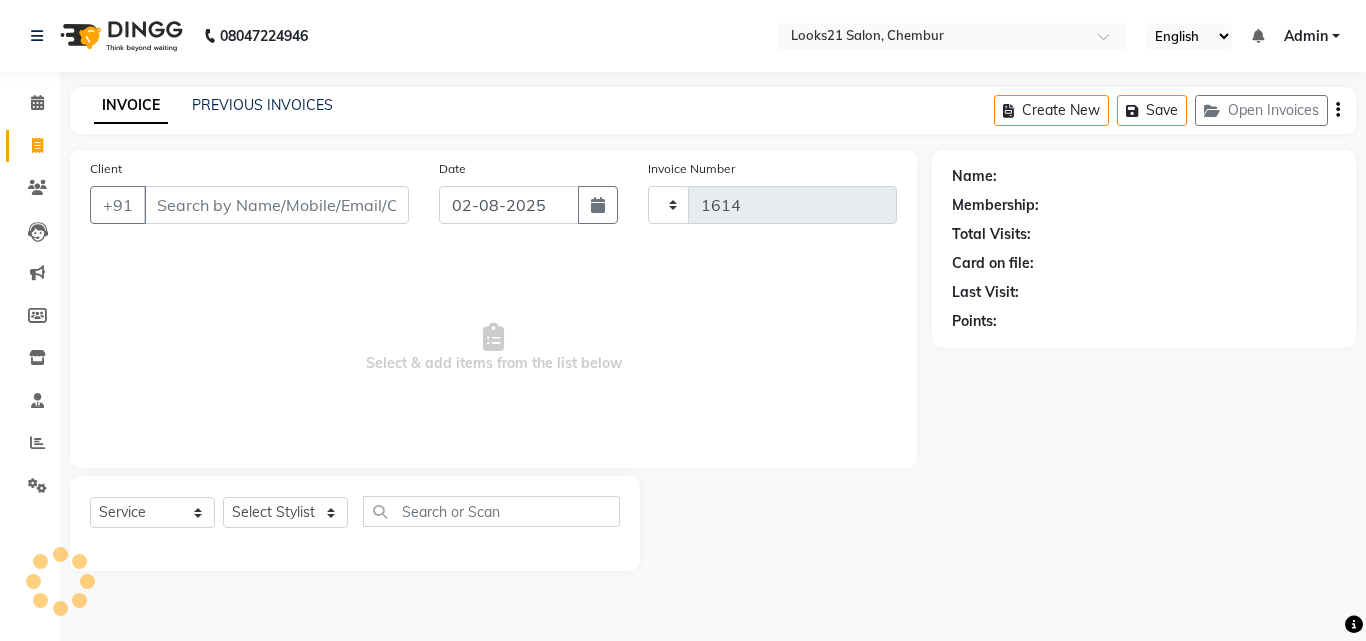select on "844" 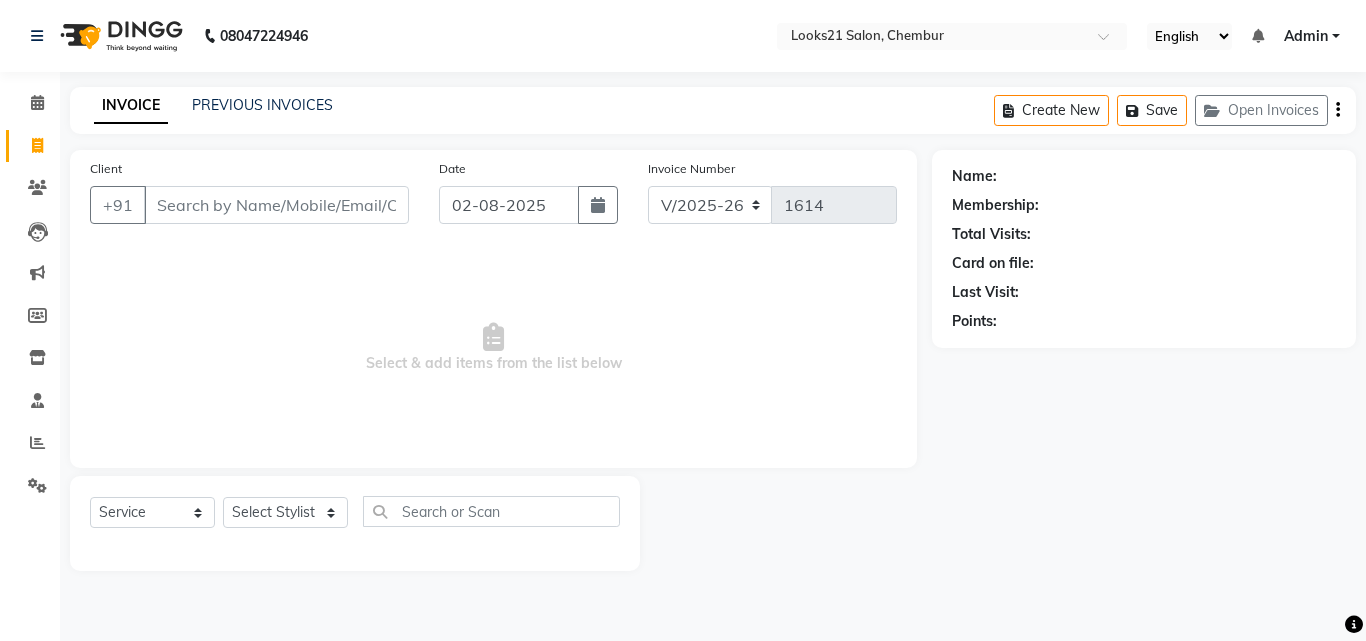 click on "Client" at bounding box center (276, 205) 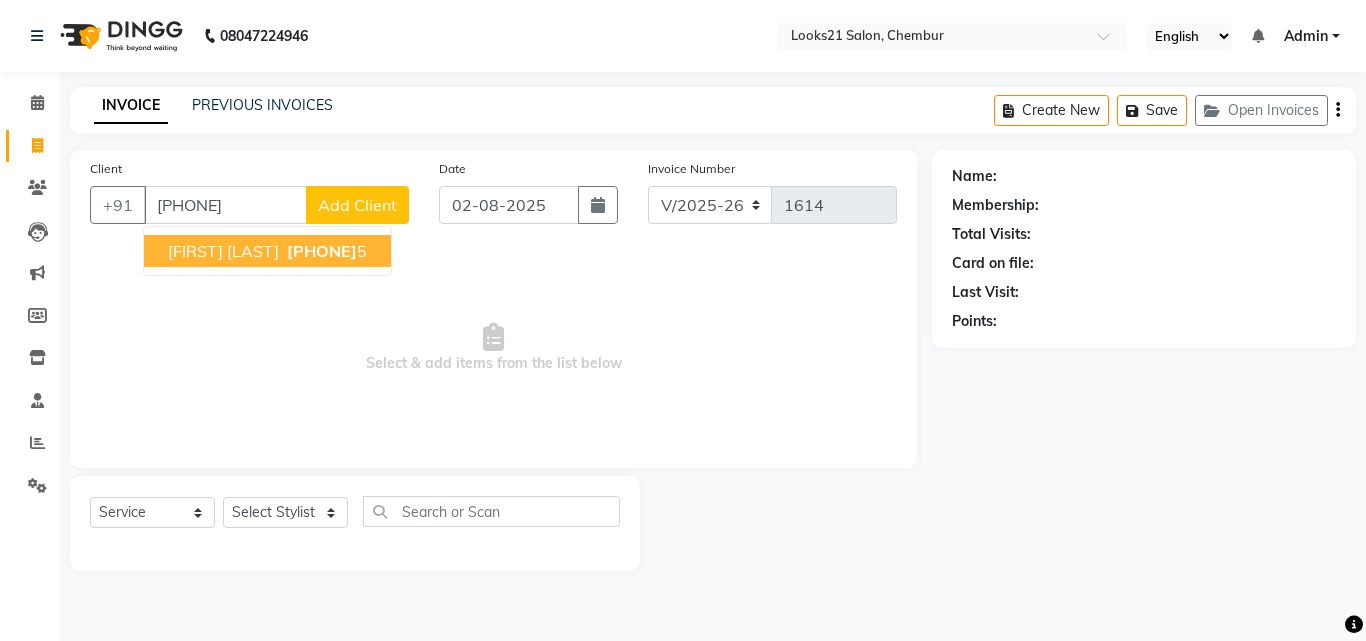 click on "[PHONE]" at bounding box center (322, 251) 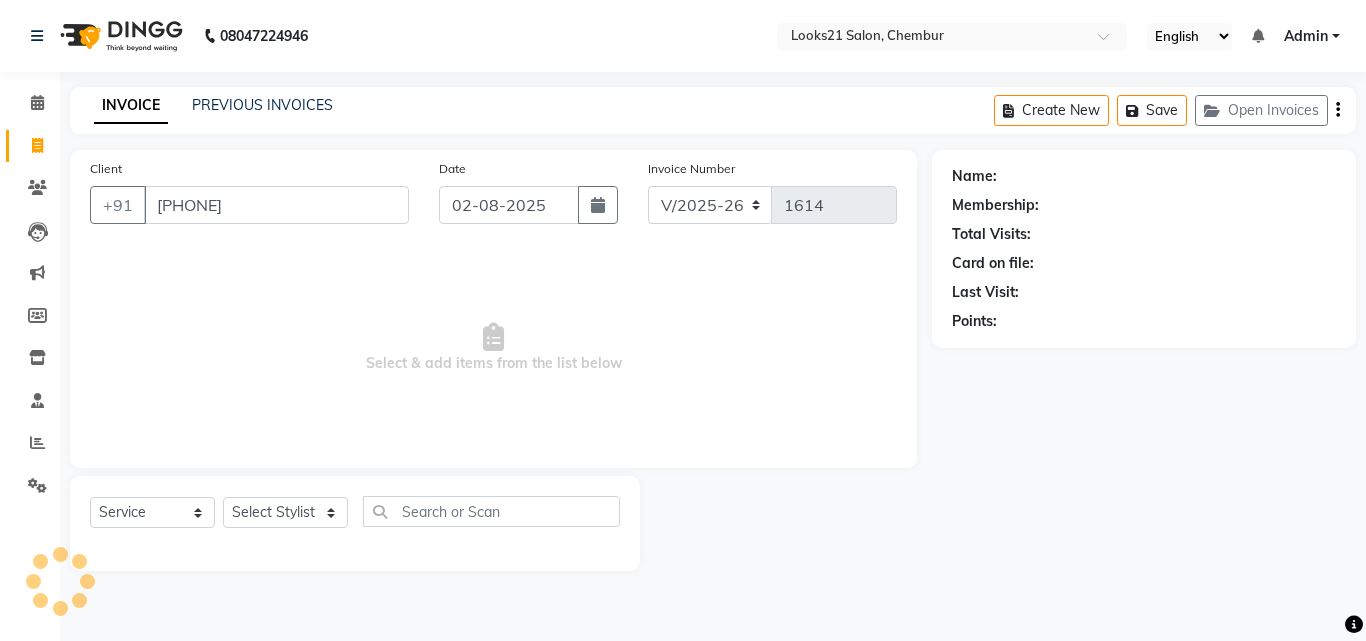 type on "[PHONE]" 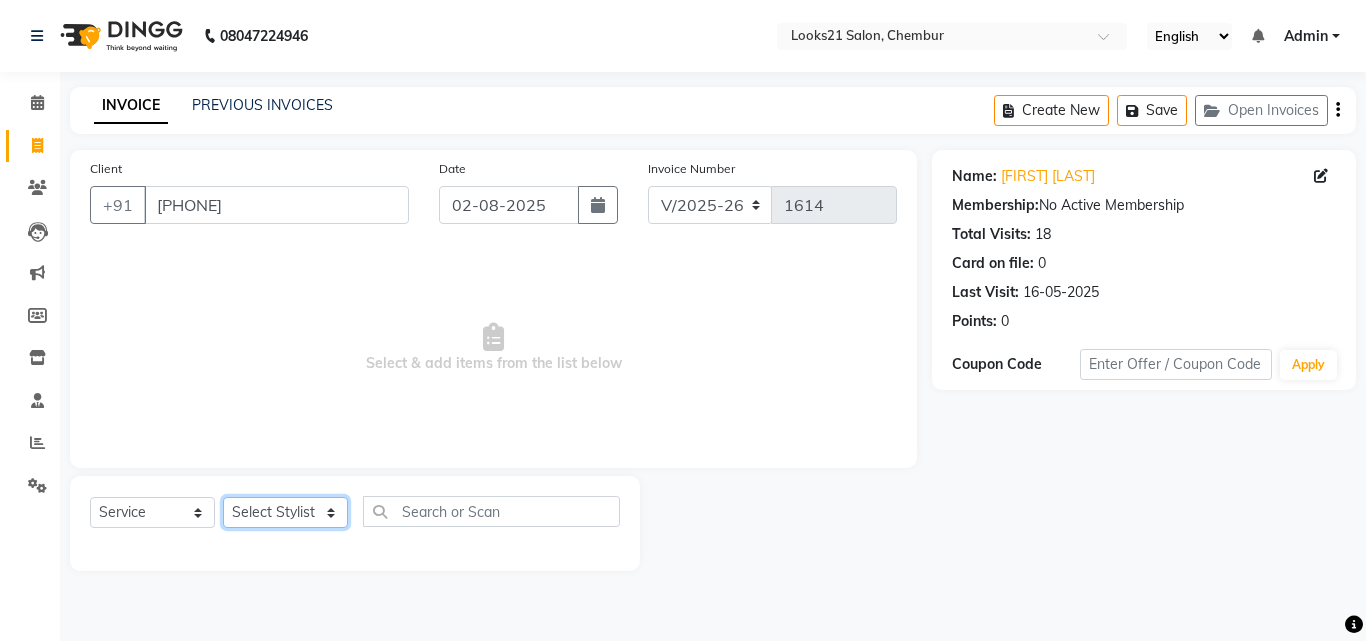click on "Select Stylist Anwar Danish Janardhan LOOKS 21  sabiya khan Sajeda Siddiqui Samiksha Shakil Sharif Ahmed Shraddha Vaishali" 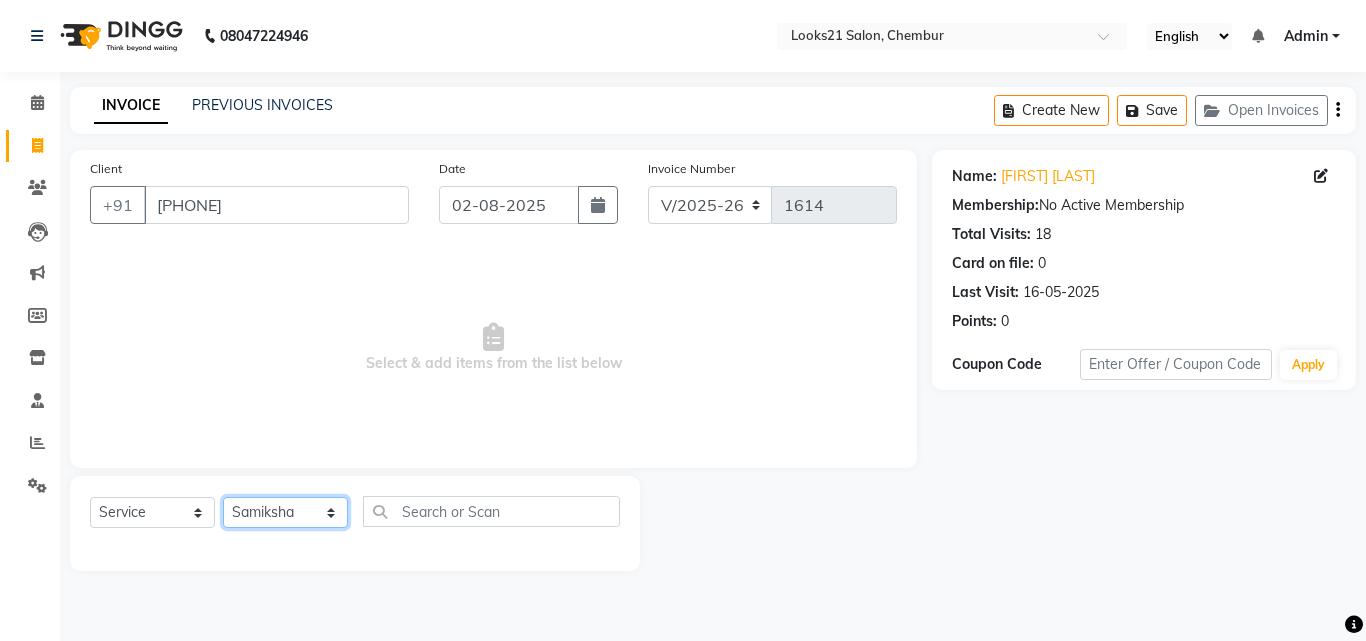 click on "Select Stylist Anwar Danish Janardhan LOOKS 21  sabiya khan Sajeda Siddiqui Samiksha Shakil Sharif Ahmed Shraddha Vaishali" 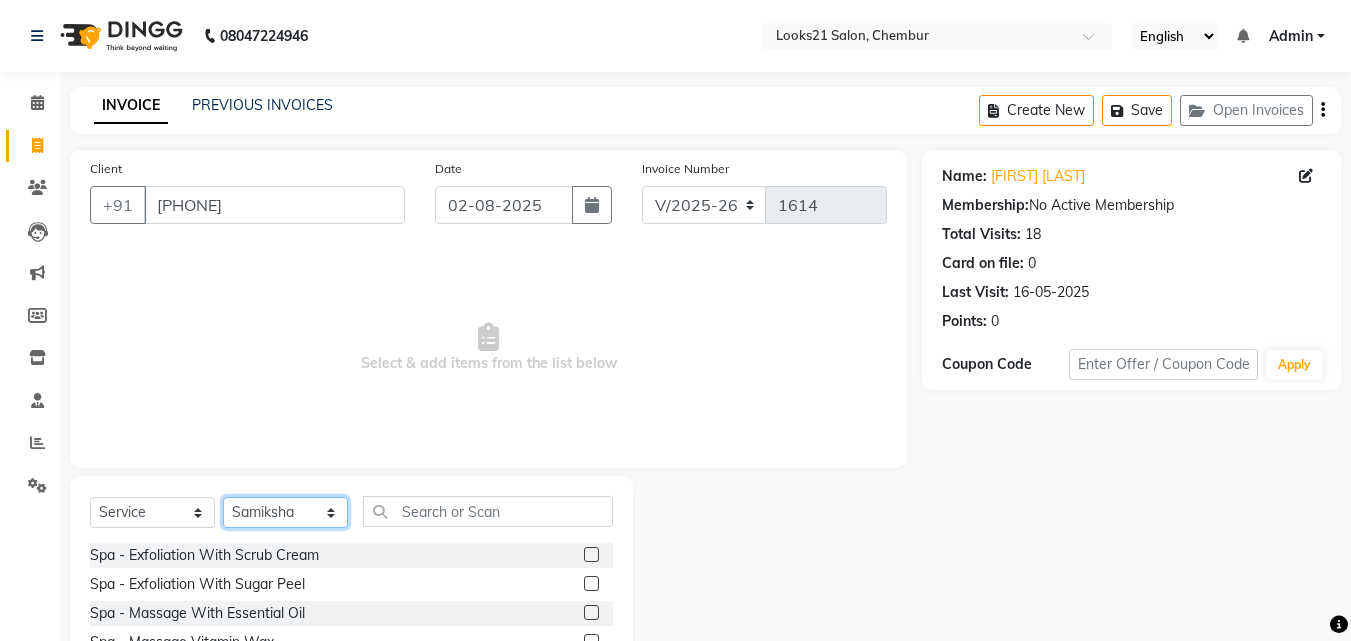 click on "Select Stylist Anwar Danish Janardhan LOOKS 21  sabiya khan Sajeda Siddiqui Samiksha Shakil Sharif Ahmed Shraddha Vaishali" 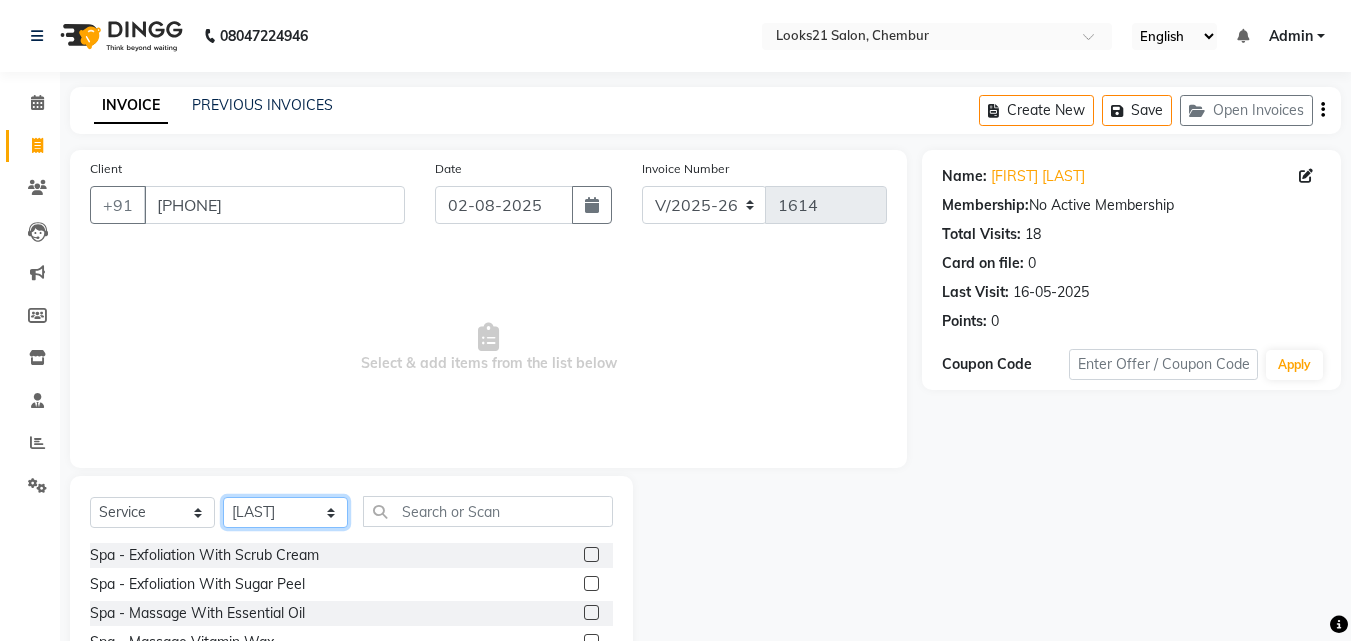 click on "Select Stylist Anwar Danish Janardhan LOOKS 21  sabiya khan Sajeda Siddiqui Samiksha Shakil Sharif Ahmed Shraddha Vaishali" 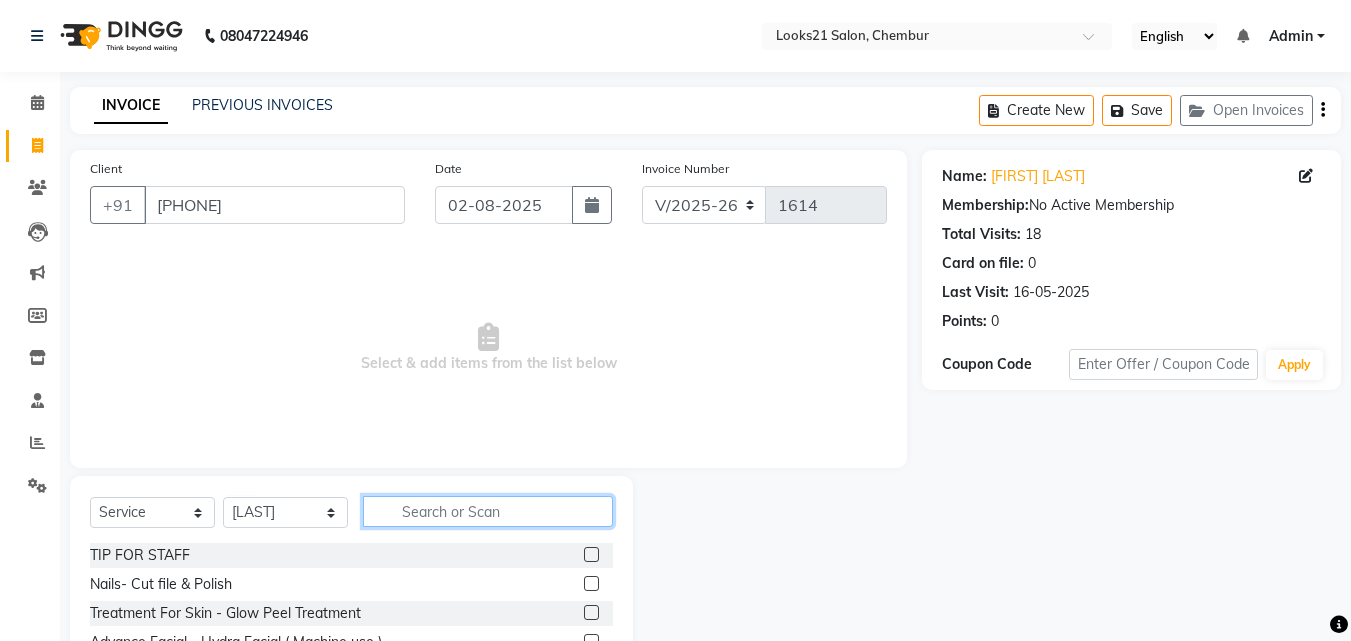 click 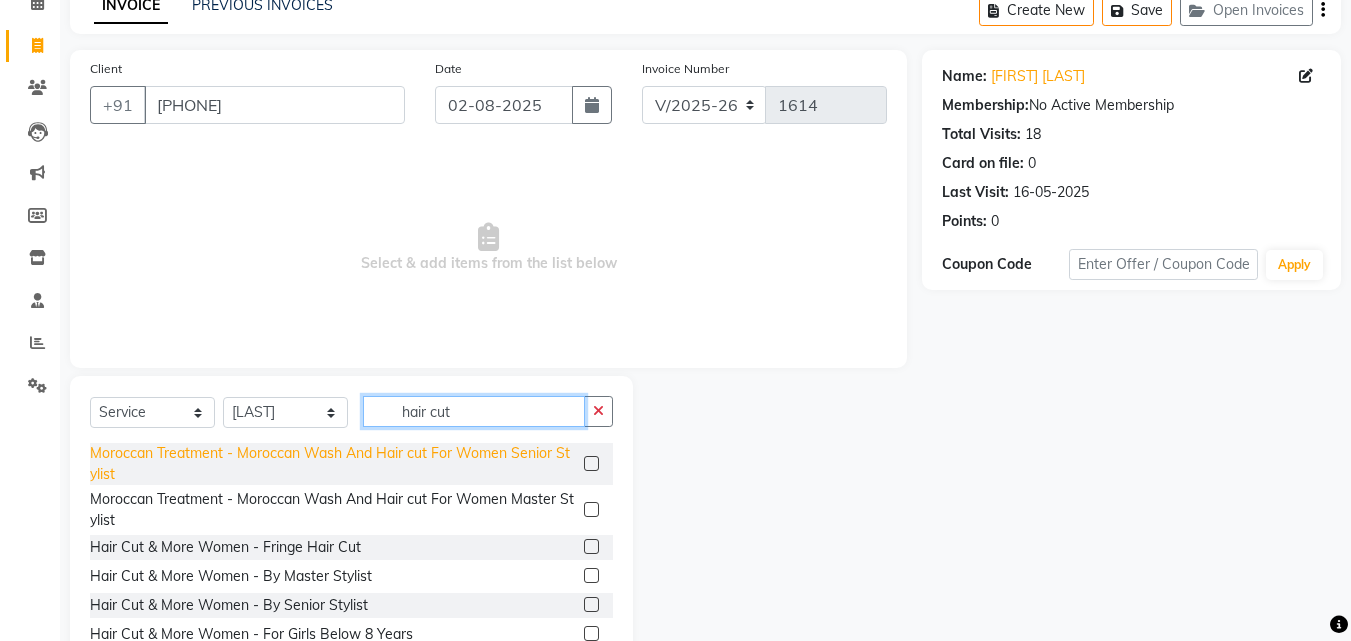 scroll, scrollTop: 160, scrollLeft: 0, axis: vertical 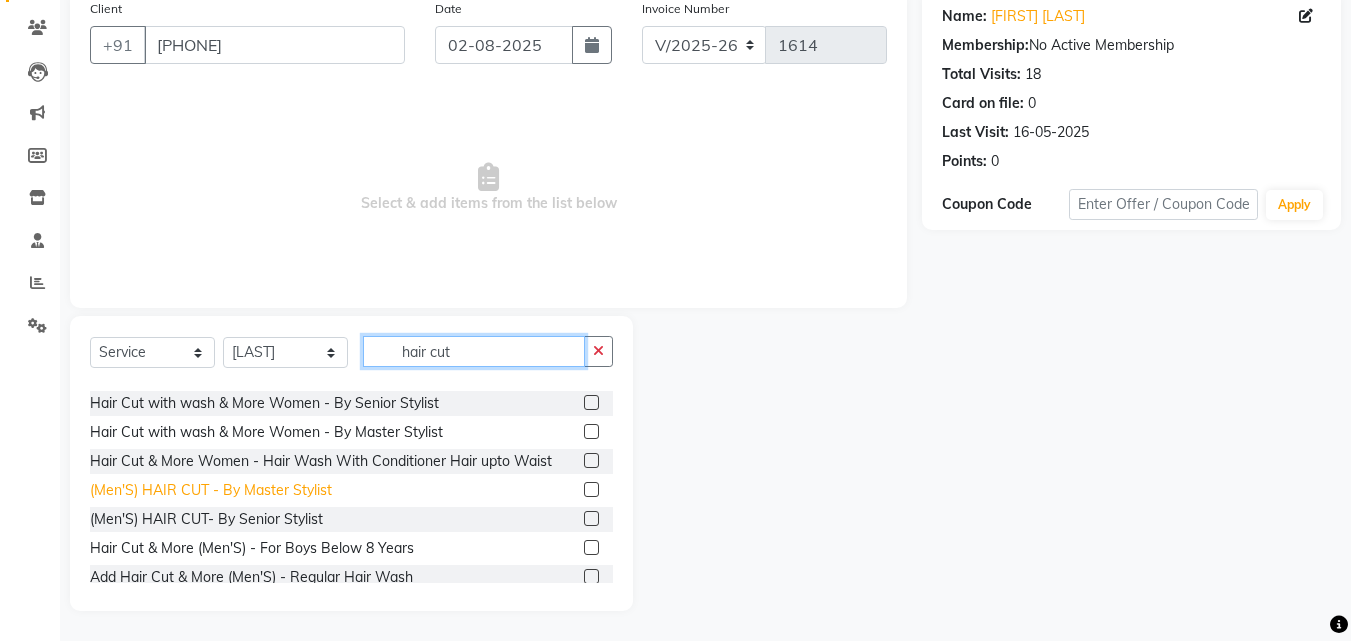 type on "hair cut" 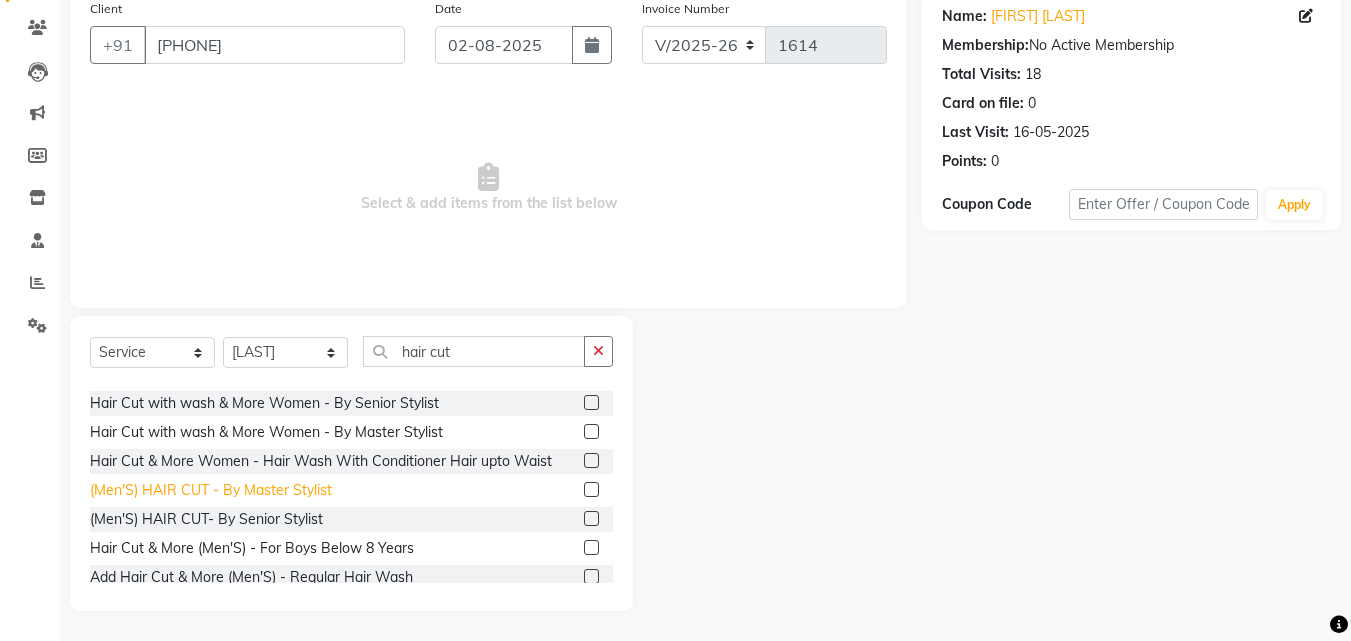 click on "(Men'S) HAIR CUT  - By Master Stylist" 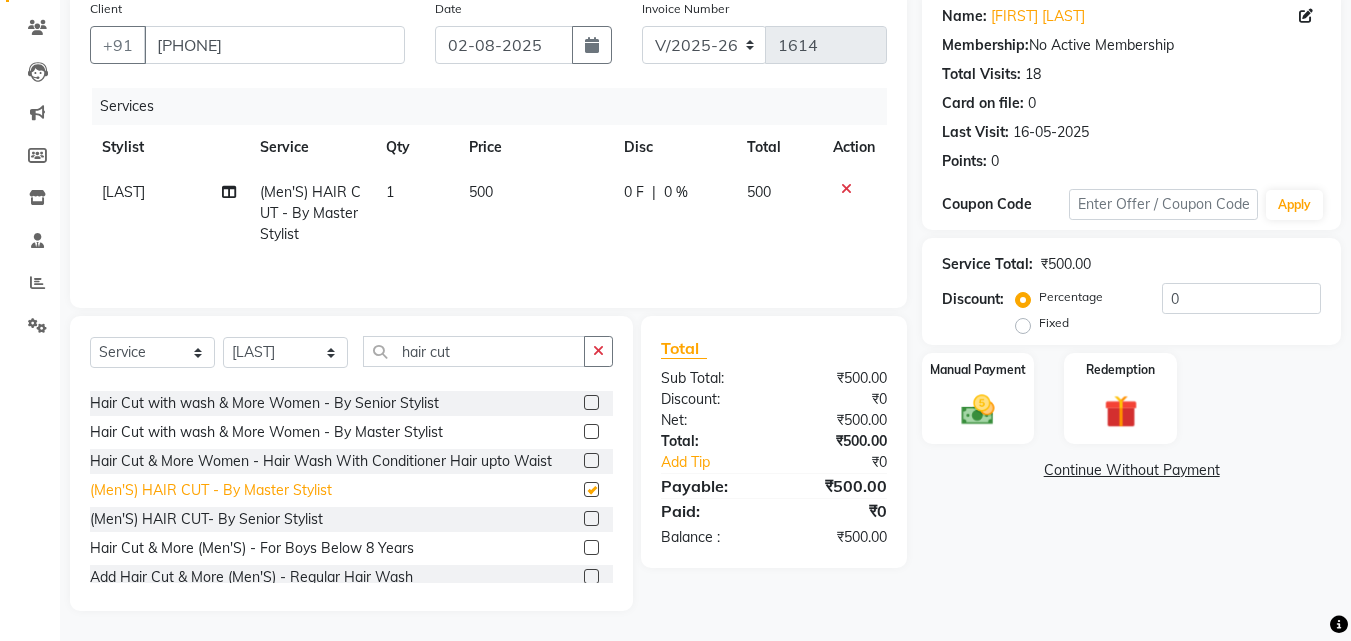 checkbox on "false" 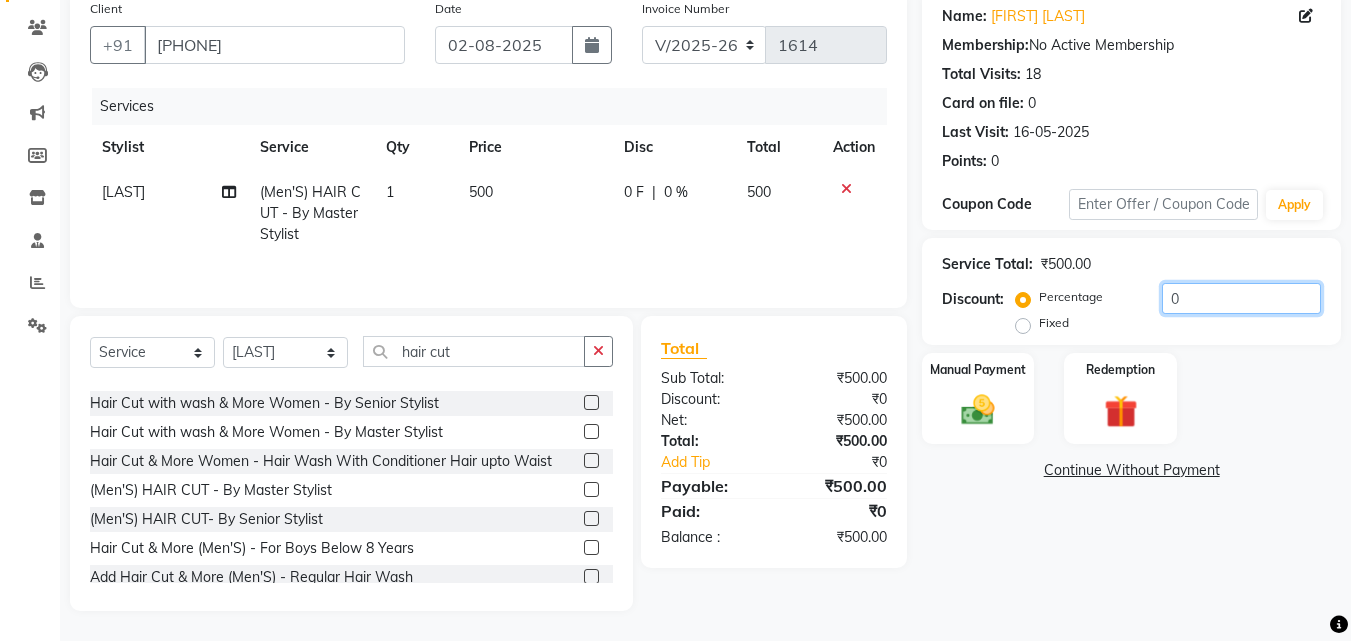 drag, startPoint x: 1198, startPoint y: 294, endPoint x: 1128, endPoint y: 303, distance: 70.5762 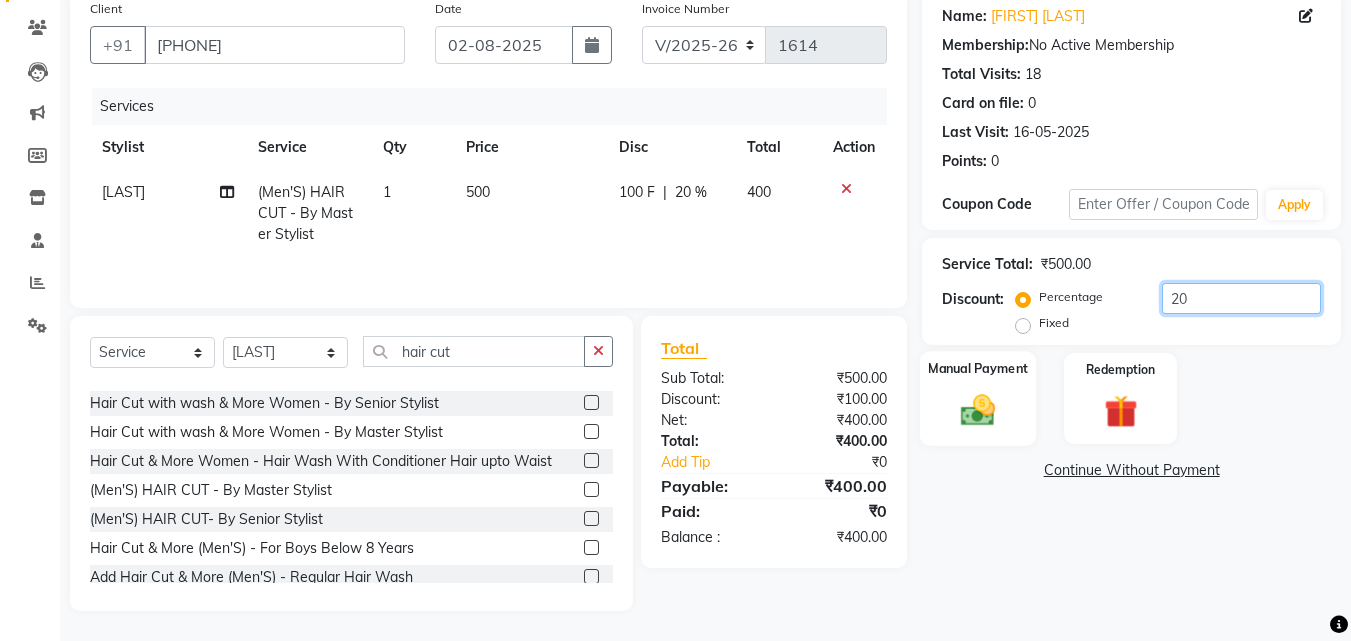 type on "20" 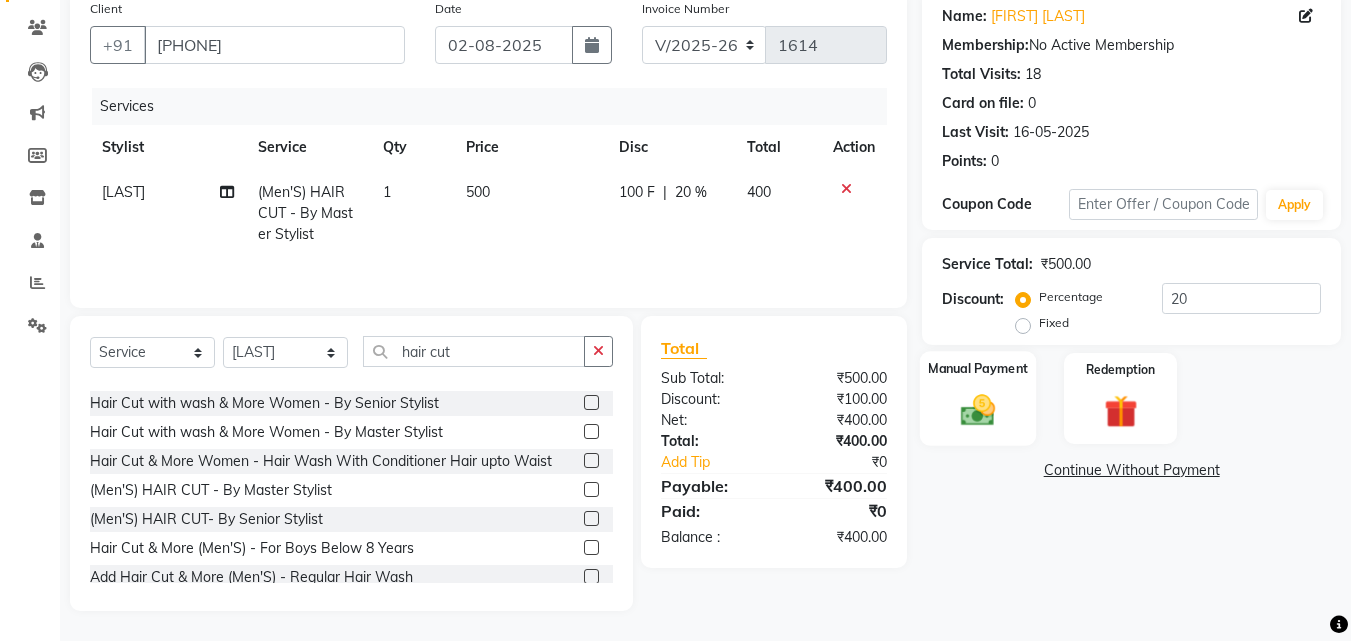 click on "Manual Payment" 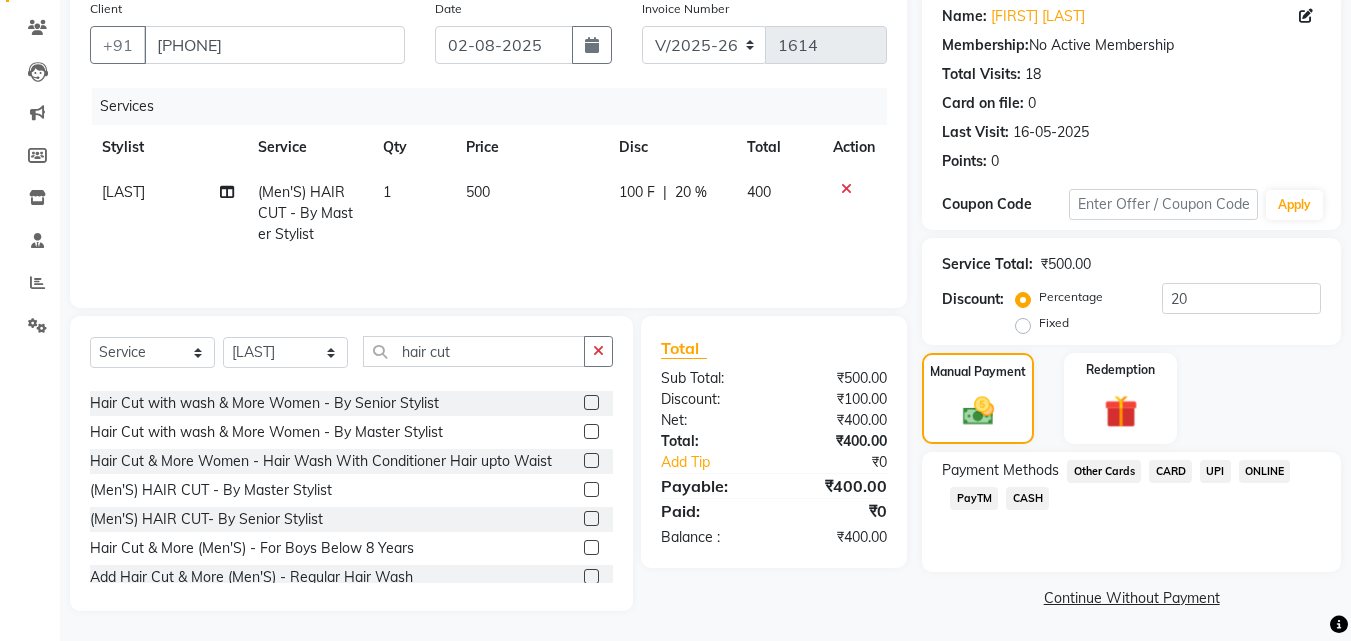 click on "UPI" 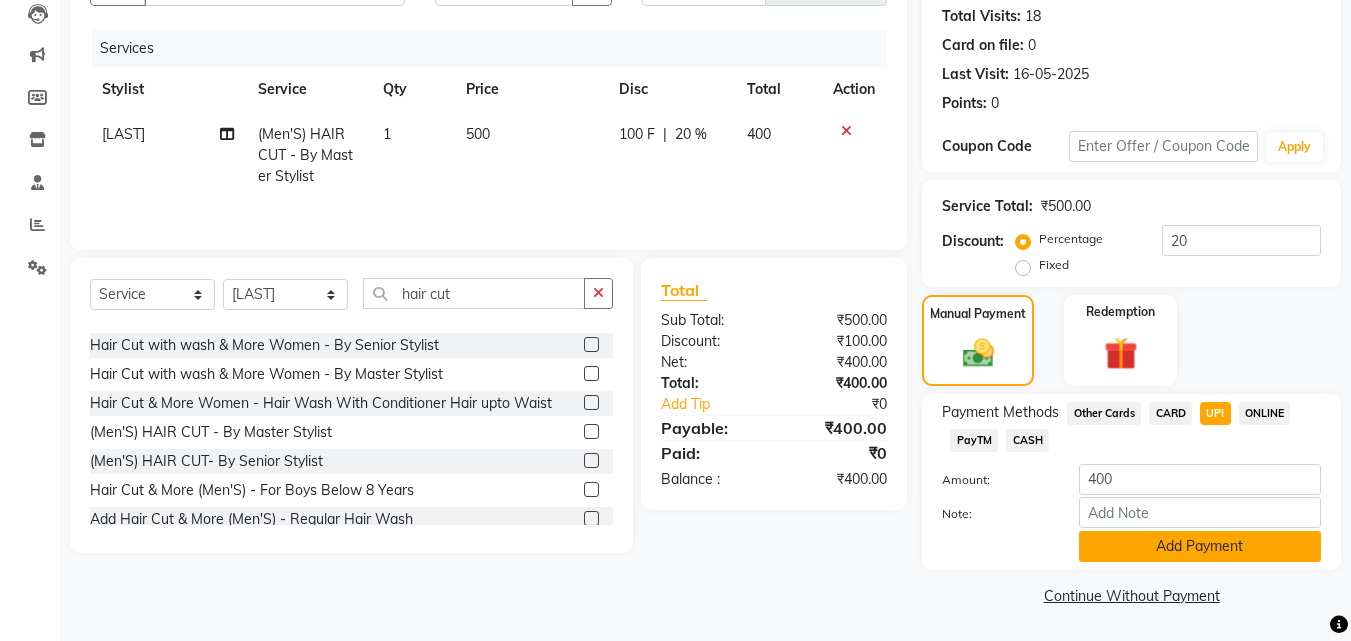 click on "Add Payment" 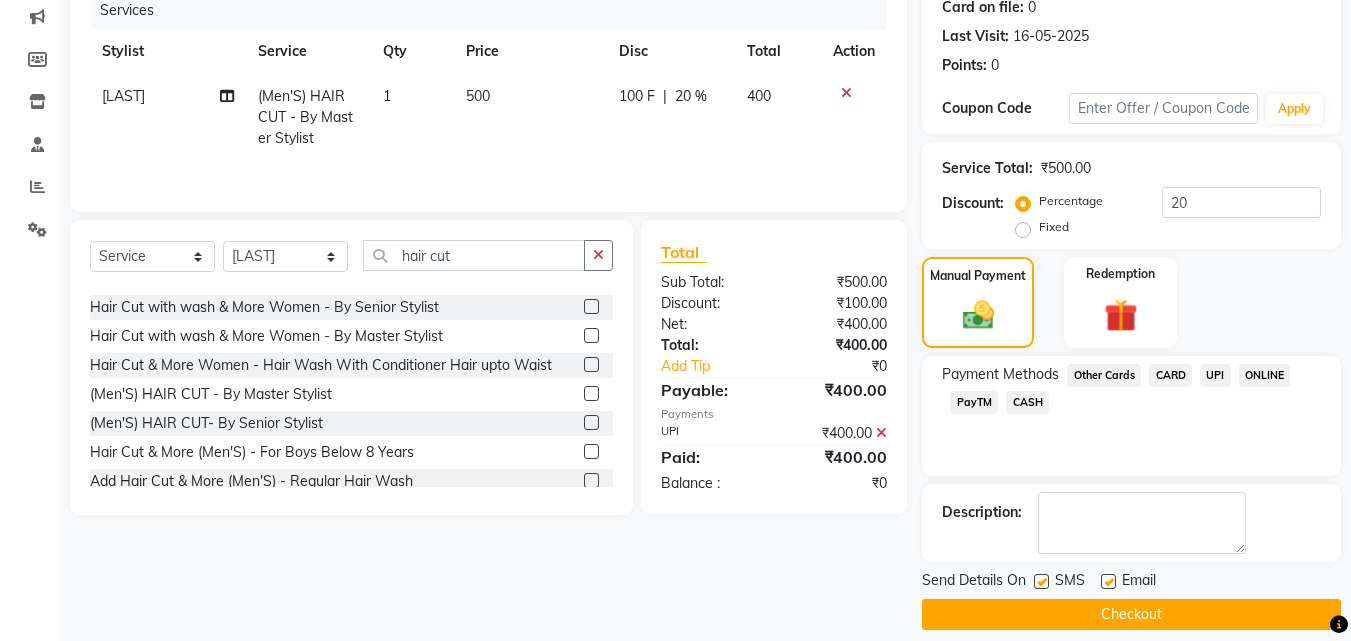 scroll, scrollTop: 275, scrollLeft: 0, axis: vertical 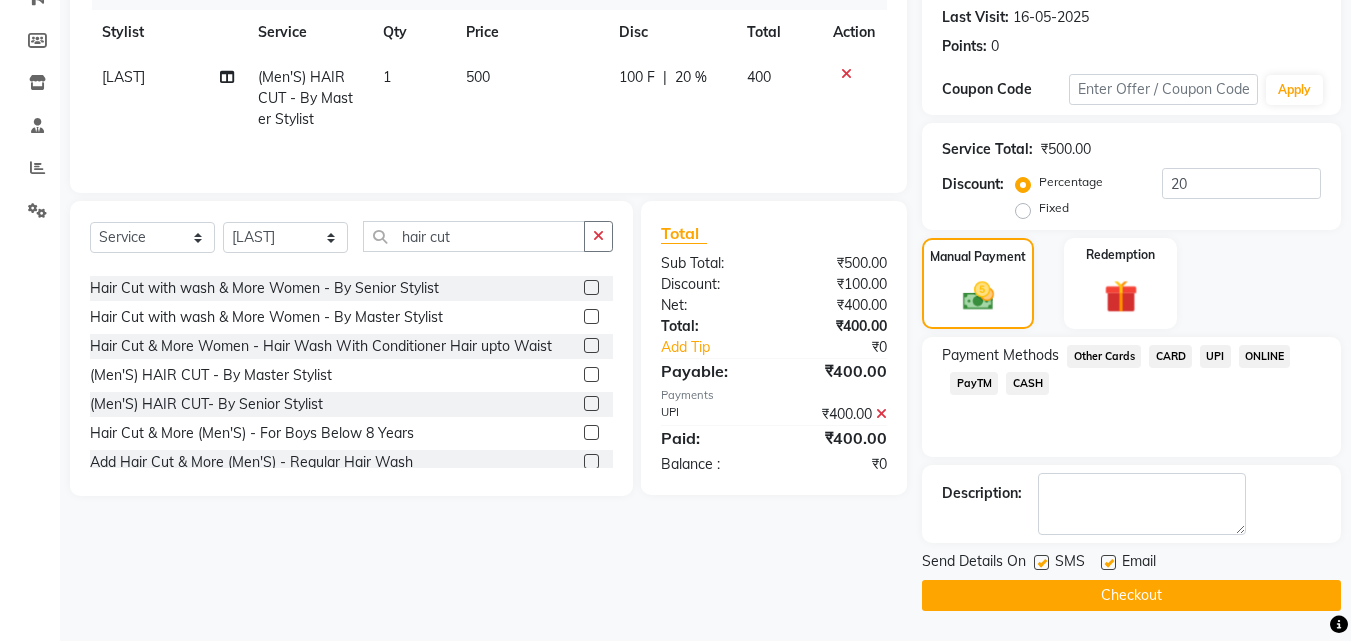 click on "Checkout" 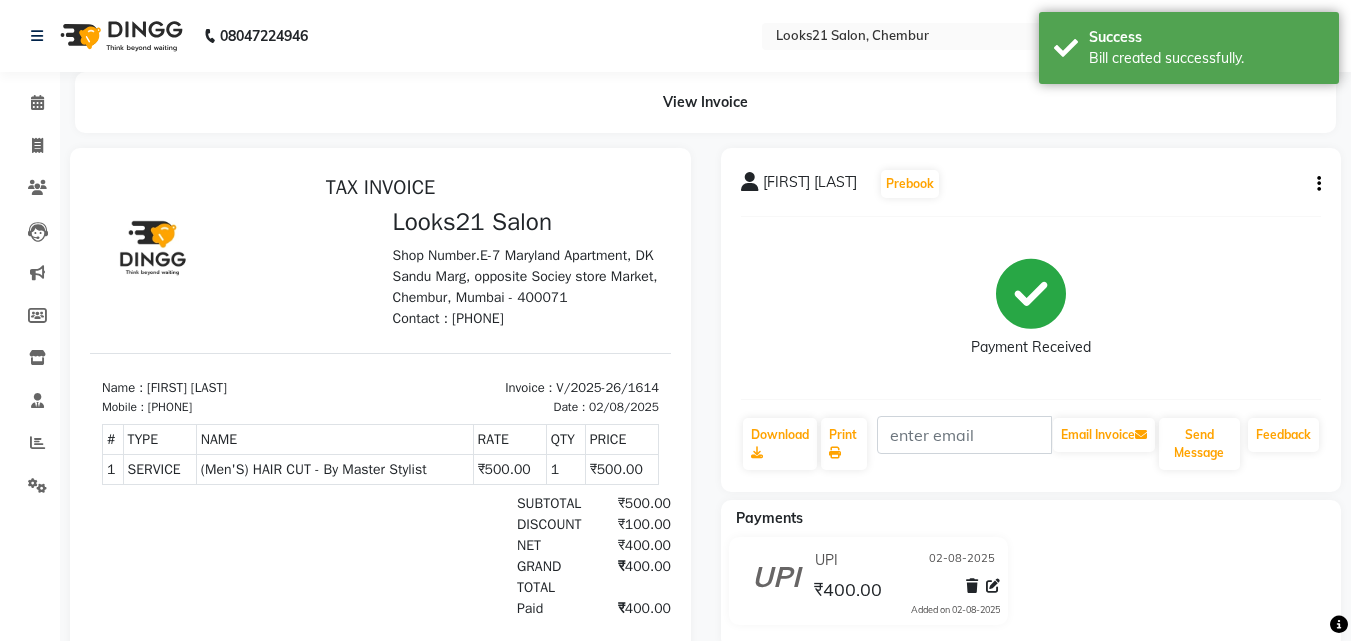 scroll, scrollTop: 0, scrollLeft: 0, axis: both 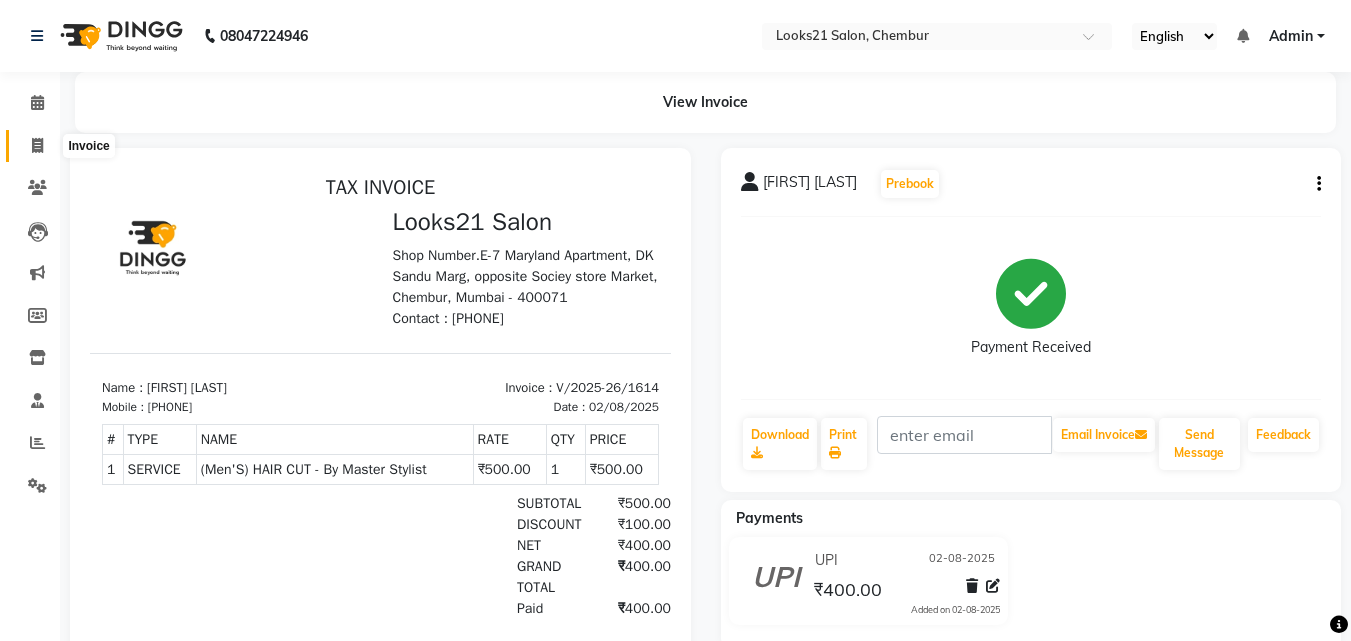 click 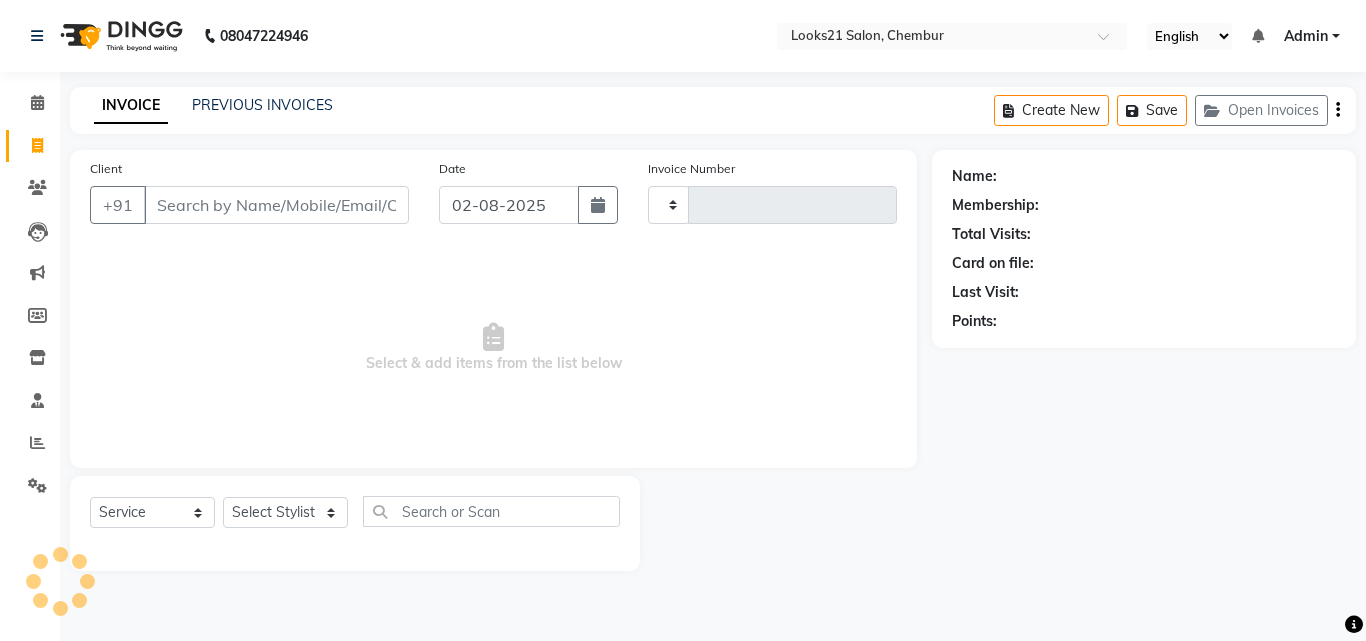 type on "1615" 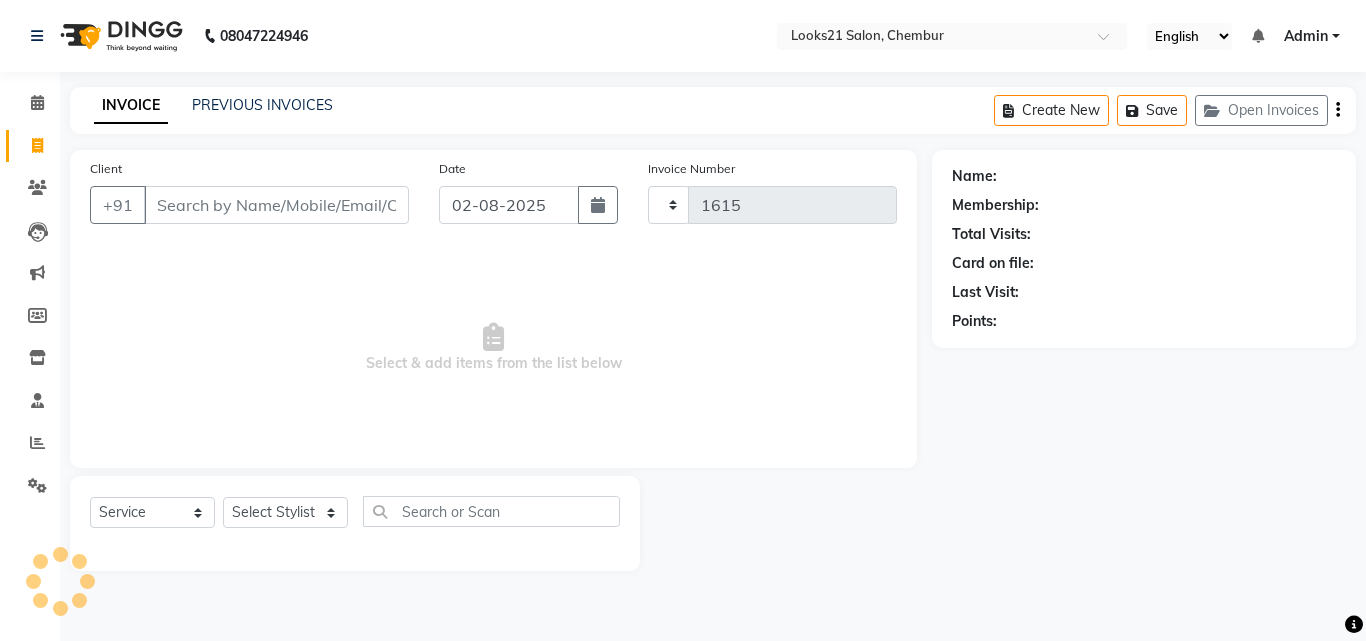 select on "844" 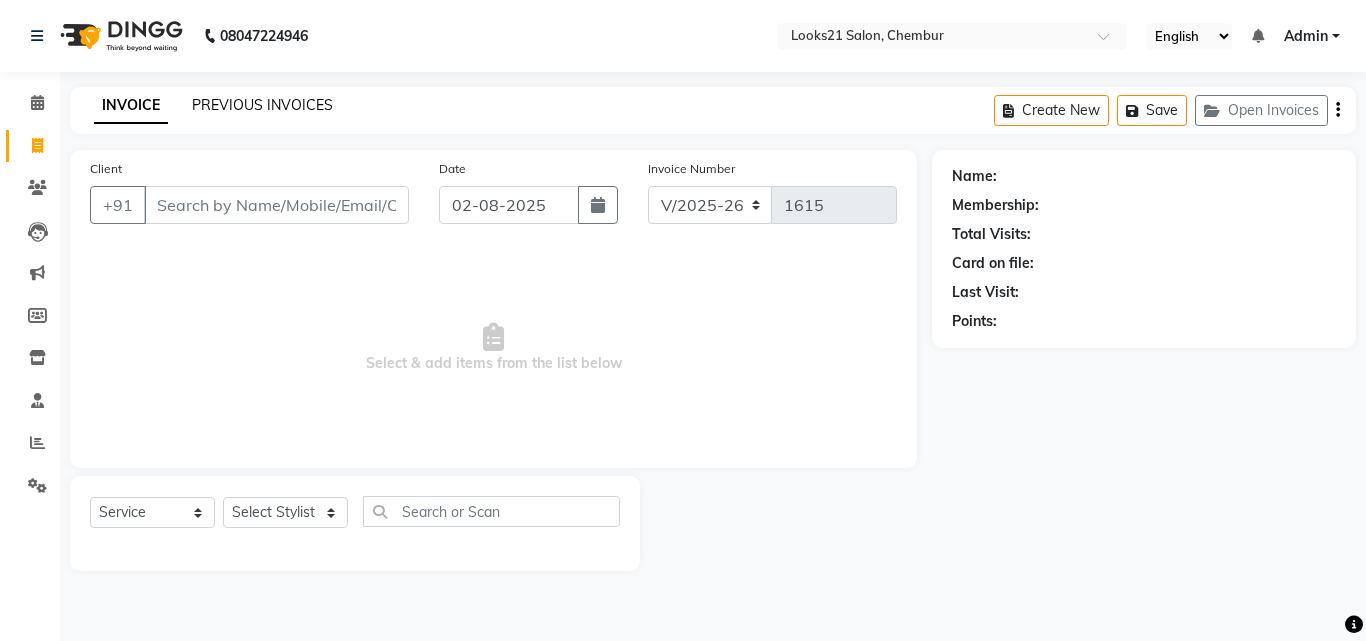 click on "PREVIOUS INVOICES" 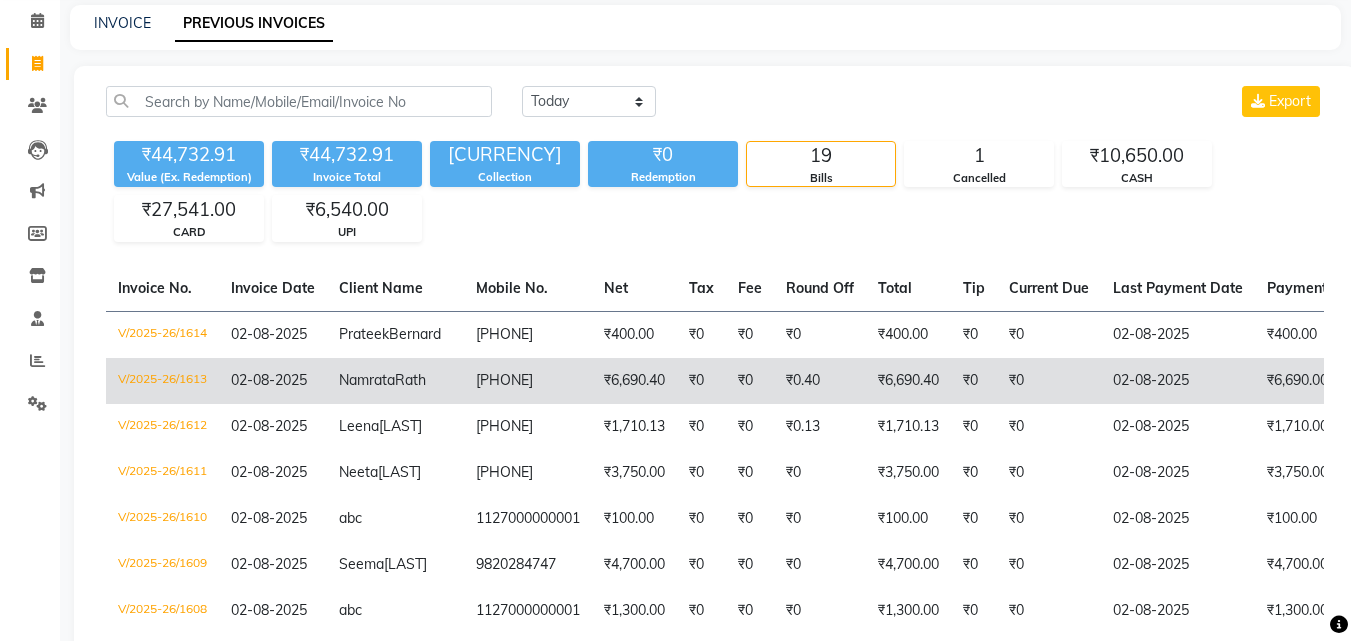 scroll, scrollTop: 0, scrollLeft: 0, axis: both 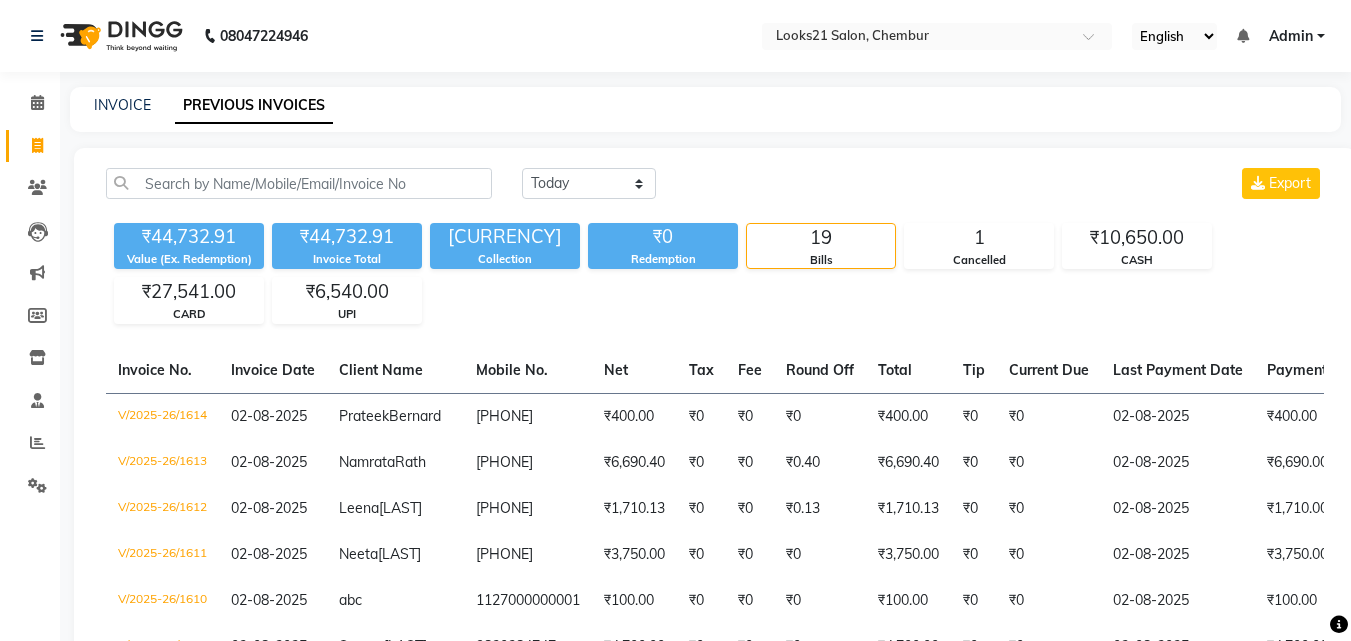 click on "Today Yesterday Custom Range Export Value (Ex. Redemption) Invoice Total Collection Redemption Bills Cancelled CASH CARD UPI Invoice No. Invoice Date Client Name Mobile No. Net Tax Fee Round Off Total Tip Current Due Last Payment Date Payment Amount Payment Methods Cancel Reason Status V/2025-26/1614 02-08-2025 [FIRST] [LAST] [PHONE] ₹0 ₹0 ₹0 ₹400.00 ₹0 ₹0 02-08-2025 ₹400.00 UPI - PAID V/2025-26/1613 02-08-2025 [FIRST] [LAST] [PHONE] ₹0 ₹0 ₹0.40 ₹6,690.40 ₹0 ₹0 02-08-2025 ₹6,690.00 CASH - PAID V/2025-26/1612 02-08-2025 [FIRST] [LAST] [PHONE] ₹0 ₹0 ₹0.13 ₹1,710.13 ₹0 ₹0 02-08-2025 ₹1,710.00 CARD - PAID V/2025-26/1611 02-08-2025 [FIRST] [LAST] [PHONE] ₹0 ₹0 ₹0 ₹3,750.00 ₹0 ₹0 02-08-2025 ₹3,750.00 CASH - PAID V/2025-26/1610 02-08-2025 abc [PHONE] ₹0" 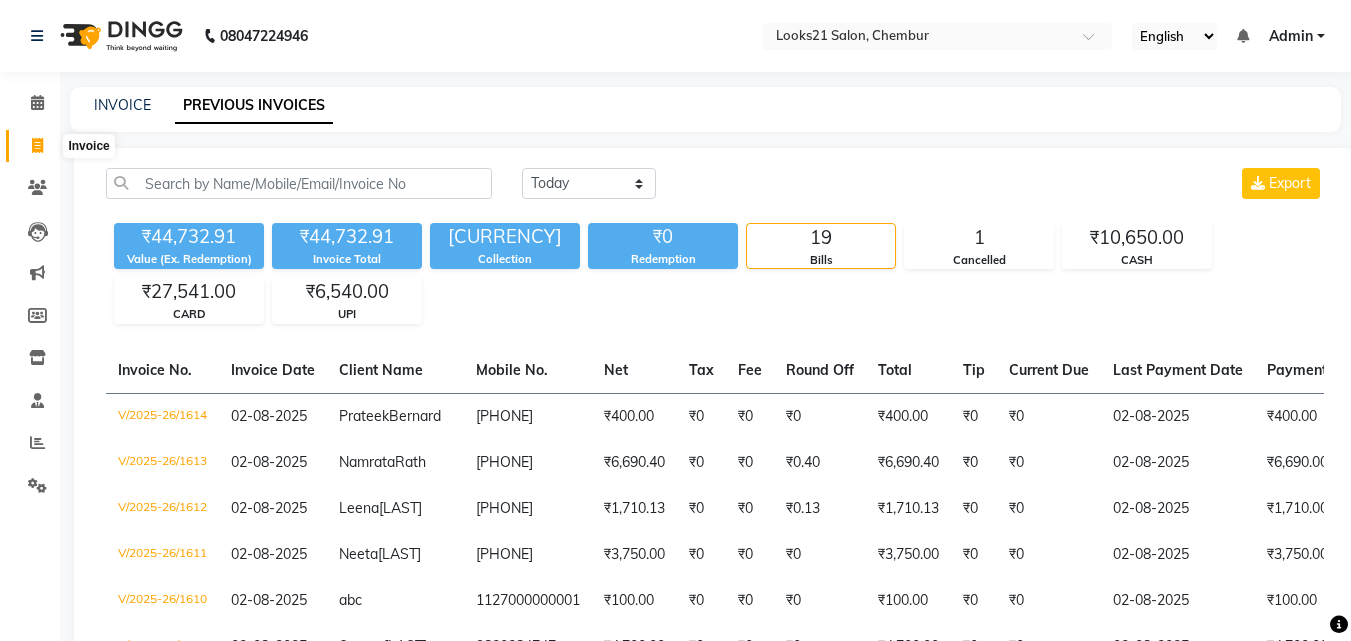 click 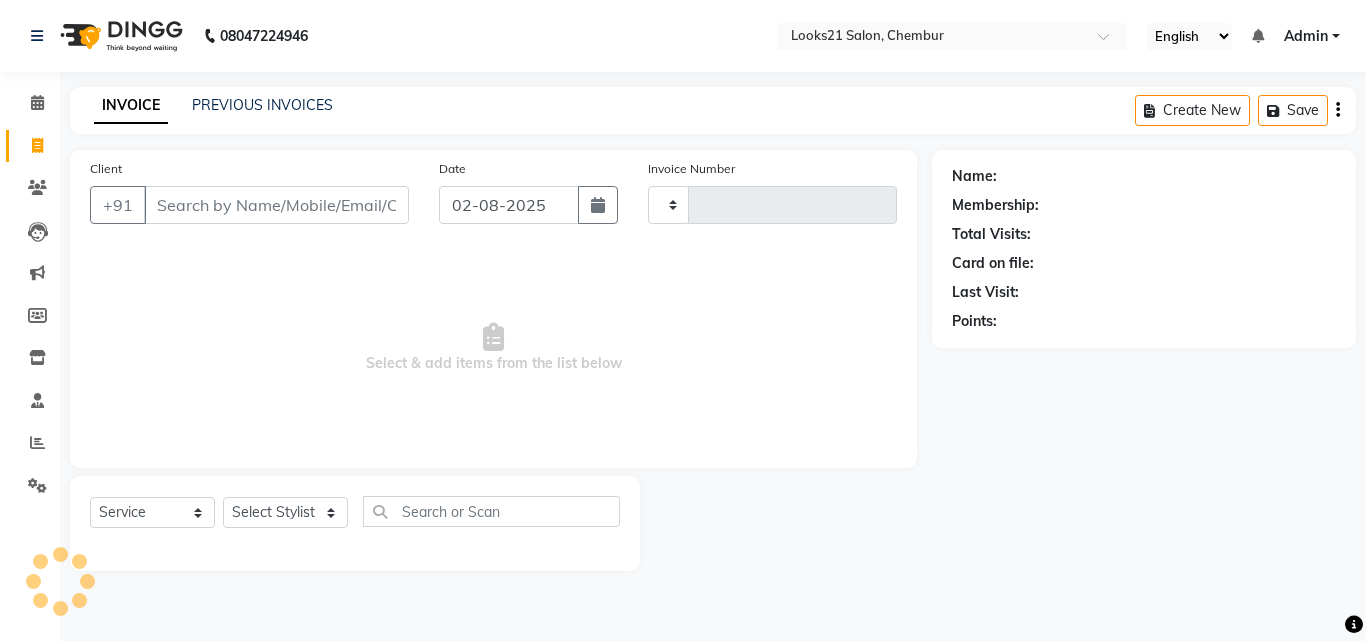type on "1615" 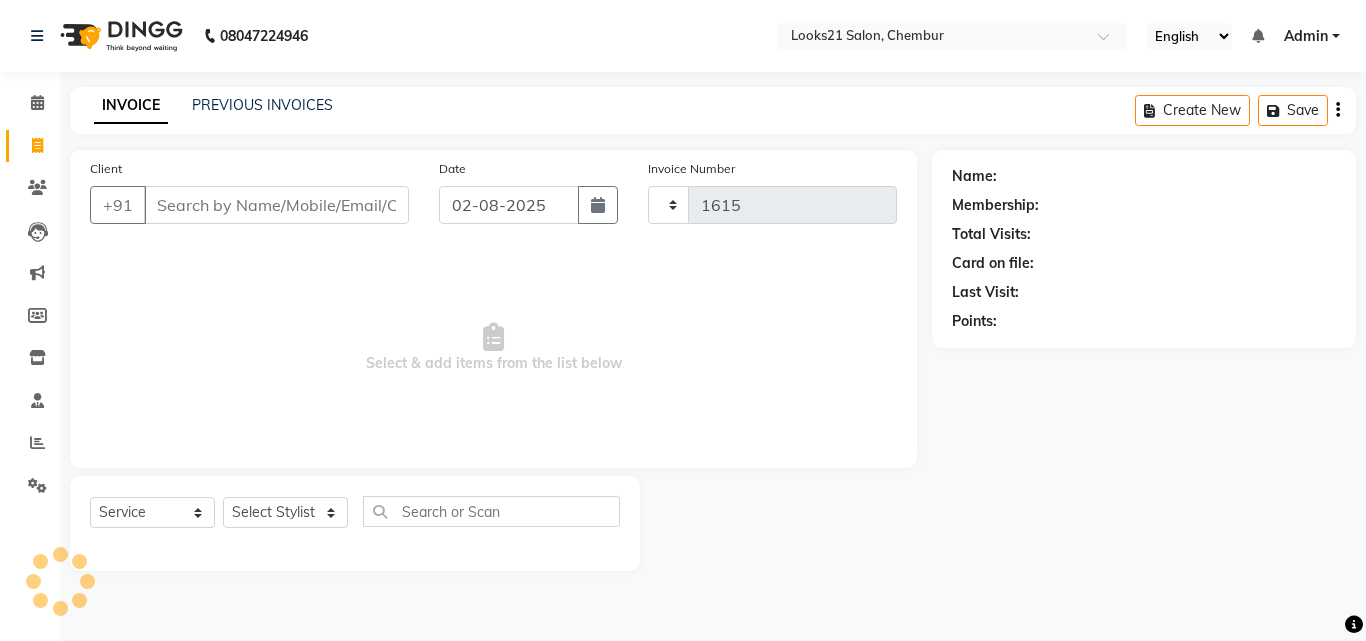 select on "844" 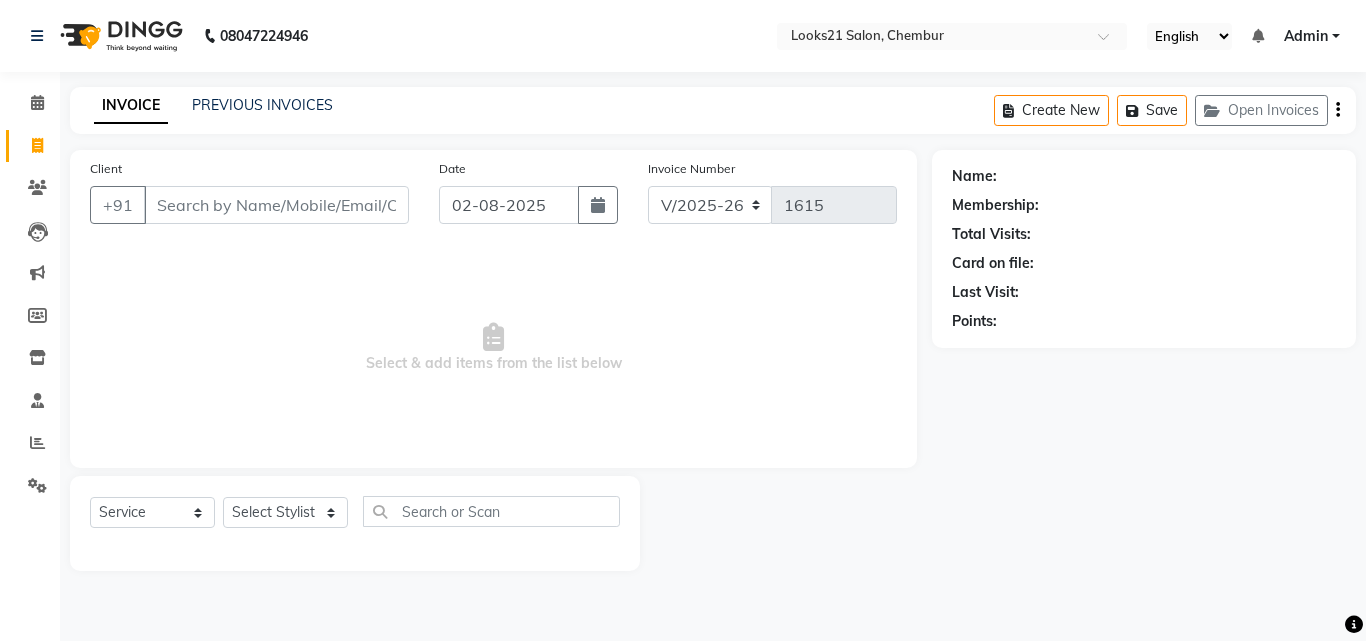 click on "Client" at bounding box center [276, 205] 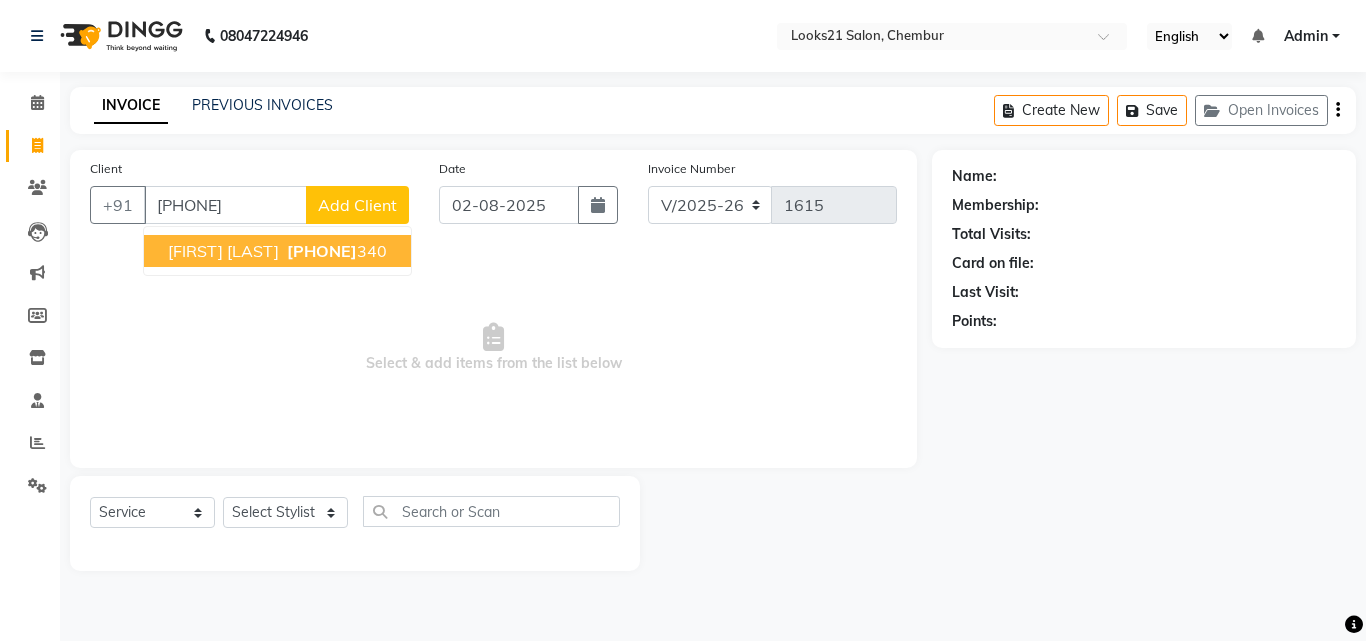 click on "[FIRST] [LAST]   [PHONE]" at bounding box center (277, 251) 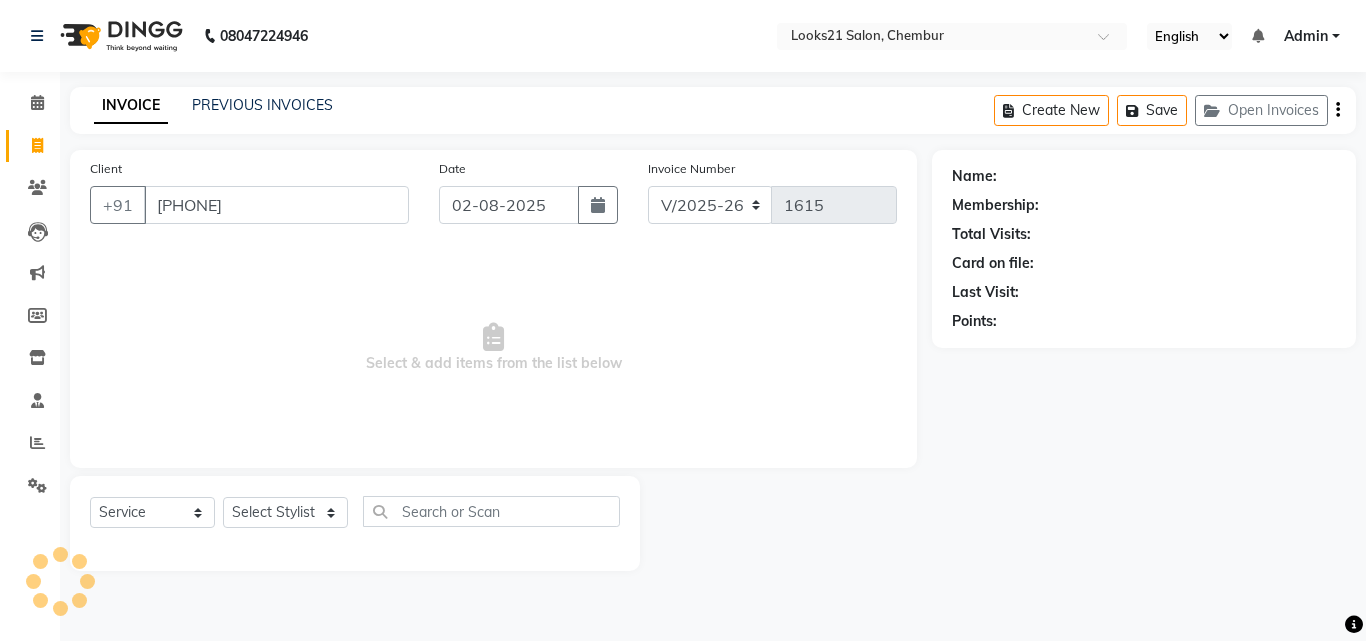 type on "[PHONE]" 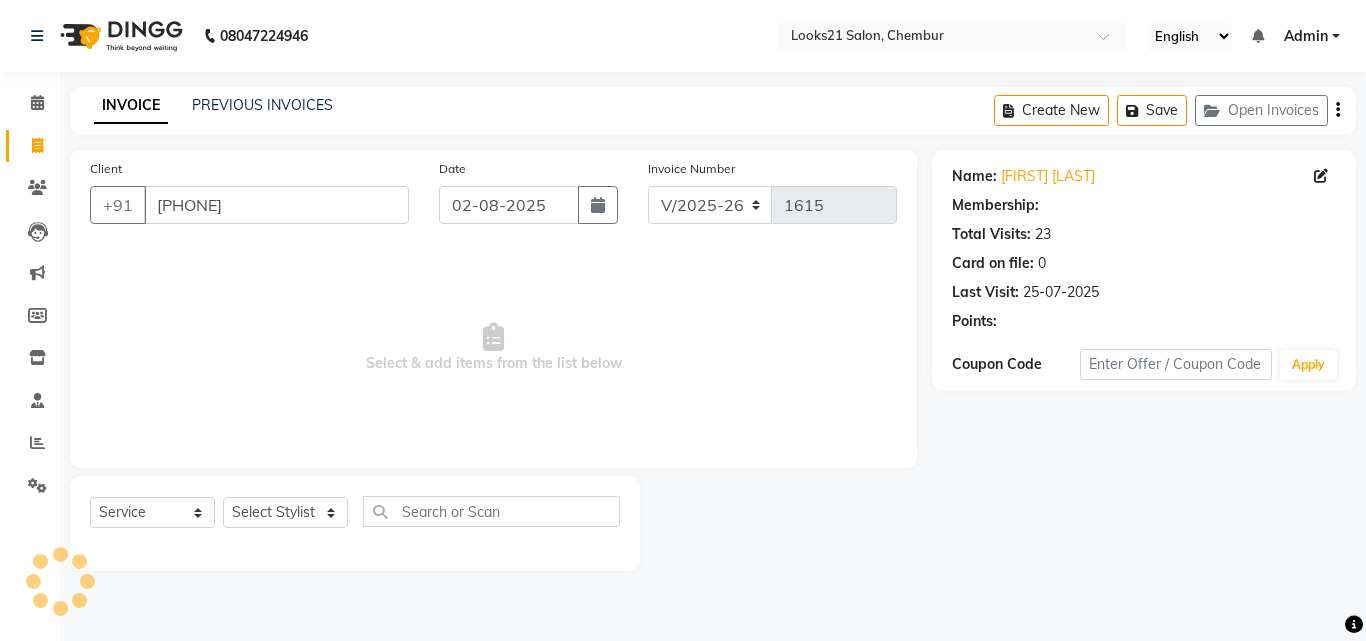 select on "1: Object" 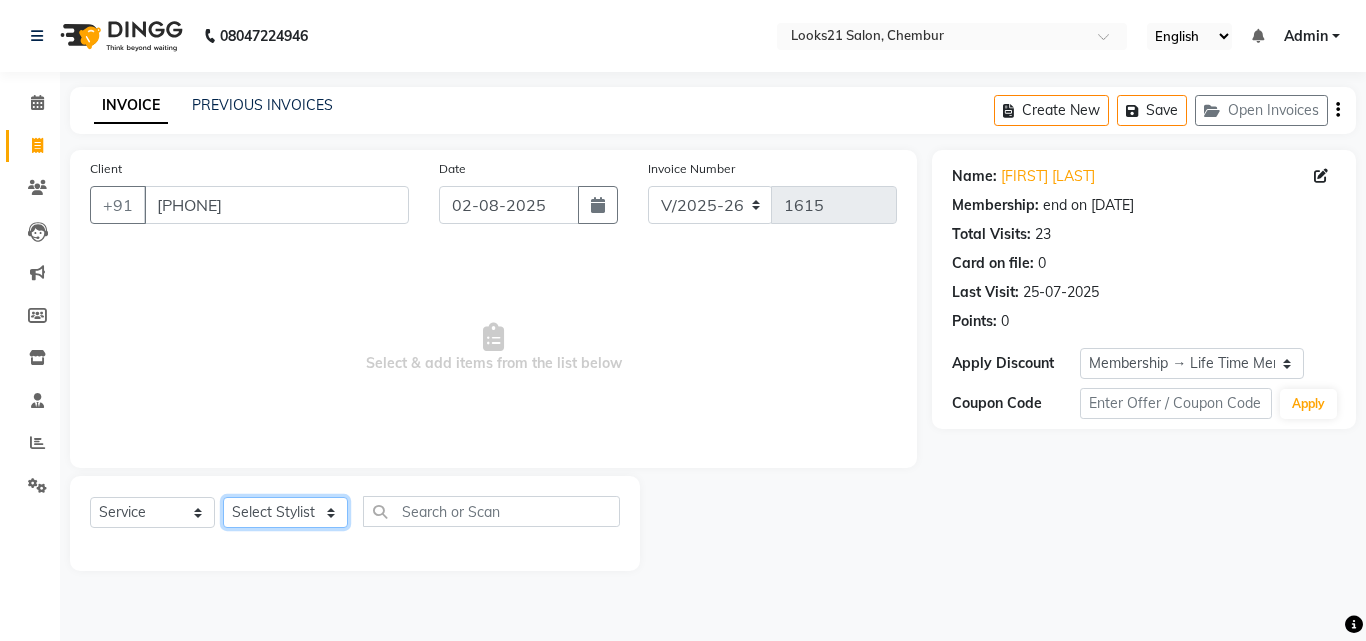 click on "Select Stylist Anwar Danish Janardhan LOOKS 21  sabiya khan Sajeda Siddiqui Samiksha Shakil Sharif Ahmed Shraddha Vaishali" 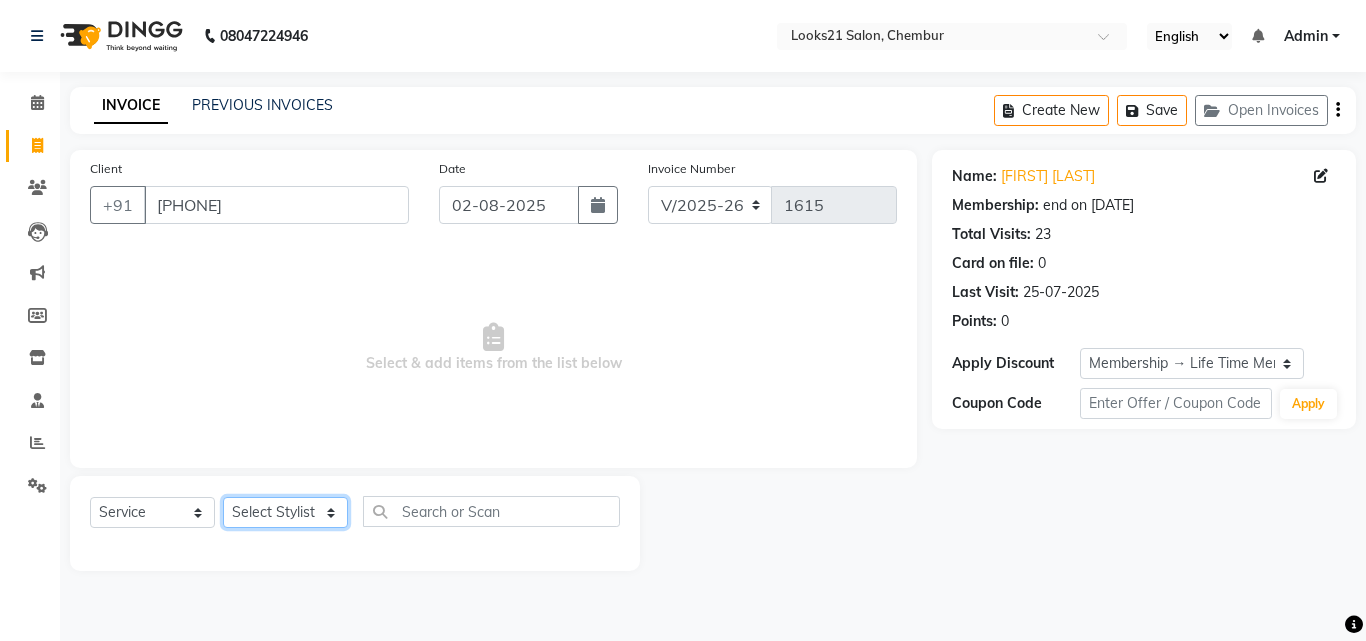 select on "13886" 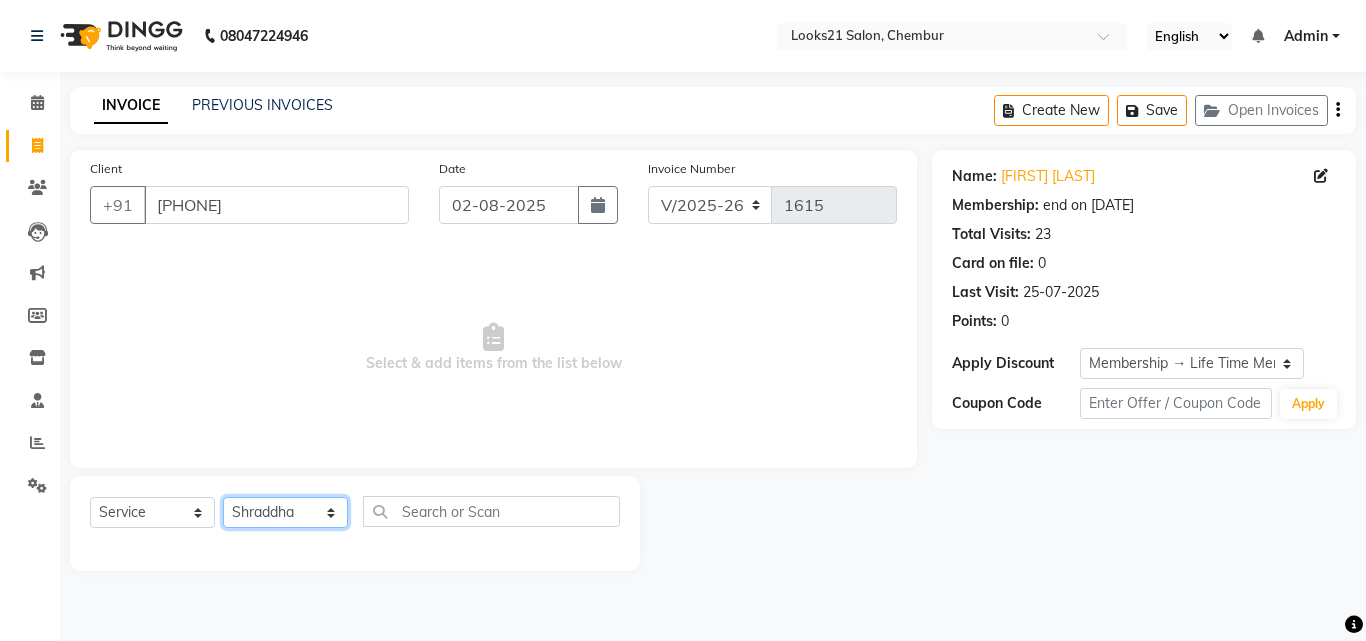 click on "Select Stylist Anwar Danish Janardhan LOOKS 21  sabiya khan Sajeda Siddiqui Samiksha Shakil Sharif Ahmed Shraddha Vaishali" 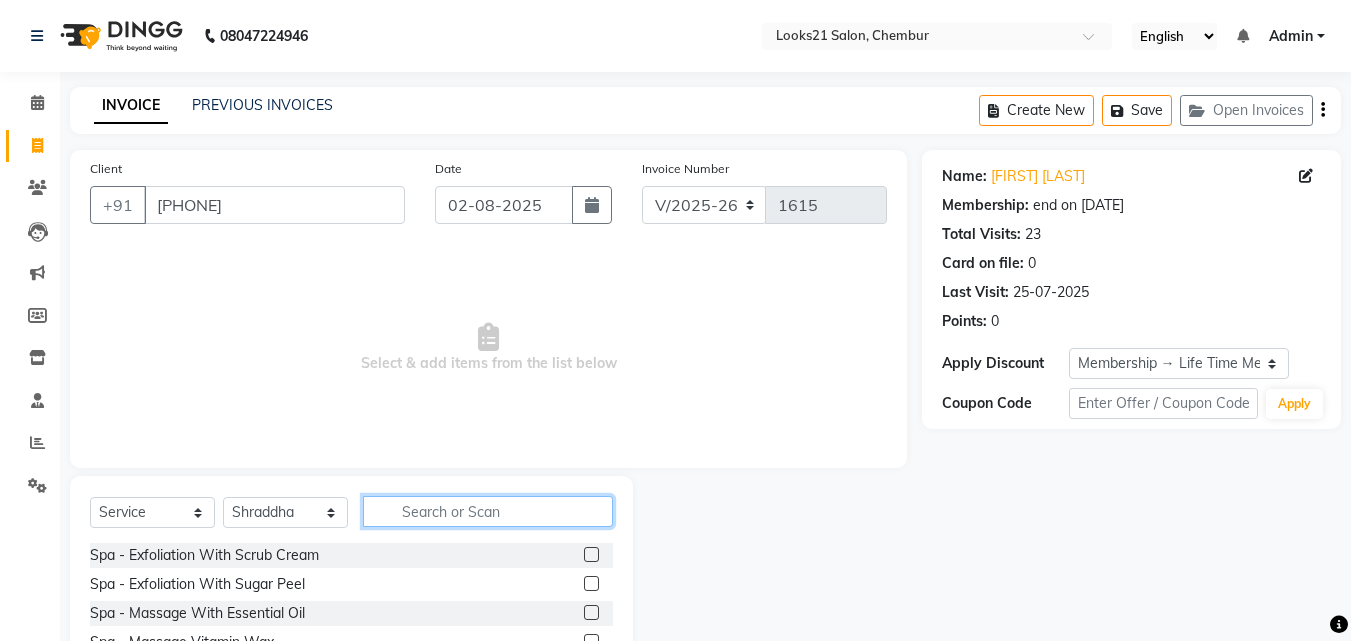 click 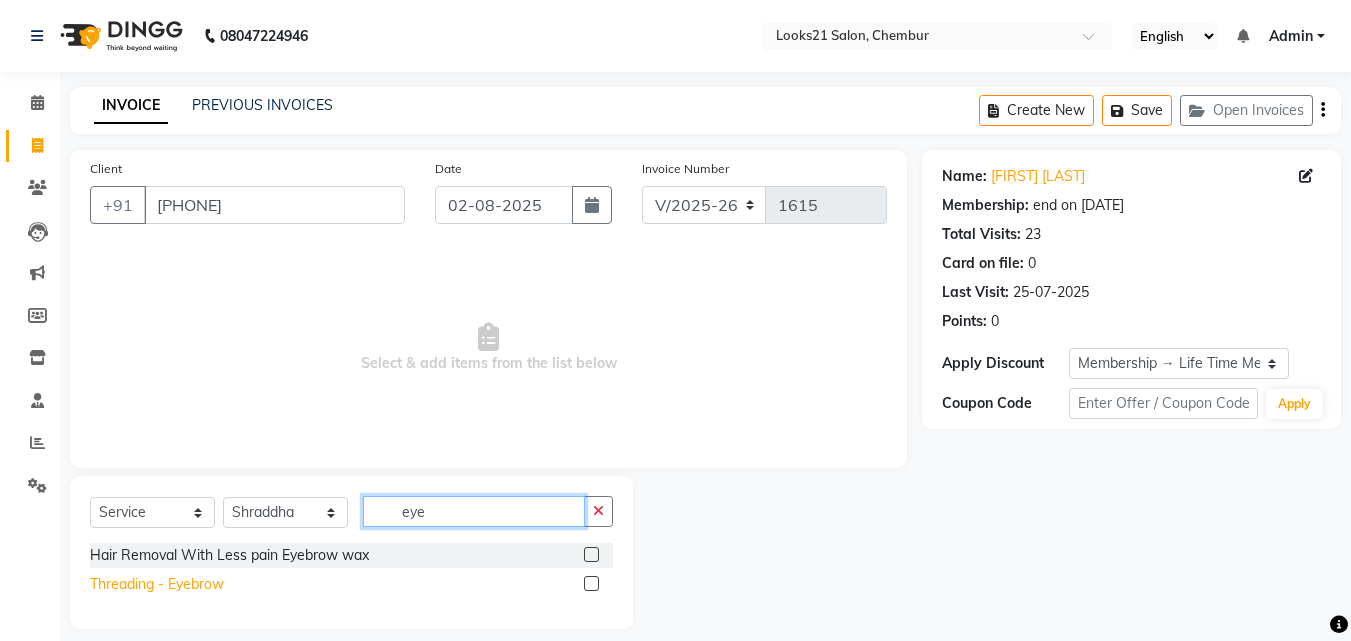 type on "eye" 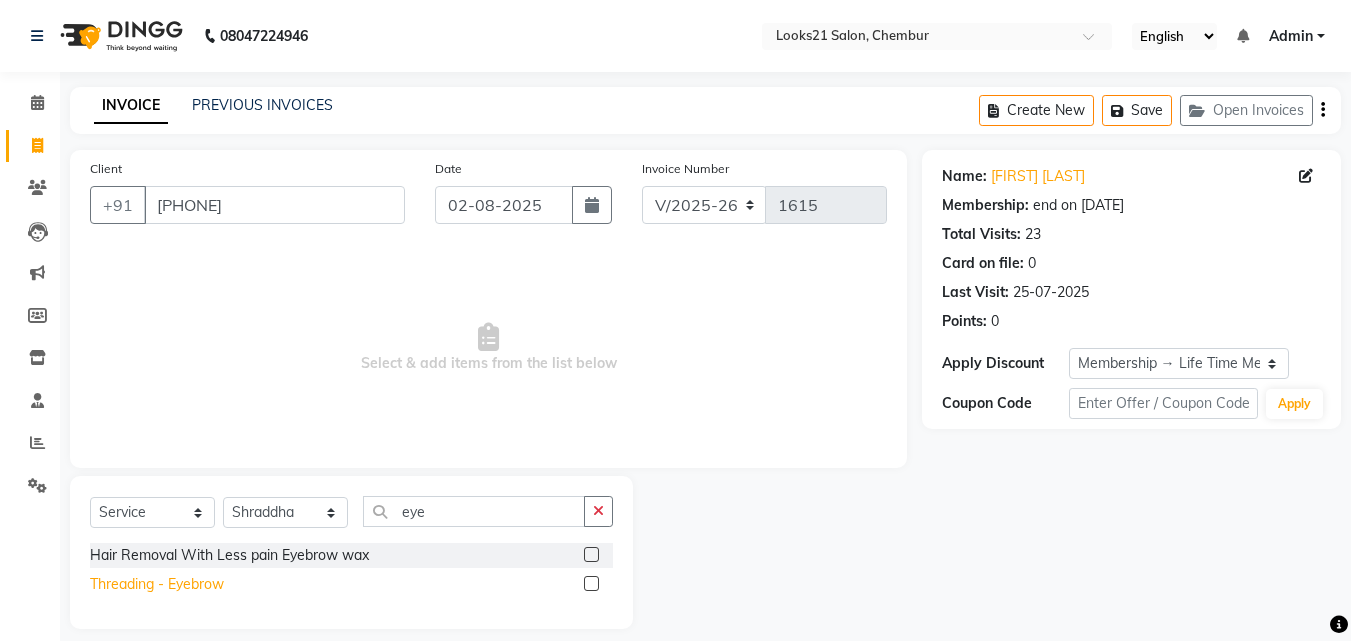 click on "Threading  - Eyebrow" 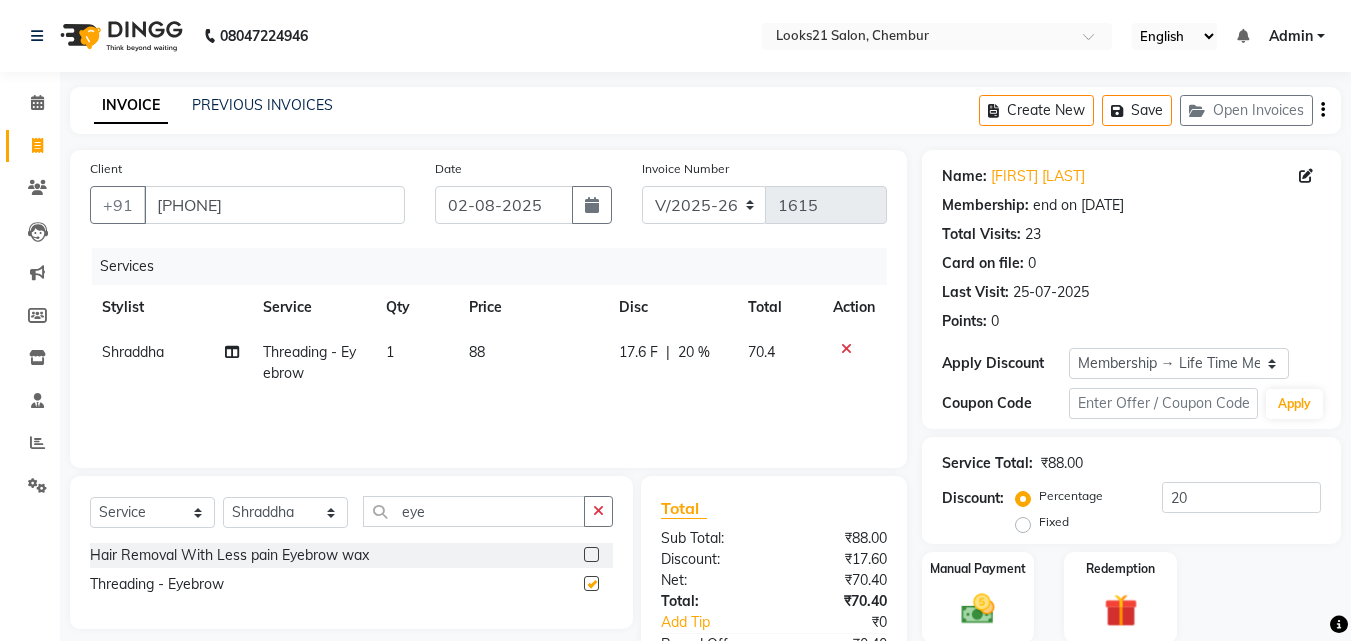 checkbox on "false" 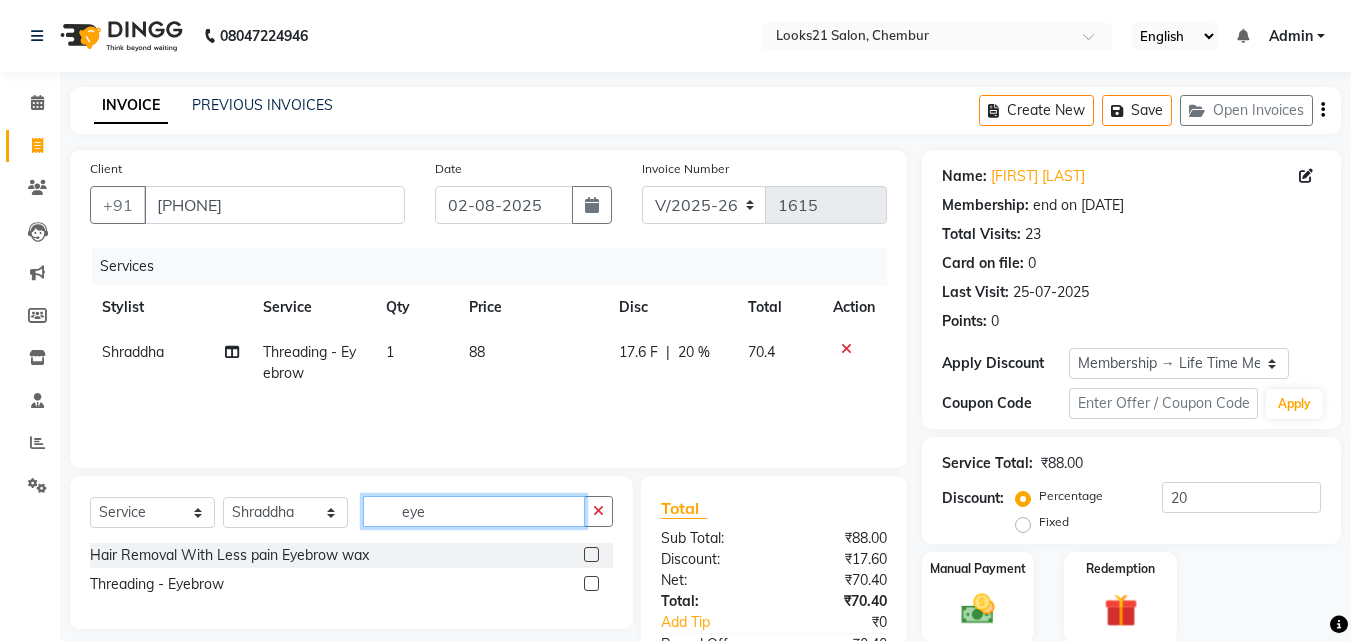 drag, startPoint x: 492, startPoint y: 519, endPoint x: 326, endPoint y: 508, distance: 166.36406 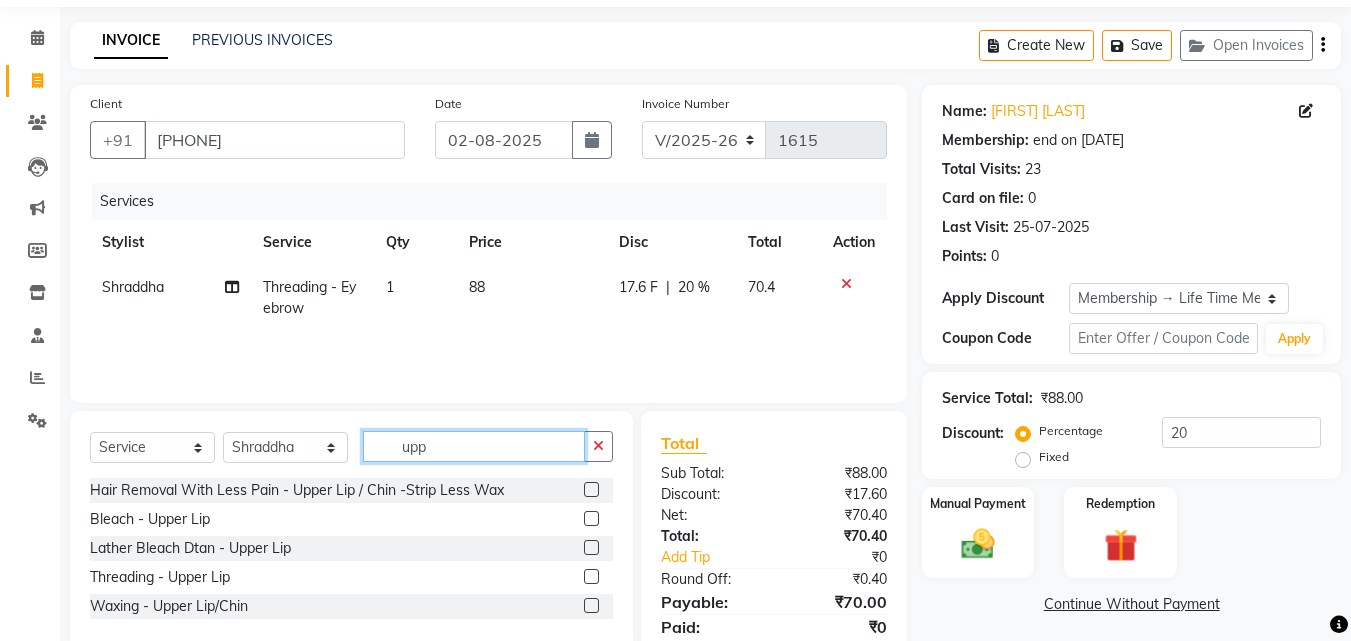 scroll, scrollTop: 100, scrollLeft: 0, axis: vertical 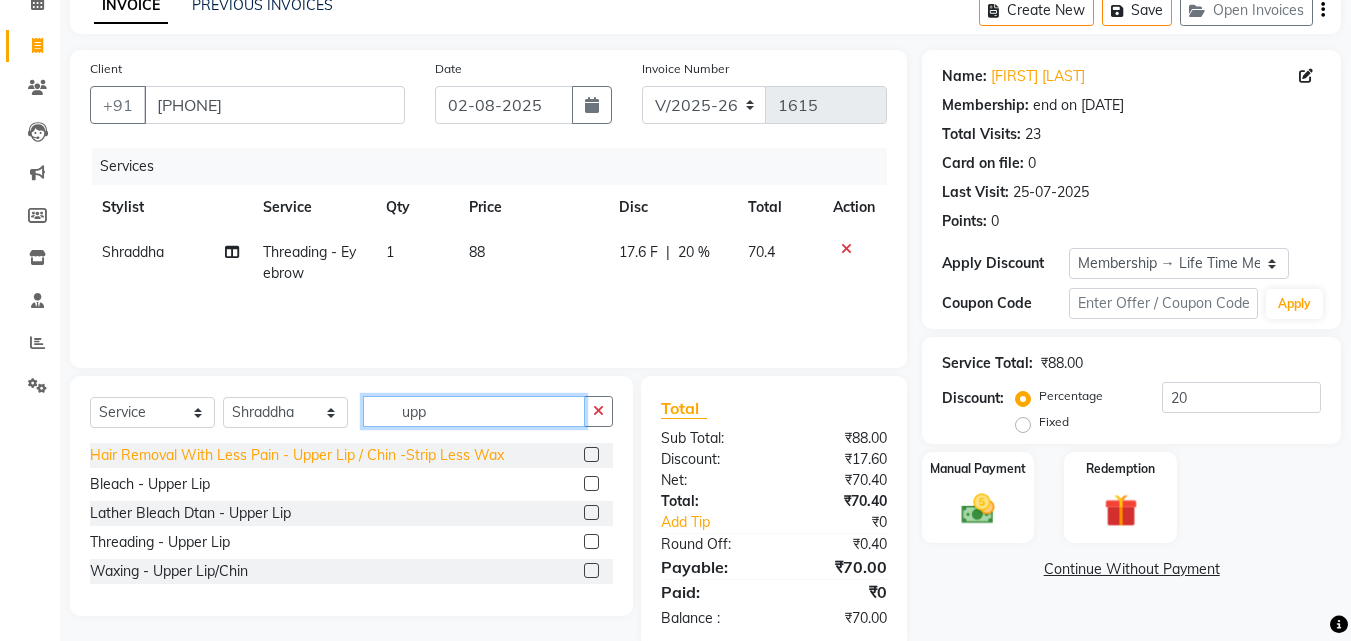 type on "upp" 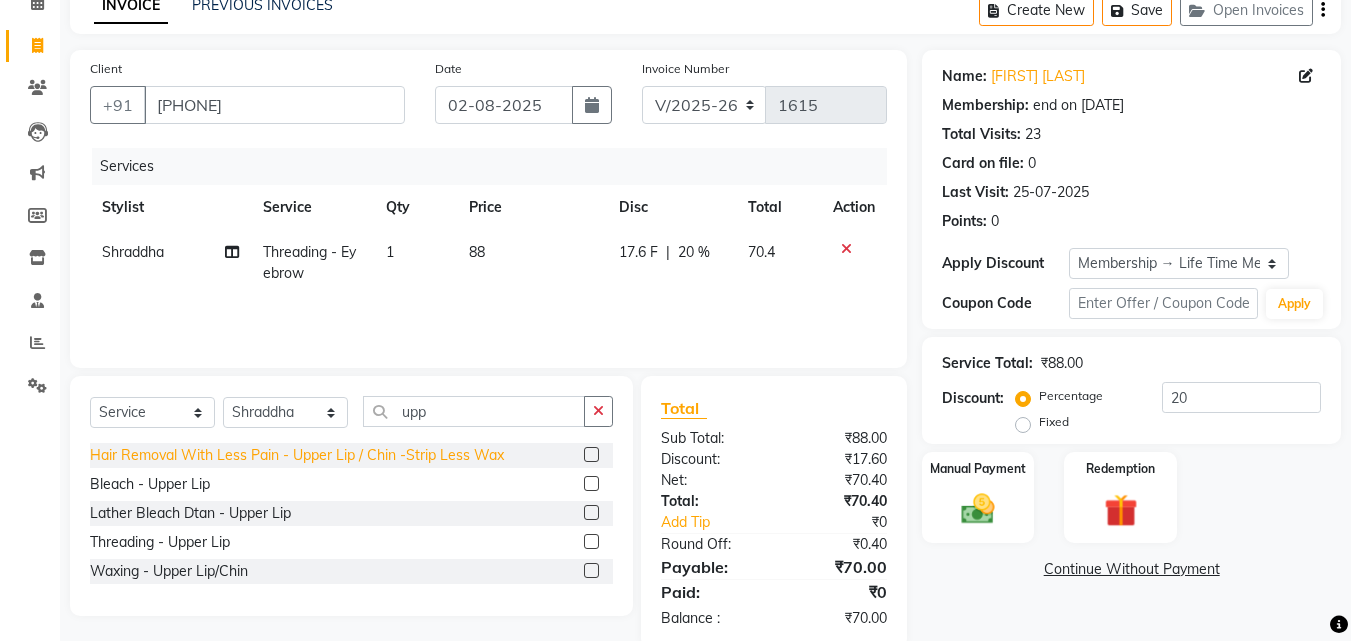 click on "Hair Removal With Less Pain  - Upper Lip / Chin -Strip Less Wax" 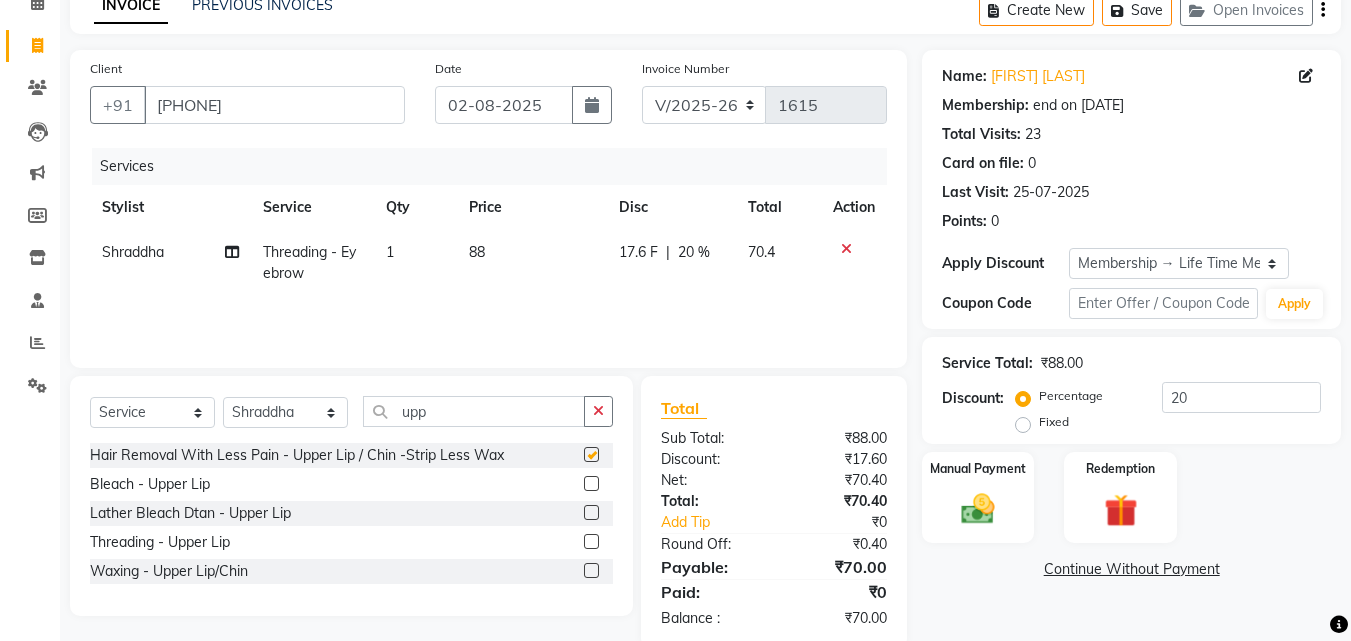 checkbox on "false" 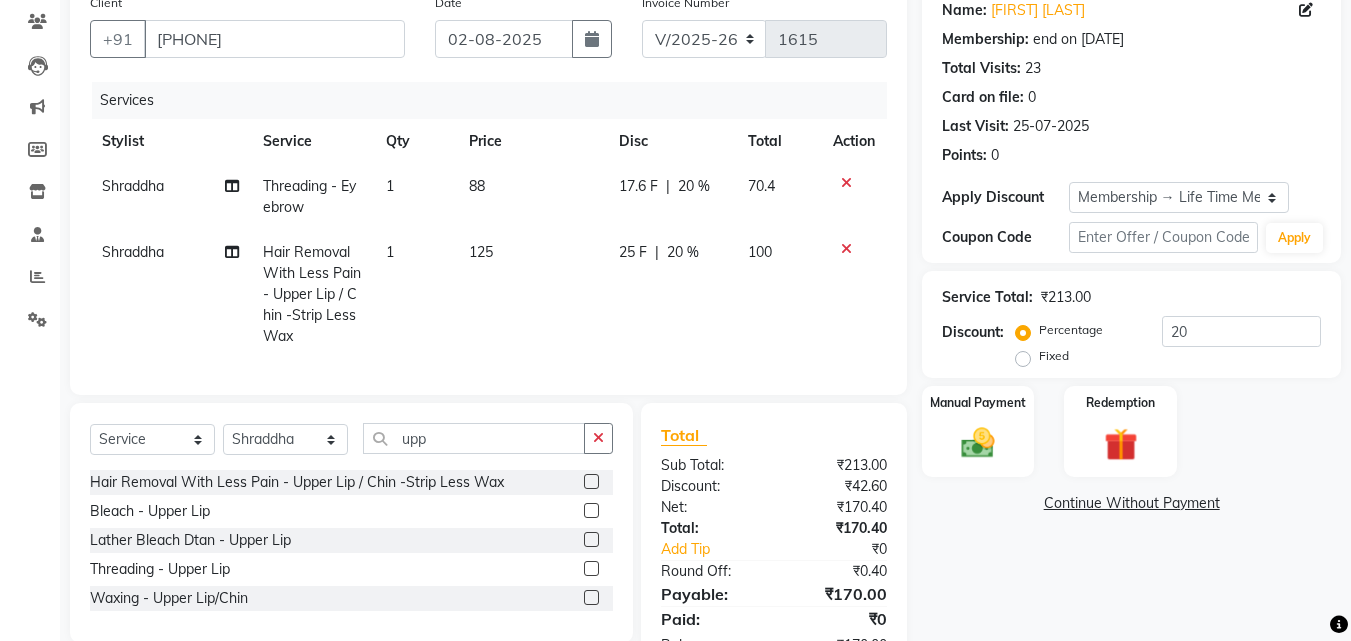 scroll, scrollTop: 246, scrollLeft: 0, axis: vertical 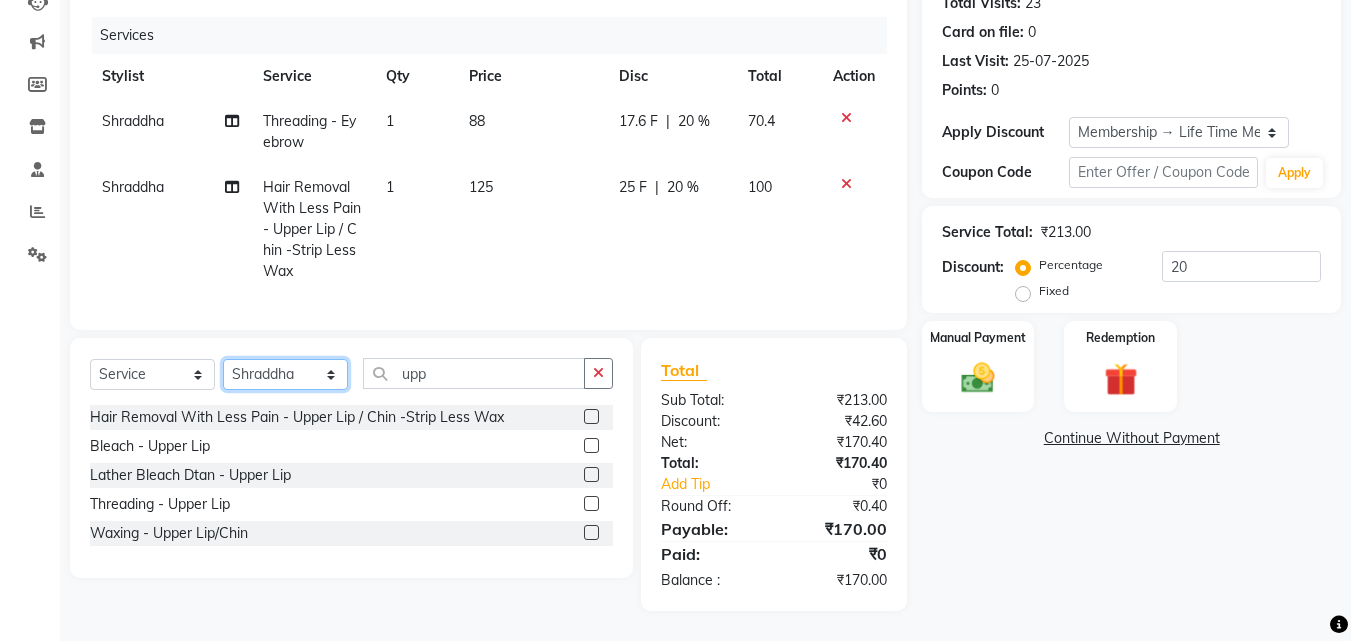 click on "Select Stylist Anwar Danish Janardhan LOOKS 21  sabiya khan Sajeda Siddiqui Samiksha Shakil Sharif Ahmed Shraddha Vaishali" 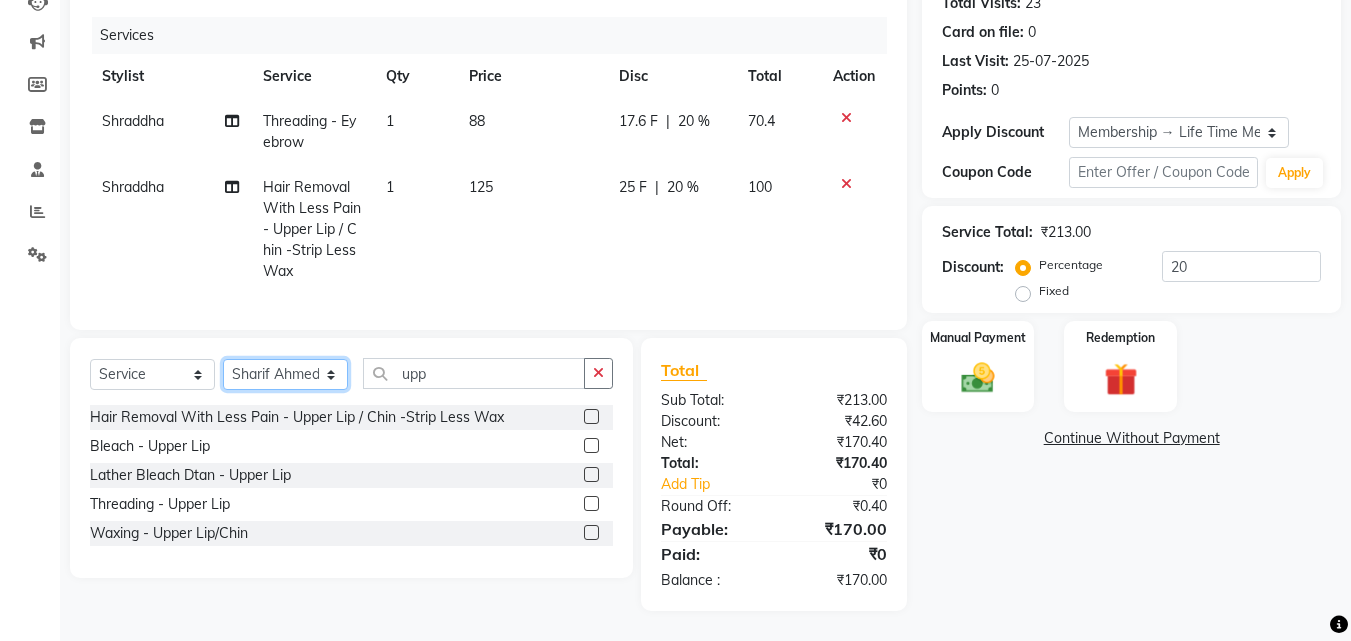 click on "Select Stylist Anwar Danish Janardhan LOOKS 21  sabiya khan Sajeda Siddiqui Samiksha Shakil Sharif Ahmed Shraddha Vaishali" 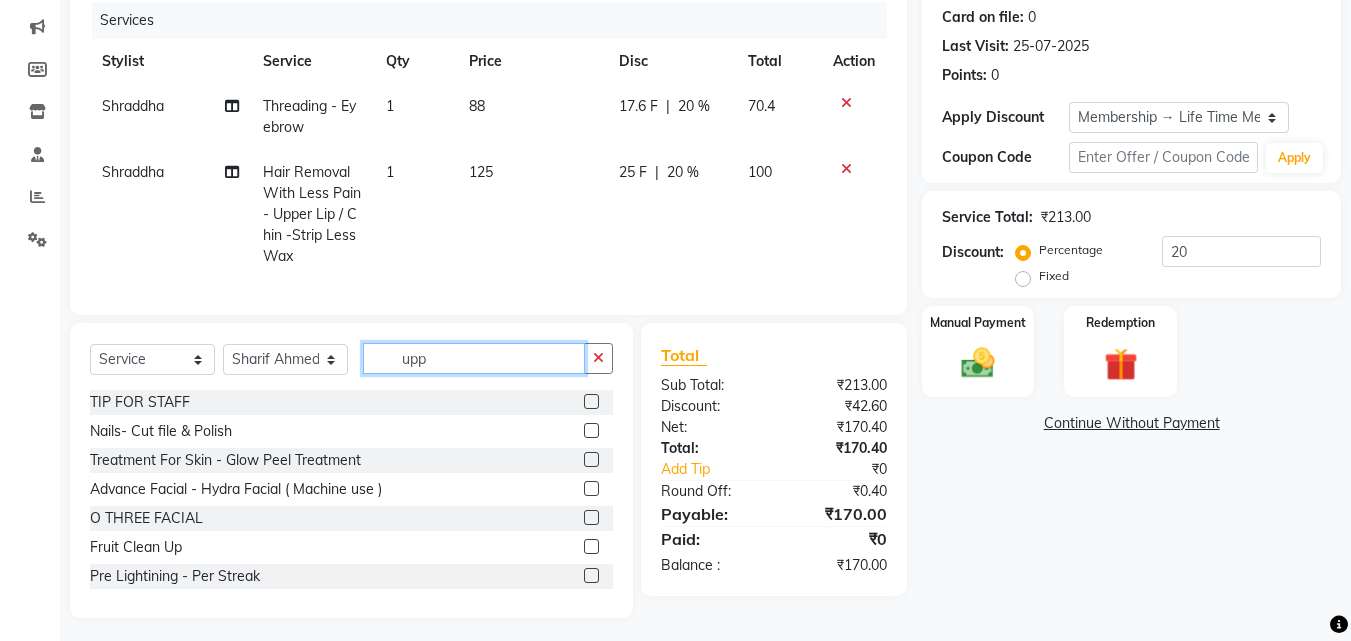 drag, startPoint x: 494, startPoint y: 361, endPoint x: 374, endPoint y: 364, distance: 120.03749 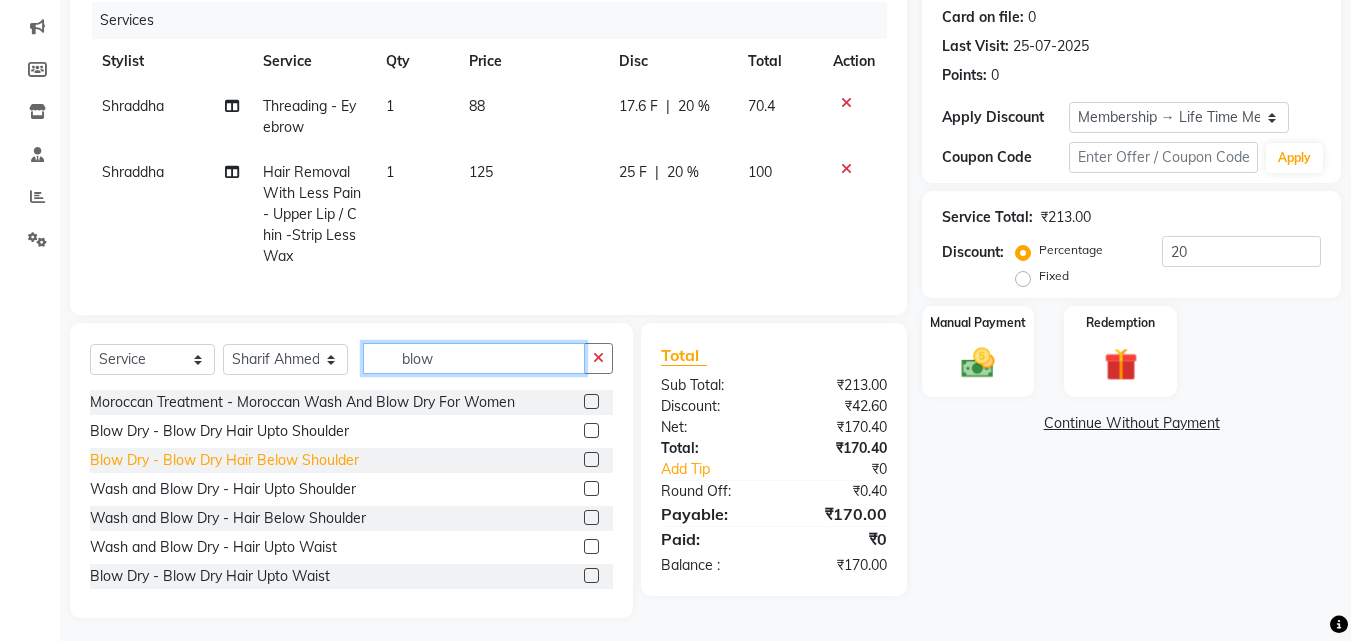 type on "blow" 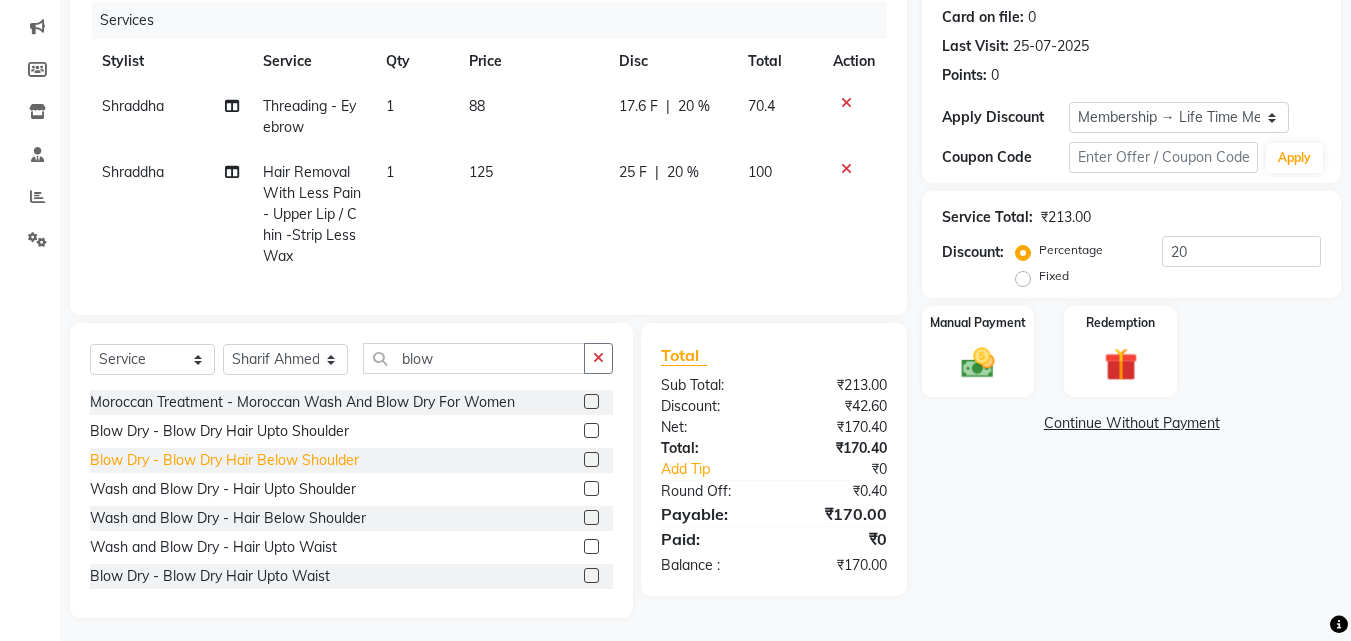 click on "Blow Dry  - Blow Dry Hair Below Shoulder" 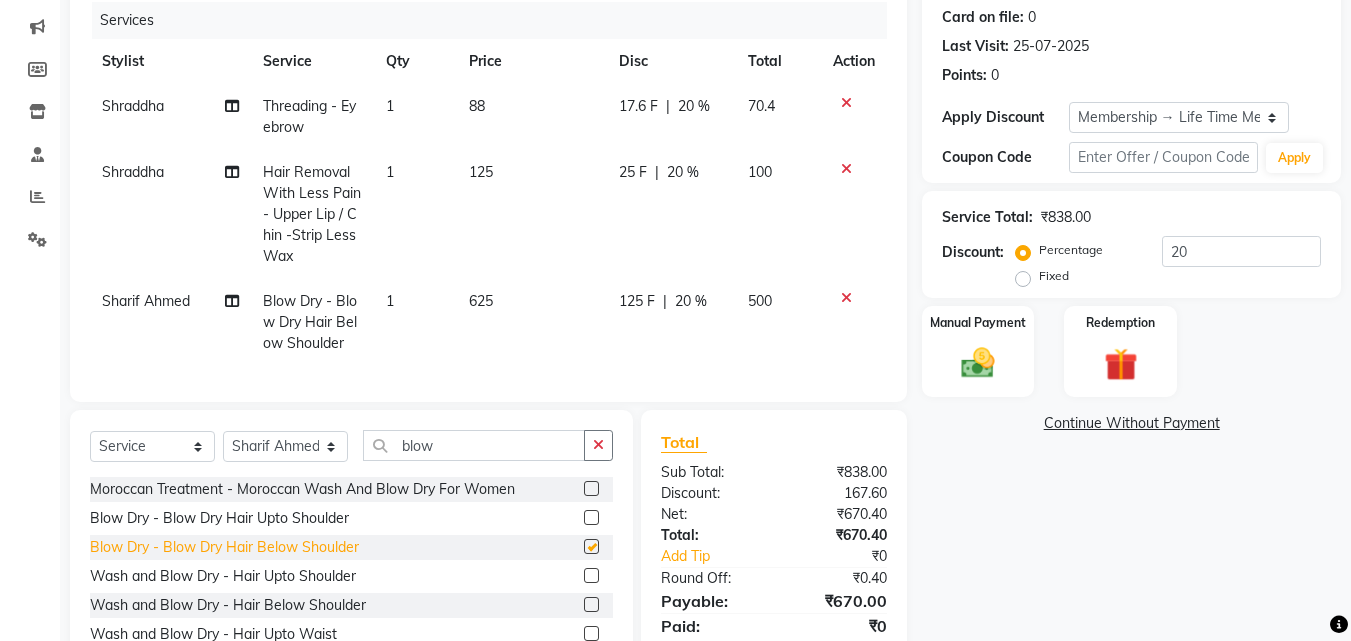 checkbox on "false" 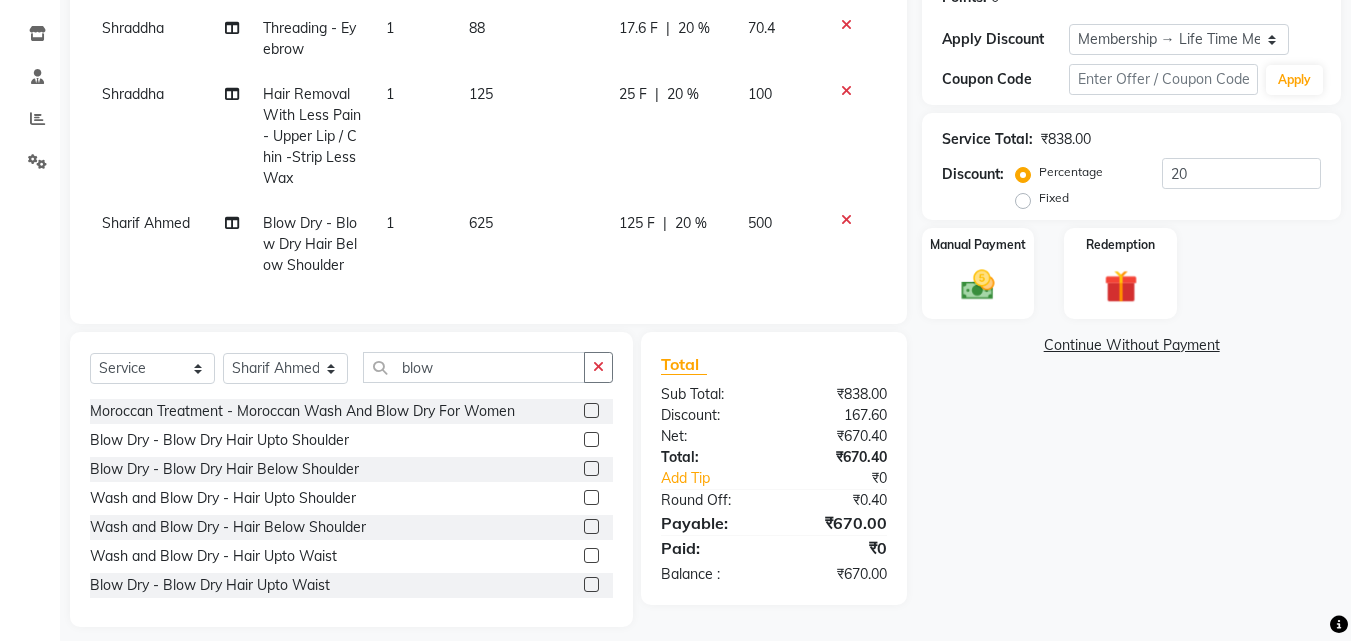 scroll, scrollTop: 346, scrollLeft: 0, axis: vertical 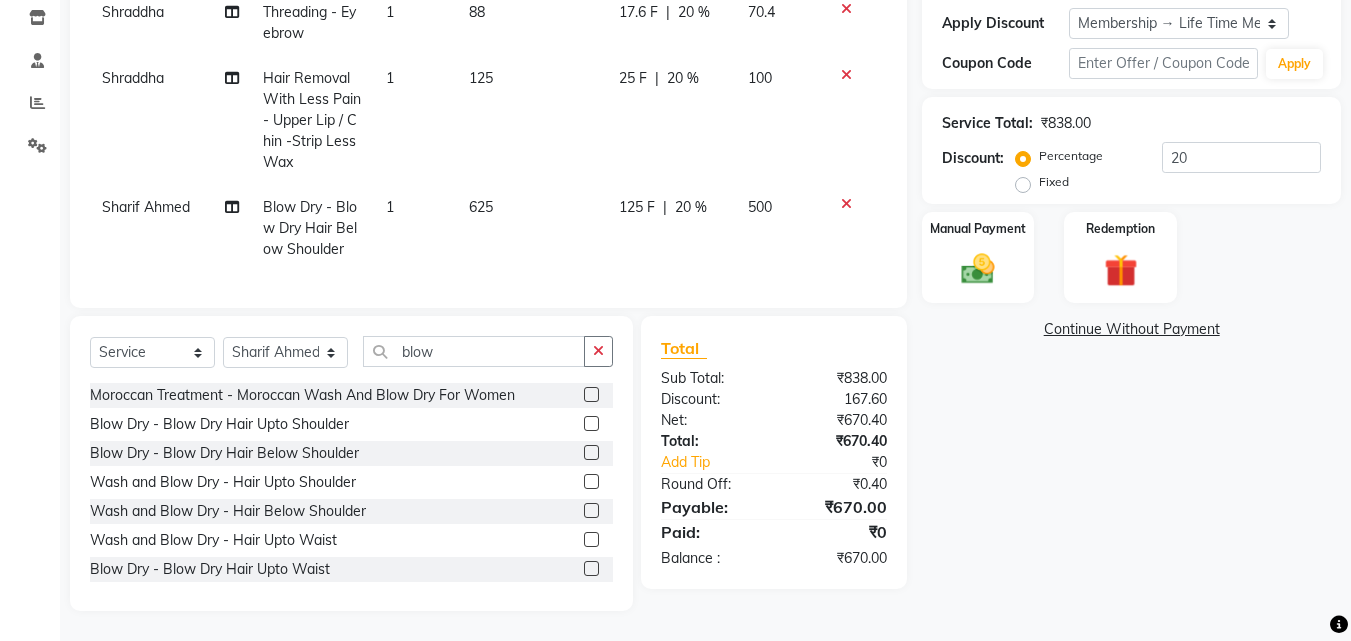 click on "625" 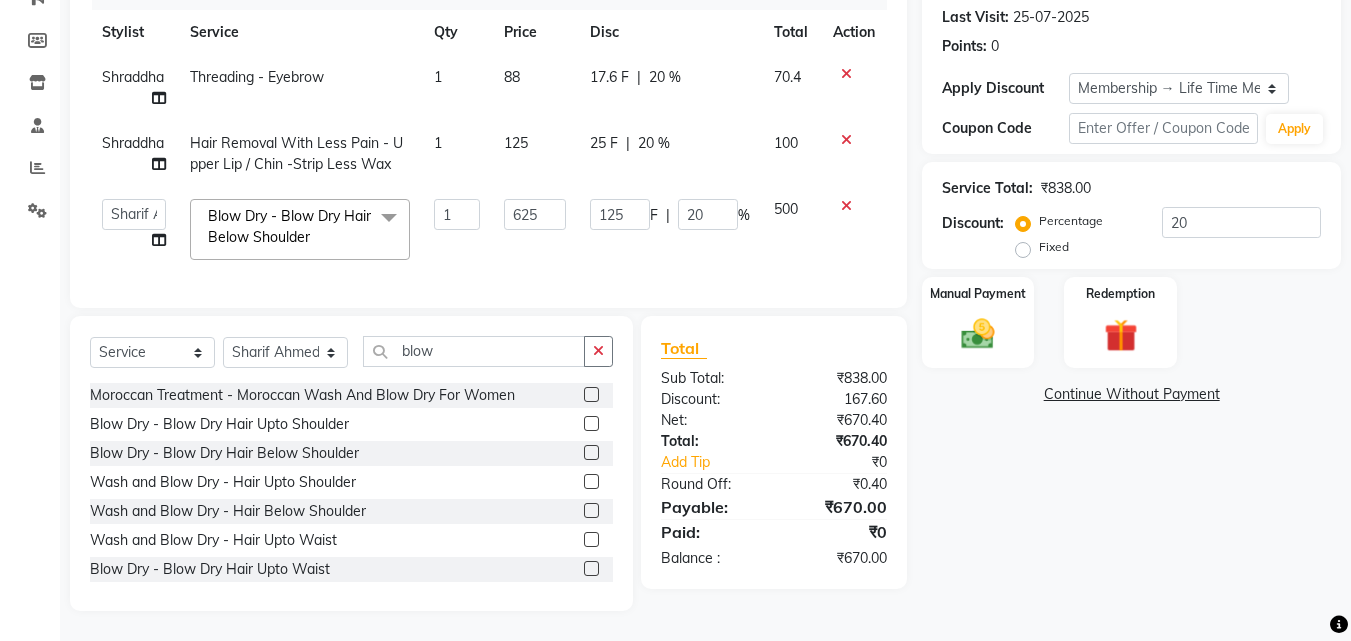 scroll, scrollTop: 290, scrollLeft: 0, axis: vertical 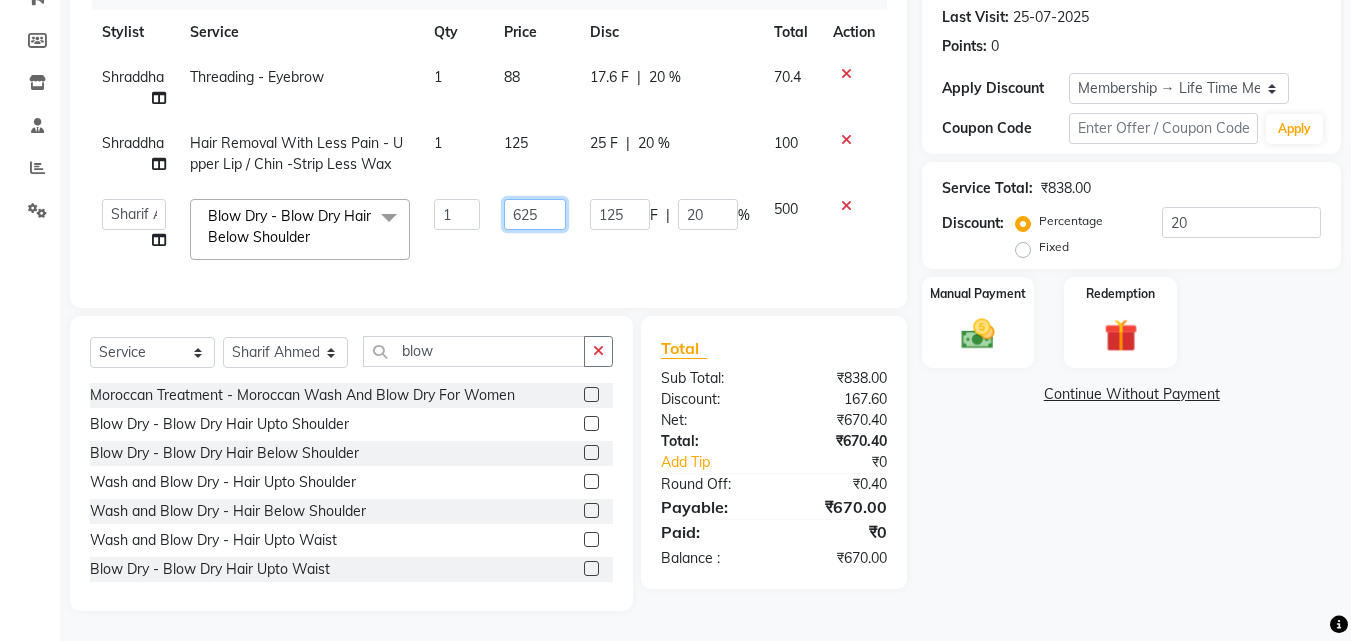 drag, startPoint x: 538, startPoint y: 206, endPoint x: 442, endPoint y: 207, distance: 96.00521 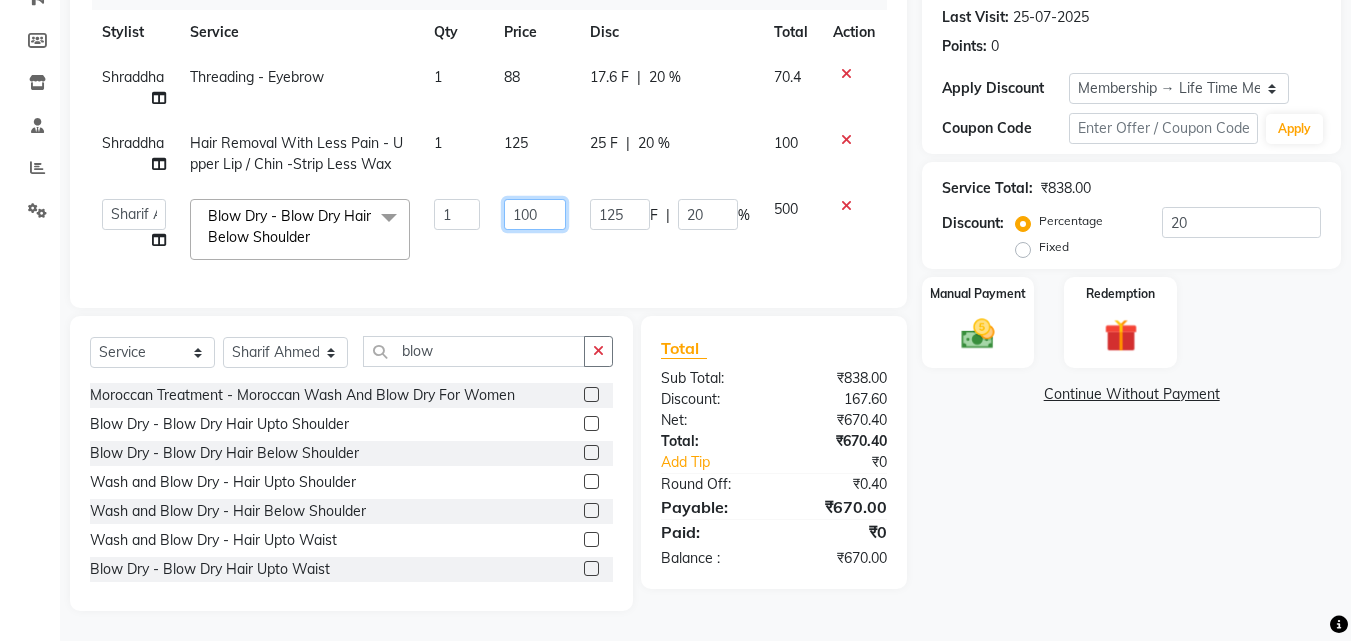 type on "1000" 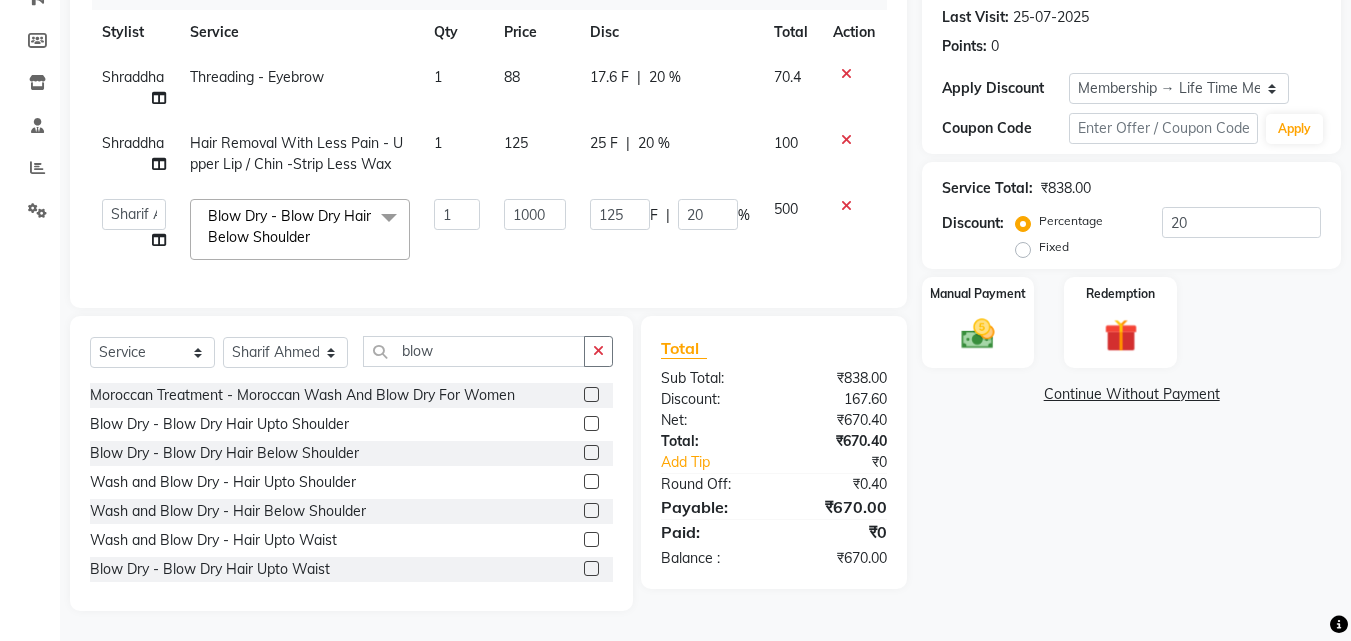click on "Shraddha Threading  - Eyebrow 1 88 17.6 F | 20 % 70.4 Shraddha Hair Removal With Less Pain  - Upper Lip / Chin -Strip Less Wax 1 125 25 F | 20 % 100  Anwar   Danish   Janardhan   LOOKS 21    sabiya khan   Sajeda Siddiqui   Samiksha   Shakil   Sharif Ahmed   Shraddha   Vaishali  Blow Dry  - Blow Dry Hair Below Shoulder  x TIP FOR STAFF Nails- Cut file & Polish Treatment For Skin  - Glow Peel Treatment Advance Facial - Hydra Facial ( Machine use ) O THREE FACIAL Fruit Clean Up Pre Lightining   - Per Streak Pre Lightining   - Hair Upto Neck Pre Lightining   - Hair Upto Shoulder Pre Lightining   - Hair Below Shoulder Pre Lightining   - Hair Upto Waist Pre Lightining   - For Men Hair Treatment(Hair Spa)  - Hair Upto Neck Hair Treatment(Hair Spa)  - Hair Upto Shoulder Hair Treatment(Hair Spa)  - Hair Below Shoulder Hair Treatment(Hair Spa)  - Hair Upto Waist Hair Treatment(Hair Spa)  - For Men Loreal Scalp Advanced Treatment - For women Loreal Scalp Advanced Clay Treatment  3TENX SPA Head Massage  - For Women 1" 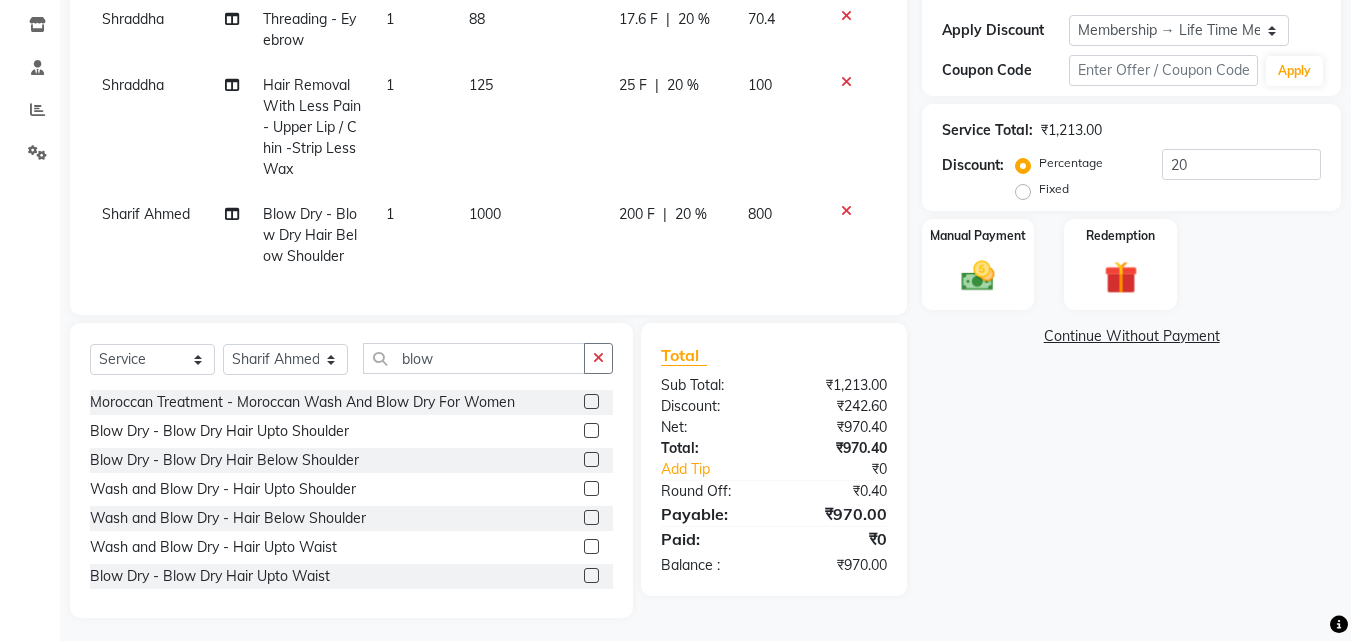 scroll, scrollTop: 355, scrollLeft: 0, axis: vertical 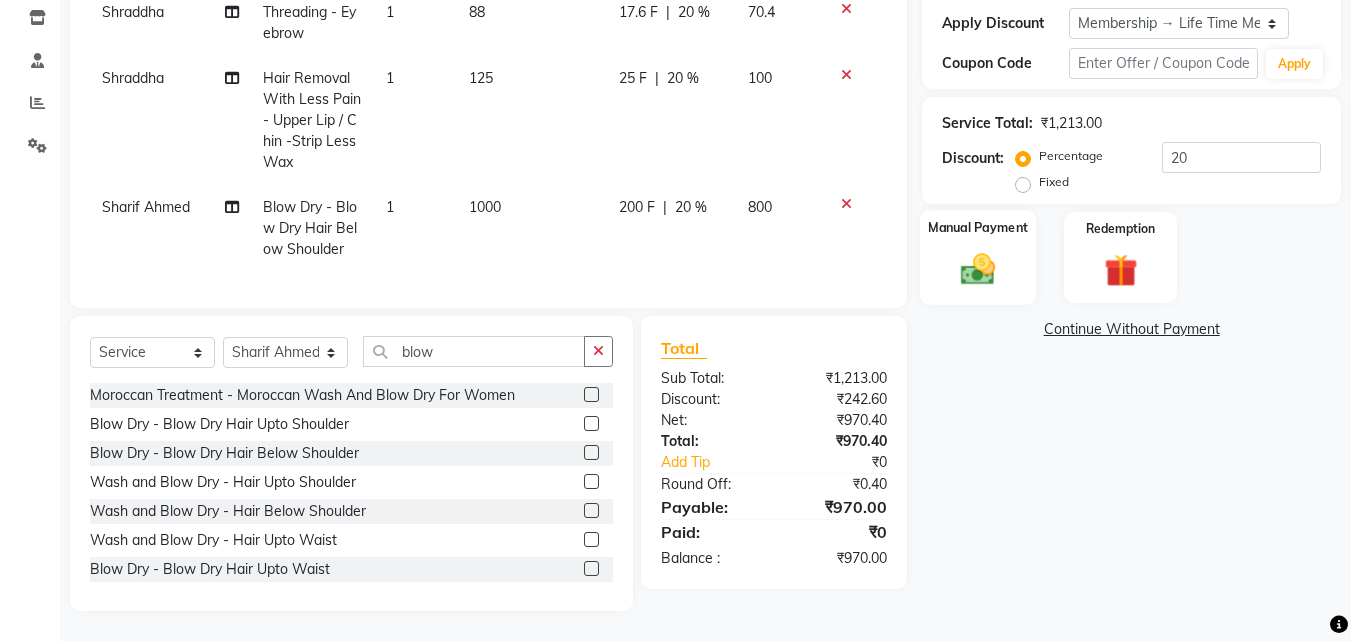 click on "Manual Payment" 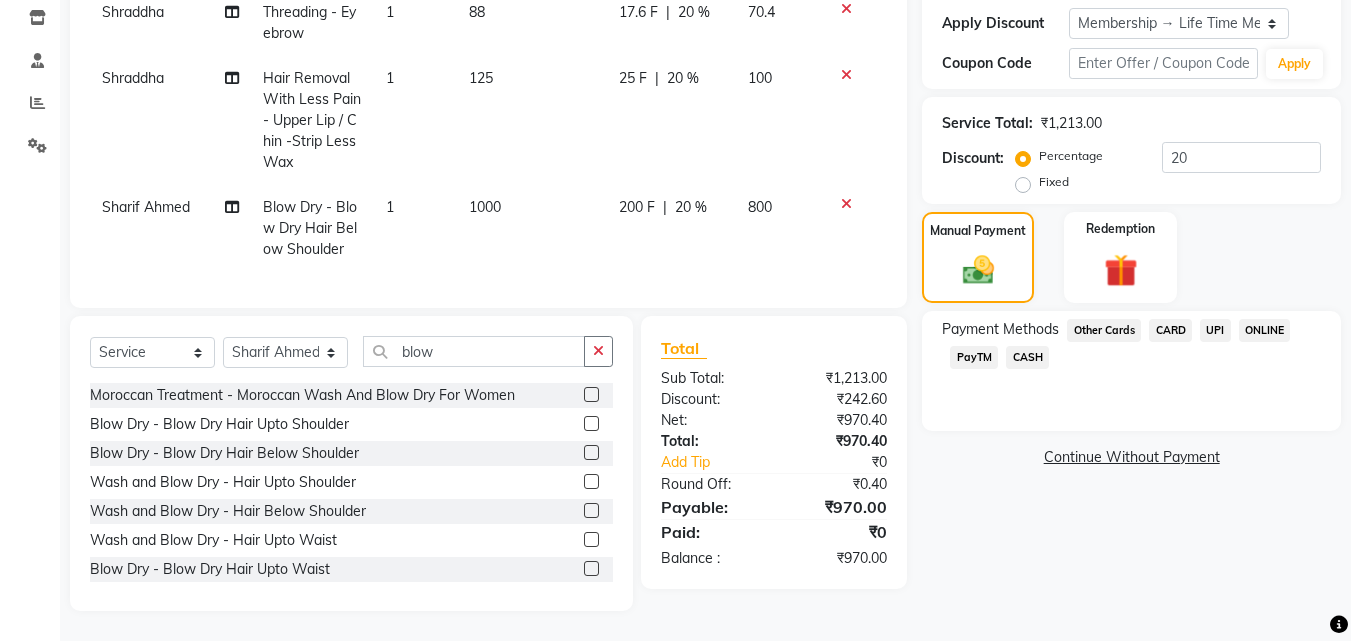 click on "CASH" 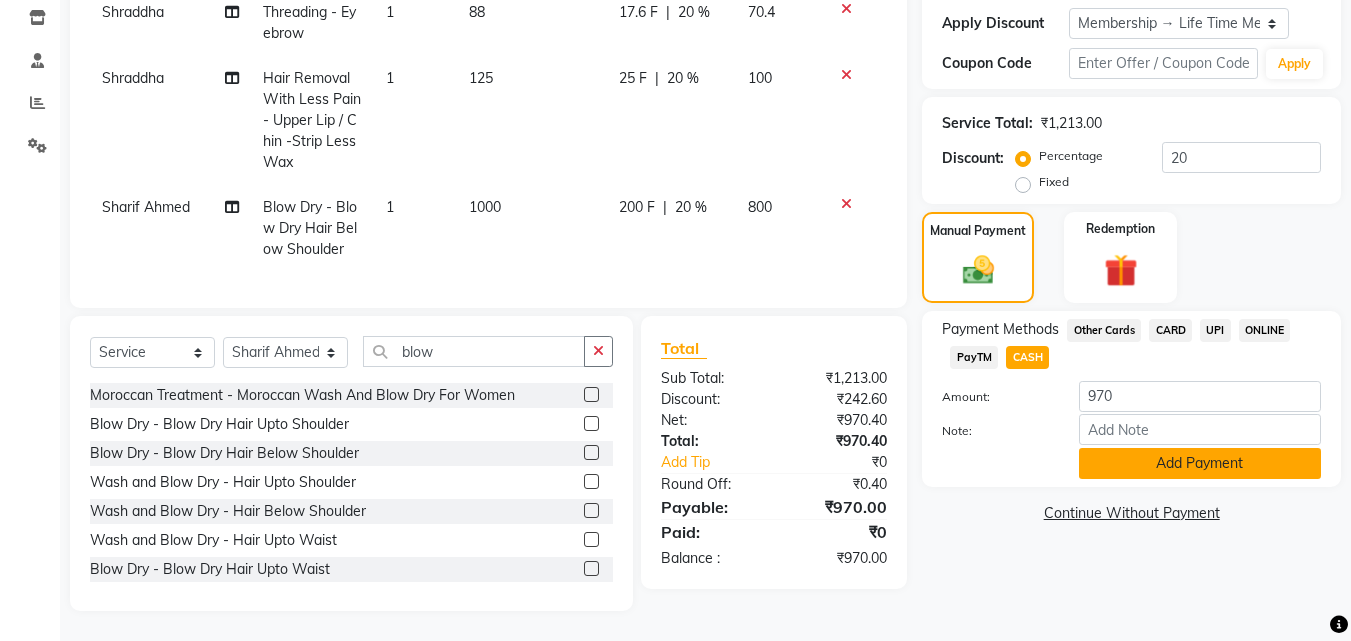 click on "Add Payment" 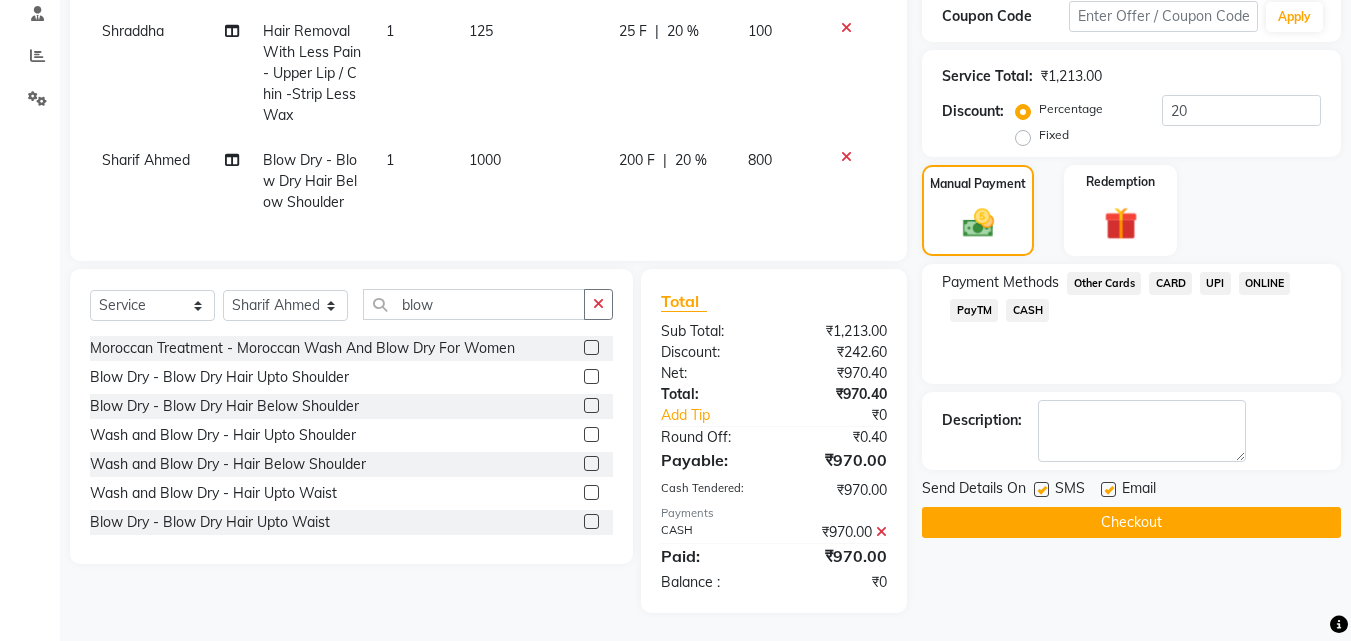 scroll, scrollTop: 404, scrollLeft: 0, axis: vertical 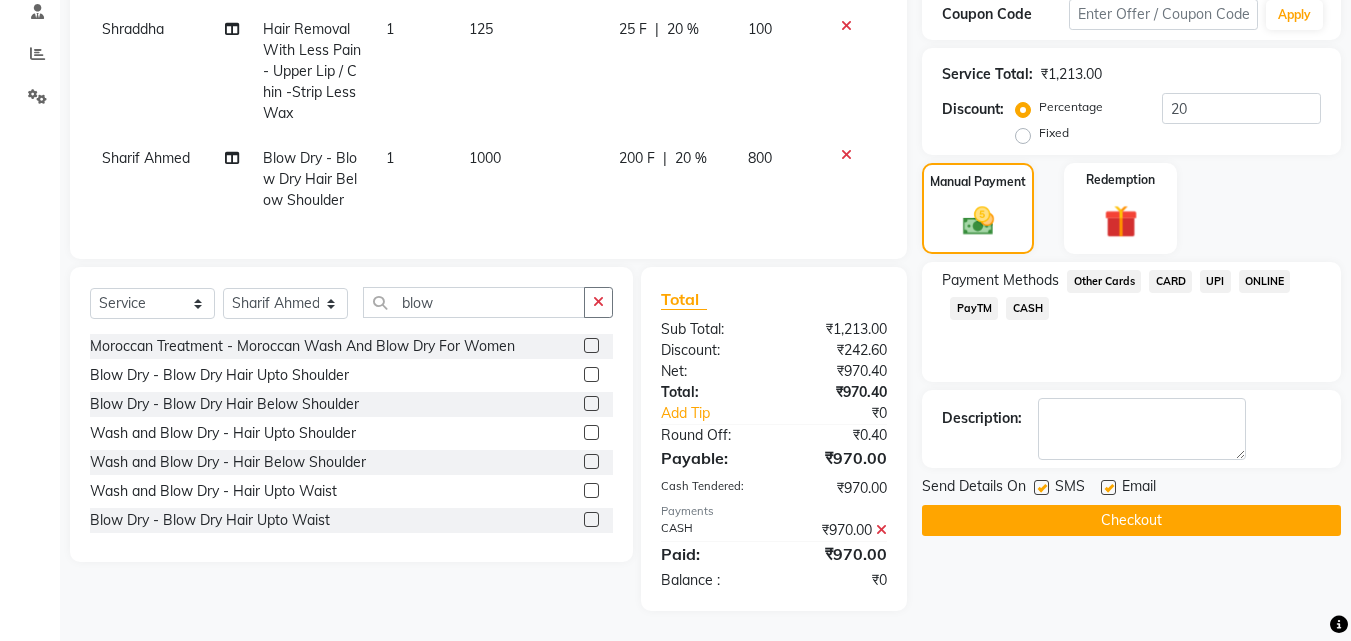 click on "Checkout" 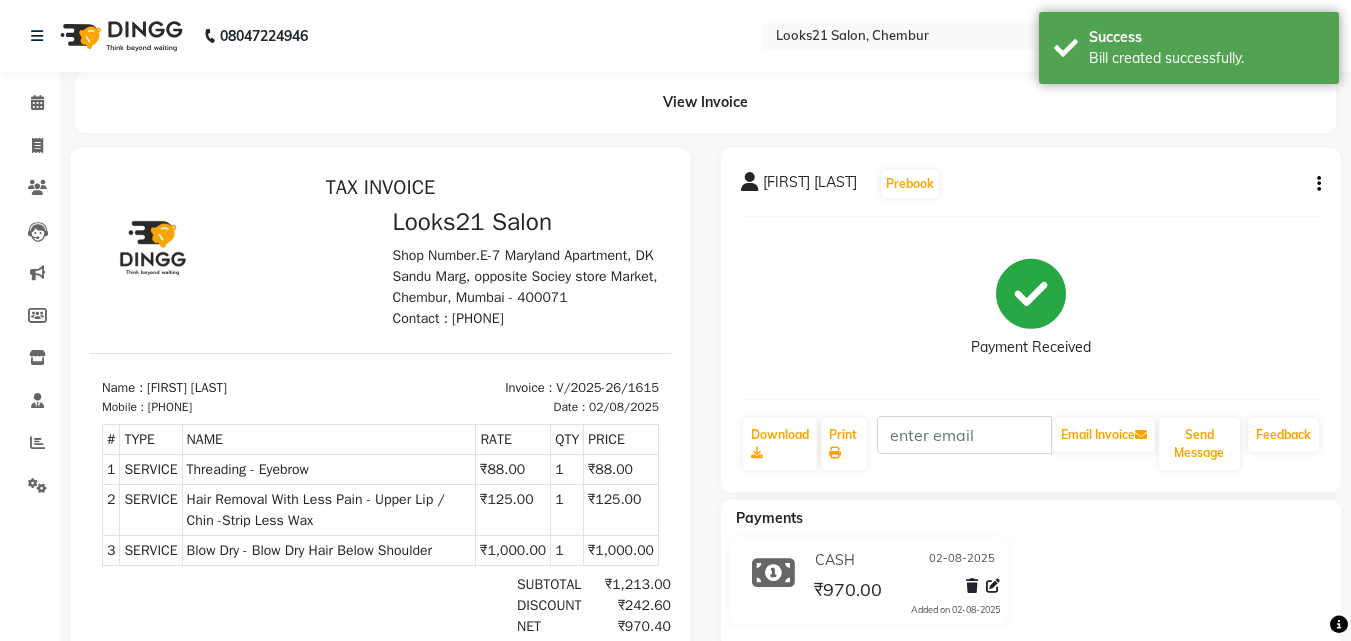 scroll, scrollTop: 0, scrollLeft: 0, axis: both 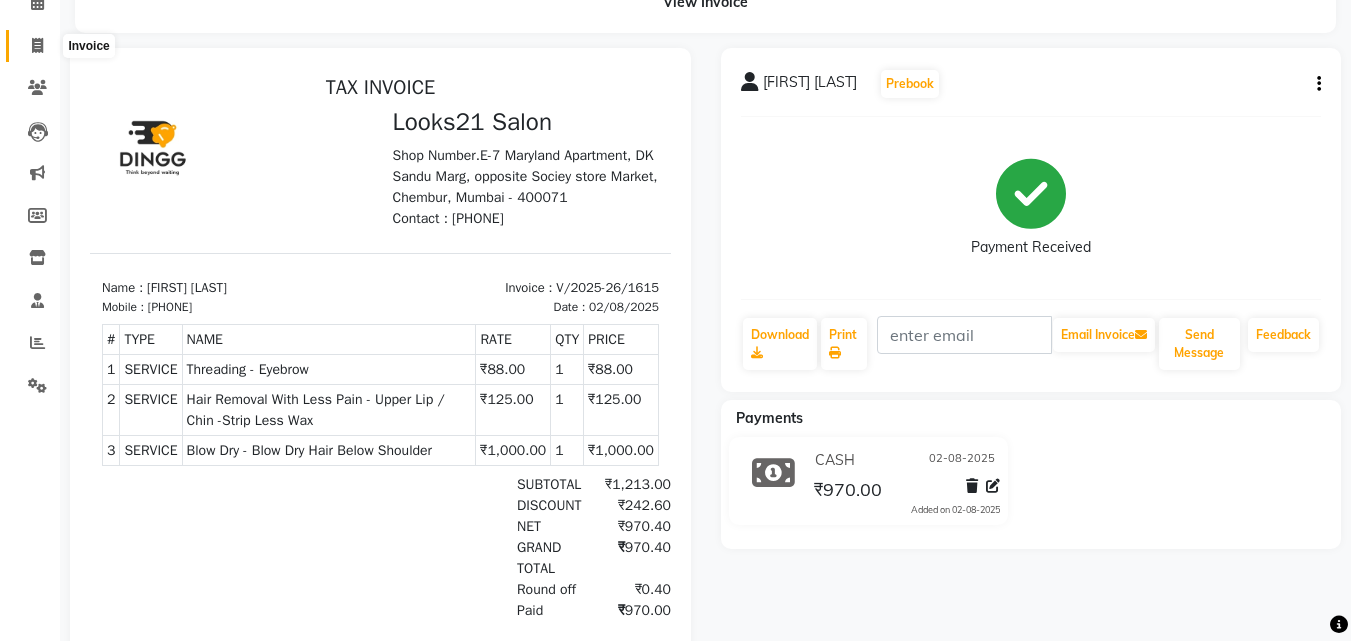 click 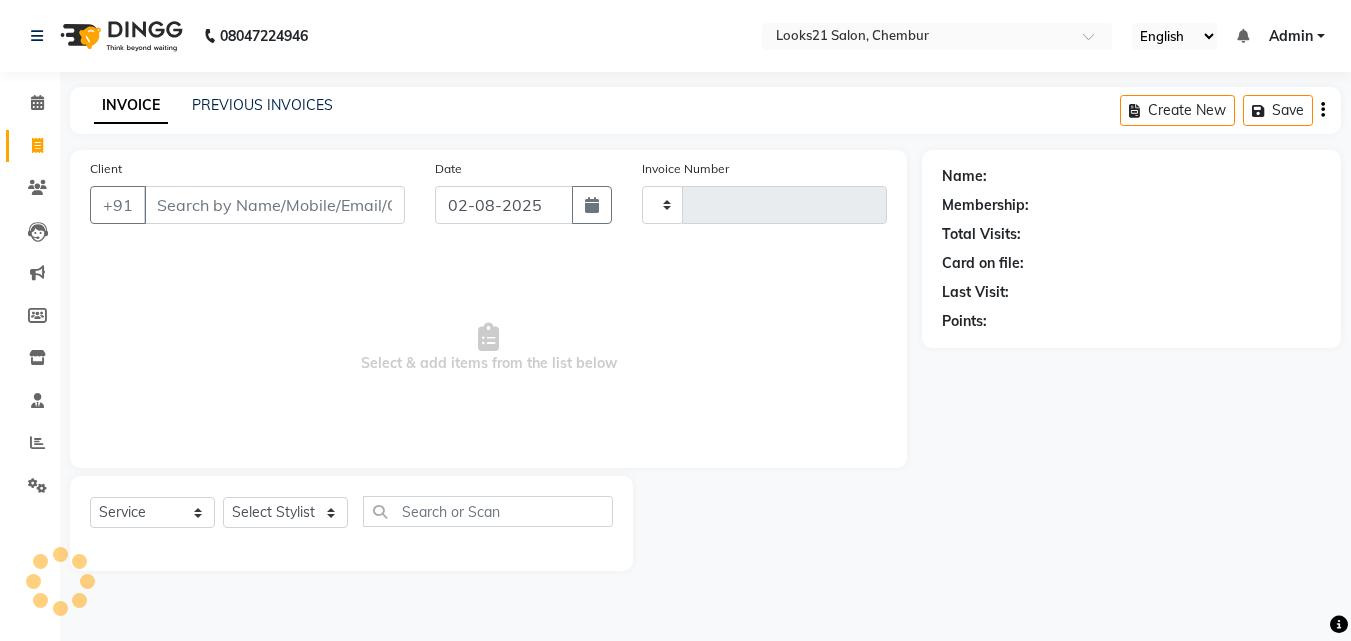 scroll, scrollTop: 0, scrollLeft: 0, axis: both 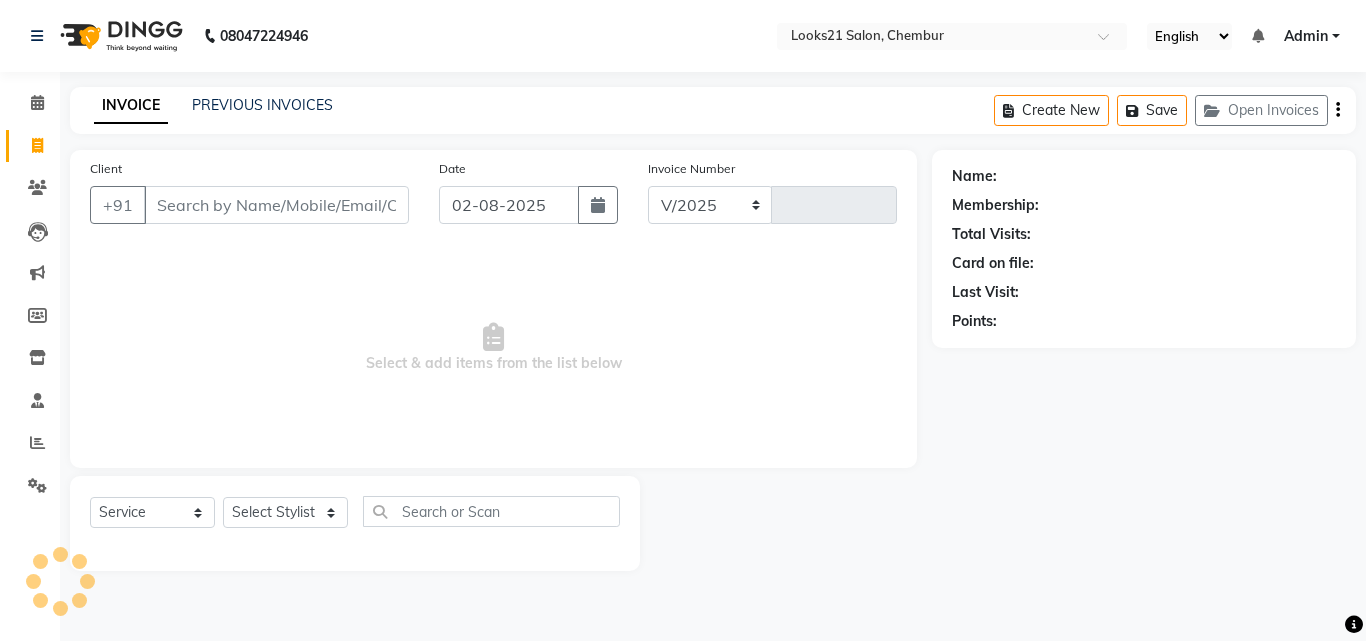 select on "844" 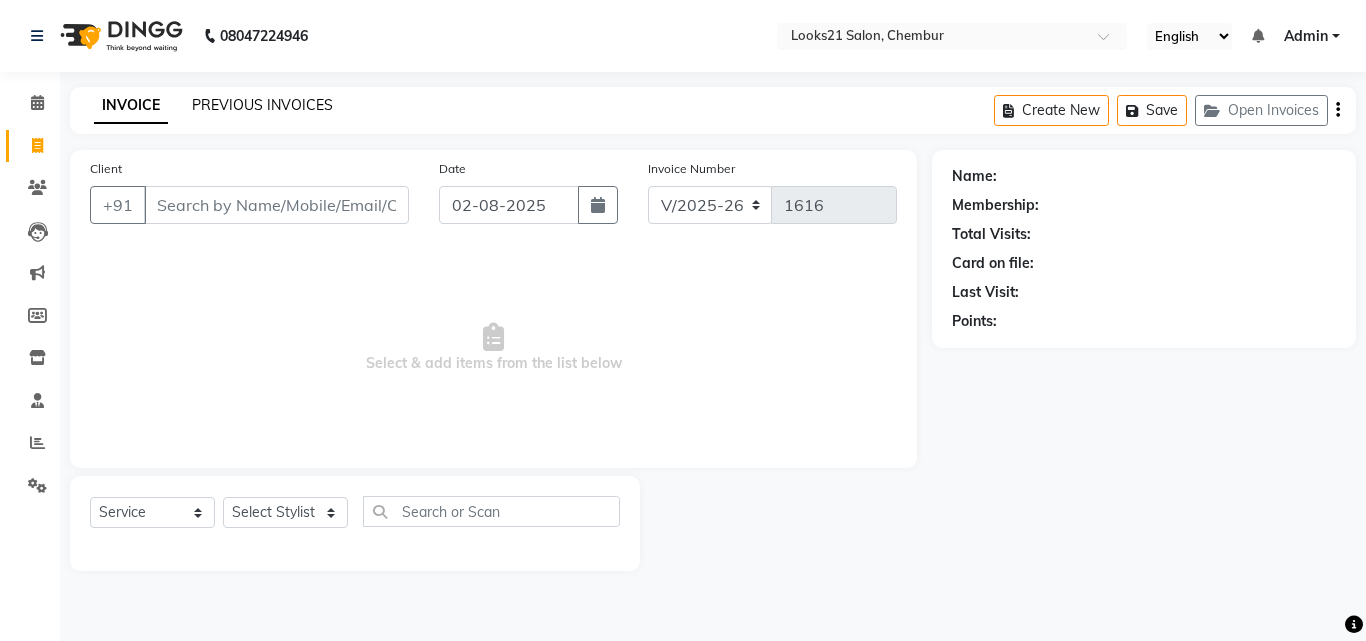click on "PREVIOUS INVOICES" 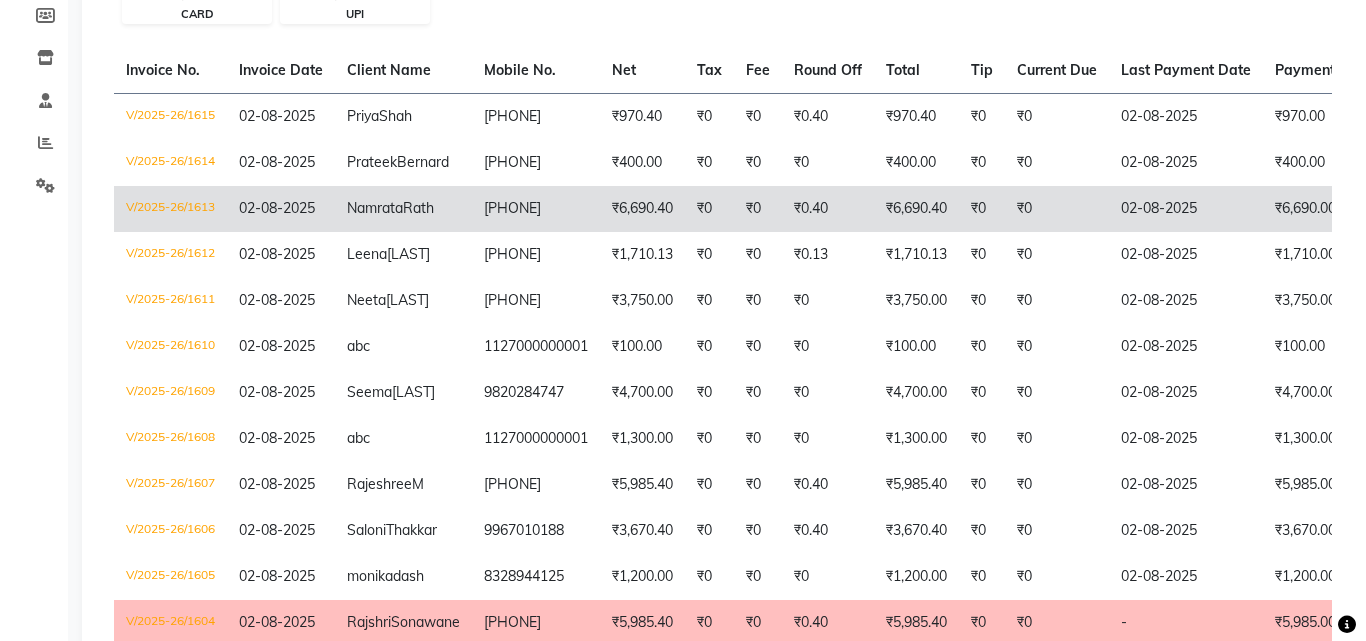 scroll, scrollTop: 0, scrollLeft: 0, axis: both 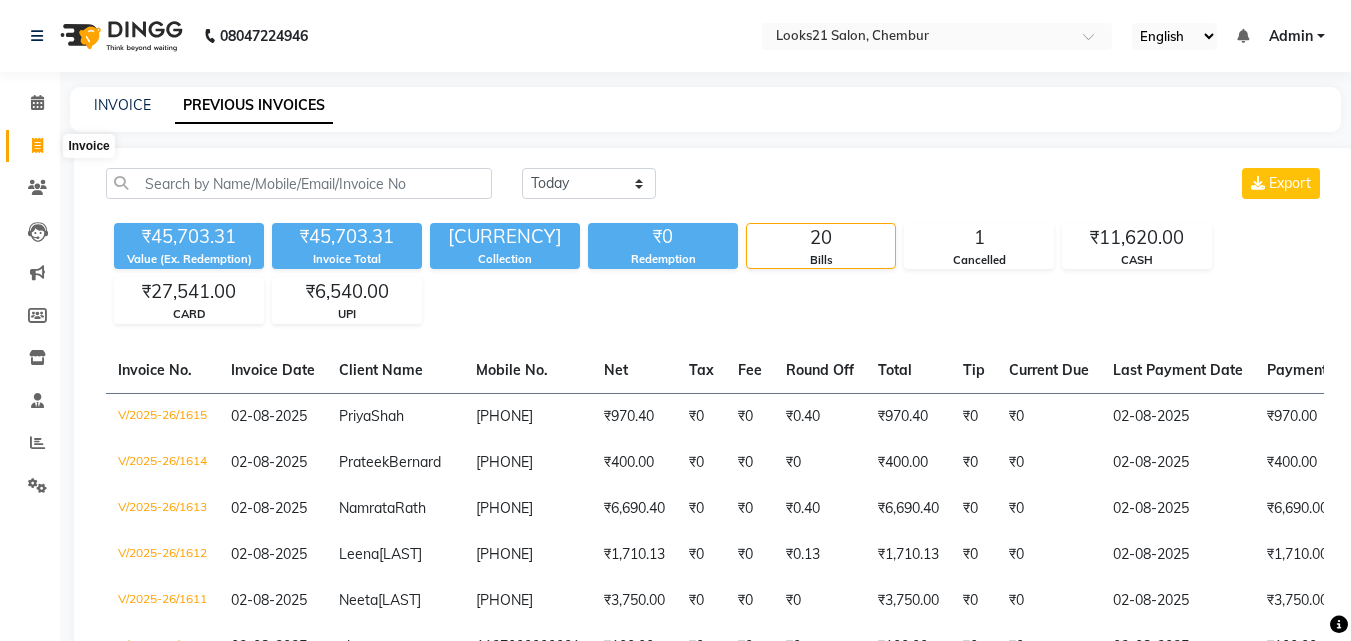 click 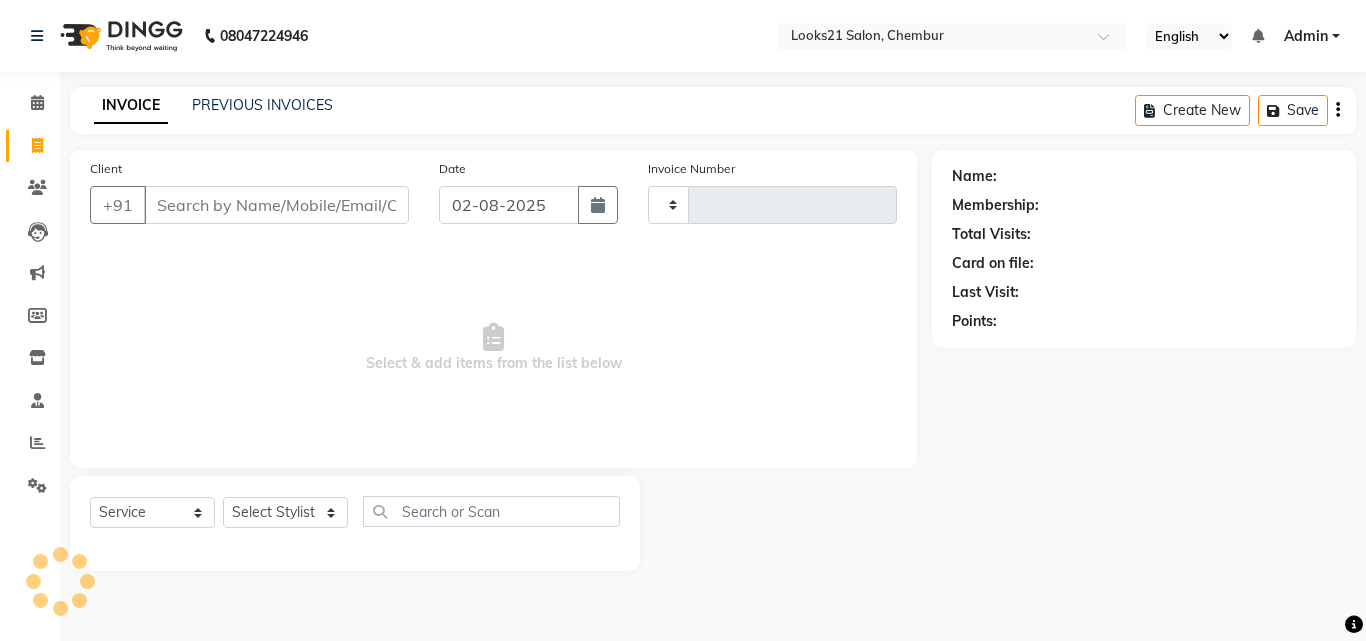 type on "1616" 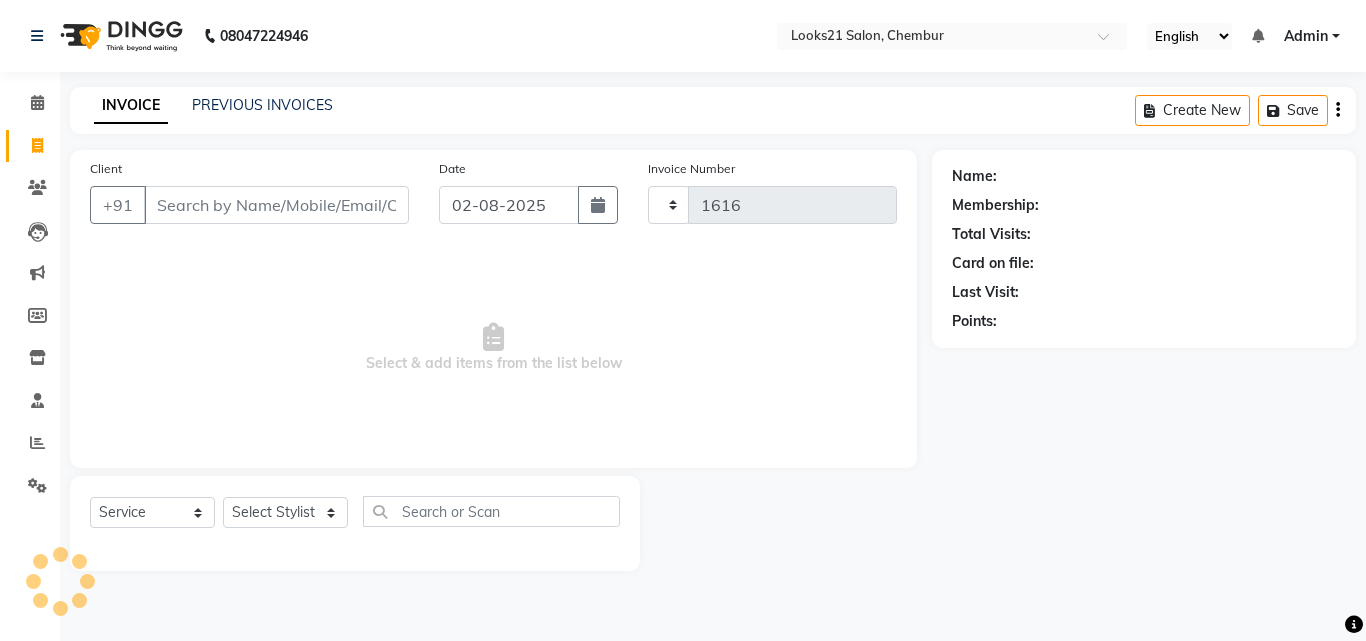 select on "844" 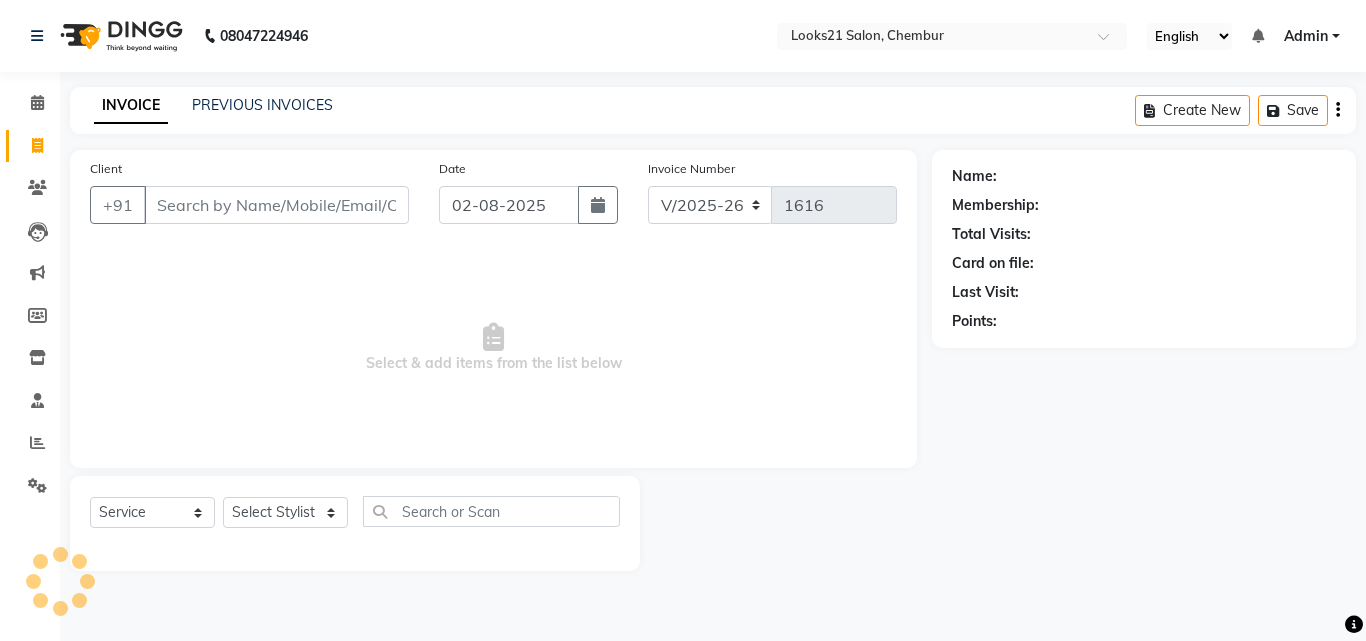 click on "Client" at bounding box center (276, 205) 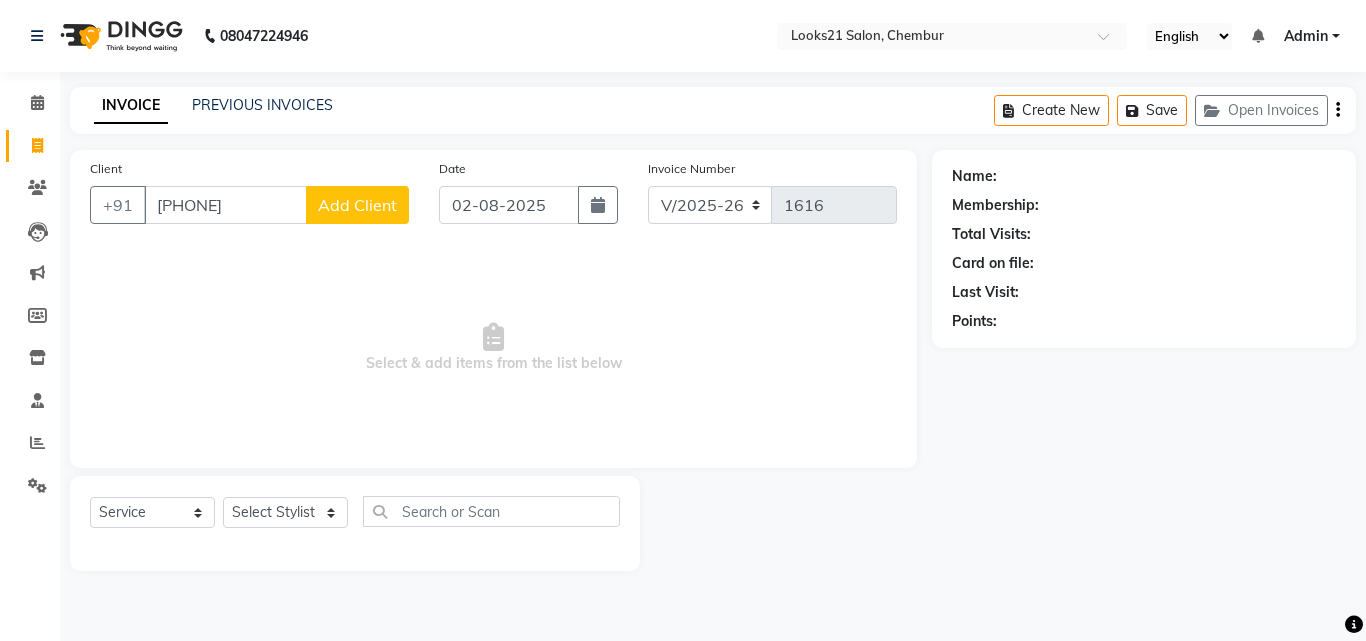 type on "[PHONE]" 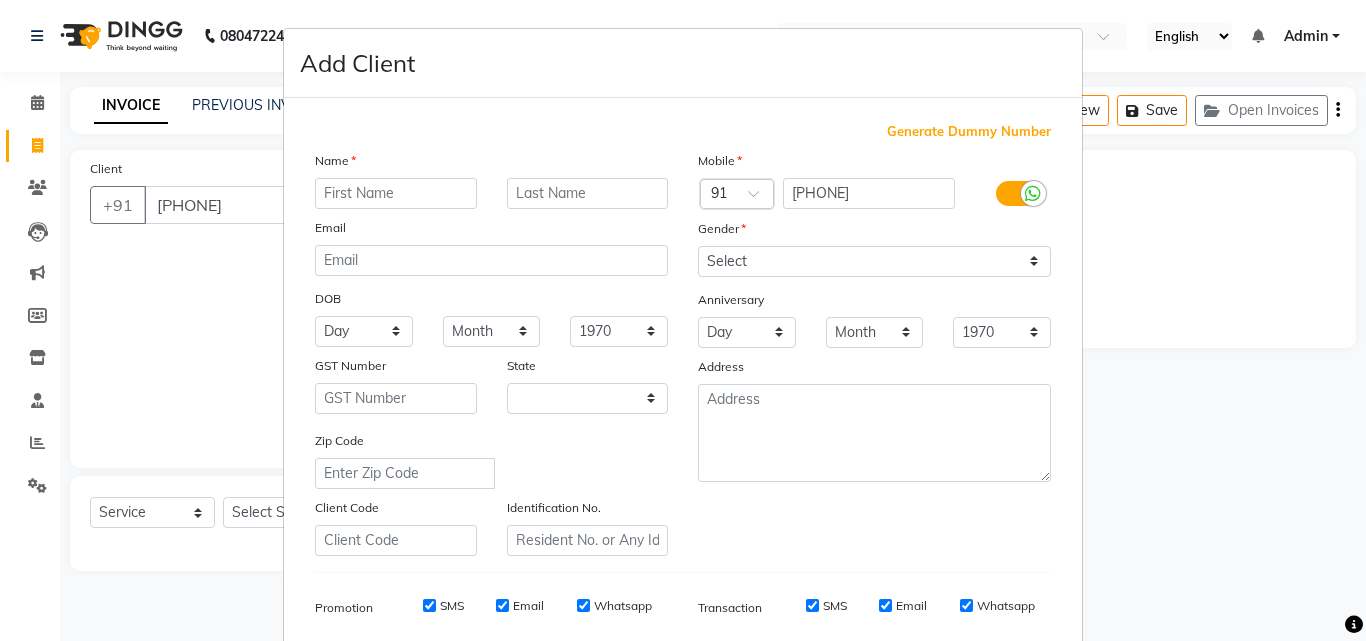 select on "22" 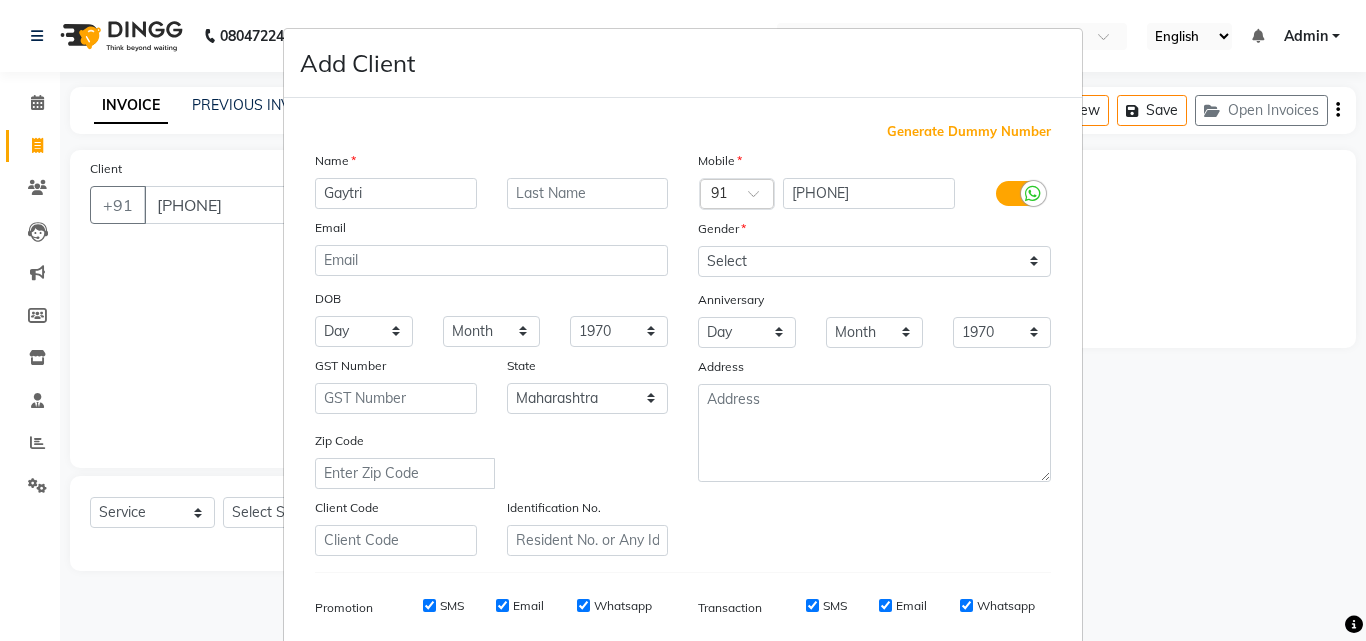 type on "Gaytri" 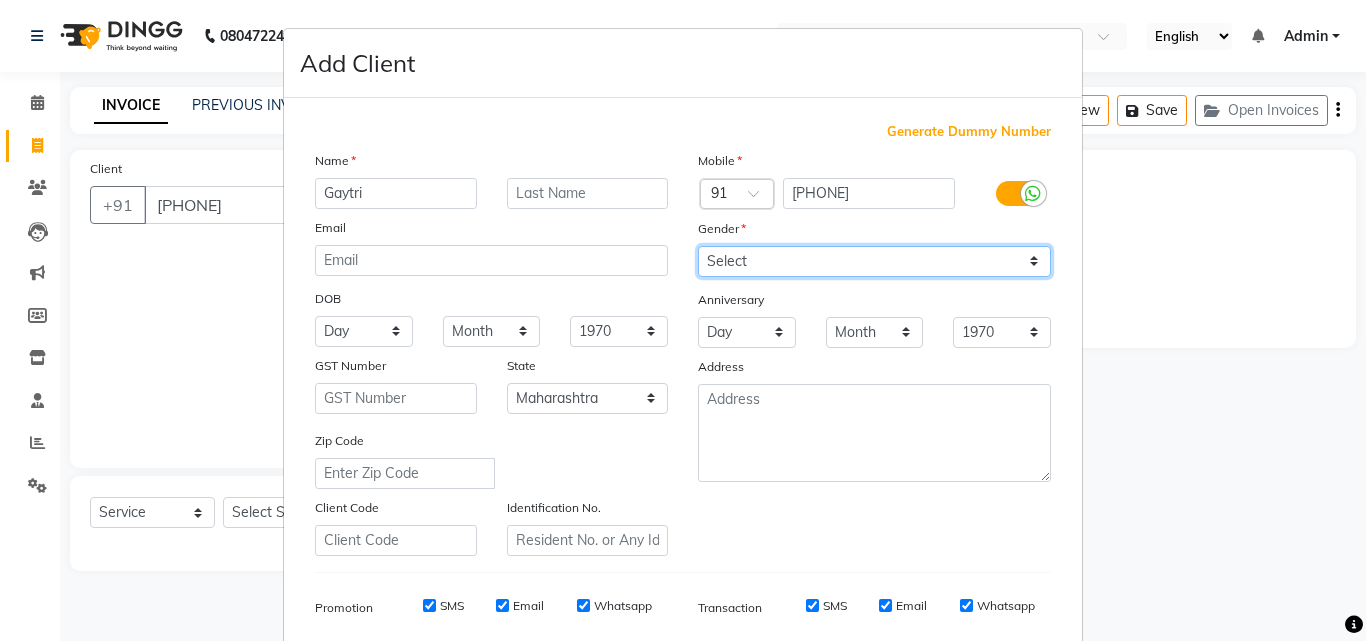 click on "Select Male Female Other Prefer Not To Say" at bounding box center (874, 261) 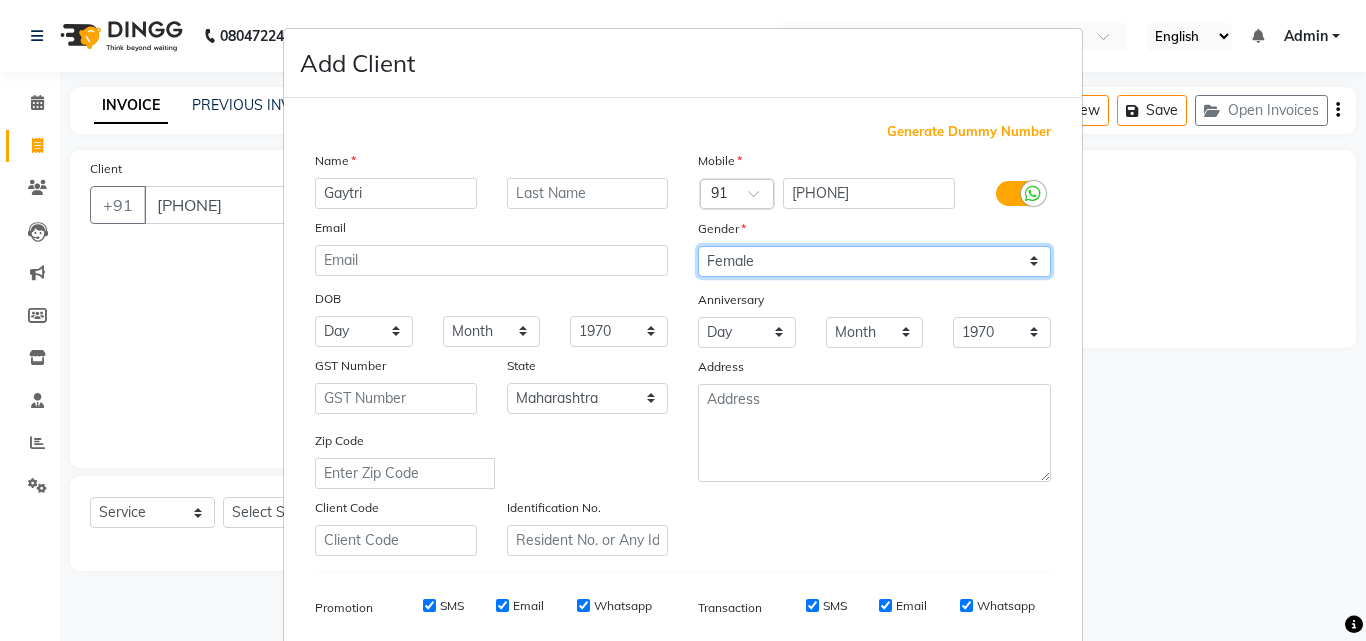 click on "Select Male Female Other Prefer Not To Say" at bounding box center (874, 261) 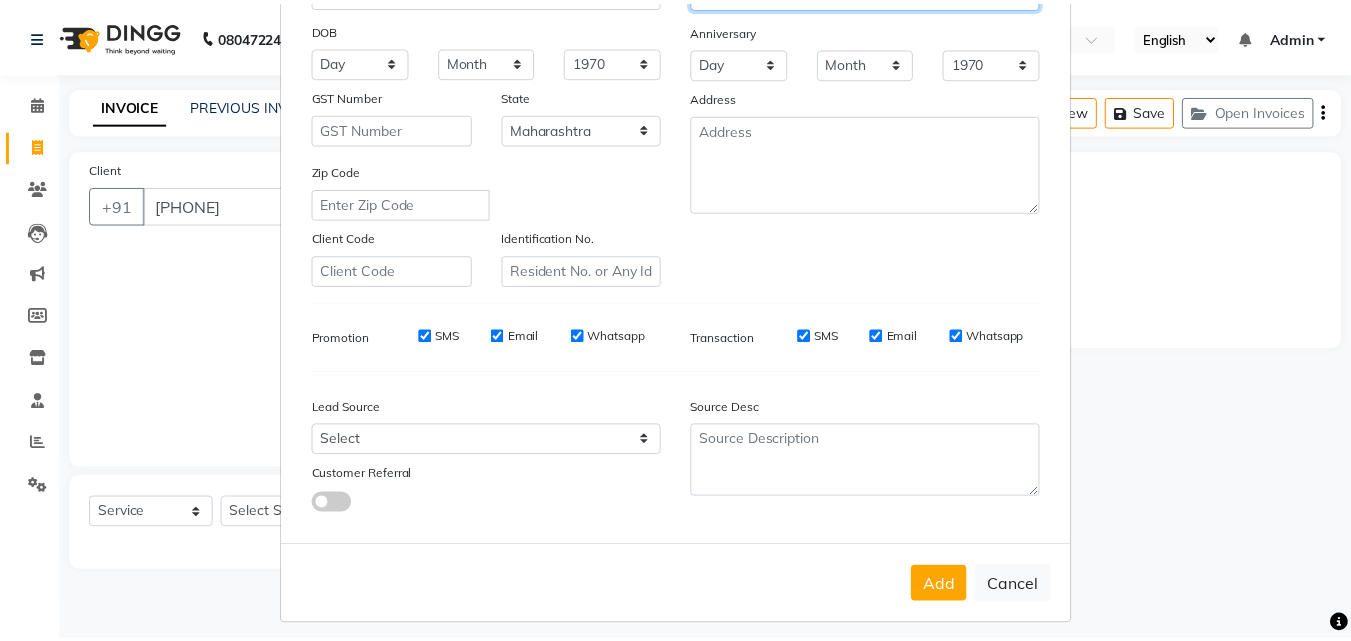 scroll, scrollTop: 282, scrollLeft: 0, axis: vertical 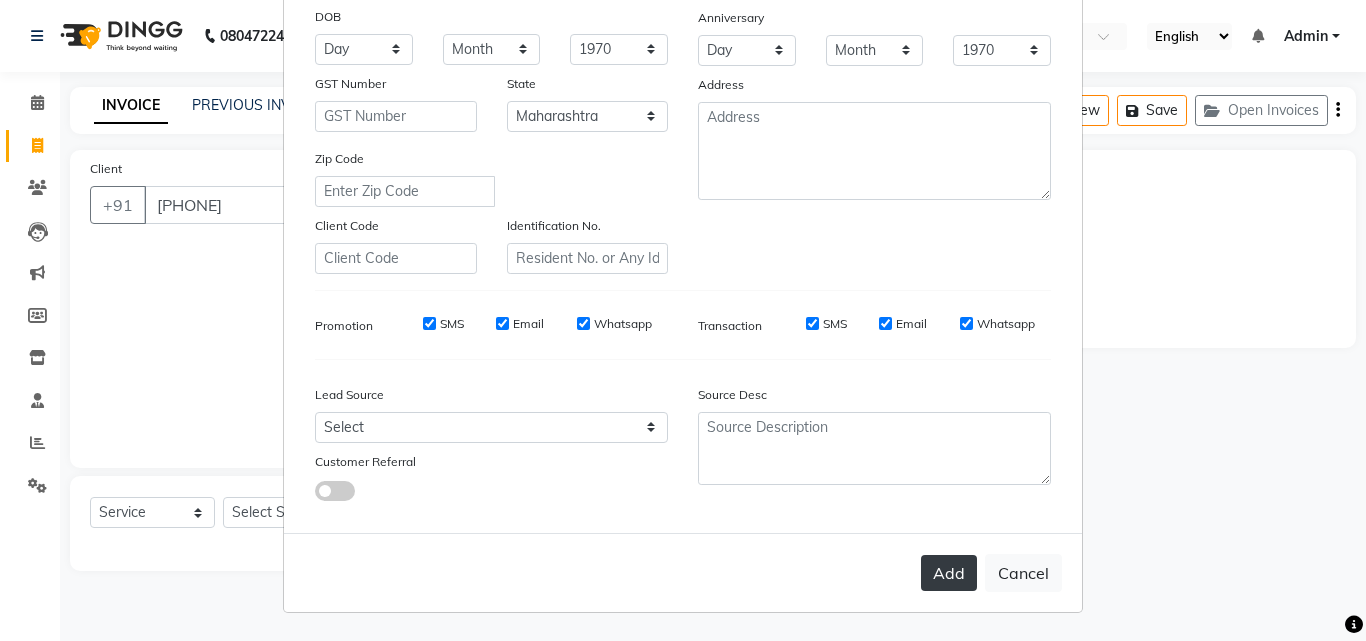 click on "Add" at bounding box center (949, 573) 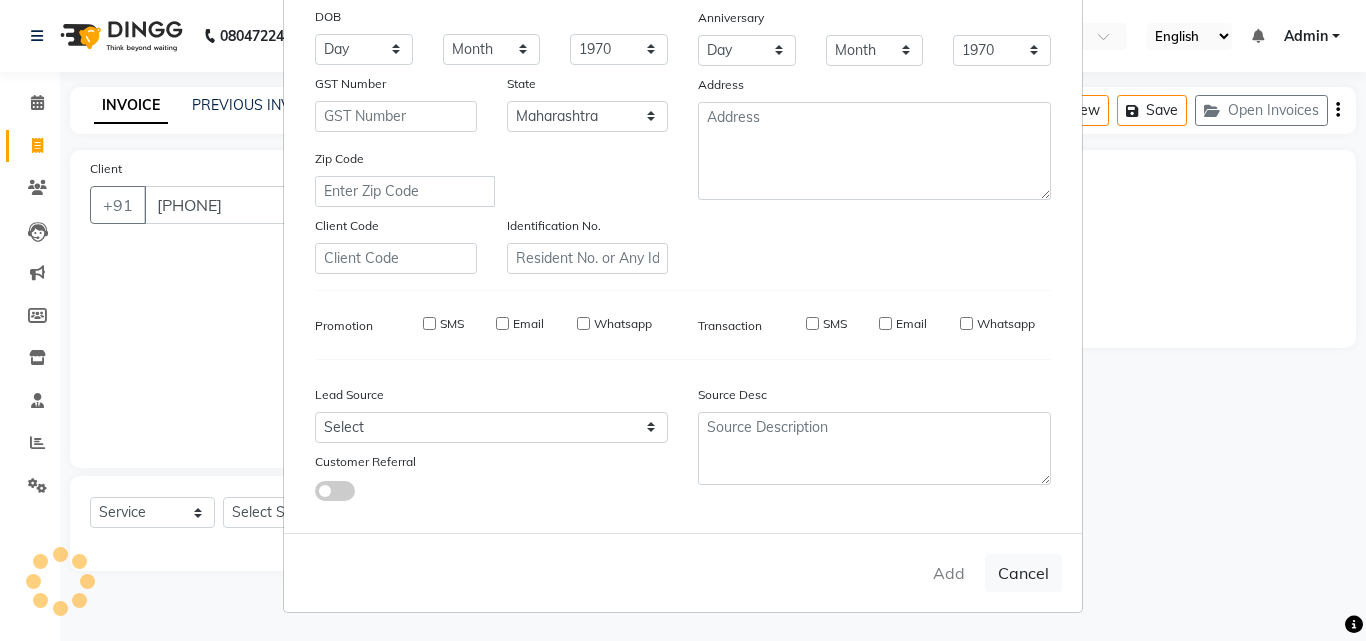 type 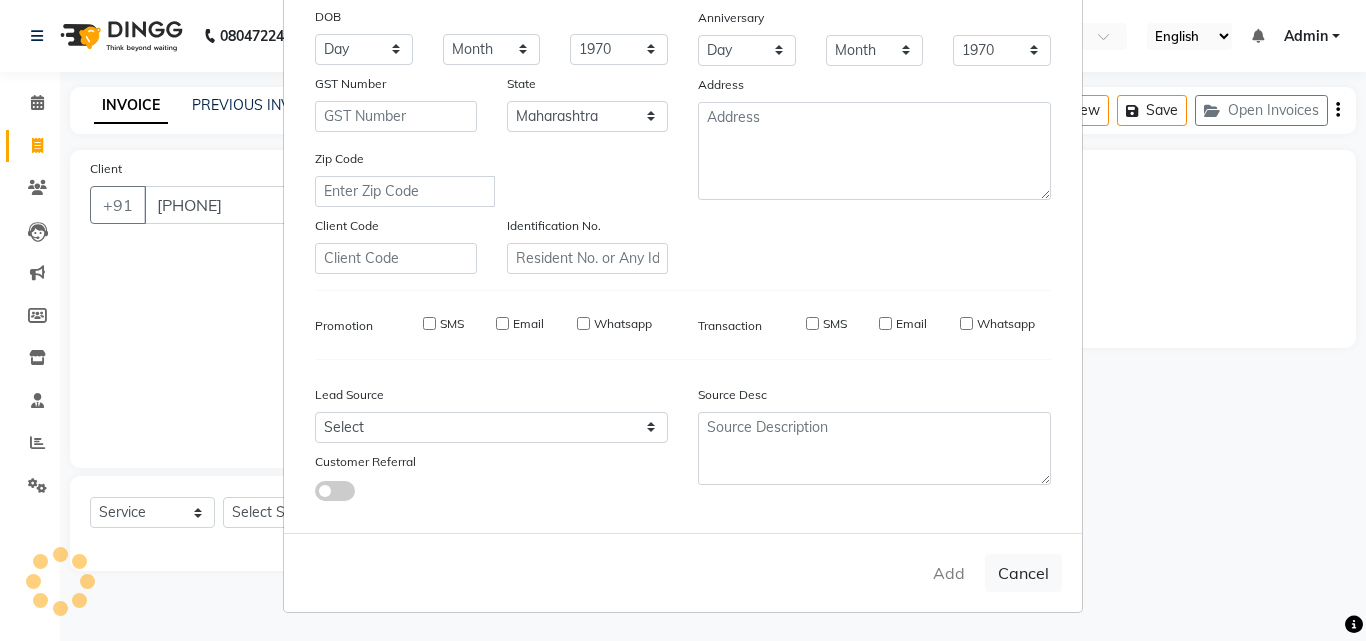 select 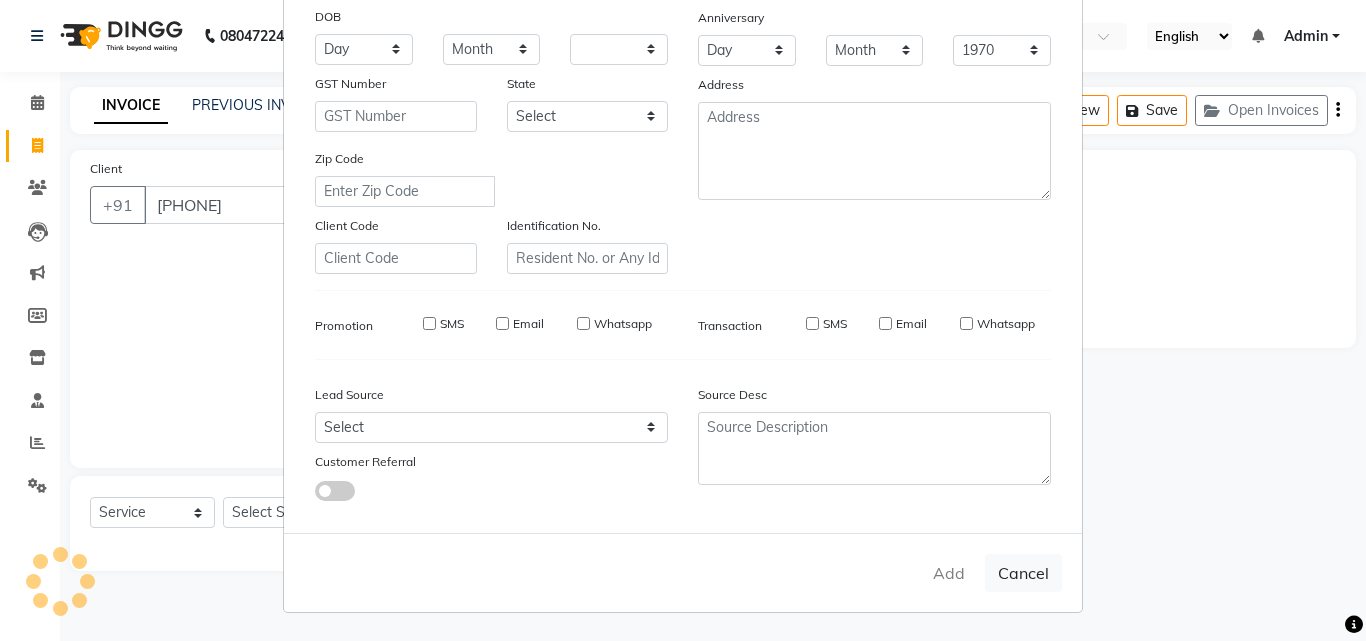 select 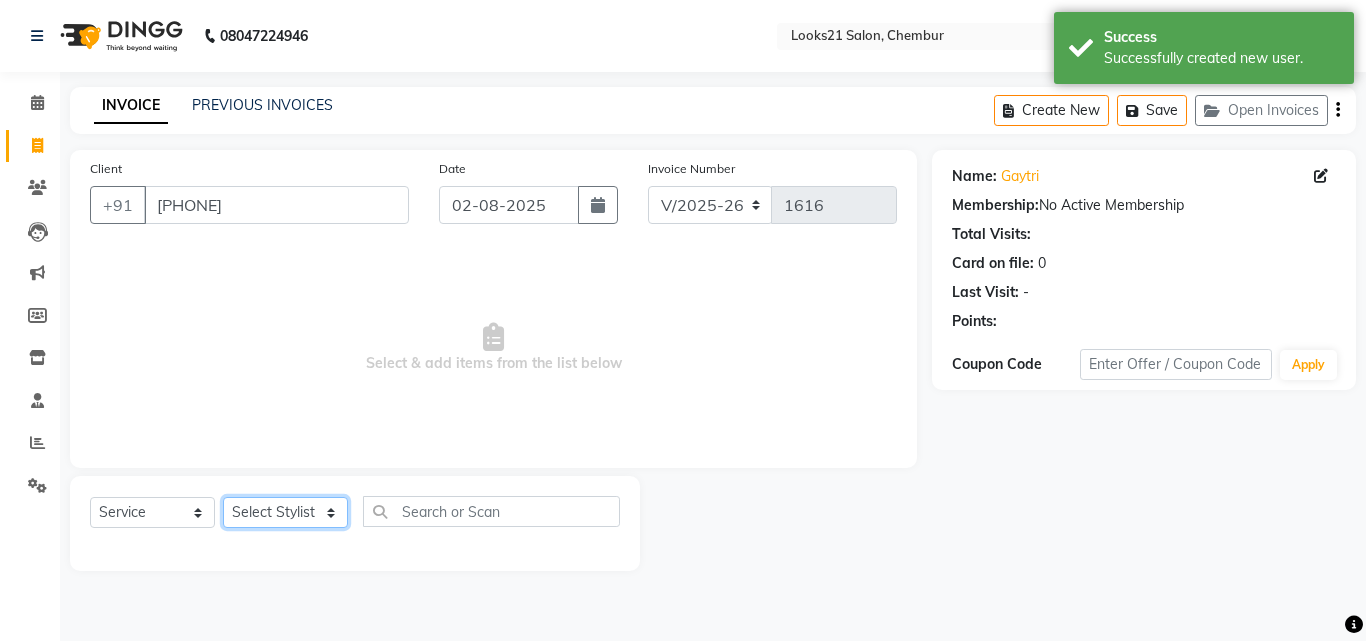 click on "Select Stylist Anwar Danish Janardhan LOOKS 21  sabiya khan Sajeda Siddiqui Samiksha Shakil Sharif Ahmed Shraddha Vaishali" 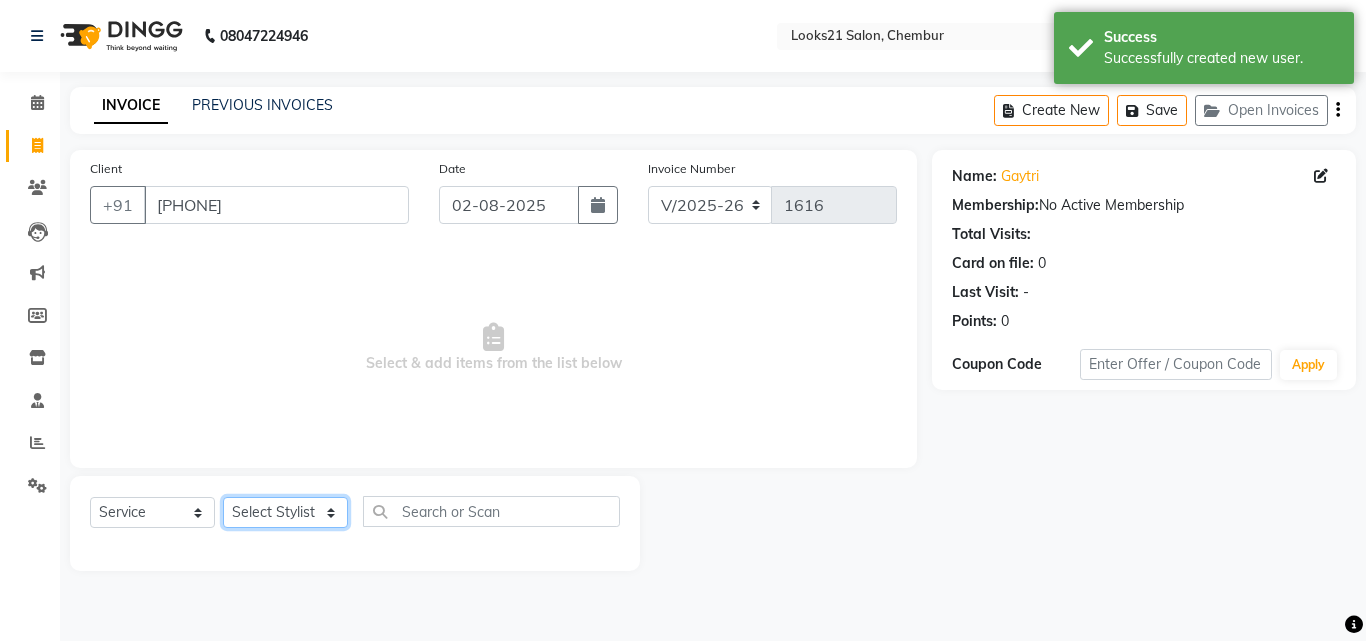 select on "13886" 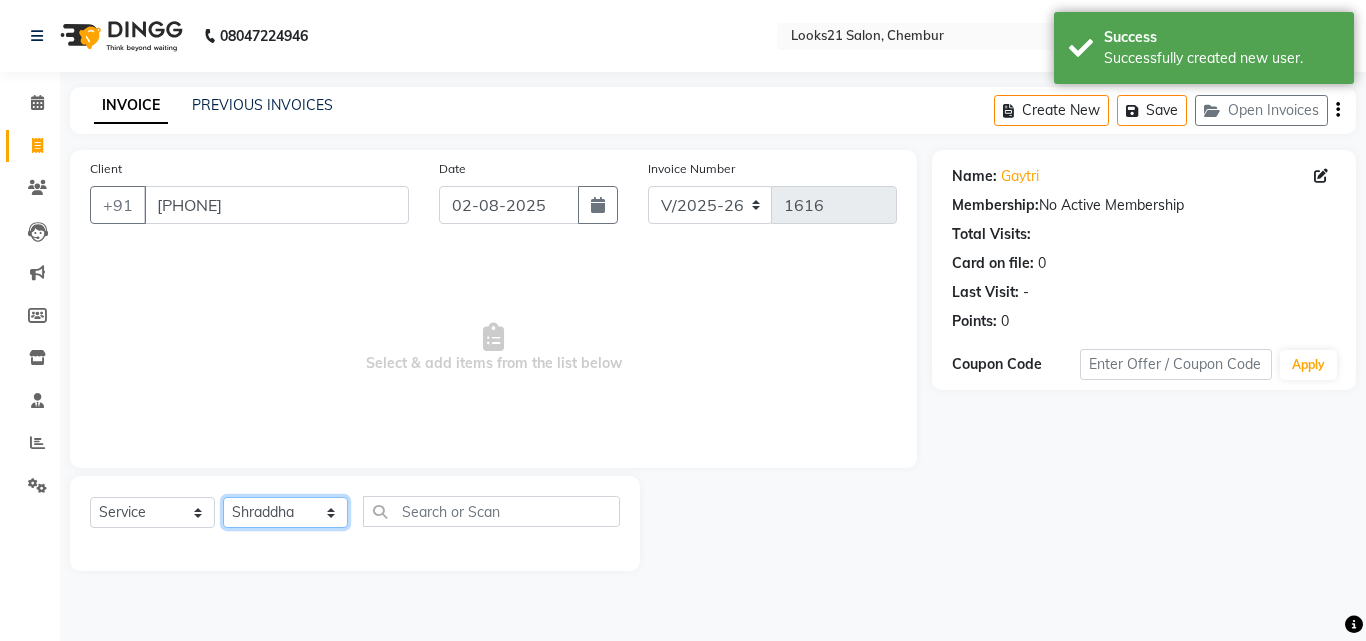 click on "Select Stylist Anwar Danish Janardhan LOOKS 21  sabiya khan Sajeda Siddiqui Samiksha Shakil Sharif Ahmed Shraddha Vaishali" 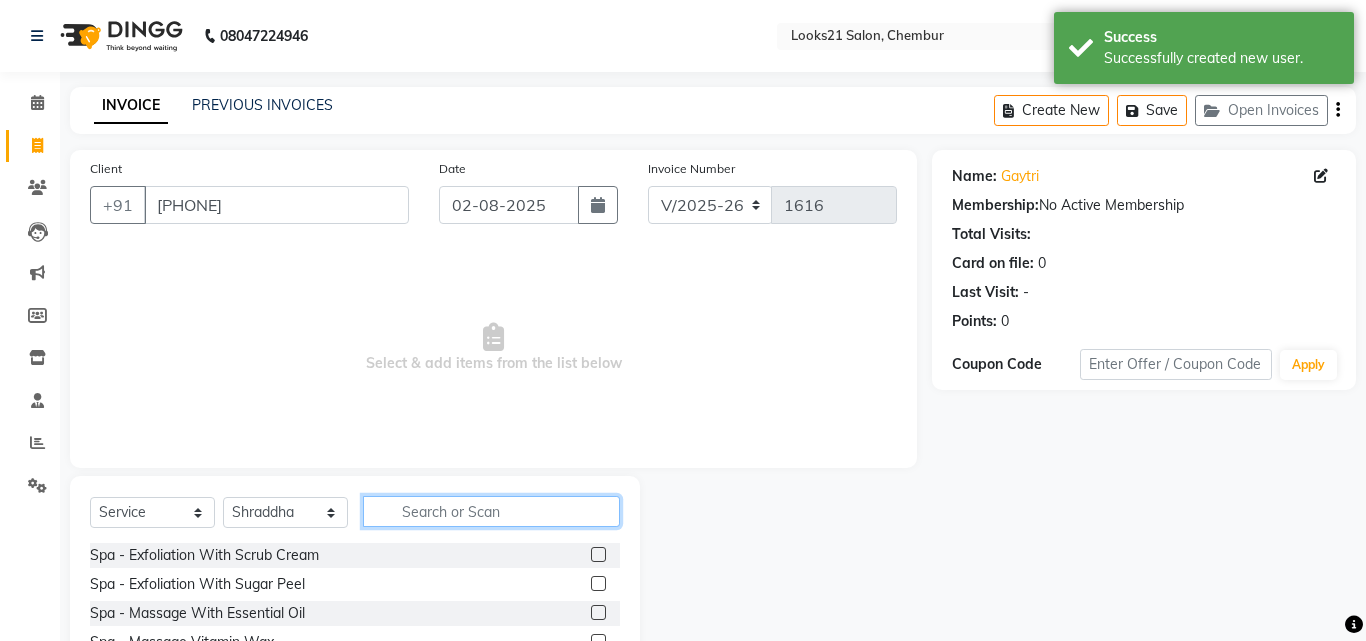 click 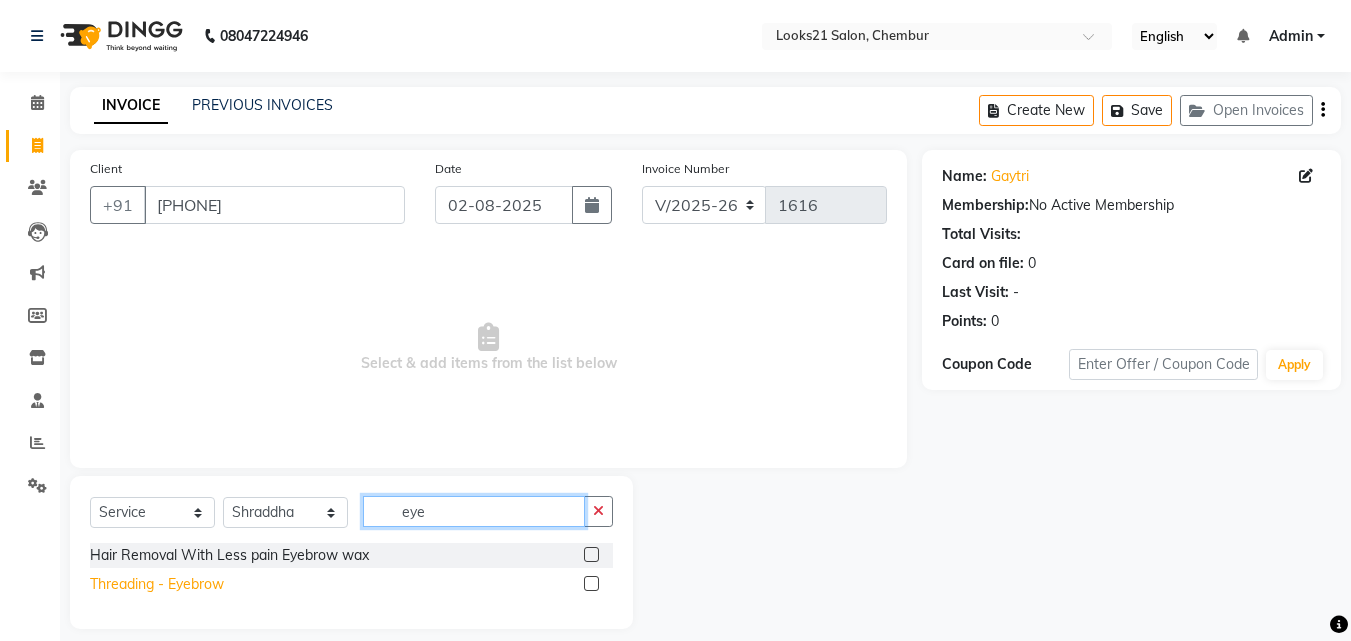 type on "eye" 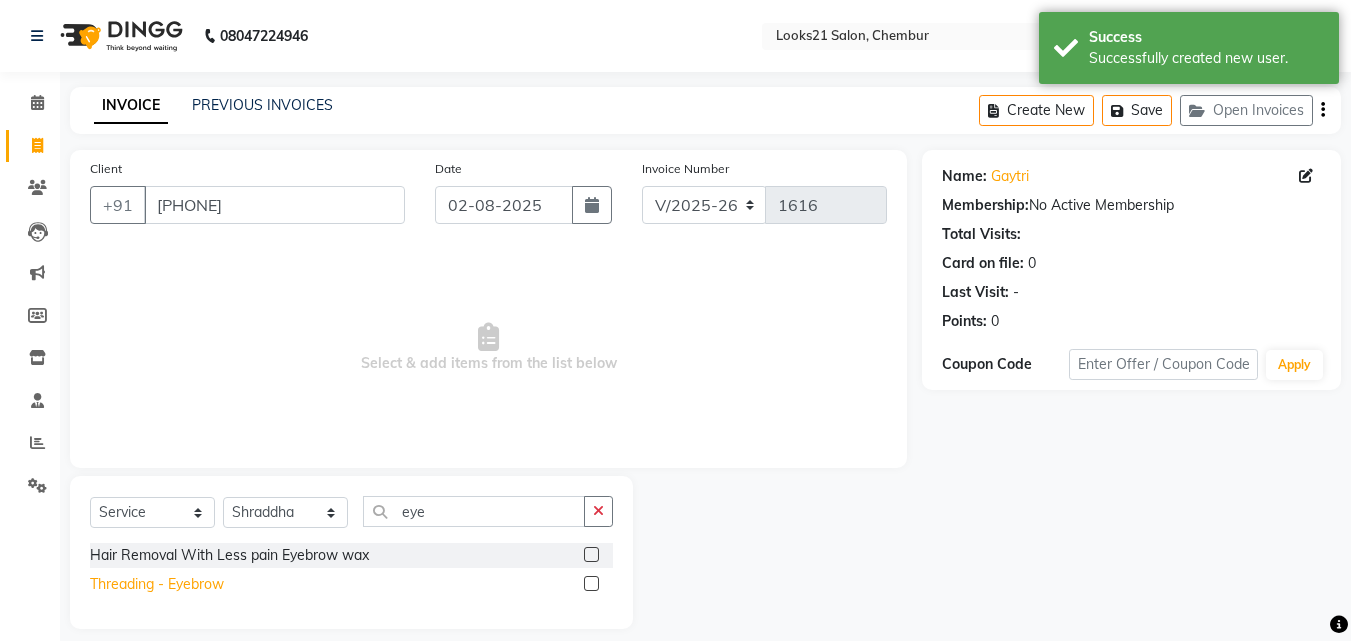 click on "Threading  - Eyebrow" 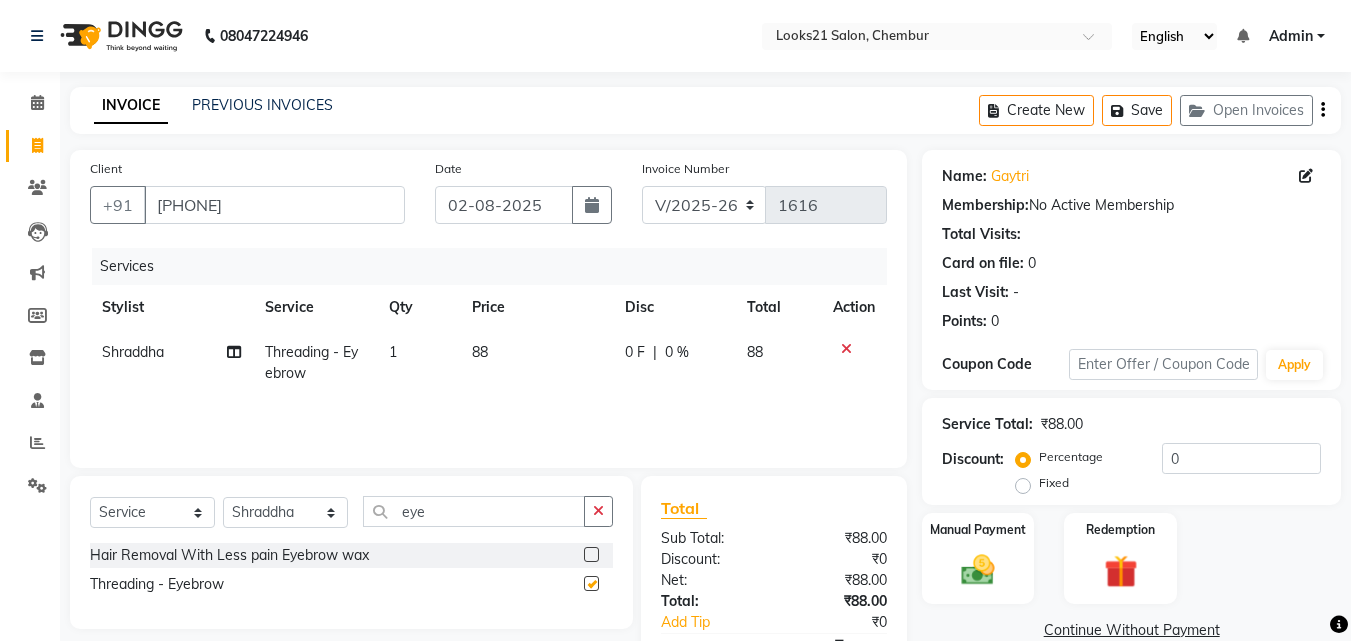 checkbox on "false" 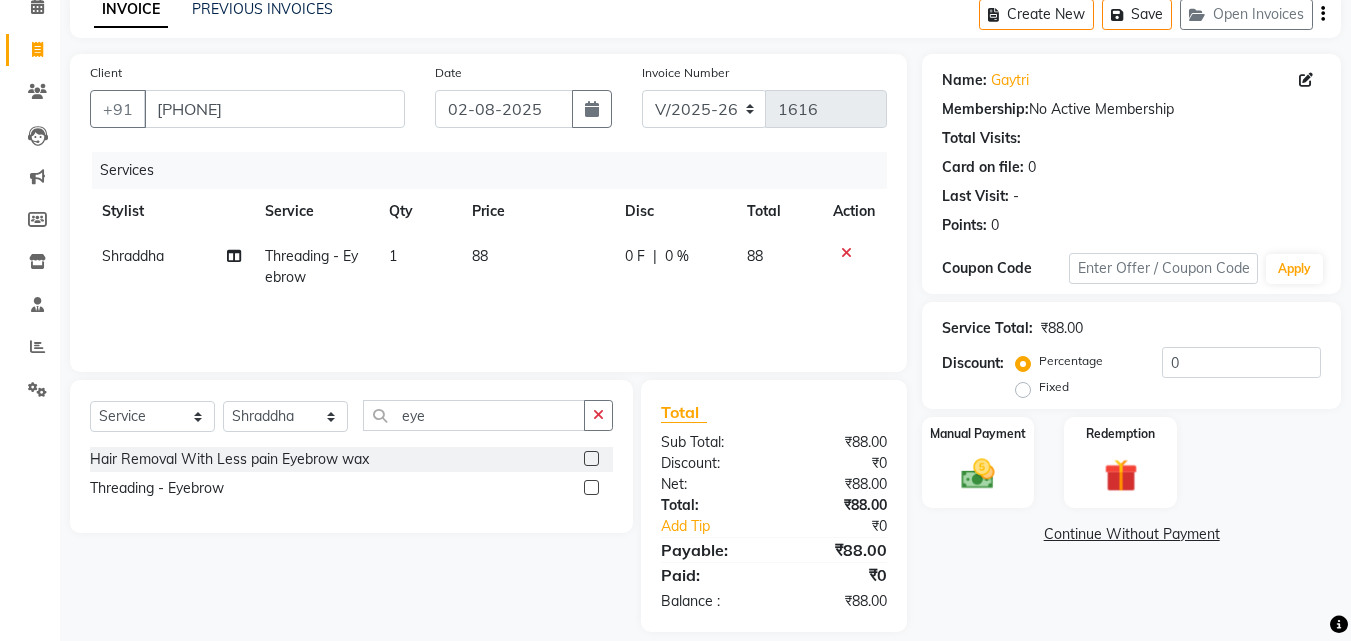scroll, scrollTop: 117, scrollLeft: 0, axis: vertical 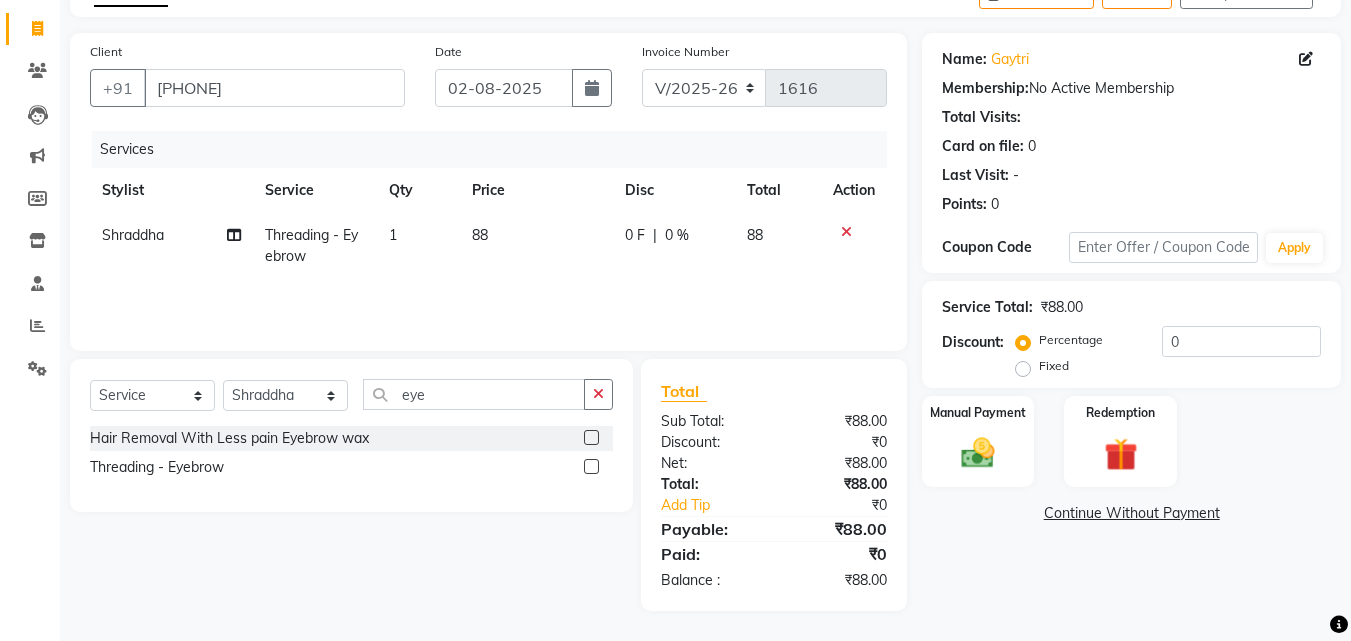 click on "88" 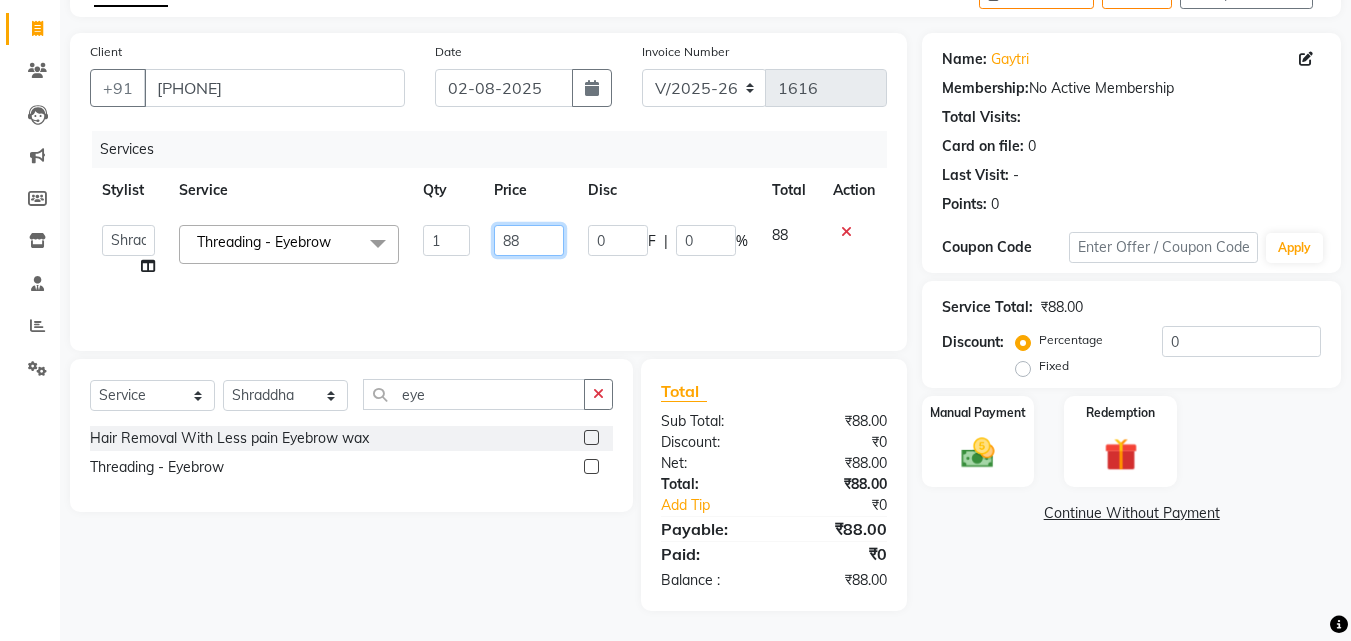 drag, startPoint x: 537, startPoint y: 235, endPoint x: 461, endPoint y: 238, distance: 76.05919 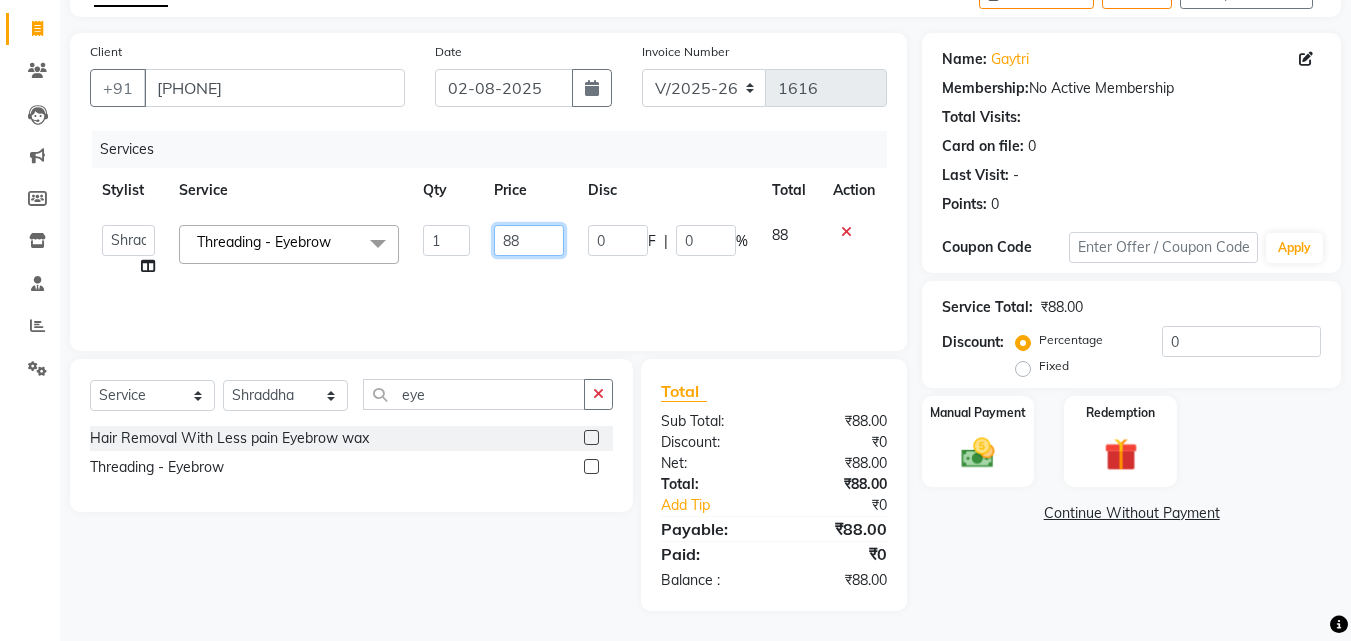 click on "Anwar   Danish   Janardhan   LOOKS 21    sabiya khan   Sajeda Siddiqui   Samiksha   Shakil   Sharif Ahmed   Shraddha   Vaishali  Threading  - Eyebrow  x Spa  - Exfoliation With Scrub Cream Spa  - Exfoliation With Sugar Peel Spa  - Massage With Essential Oil Spa  - Massage Vitamin Wax Spa  - Wraps With Cotton Extract Spa  - Wraps With Moistourising Wax TIP FOR STAFF Therapy  - Full Arms Therapy  - Full Leg Therapy  - Sparkling Back Reflexology  - Feet (30 Mins) Reflexology  - Hand & Feet ( 60 Mins) Reflexology  - Back (30 Mins) Nails  - Cut And Filing Nails  - Nail Polish Hand / Feet Nails  - French Nail Polish Nails  - Gel French Nail Polish Nails- Cut file & Polish Gel Polish  - Gel Polish 10 Tips Gel Polish  - Gel Polish Remover 10 Tips Gel Polish  - Builder Gel Extension Gel Polish  - Gum Gel Extension Gel Polish  - 10 Tips Glitter Polish Black Mask  - Under Arms And Back Of Arms Black Mask  - Front Black Mask  - Back Black Mask  - Full Arms Black Mask  - Half Arms Black Mask  - Full Legs O THREE FACIAL" 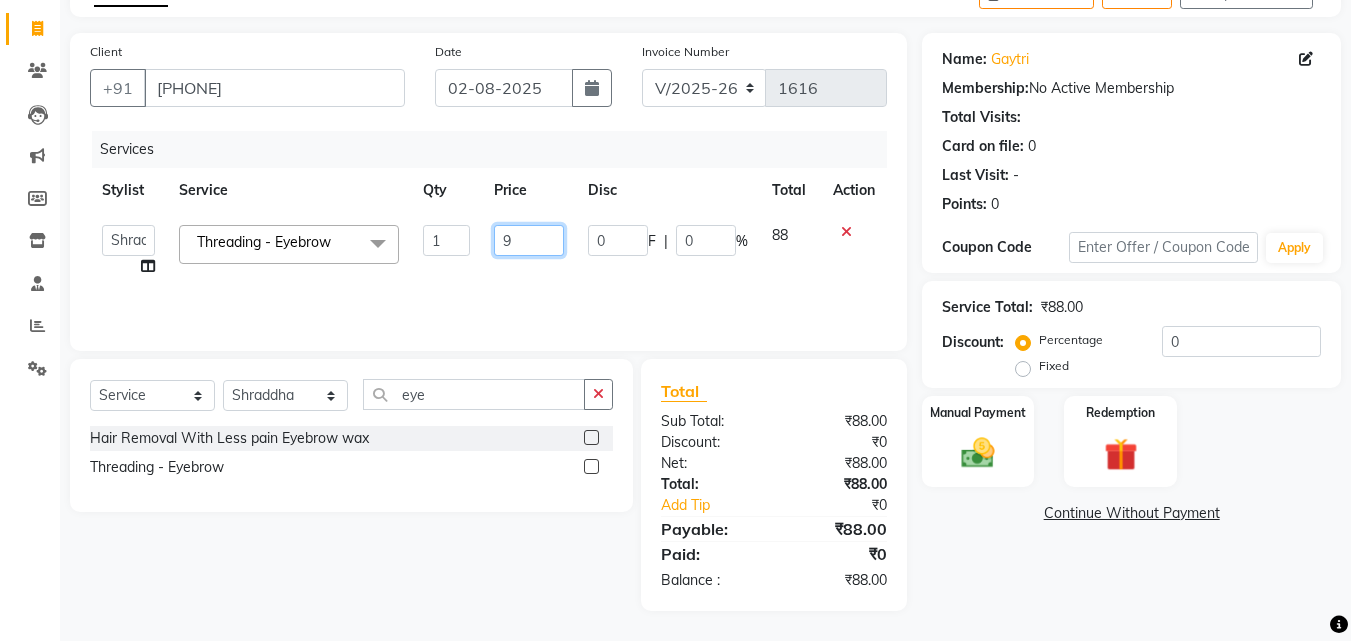 type on "90" 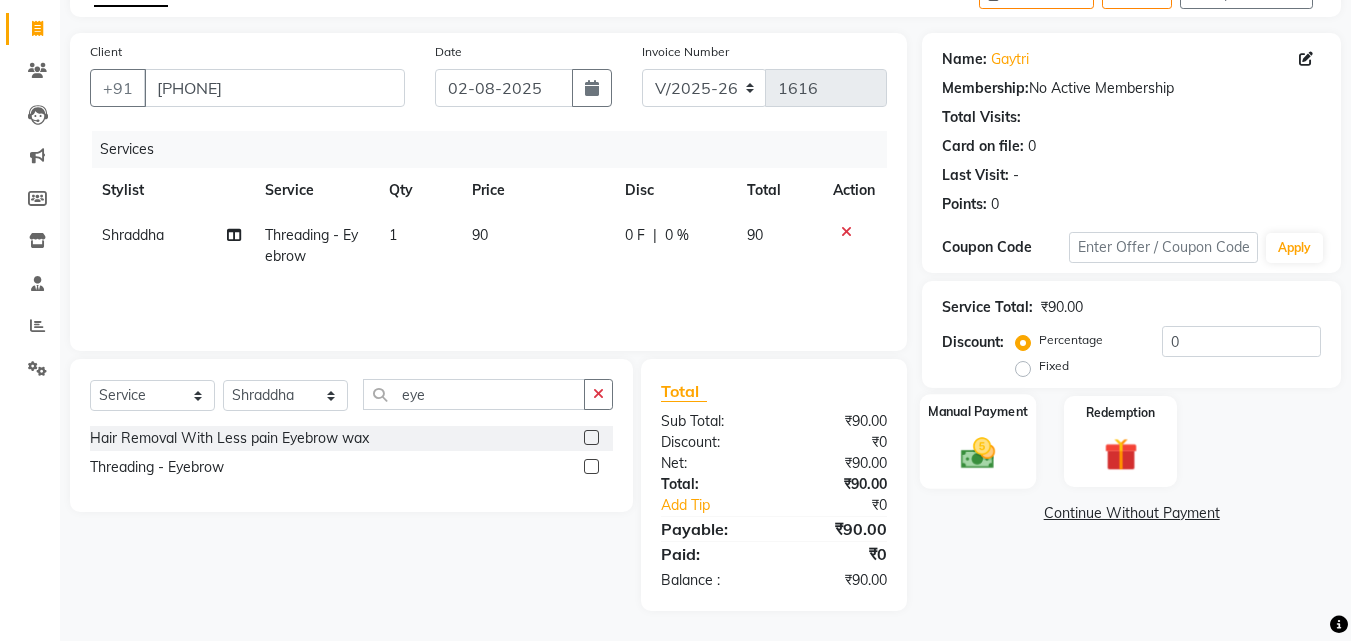 click 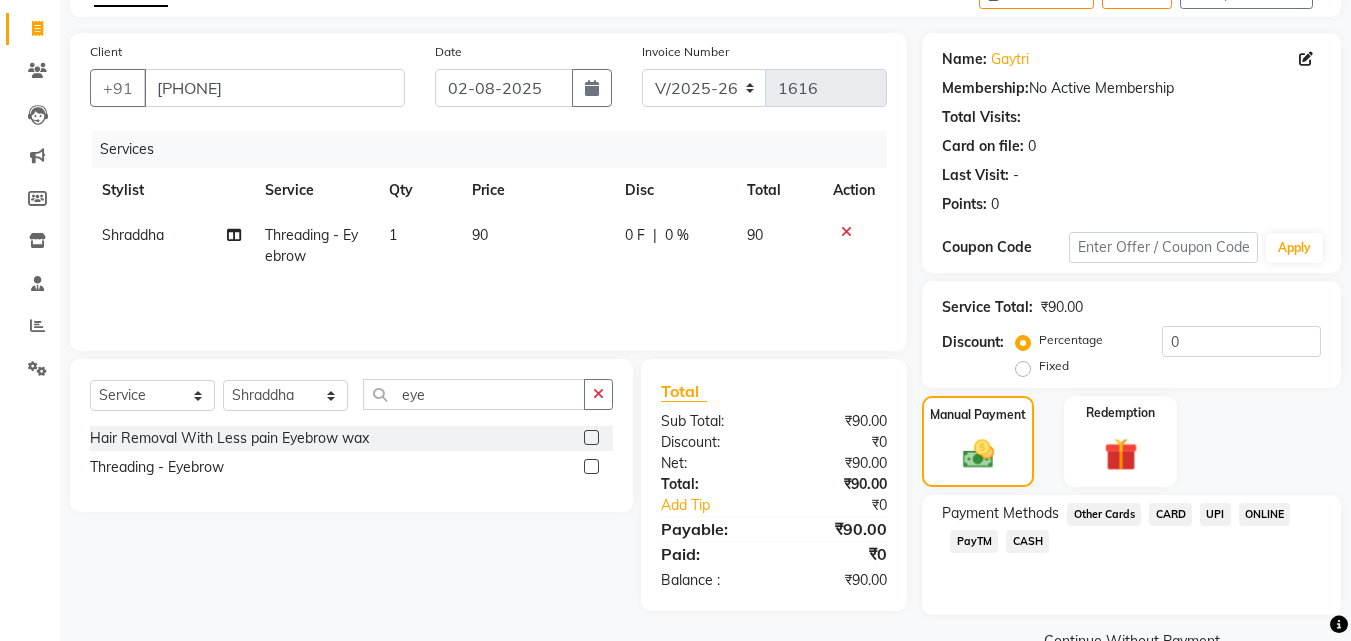 click on "UPI" 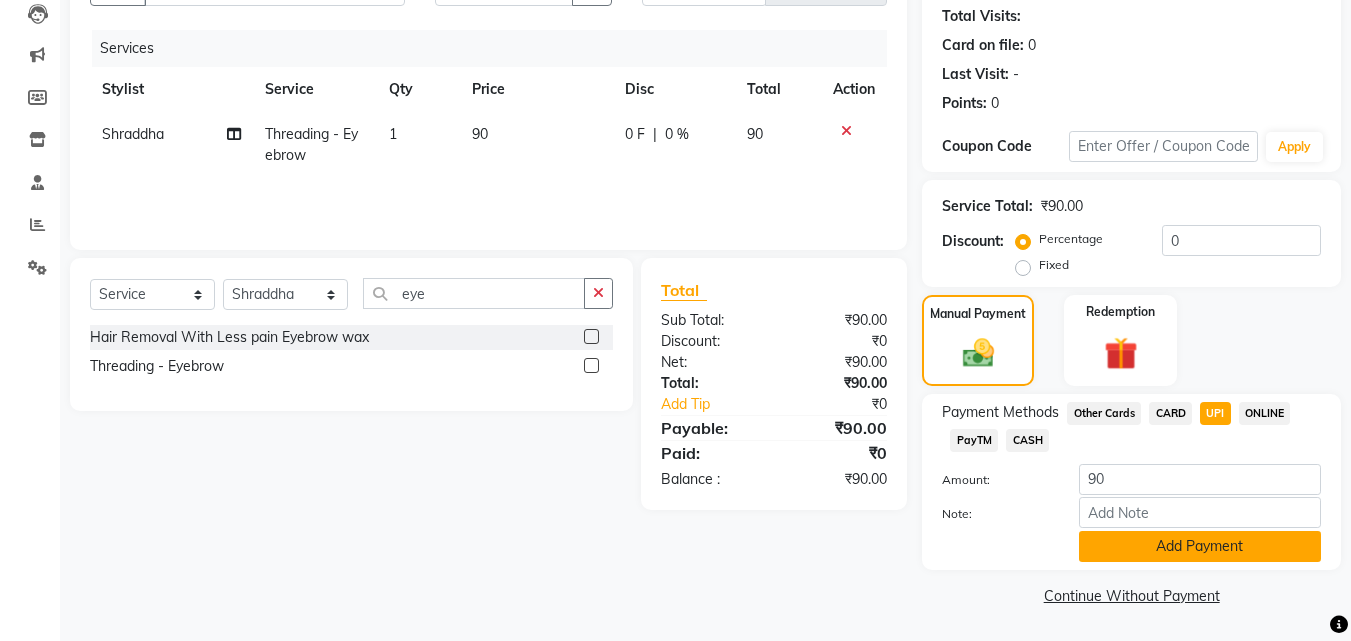 click on "Add Payment" 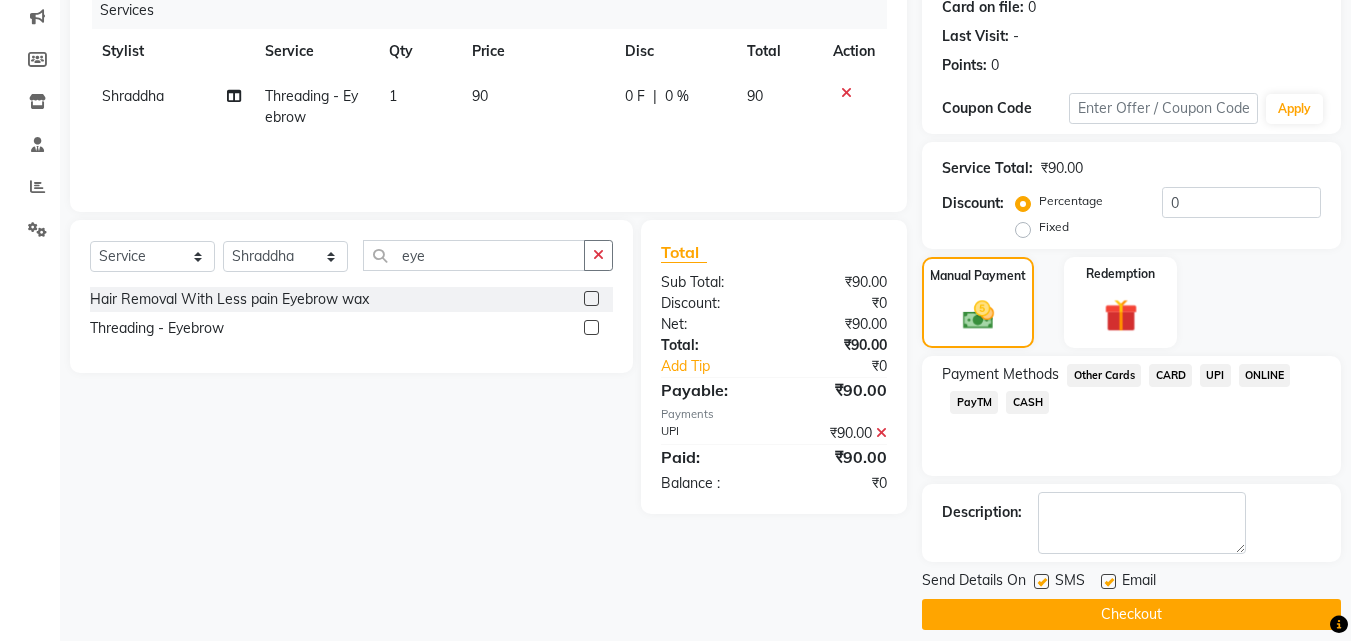 scroll, scrollTop: 275, scrollLeft: 0, axis: vertical 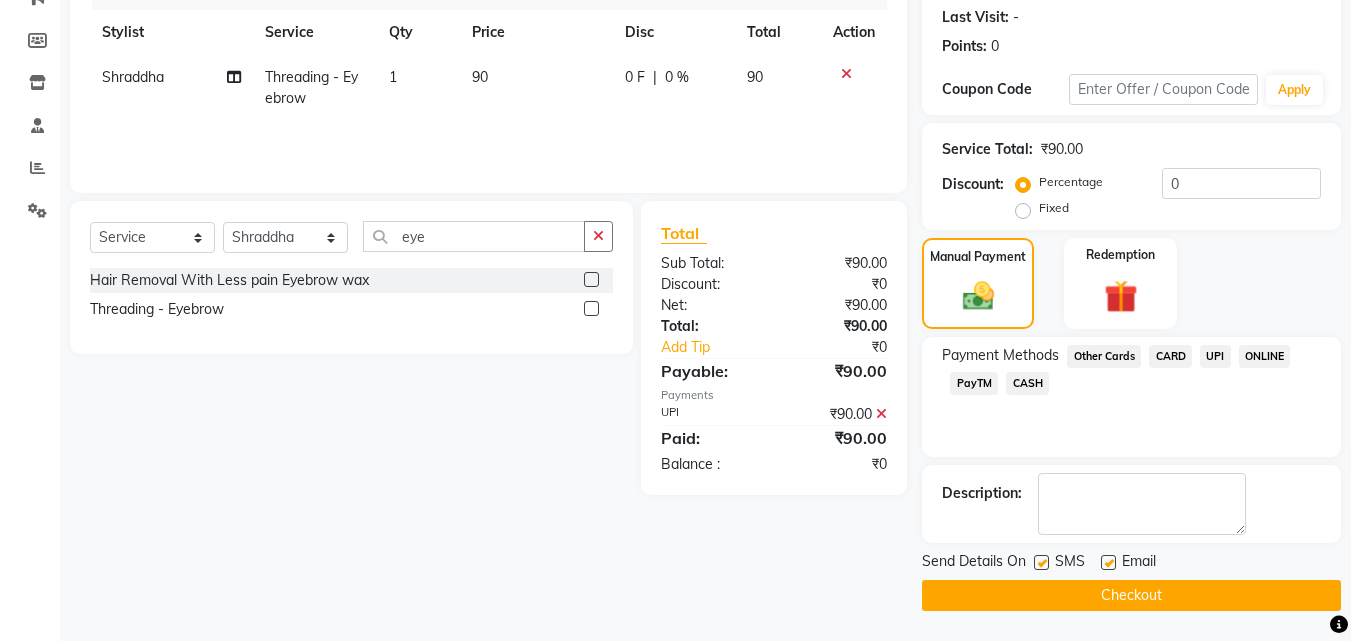 click on "Checkout" 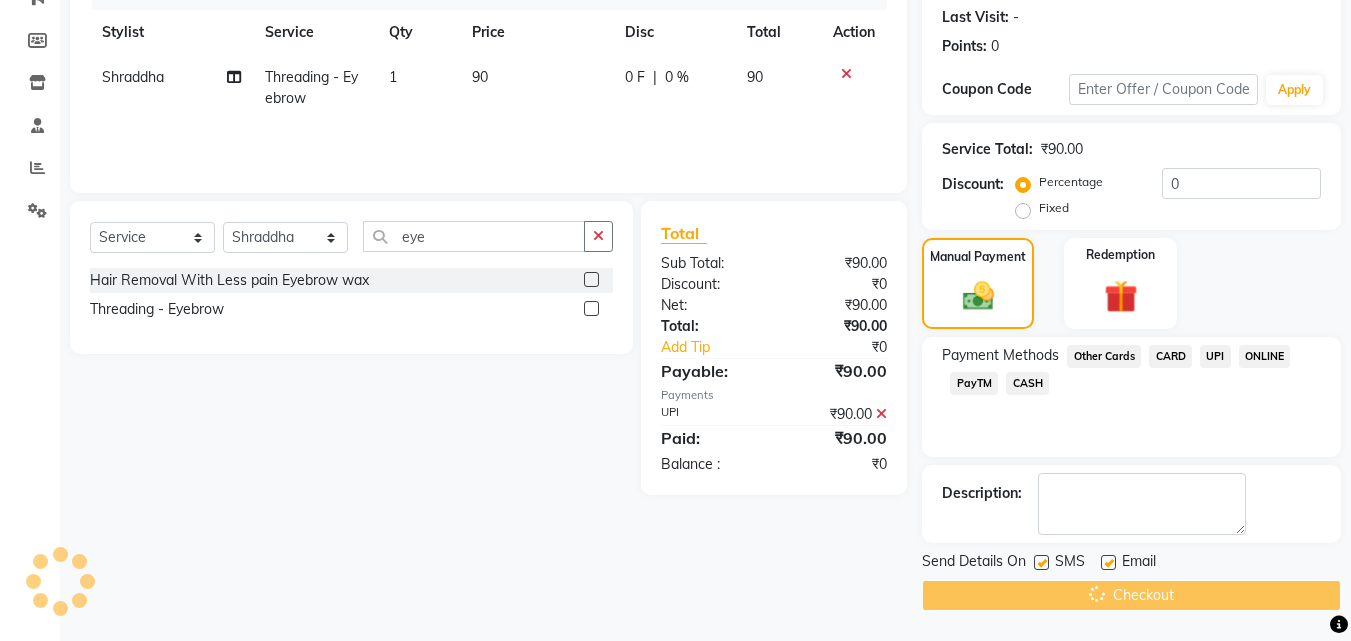 scroll, scrollTop: 248, scrollLeft: 0, axis: vertical 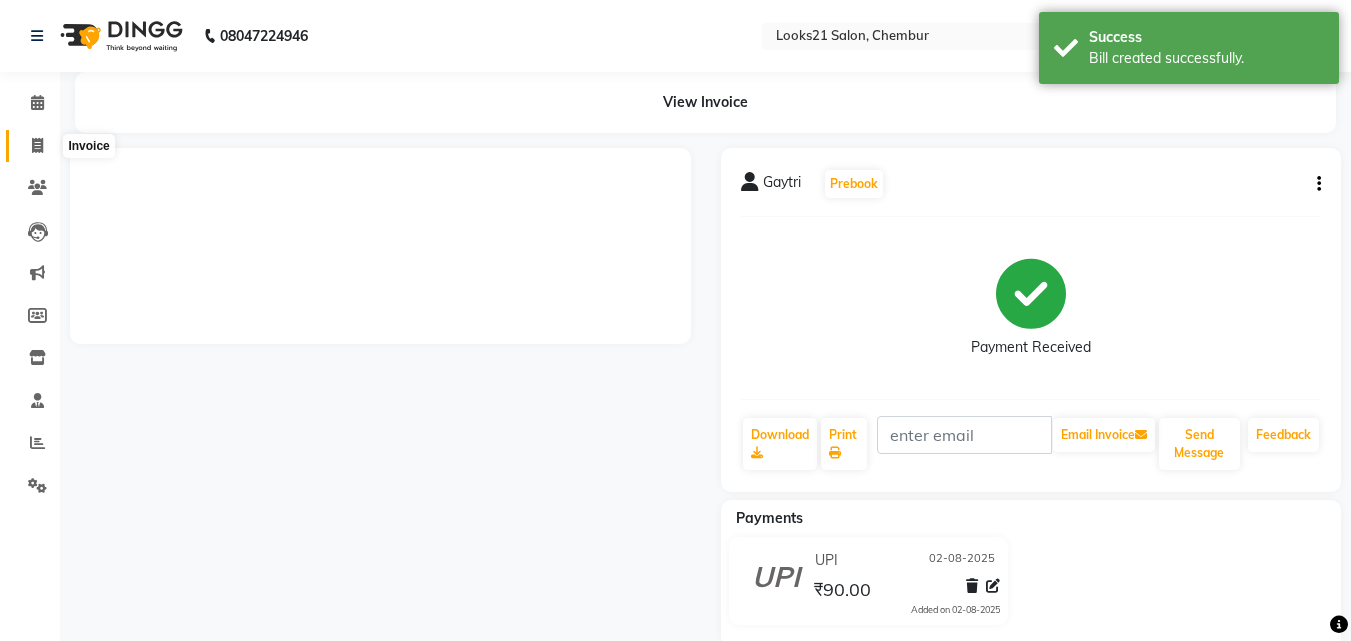 click 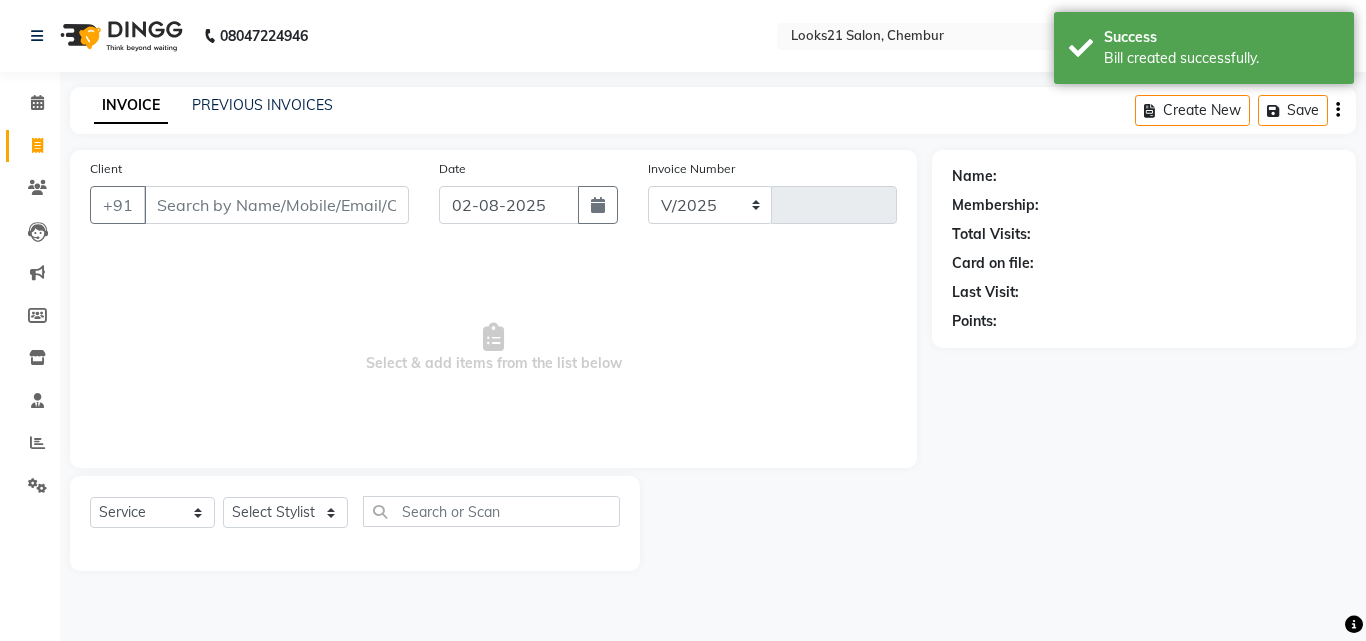 select on "844" 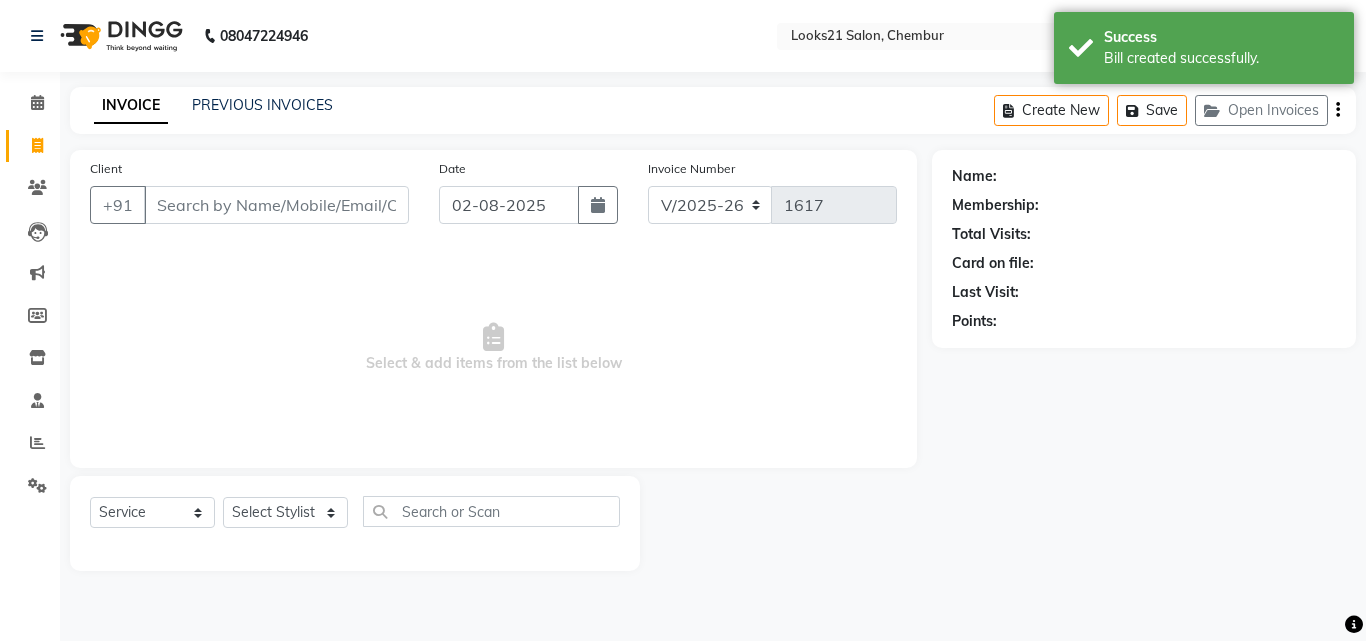 click on "Client" at bounding box center [276, 205] 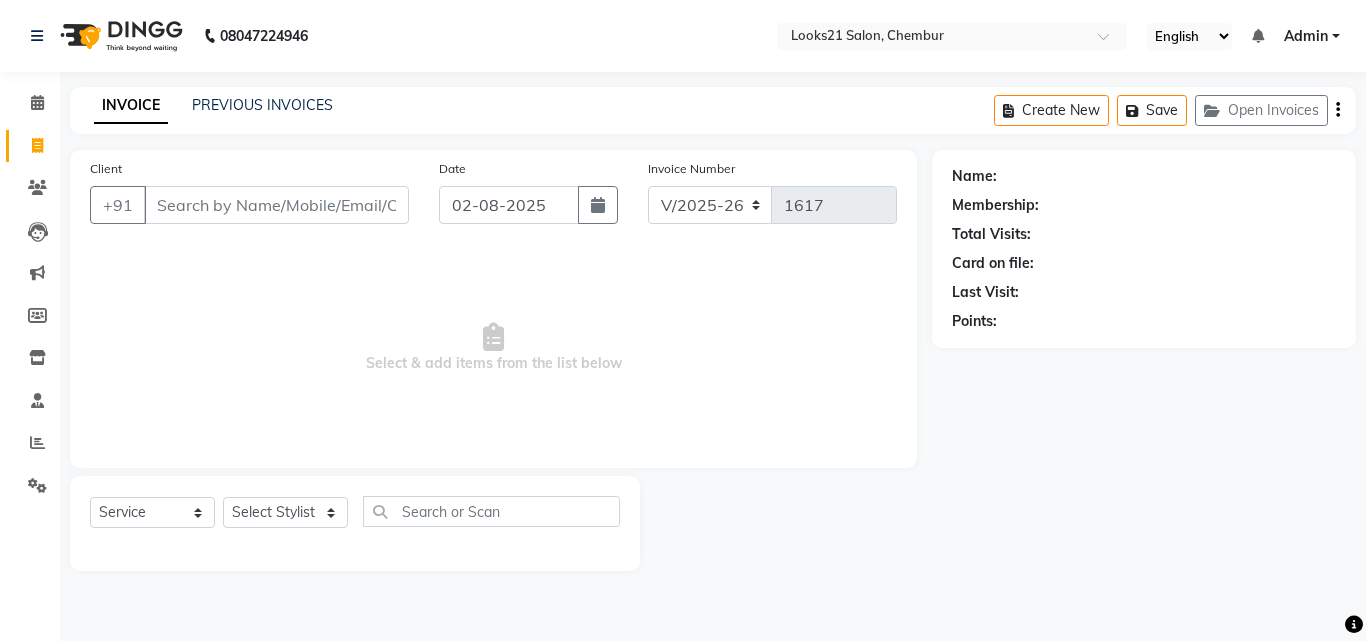 click on "Client" at bounding box center [276, 205] 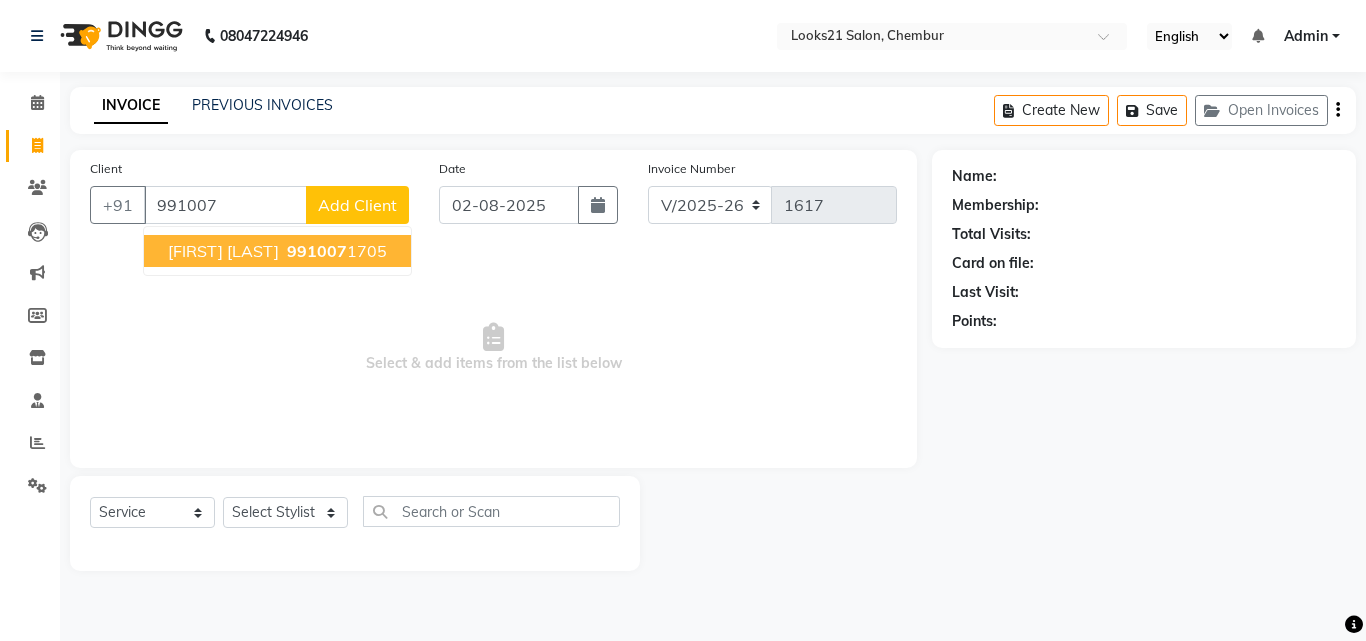 click on "[FIRST] [LAST]" at bounding box center (223, 251) 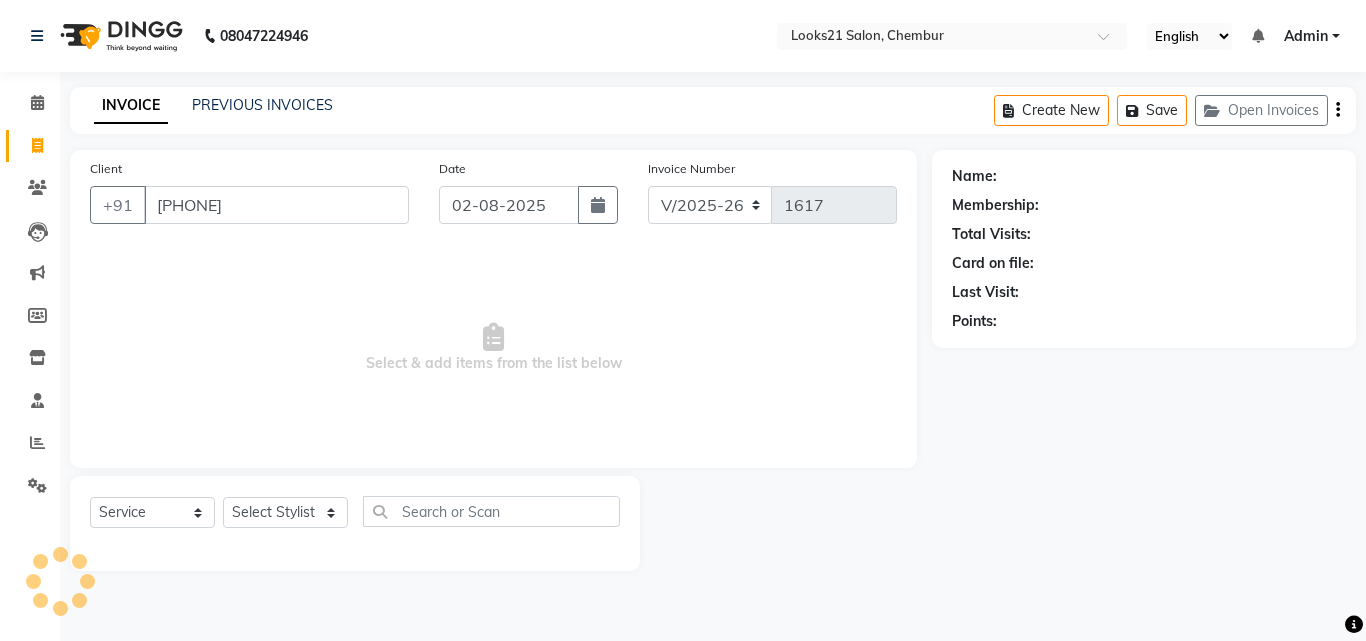 type on "[PHONE]" 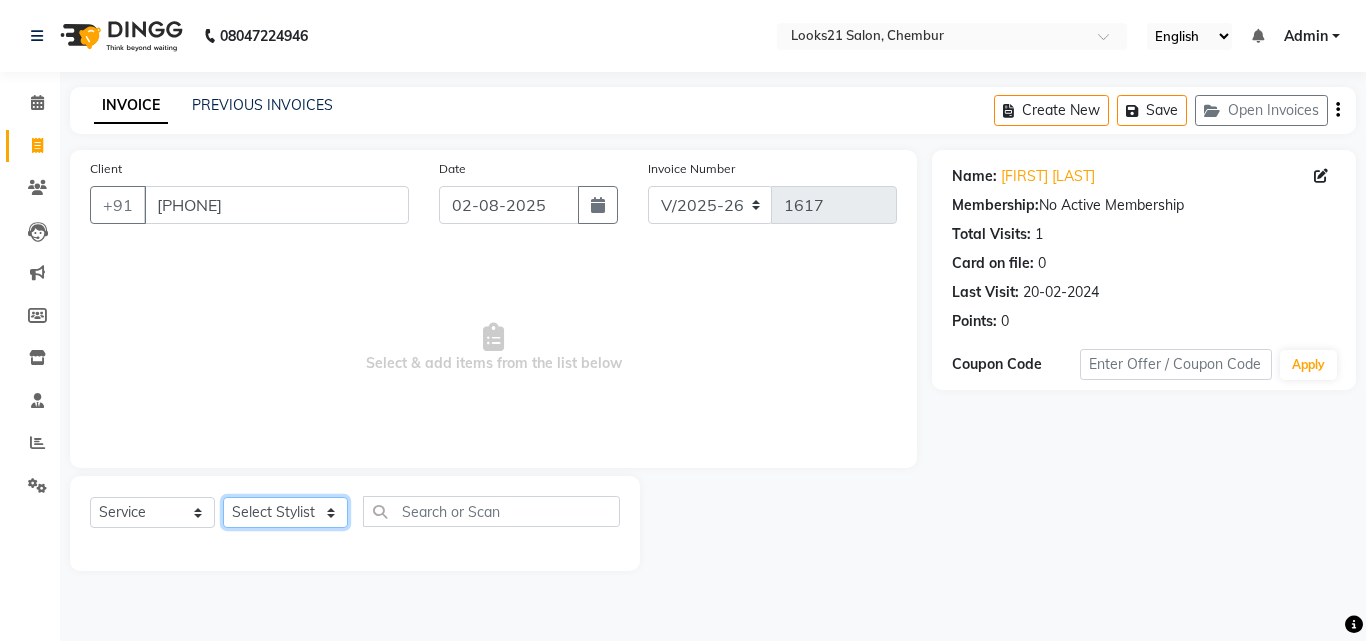click on "Select Stylist Anwar Danish Janardhan LOOKS 21  sabiya khan Sajeda Siddiqui Samiksha Shakil Sharif Ahmed Shraddha Vaishali" 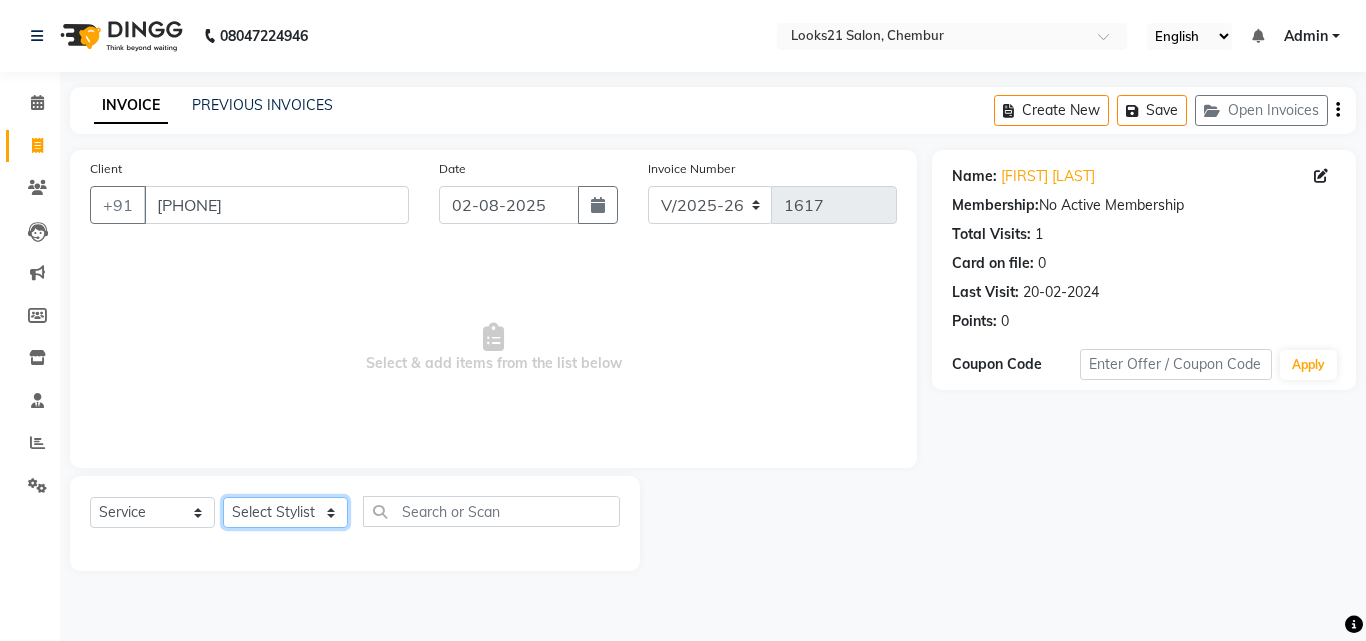 select on "13887" 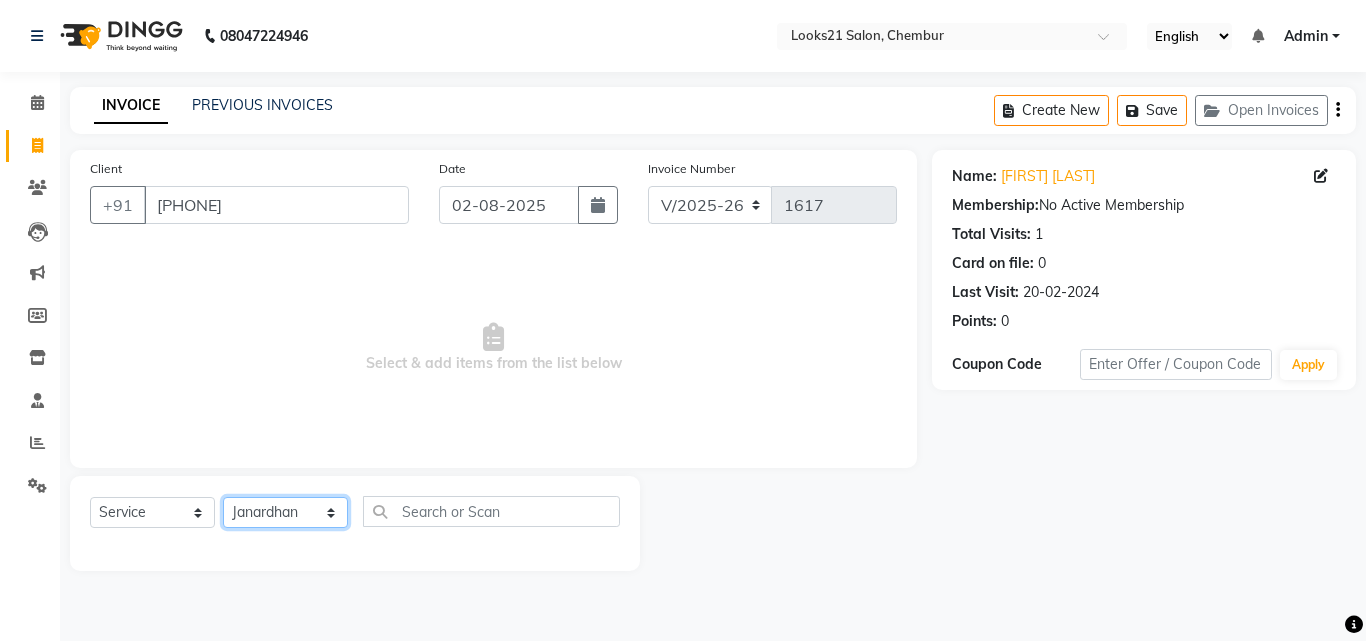 click on "Select Stylist Anwar Danish Janardhan LOOKS 21  sabiya khan Sajeda Siddiqui Samiksha Shakil Sharif Ahmed Shraddha Vaishali" 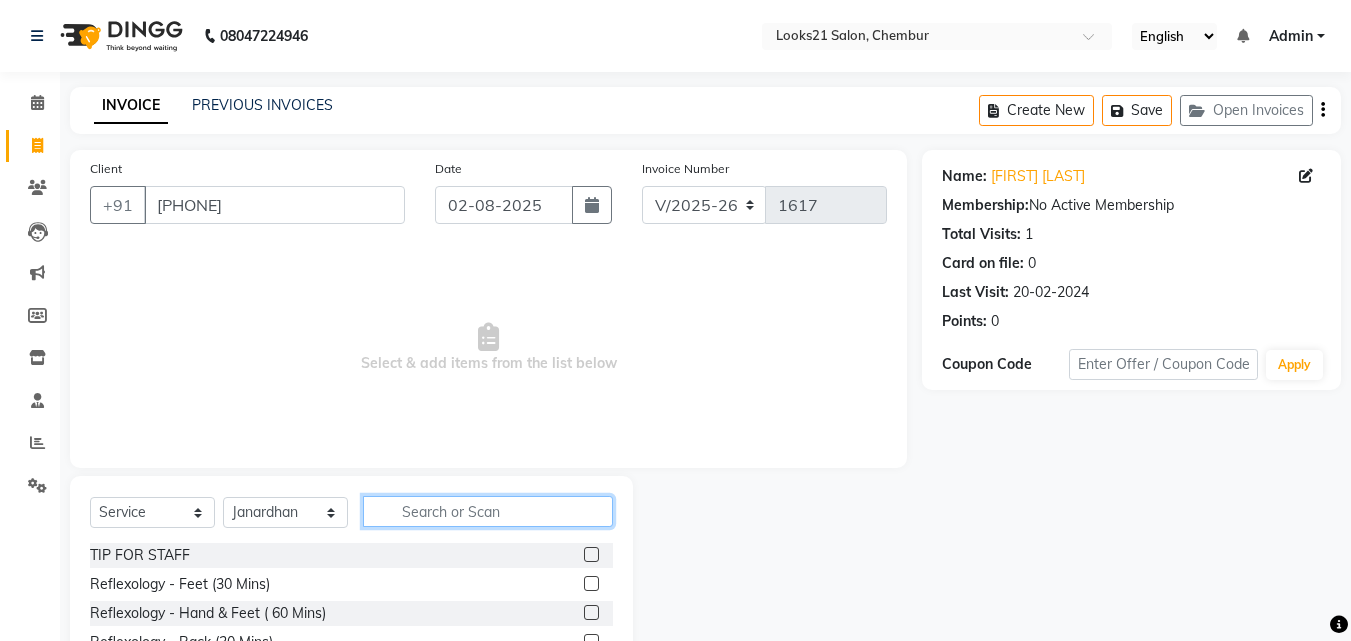 click 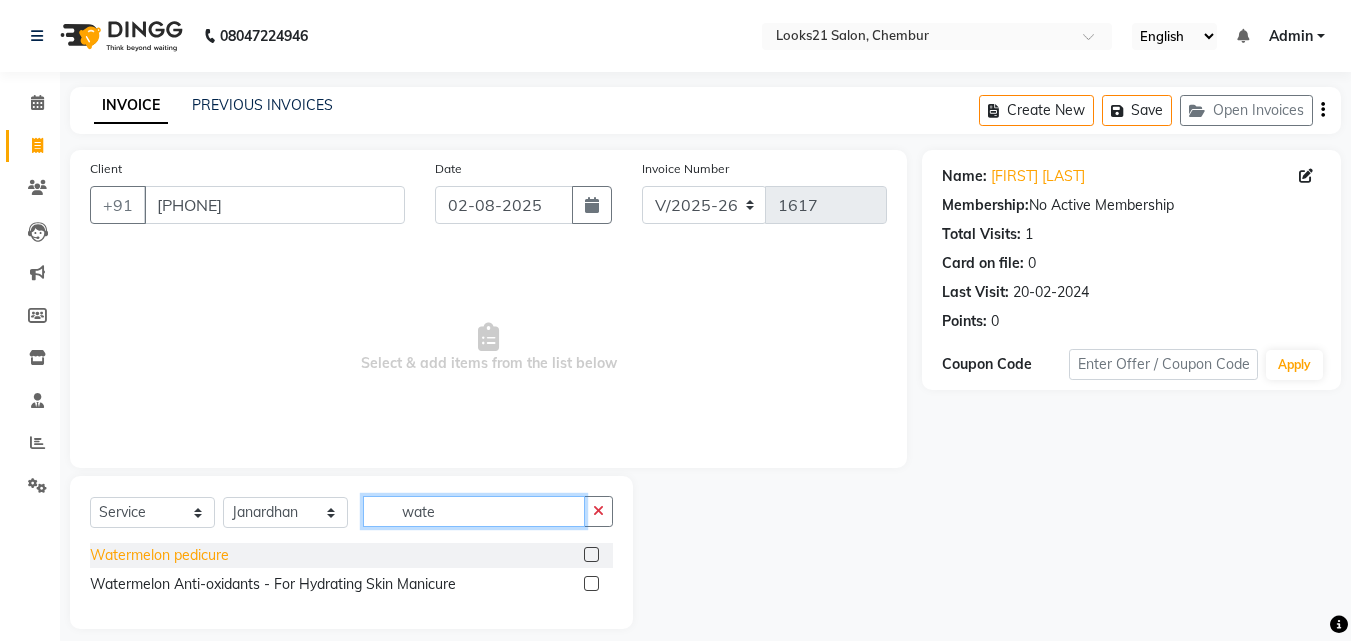 type on "wate" 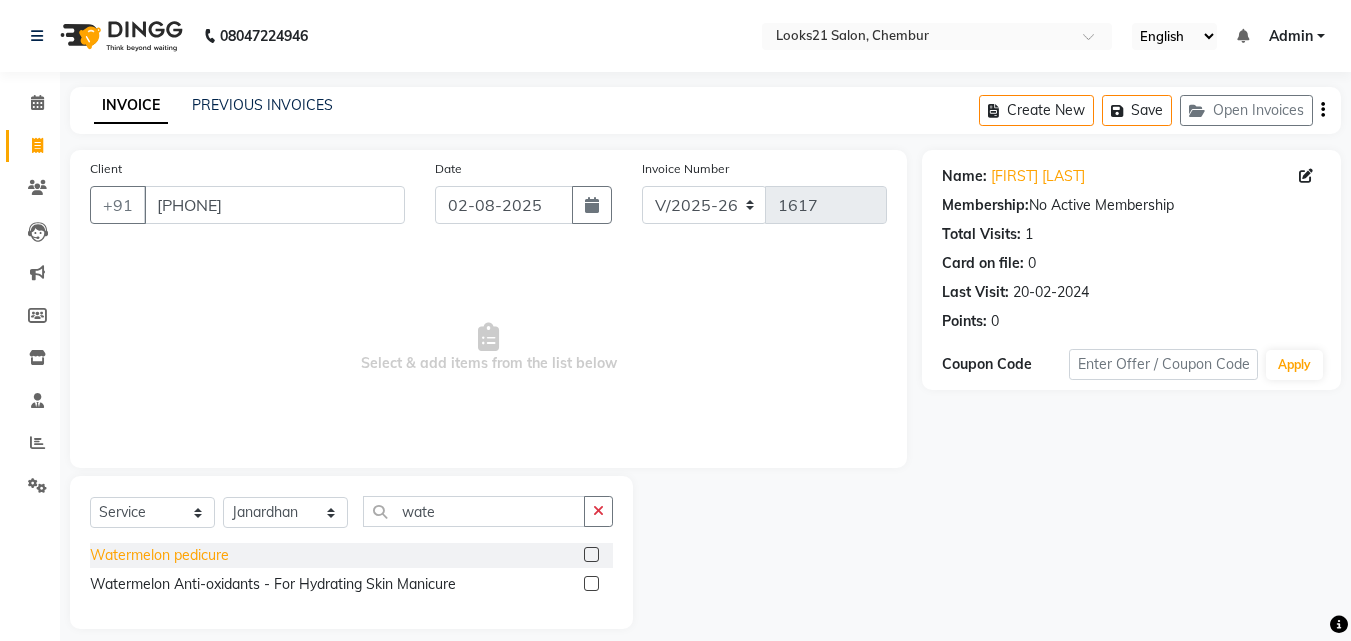 click on "Watermelon pedicure" 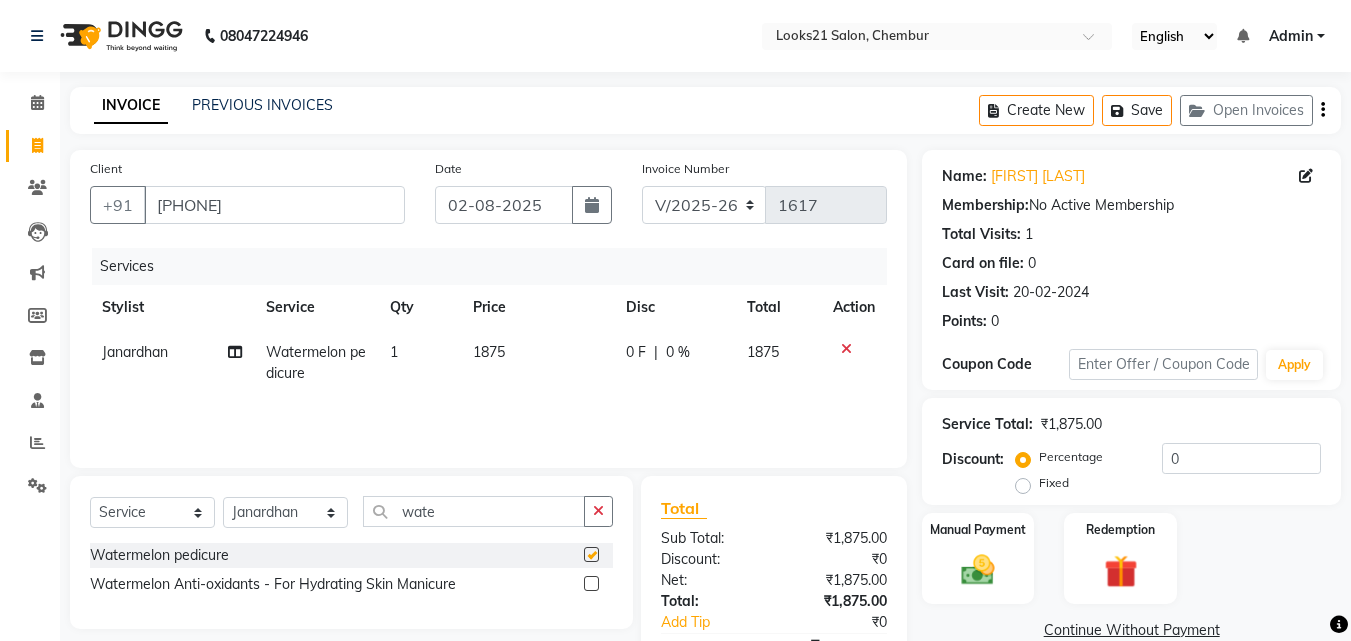 checkbox on "false" 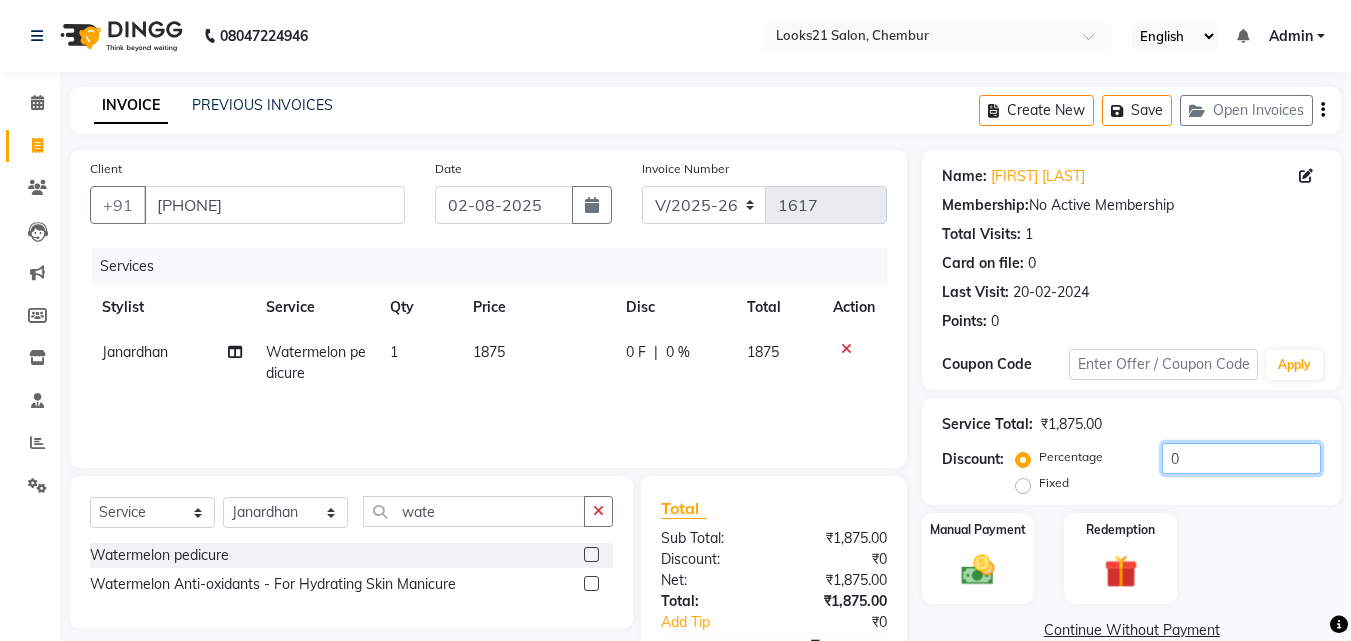 drag, startPoint x: 1198, startPoint y: 447, endPoint x: 1141, endPoint y: 447, distance: 57 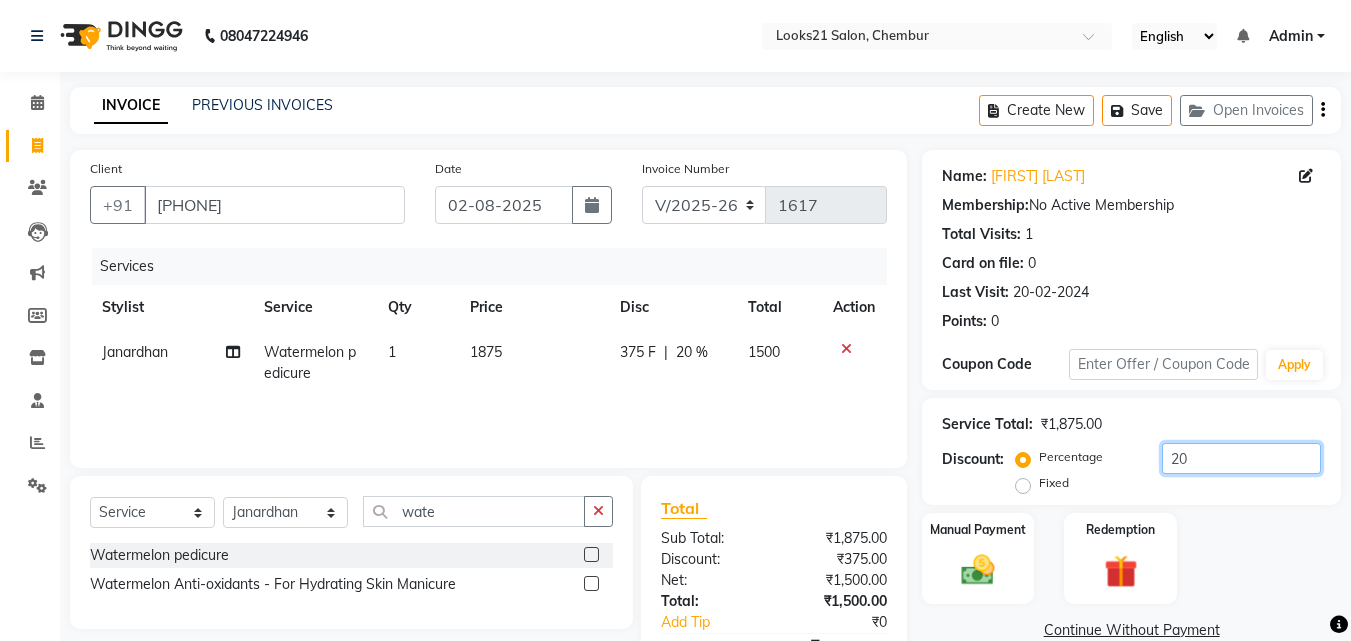 type on "20" 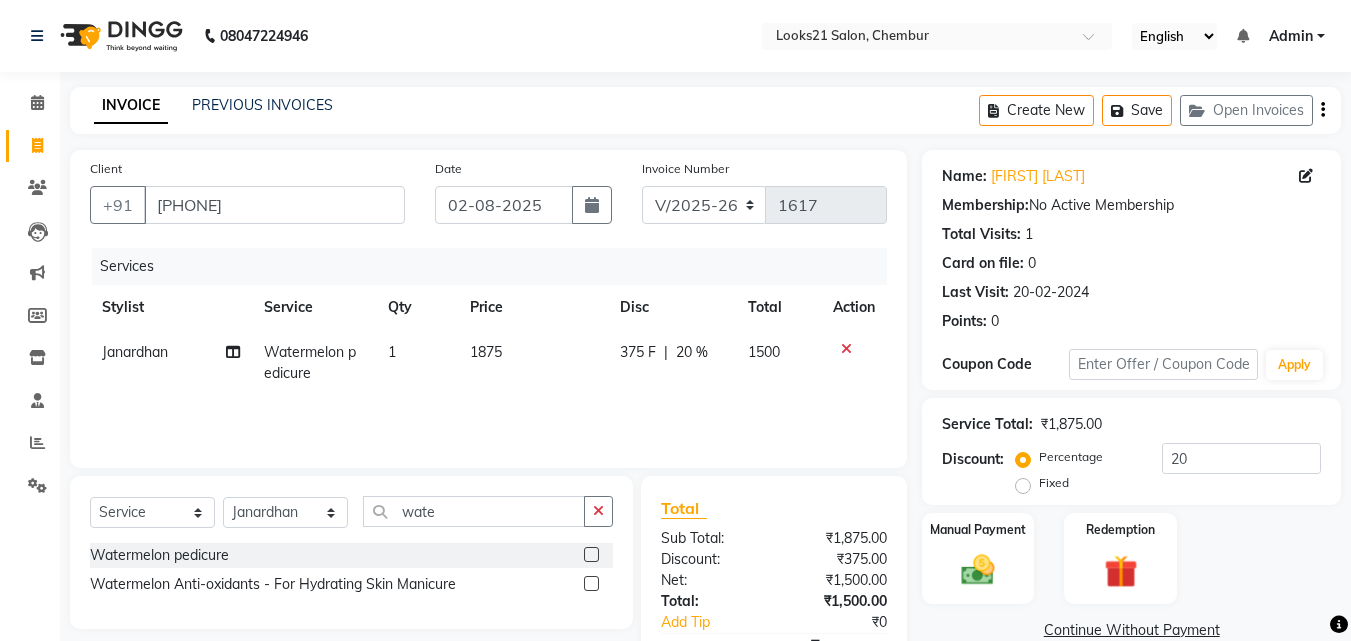 click on "1875" 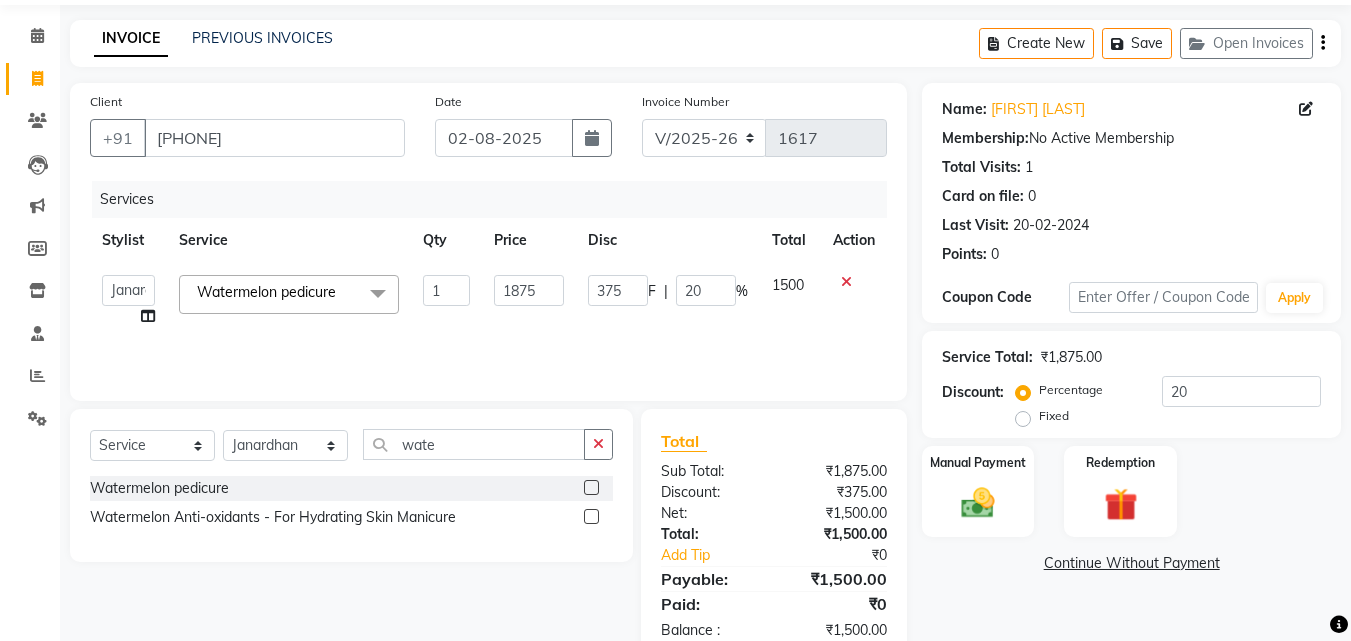 scroll, scrollTop: 100, scrollLeft: 0, axis: vertical 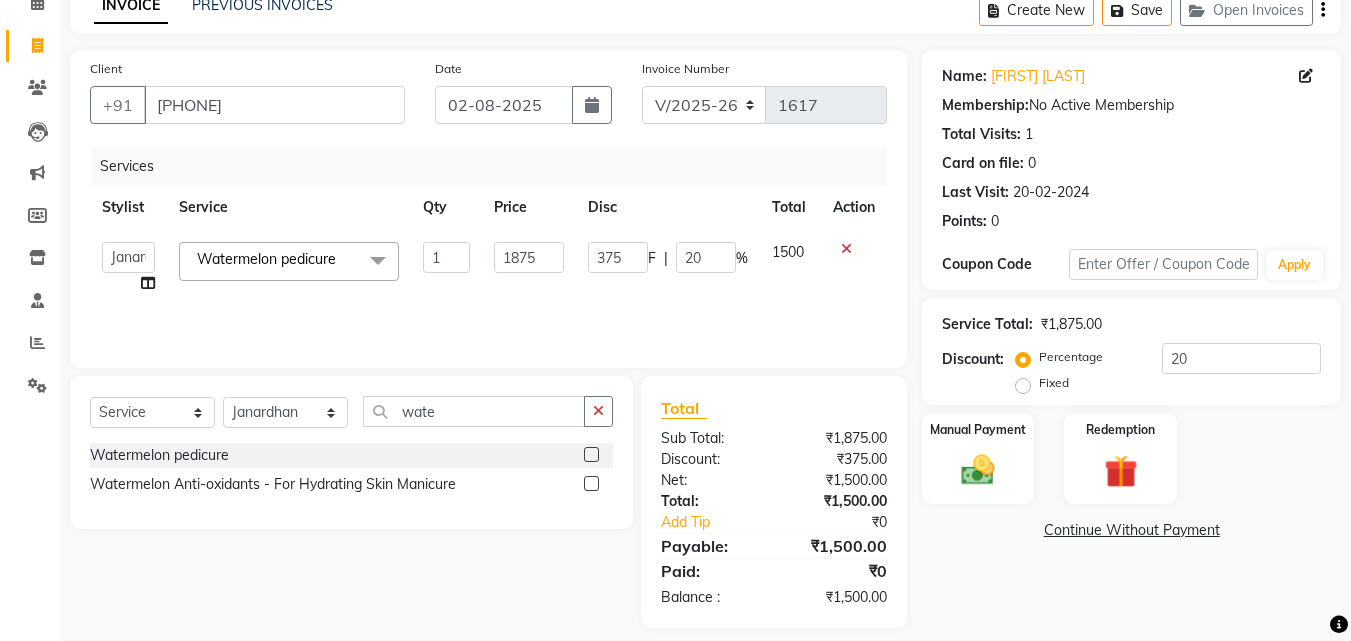 click on "1875" 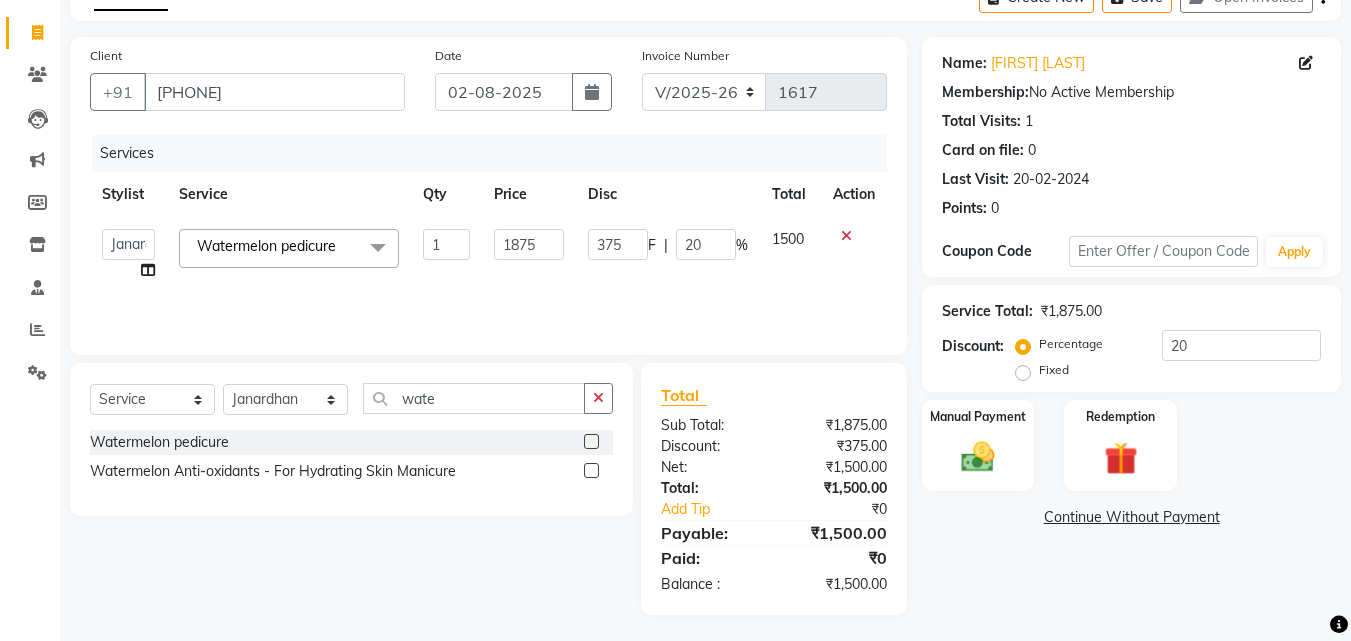 scroll, scrollTop: 117, scrollLeft: 0, axis: vertical 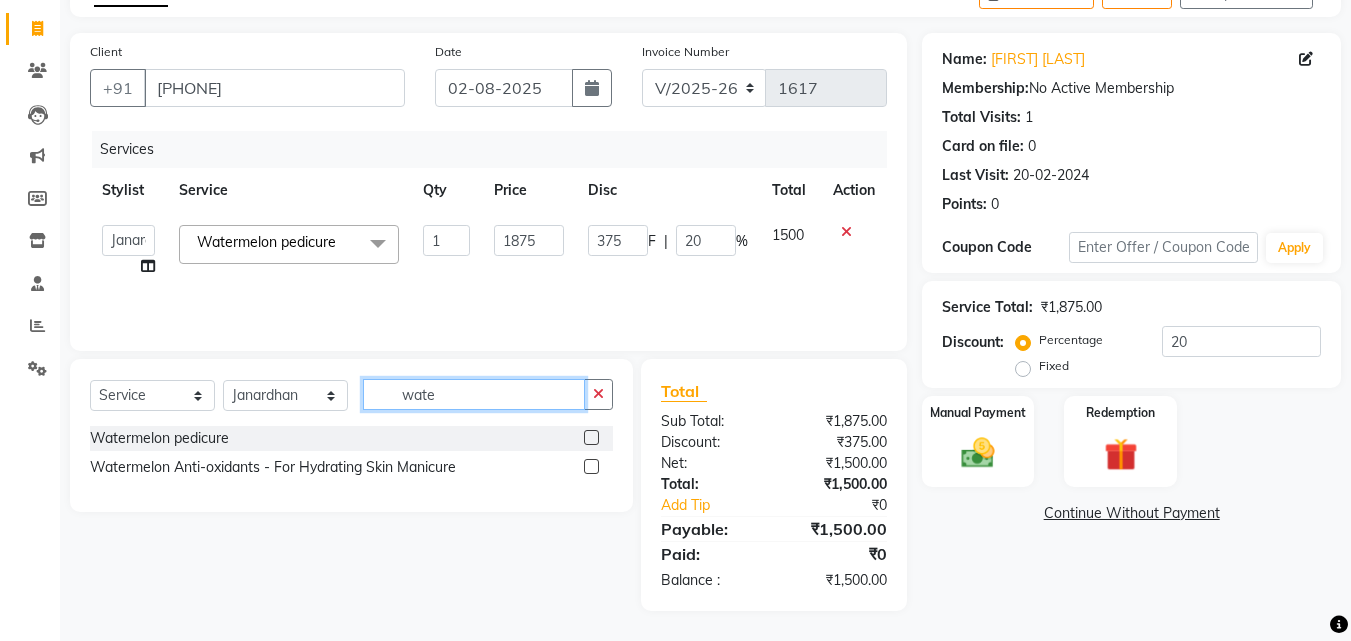 drag, startPoint x: 501, startPoint y: 397, endPoint x: 342, endPoint y: 395, distance: 159.01257 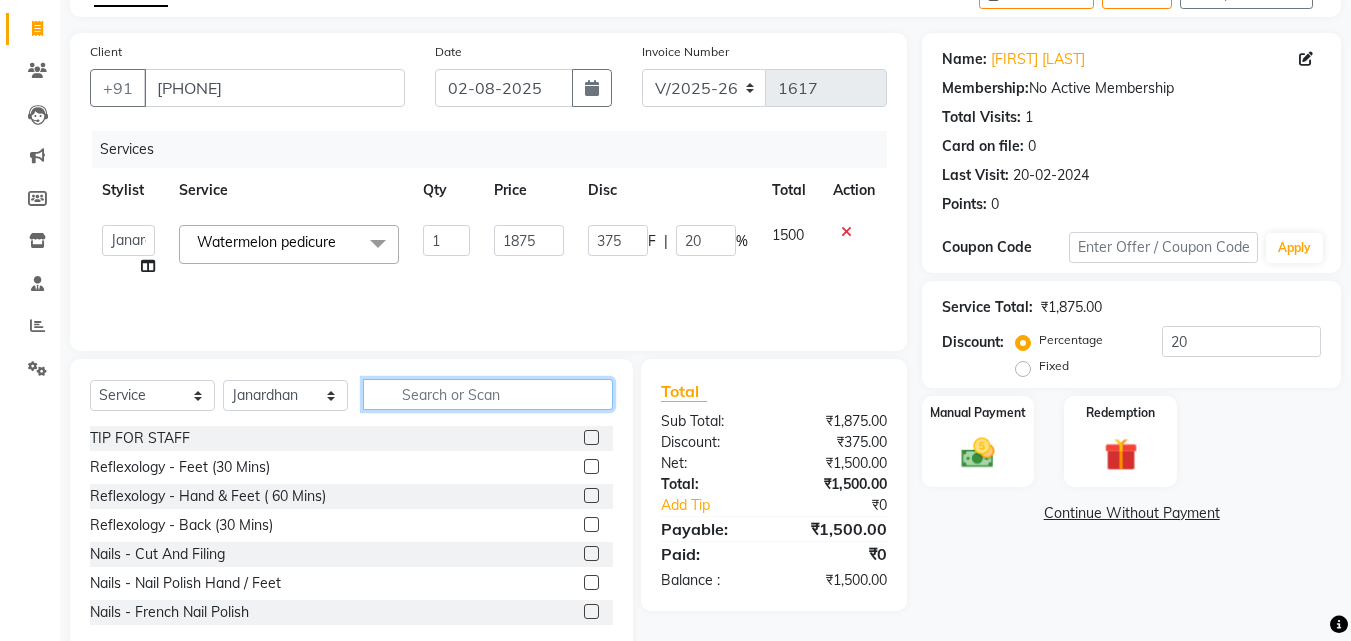 type 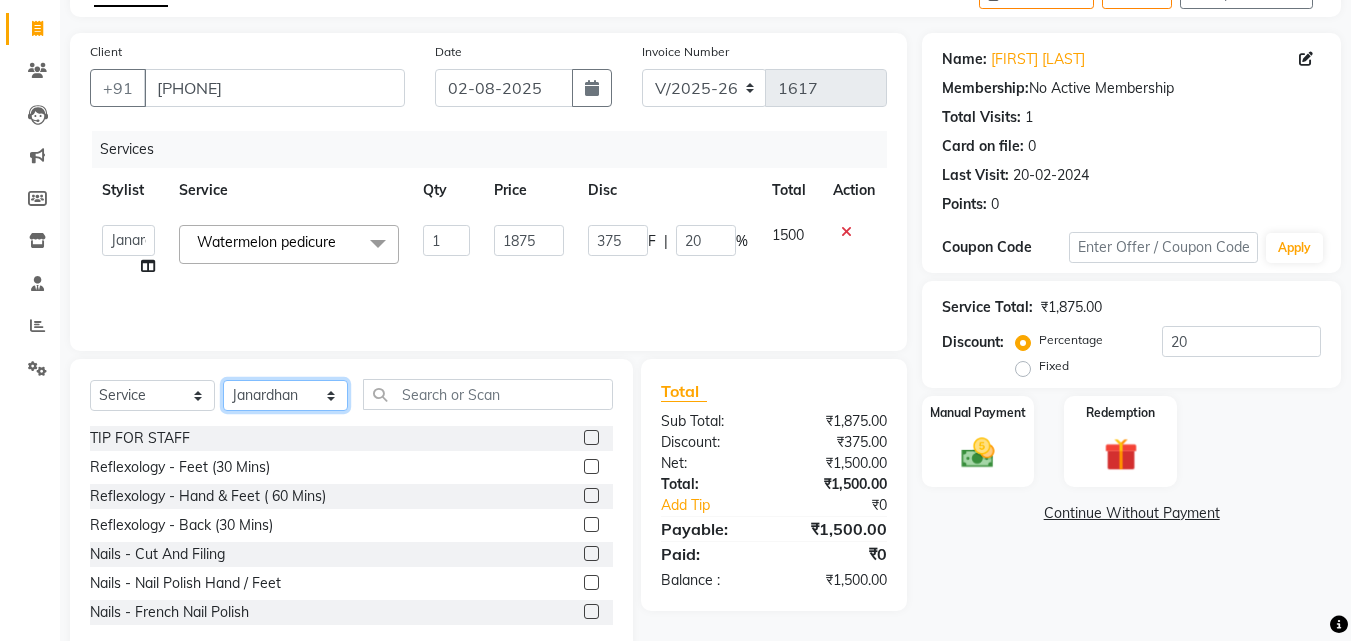 click on "Select Stylist Anwar Danish Janardhan LOOKS 21  sabiya khan Sajeda Siddiqui Samiksha Shakil Sharif Ahmed Shraddha Vaishali" 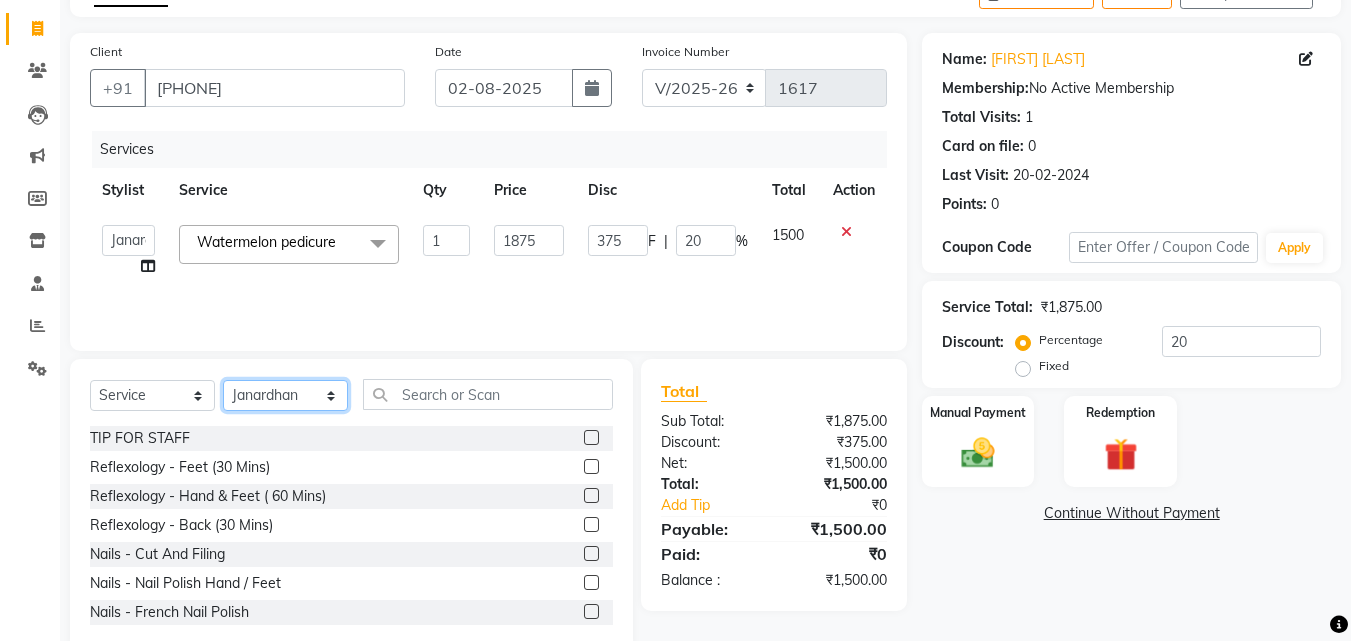 select on "13882" 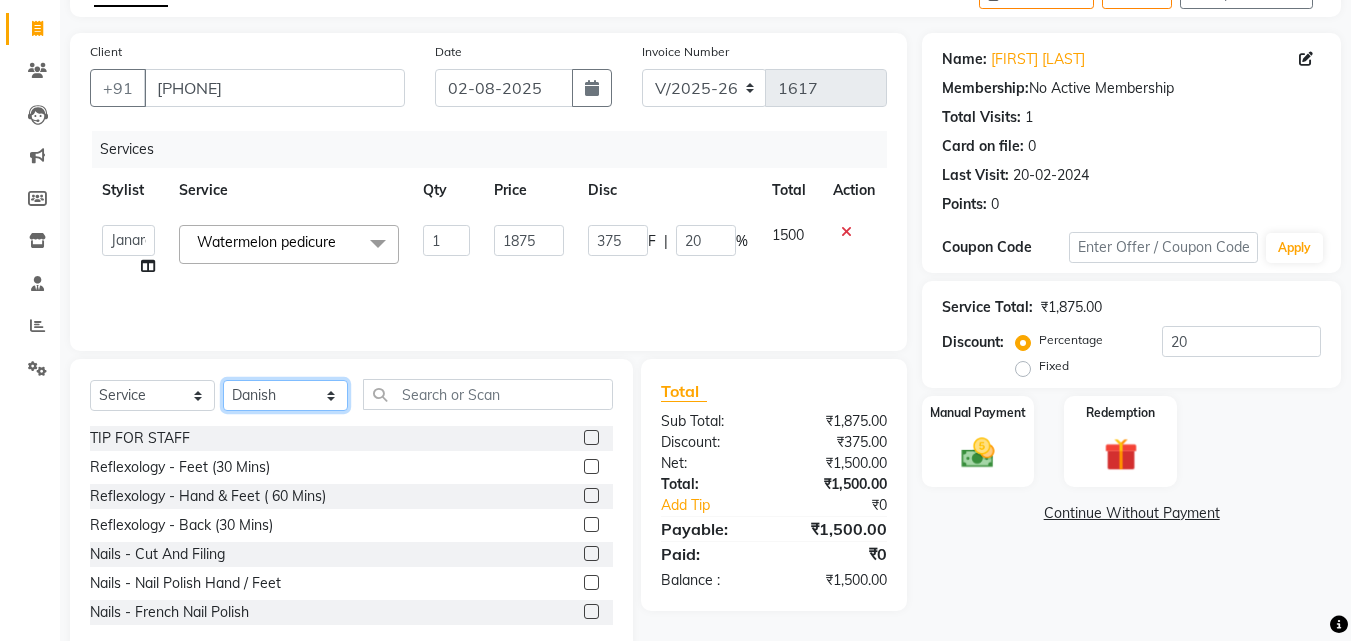 click on "Select Stylist Anwar Danish Janardhan LOOKS 21  sabiya khan Sajeda Siddiqui Samiksha Shakil Sharif Ahmed Shraddha Vaishali" 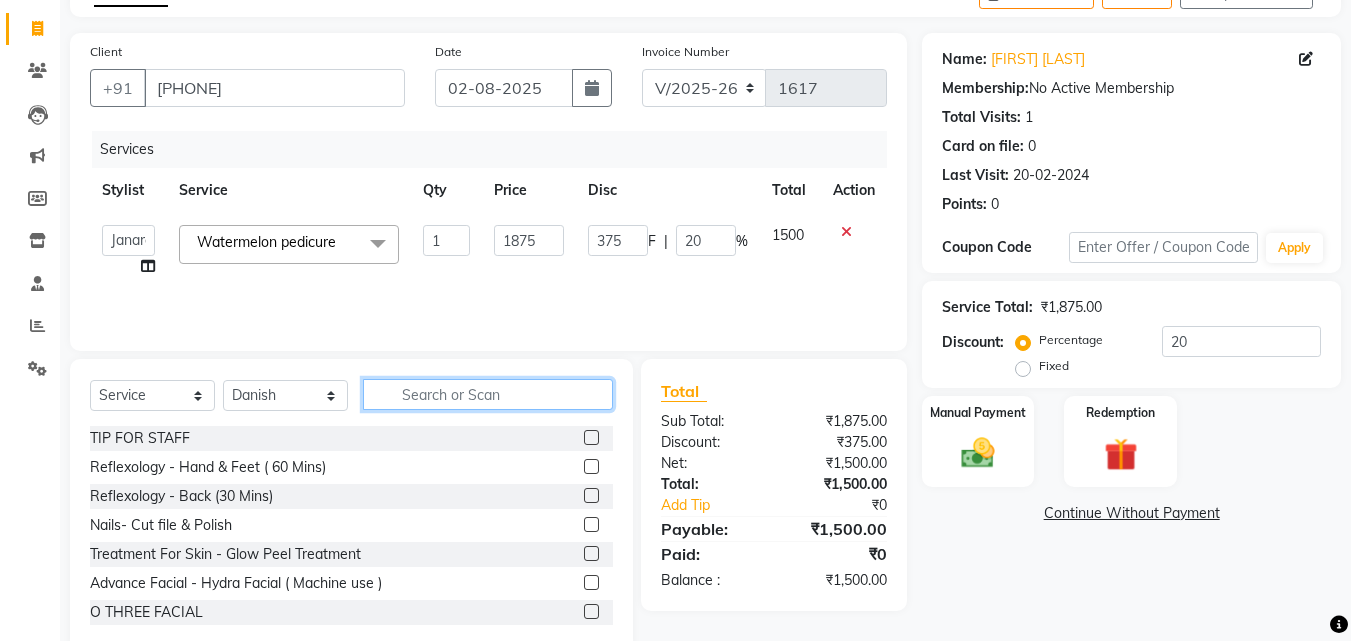 click 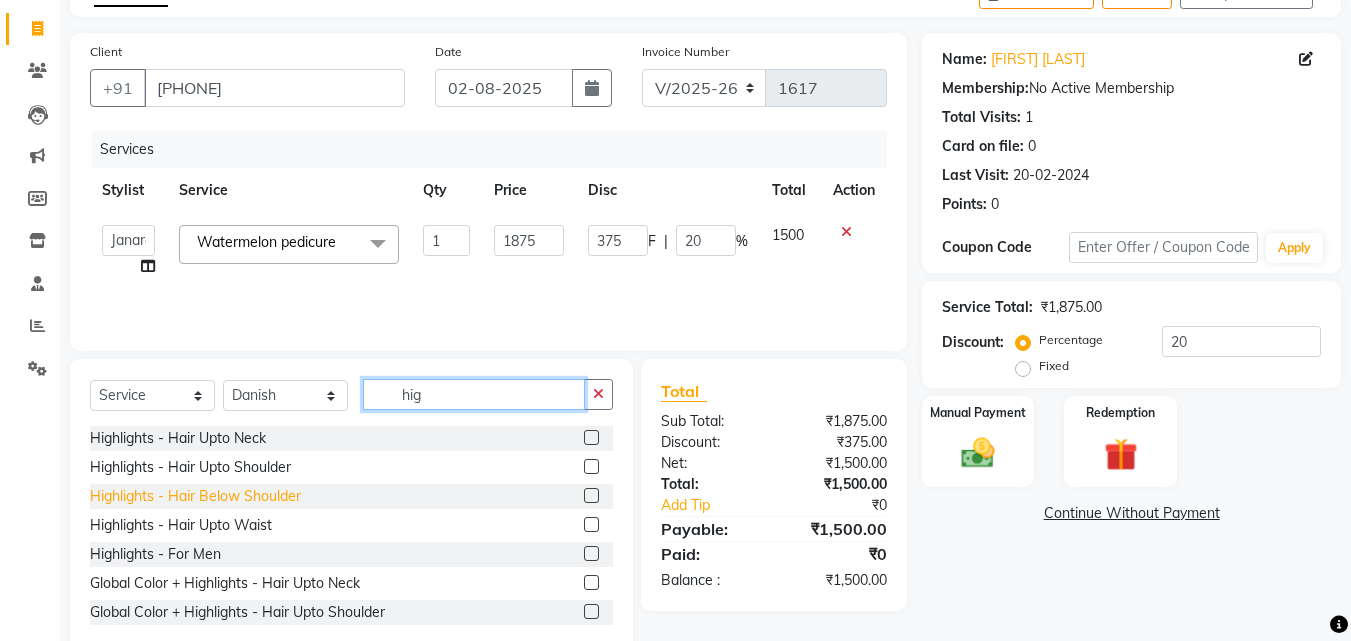 type on "hig" 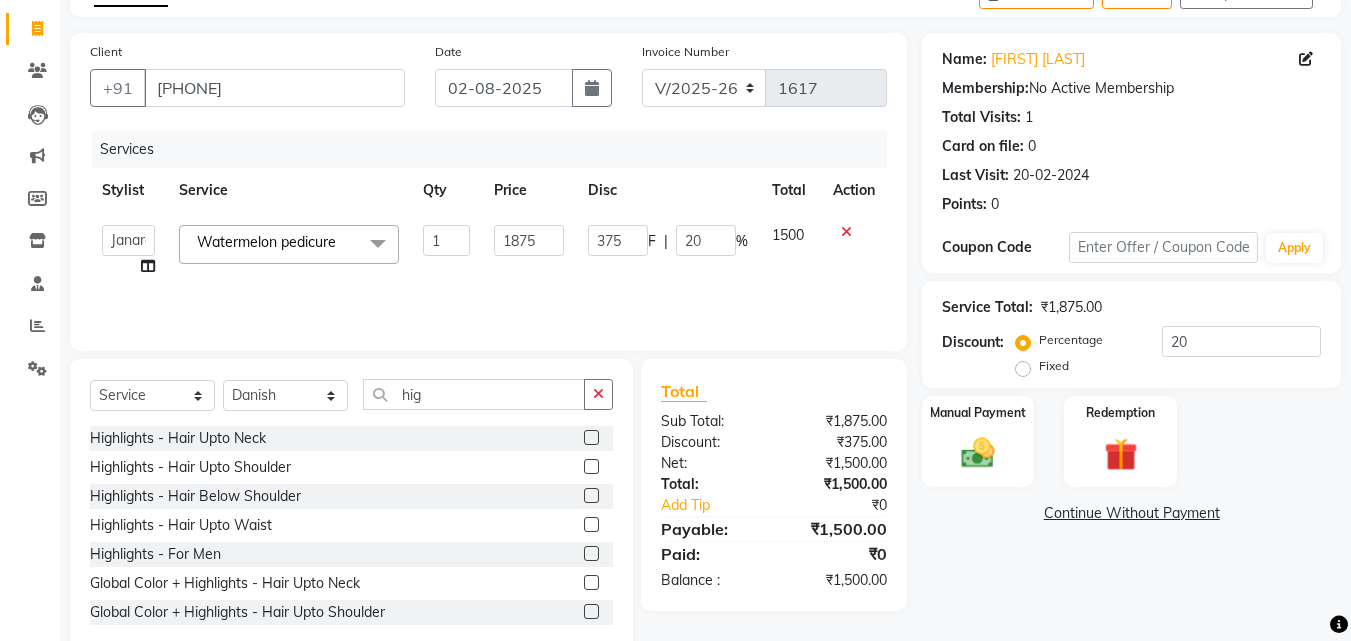 click on "Highlights  - Hair Below Shoulder" 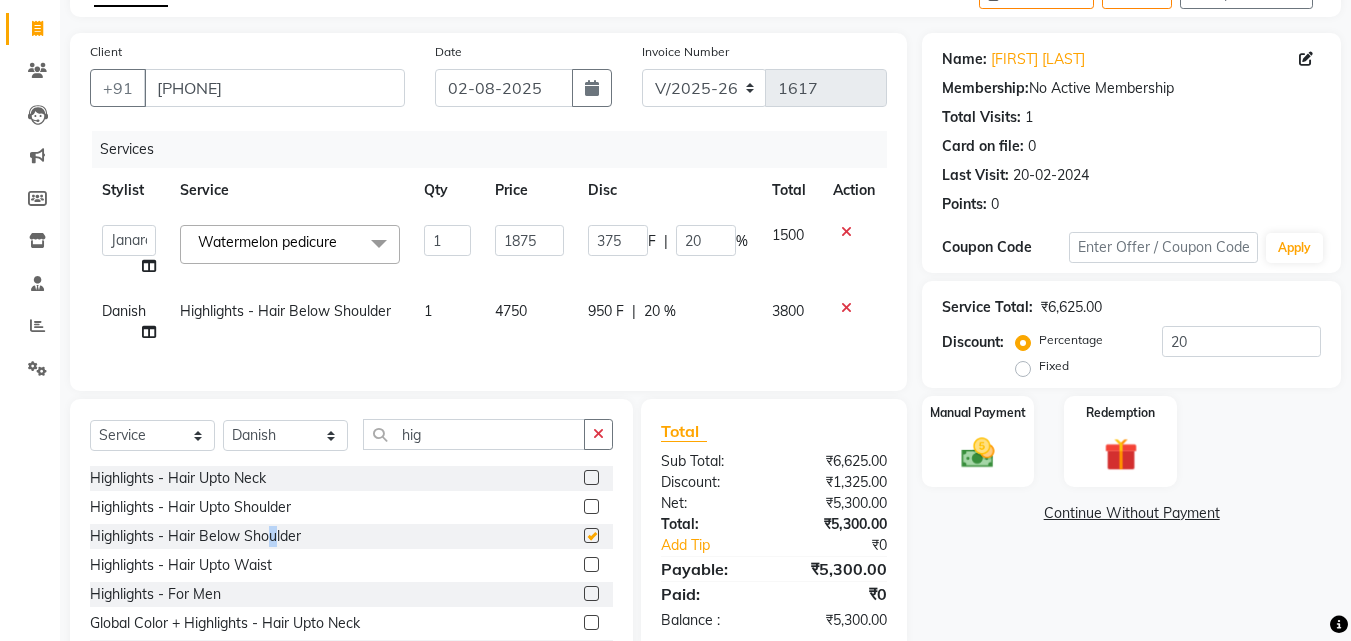 checkbox on "false" 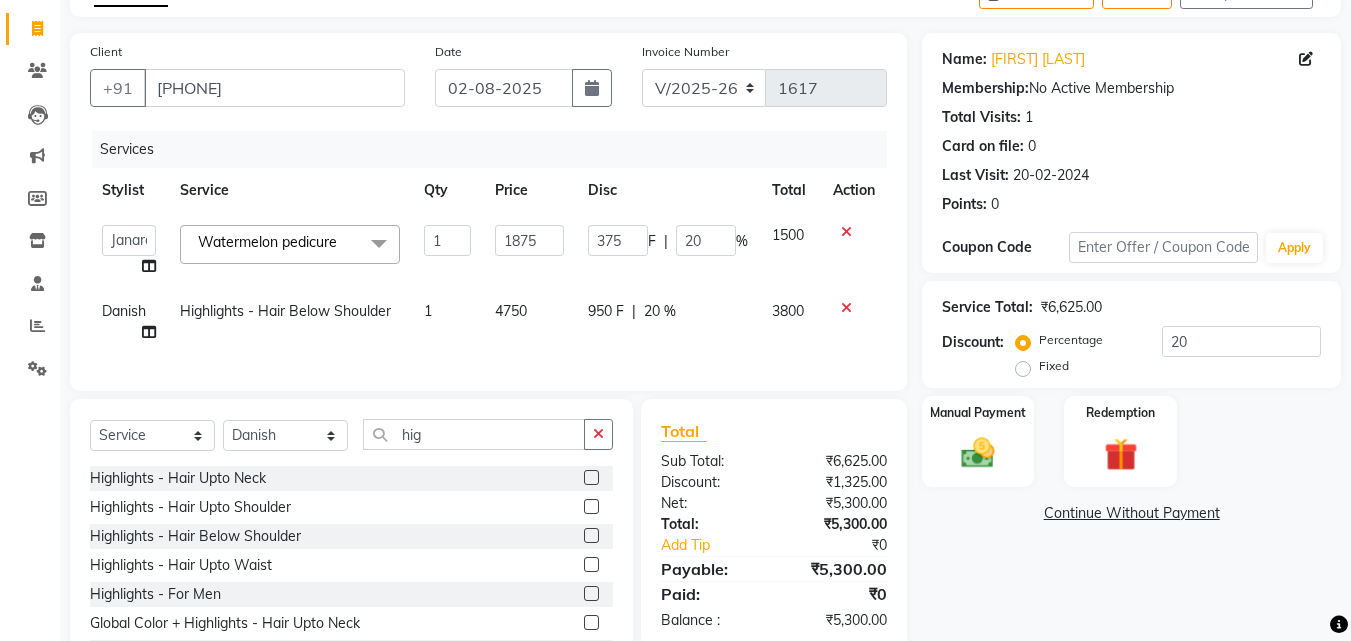 click on "3800" 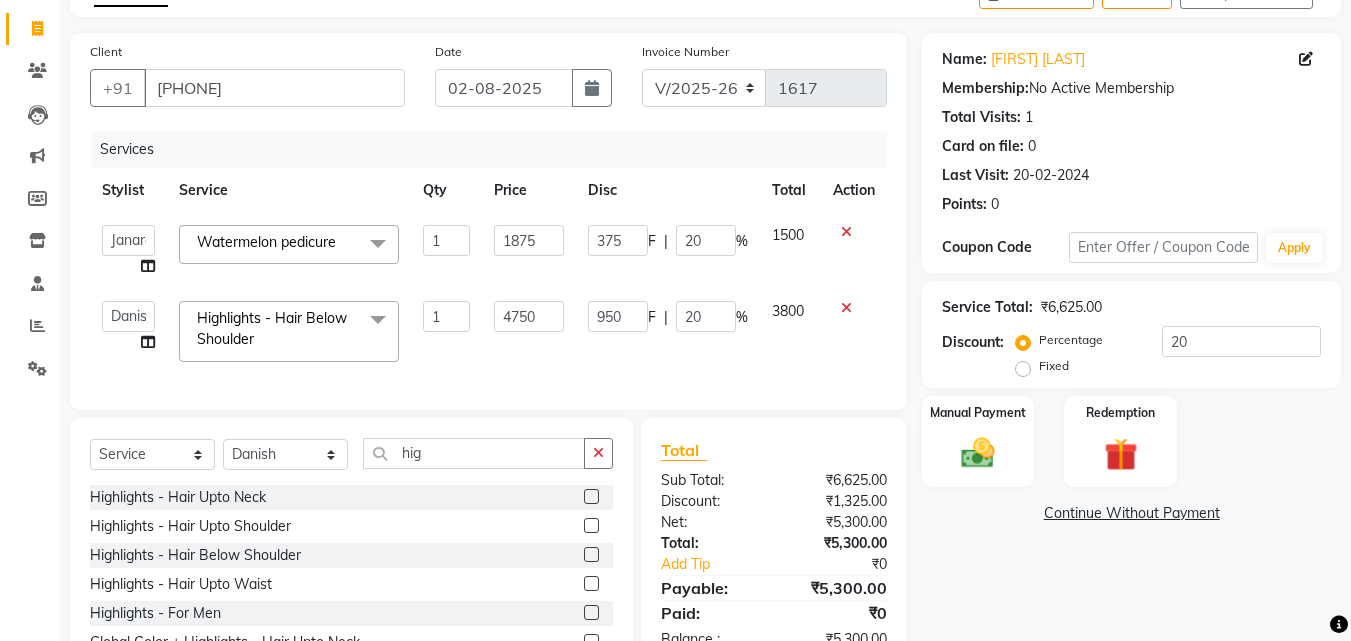 click on "3800" 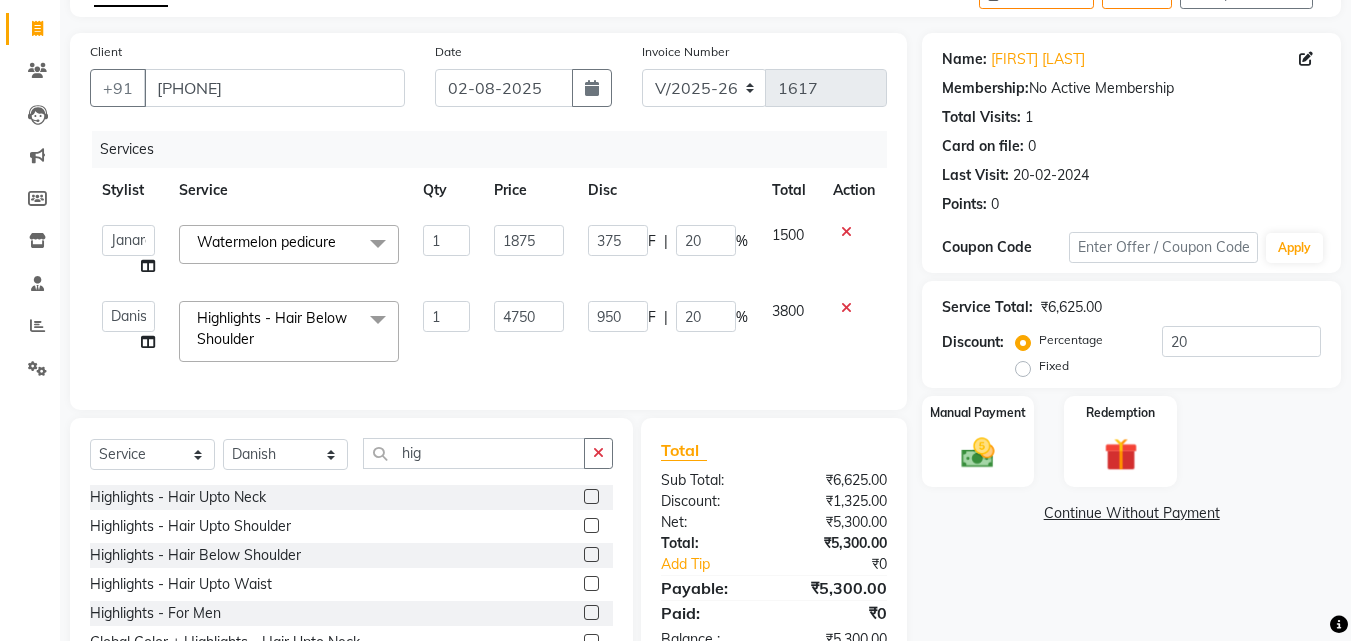 click on "3800" 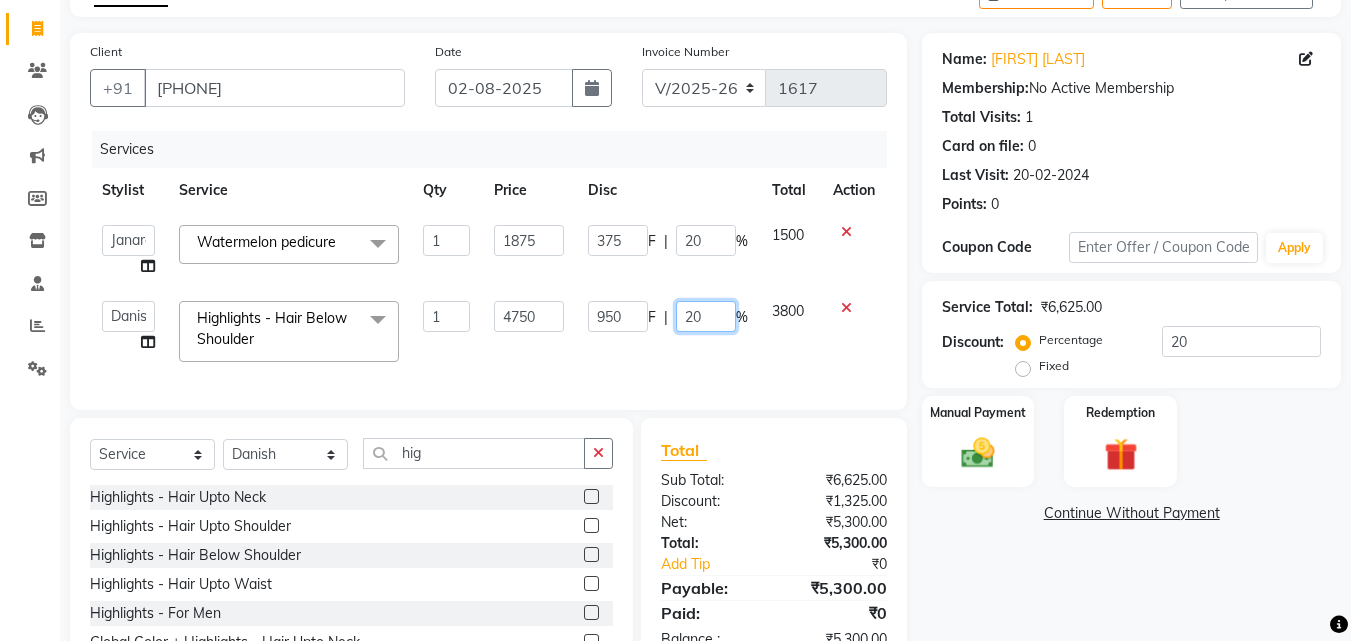click on "20" 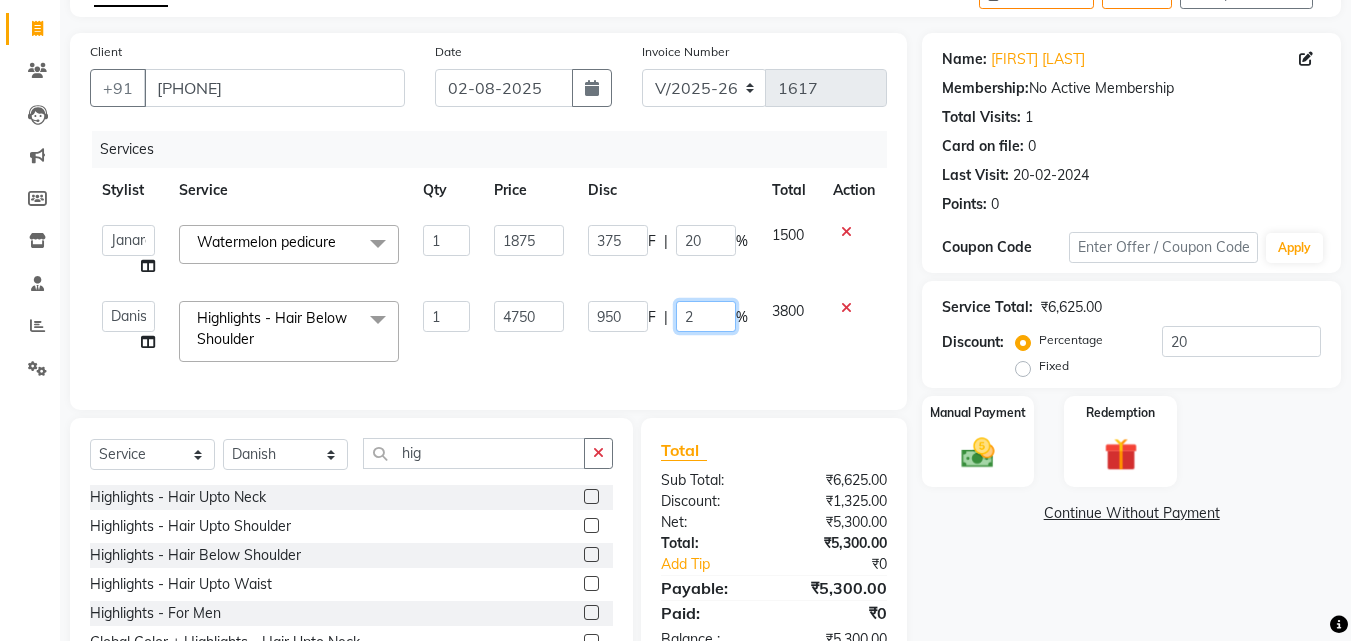 type on "28" 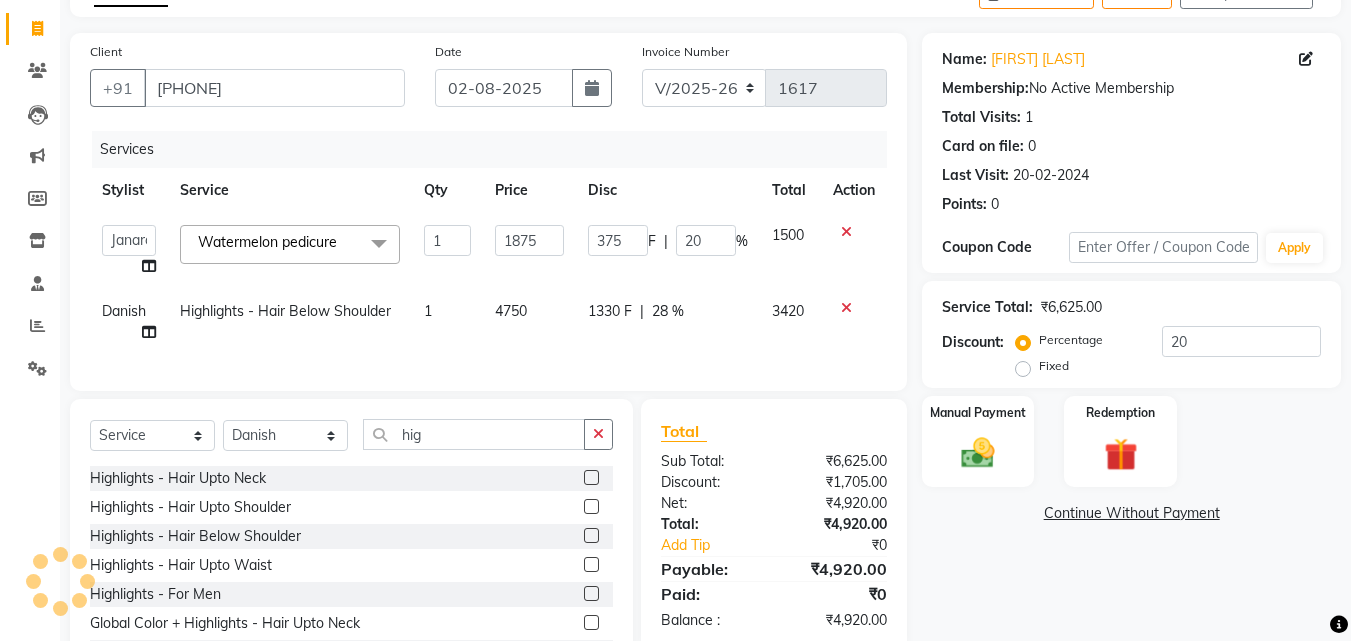 click on "1330 F | 28 %" 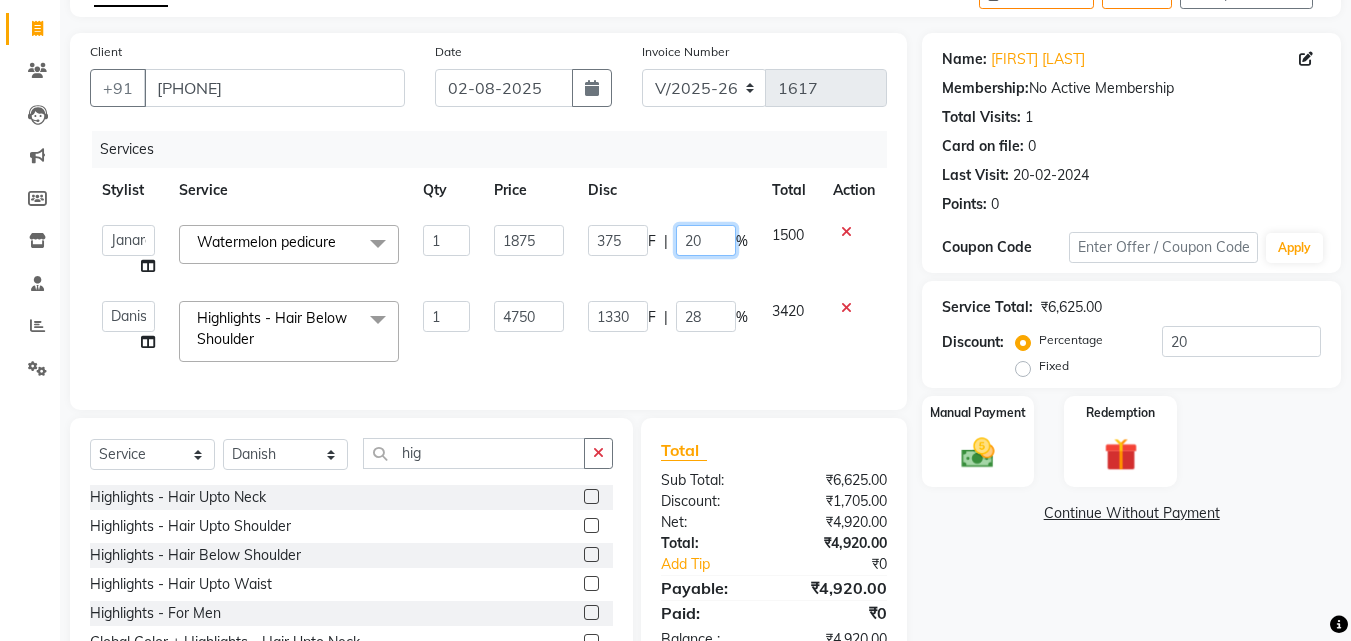 click on "20" 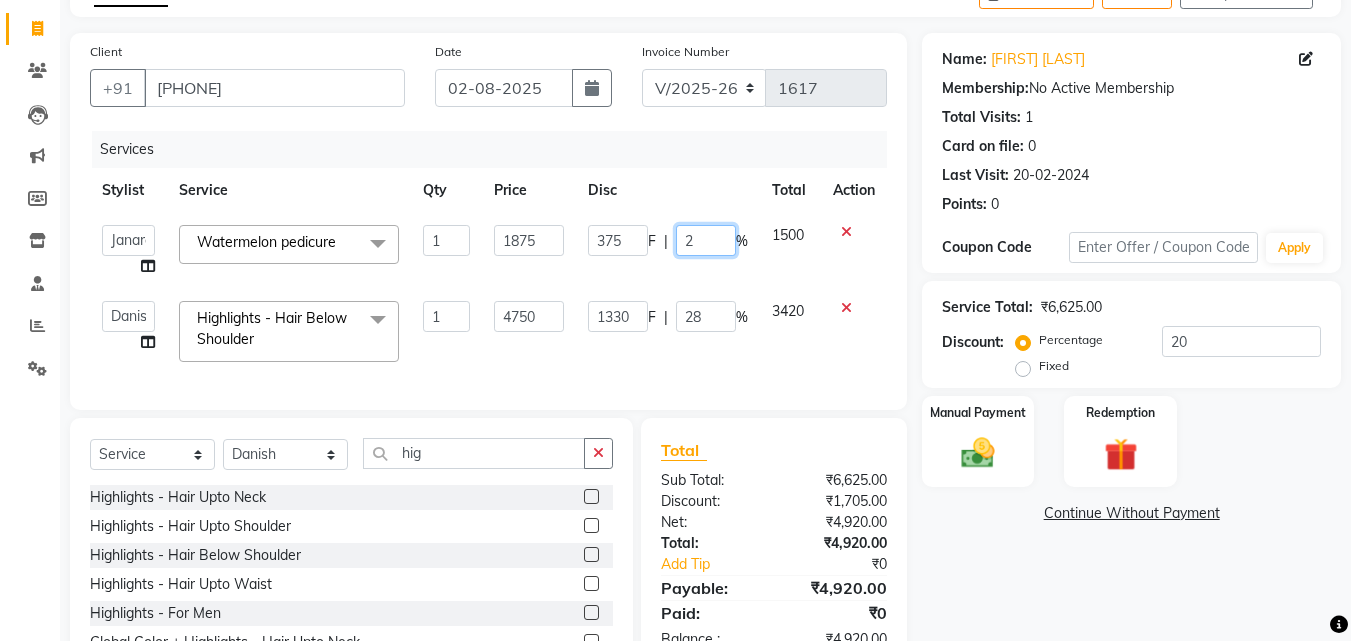 type on "28" 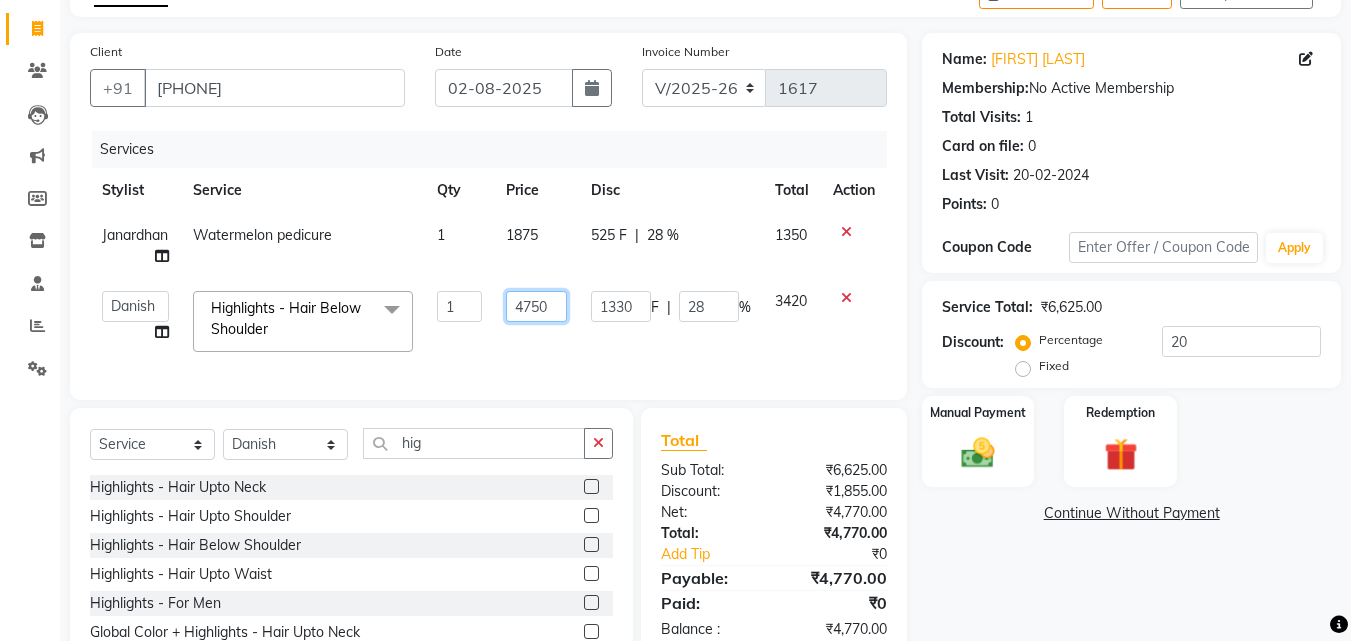 drag, startPoint x: 556, startPoint y: 317, endPoint x: 427, endPoint y: 314, distance: 129.03488 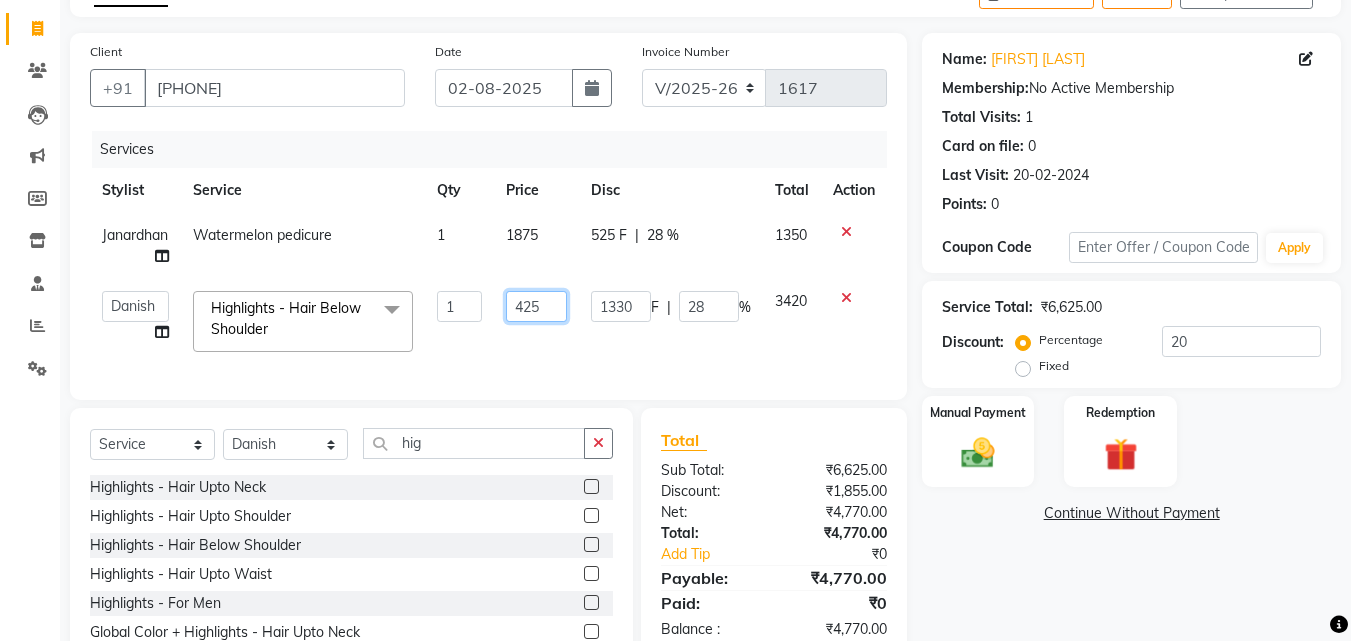 type on "4250" 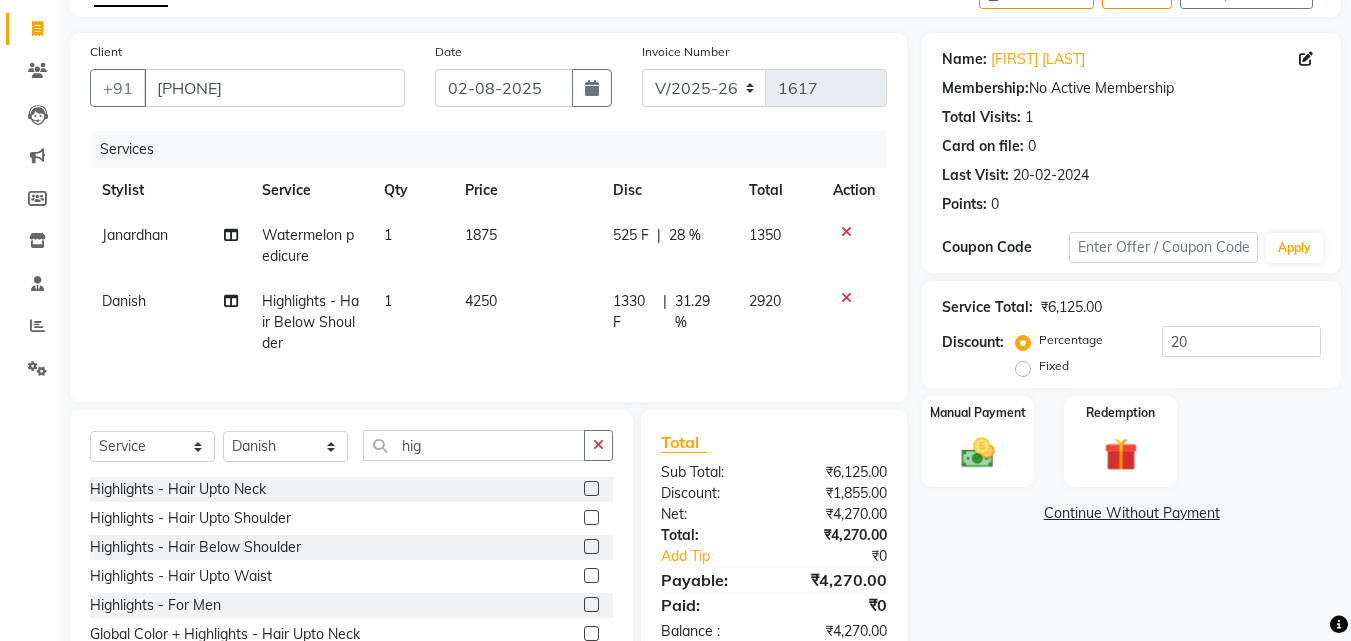 click on "1330 F | 31.29 %" 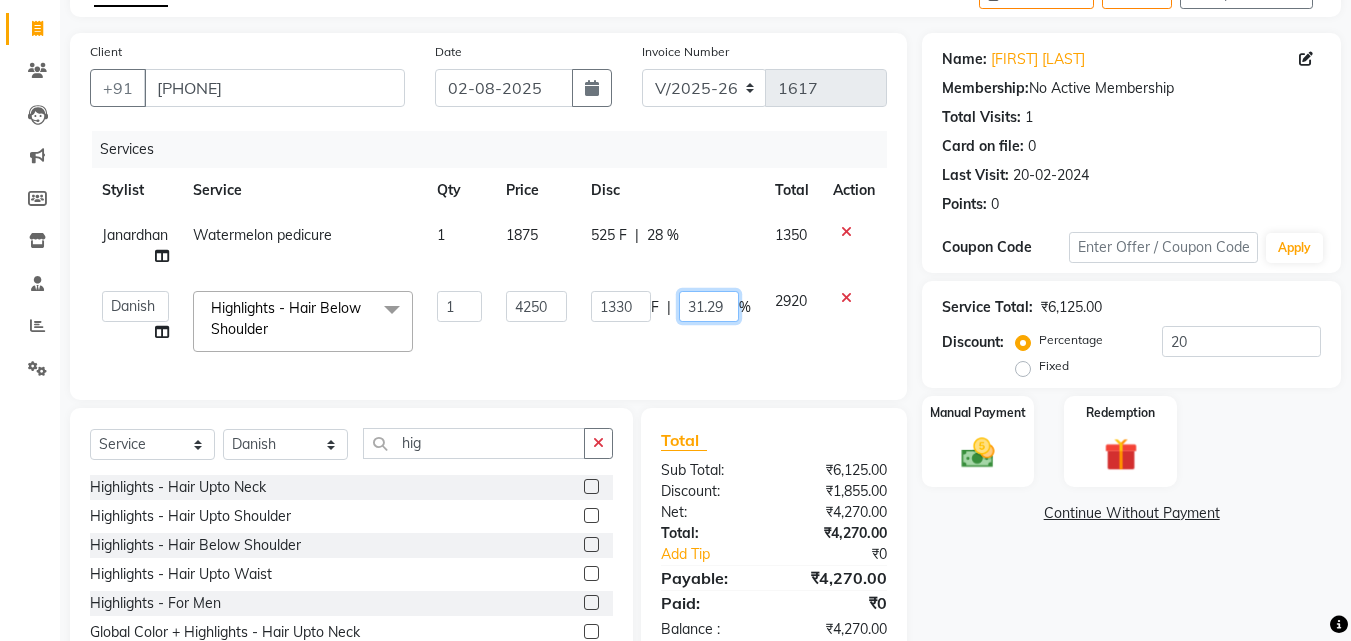 drag, startPoint x: 721, startPoint y: 303, endPoint x: 653, endPoint y: 300, distance: 68.06615 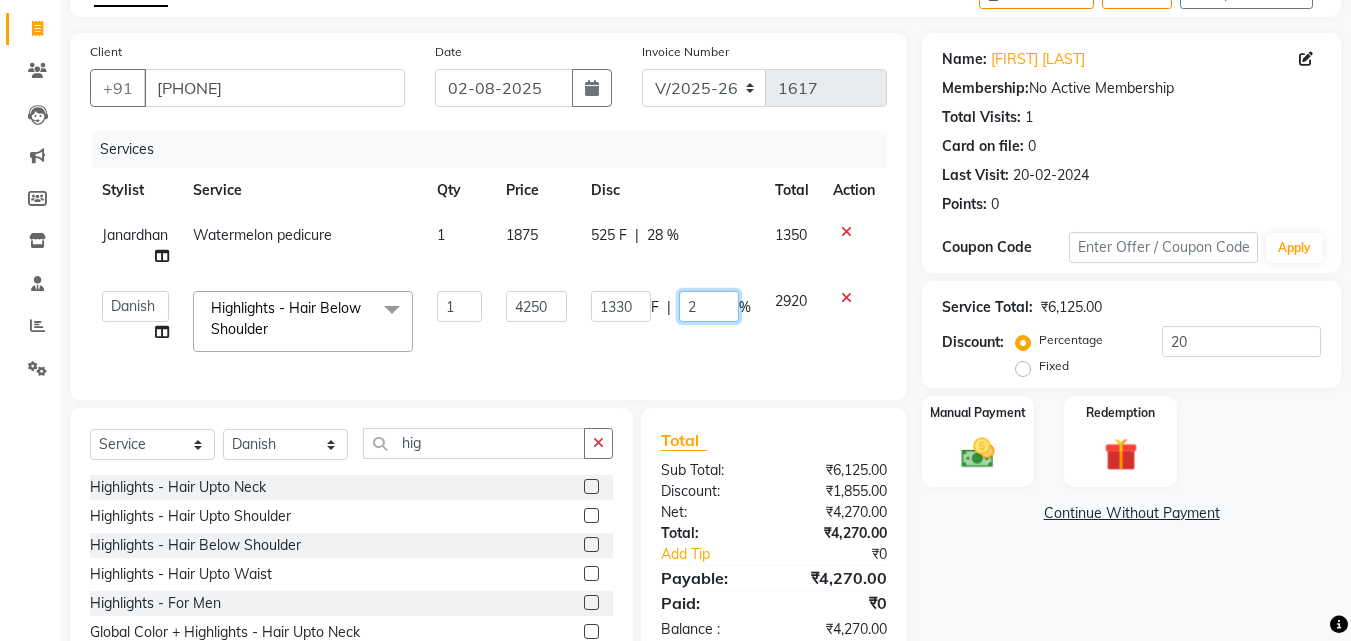 type on "28" 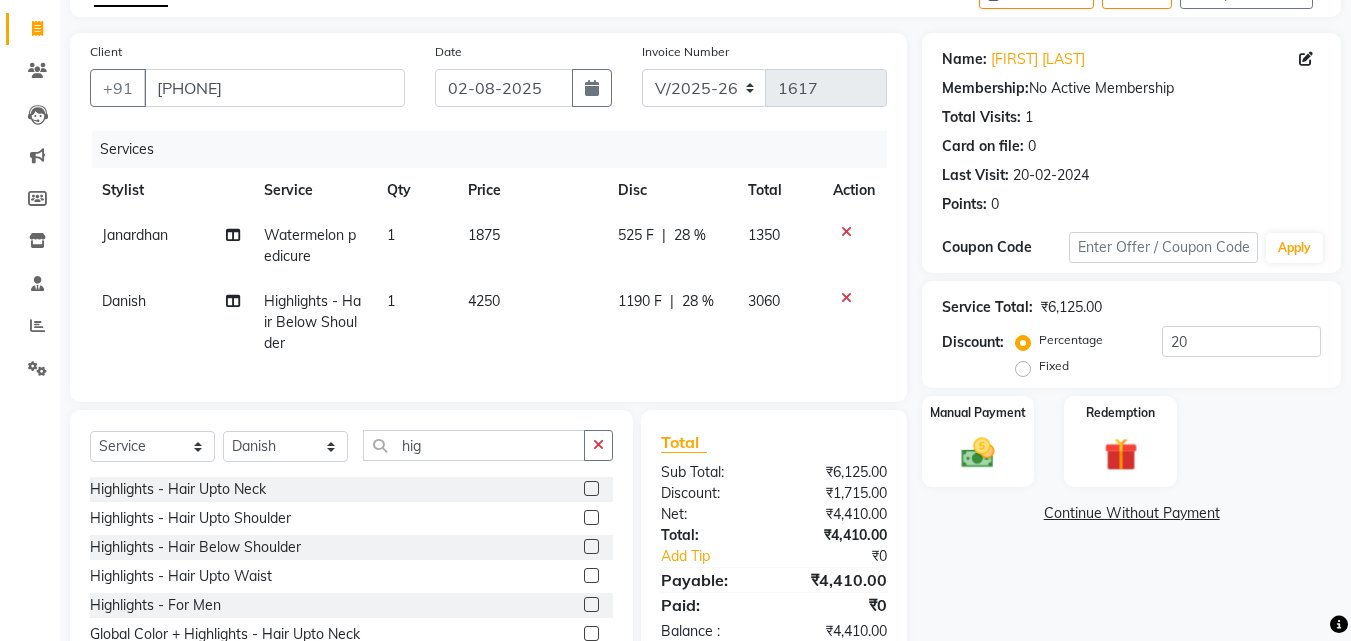 click on "1190 F | 28 %" 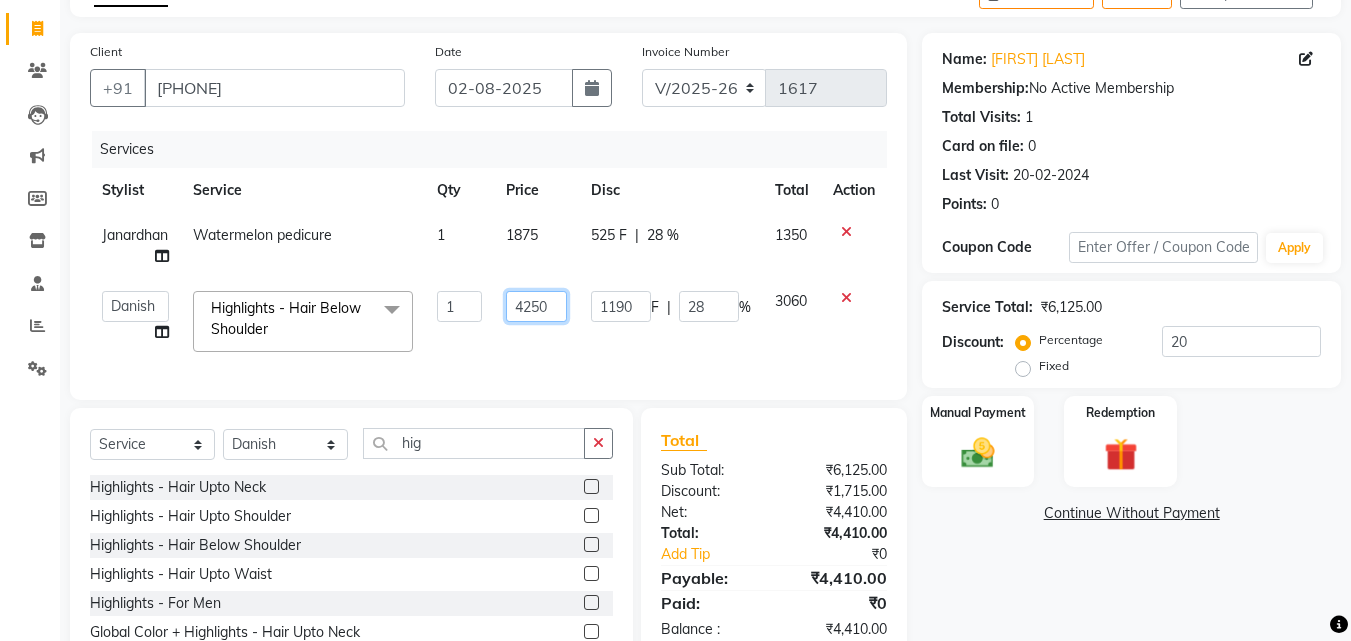 drag, startPoint x: 551, startPoint y: 298, endPoint x: 492, endPoint y: 296, distance: 59.03389 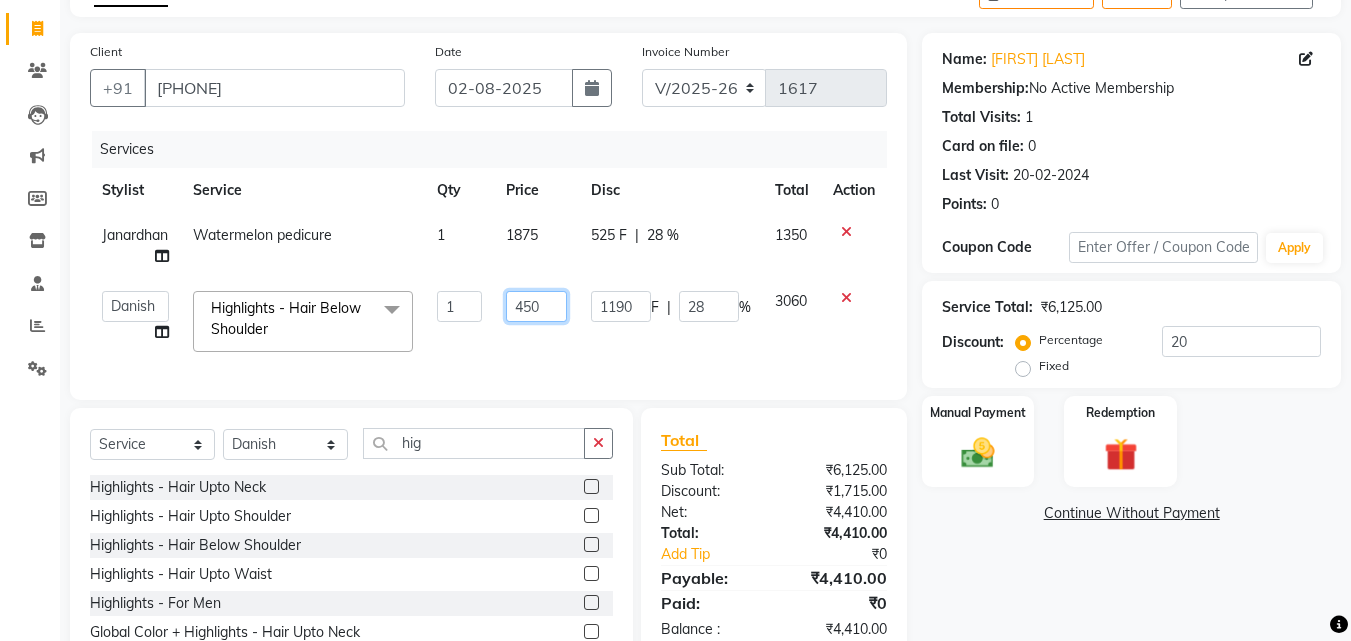 type on "4500" 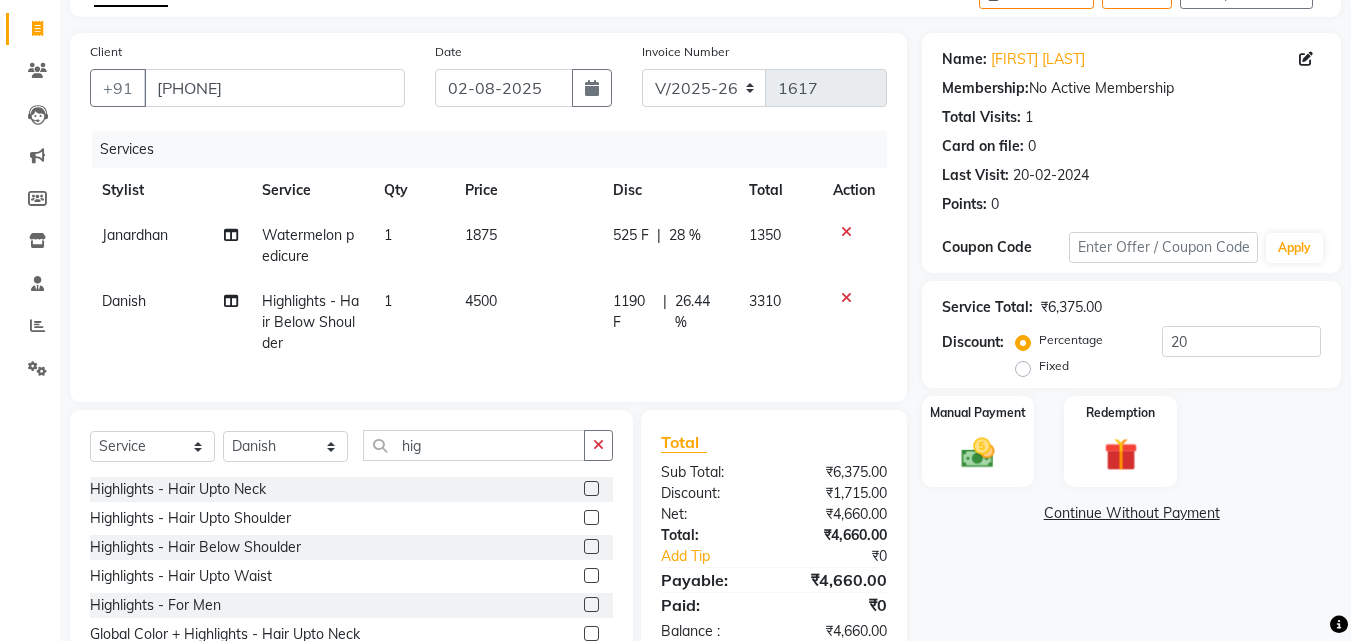 click on "Services Stylist Service Qty Price Disc Total Action [PERSON] Watermelon pedicure 1 1875 525 F | 28 % 1350 [PERSON] Highlights - Hair Below Shoulder 1 4500 1190 F | 26.44 % 3310" 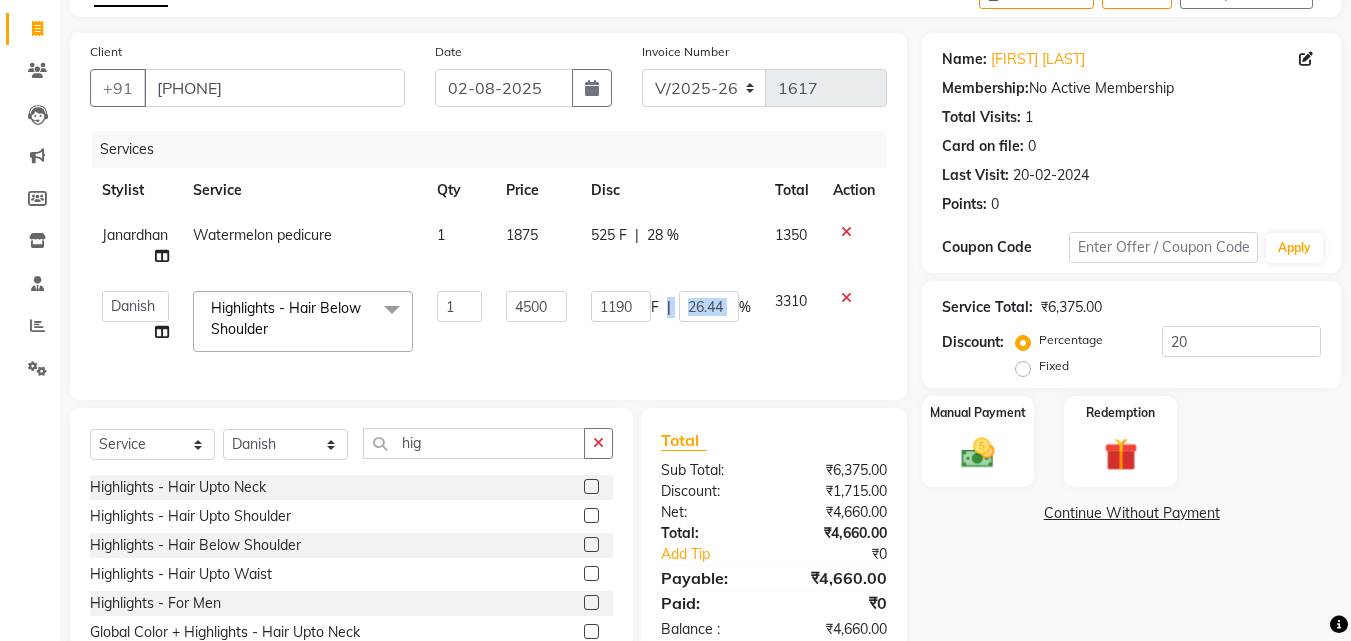 drag, startPoint x: 740, startPoint y: 306, endPoint x: 683, endPoint y: 314, distance: 57.558666 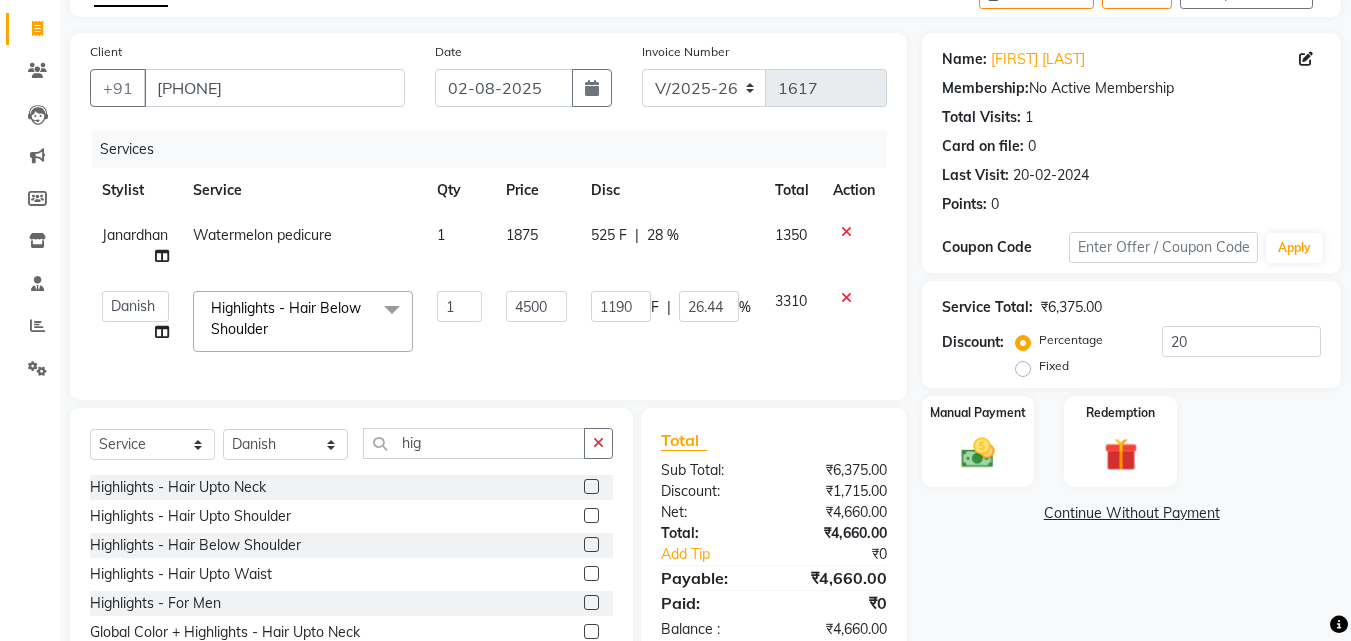 click on "4500" 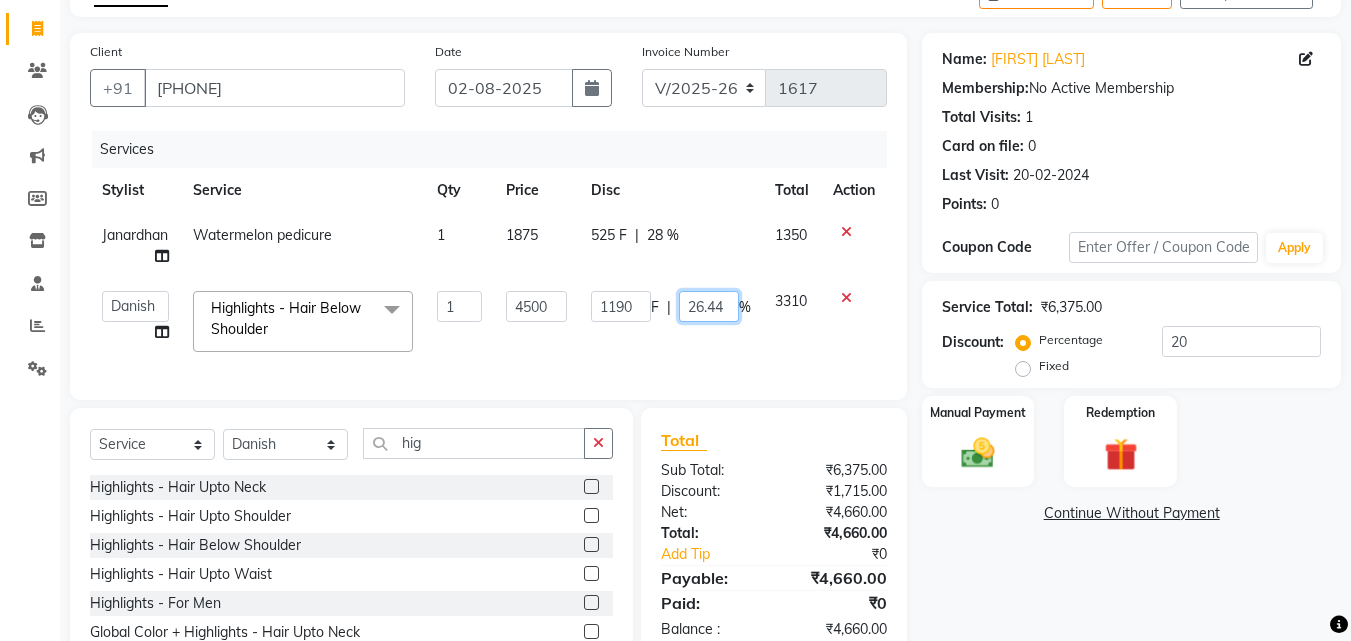 click on "26.44" 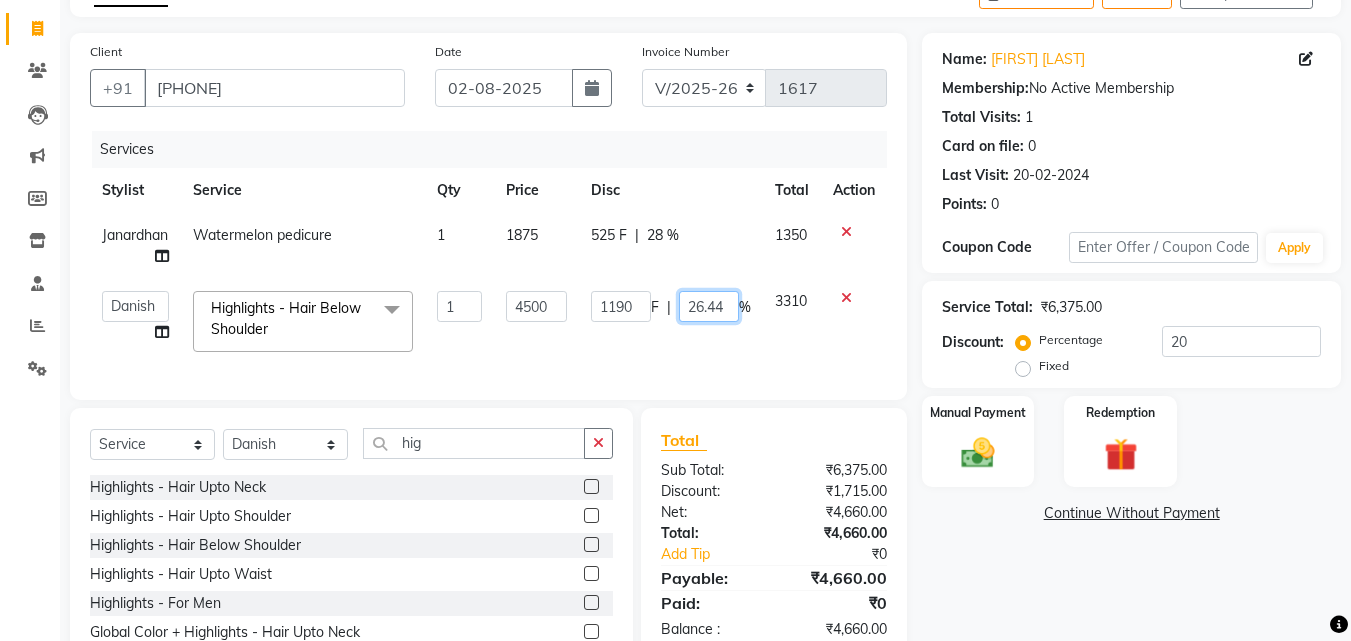 click on "1190 F | 26.44 %" 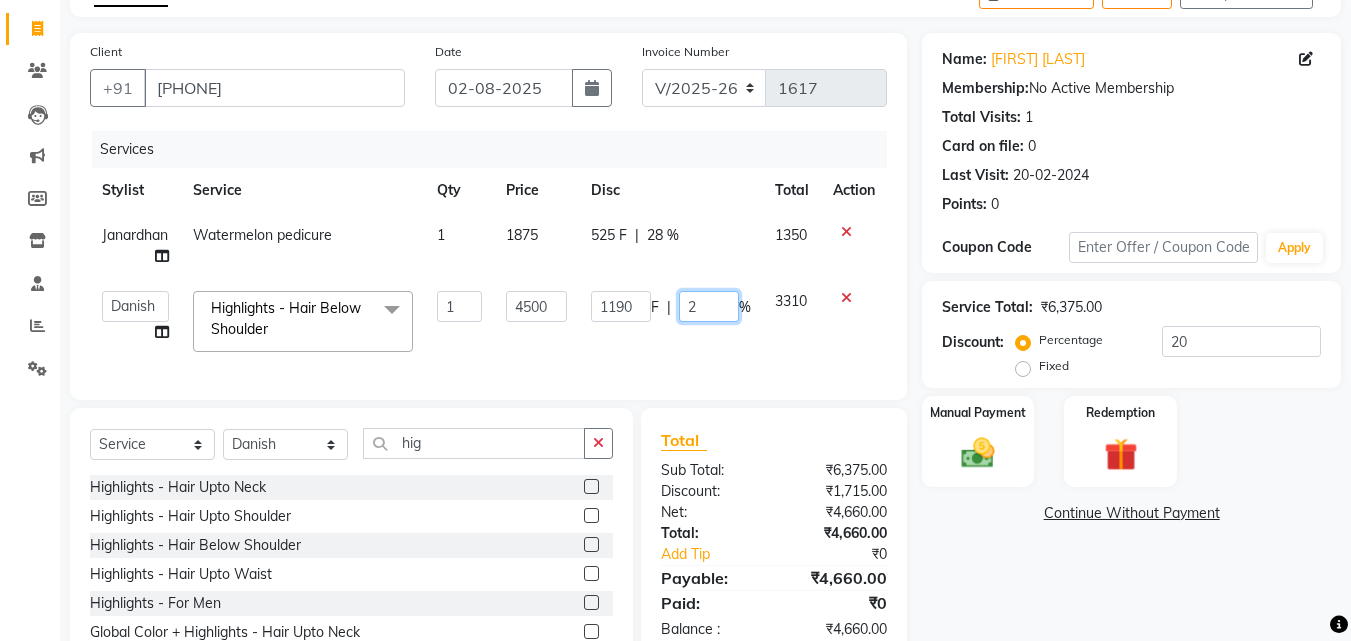 type on "28" 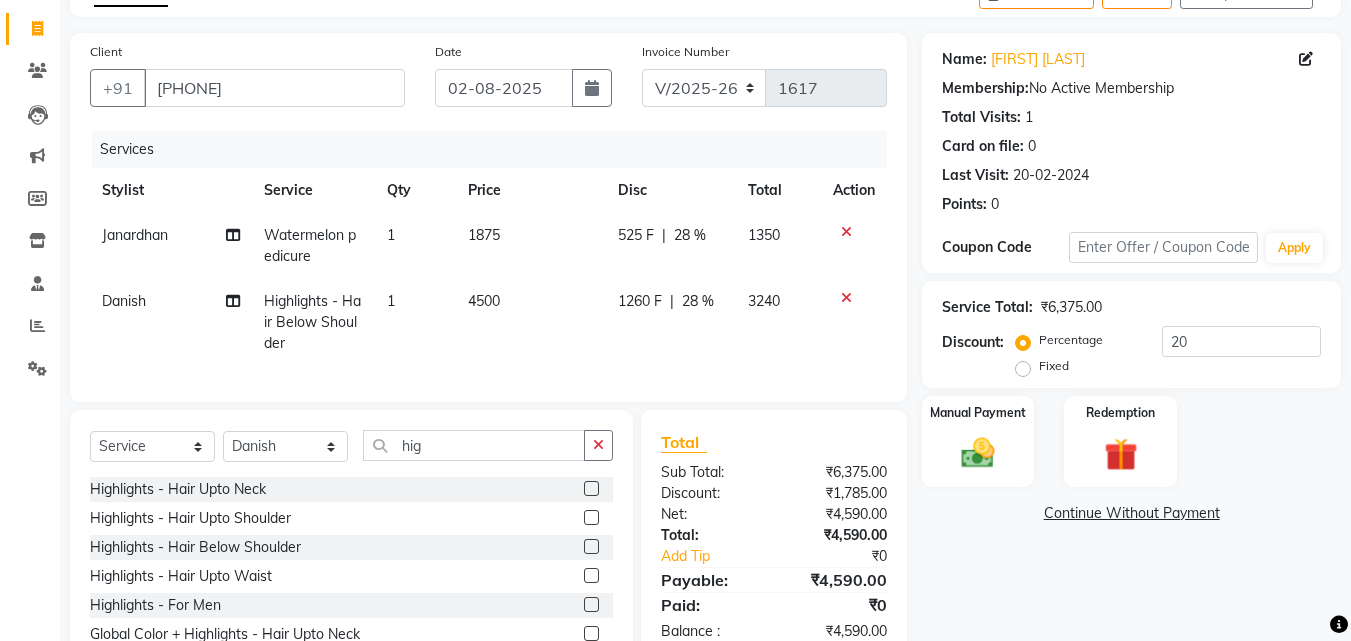 click on "Services Stylist Service Qty Price Disc Total Action Janardhan Watermelon pedicure 1 1875 525 F | 28 % 1350 Danish Highlights  - Hair Below Shoulder 1 4500 1260 F | 28 % 3240" 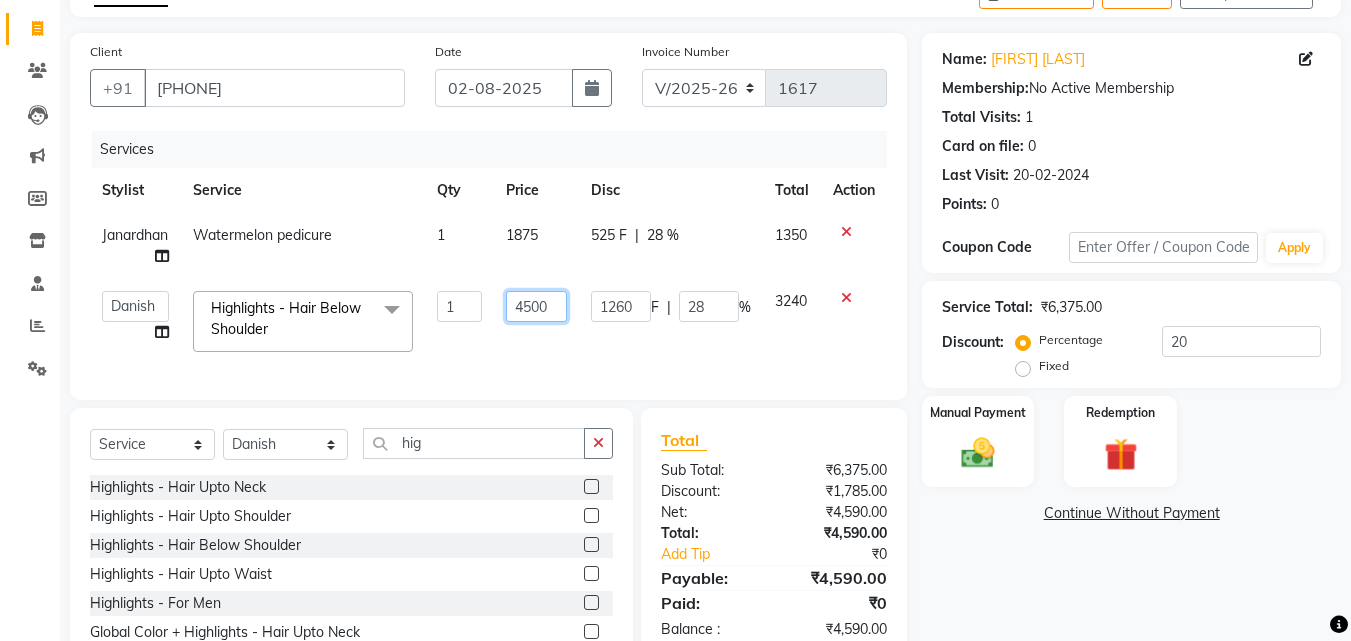 drag, startPoint x: 554, startPoint y: 306, endPoint x: 472, endPoint y: 305, distance: 82.006096 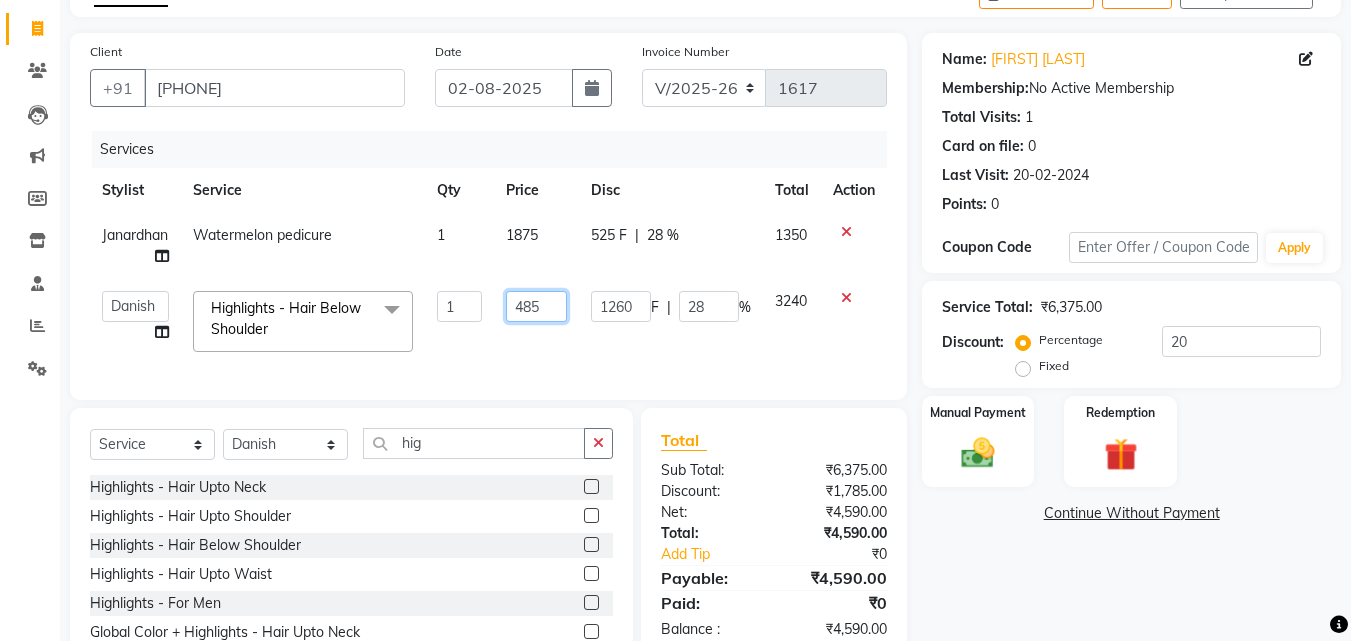 type on "4850" 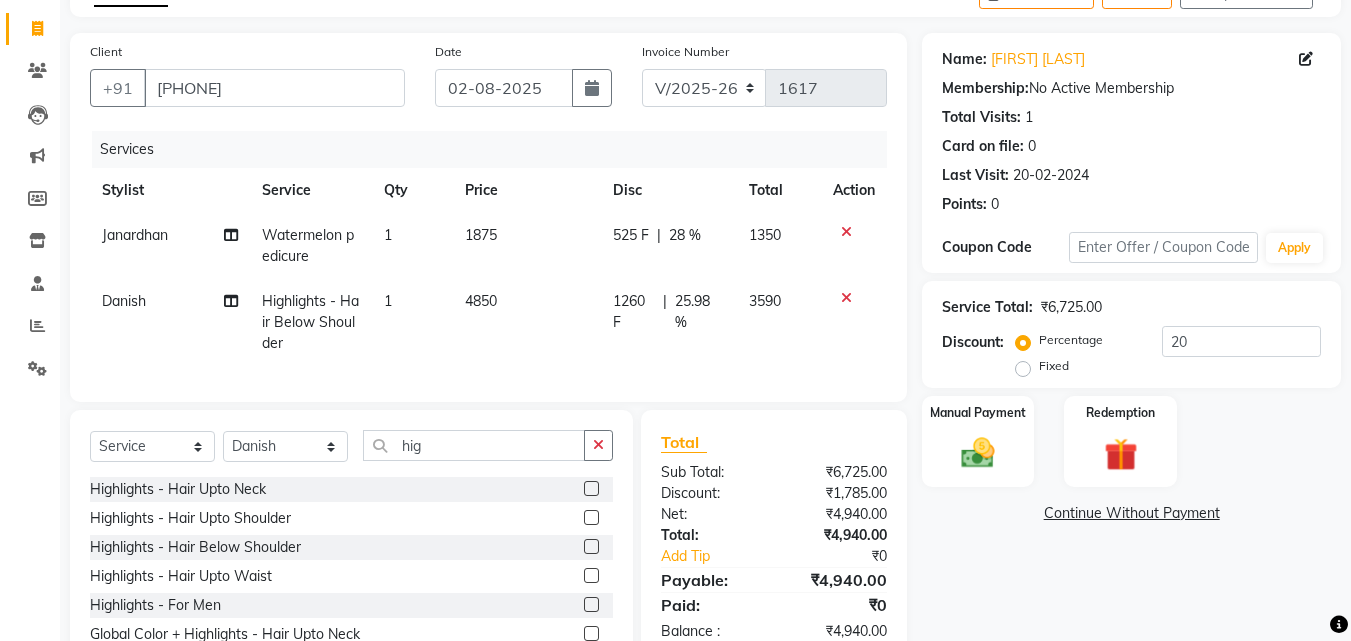 click on "1260 F | 25.98 %" 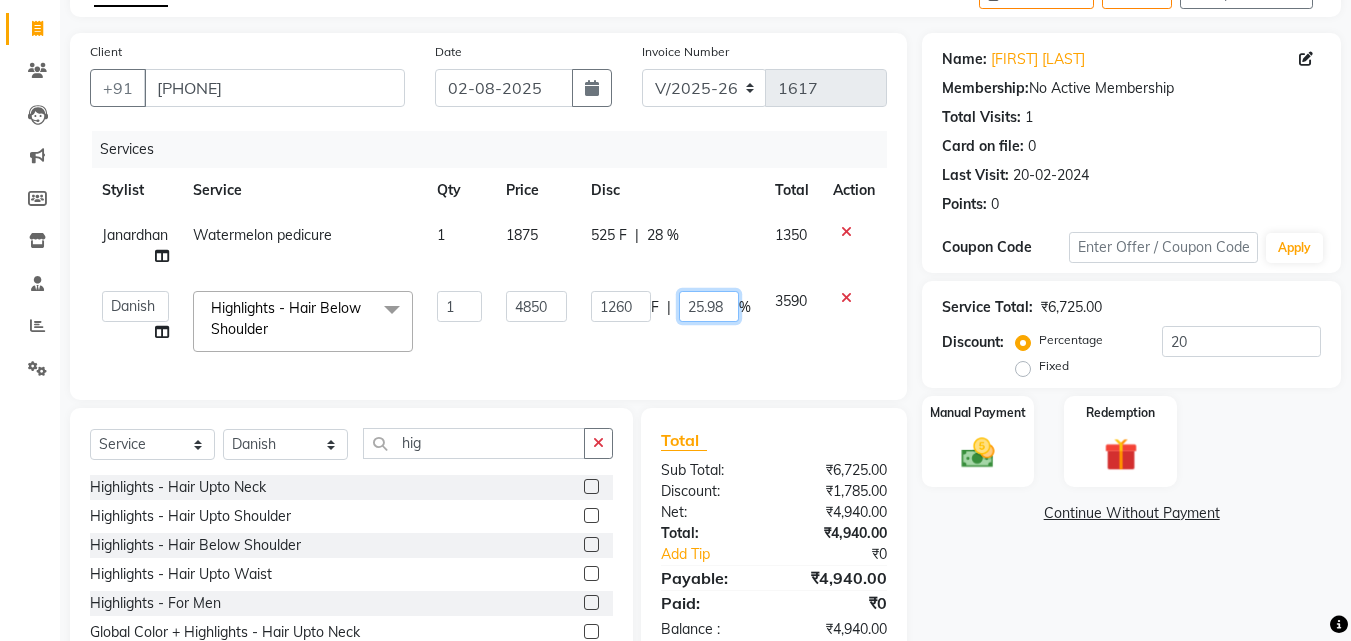 drag, startPoint x: 733, startPoint y: 303, endPoint x: 671, endPoint y: 316, distance: 63.348244 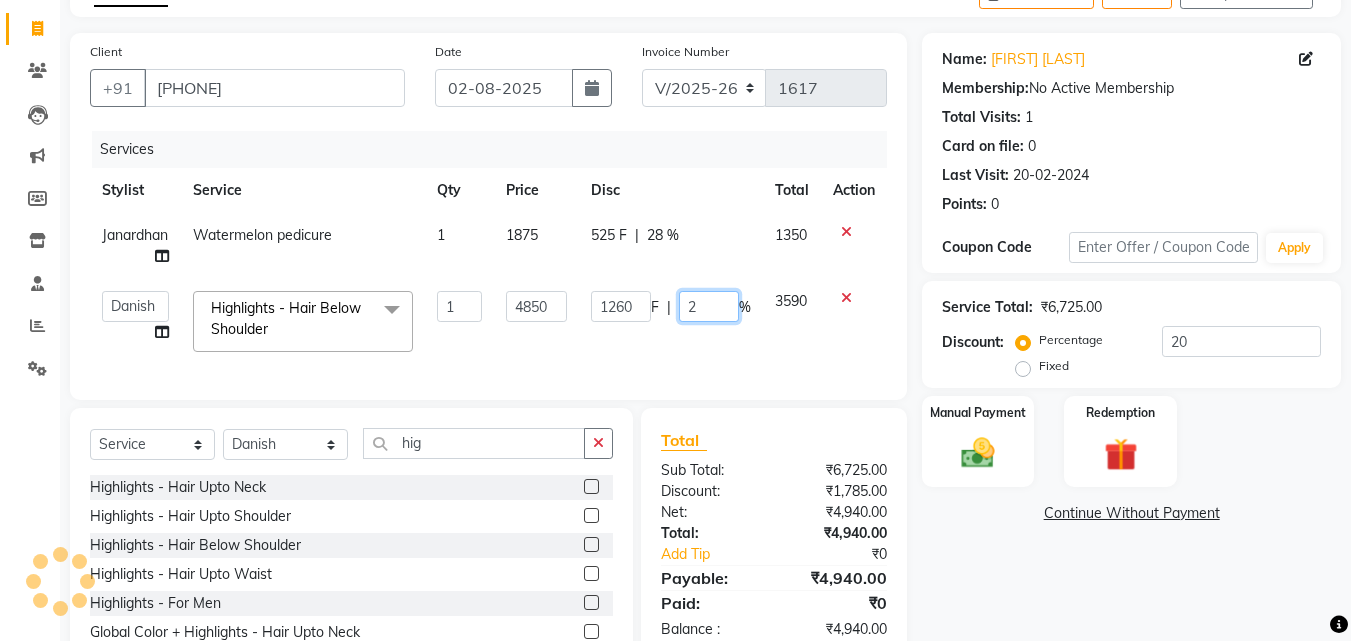 type on "28" 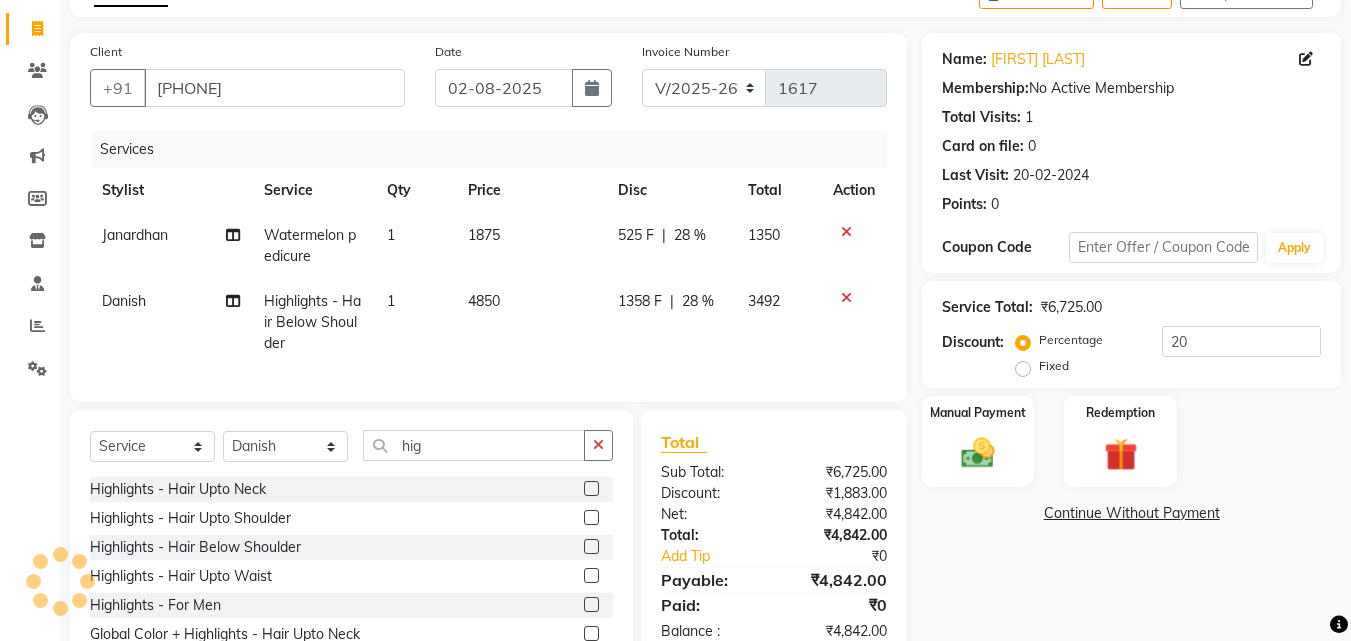 click on "1358 F | 28 %" 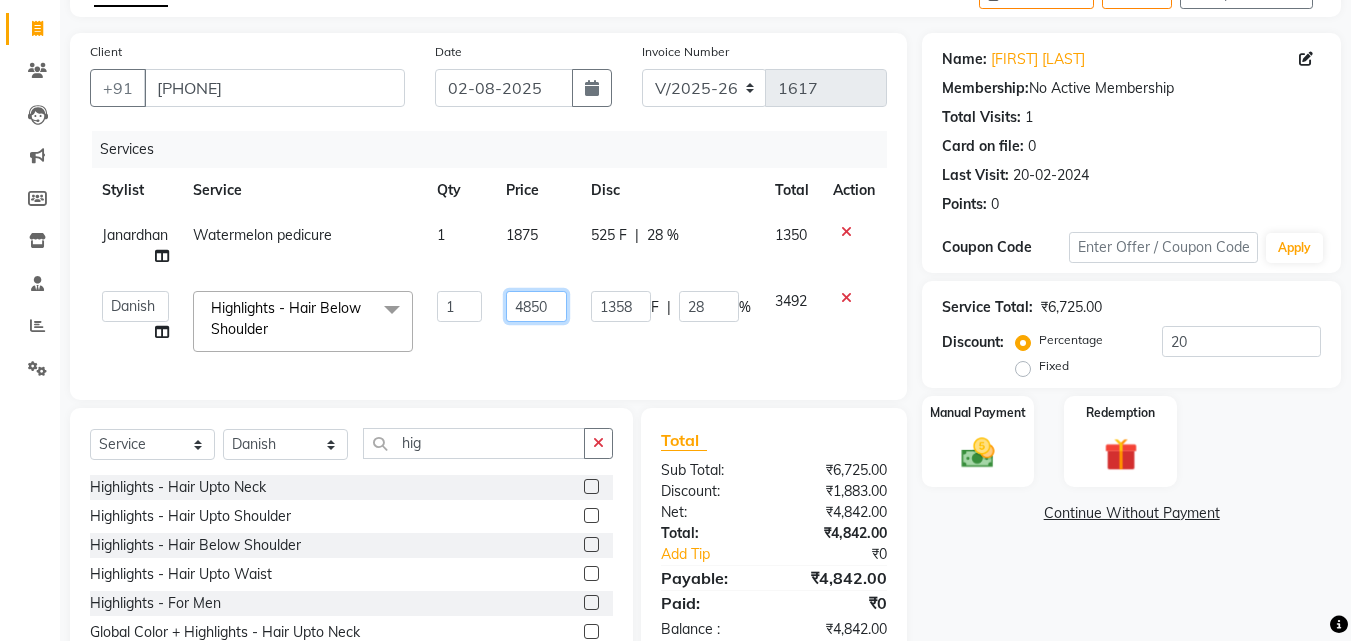 click on "4850" 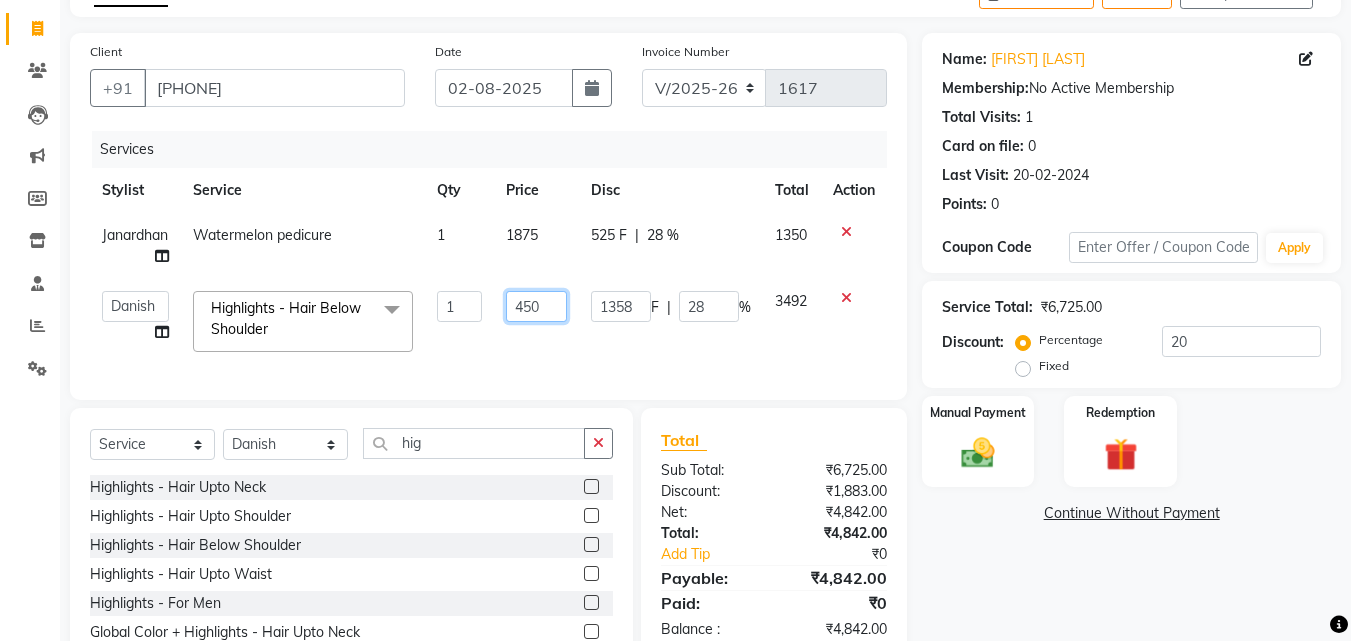 type on "4650" 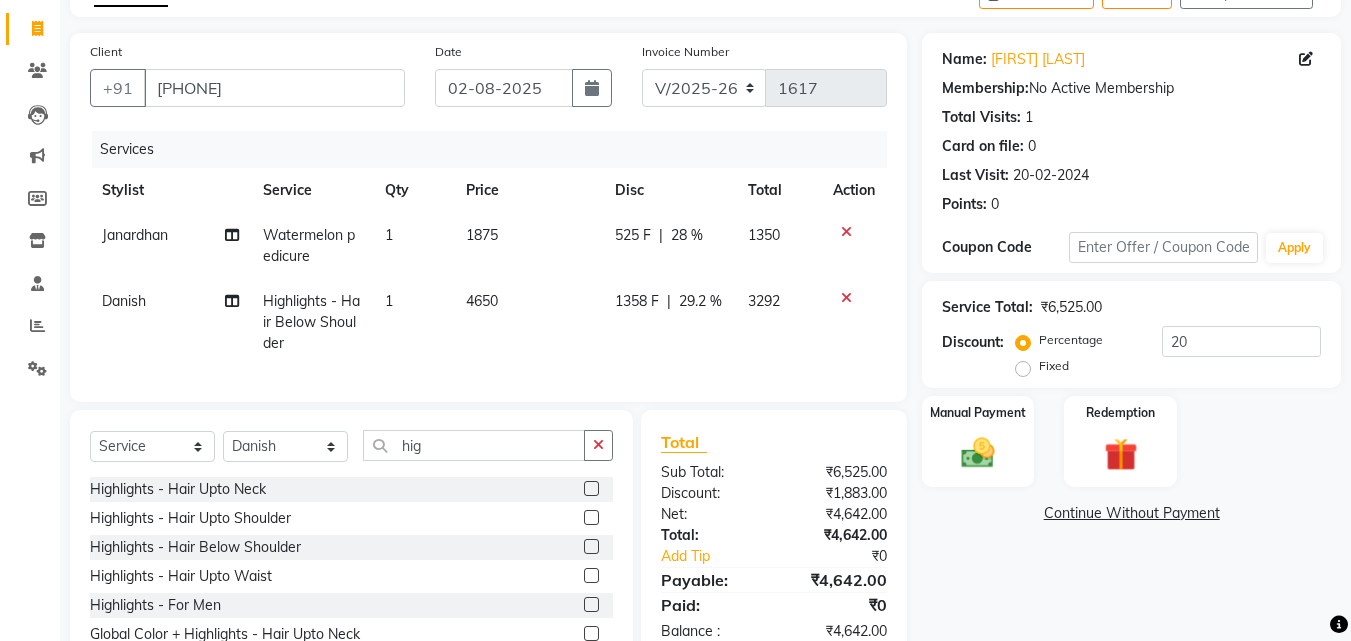 click on "1358 F | 29.2 %" 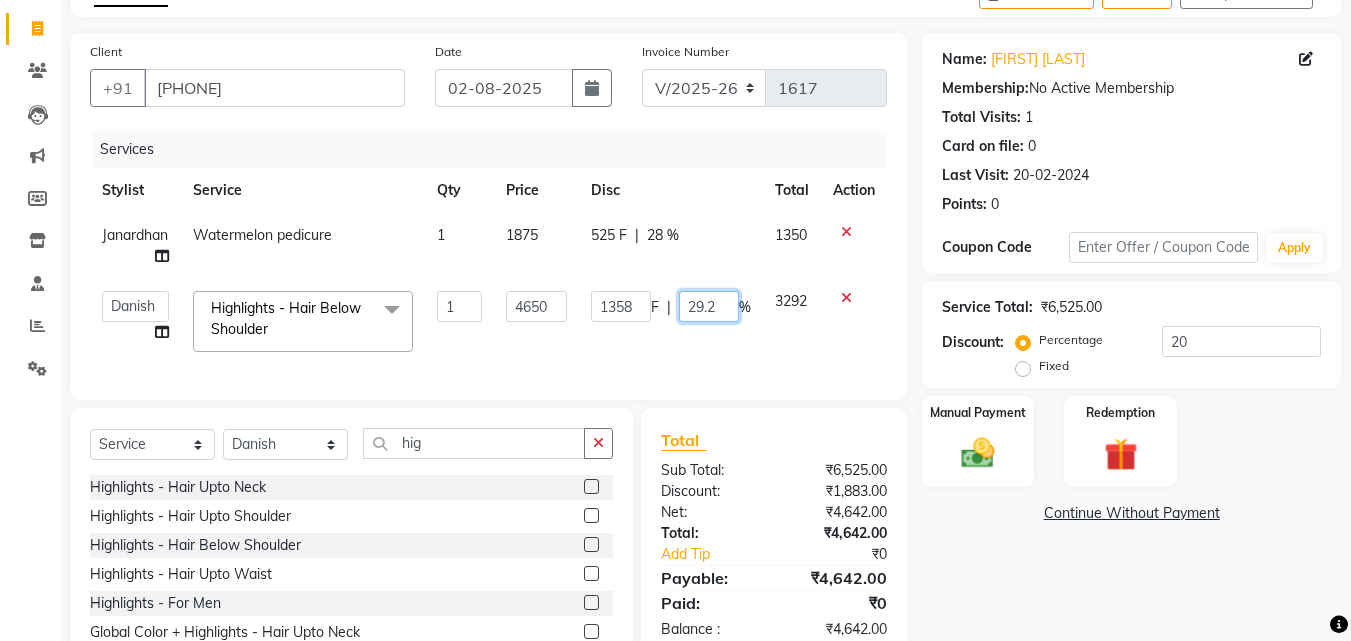 drag, startPoint x: 727, startPoint y: 305, endPoint x: 663, endPoint y: 289, distance: 65.96969 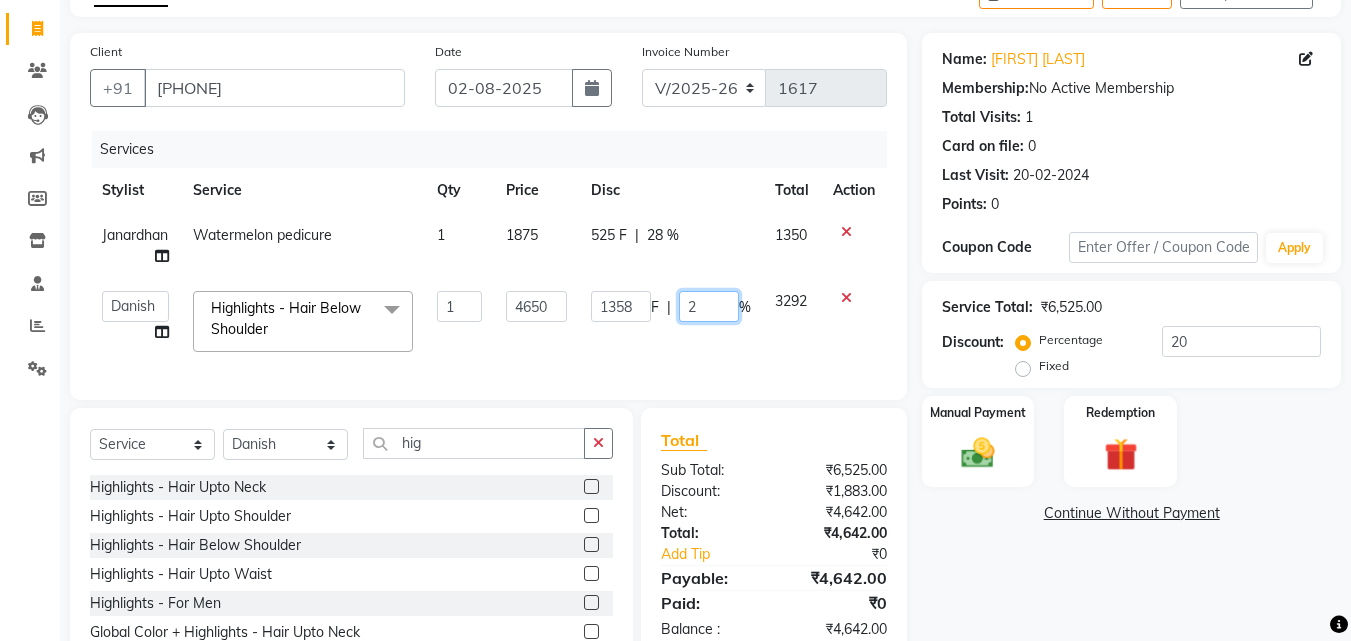 type on "28" 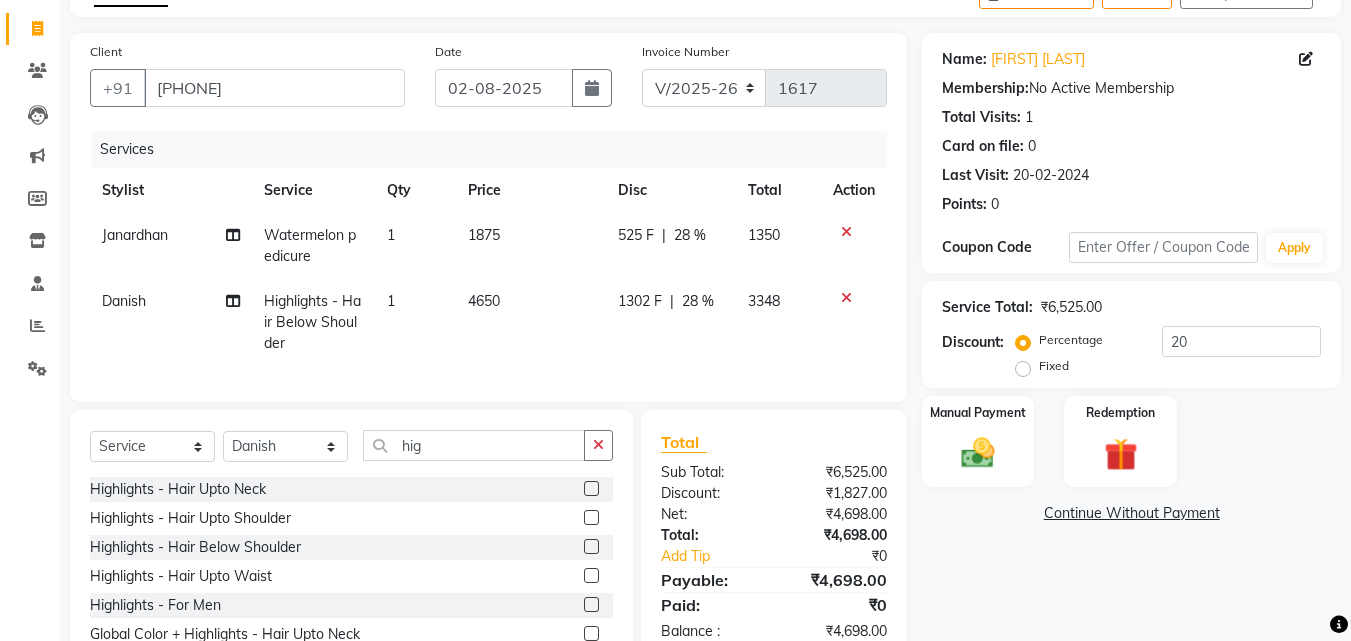 click on "1302 F | 28 %" 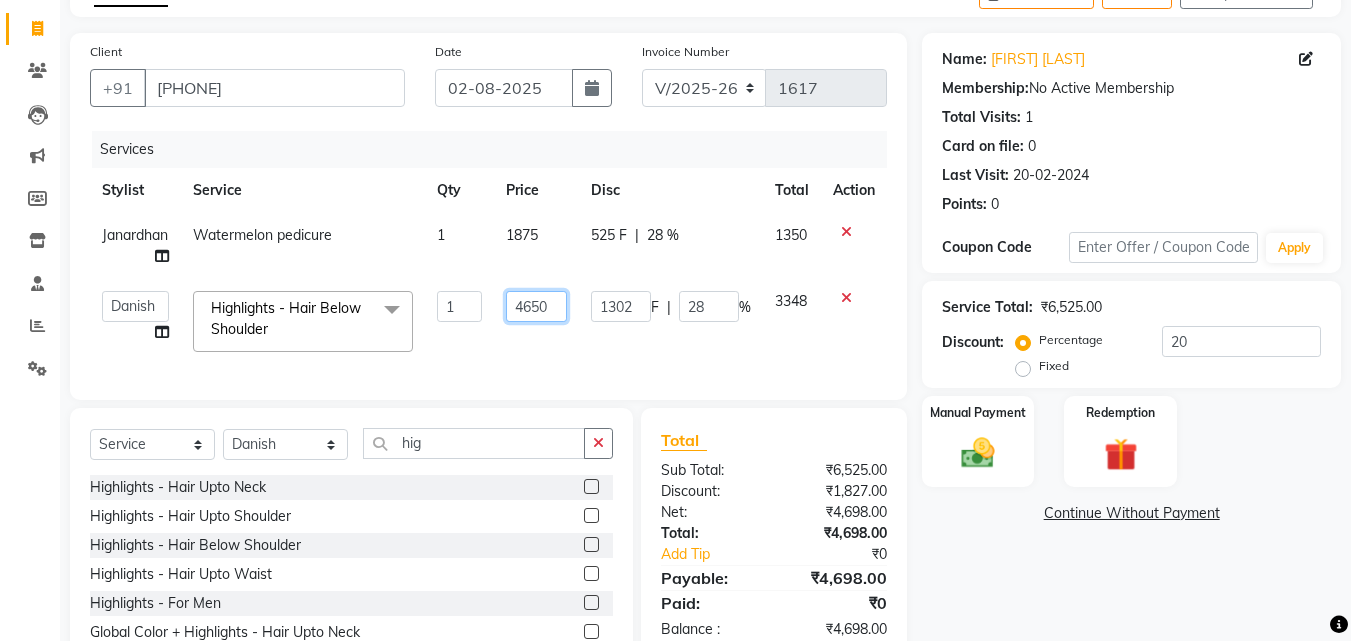 click on "4650" 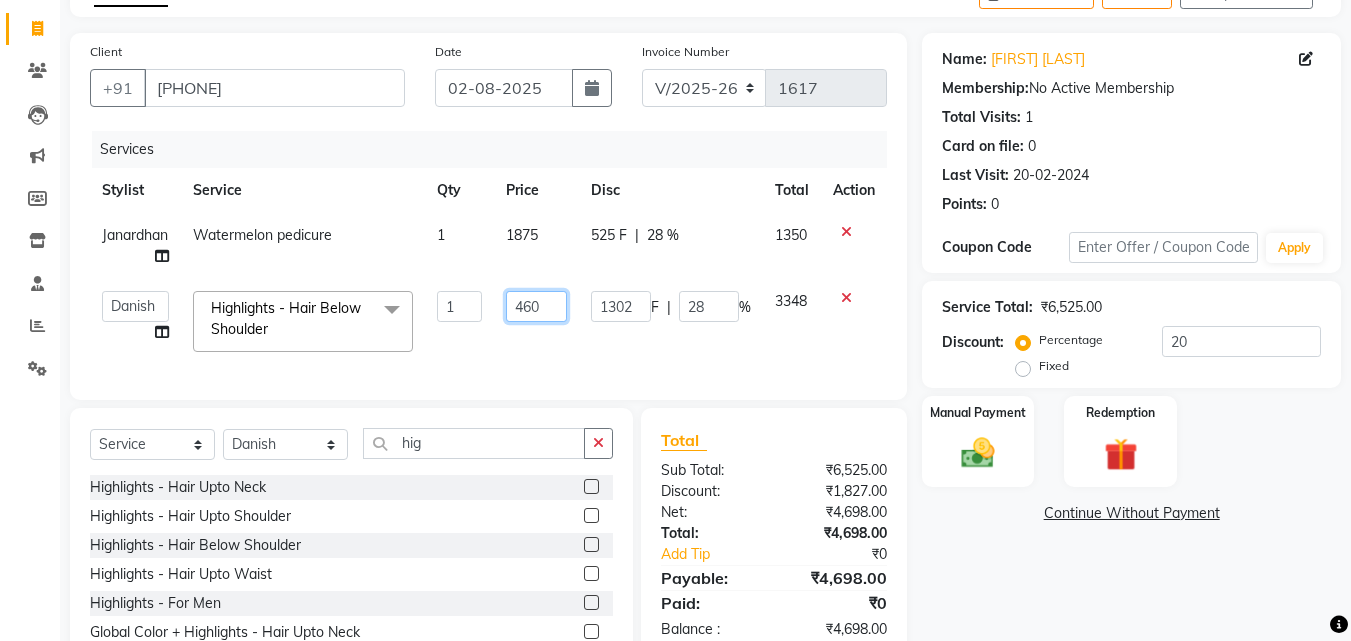 type on "4600" 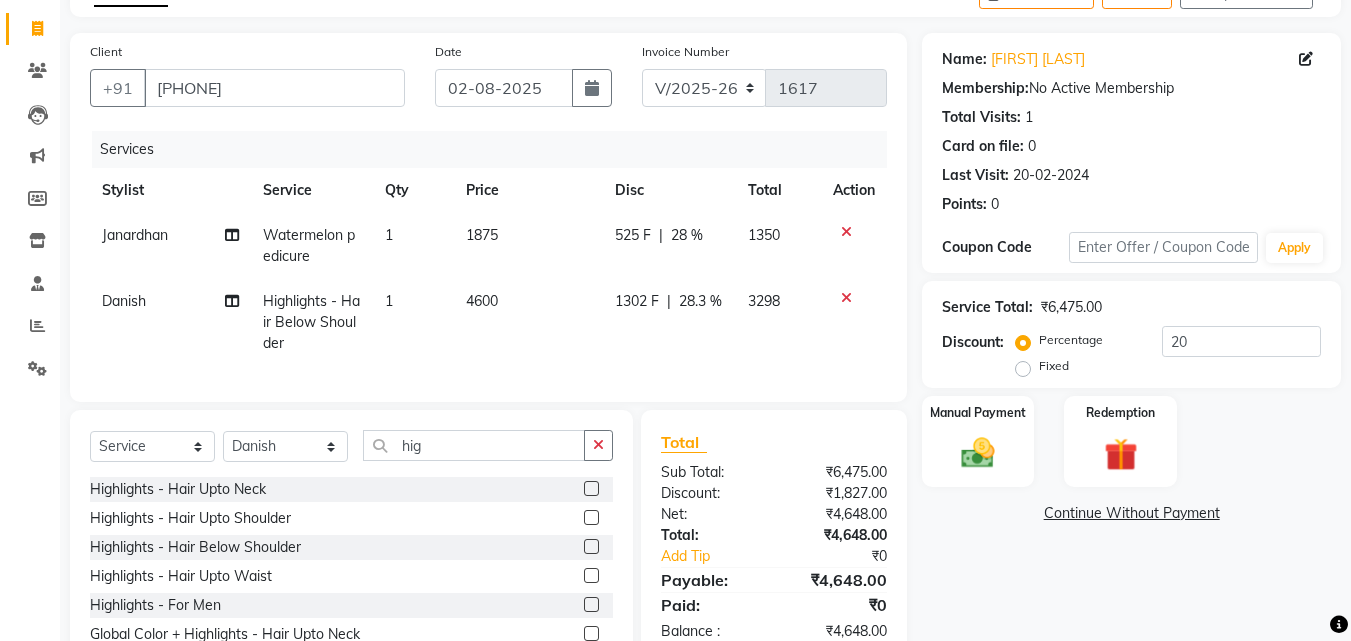 click on "1302 F | 28.3 %" 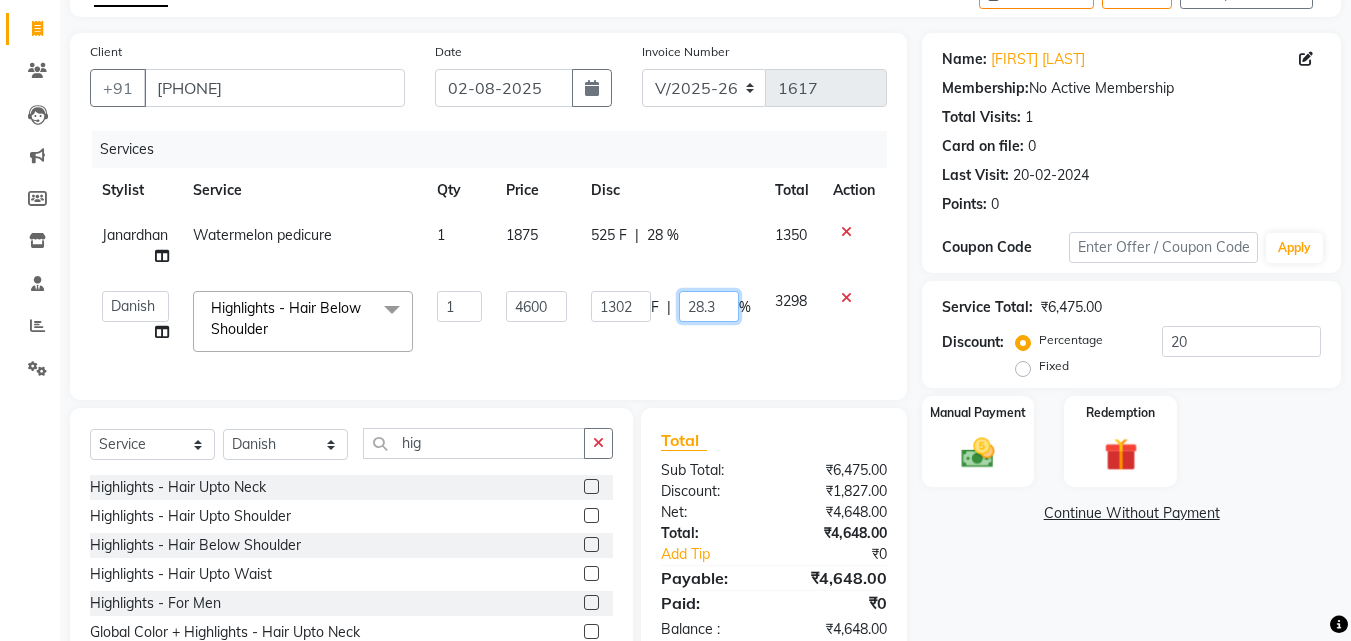 click on "28.3" 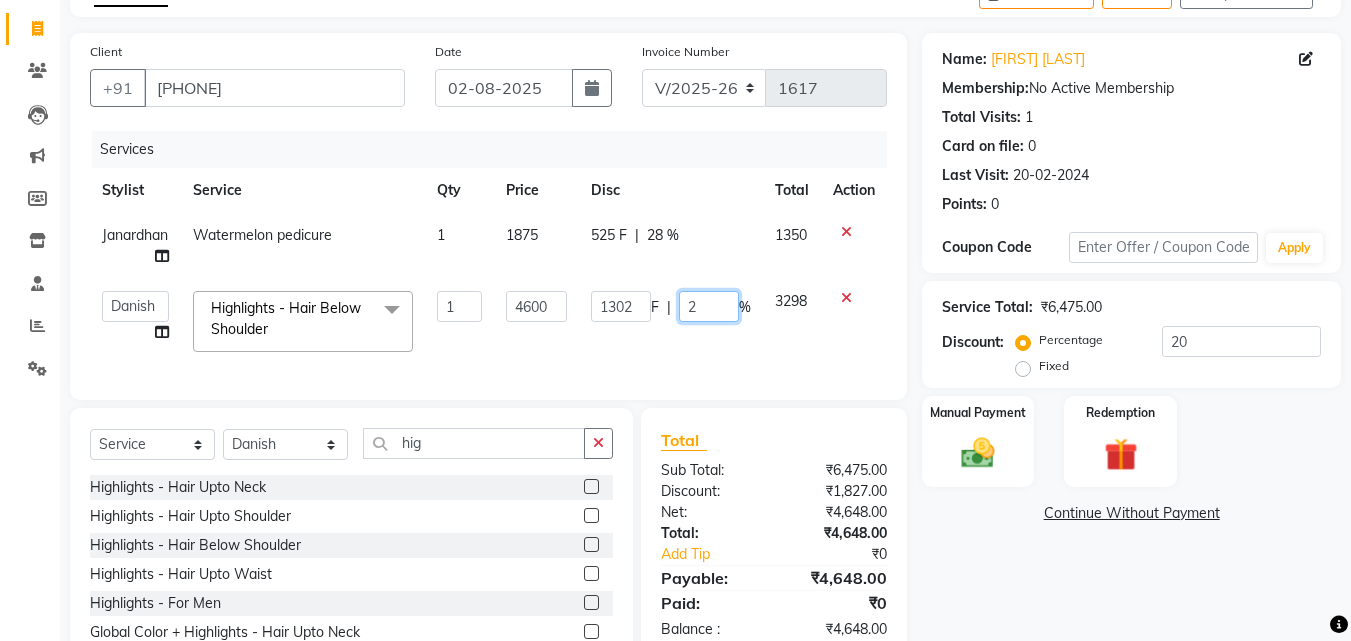 type on "28" 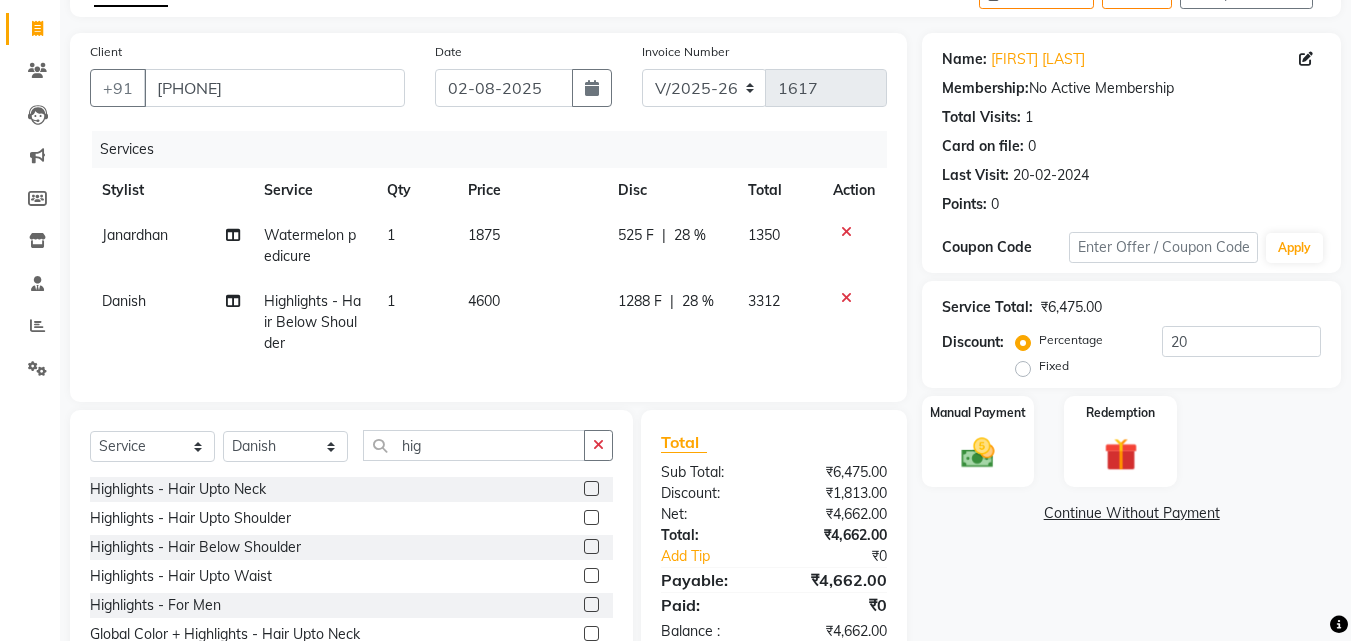 click on "1288 F | 28 %" 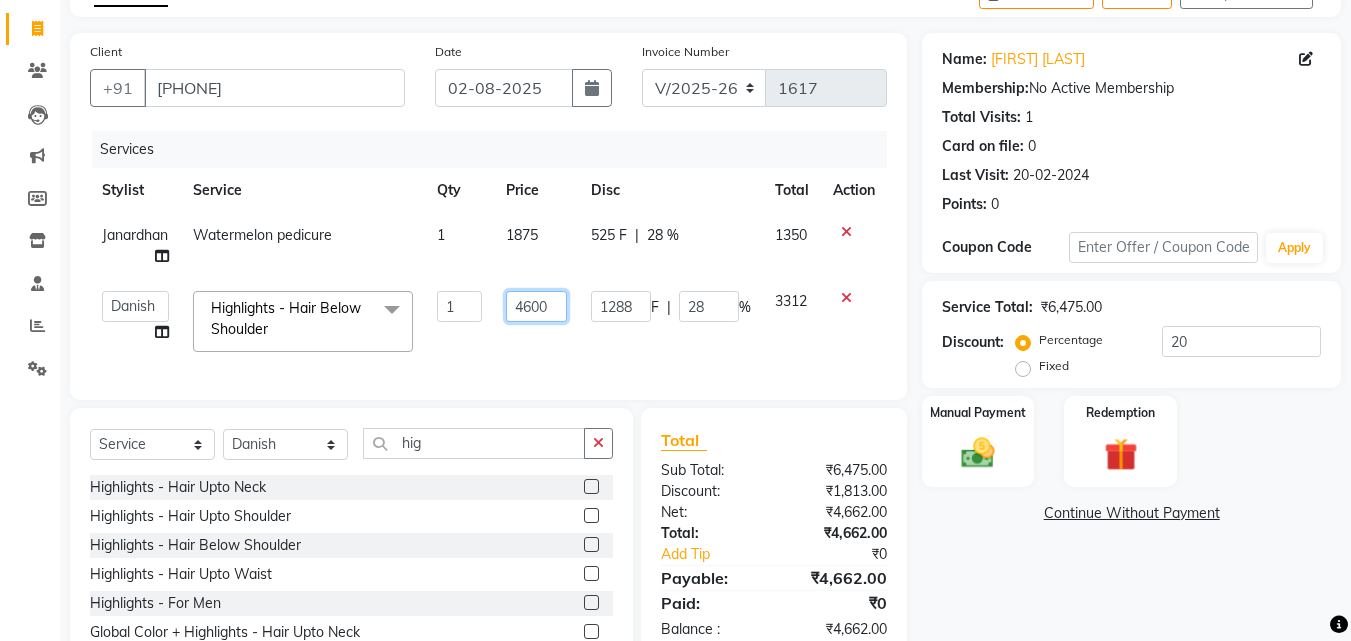 drag, startPoint x: 561, startPoint y: 310, endPoint x: 514, endPoint y: 296, distance: 49.0408 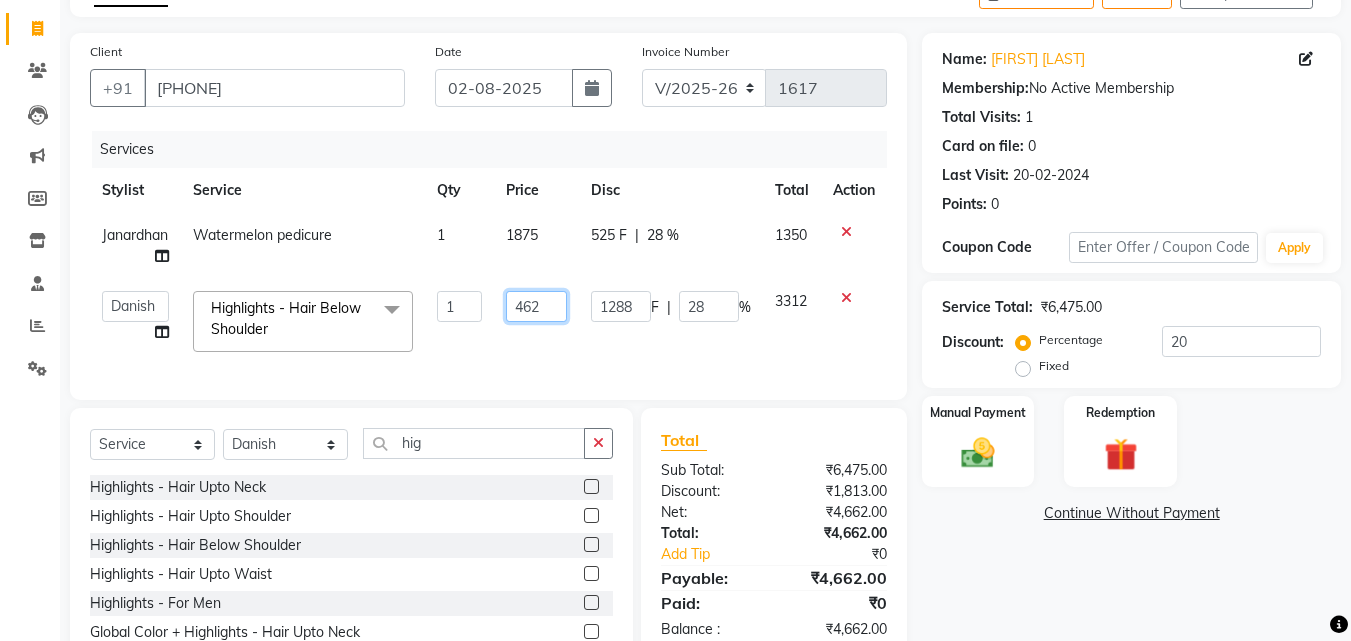 type on "4620" 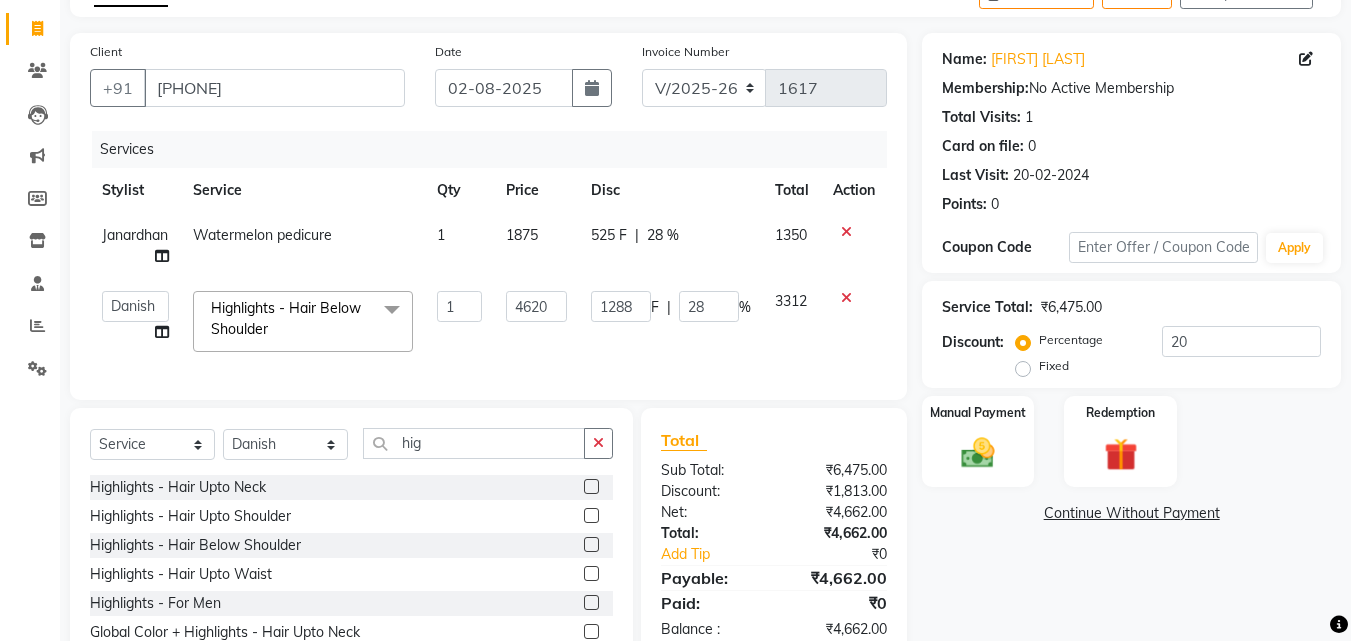 click on "1288 F | 28 %" 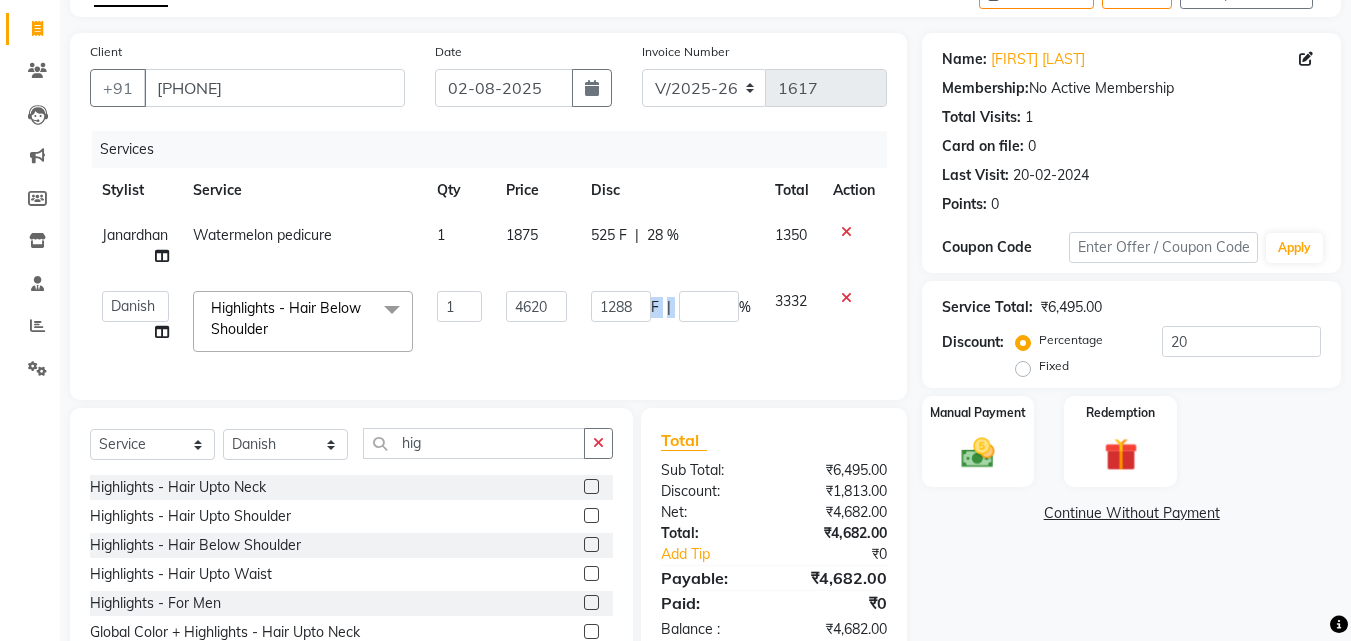 drag, startPoint x: 739, startPoint y: 300, endPoint x: 654, endPoint y: 309, distance: 85.47514 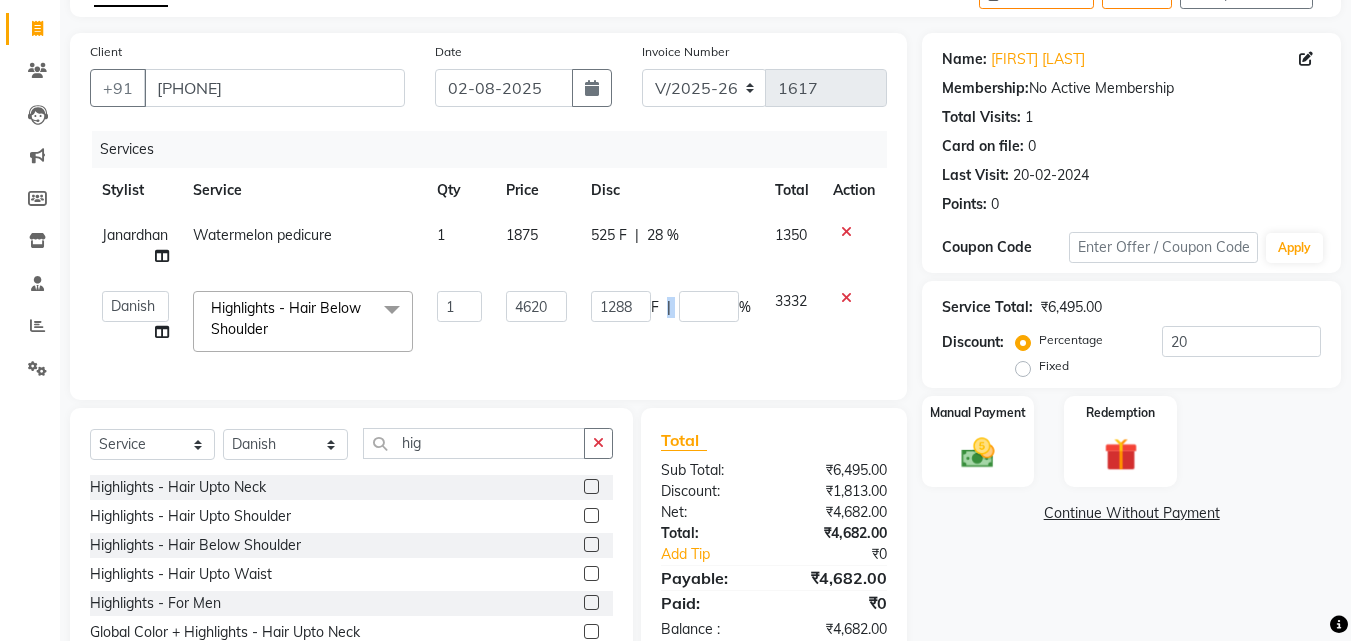 click on "1288 F | 27.88 %" 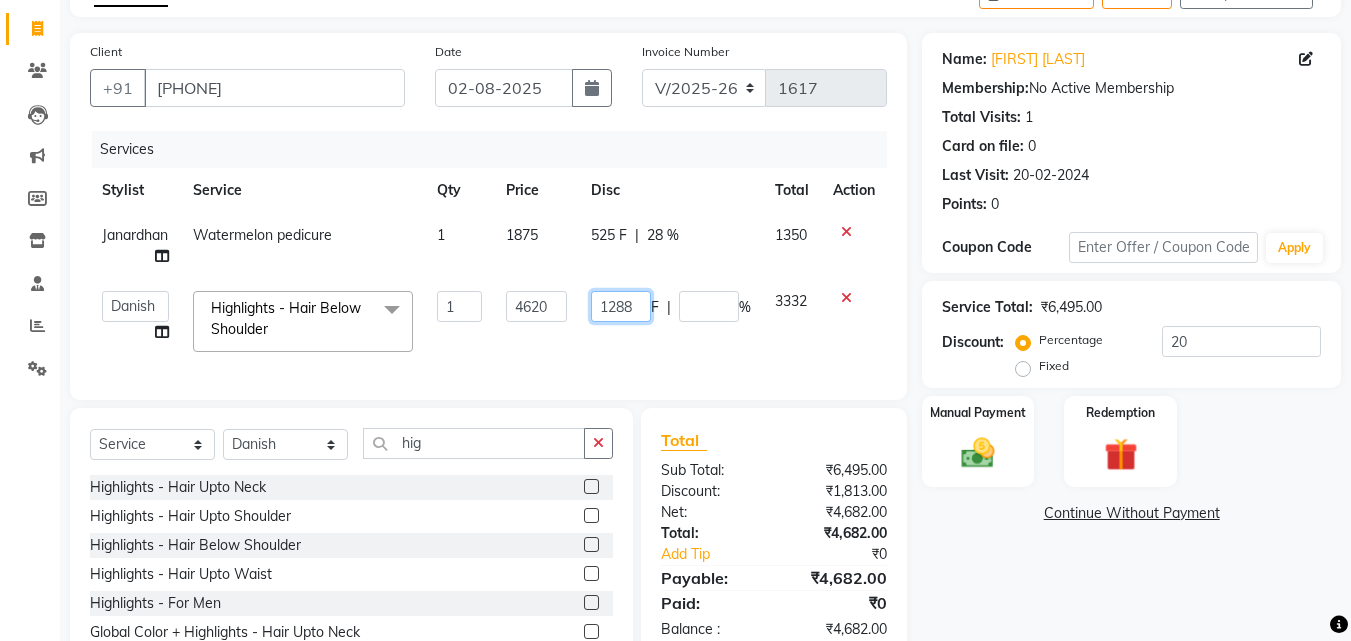 drag, startPoint x: 744, startPoint y: 349, endPoint x: 633, endPoint y: 359, distance: 111.44954 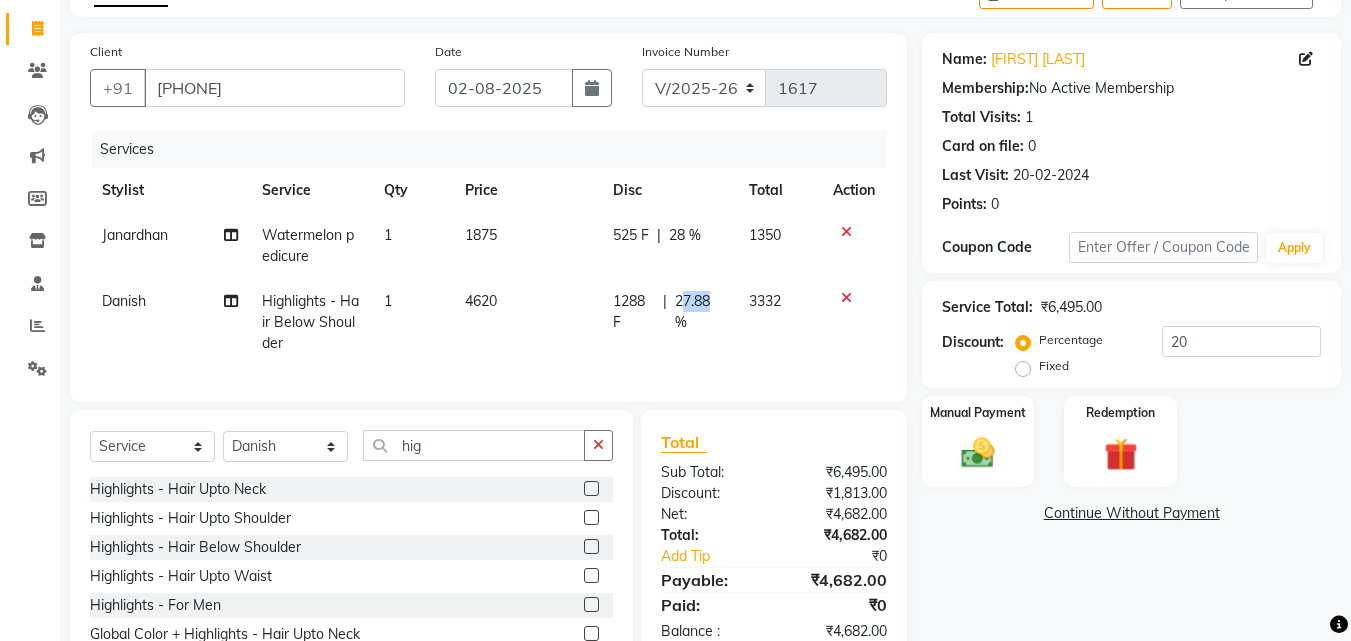 click on "27.88 %" 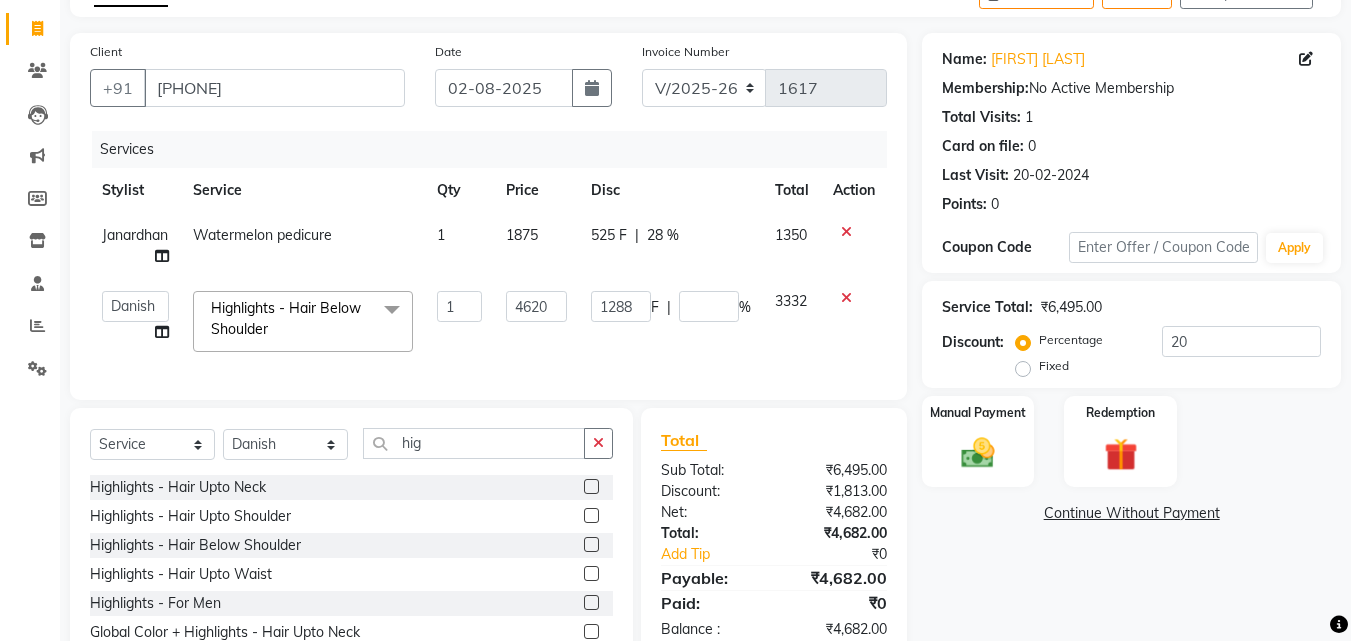 click on "[NUMBER]" 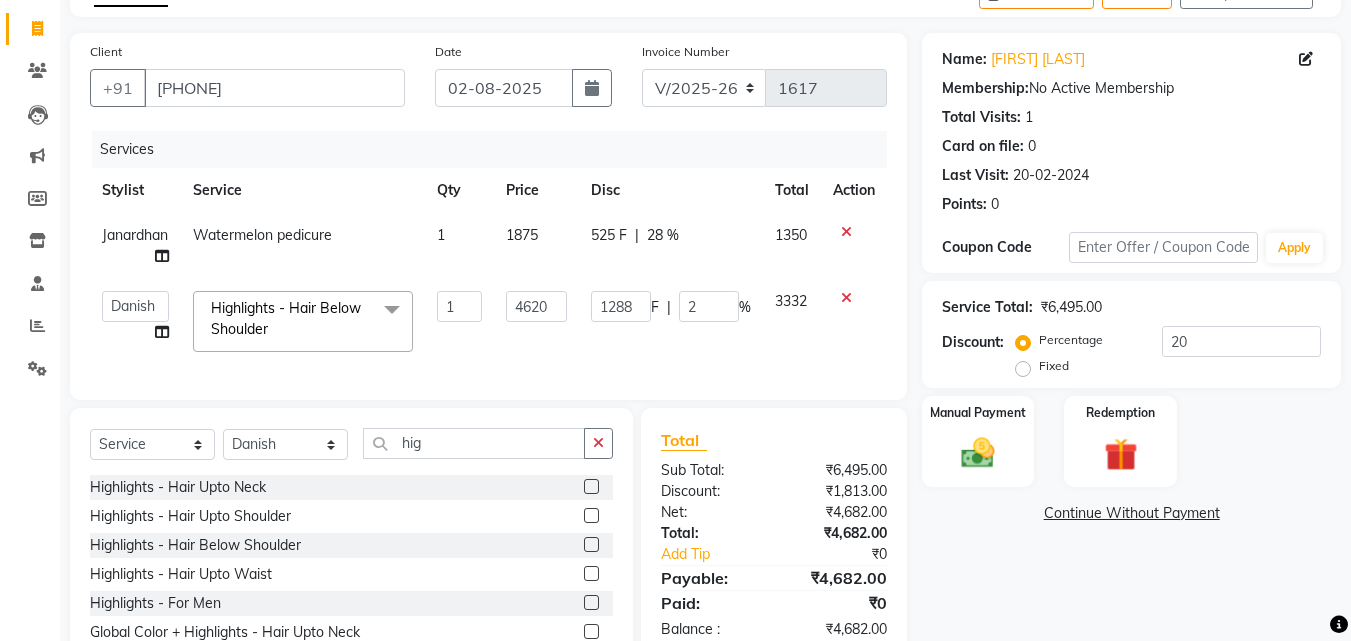 type on "28" 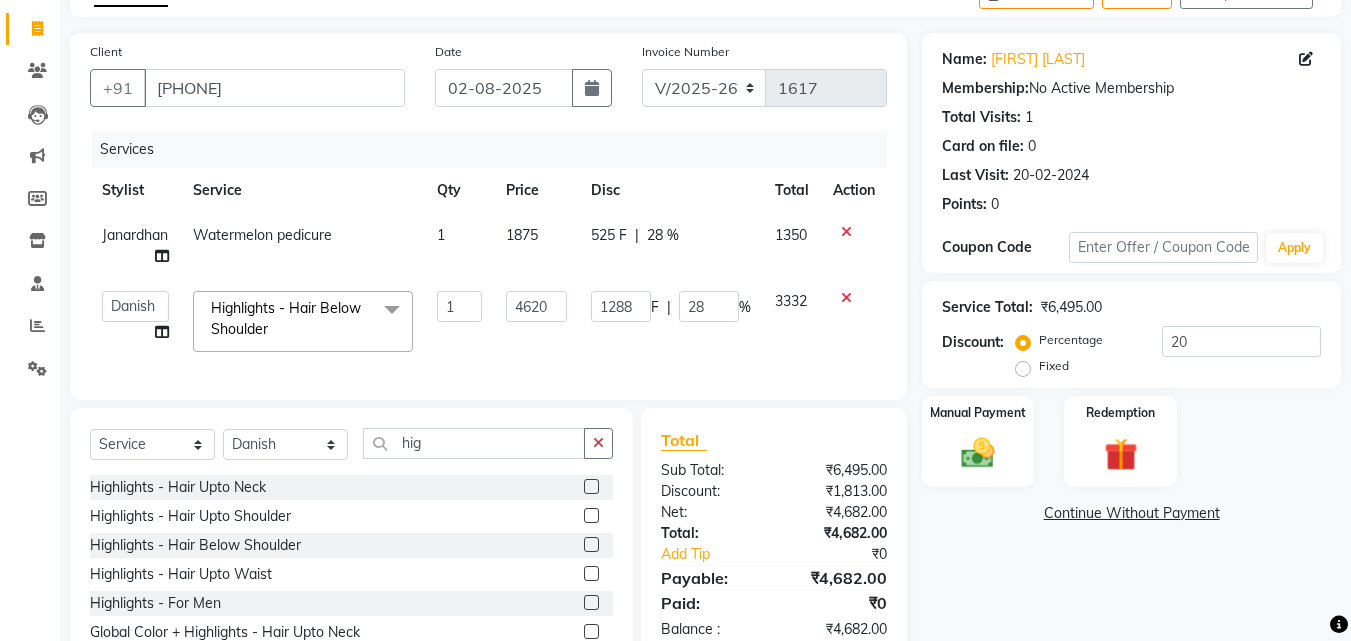click on "1288 F | 28 %" 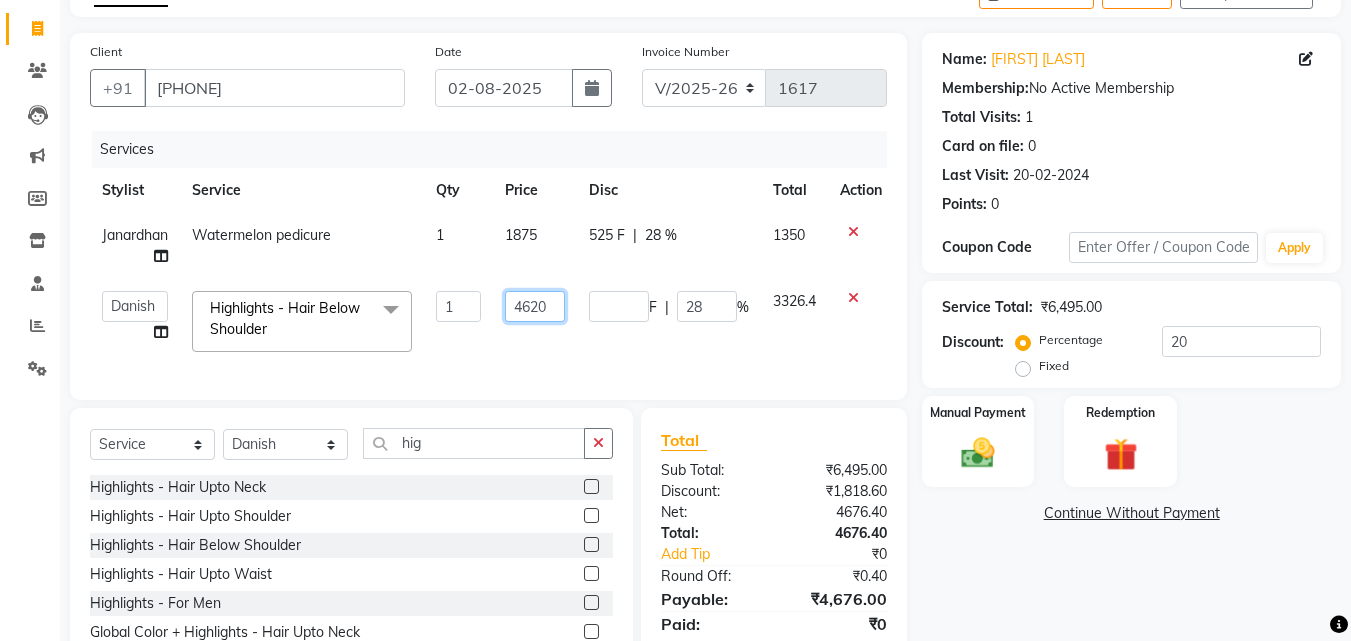 click on "4620" 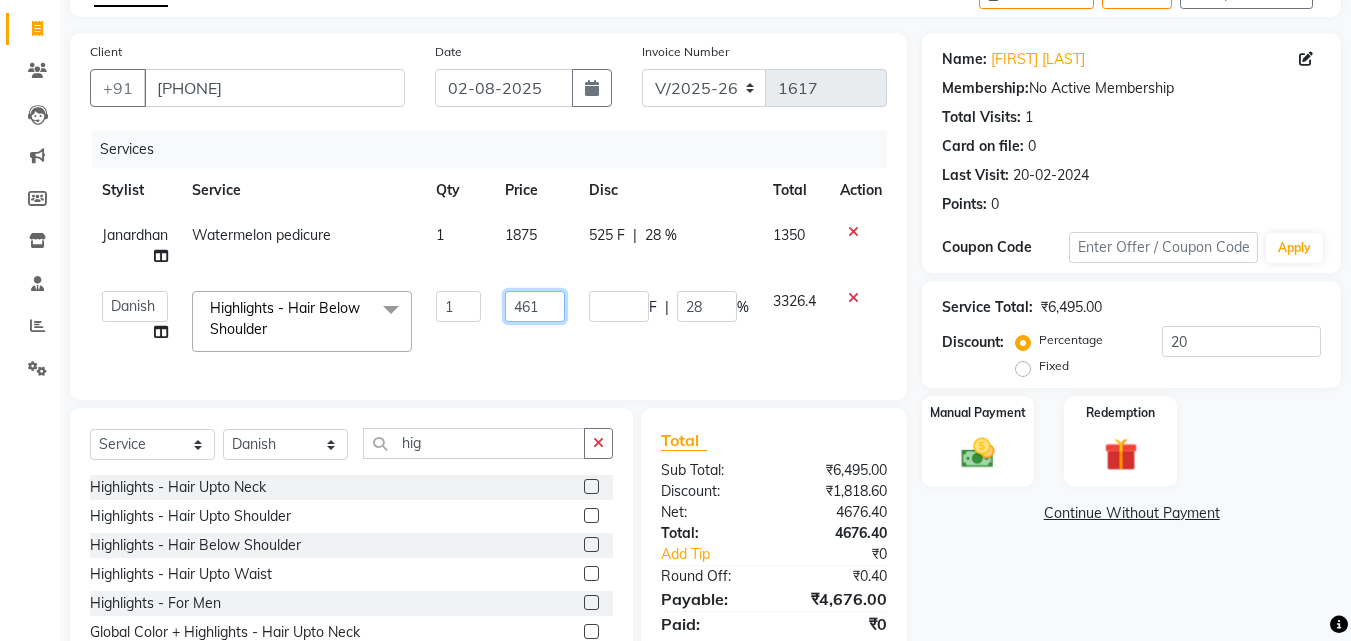 type on "4619" 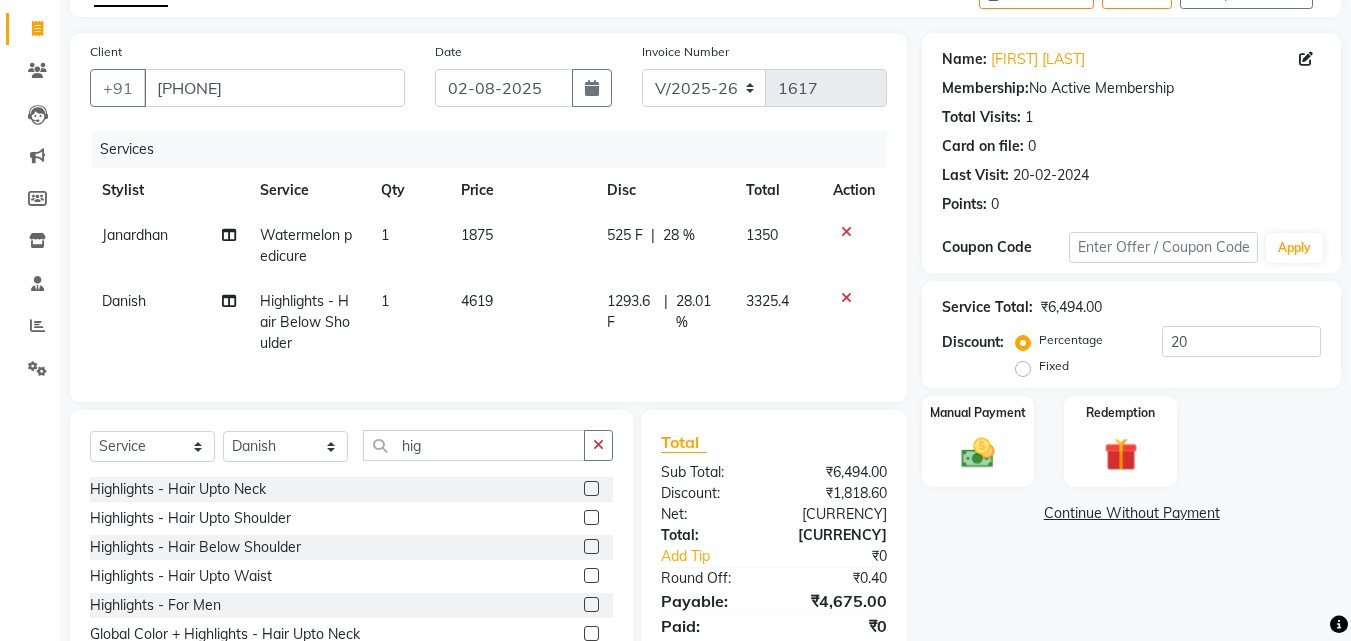 click on "4619" 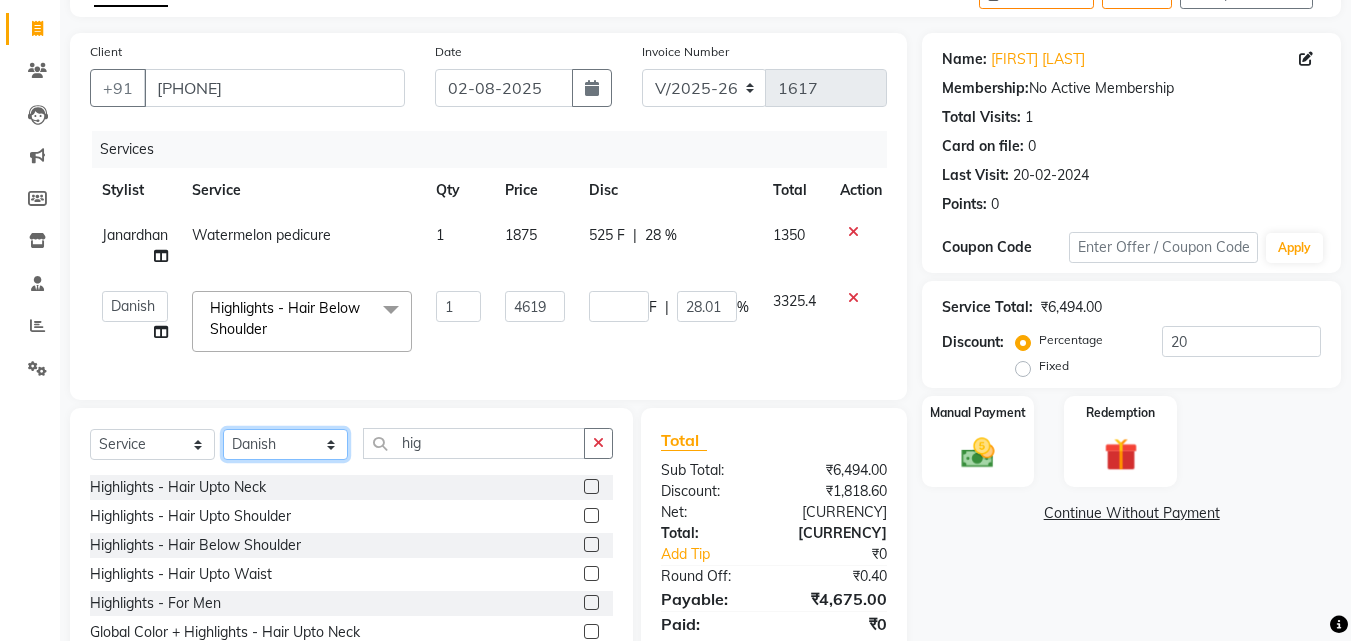 click on "Select Stylist Anwar Danish Janardhan LOOKS 21  sabiya khan Sajeda Siddiqui Samiksha Shakil Sharif Ahmed Shraddha Vaishali" 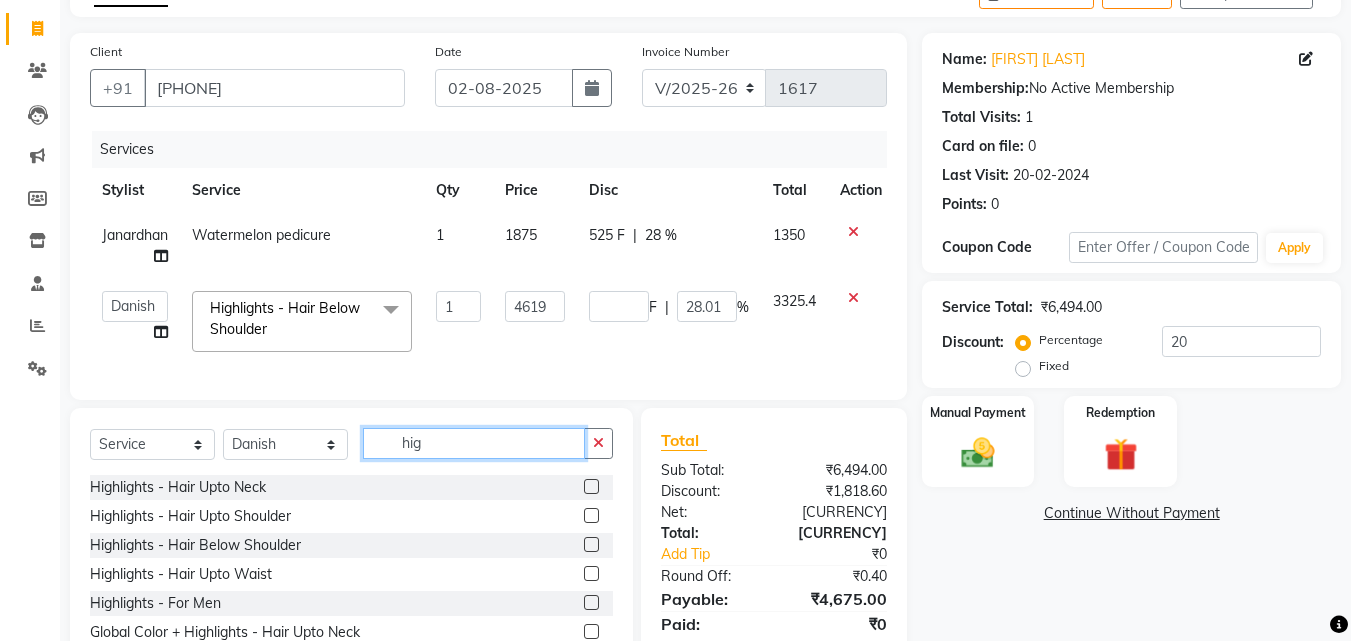 drag, startPoint x: 413, startPoint y: 456, endPoint x: 355, endPoint y: 456, distance: 58 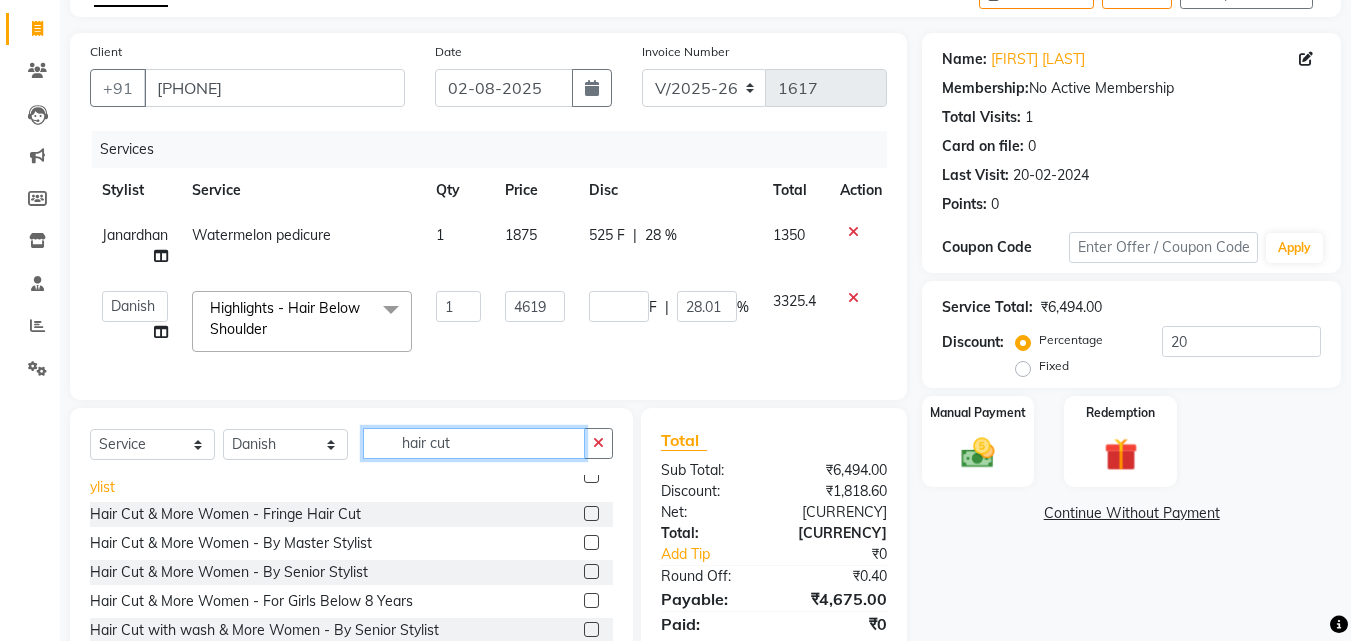 scroll, scrollTop: 100, scrollLeft: 0, axis: vertical 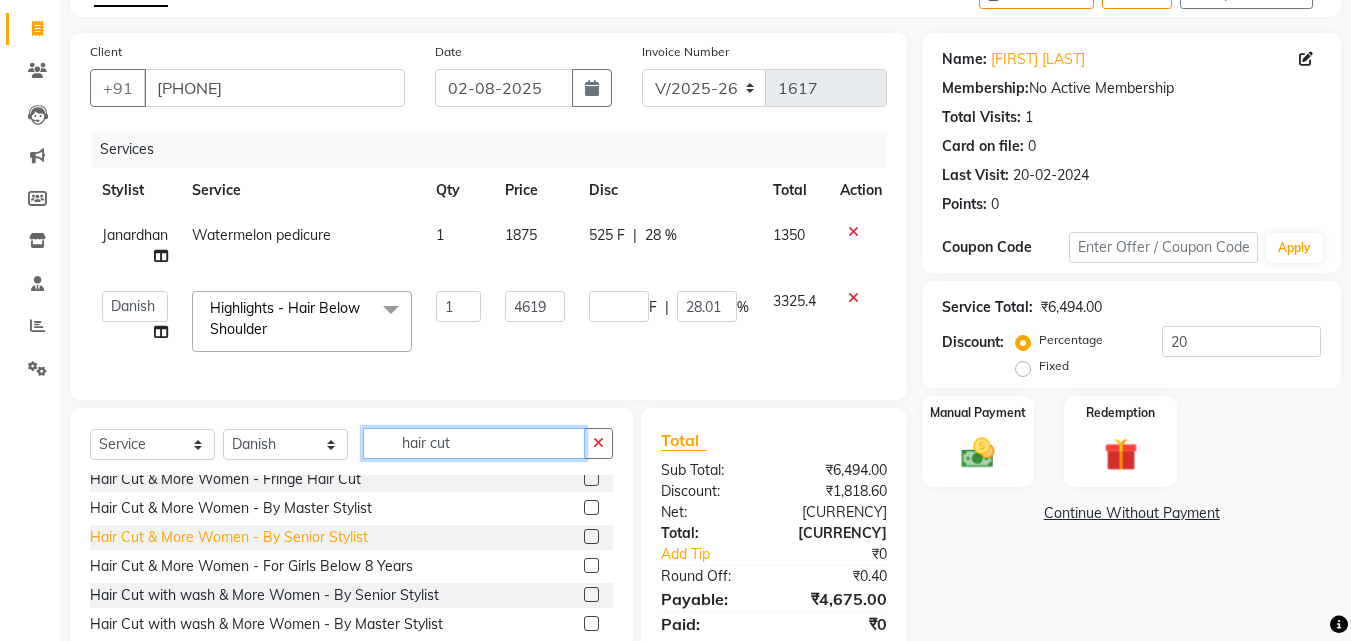 type on "hair cut" 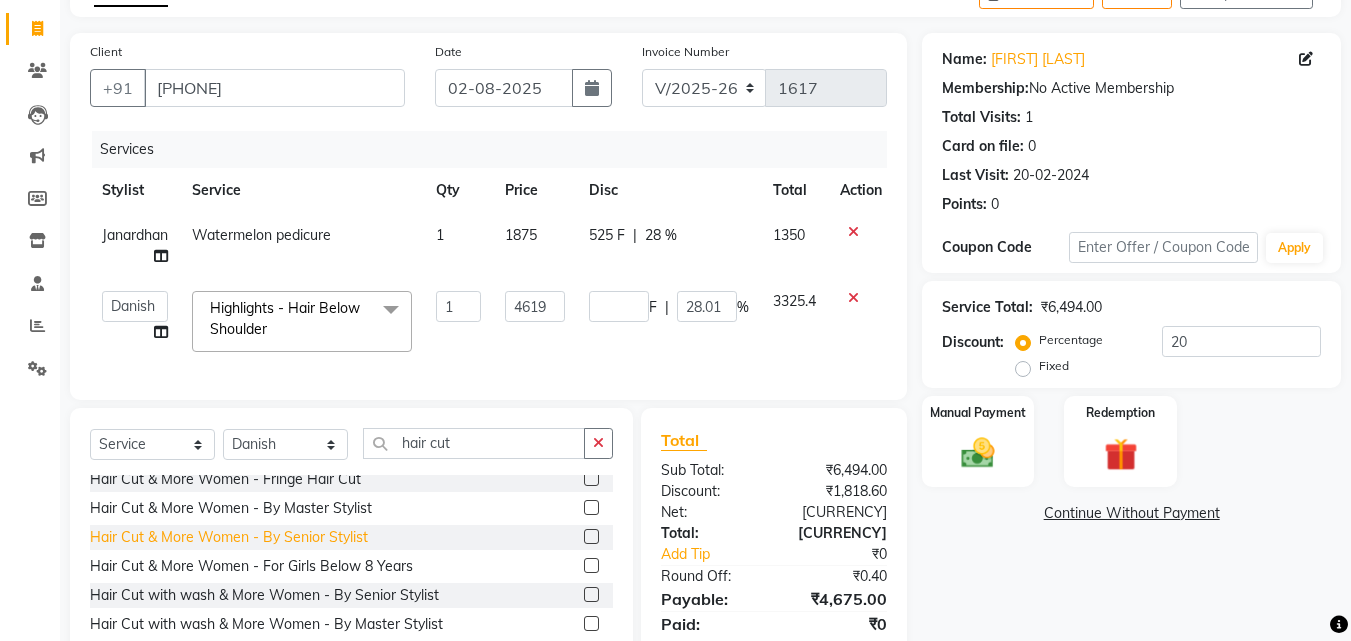 click on "Hair Cut & More Women  - By Senior Stylist" 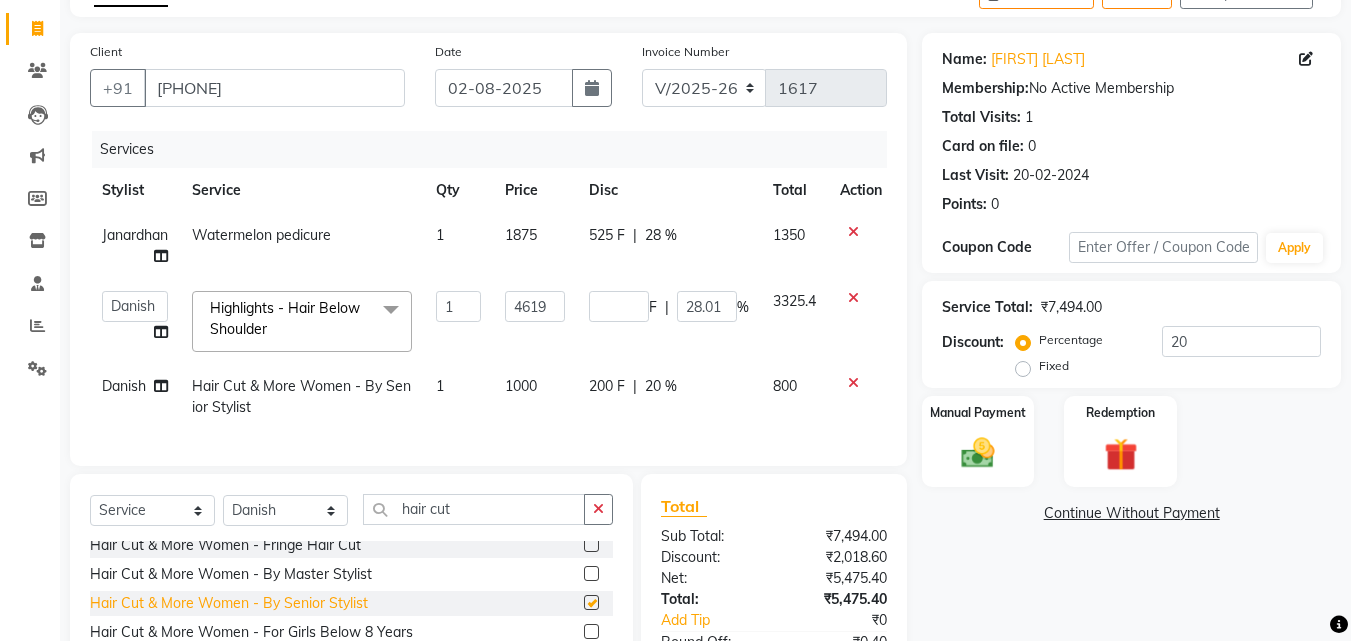 checkbox on "false" 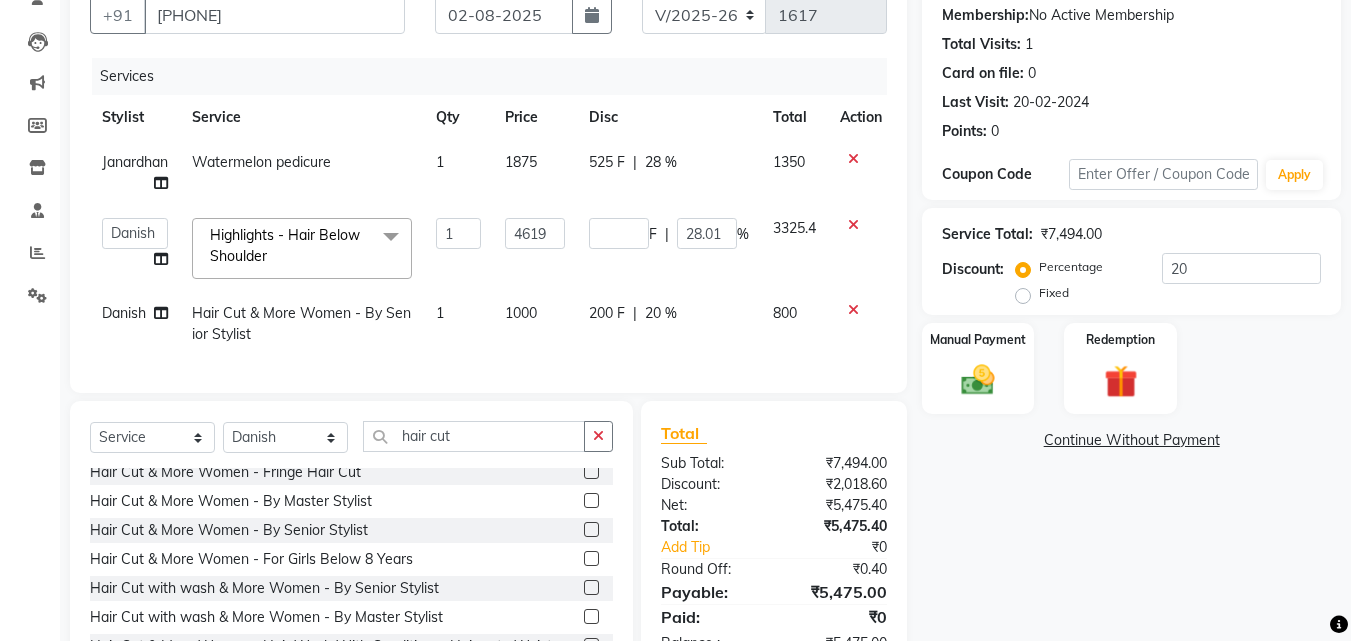 scroll, scrollTop: 290, scrollLeft: 0, axis: vertical 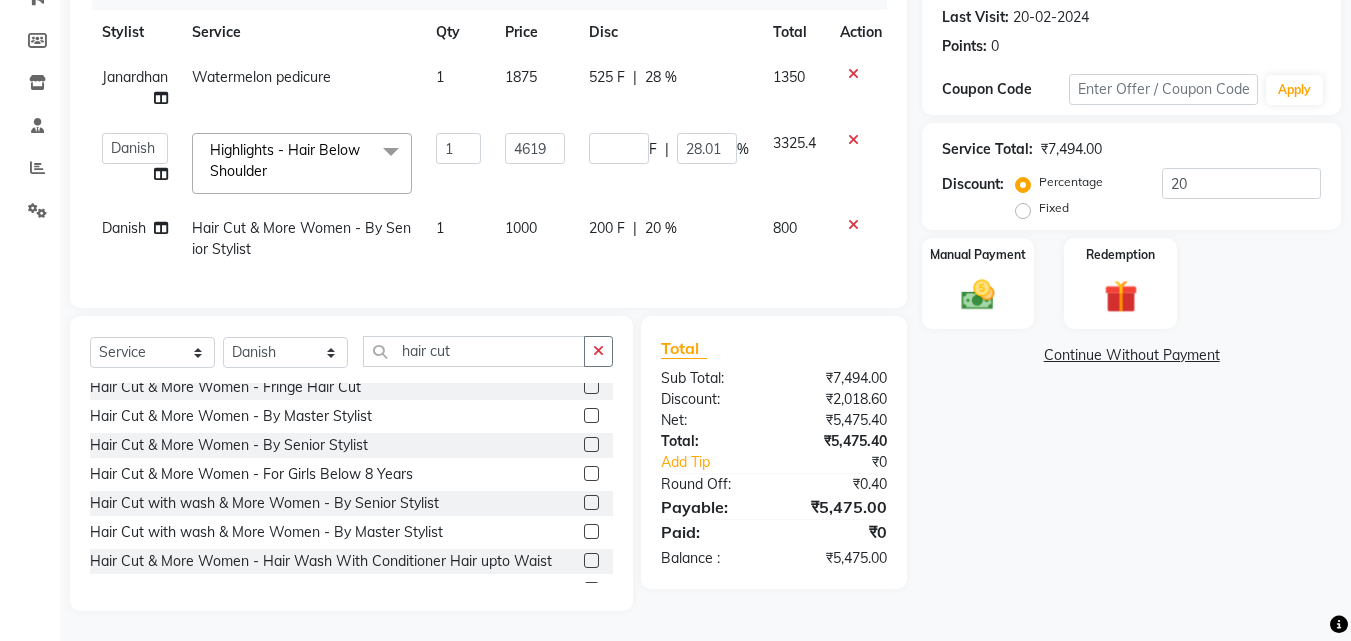 click on "200 F | 20 %" 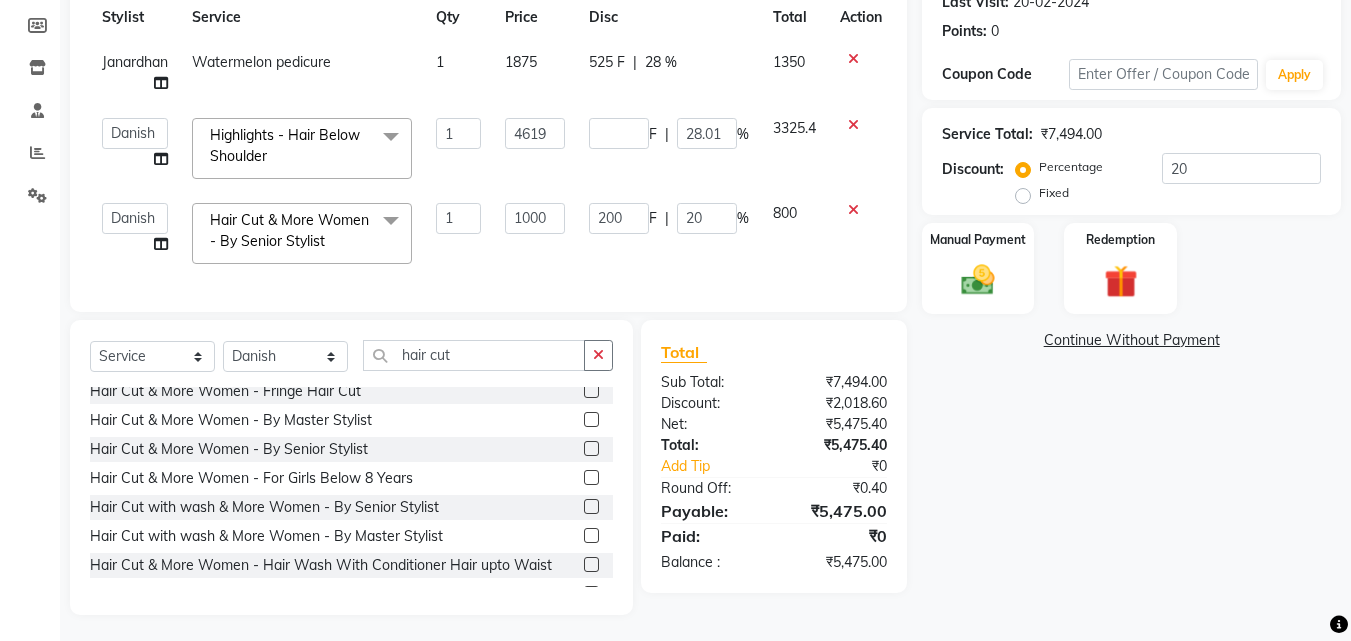 click on "200 F | 20 %" 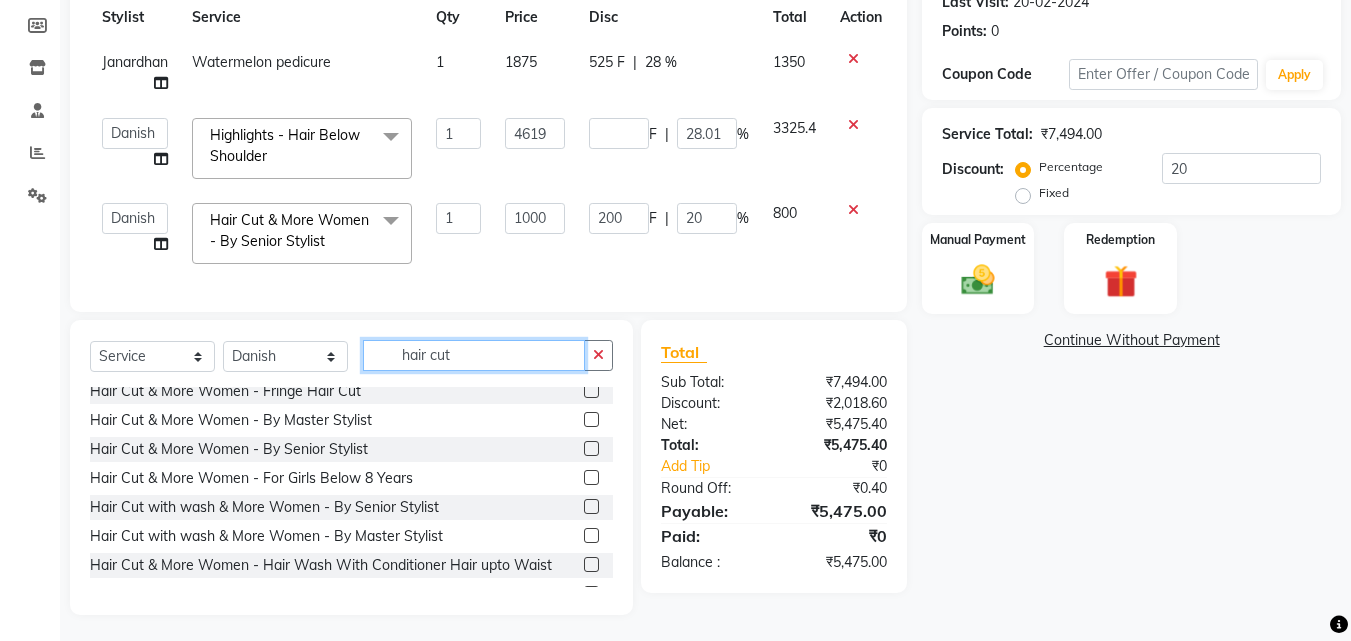 drag, startPoint x: 481, startPoint y: 370, endPoint x: 226, endPoint y: 355, distance: 255.4408 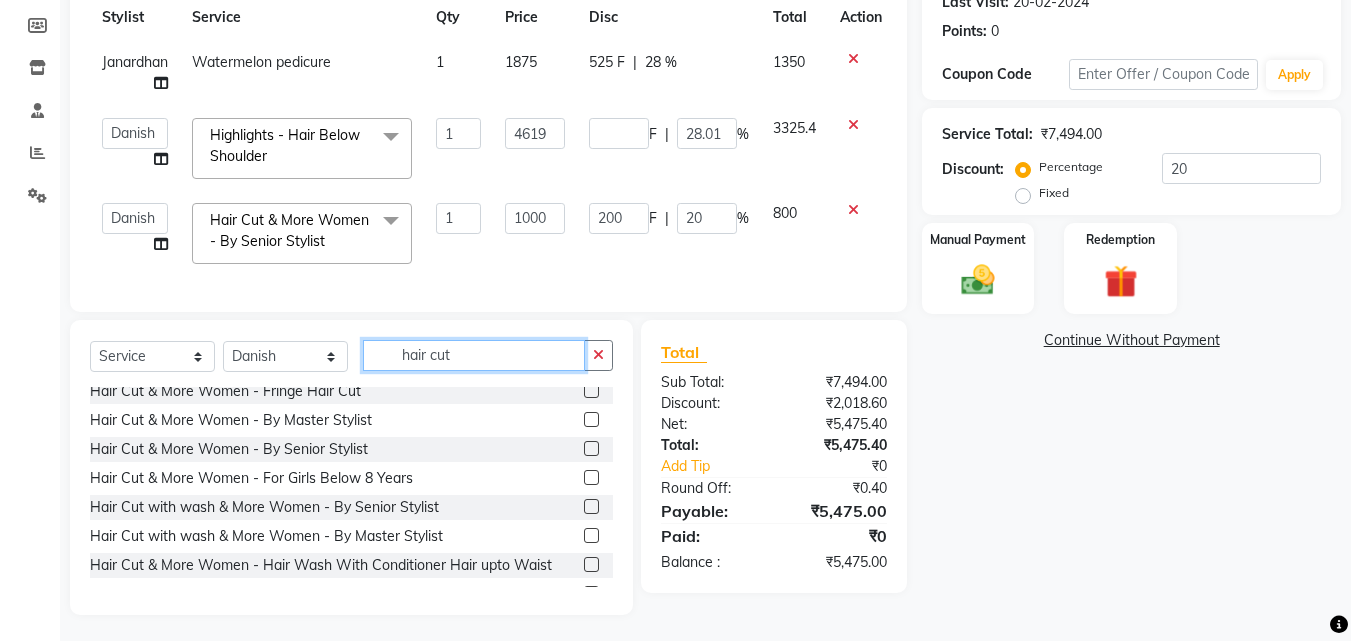 click on "Select Service Product Membership Package Voucher Prepaid Gift Card Select Stylist Anwar Danish Janardhan LOOKS 21 sabiya khan Sajeda Siddiqui Samiksha Shakil Sharif Ahmed Shraddha Vaishali hair cut" 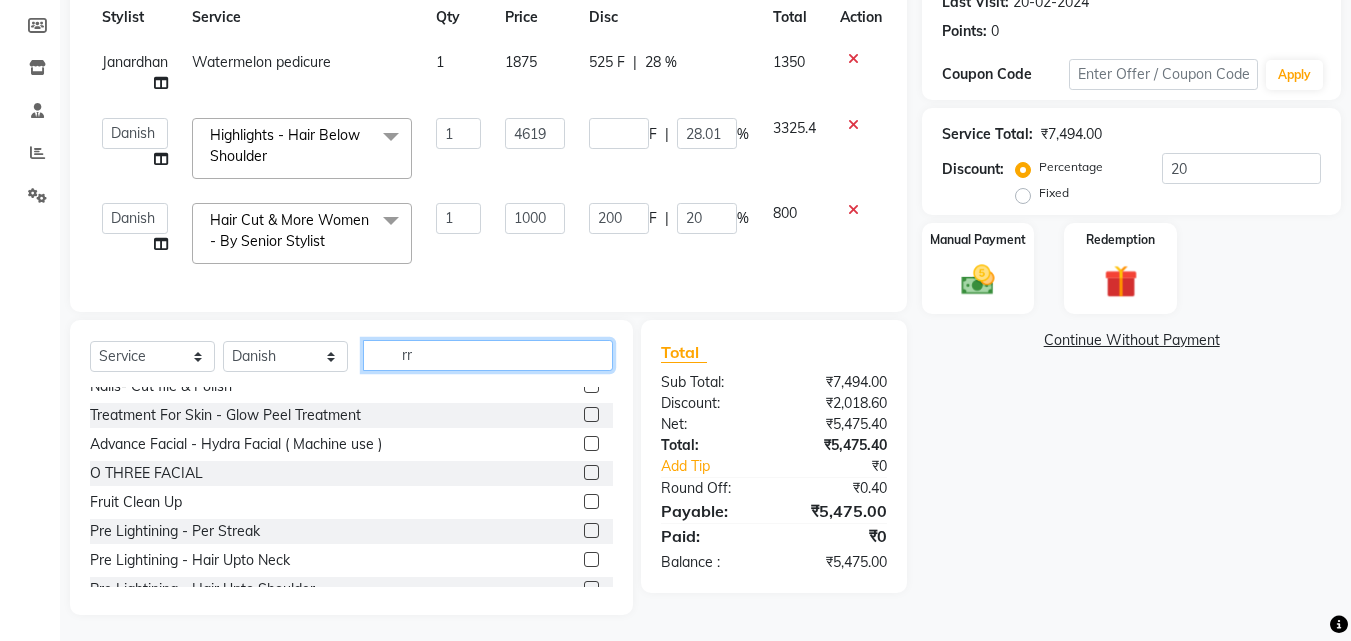 scroll, scrollTop: 0, scrollLeft: 0, axis: both 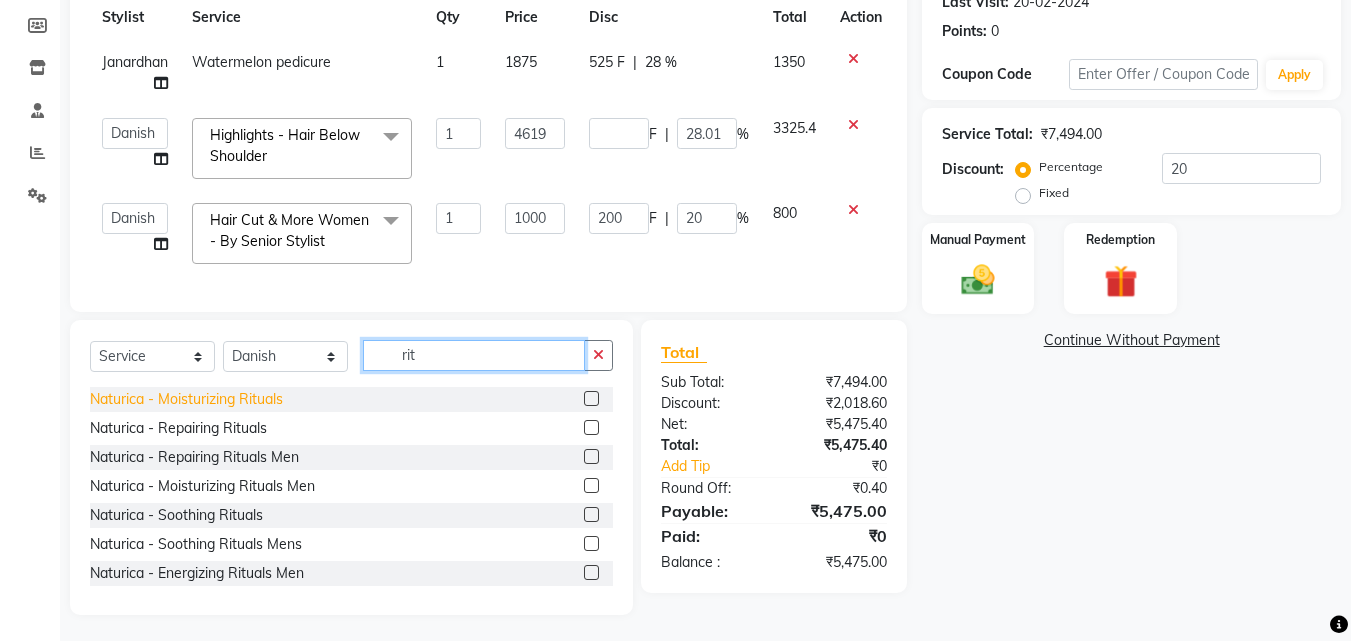 type on "rit" 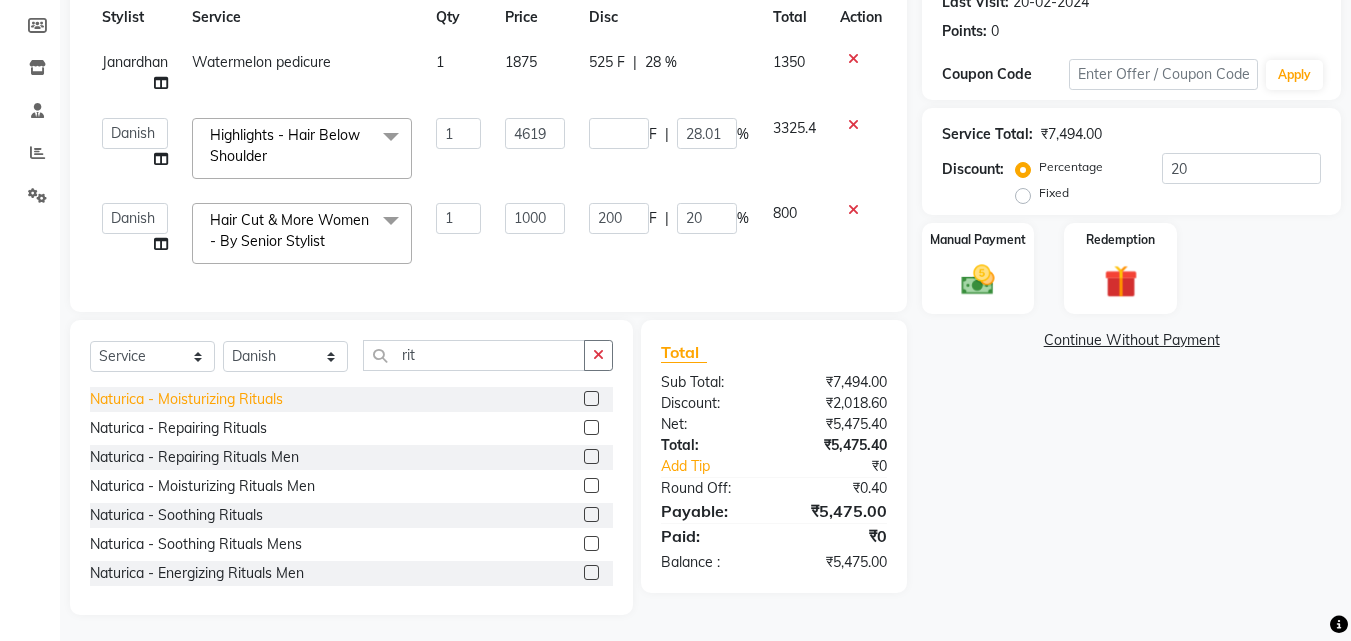click on "Naturica - Moisturizing  Rituals" 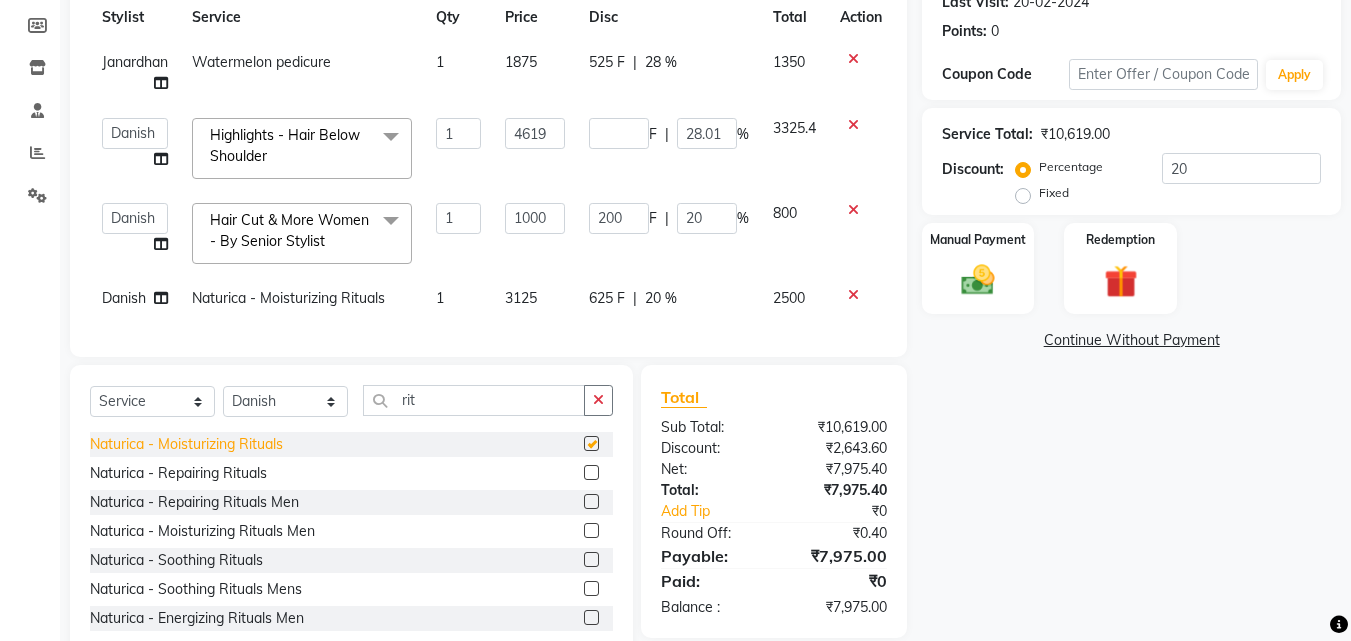 checkbox on "false" 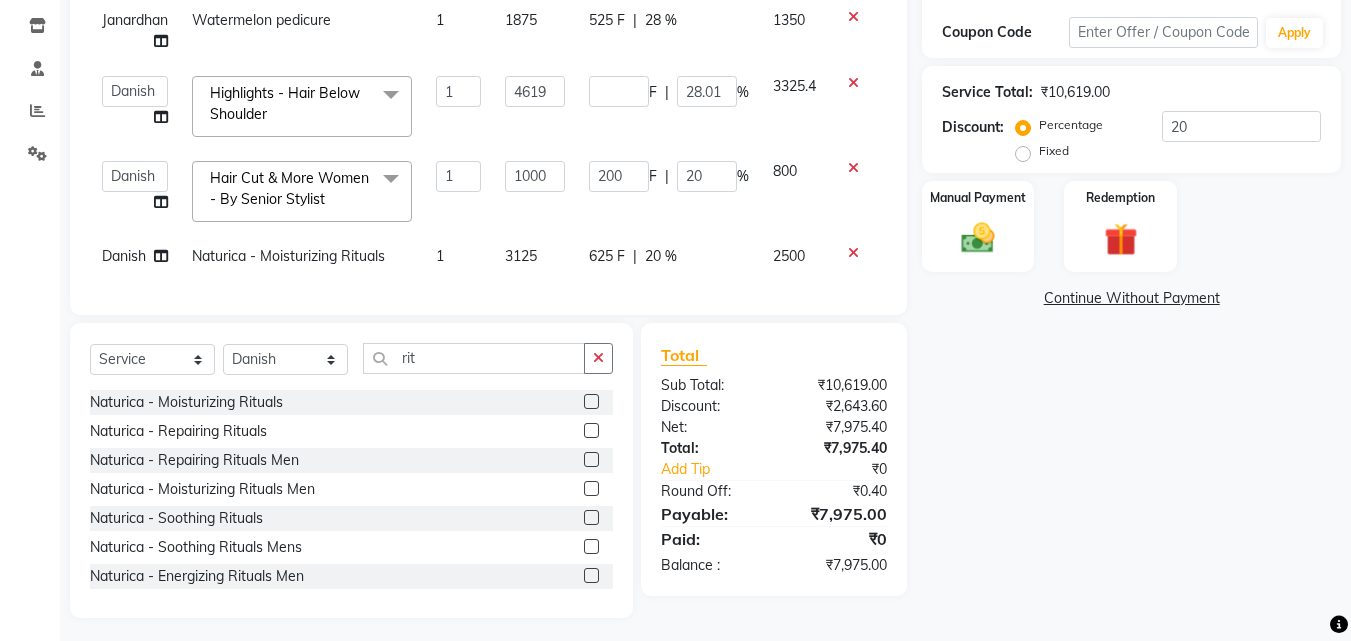 scroll, scrollTop: 354, scrollLeft: 0, axis: vertical 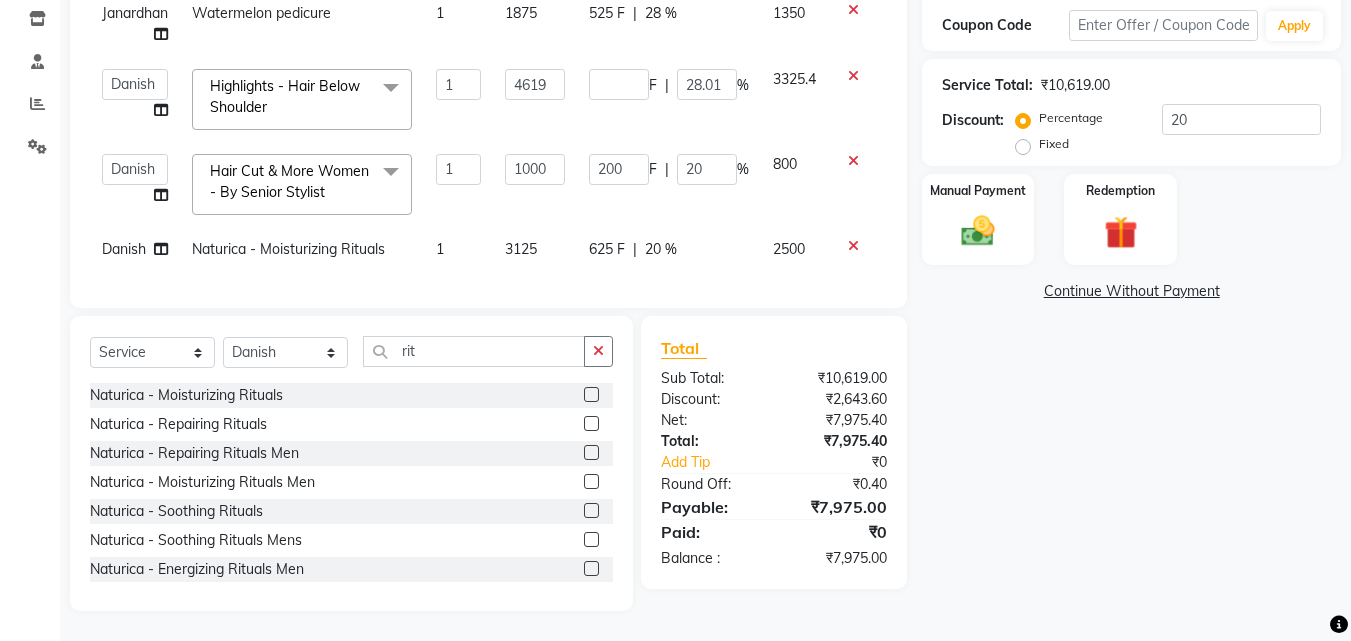 click on "20 %" 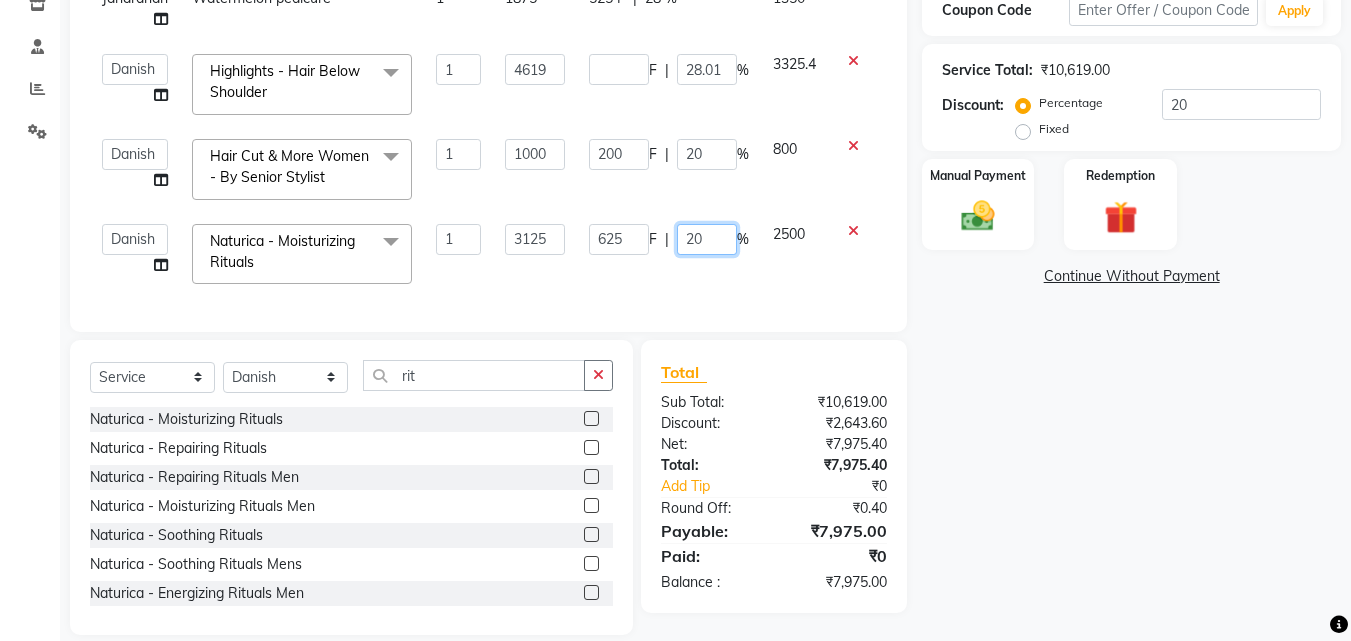 drag, startPoint x: 717, startPoint y: 230, endPoint x: 629, endPoint y: 226, distance: 88.09086 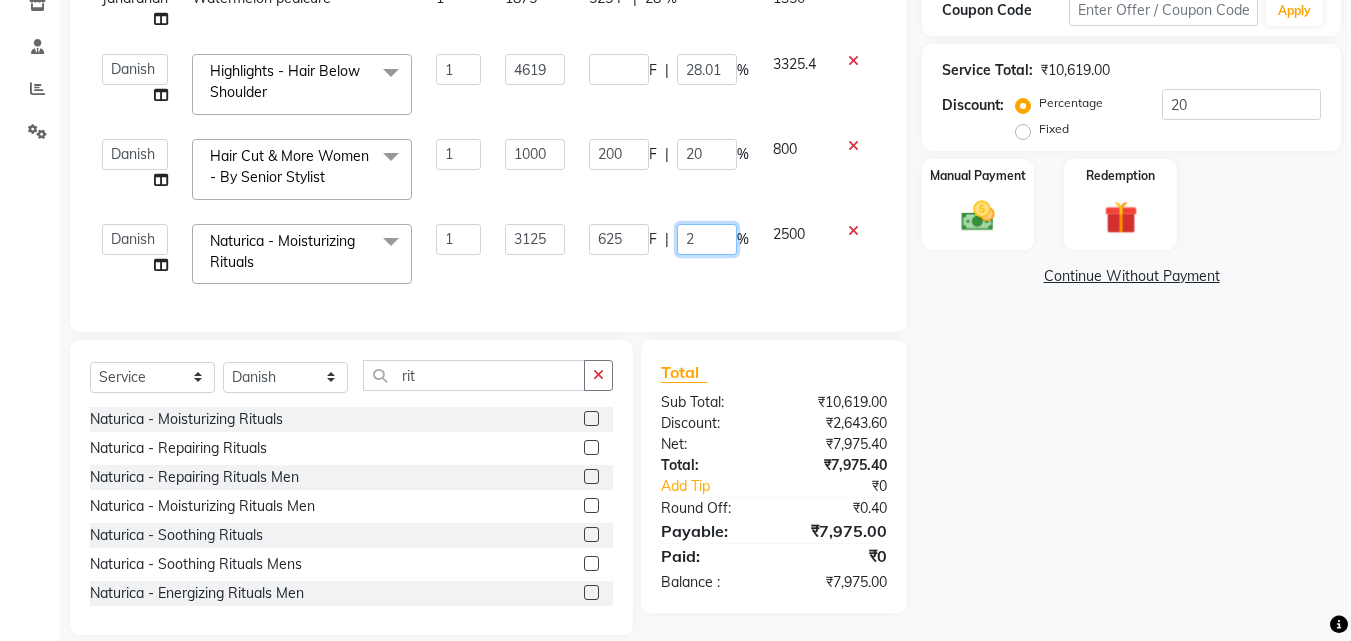 type on "28" 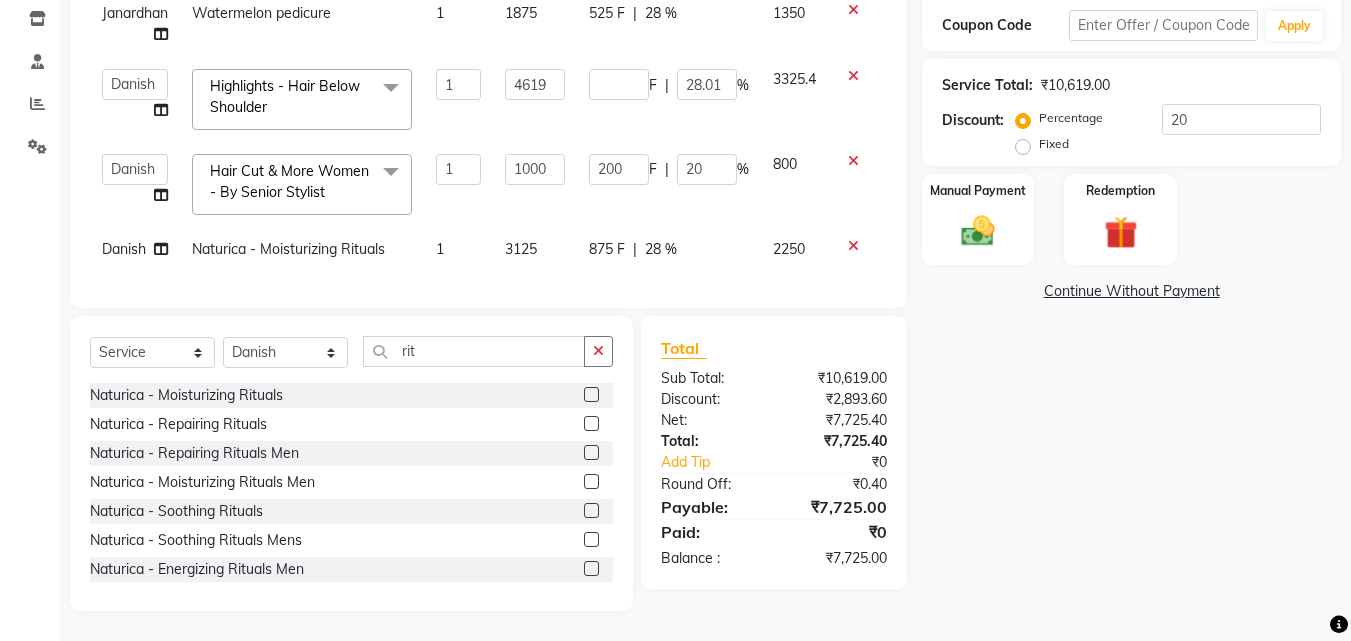 click on "Services Stylist Service Qty Price Disc Total Action Janardhan Watermelon pedicure 1 1875 525 F | 28 % 1350 Anwar Danish Janardhan LOOKS 21 sabiya khan Sajeda Siddiqui Samiksha Shakil Sharif Ahmed Shraddha Vaishali Highlights - Hair Below Shoulder x TIP FOR STAFF Reflexology - Hand & Feet ( 60 Mins) Reflexology - Back (30 Mins) Nails- Cut file & Polish Treatment For Skin - Glow Peel Treatment Advance Facial - Hydra Facial ( Machine use ) O THREE FACIAL Fruit Clean Up Pre Lightining - Per Streak Pre Lightining - Hair Upto Neck Pre Lightining - Hair Upto Shoulder Pre Lightining - Hair Below Shoulder Pre Lightining - Hair Upto Waist Pre Lightining - For Men Hair Treatment(Hair Spa) - Hair Upto Neck Hair Treatment(Hair Spa) - Hair Upto Shoulder Hair Treatment(Hair Spa) - Hair Below Shoulder Hair Treatment(Hair Spa) - Hair Upto Waist Hair Treatment(Hair Spa) - For Men Loreal Scalp Advanced Treatment - For women Loreal Scalp Advanced Clay Treatment 3TENX SPA Mehndi 1 F" 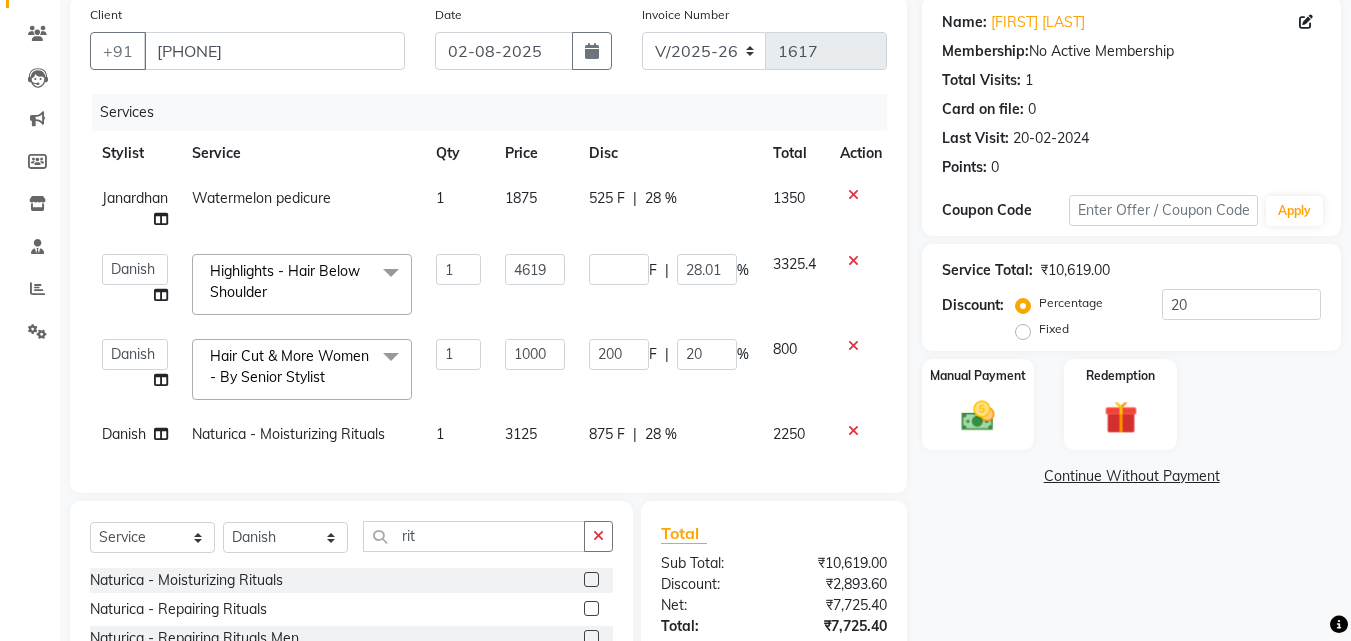 scroll, scrollTop: 354, scrollLeft: 0, axis: vertical 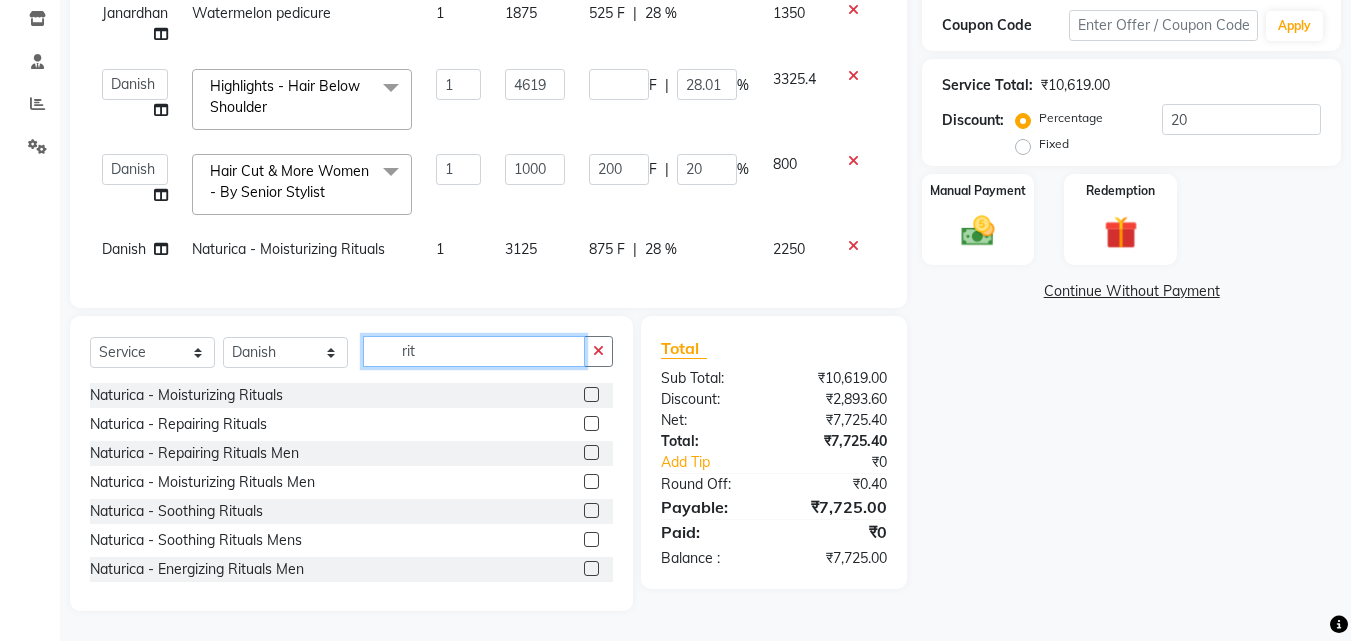 drag, startPoint x: 487, startPoint y: 356, endPoint x: 363, endPoint y: 355, distance: 124.004036 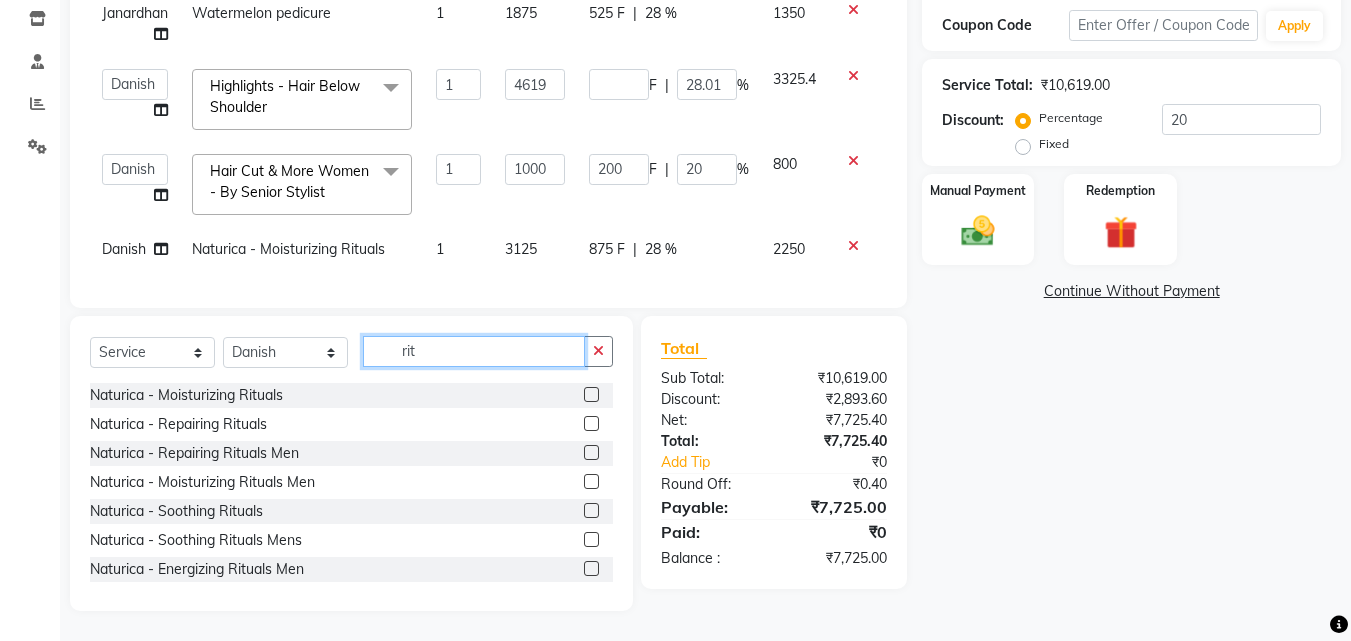 click on "rit" 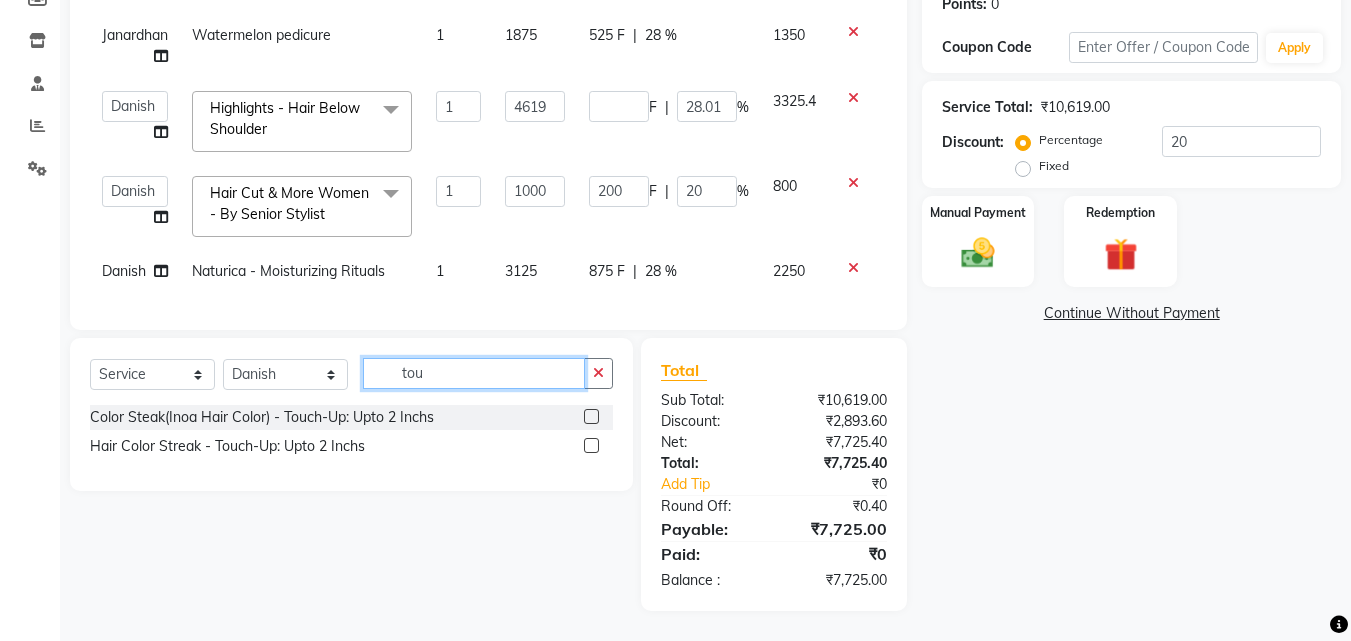 scroll, scrollTop: 332, scrollLeft: 0, axis: vertical 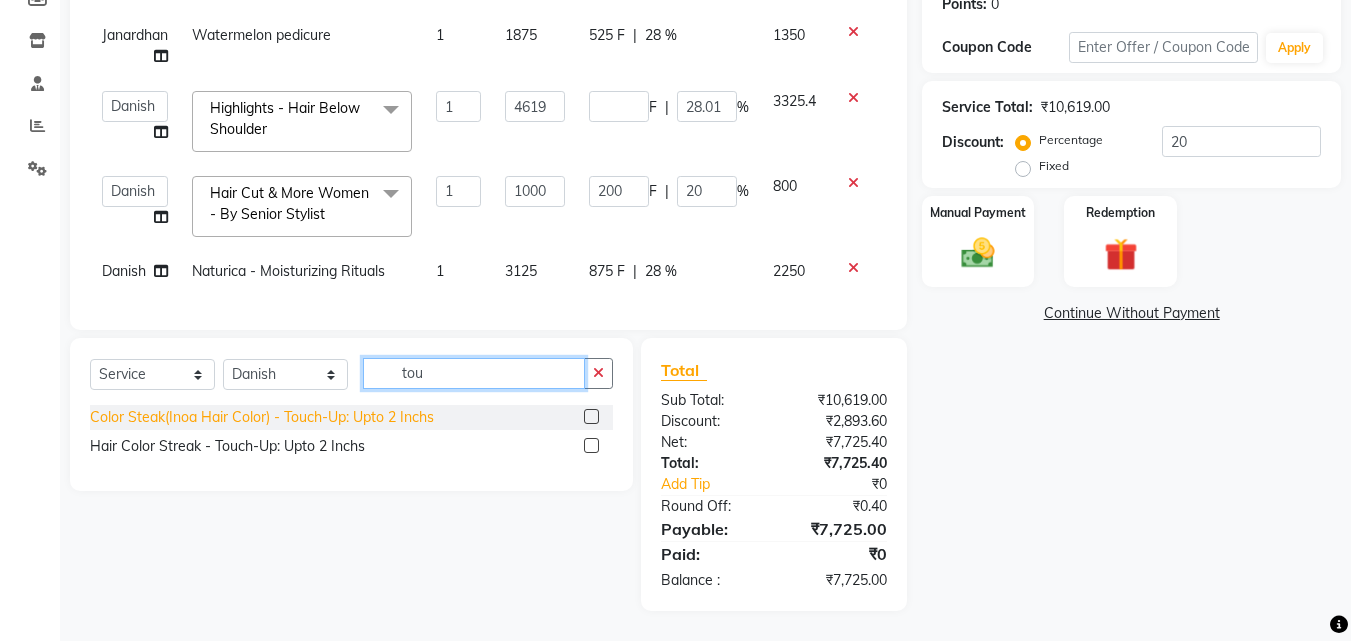 type on "tou" 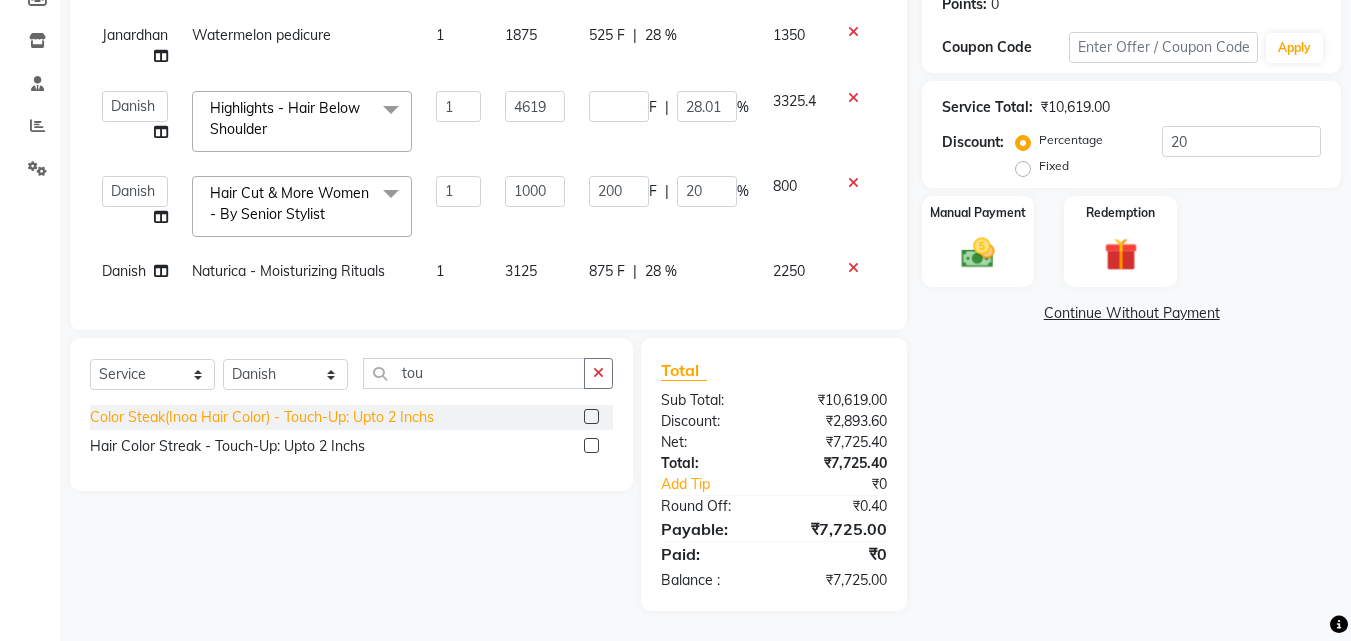 click on "Color Steak(Inoa Hair Color)  - Touch-Up: Upto 2 Inchs" 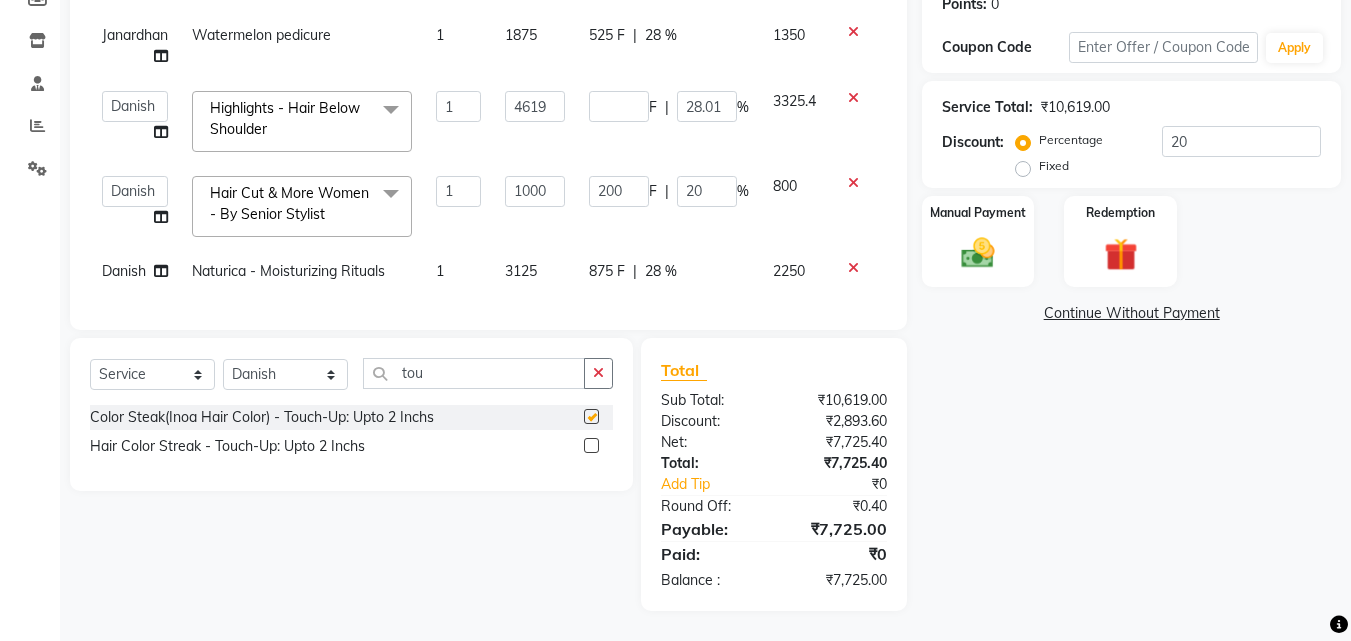 checkbox on "false" 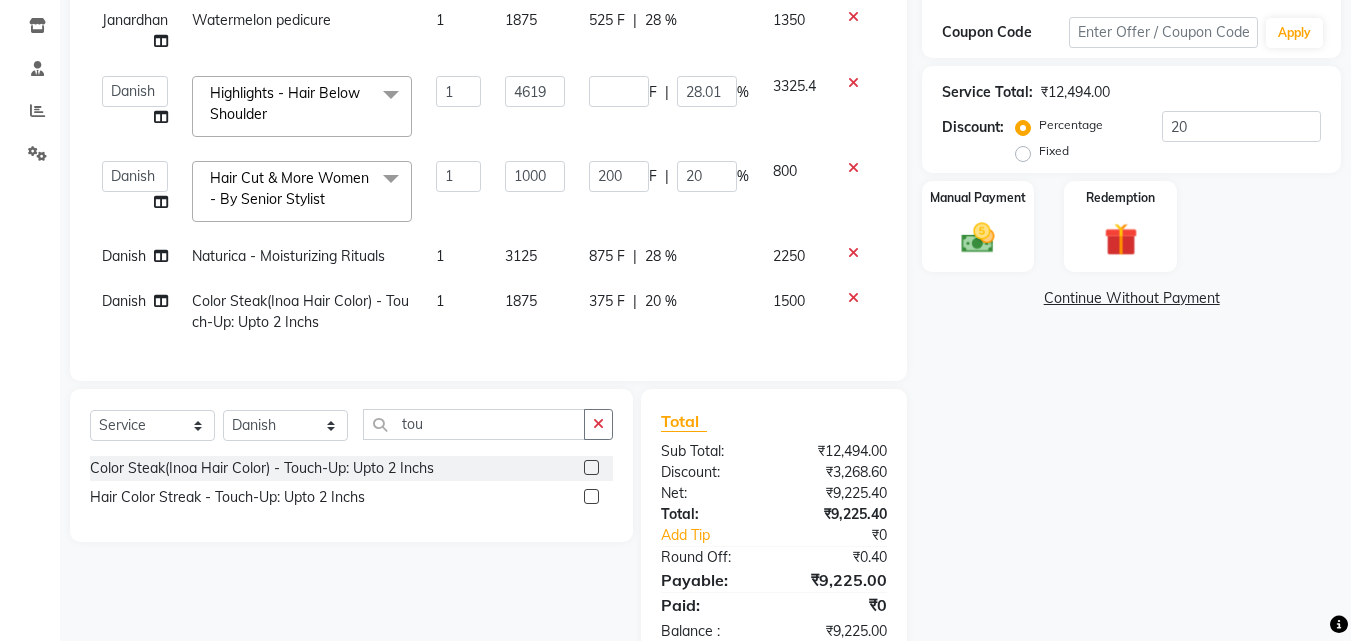 scroll, scrollTop: 398, scrollLeft: 0, axis: vertical 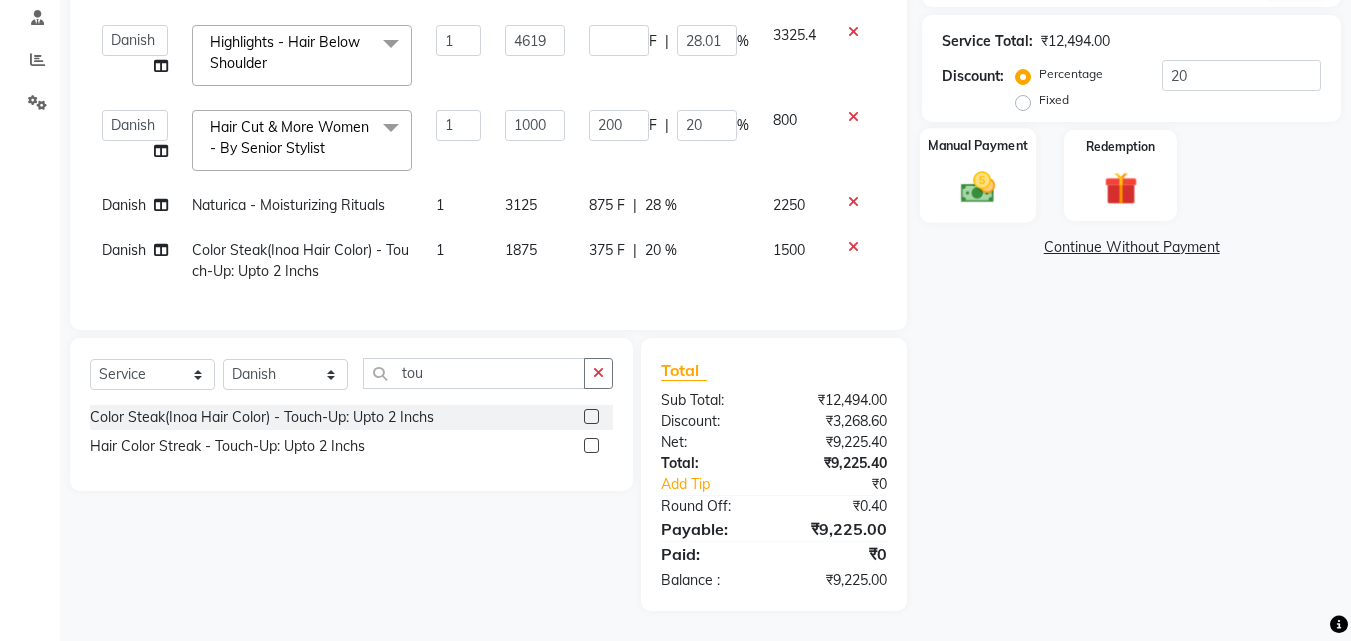 click 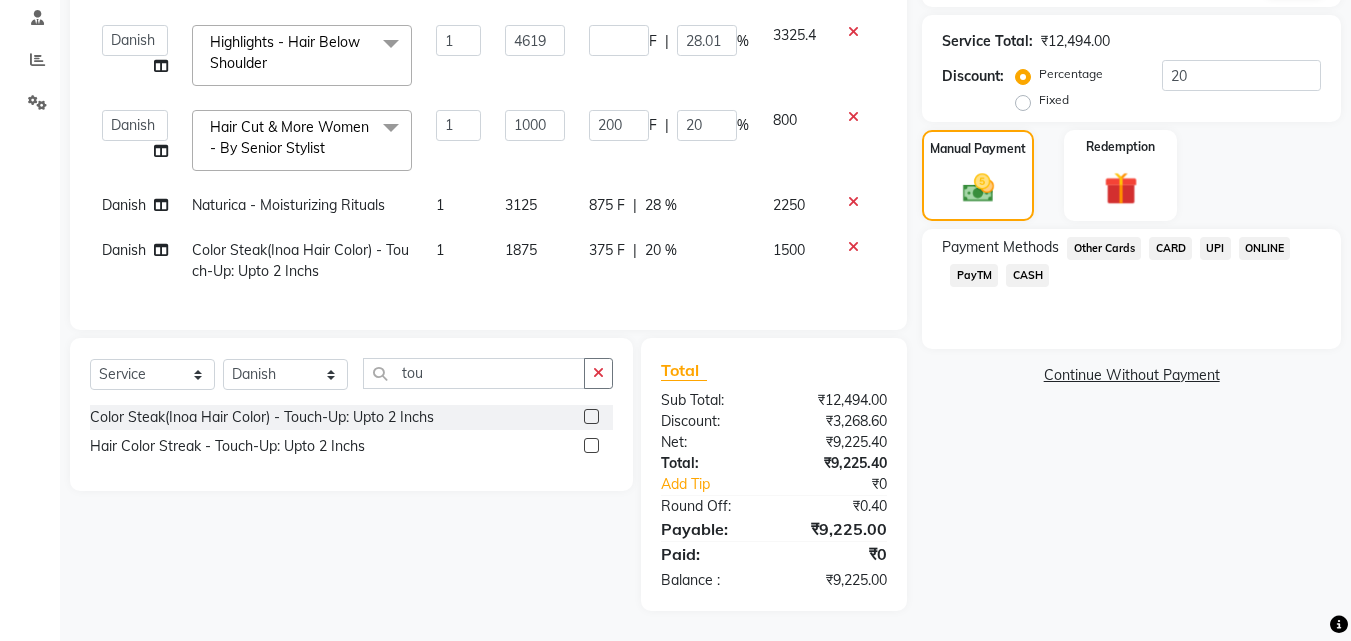 click on "CARD" 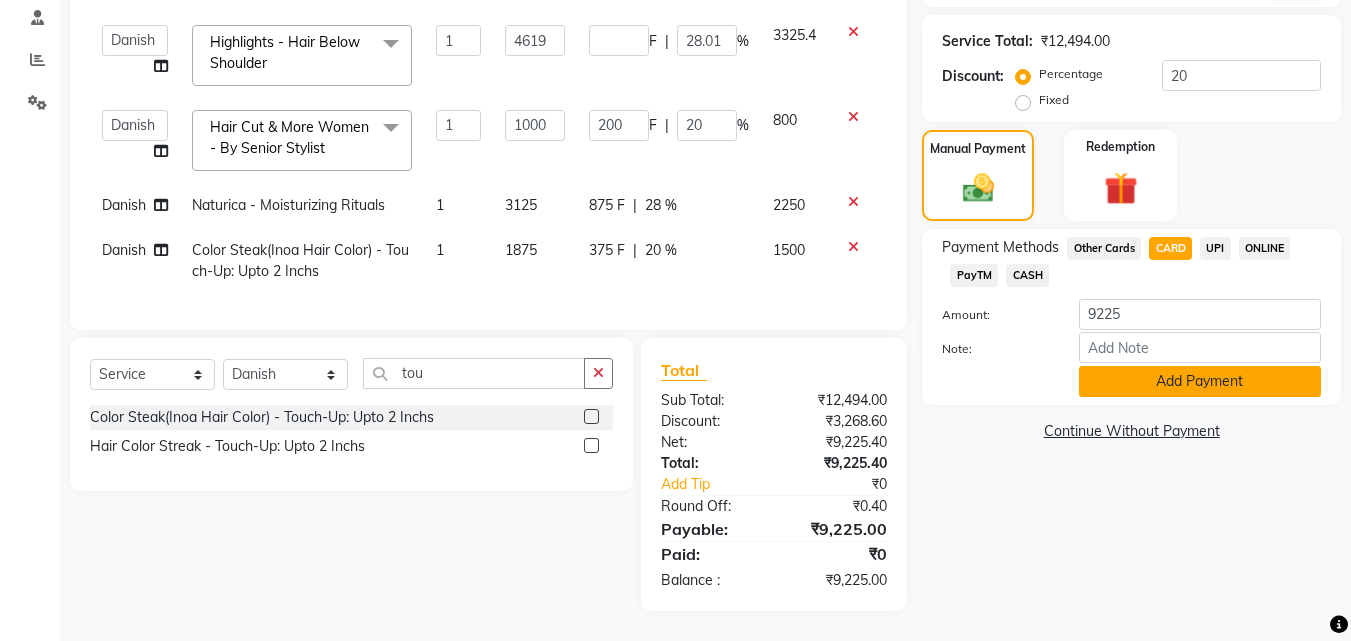 click on "Add Payment" 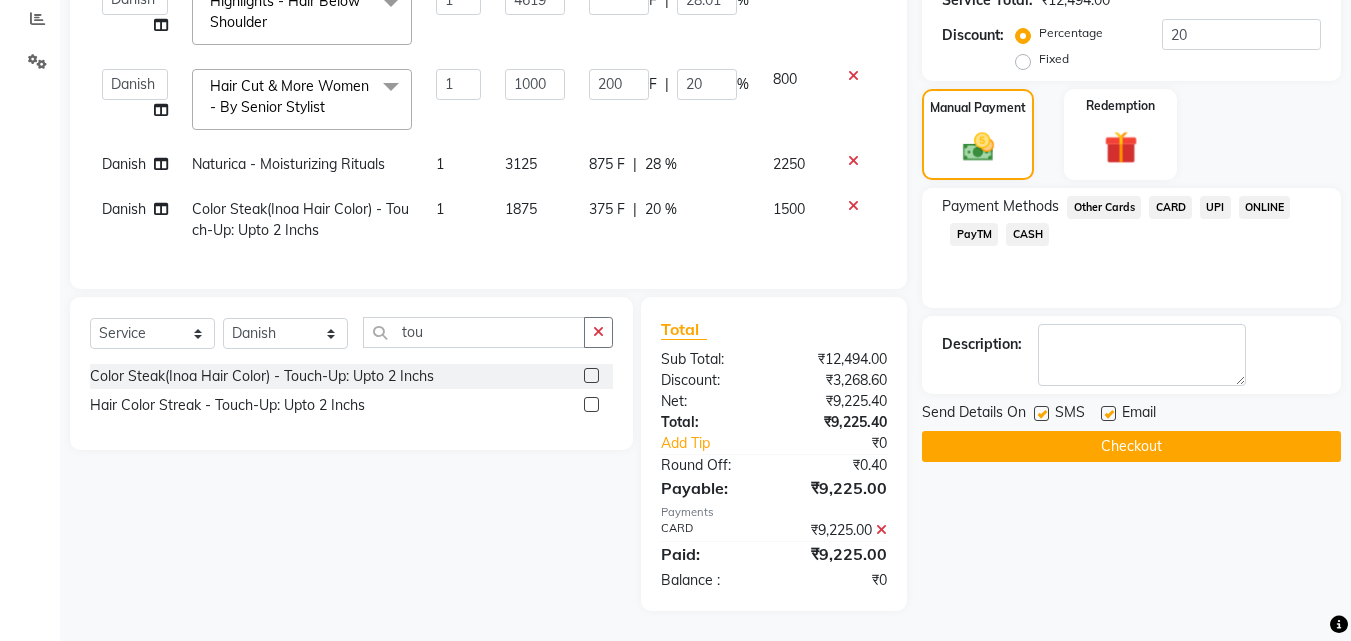 scroll, scrollTop: 439, scrollLeft: 0, axis: vertical 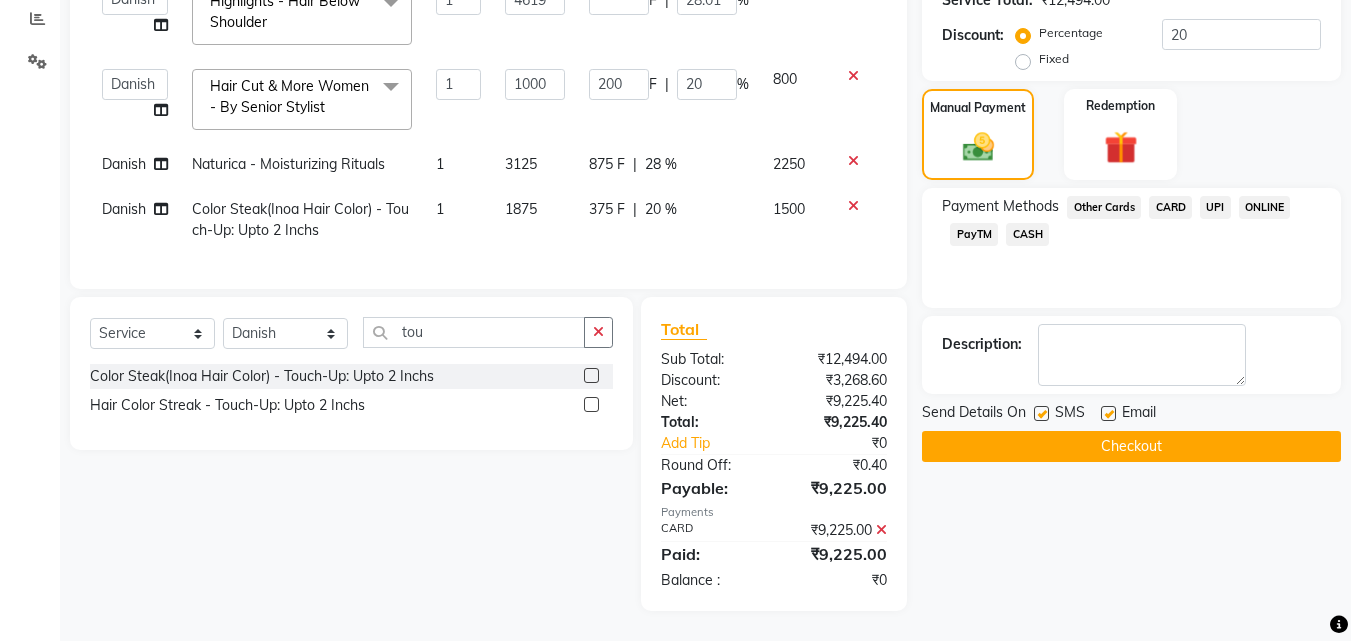 click on "Checkout" 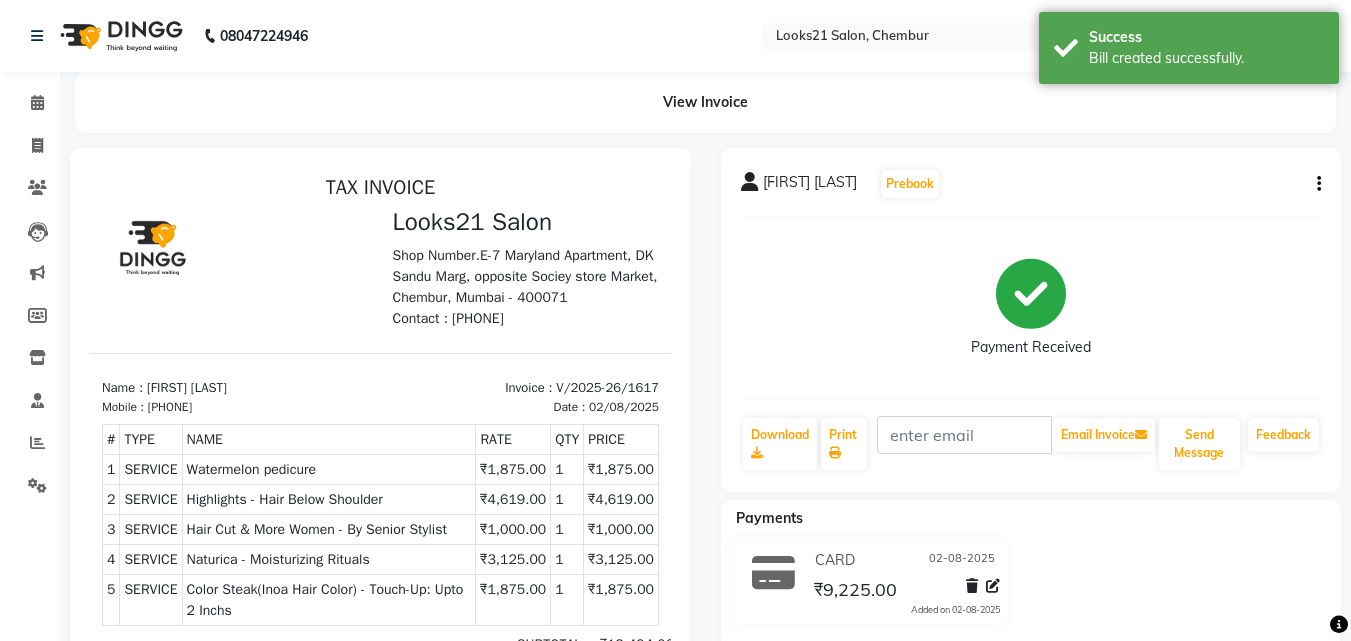 scroll, scrollTop: 0, scrollLeft: 0, axis: both 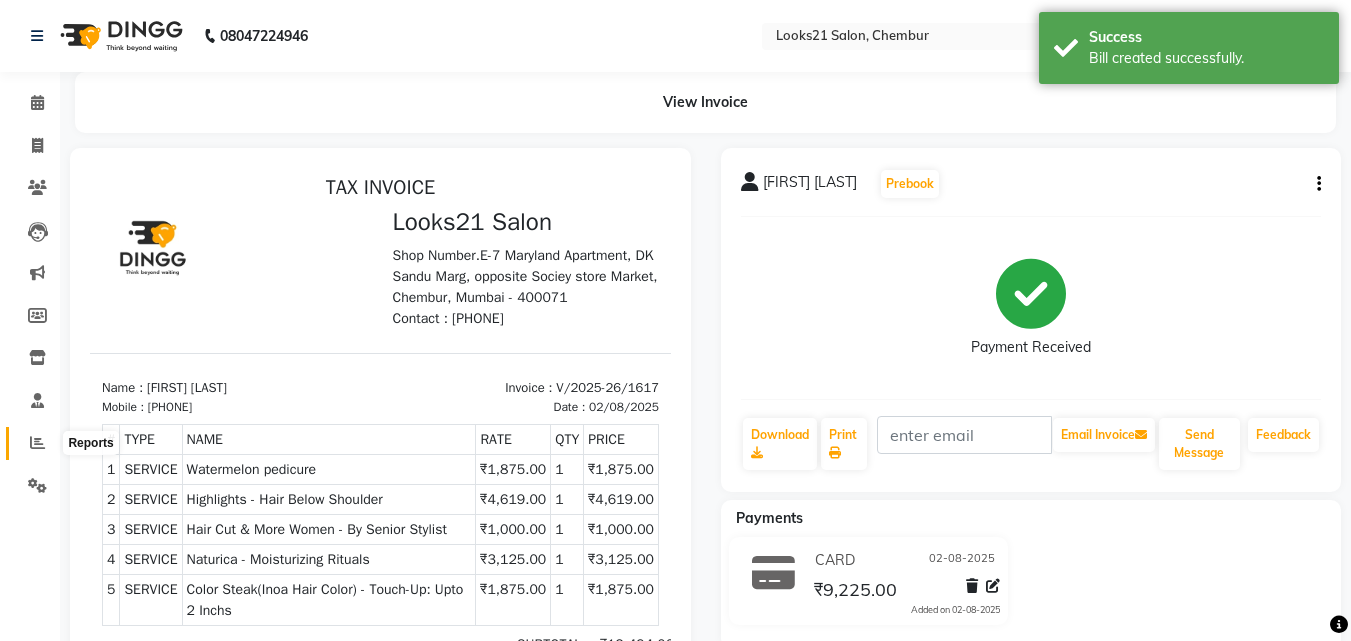 click 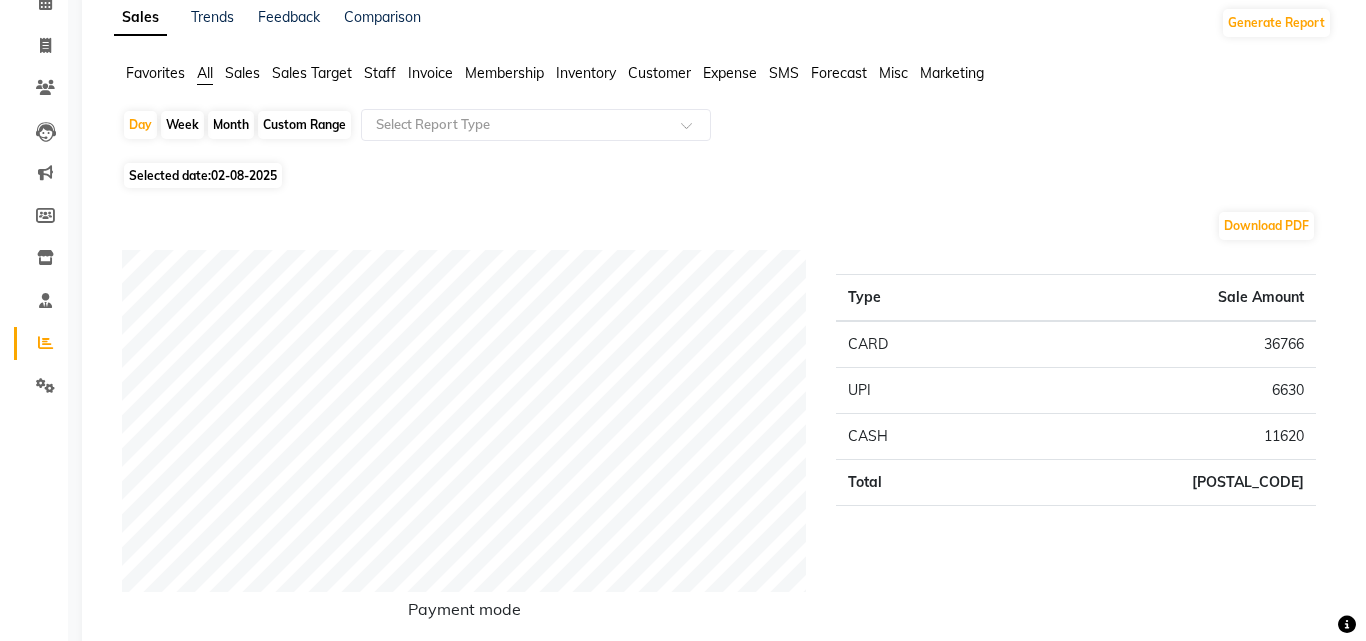 scroll, scrollTop: 0, scrollLeft: 0, axis: both 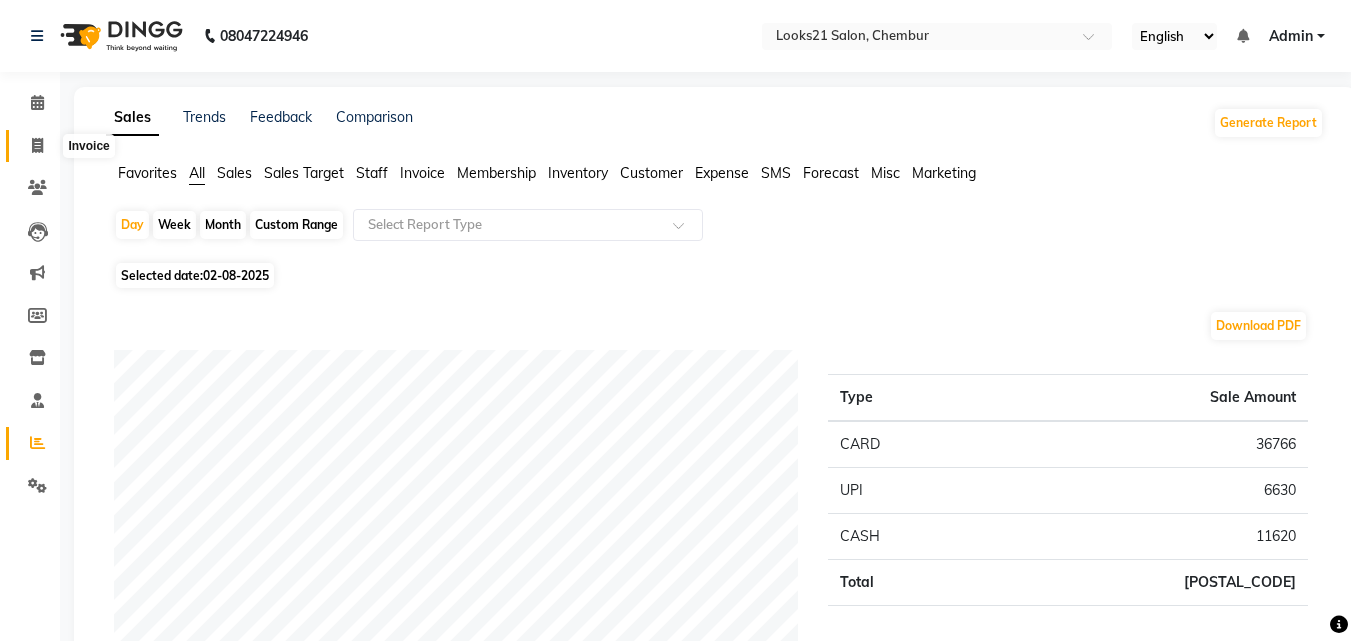 click 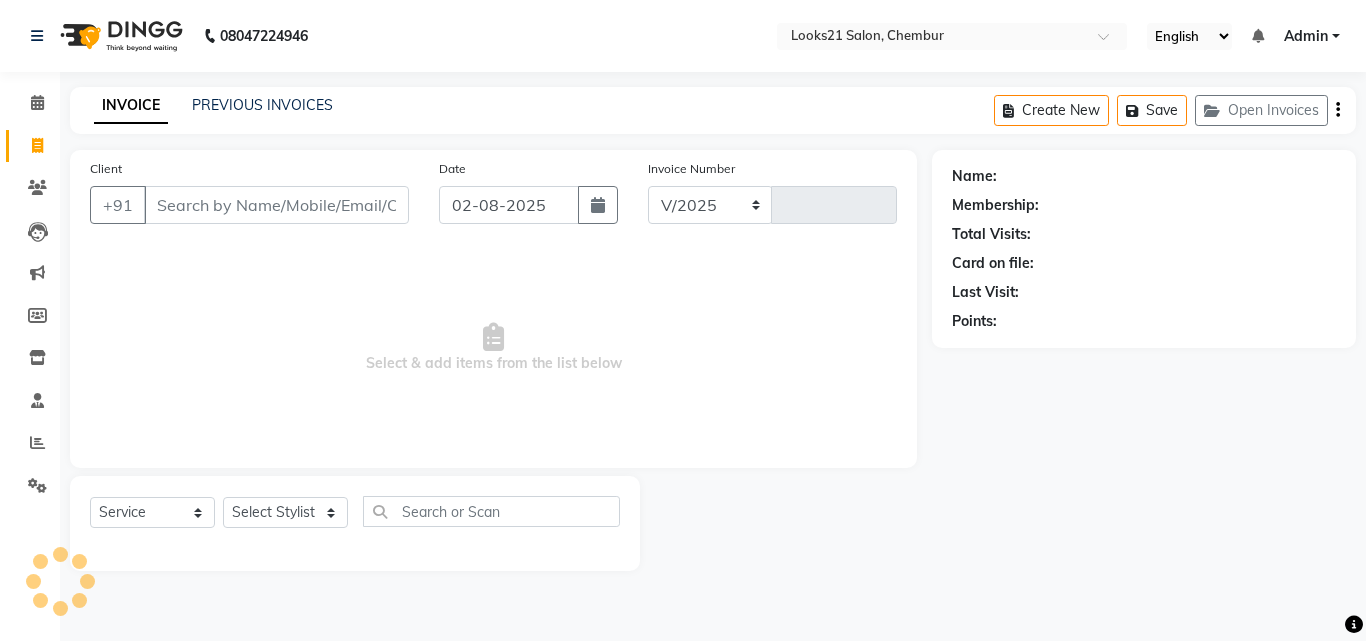 select on "844" 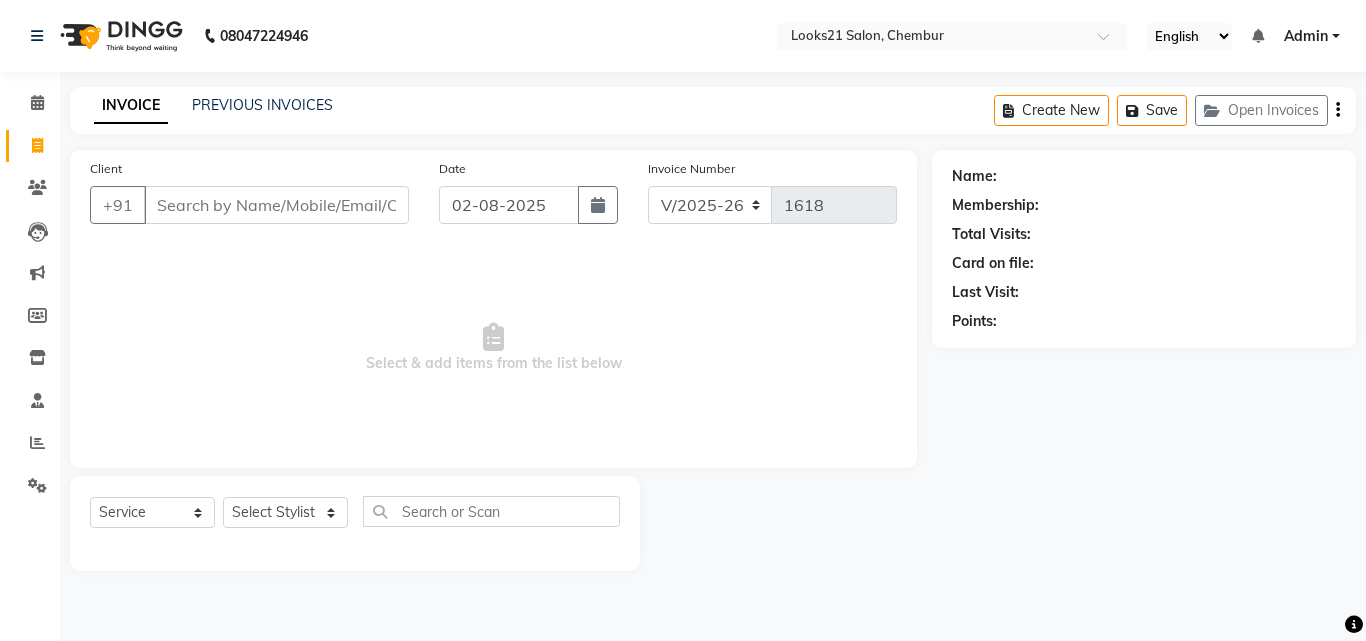 click on "Client" at bounding box center (276, 205) 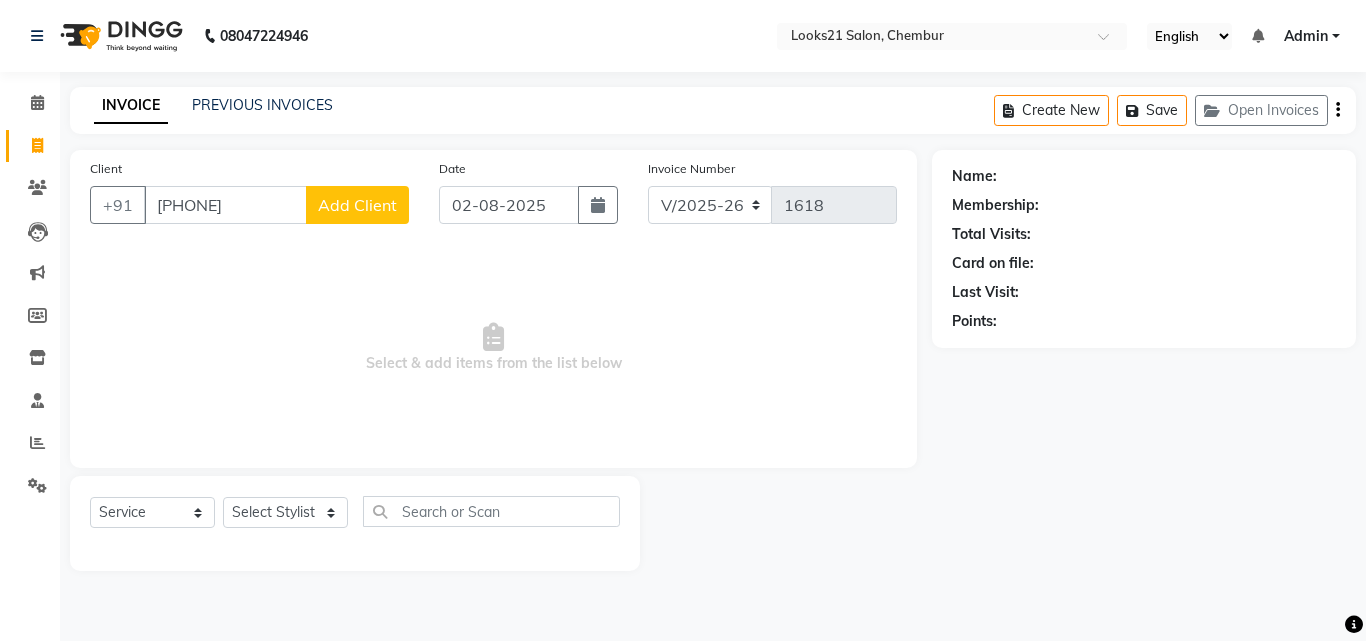 type on "[PHONE]" 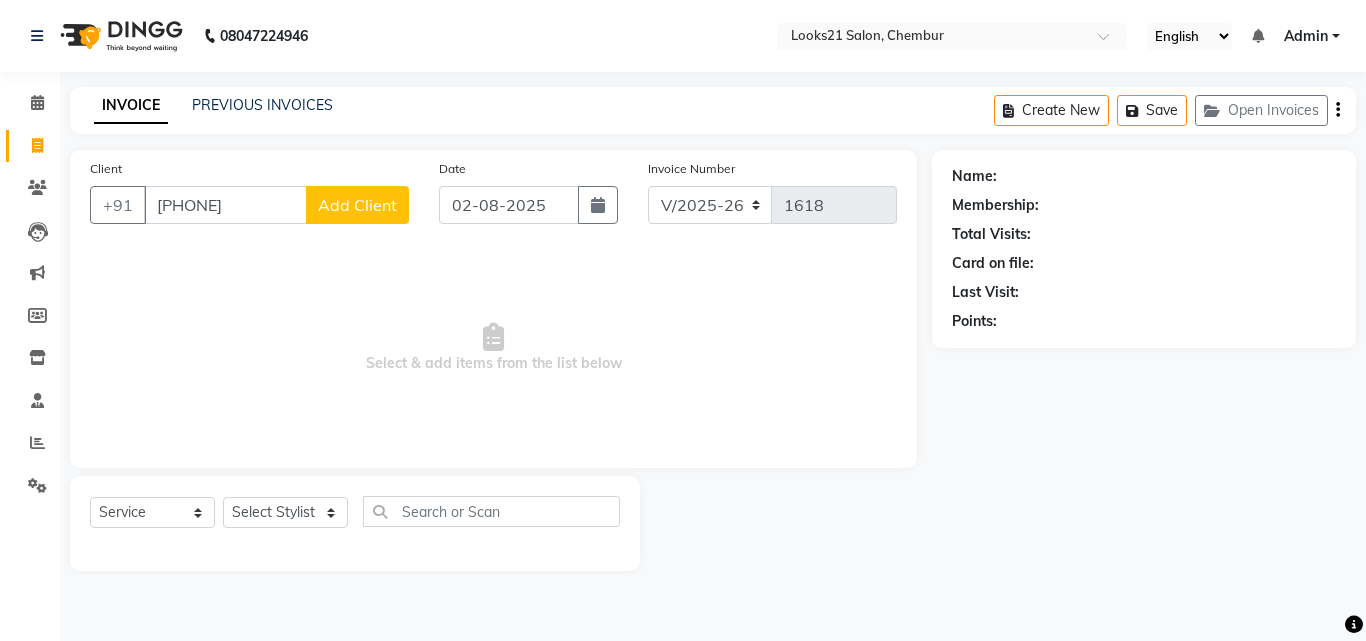 select on "22" 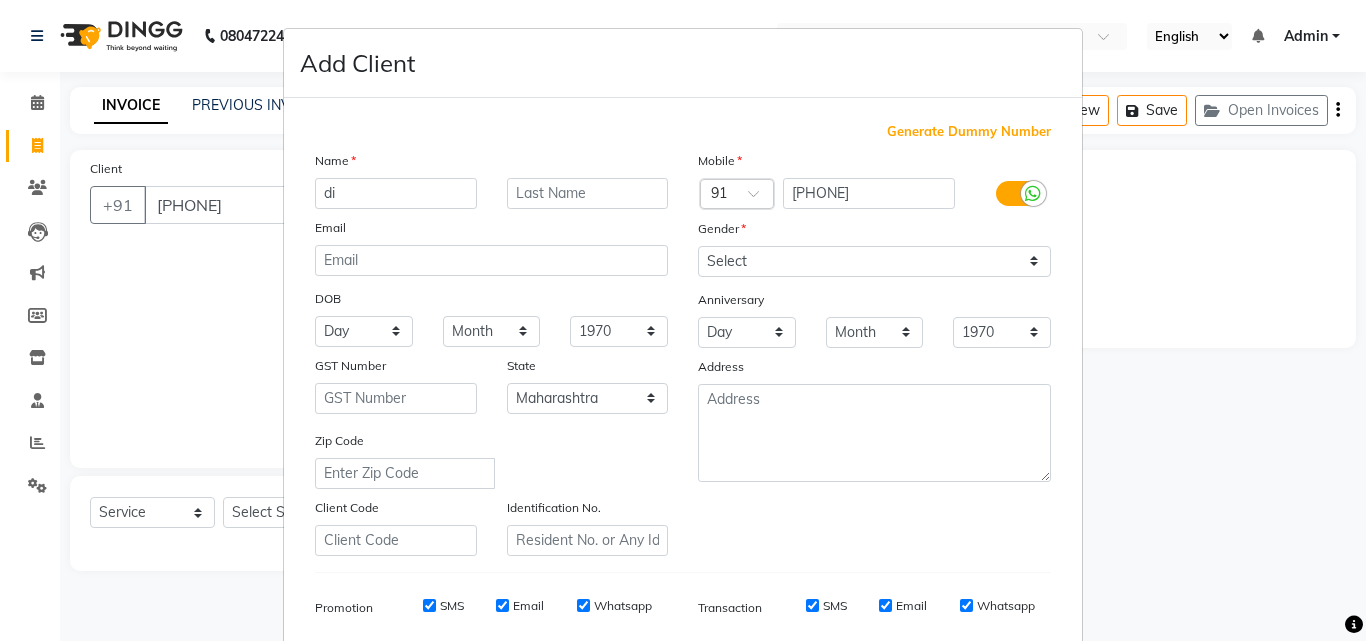type on "d" 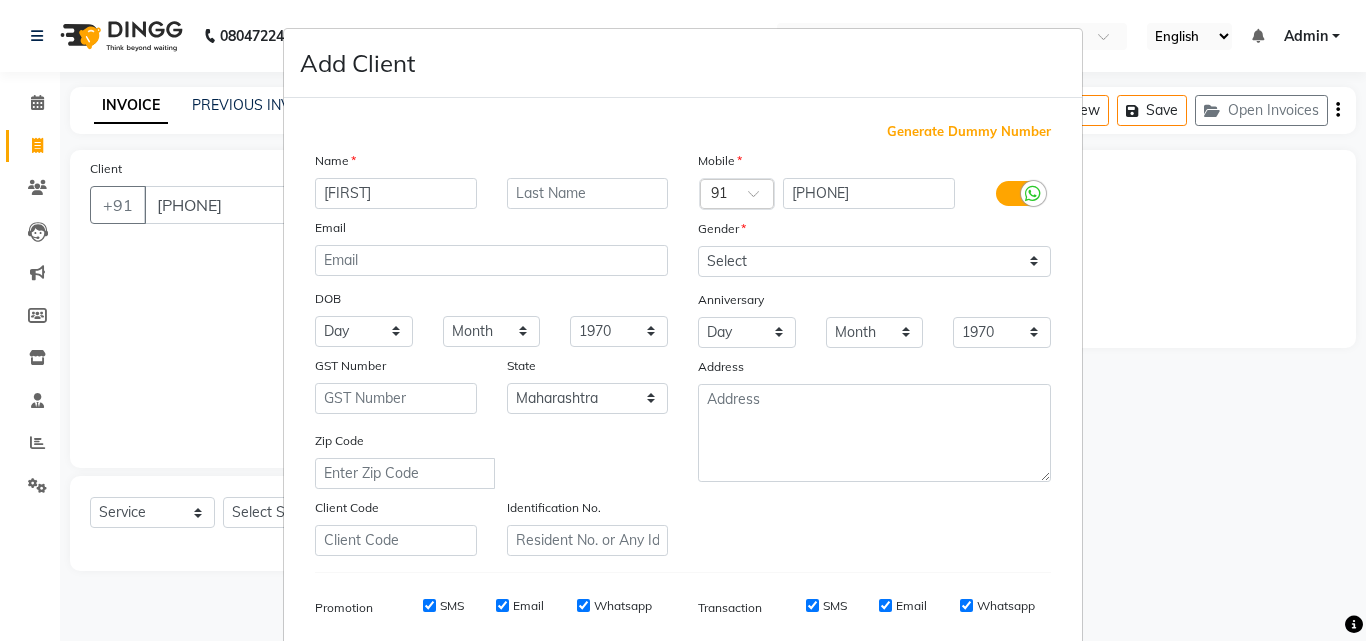 type on "[FIRST]" 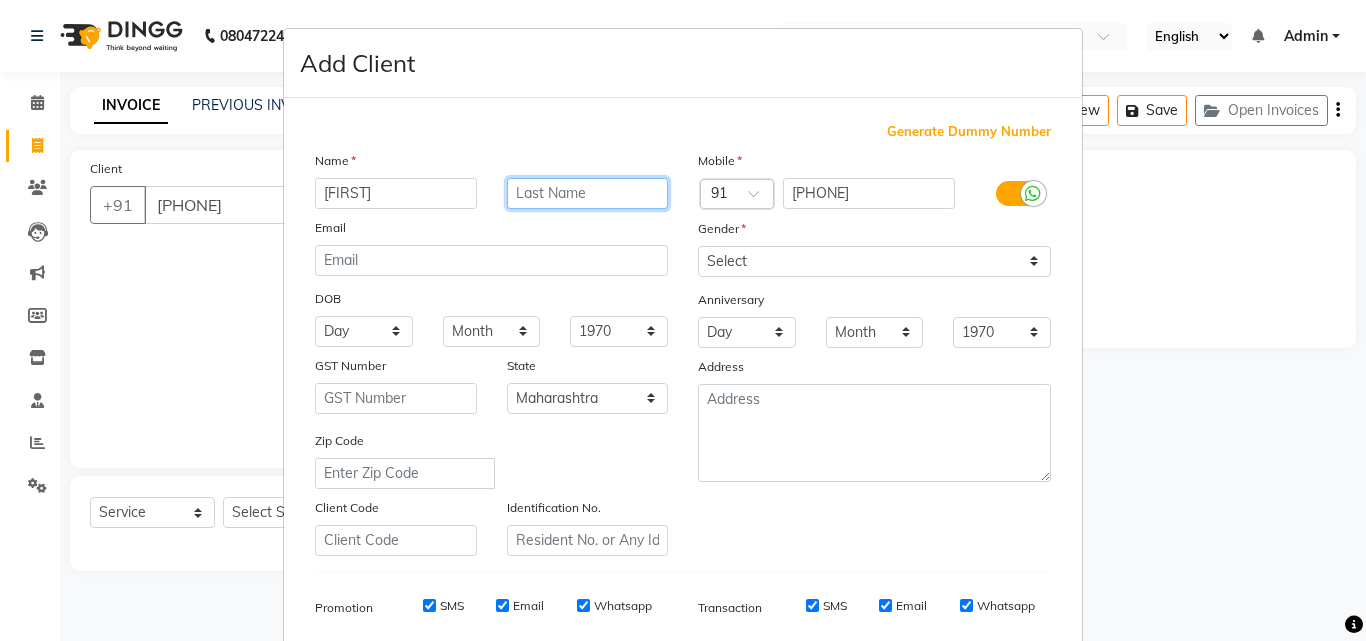 click at bounding box center [588, 193] 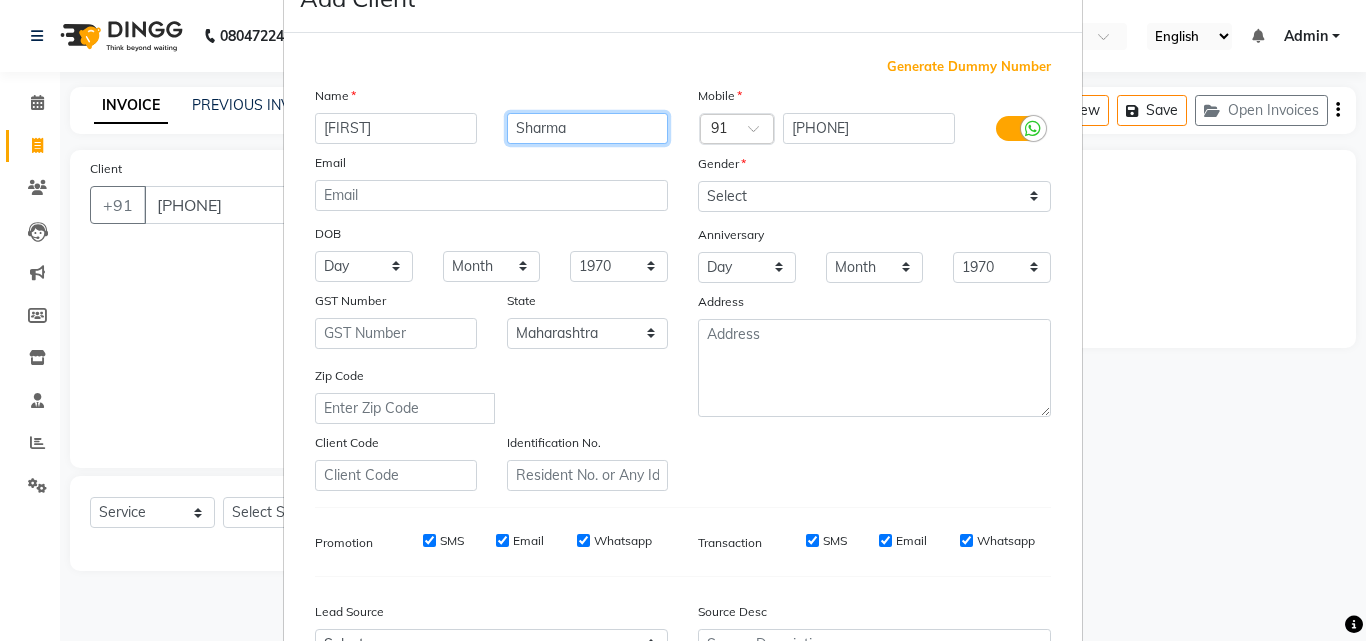 scroll, scrollTop: 100, scrollLeft: 0, axis: vertical 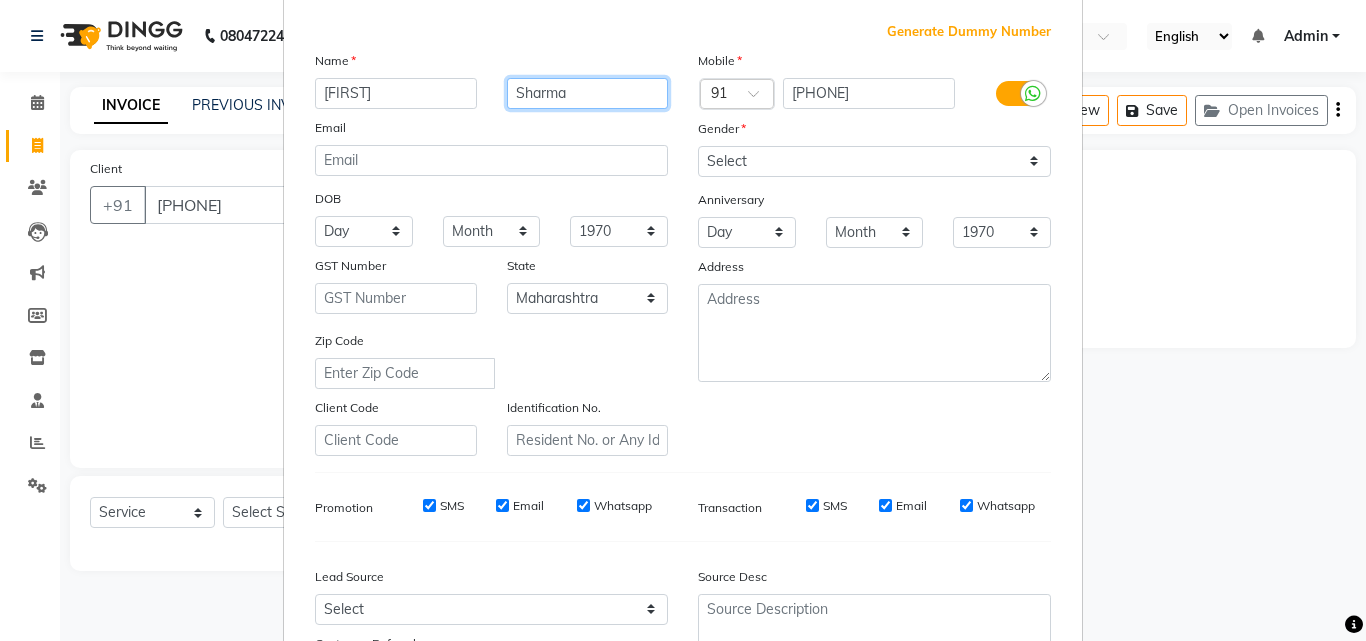type on "Sharma" 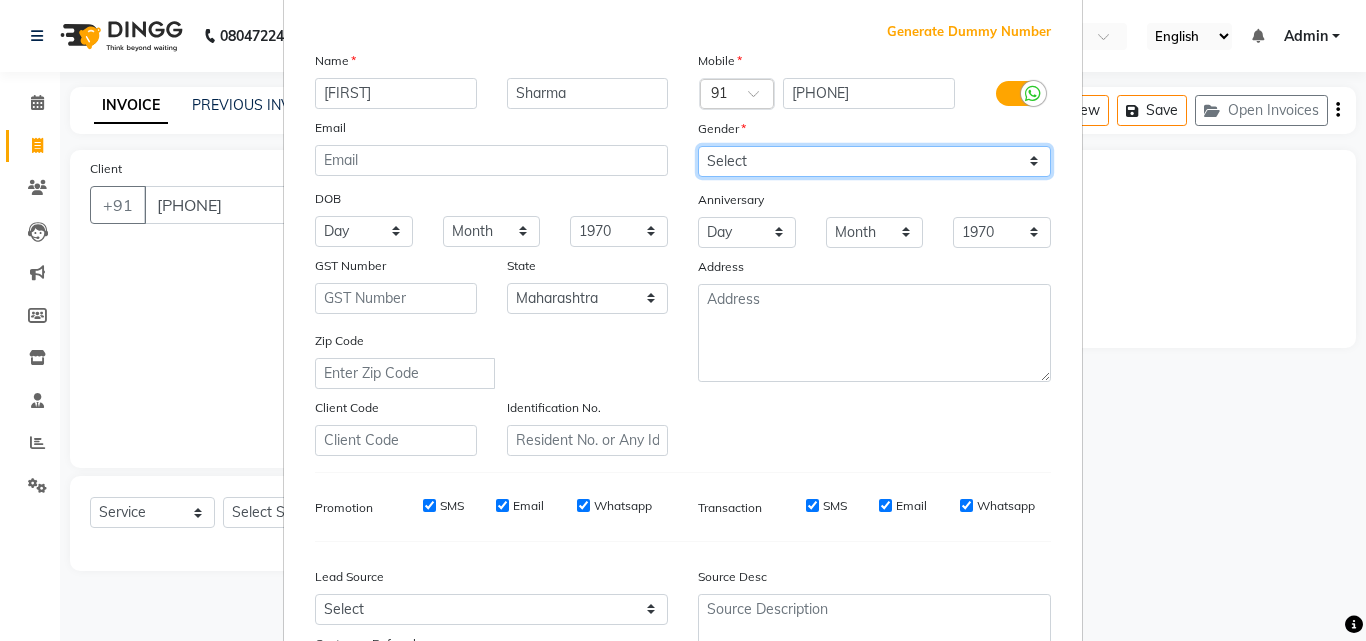 click on "Select Male Female Other Prefer Not To Say" at bounding box center [874, 161] 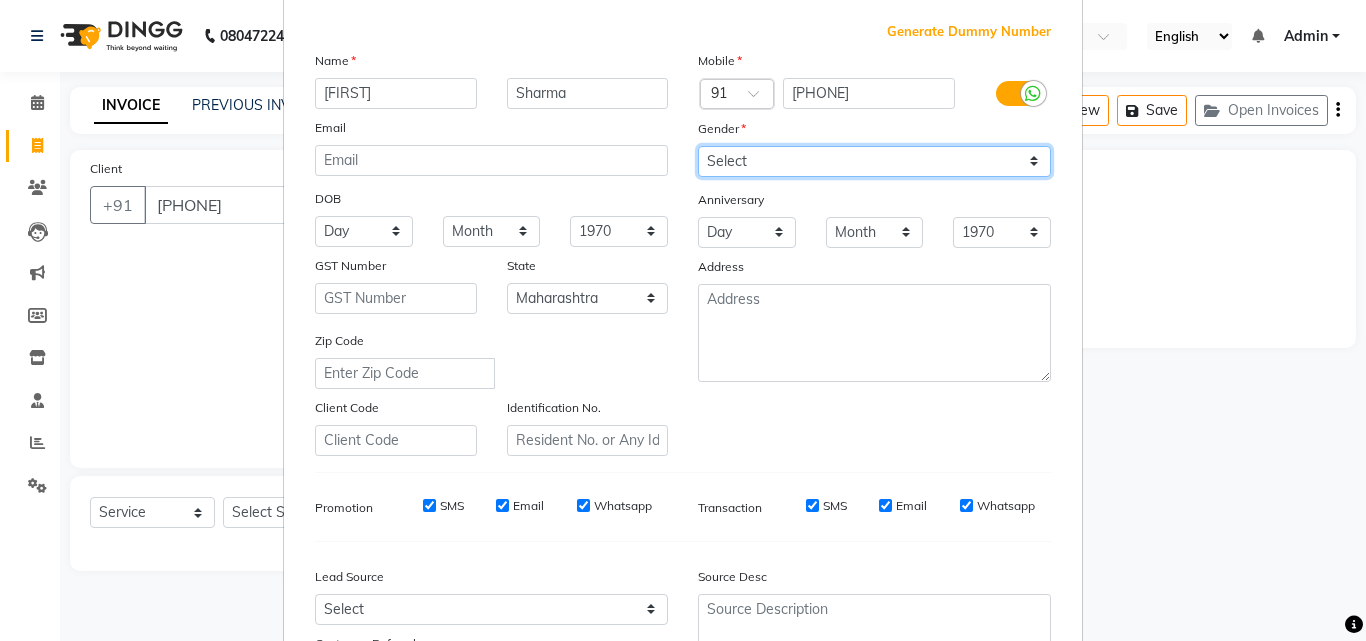 select on "female" 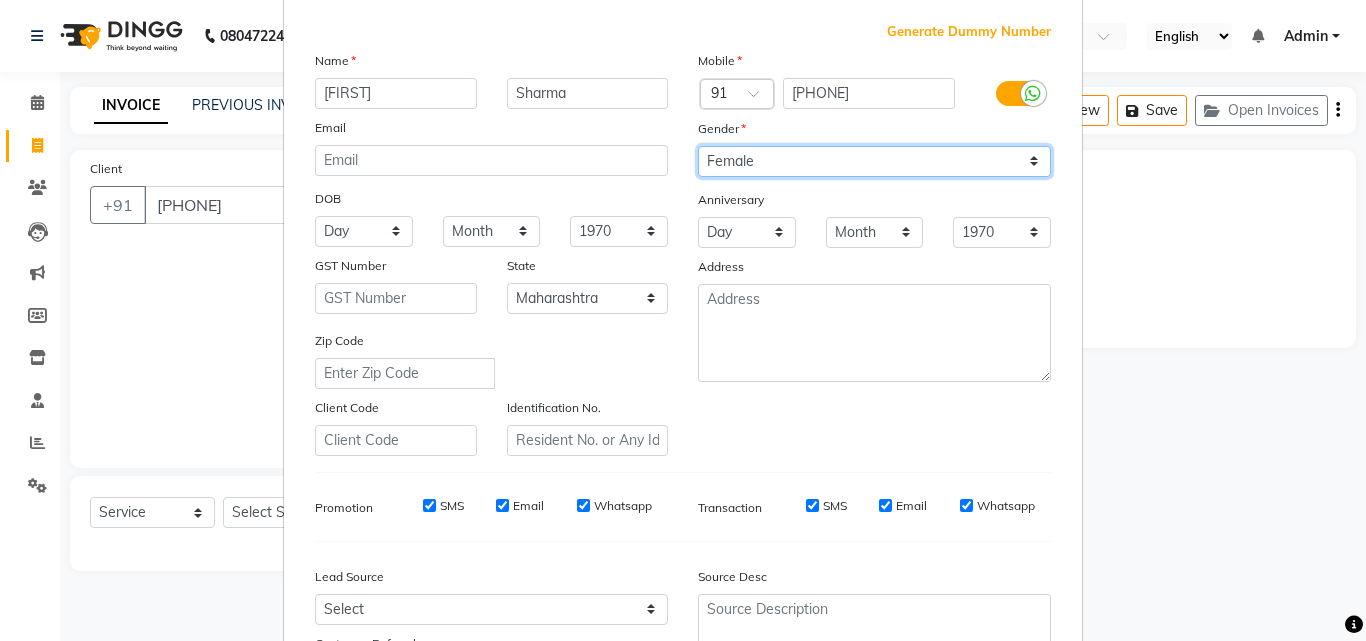 click on "Select Male Female Other Prefer Not To Say" at bounding box center [874, 161] 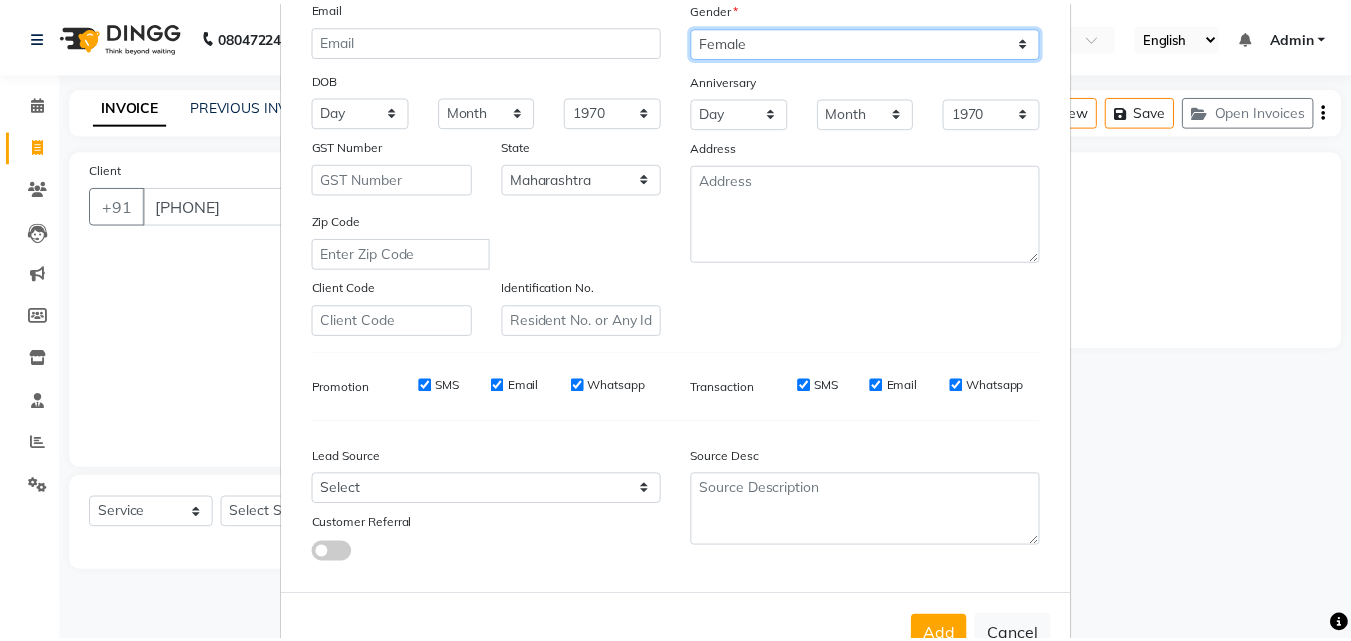 scroll, scrollTop: 282, scrollLeft: 0, axis: vertical 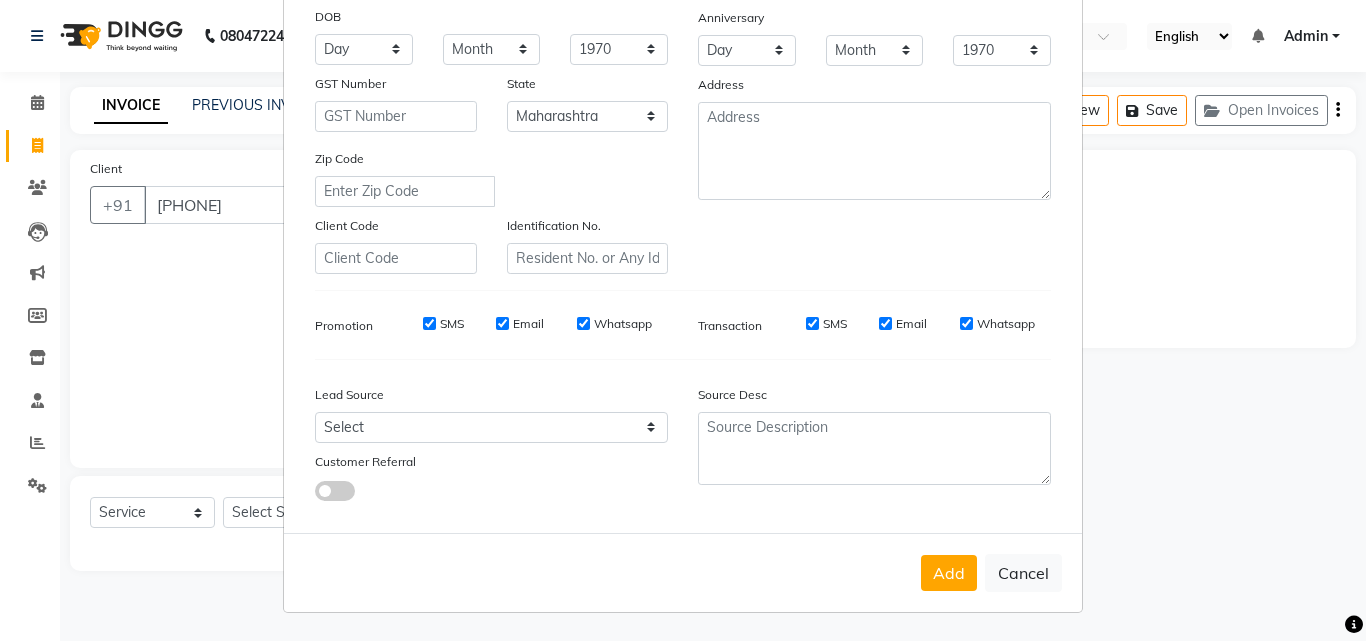 click on "Add" at bounding box center [949, 573] 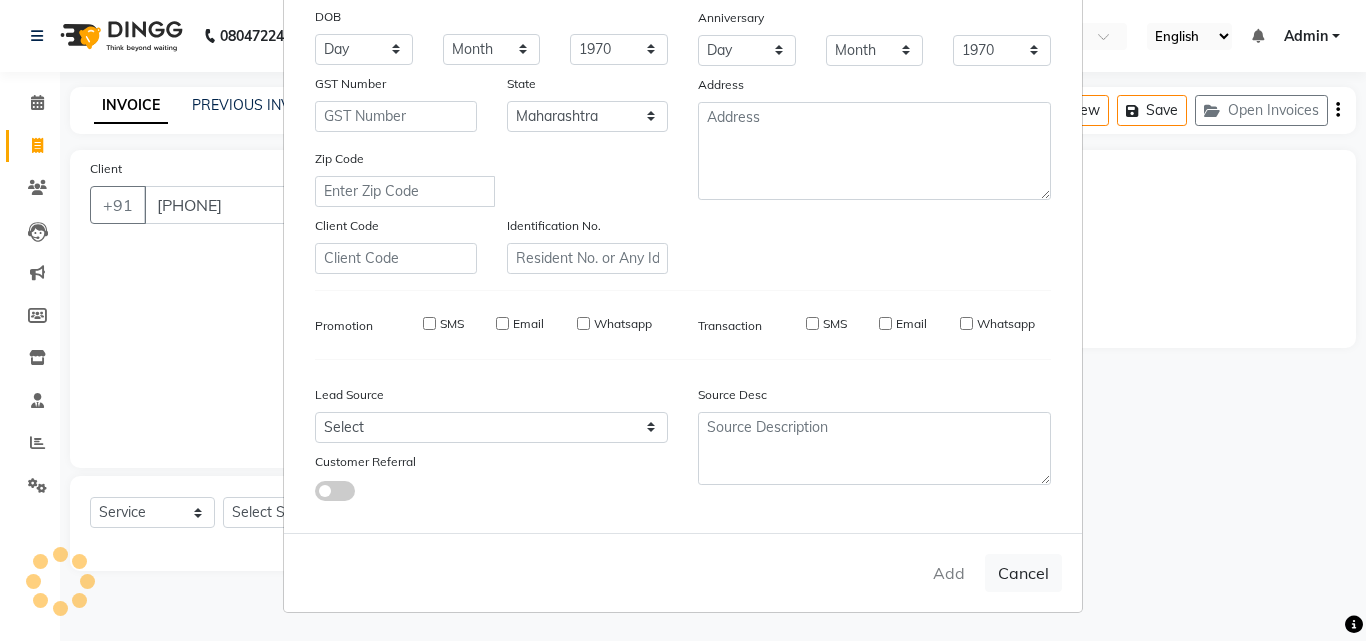type 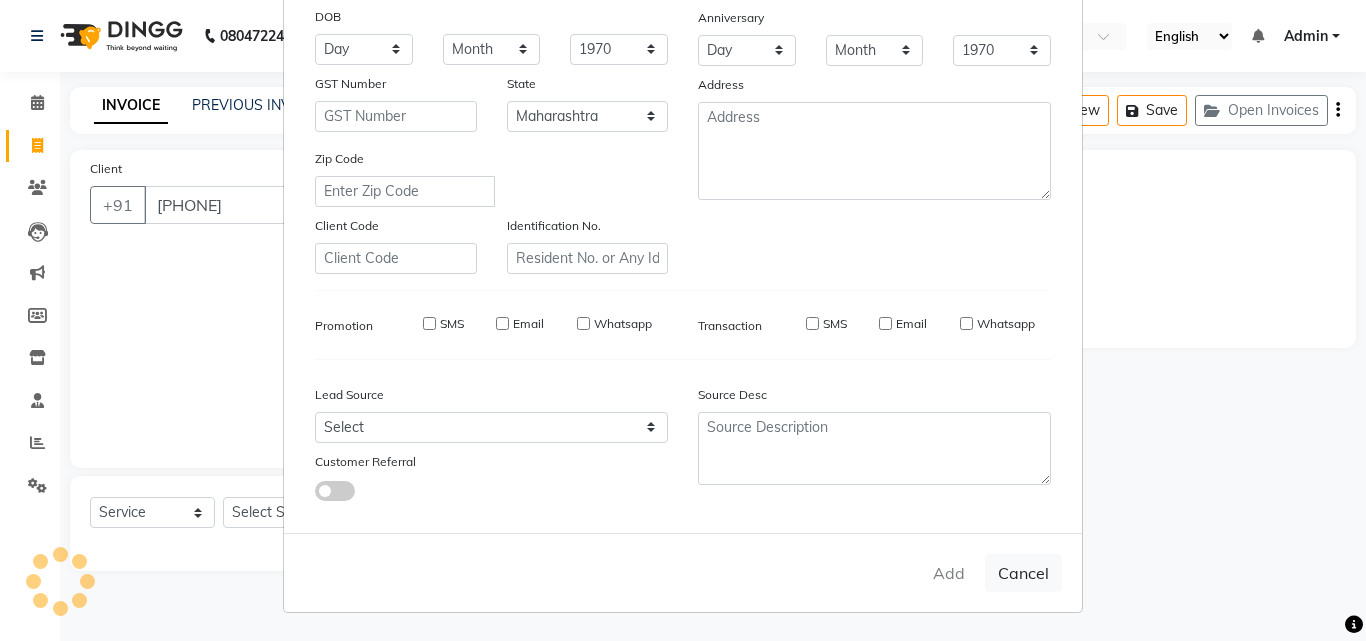 type 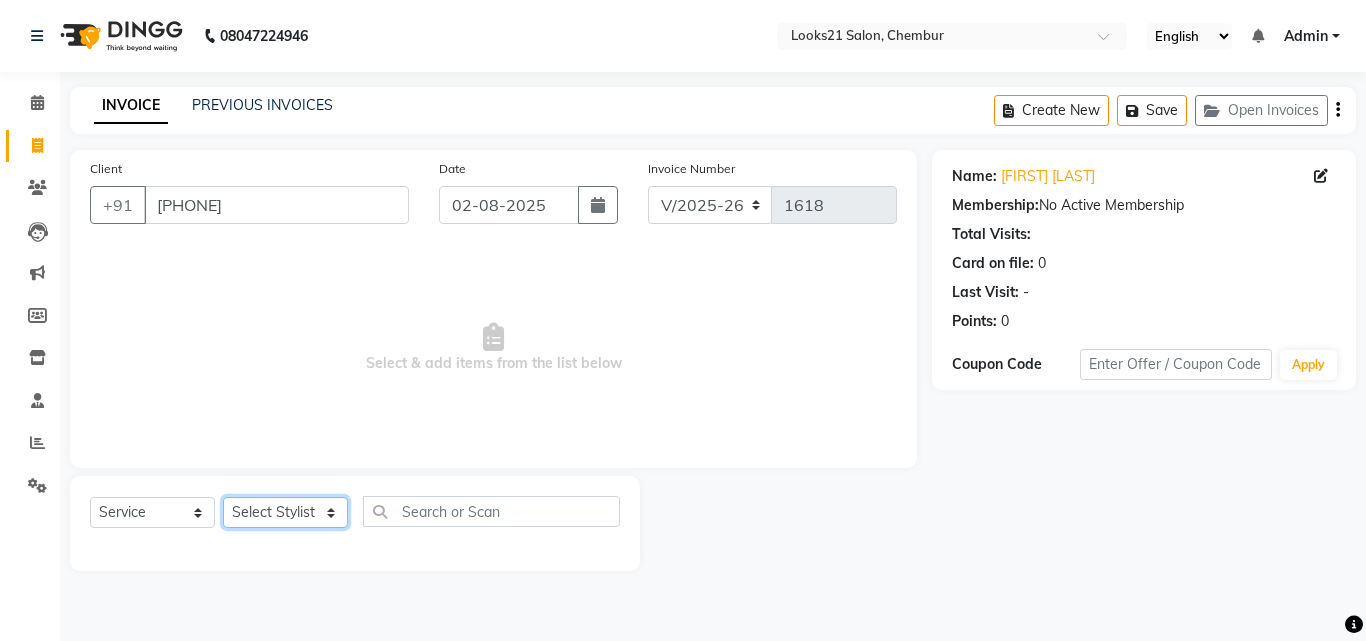 click on "Select Stylist Anwar Danish Janardhan LOOKS 21  sabiya khan Sajeda Siddiqui Samiksha Shakil Sharif Ahmed Shraddha Vaishali" 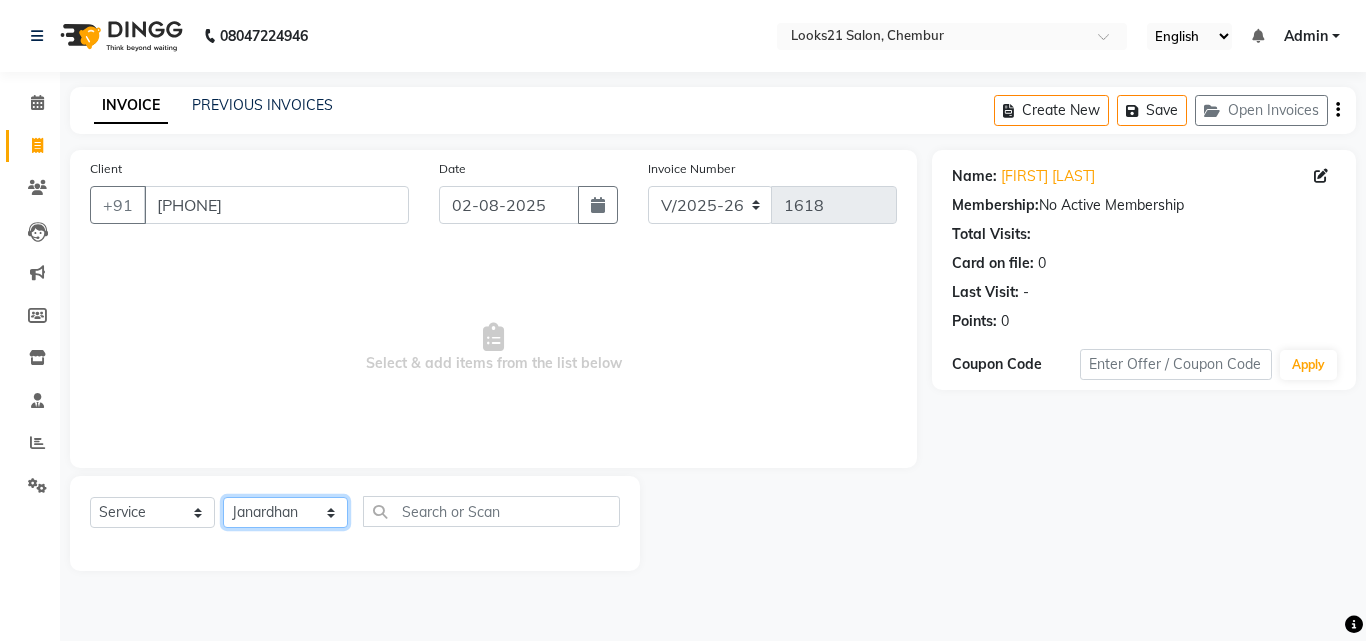 click on "Select Stylist Anwar Danish Janardhan LOOKS 21  sabiya khan Sajeda Siddiqui Samiksha Shakil Sharif Ahmed Shraddha Vaishali" 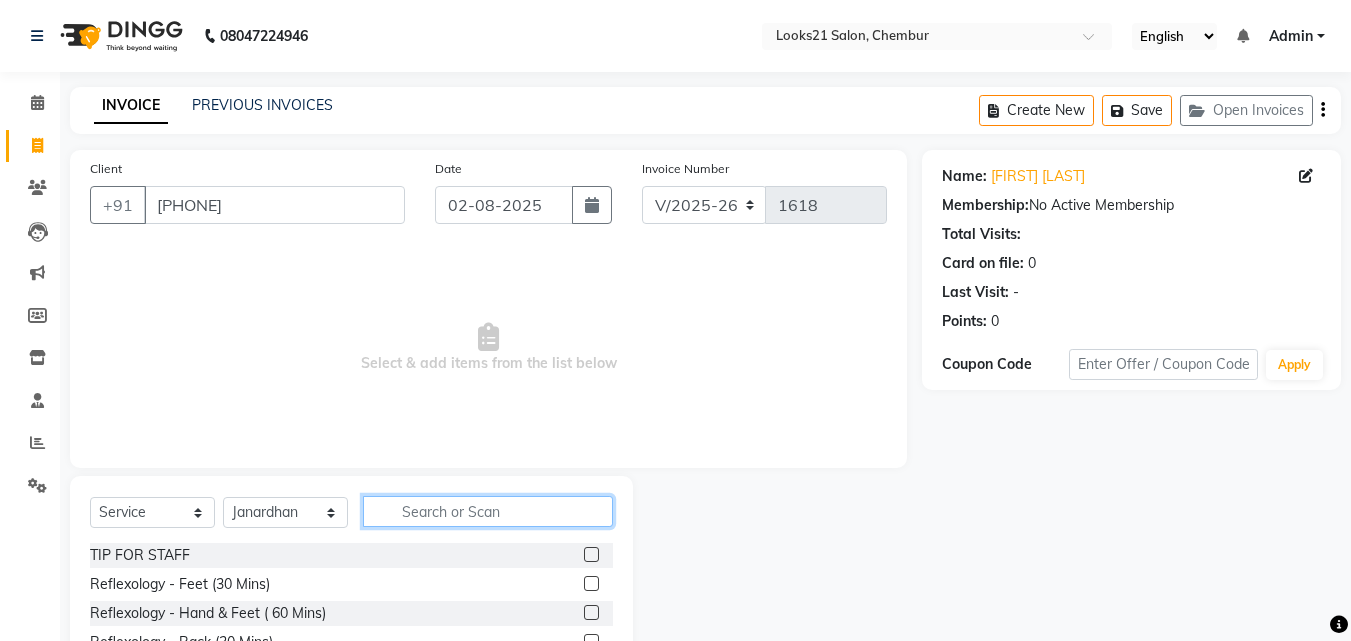click 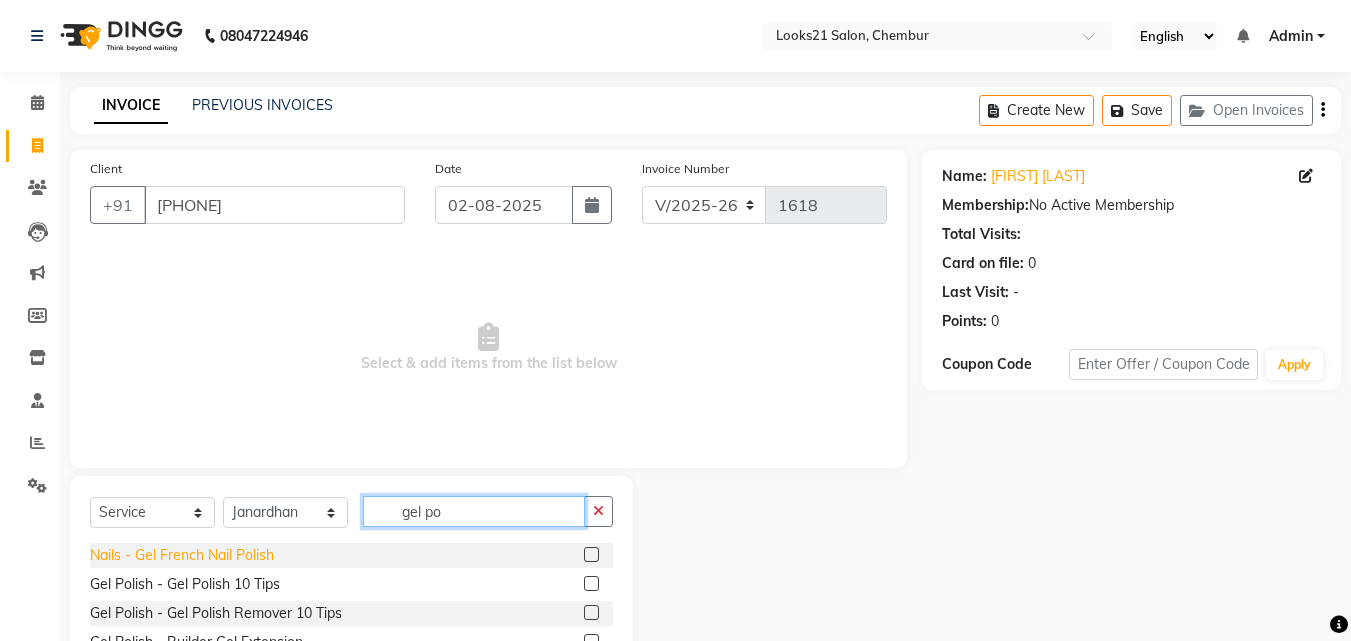 type on "gel po" 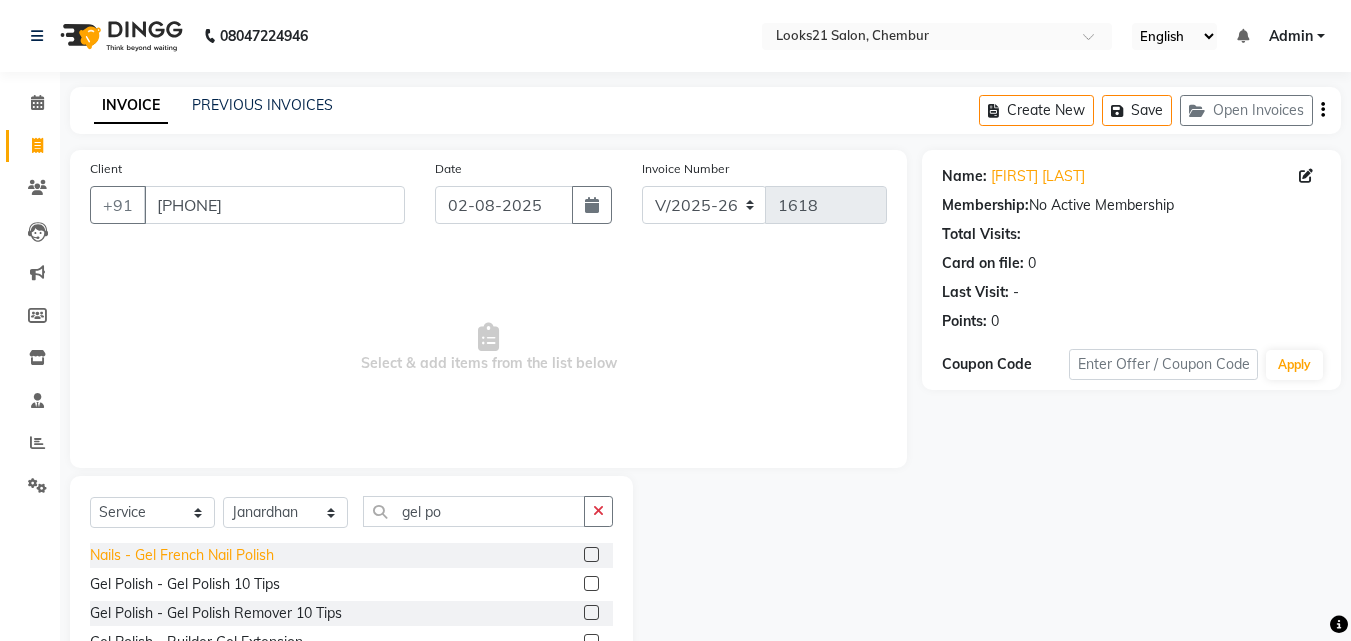 click on "Nails  - Gel French Nail Polish" 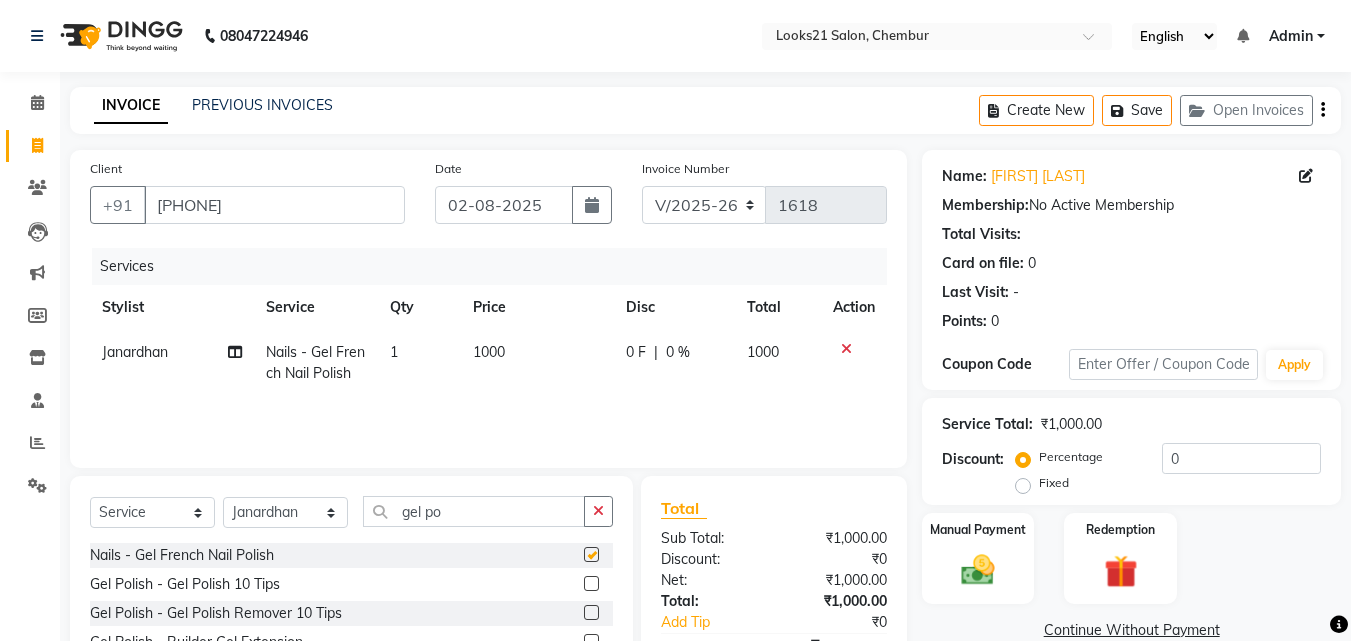 checkbox on "false" 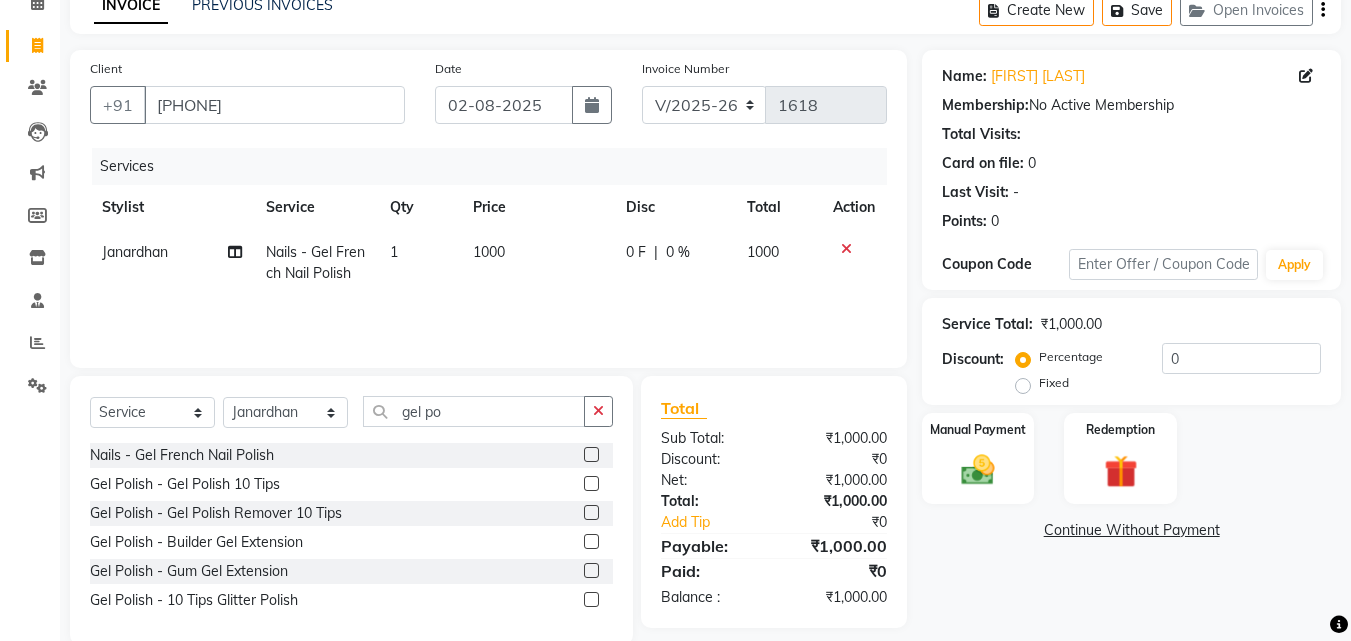 scroll, scrollTop: 134, scrollLeft: 0, axis: vertical 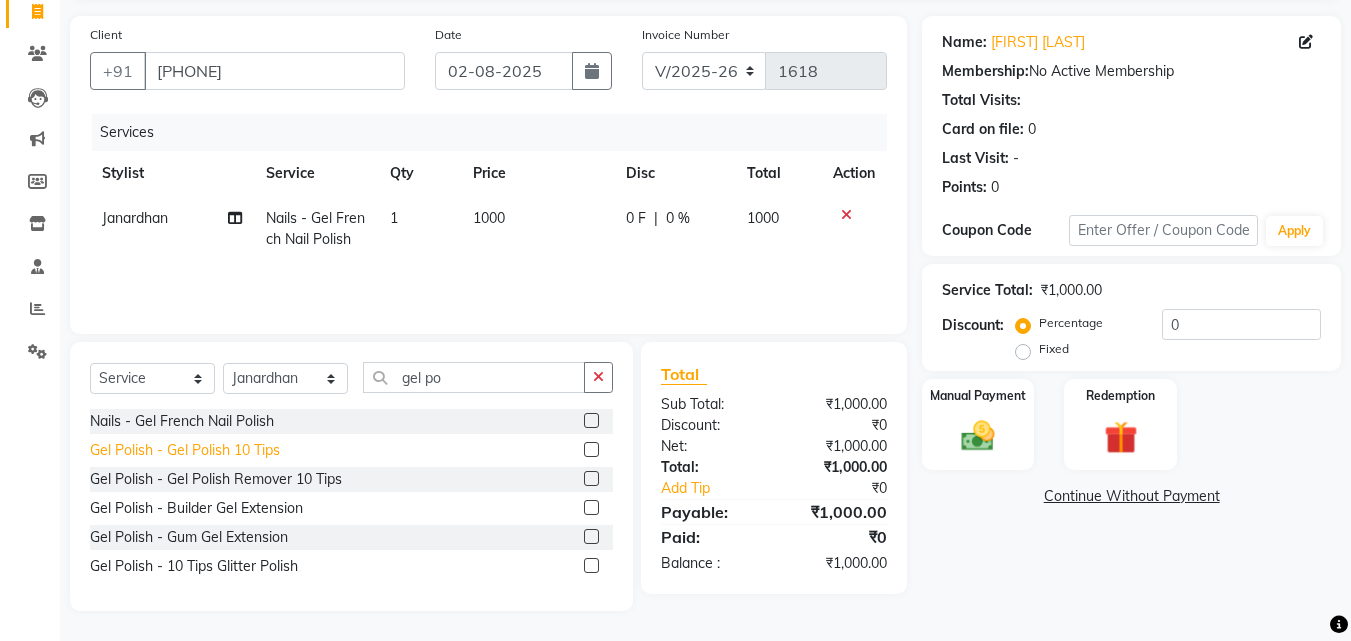 click on "Gel Polish  - Gel Polish 10 Tips" 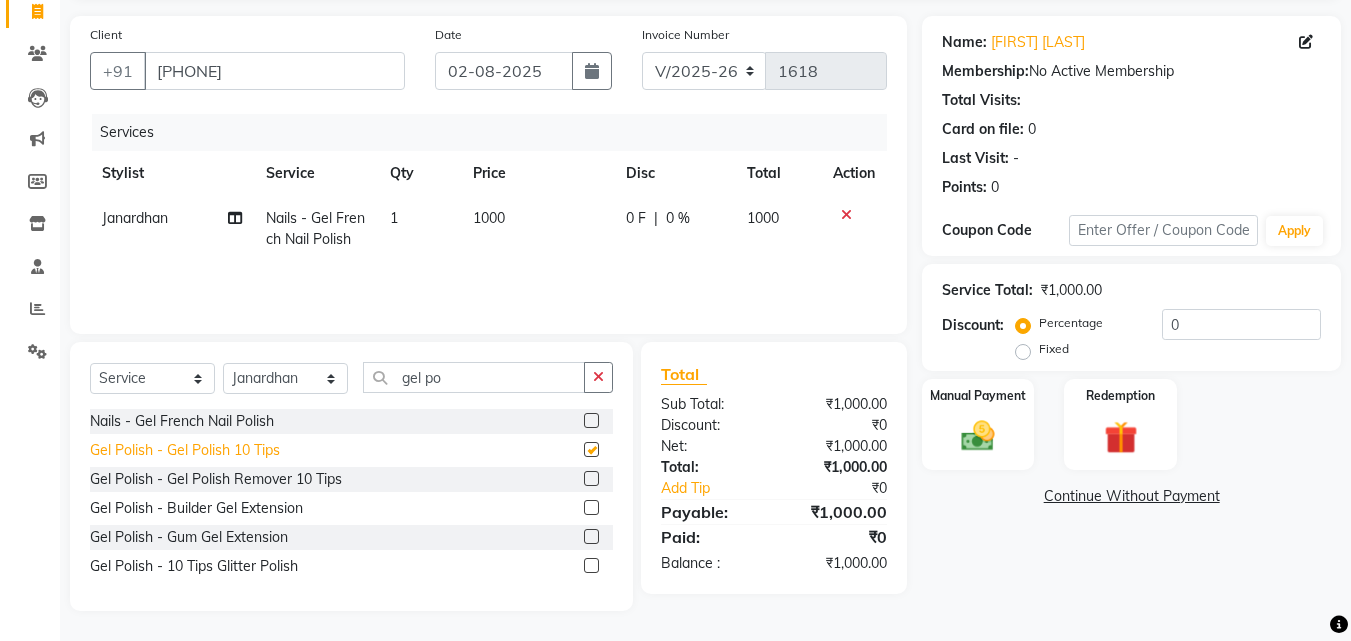 checkbox on "false" 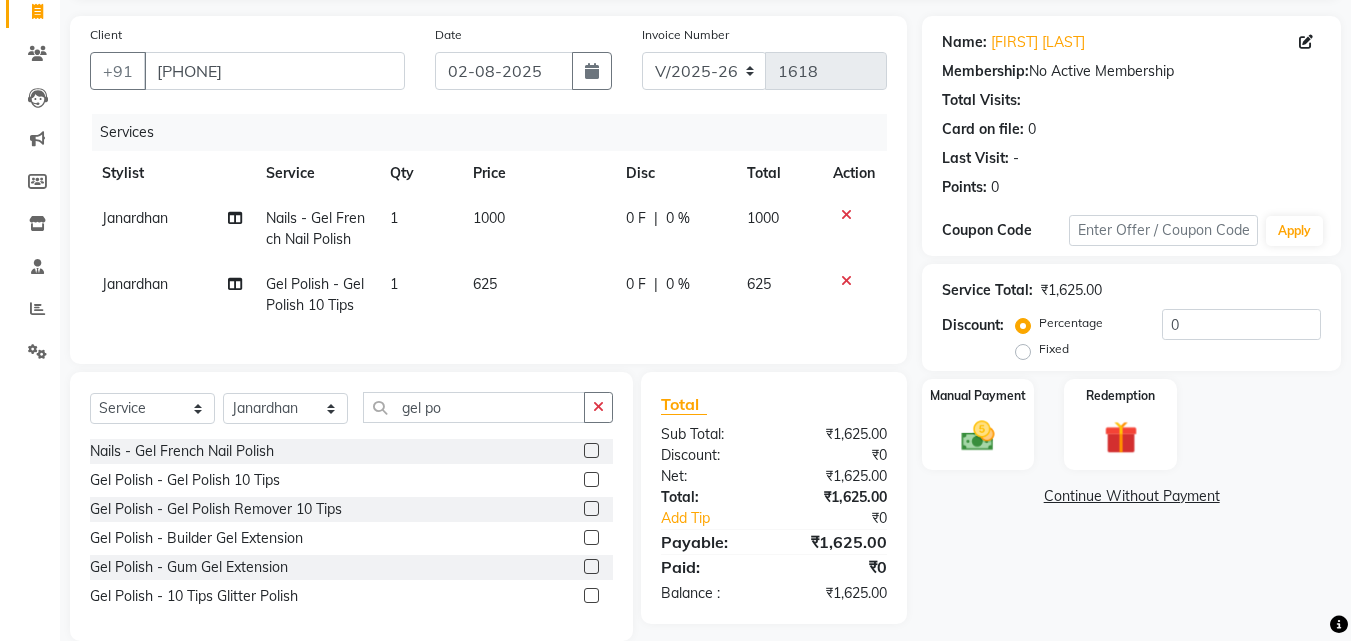 scroll, scrollTop: 179, scrollLeft: 0, axis: vertical 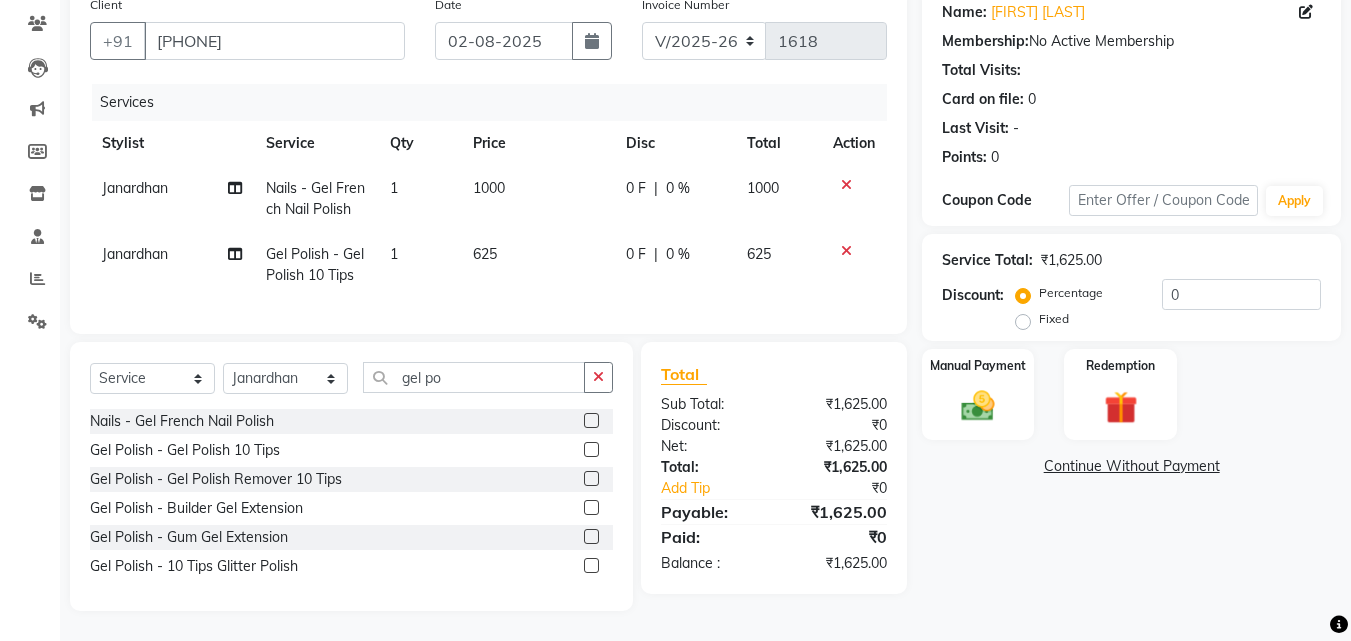 click 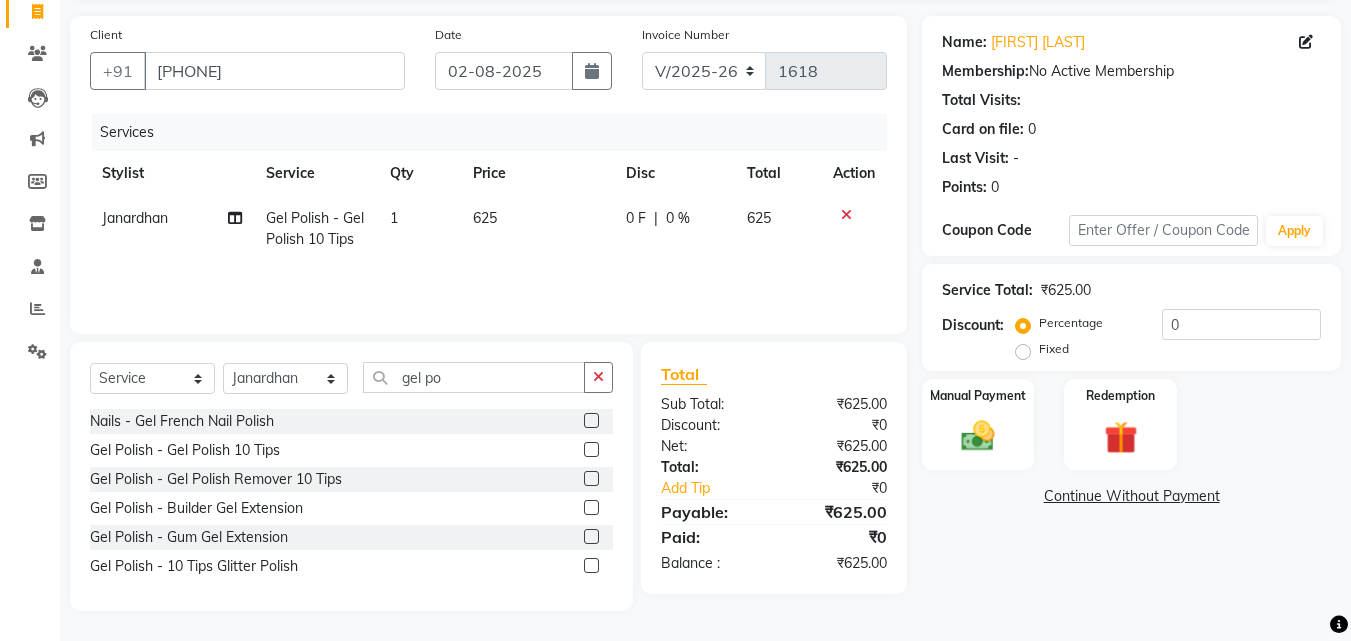 scroll, scrollTop: 134, scrollLeft: 0, axis: vertical 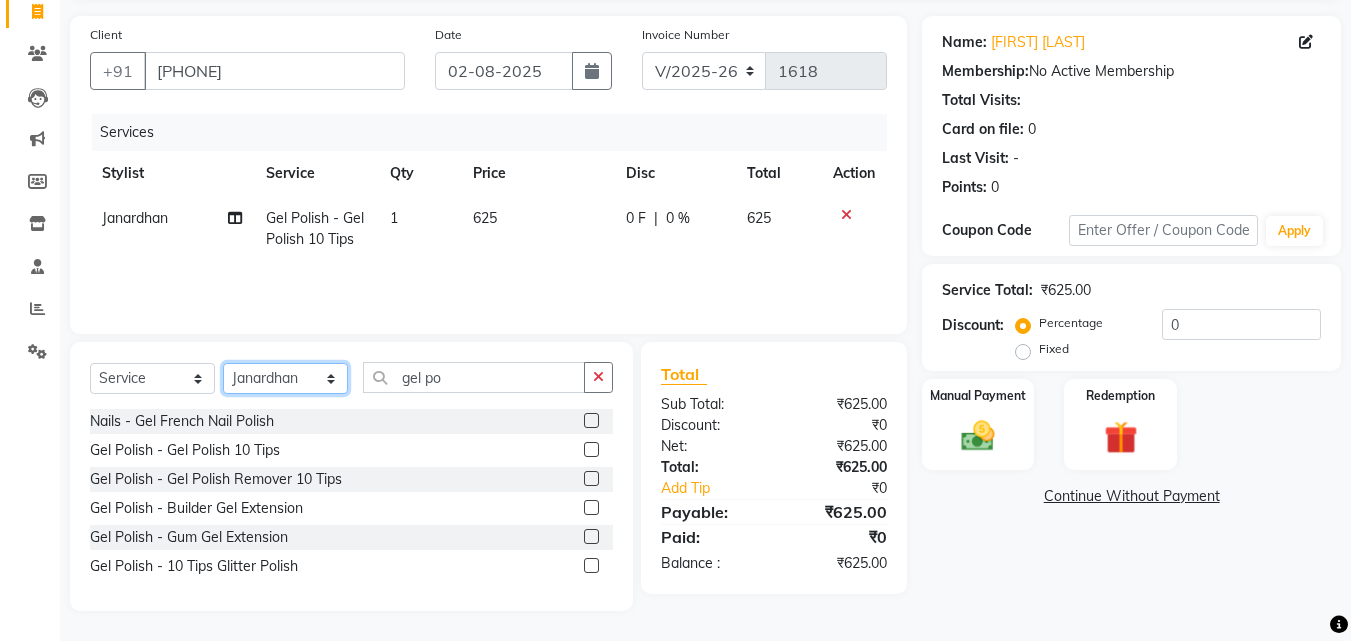 click on "Select Stylist Anwar Danish Janardhan LOOKS 21  sabiya khan Sajeda Siddiqui Samiksha Shakil Sharif Ahmed Shraddha Vaishali" 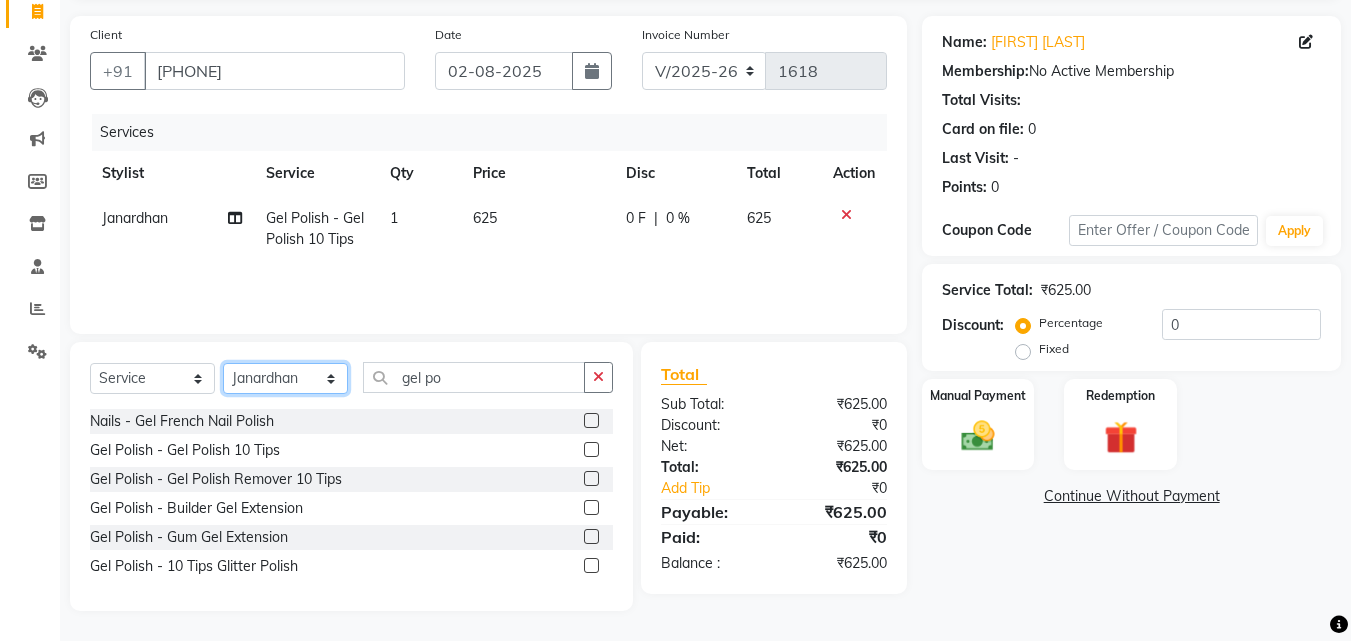select on "13886" 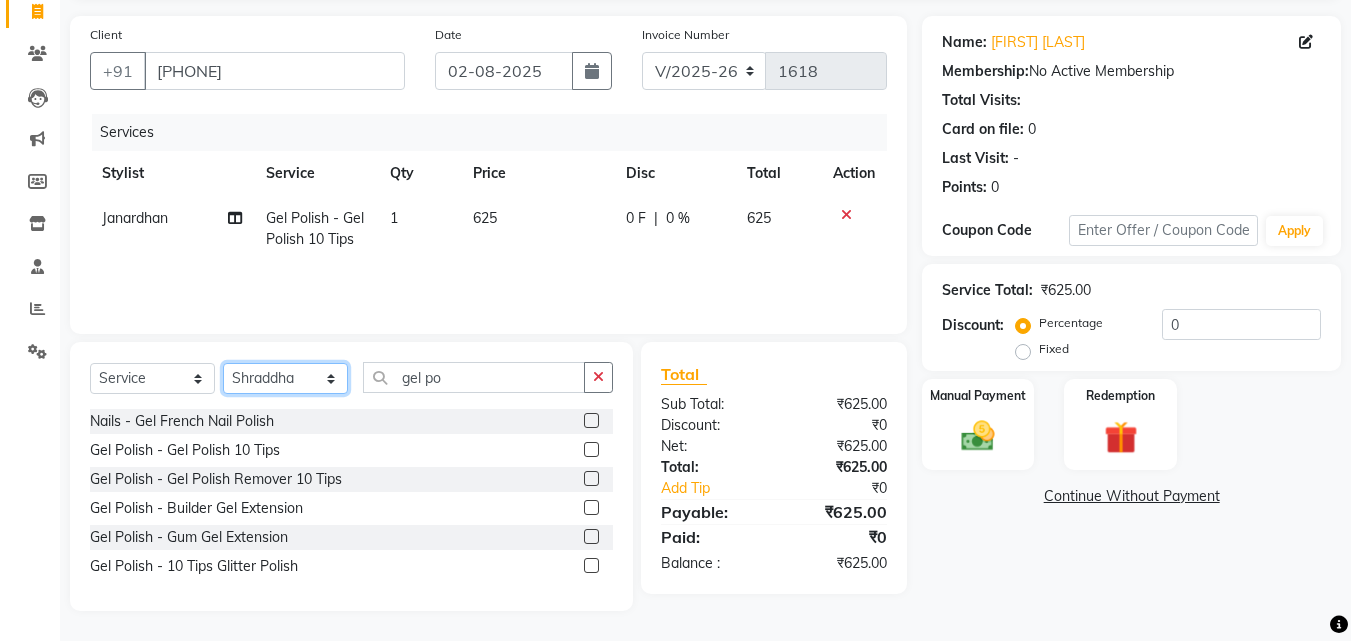 click on "Select Stylist Anwar Danish Janardhan LOOKS 21  sabiya khan Sajeda Siddiqui Samiksha Shakil Sharif Ahmed Shraddha Vaishali" 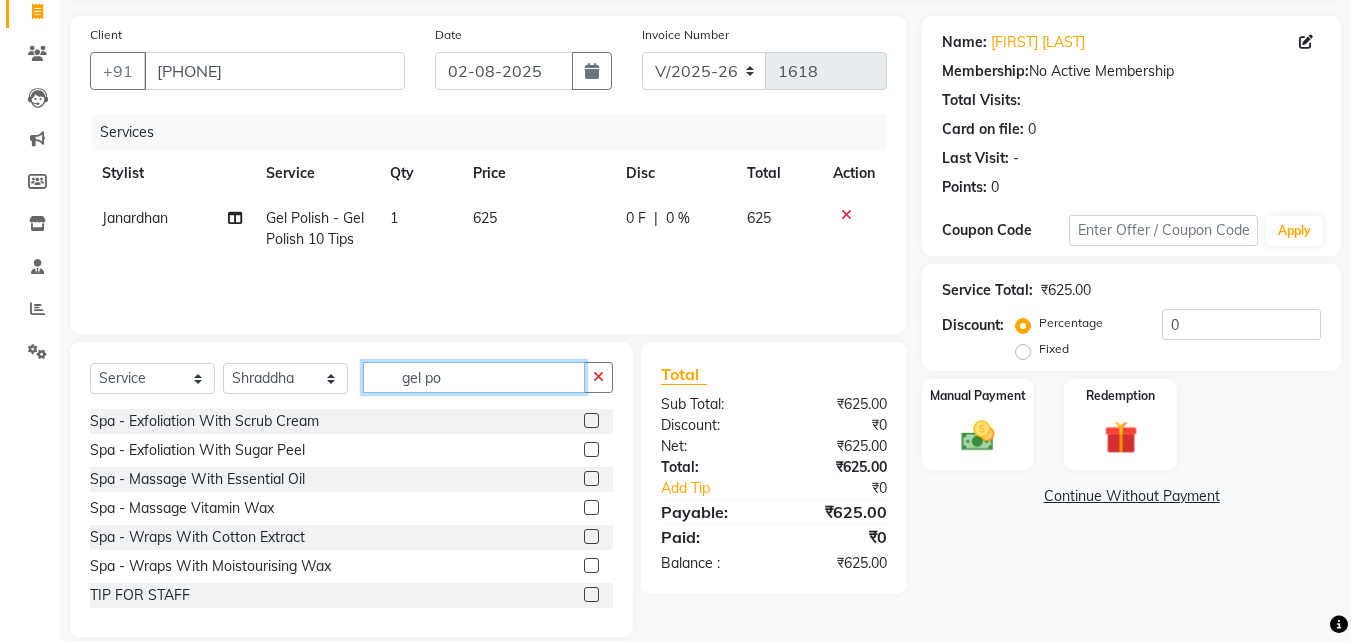 click on "gel po" 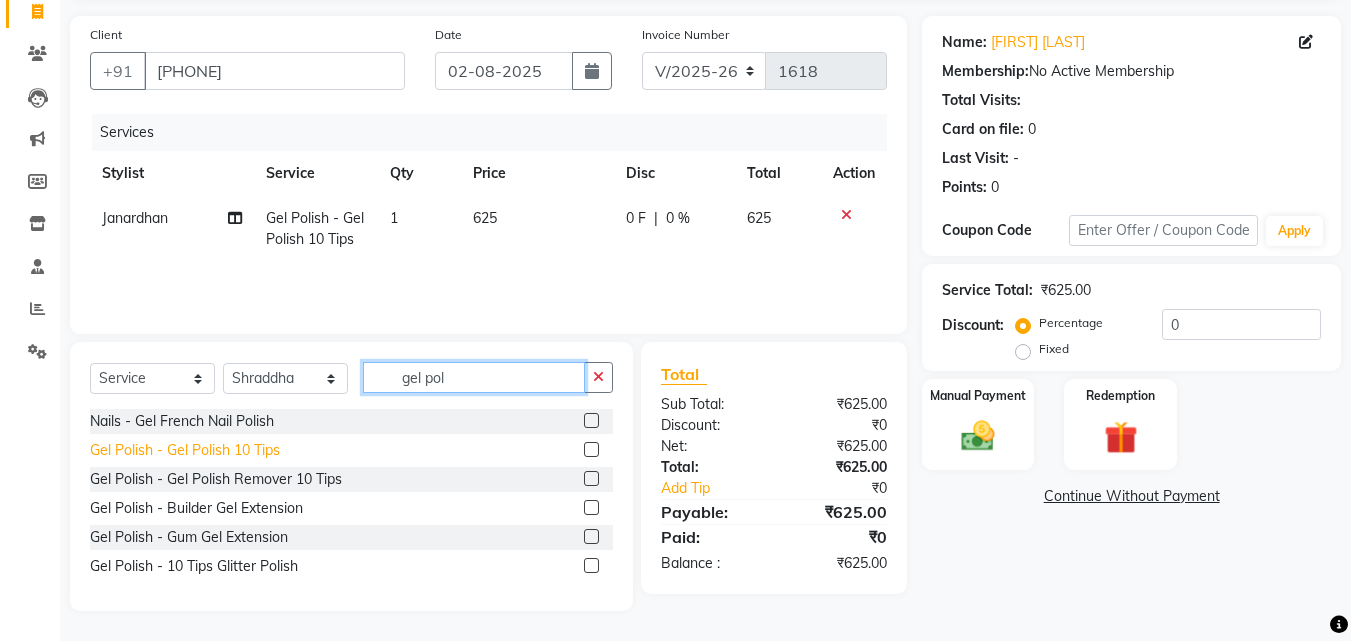 type on "gel pol" 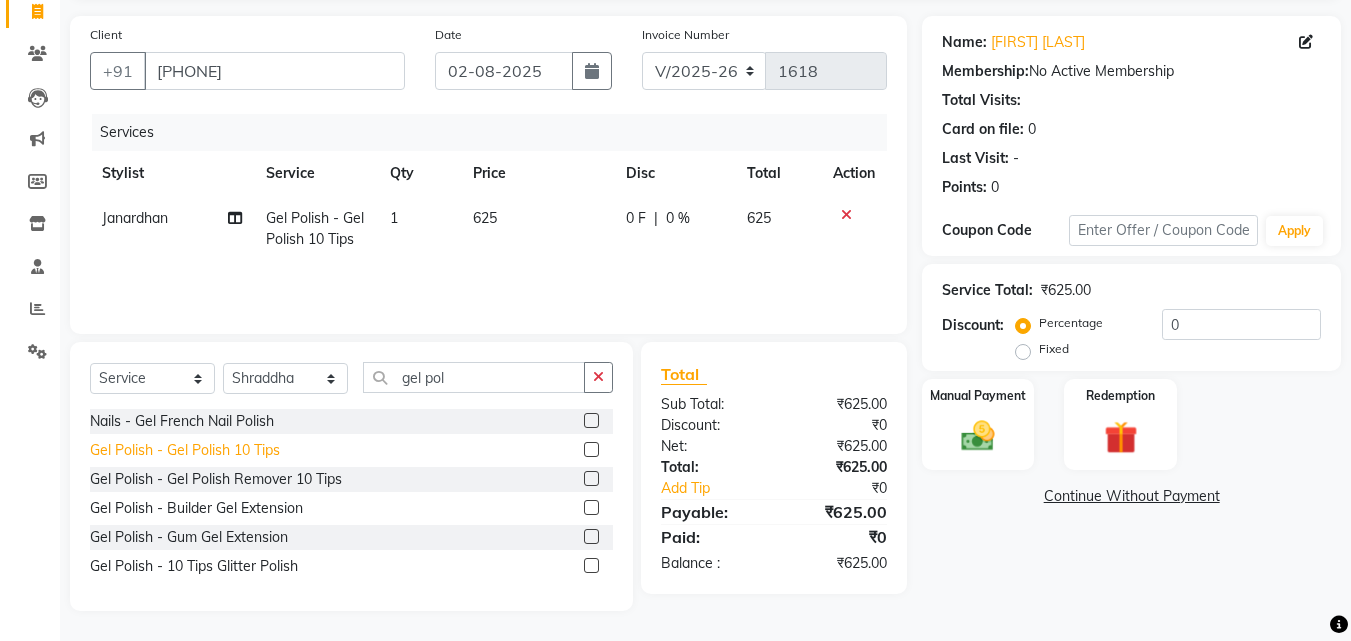 click on "Gel Polish  - Gel Polish 10 Tips" 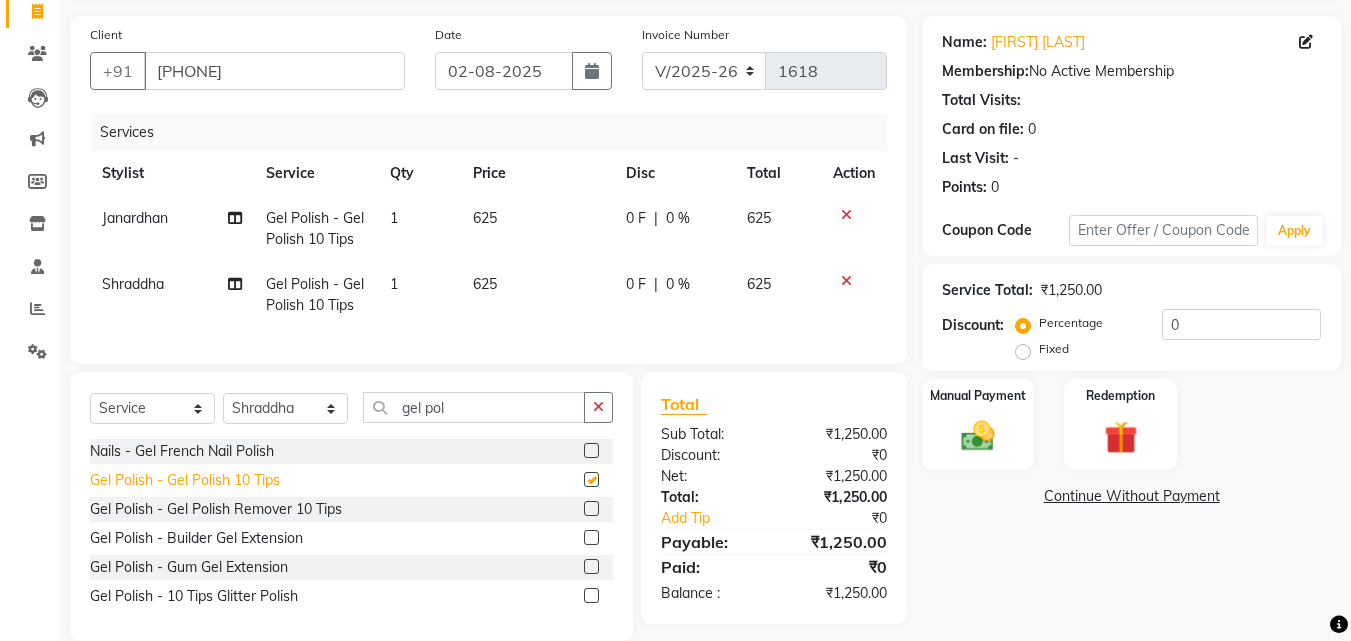 checkbox on "false" 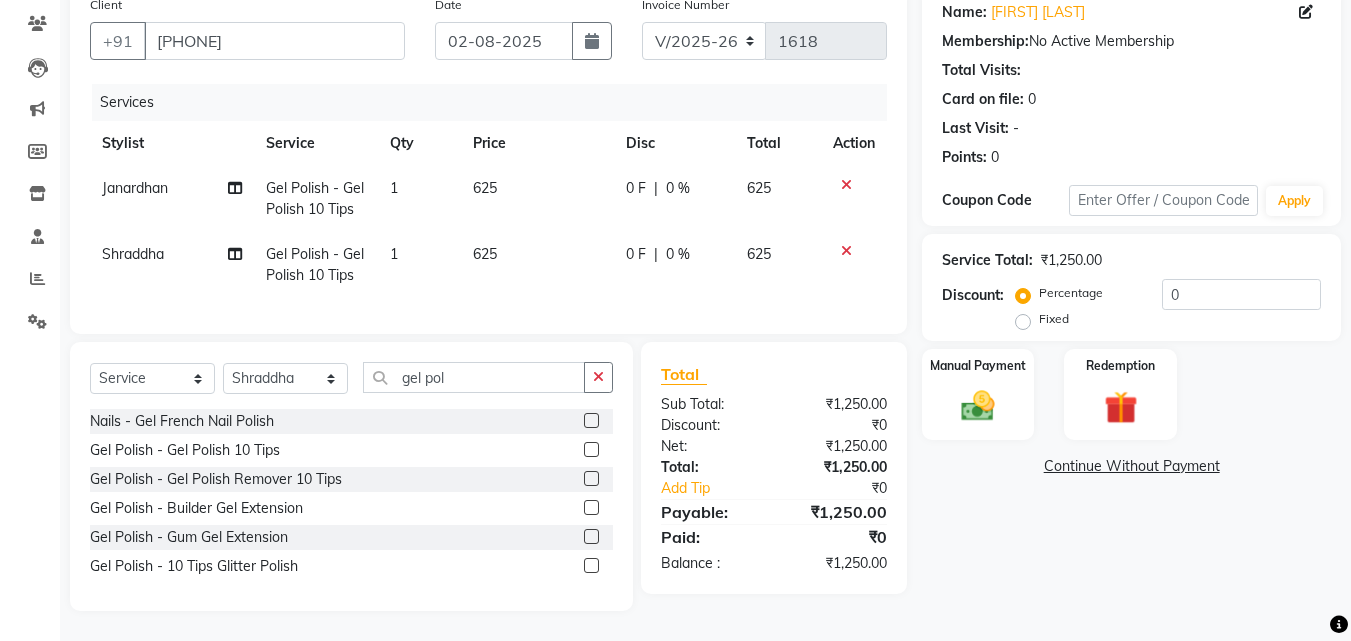 scroll, scrollTop: 179, scrollLeft: 0, axis: vertical 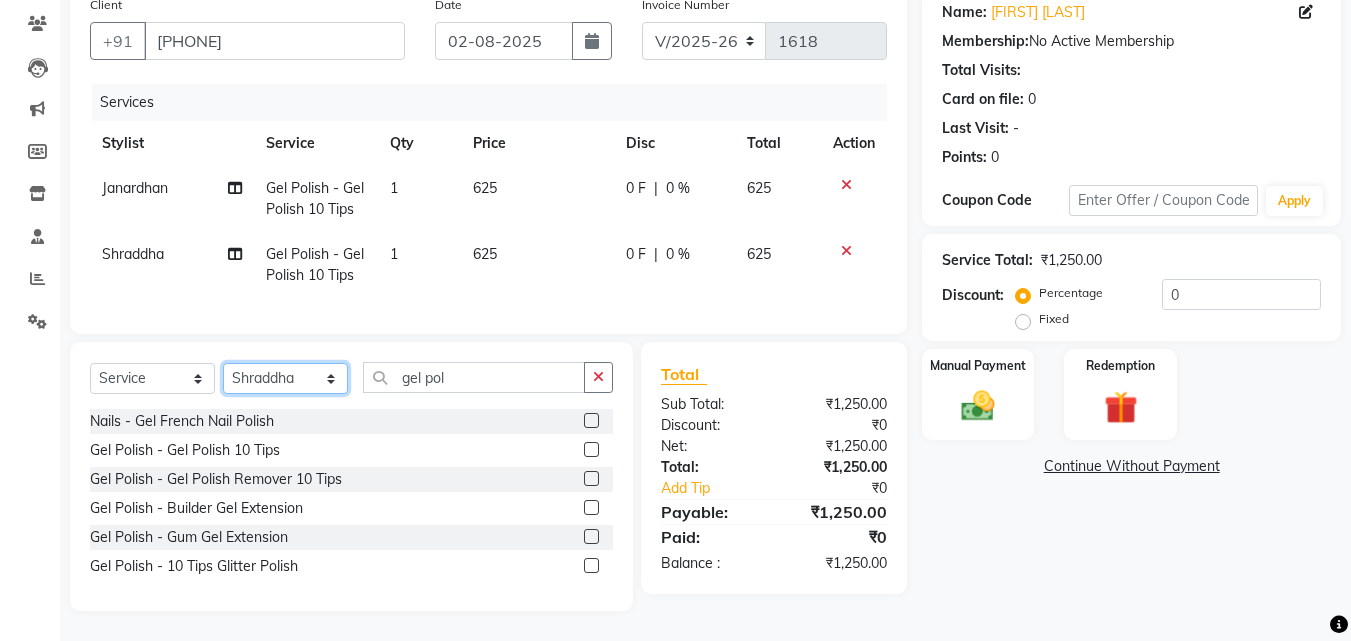 click on "Select Stylist Anwar Danish Janardhan LOOKS 21  sabiya khan Sajeda Siddiqui Samiksha Shakil Sharif Ahmed Shraddha Vaishali" 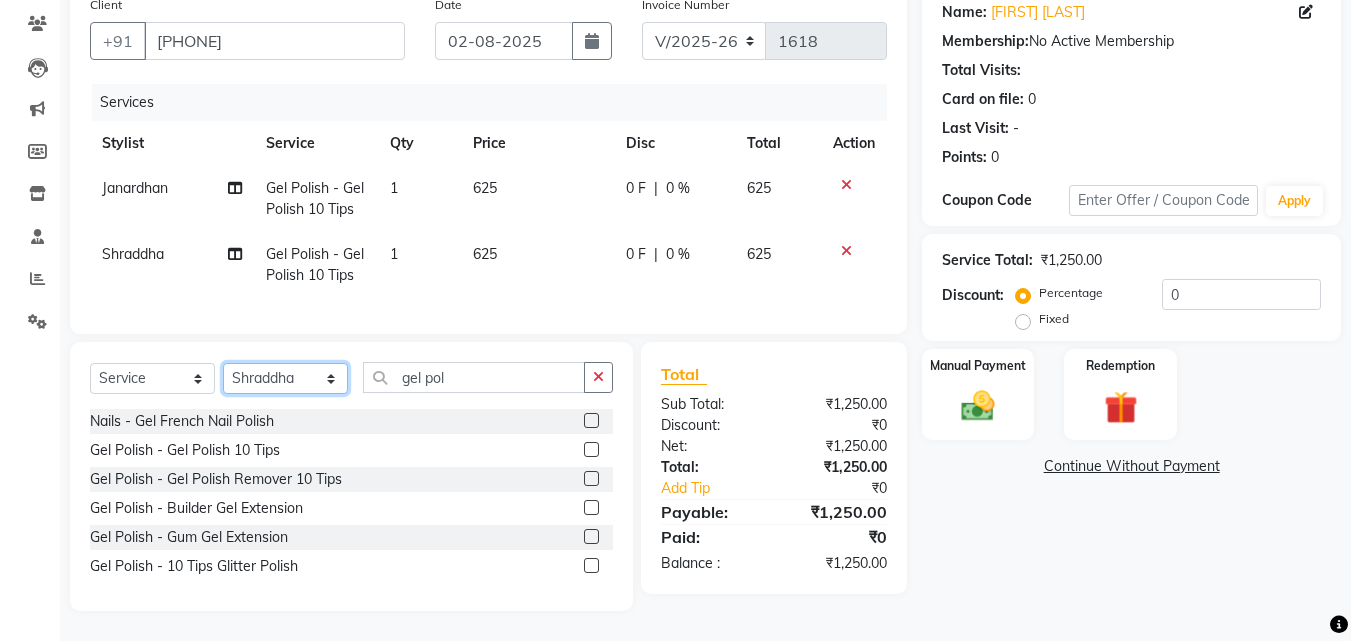 select on "13885" 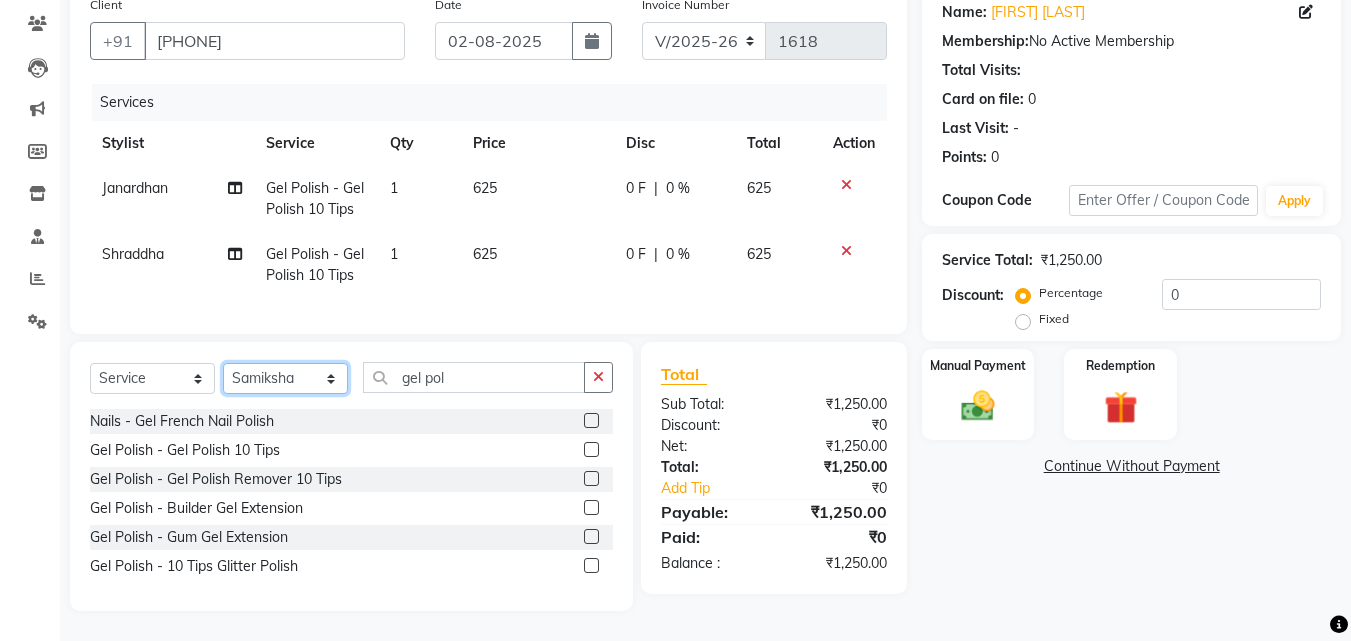 click on "Select Stylist Anwar Danish Janardhan LOOKS 21  sabiya khan Sajeda Siddiqui Samiksha Shakil Sharif Ahmed Shraddha Vaishali" 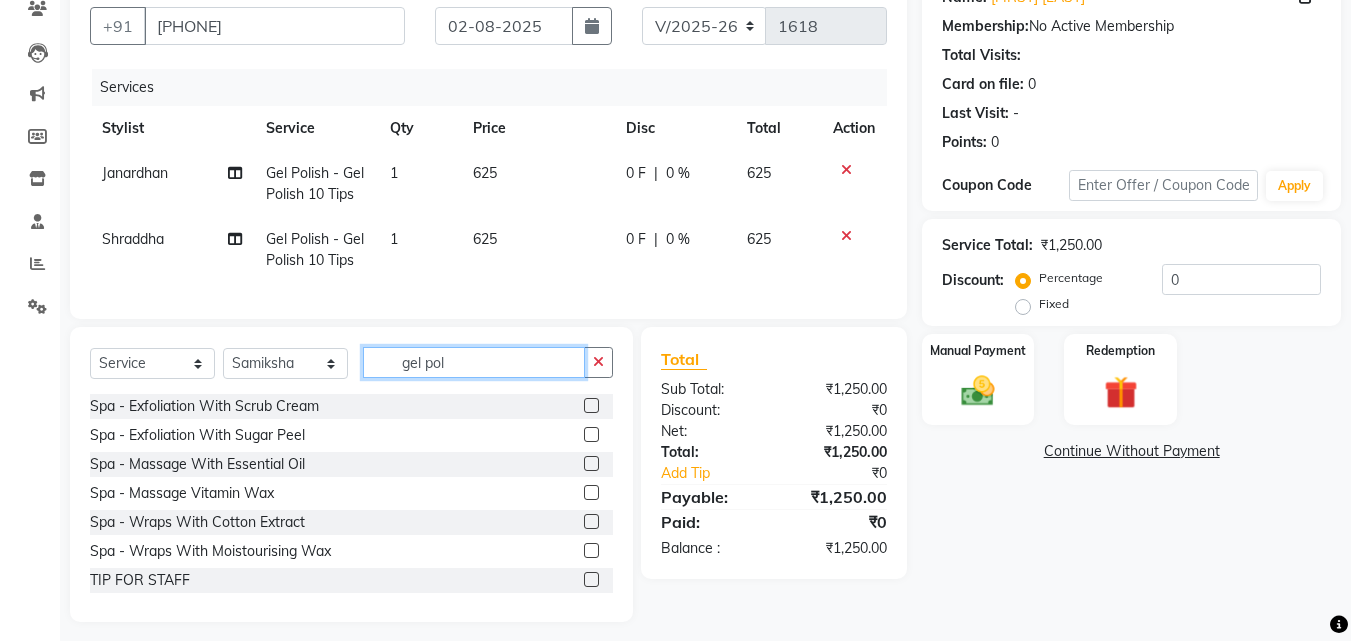click on "gel pol" 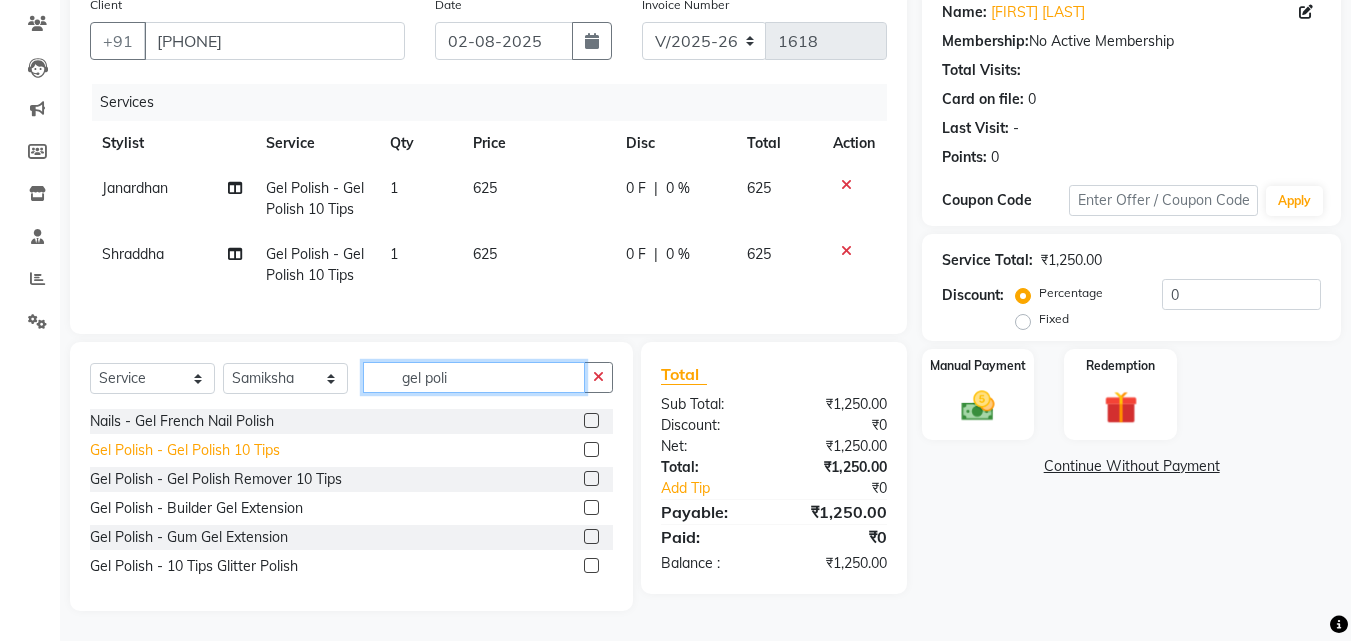 type on "gel poli" 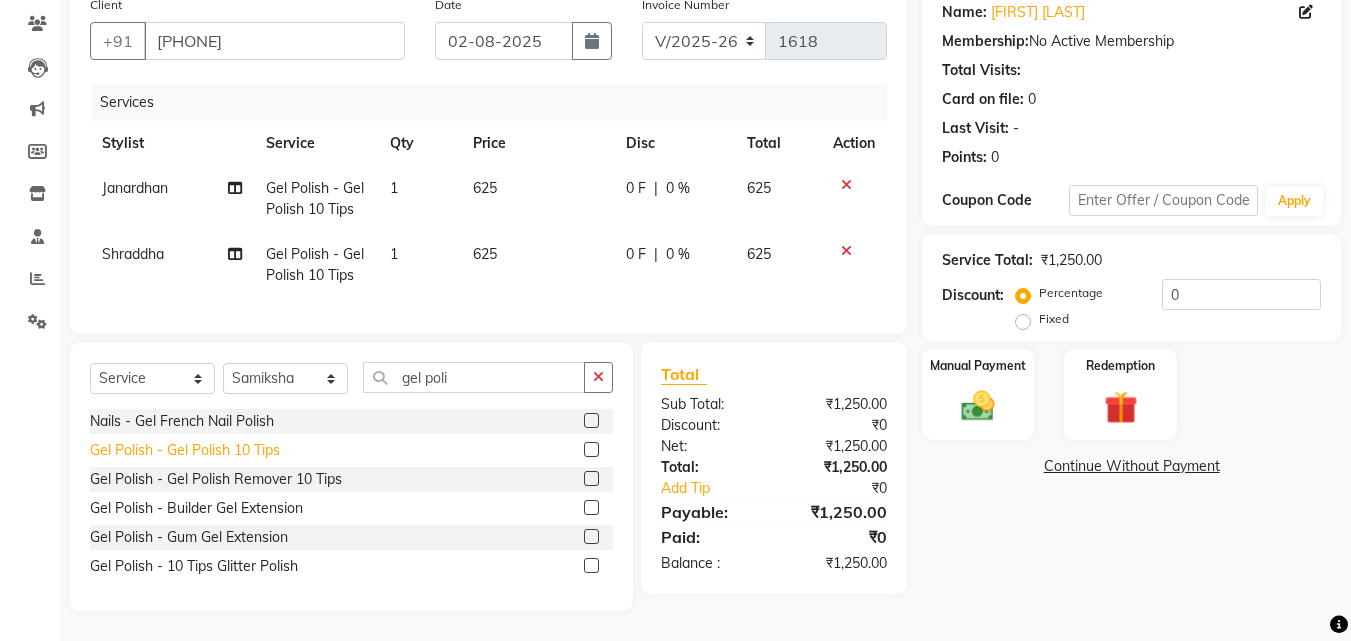 click on "Gel Polish  - Gel Polish 10 Tips" 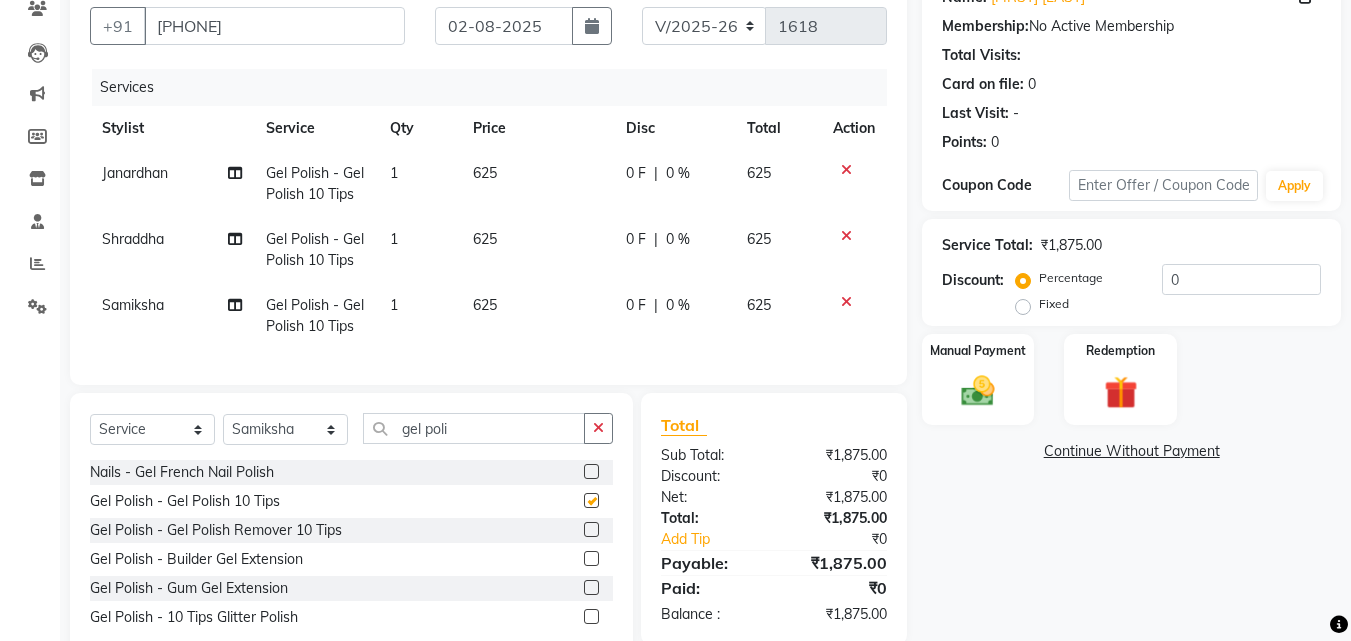 checkbox on "false" 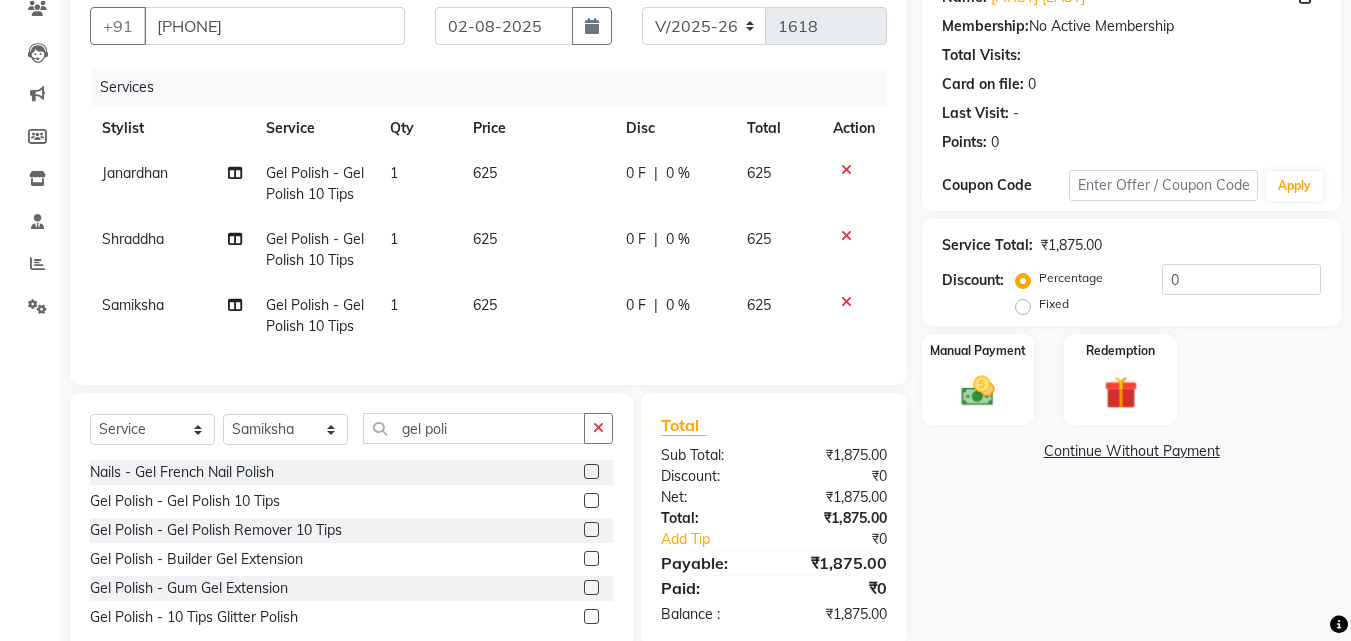 click on "1" 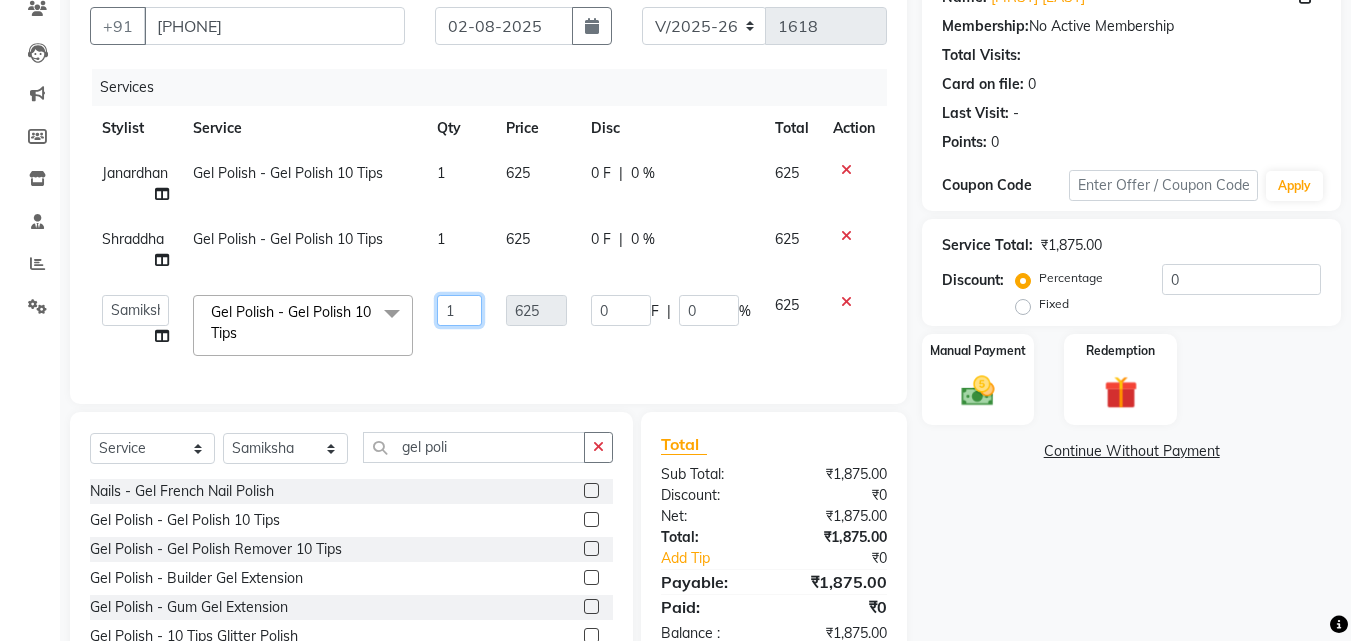 drag, startPoint x: 472, startPoint y: 303, endPoint x: 390, endPoint y: 300, distance: 82.05486 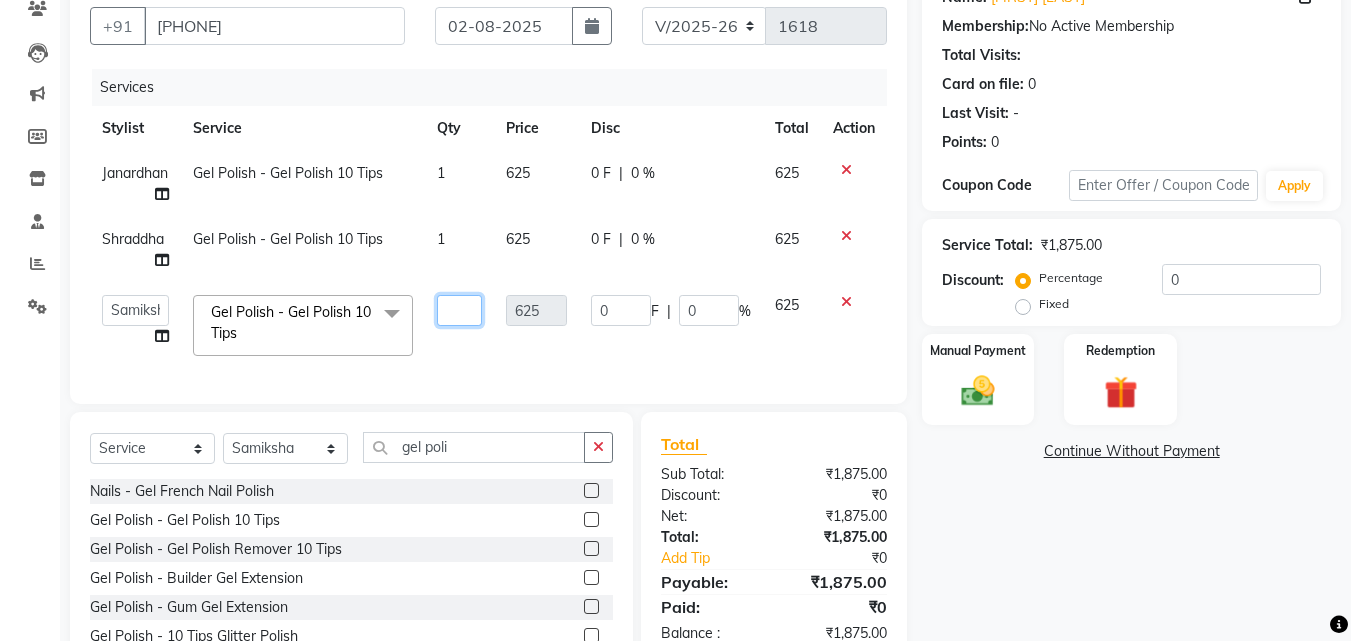 type on "2" 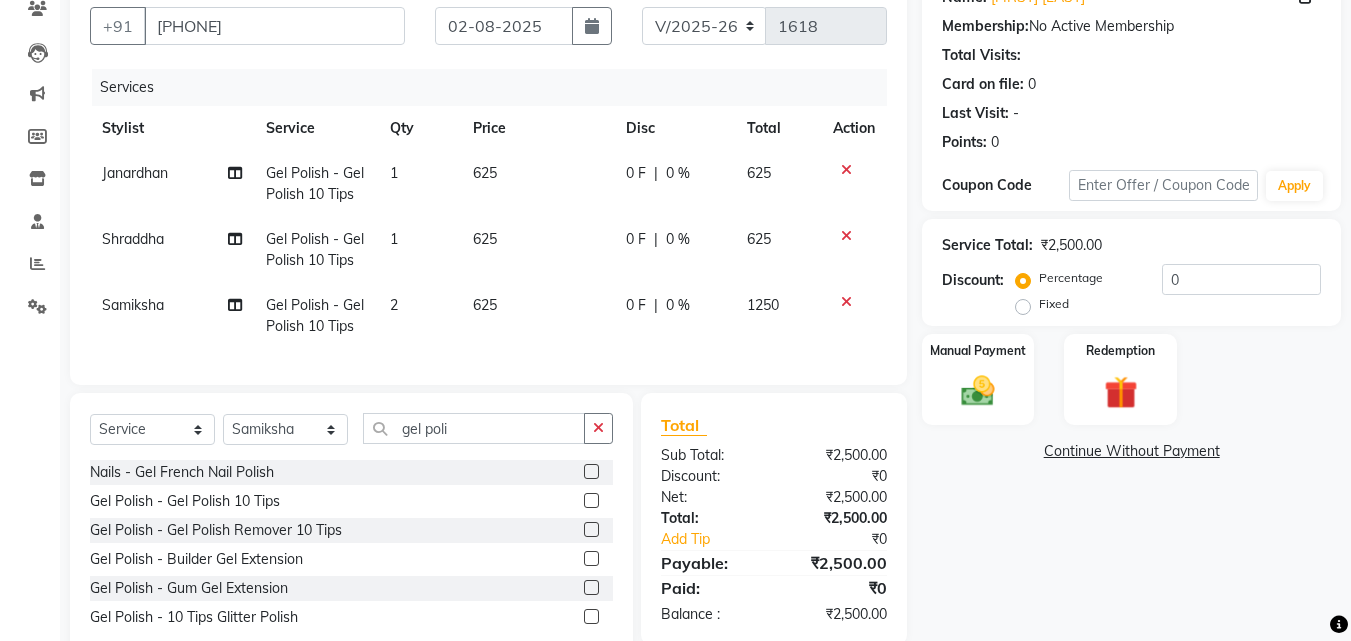 click on "2" 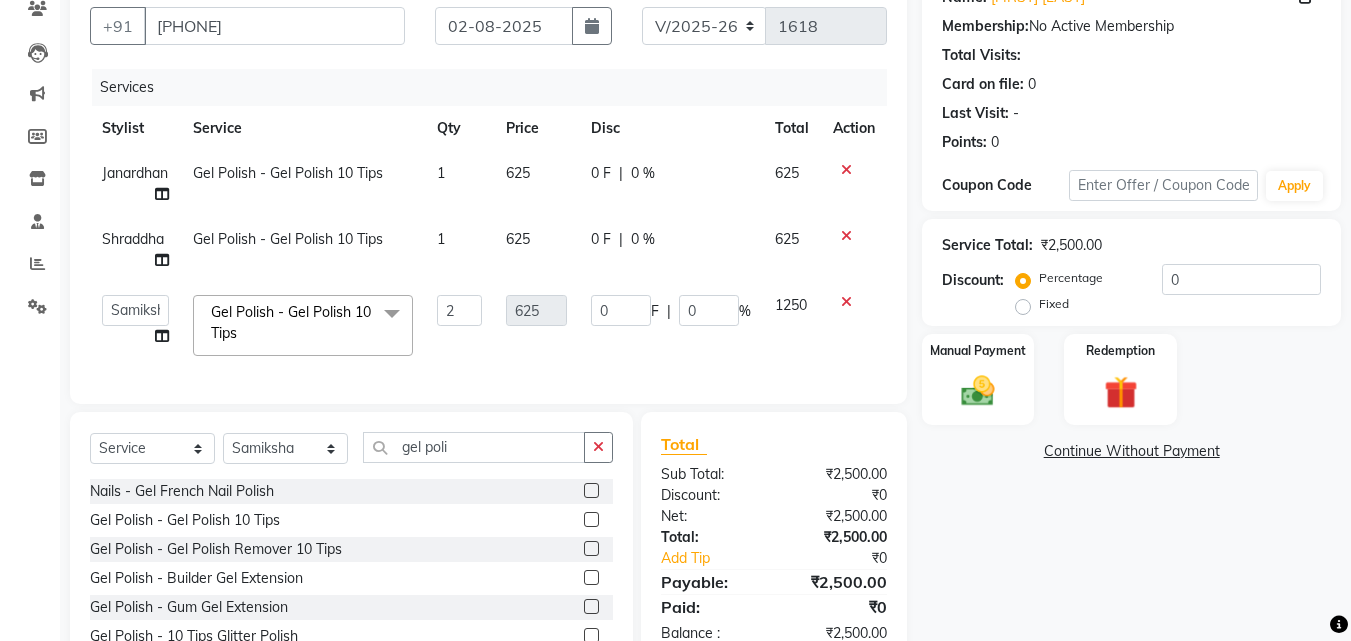scroll, scrollTop: 264, scrollLeft: 0, axis: vertical 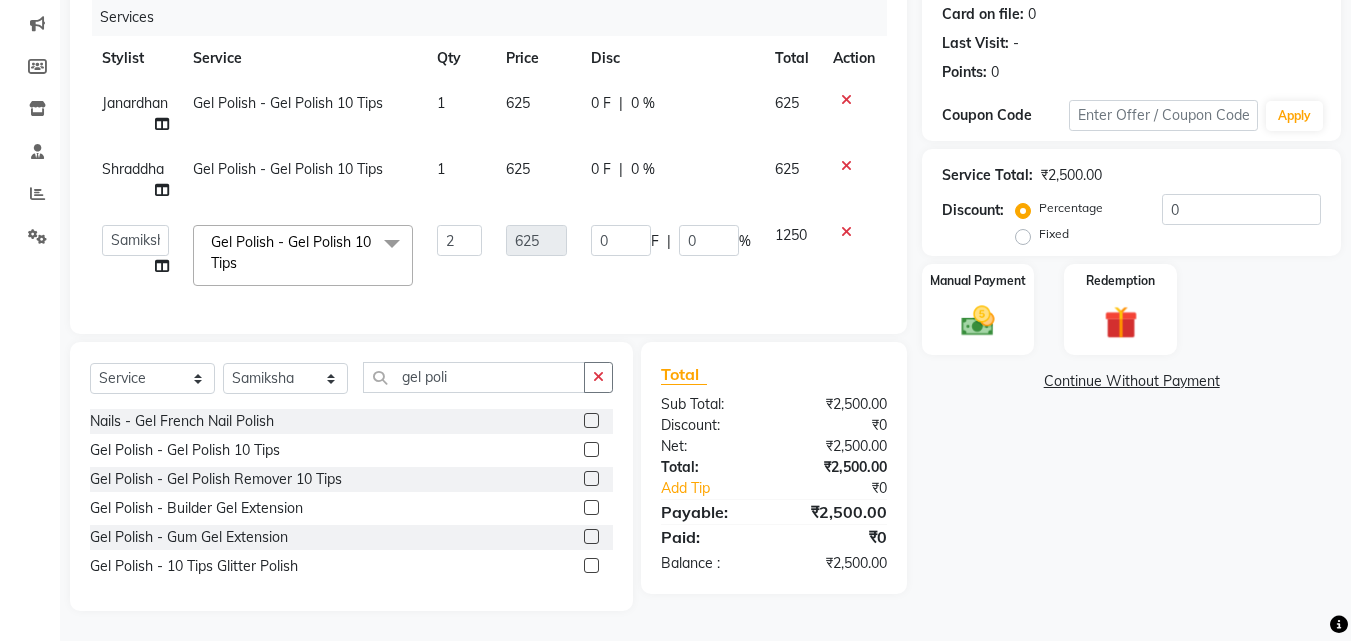 click on "625" 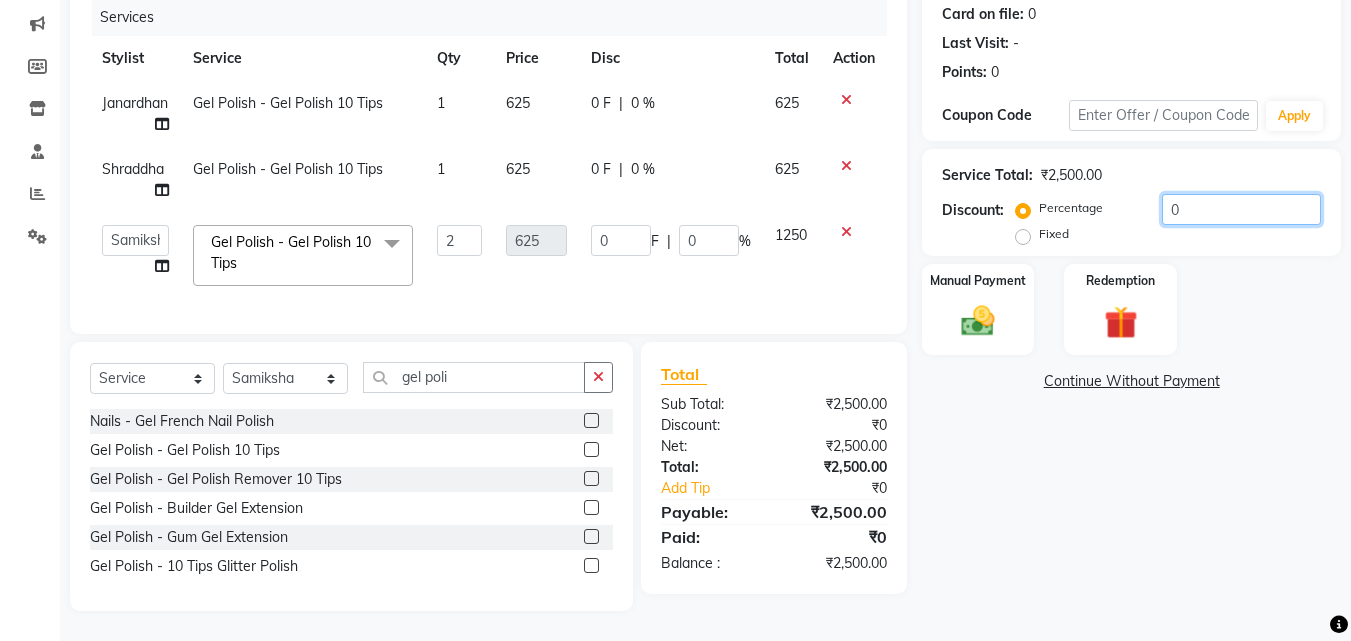drag, startPoint x: 1250, startPoint y: 199, endPoint x: 1077, endPoint y: 193, distance: 173.10402 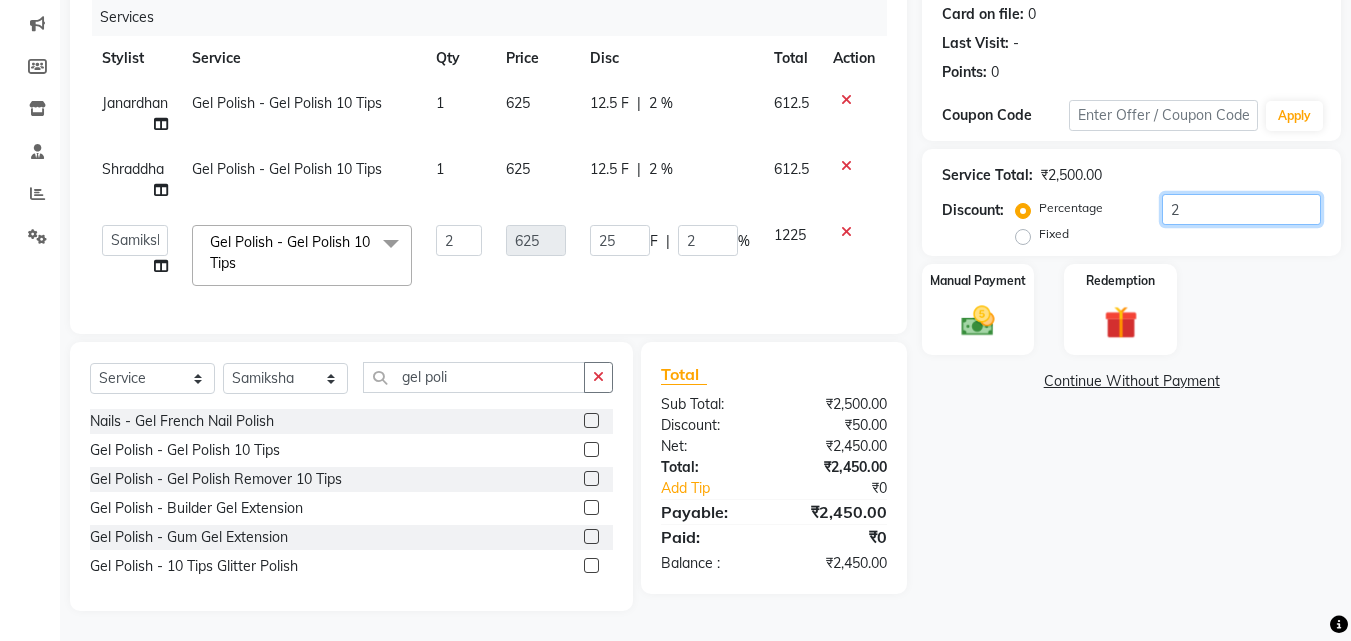 type on "20" 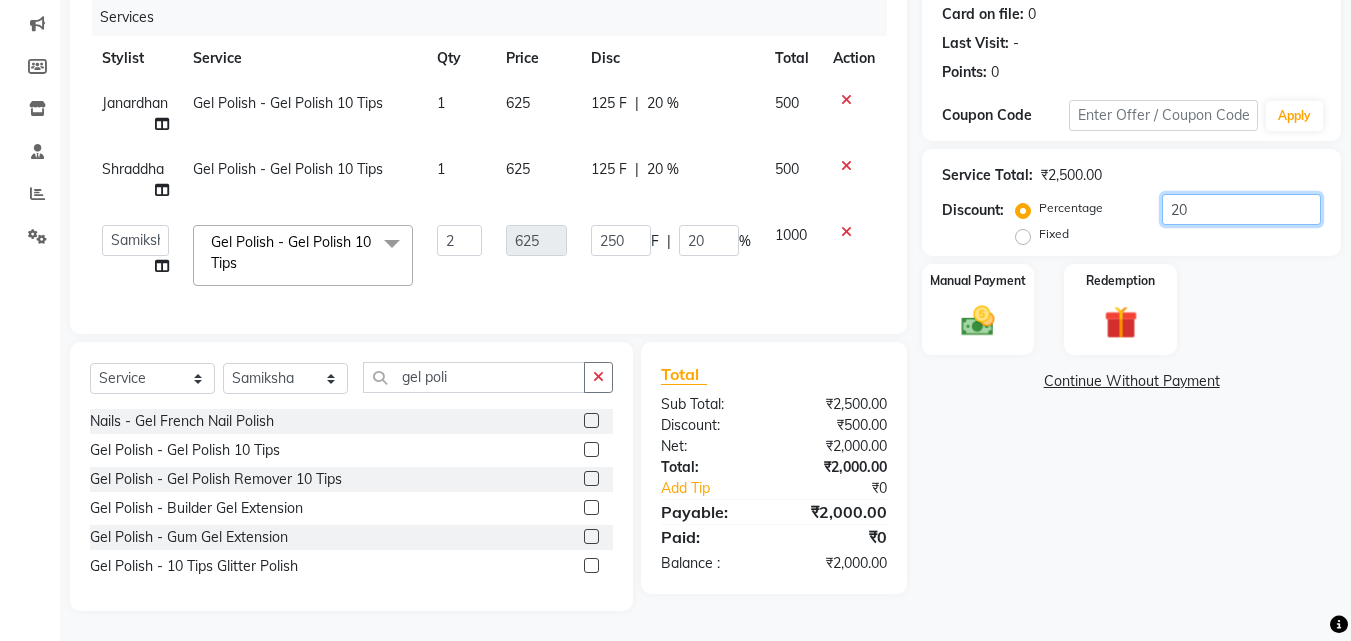 type on "20" 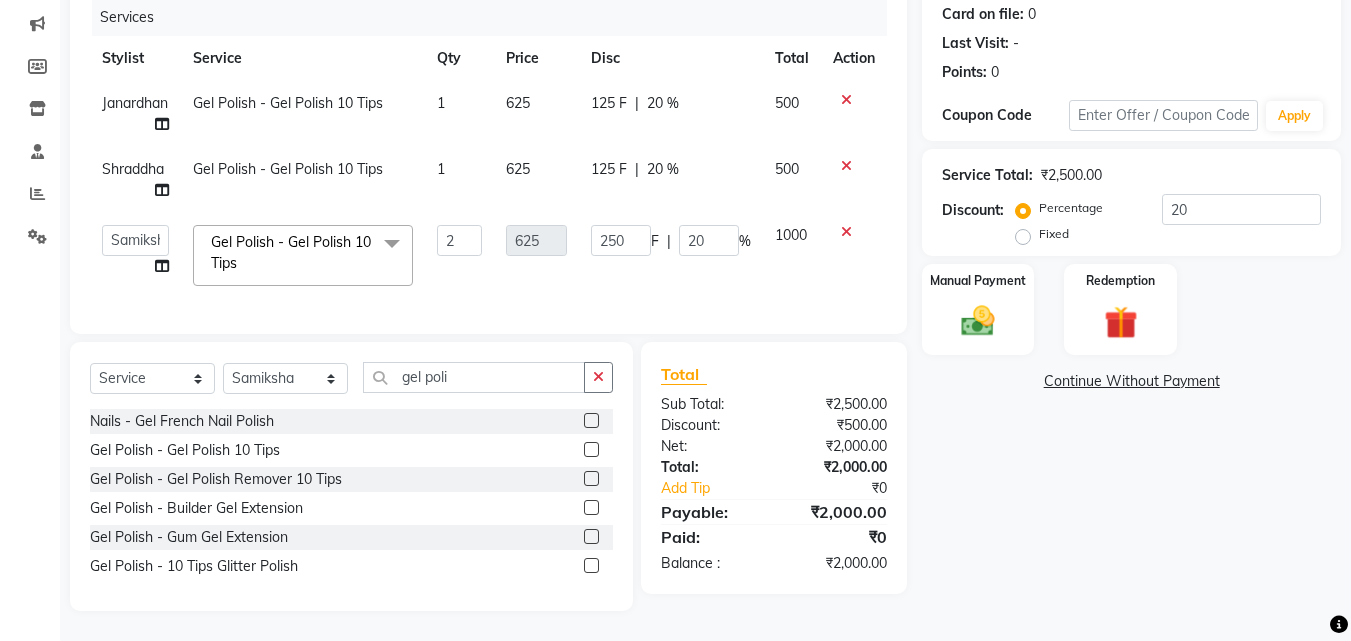 click on "2" 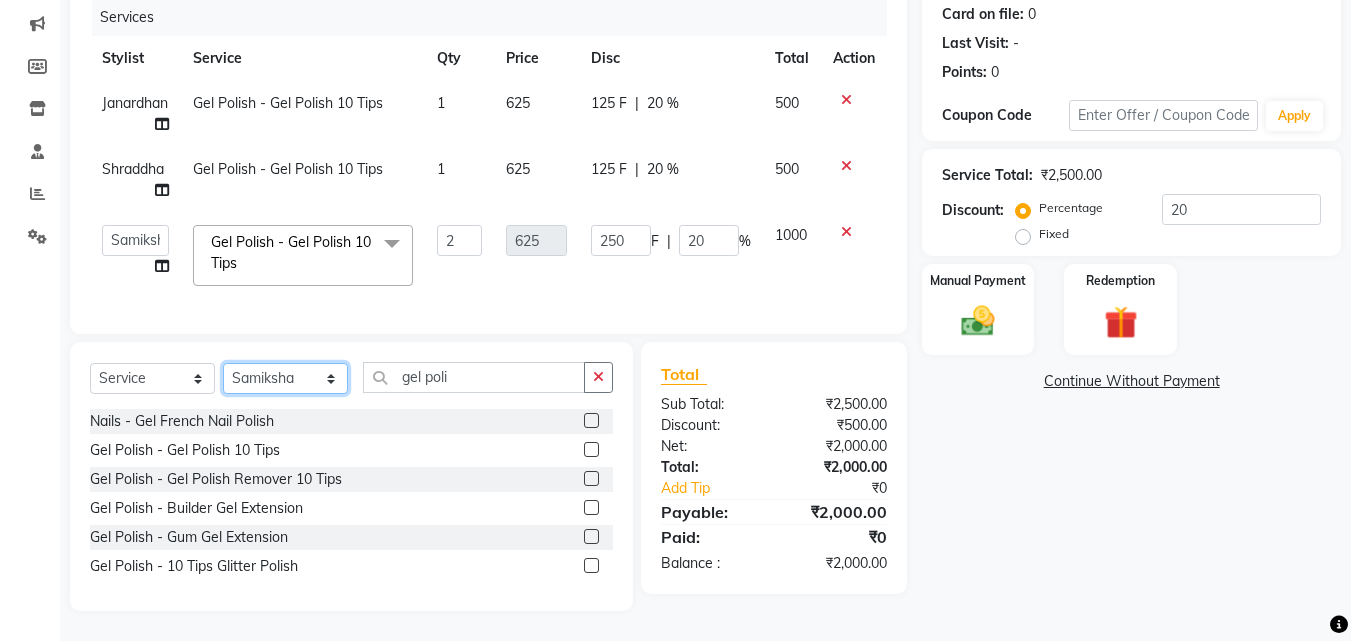 click on "Select Stylist Anwar Danish Janardhan LOOKS 21  sabiya khan Sajeda Siddiqui Samiksha Shakil Sharif Ahmed Shraddha Vaishali" 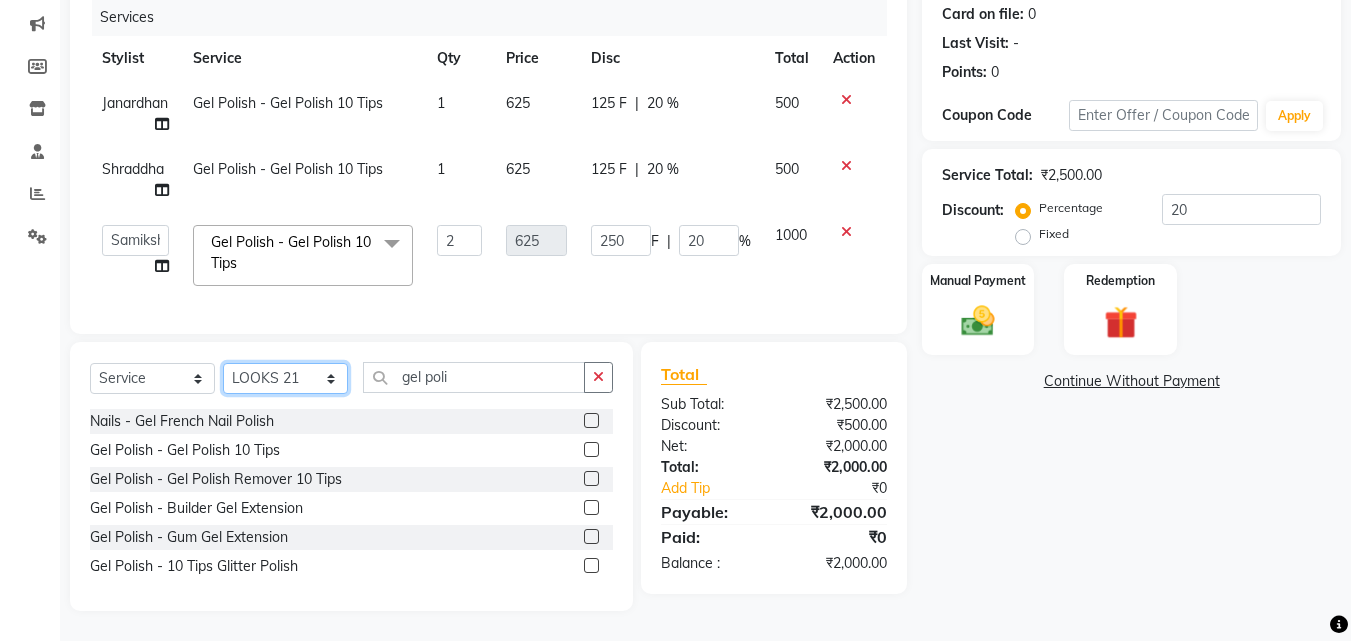 click on "Select Stylist Anwar Danish Janardhan LOOKS 21  sabiya khan Sajeda Siddiqui Samiksha Shakil Sharif Ahmed Shraddha Vaishali" 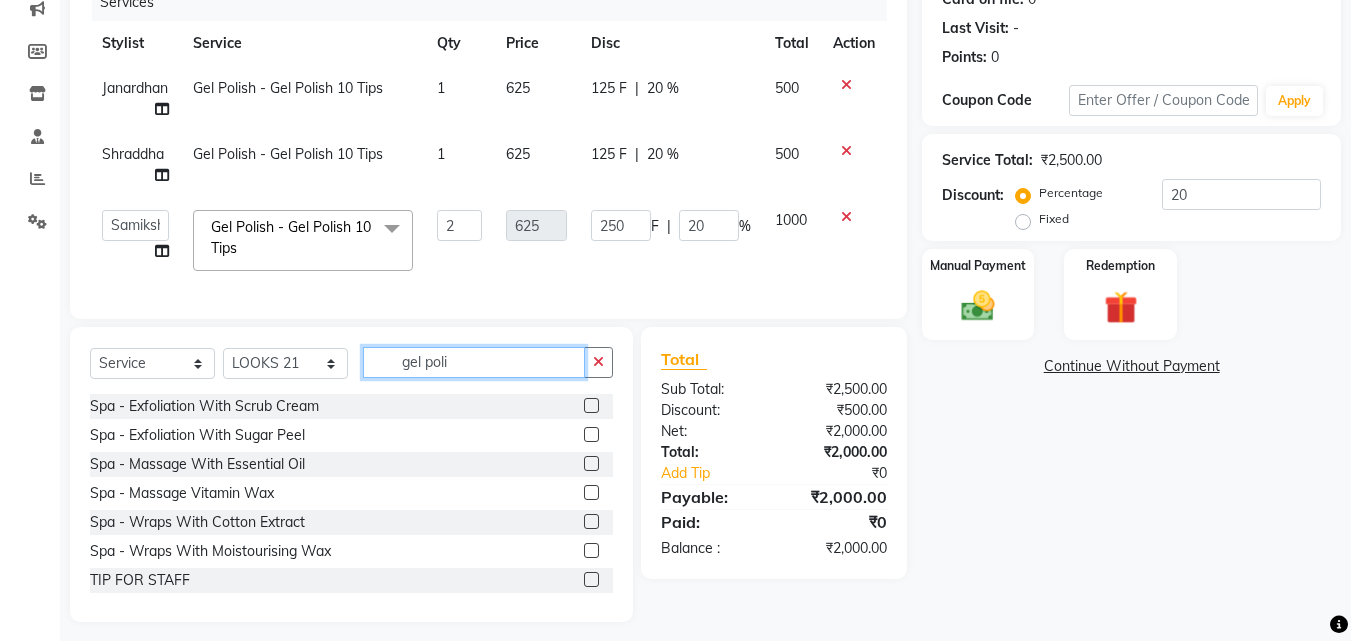 drag, startPoint x: 479, startPoint y: 377, endPoint x: 392, endPoint y: 366, distance: 87.69264 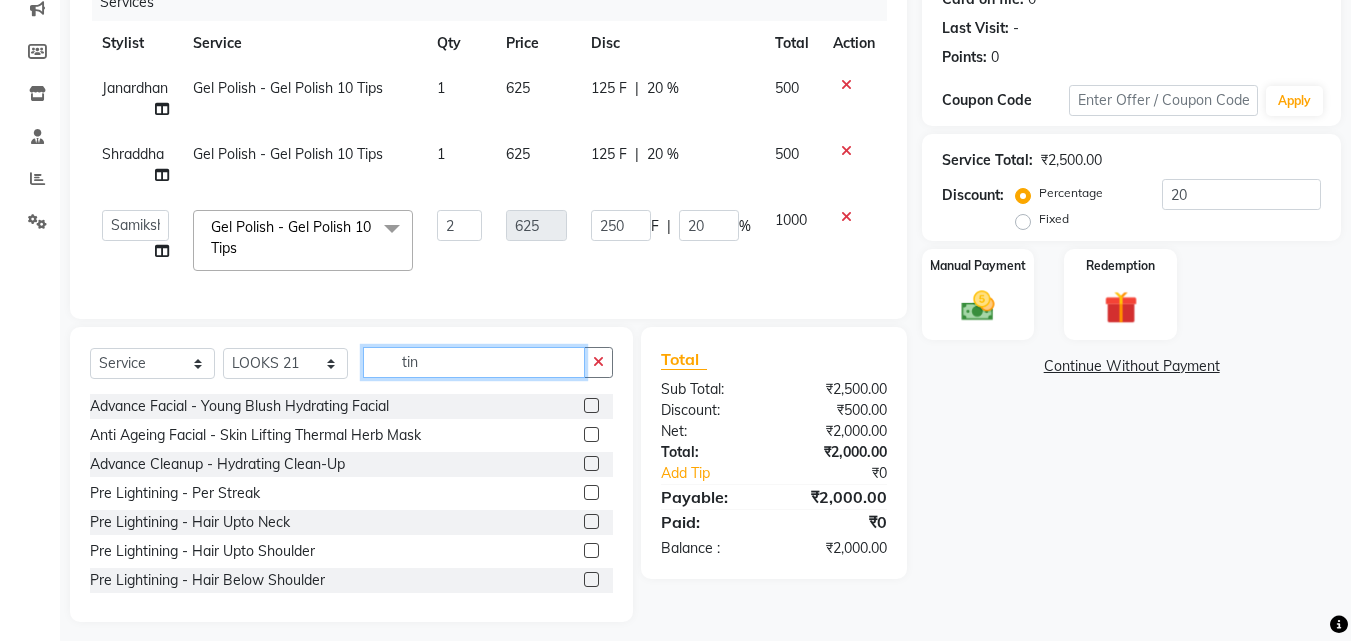type on "tins" 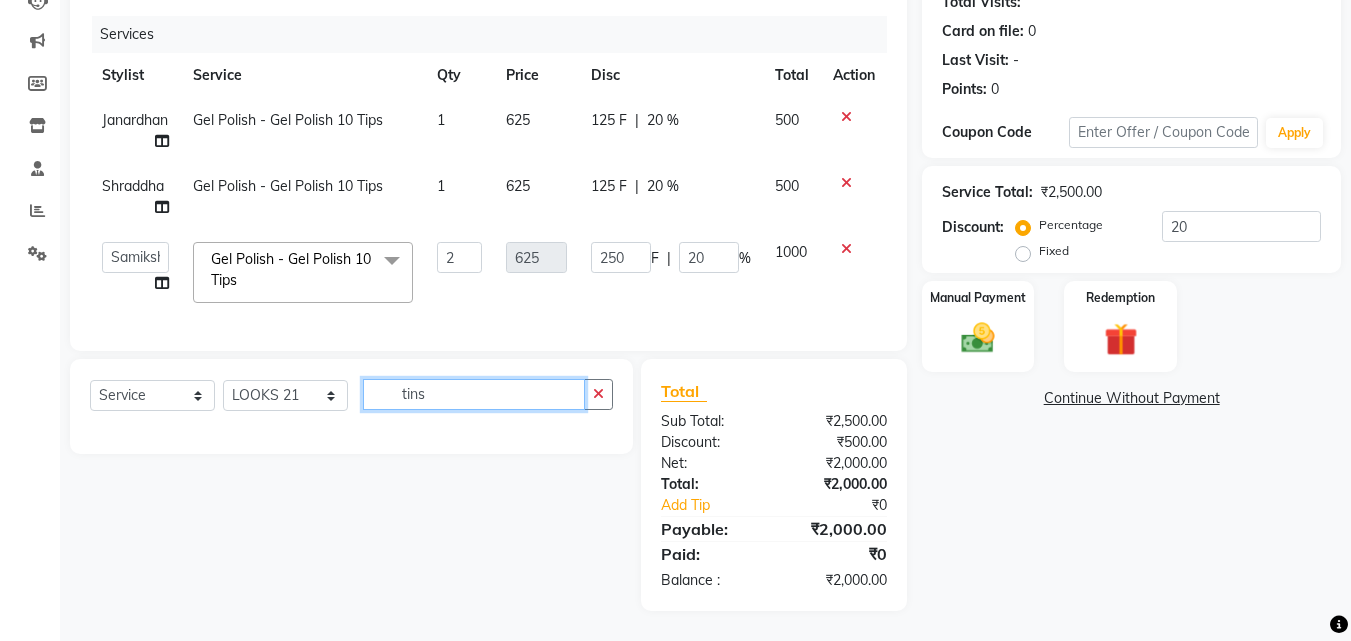 scroll, scrollTop: 247, scrollLeft: 0, axis: vertical 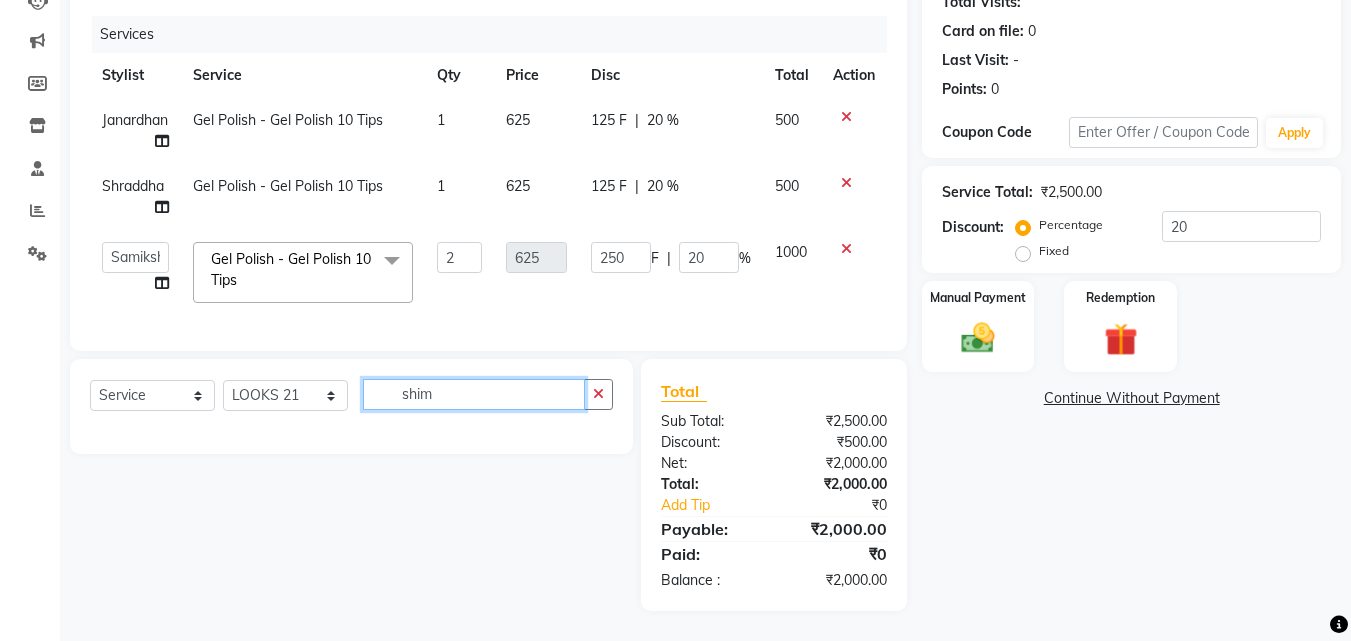 type on "shi" 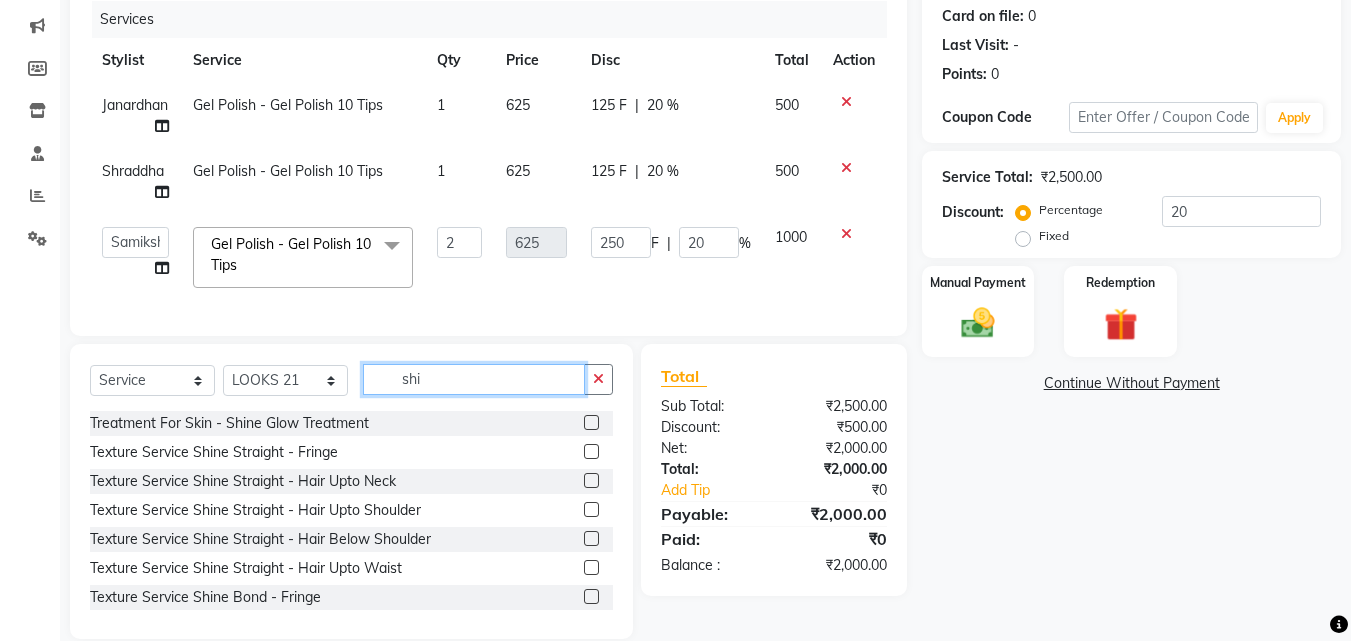 scroll, scrollTop: 264, scrollLeft: 0, axis: vertical 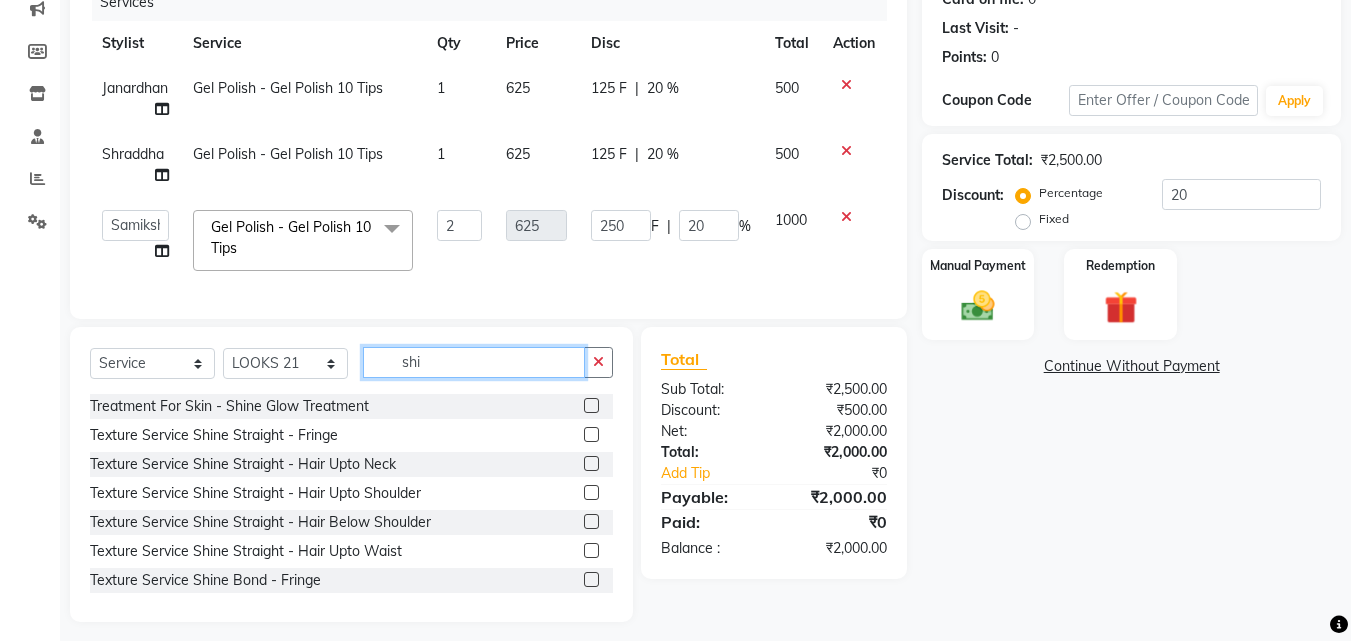 drag, startPoint x: 386, startPoint y: 373, endPoint x: 319, endPoint y: 372, distance: 67.00746 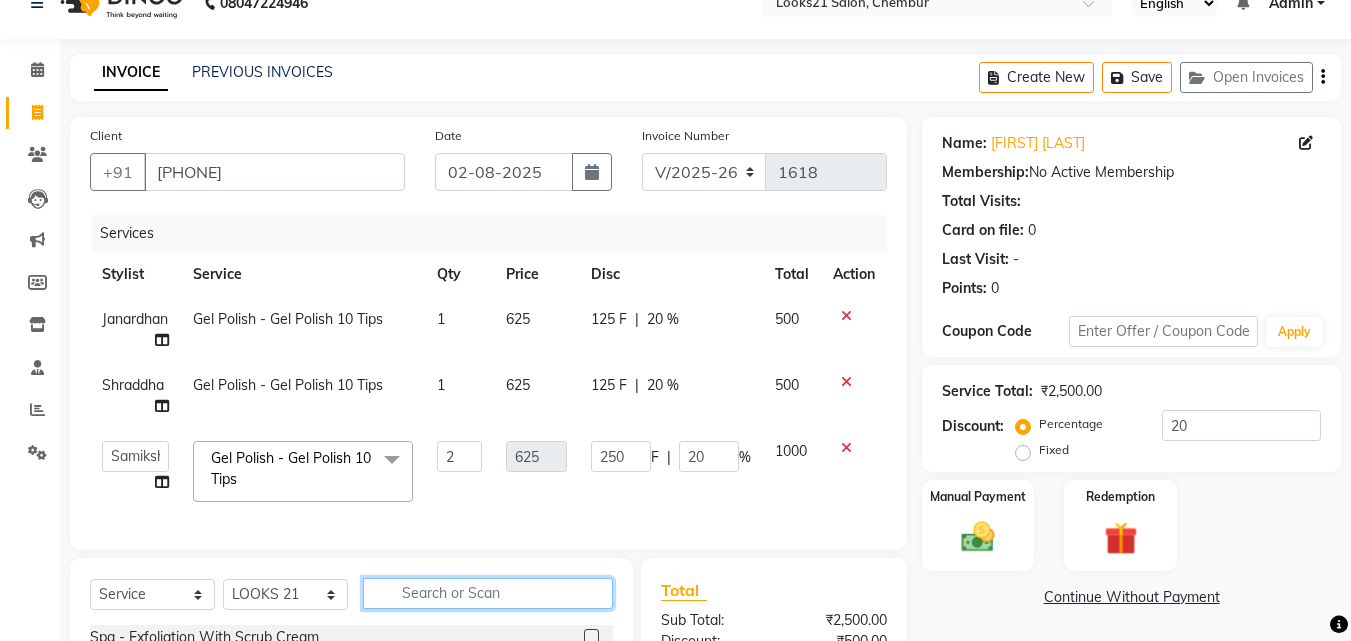 scroll, scrollTop: 0, scrollLeft: 0, axis: both 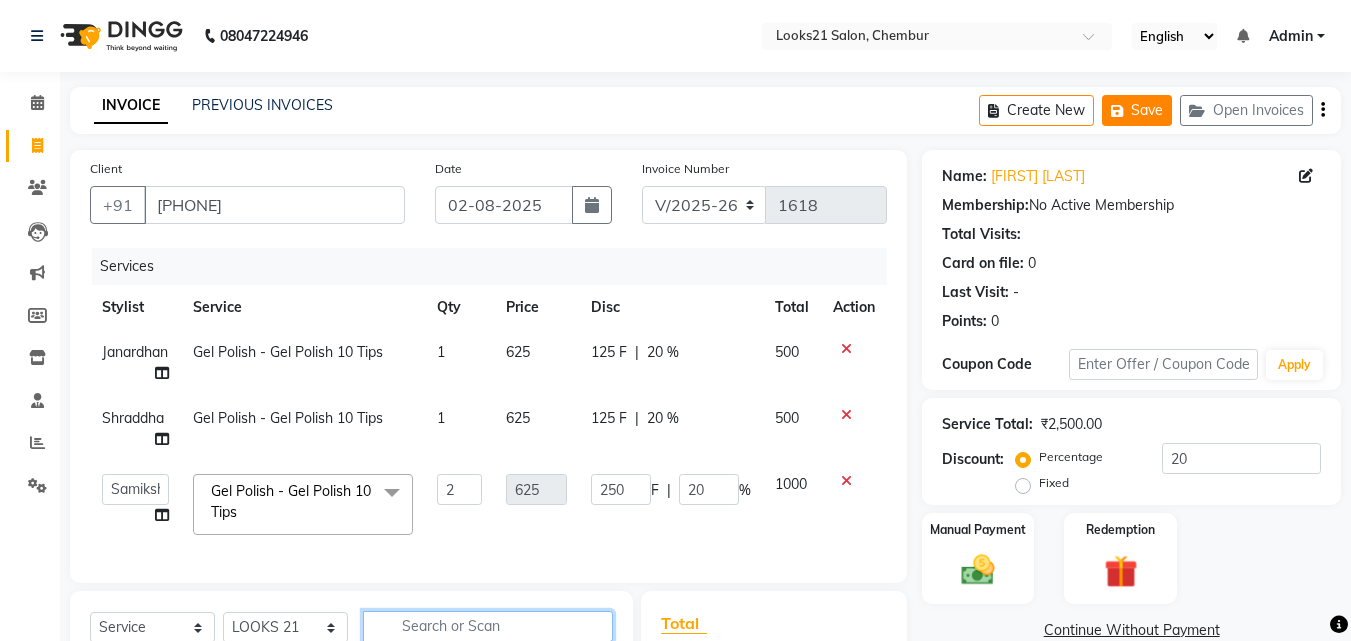 type 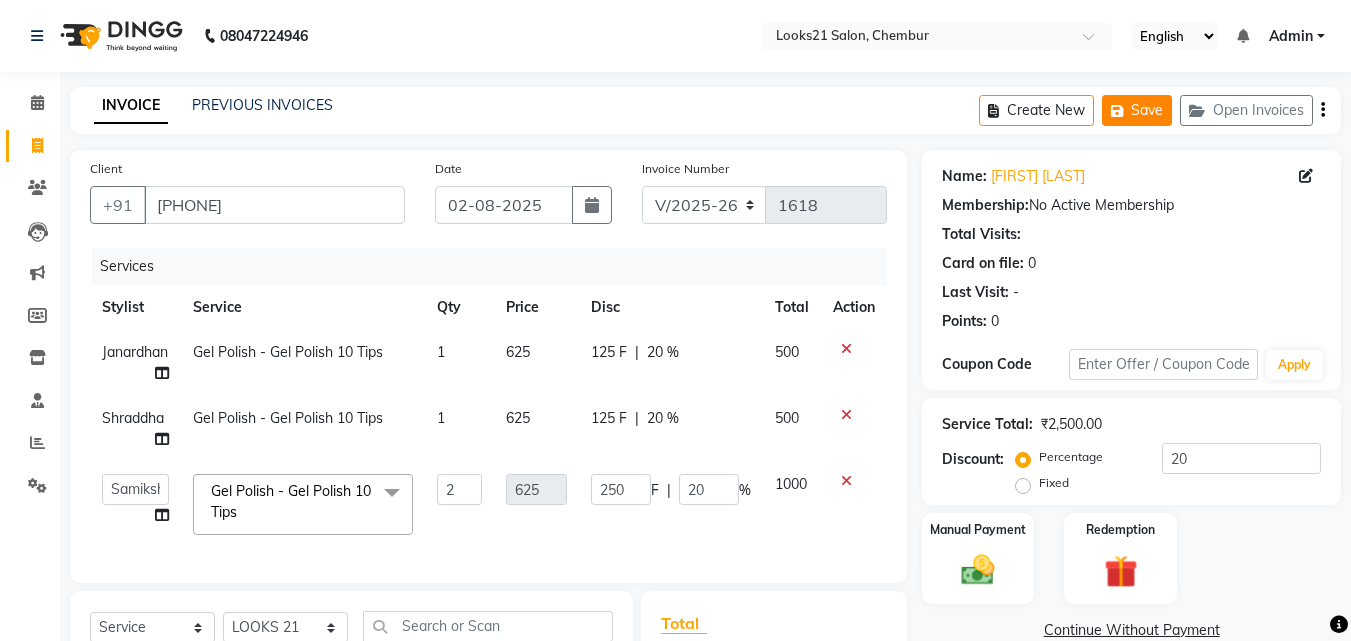 click on "Save" 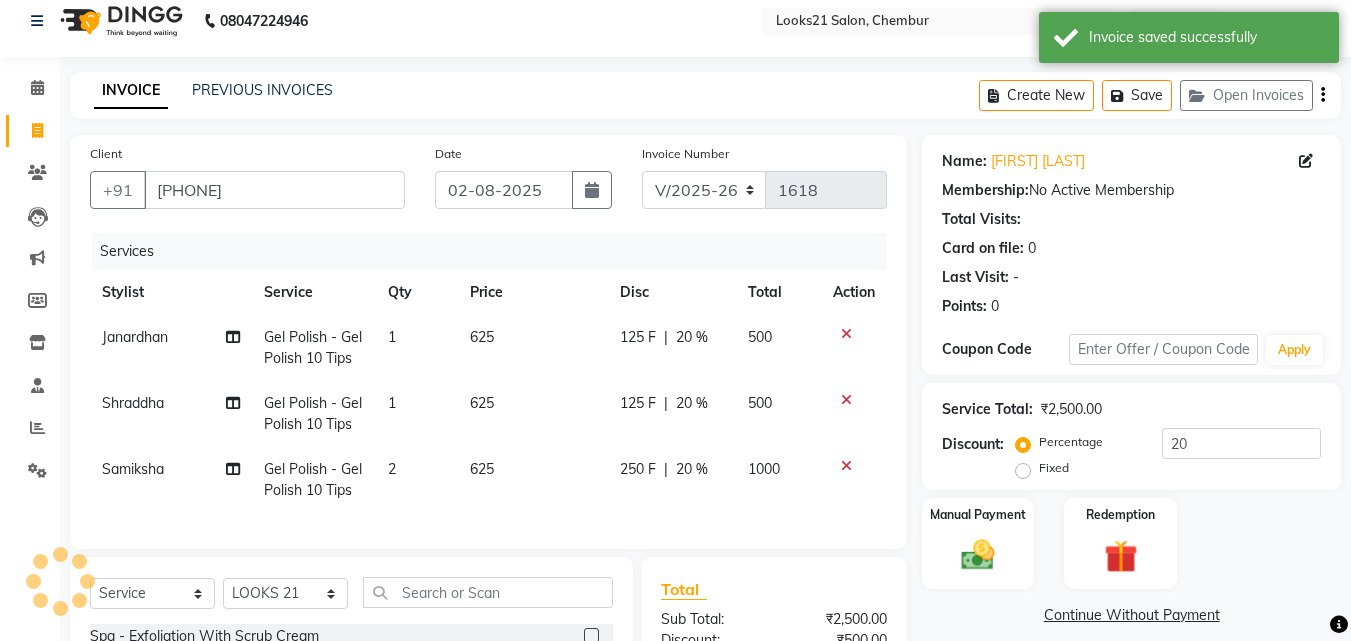 scroll, scrollTop: 0, scrollLeft: 0, axis: both 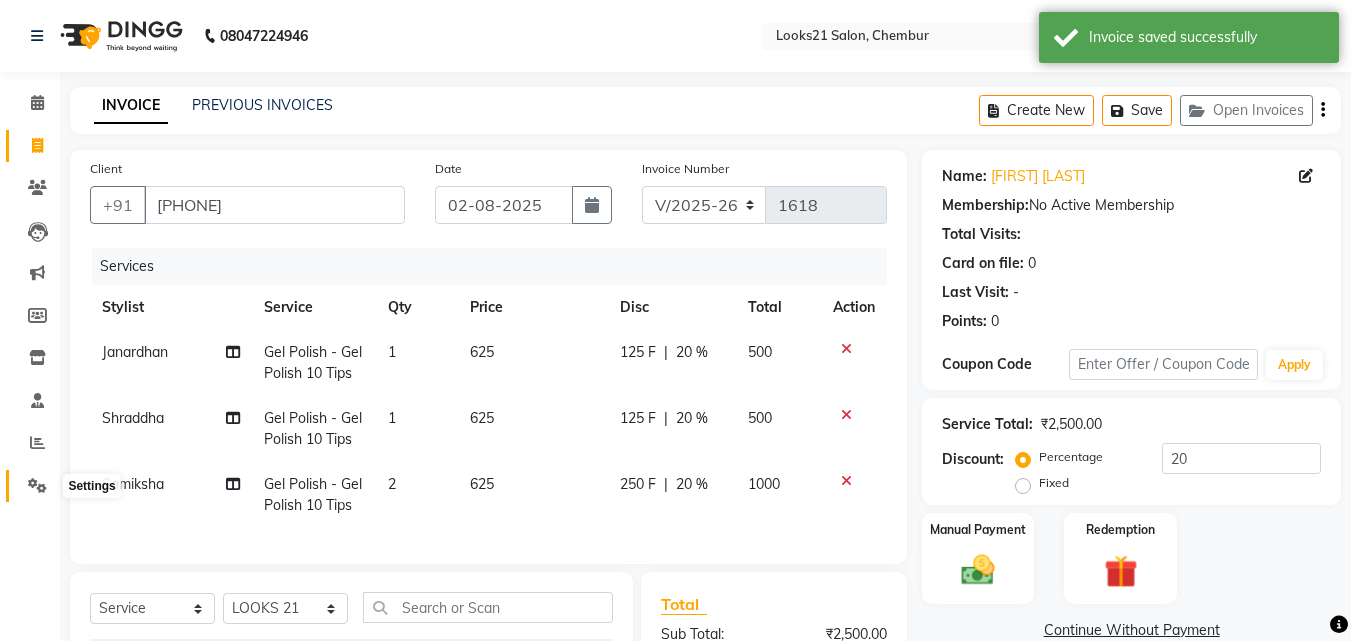 click 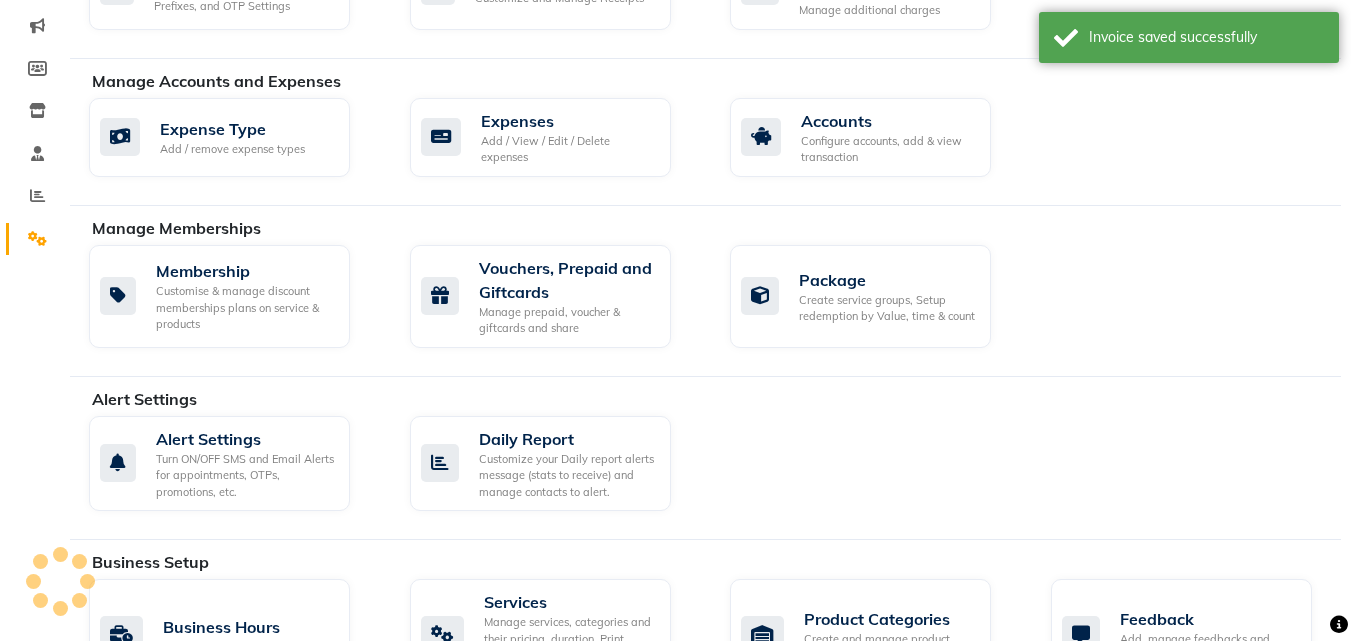 scroll, scrollTop: 300, scrollLeft: 0, axis: vertical 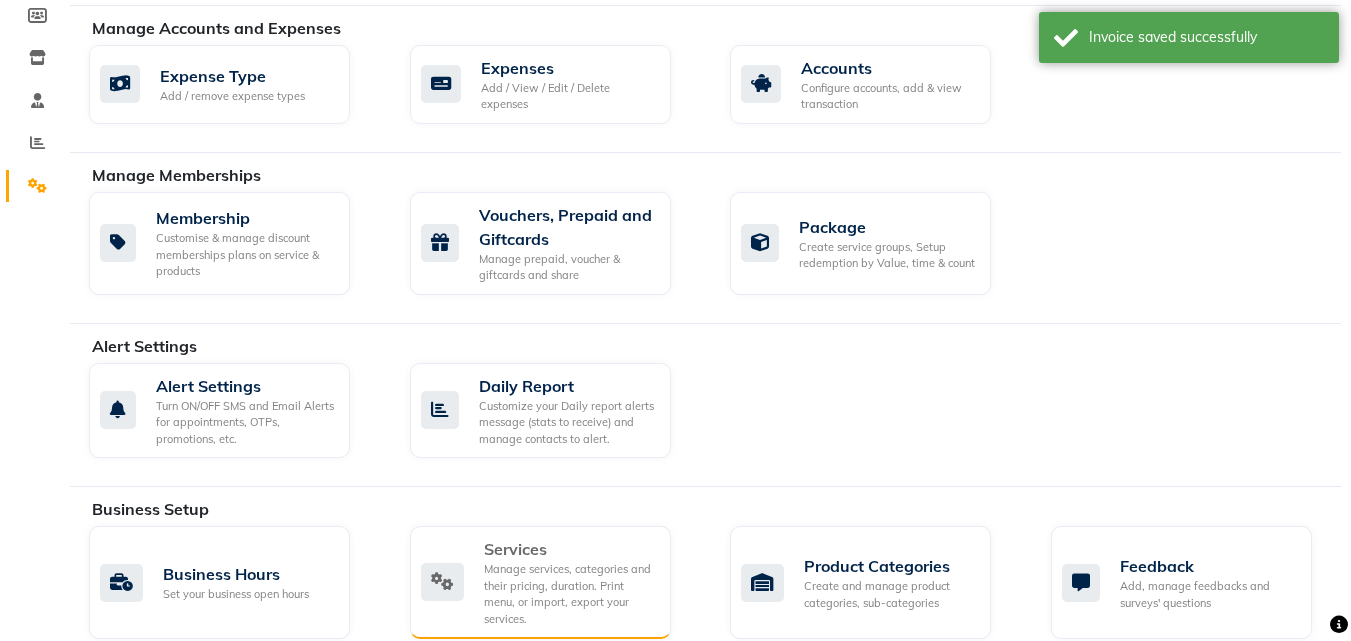 click on "Services  Manage services, categories and their pricing, duration. Print menu, or import, export your services." 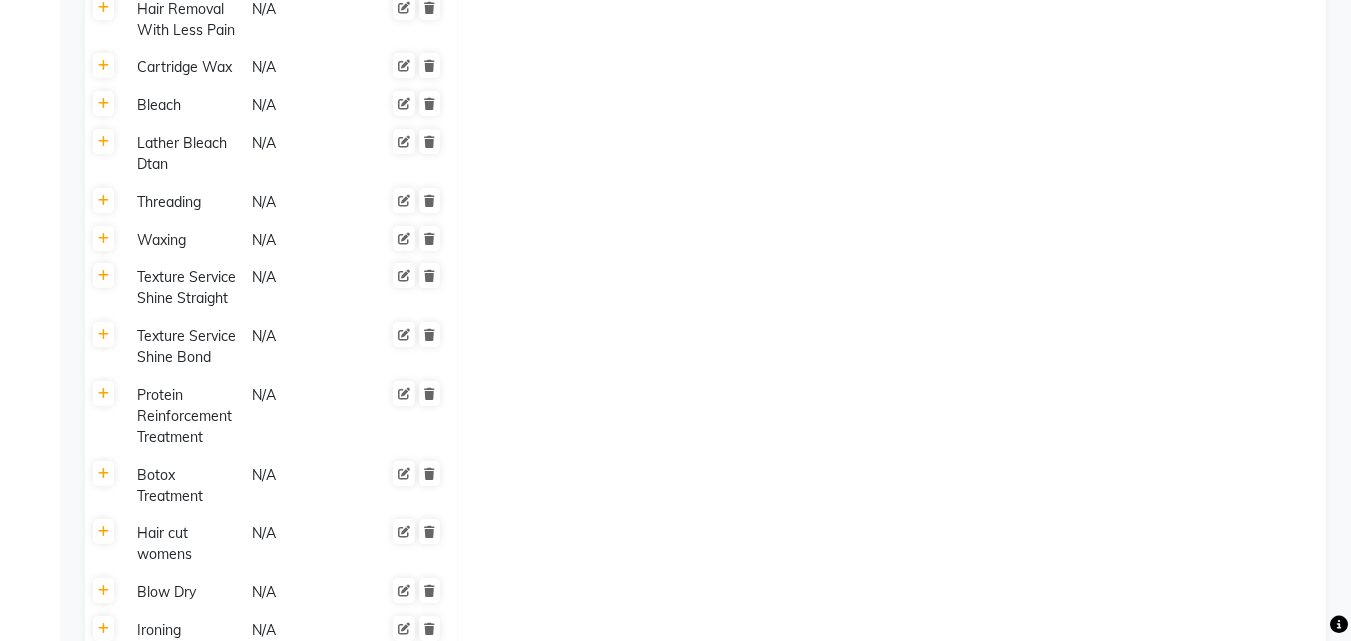 scroll, scrollTop: 1700, scrollLeft: 0, axis: vertical 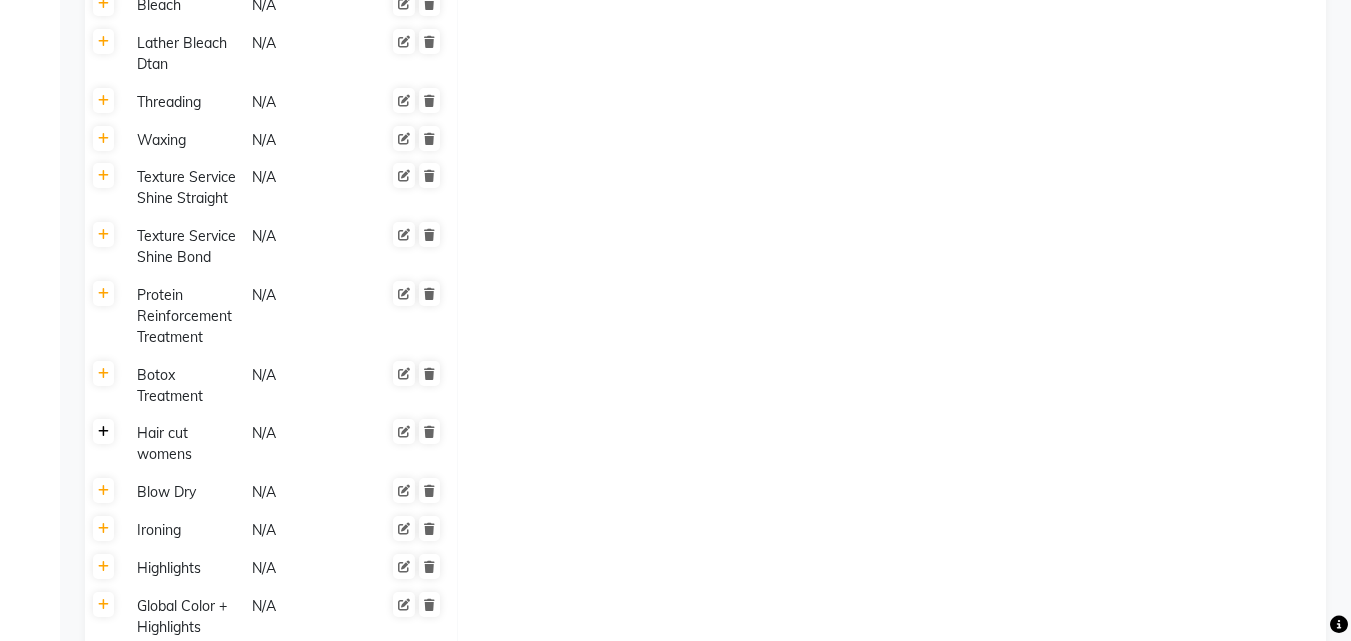 click 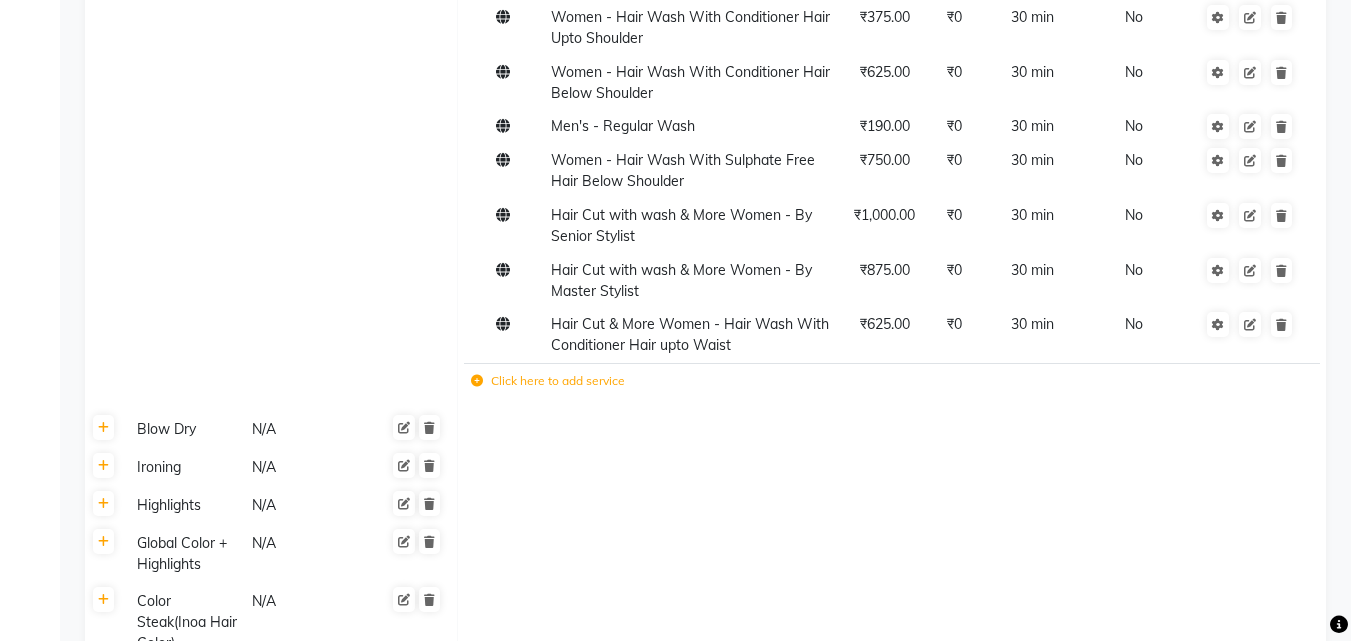 scroll, scrollTop: 2500, scrollLeft: 0, axis: vertical 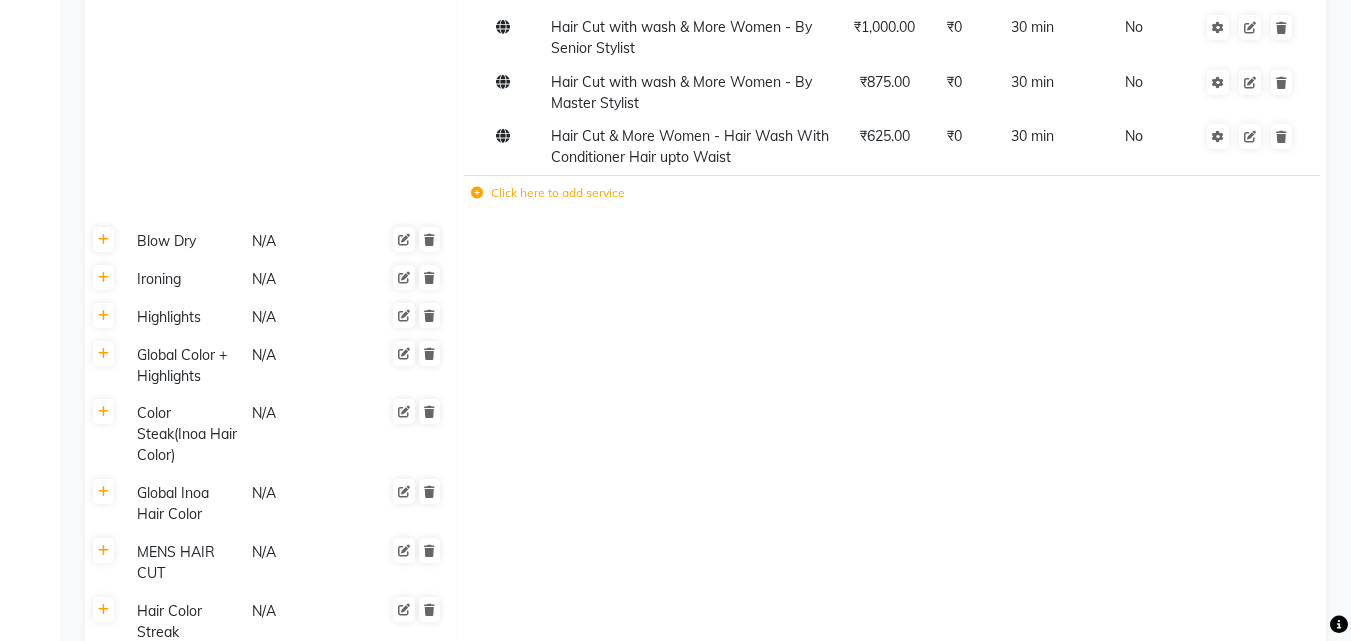 click on "Click here to add service" 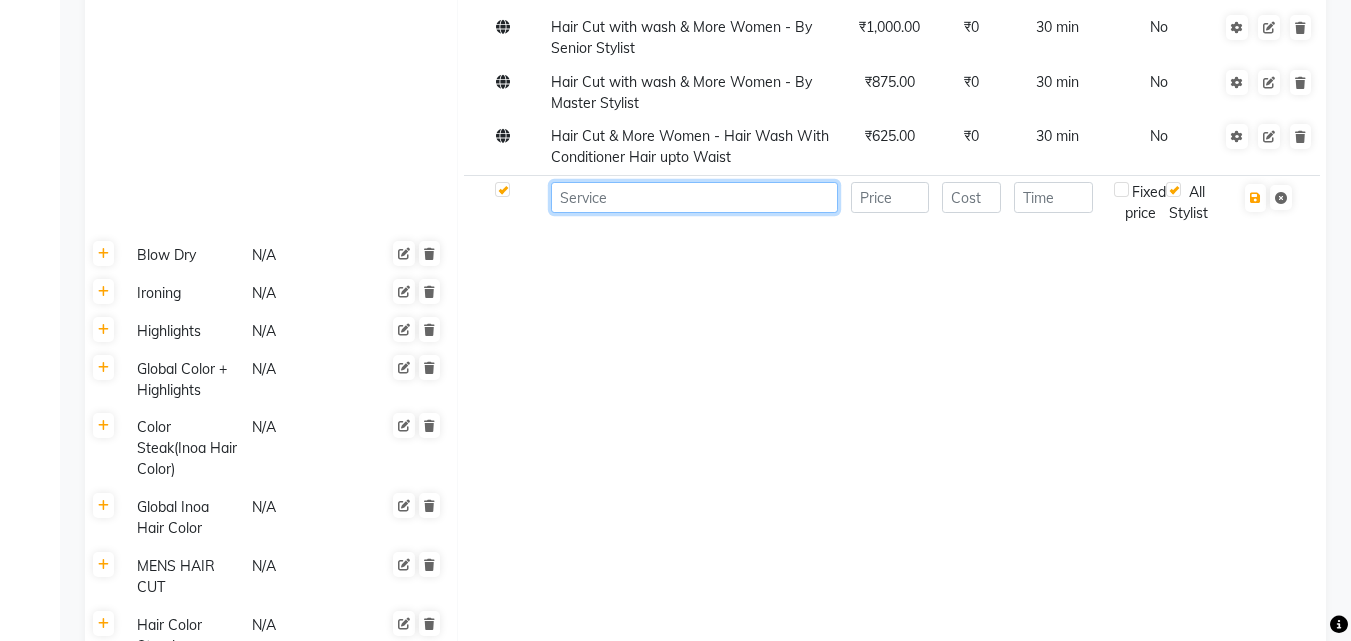 click 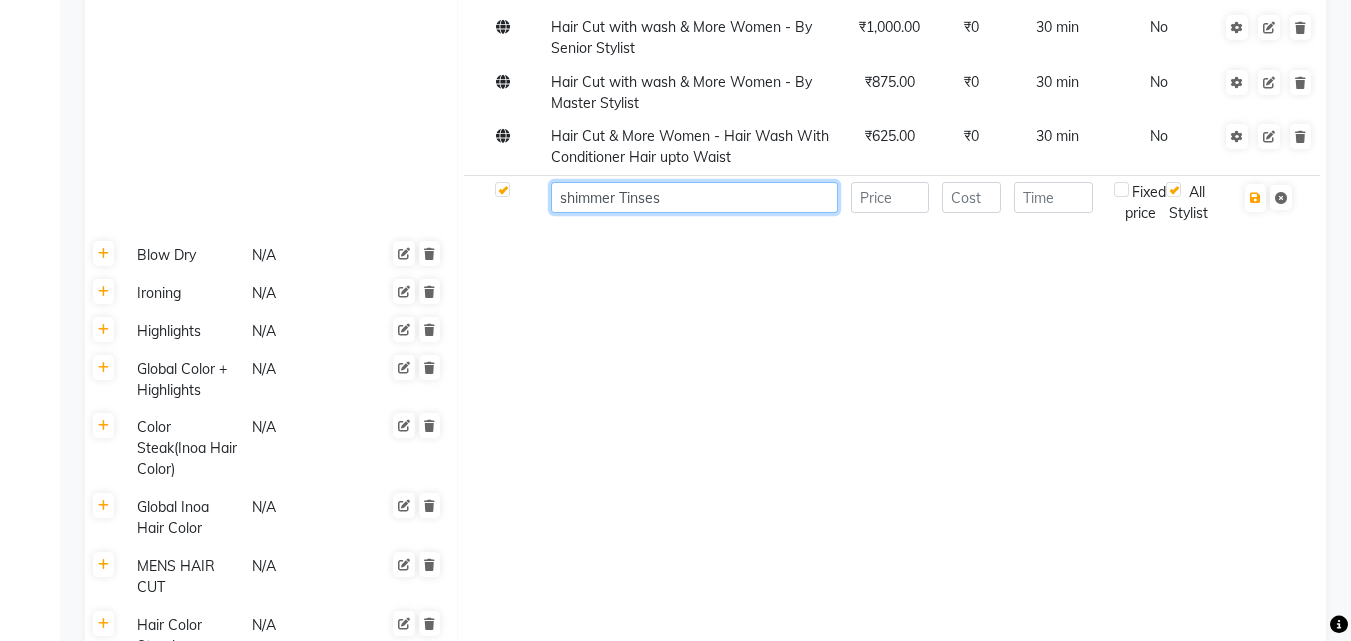type on "shimmer Tinses" 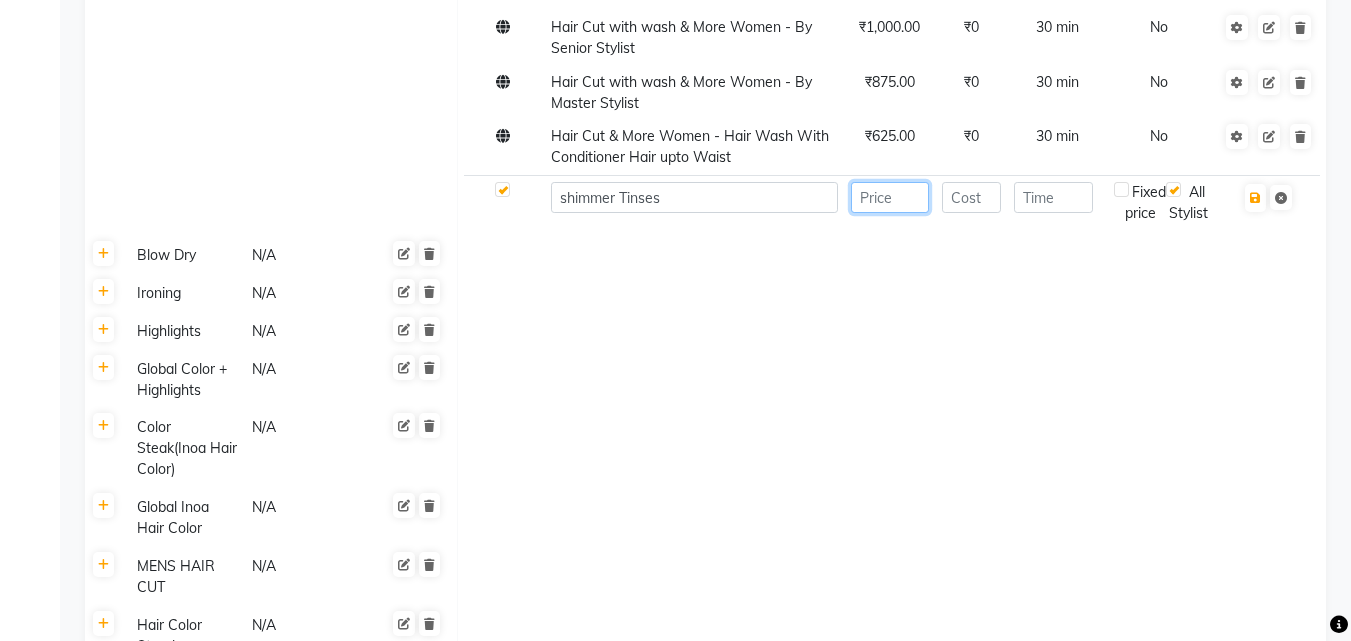 click 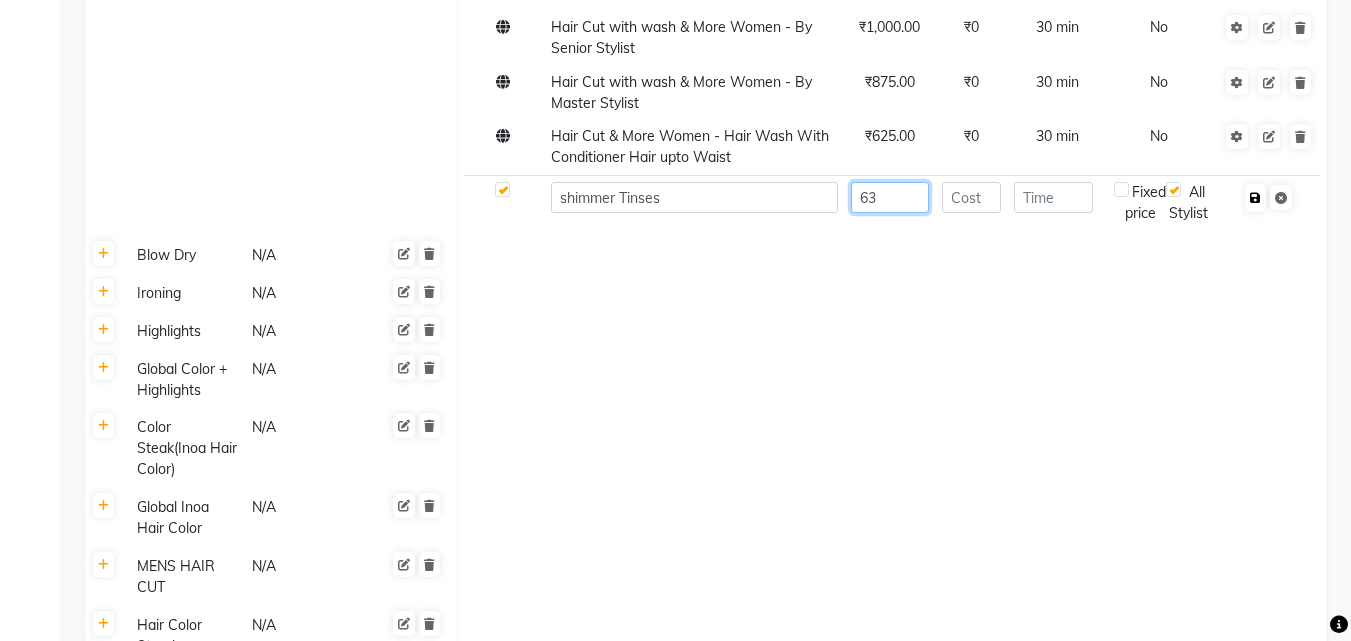 type on "63" 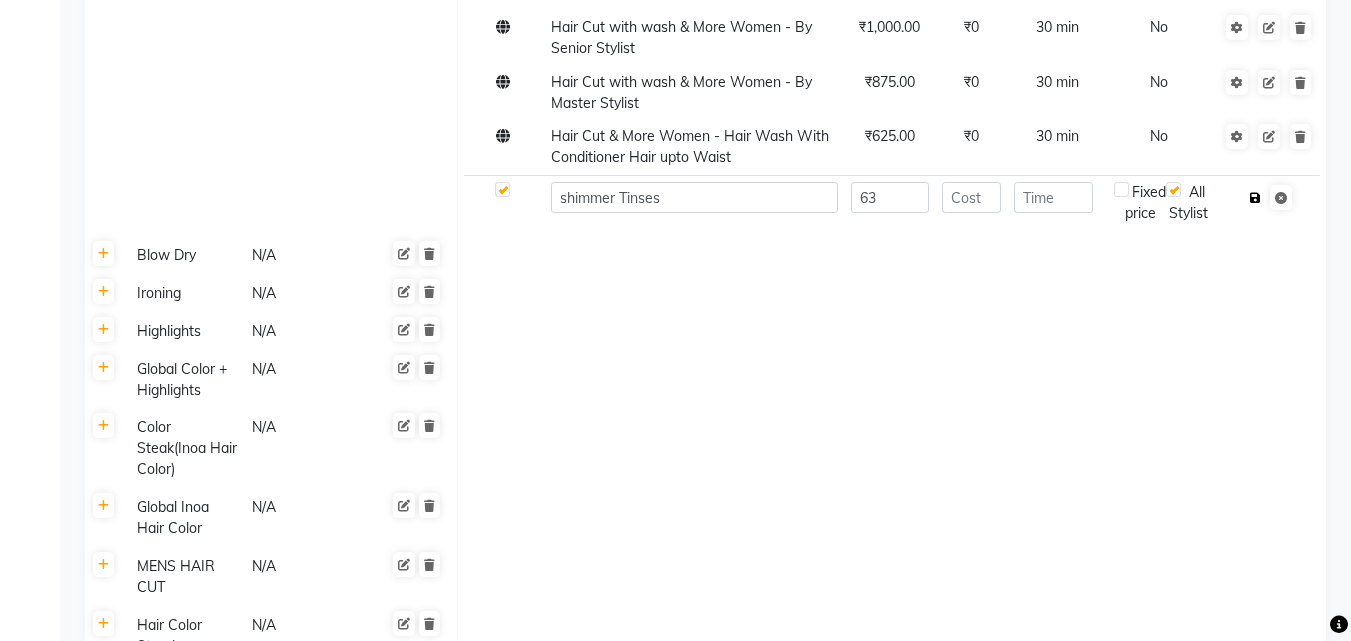 click at bounding box center (1255, 198) 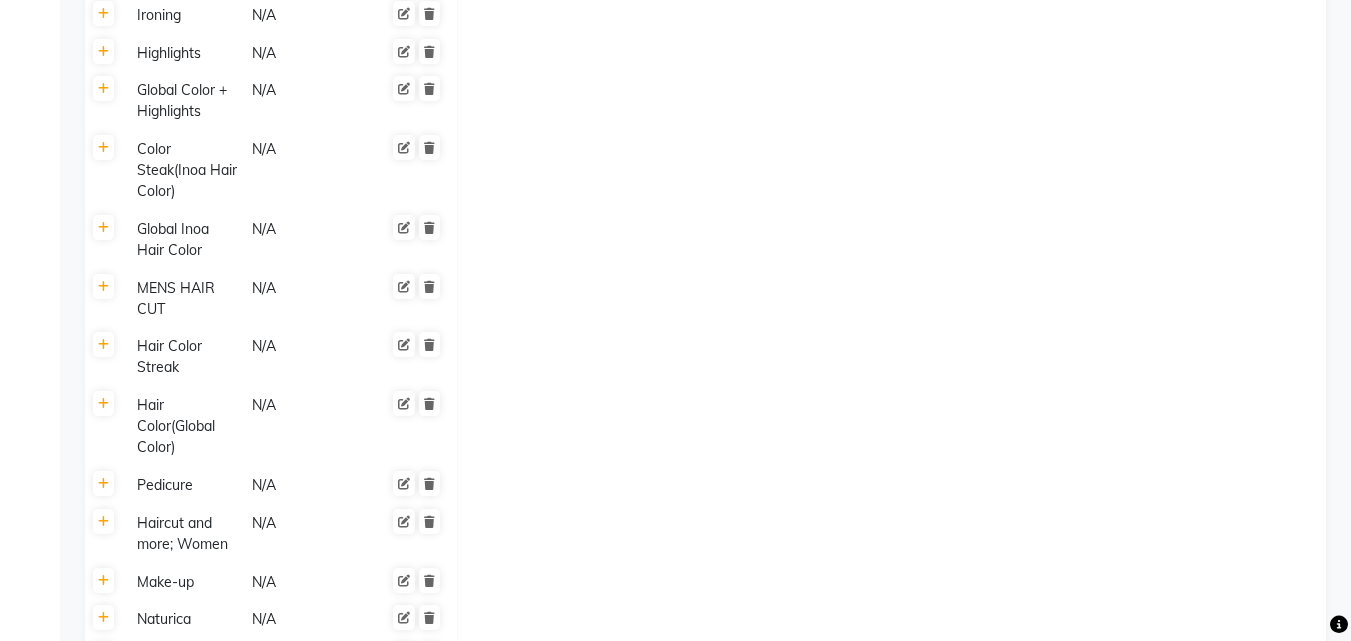 scroll, scrollTop: 2600, scrollLeft: 0, axis: vertical 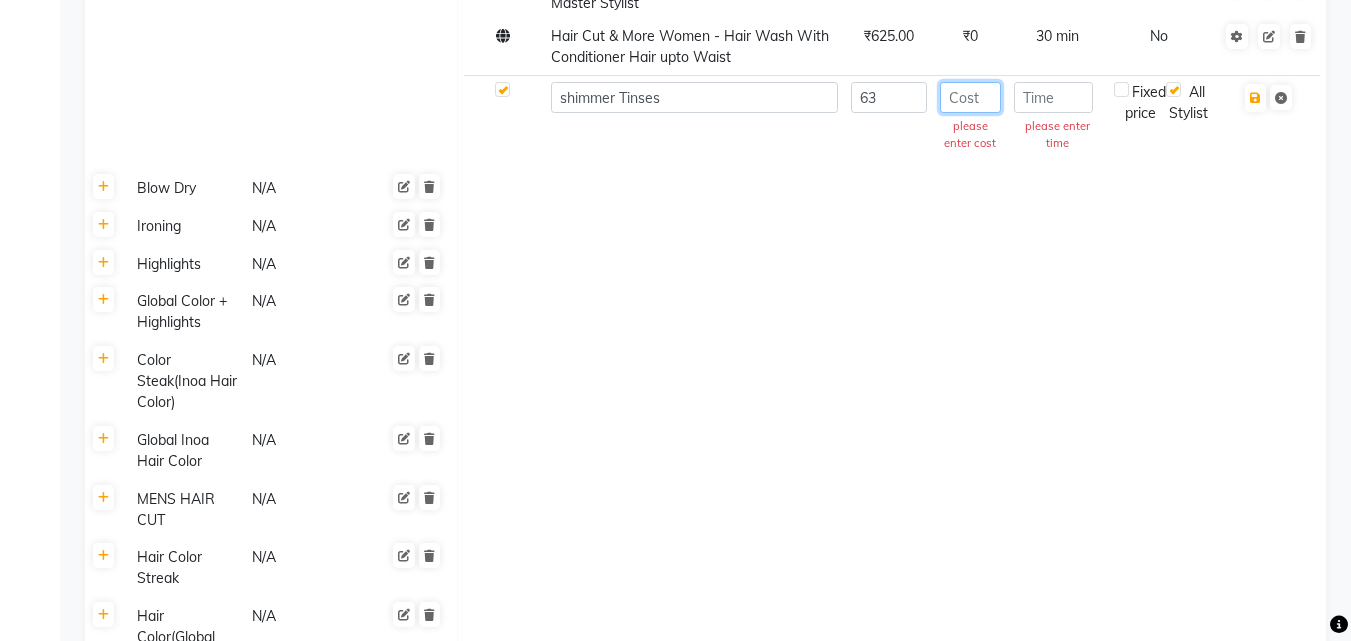 click 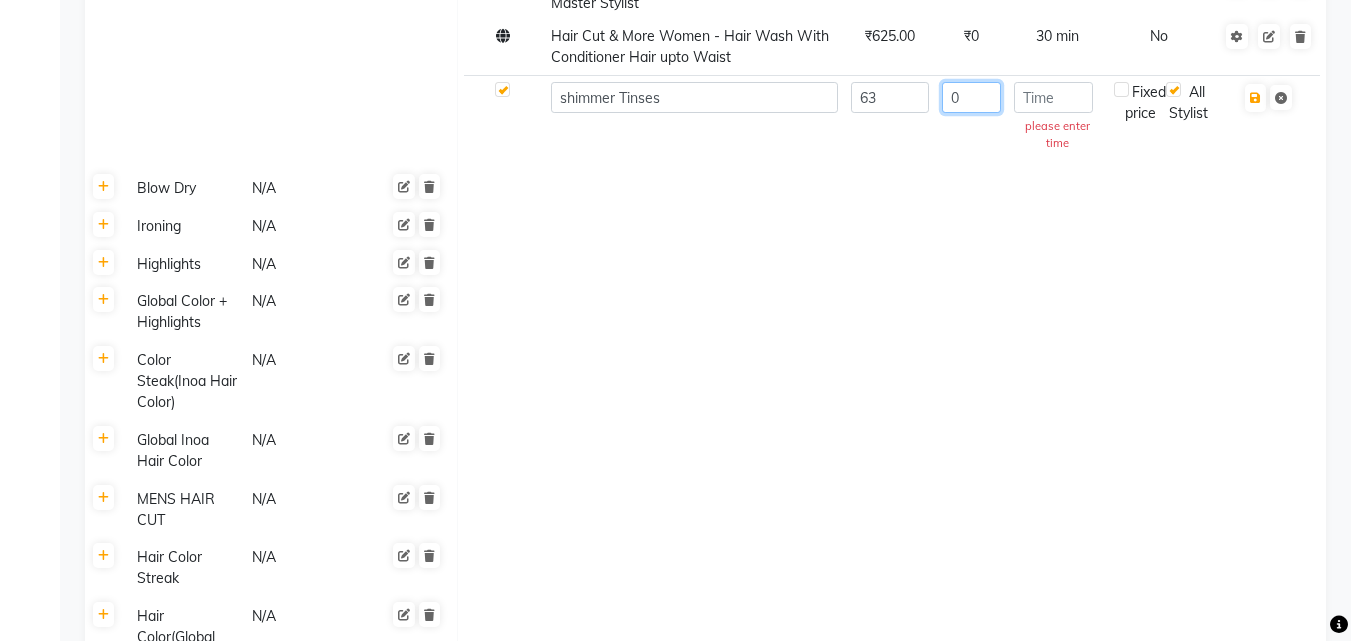 type on "0" 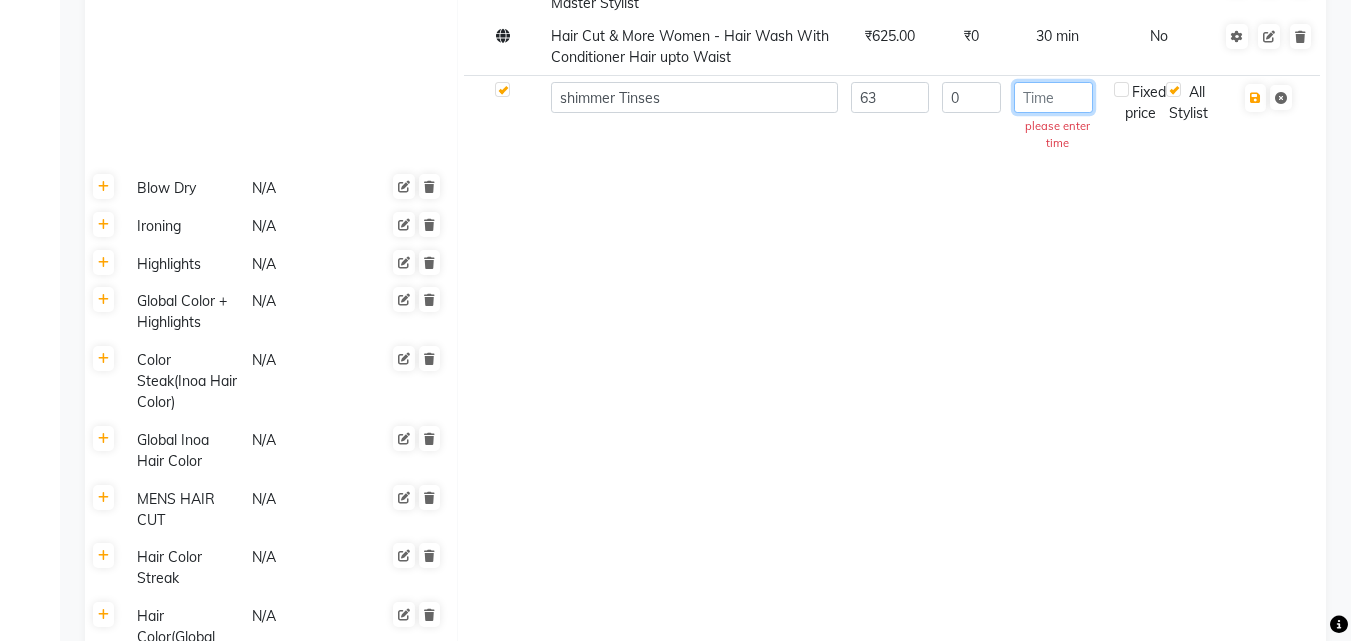click 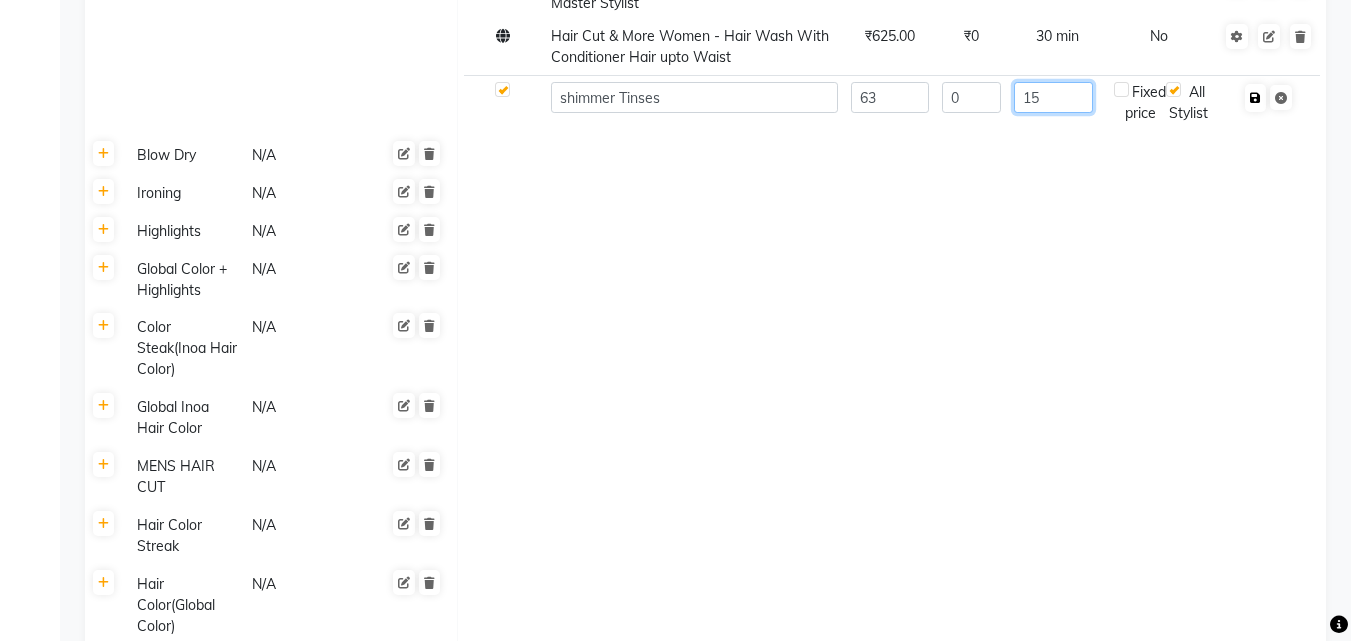 type on "15" 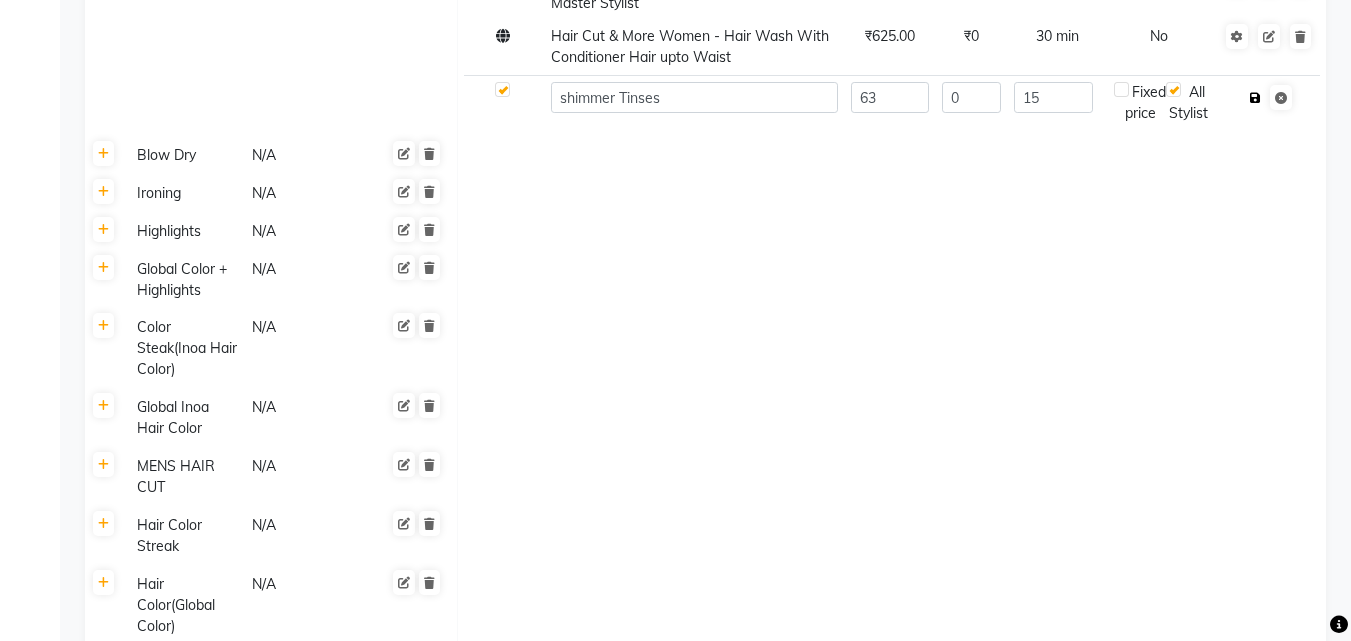 click at bounding box center [1255, 98] 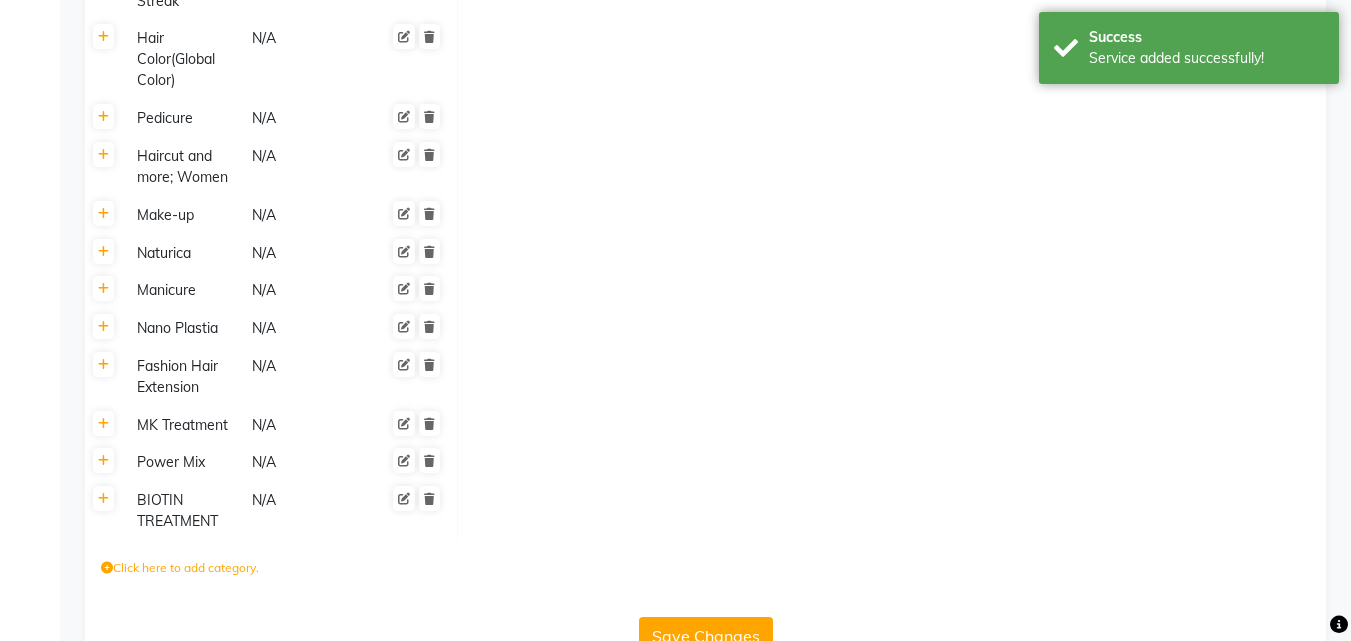 scroll, scrollTop: 3217, scrollLeft: 0, axis: vertical 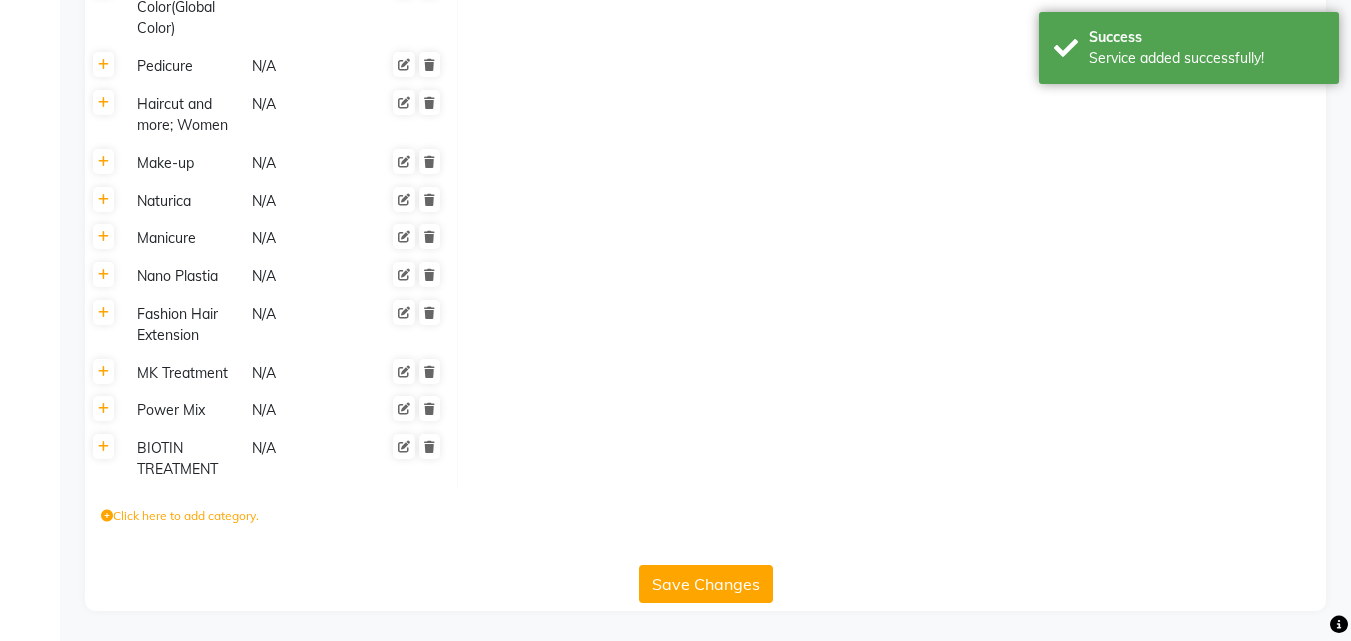 click on "Save Changes" 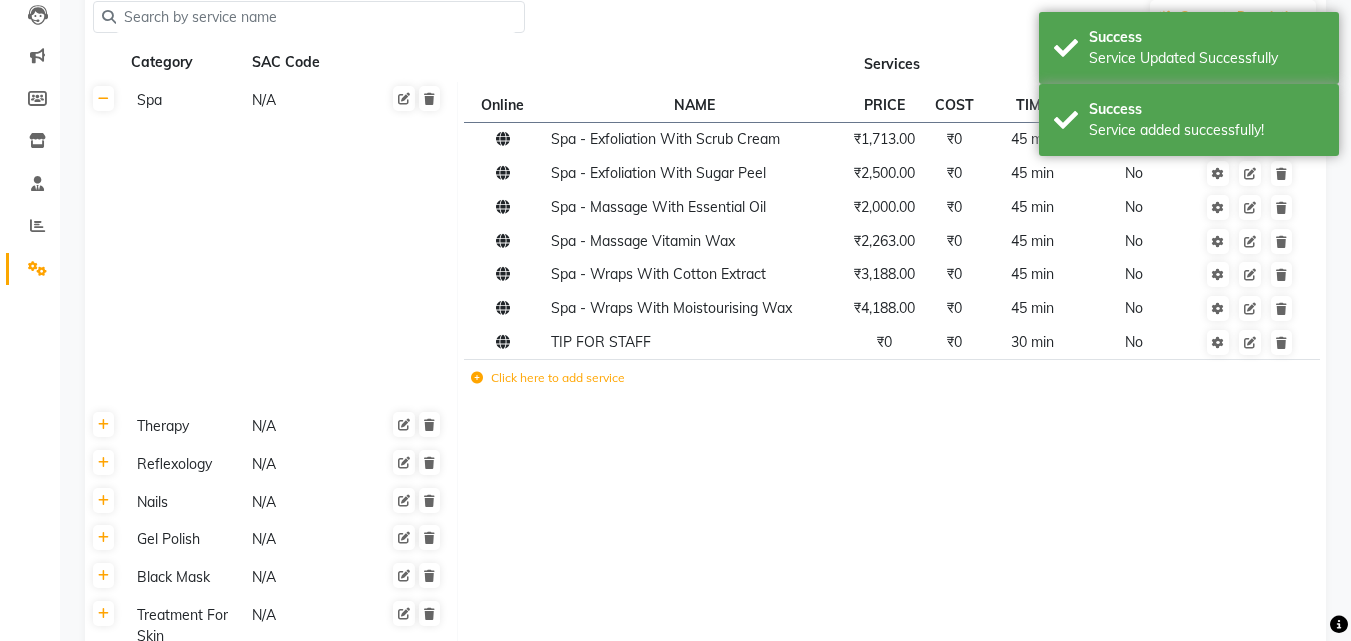 scroll, scrollTop: 0, scrollLeft: 0, axis: both 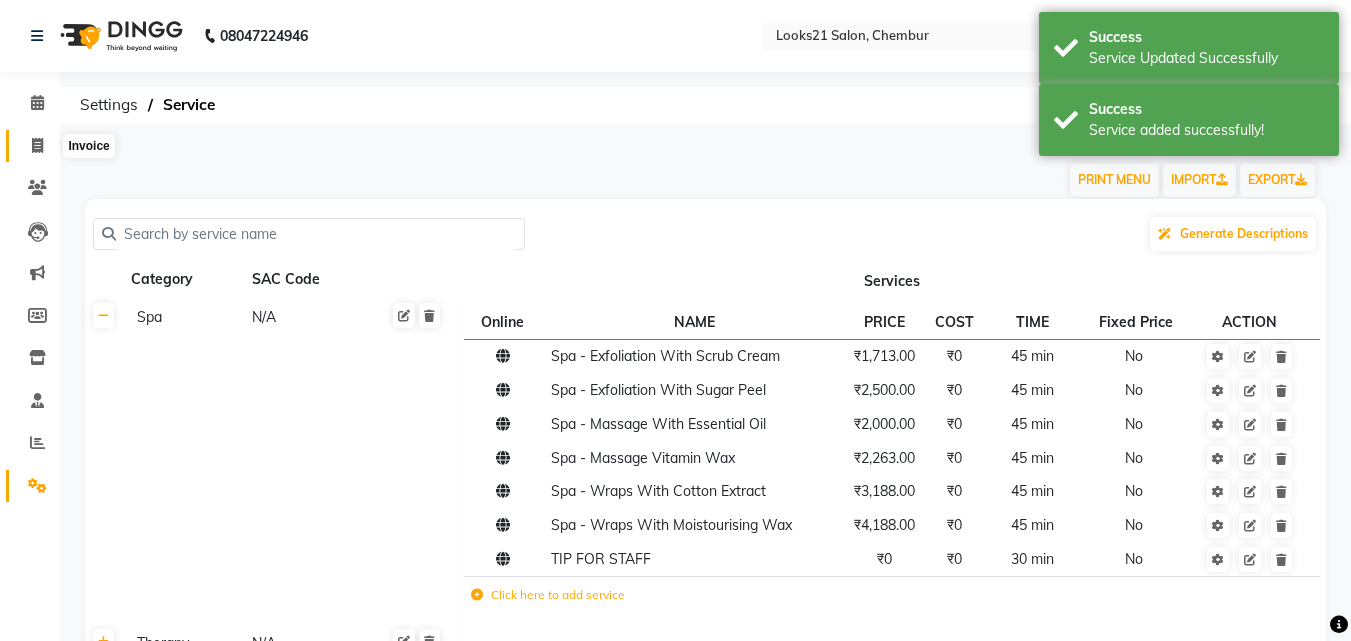 click 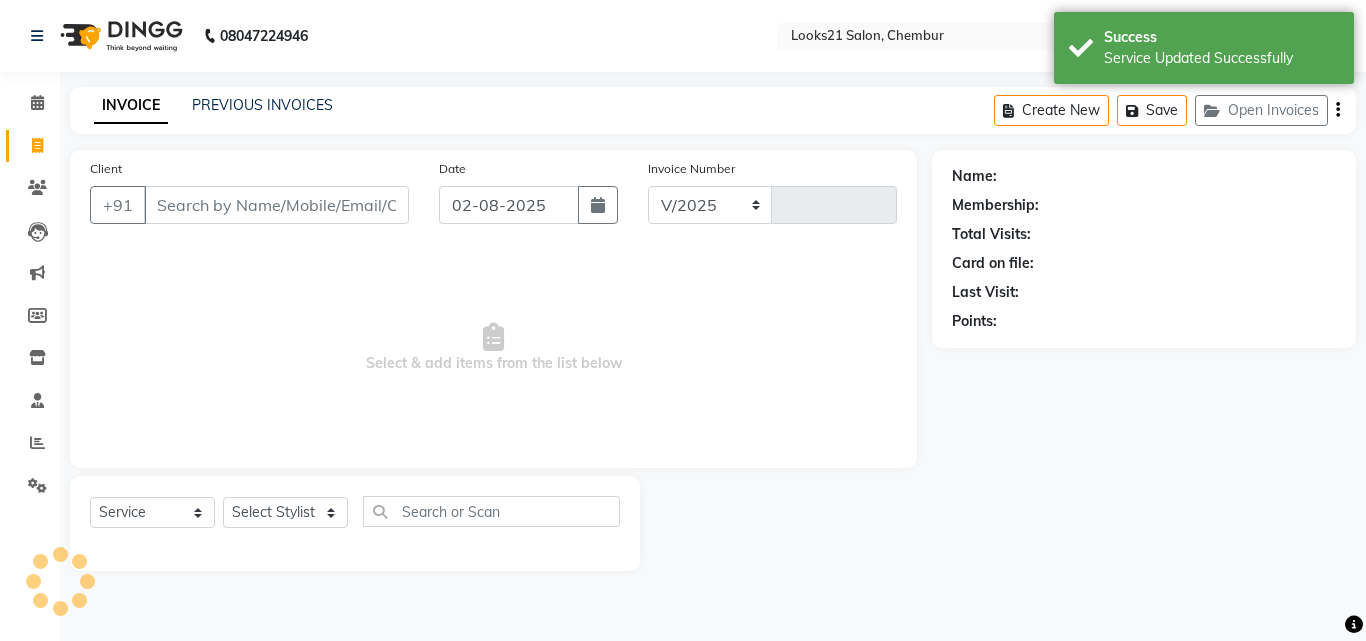 select on "844" 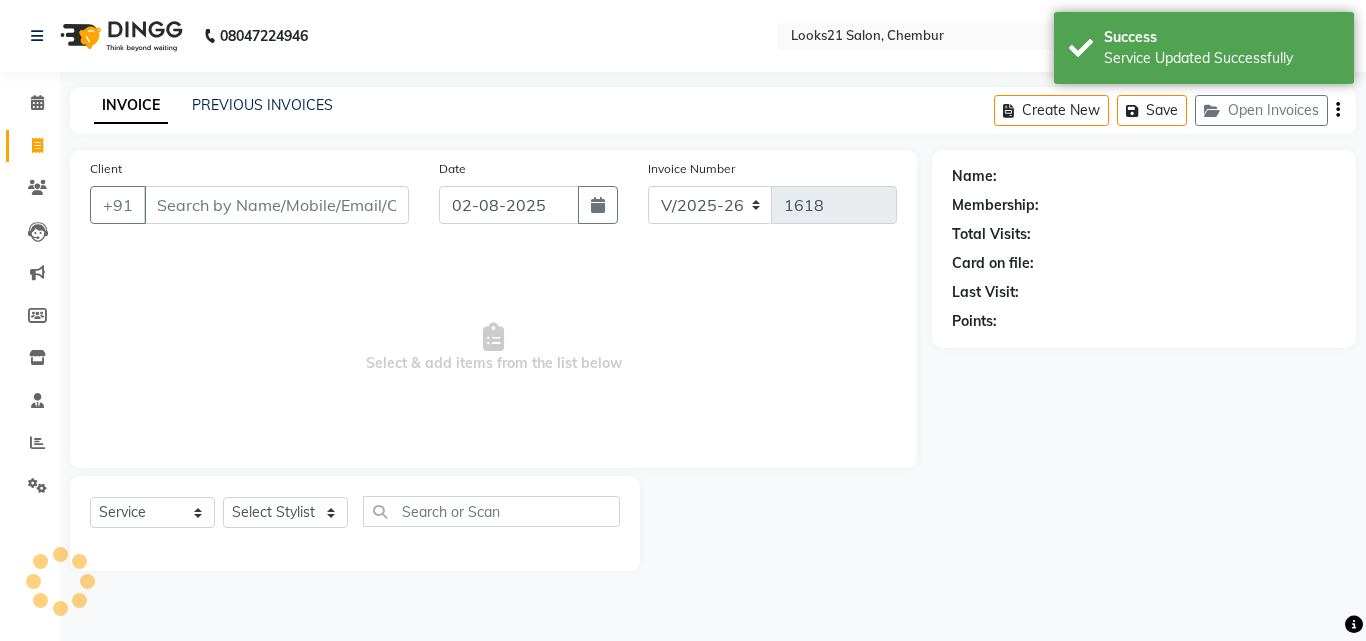 click on "Create New   Save   Open Invoices" 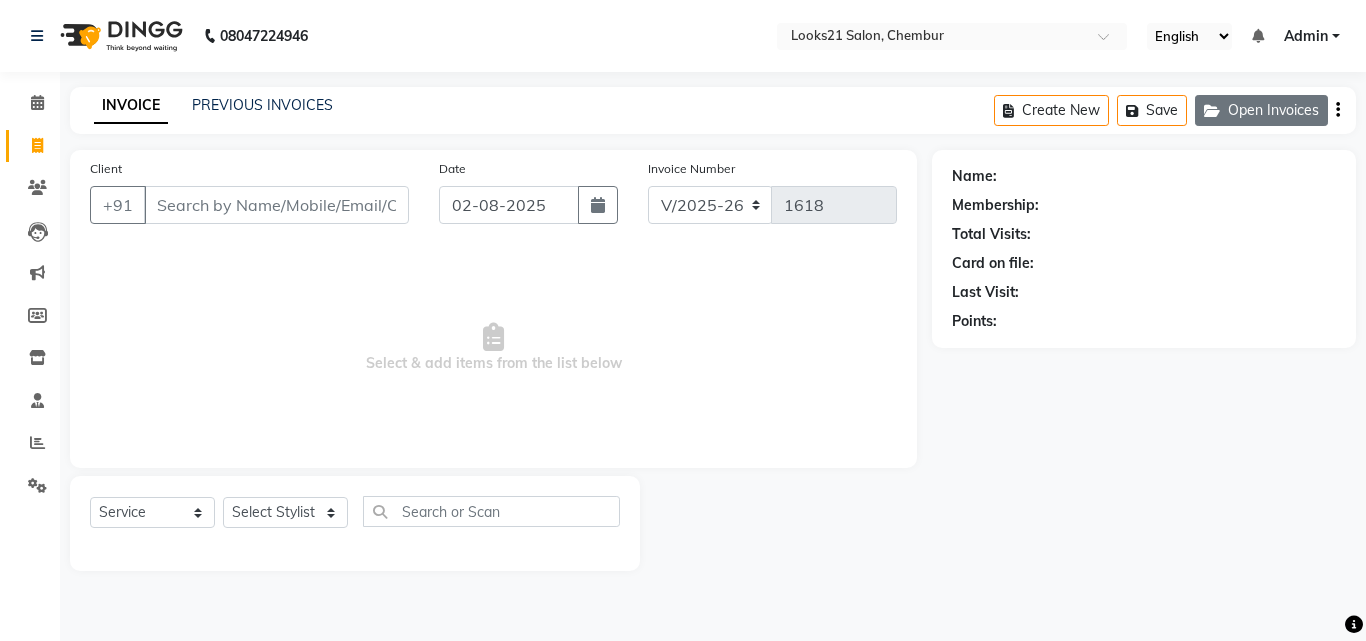 click on "Open Invoices" 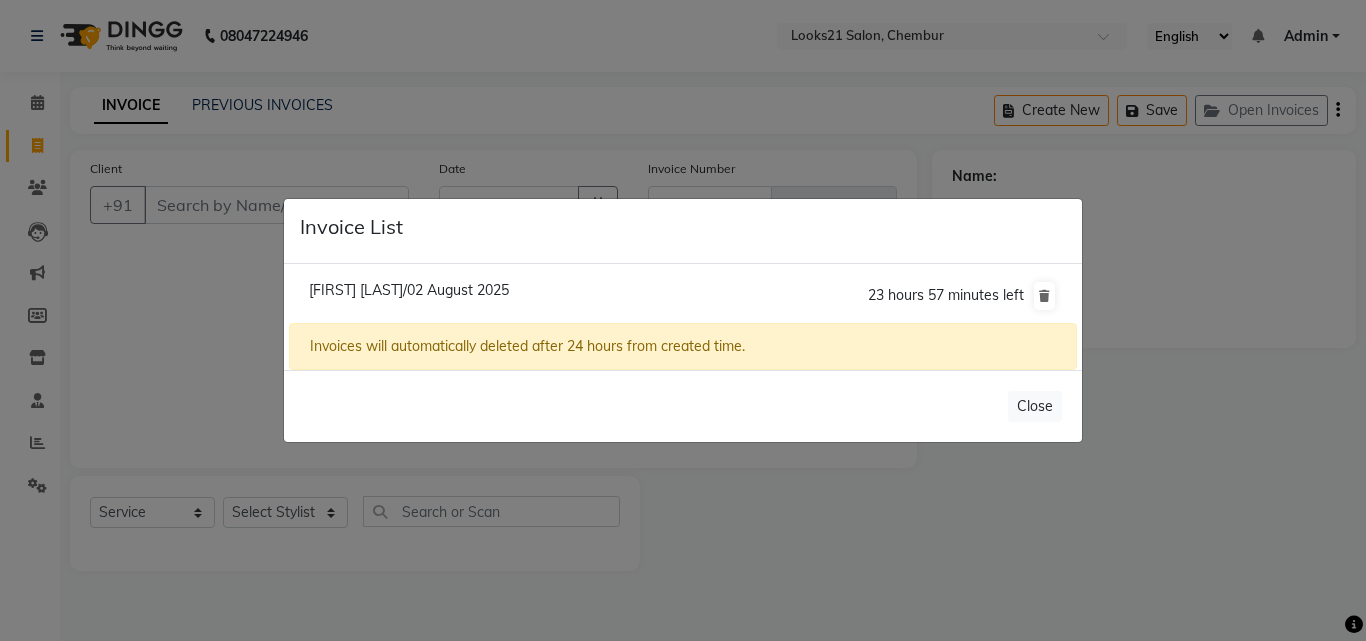 click on "Invoice List  [FIRST] [LAST]/02 August 2025  23 hours 57 minutes left  Invoices will automatically deleted after 24 hours from created time.   Close" 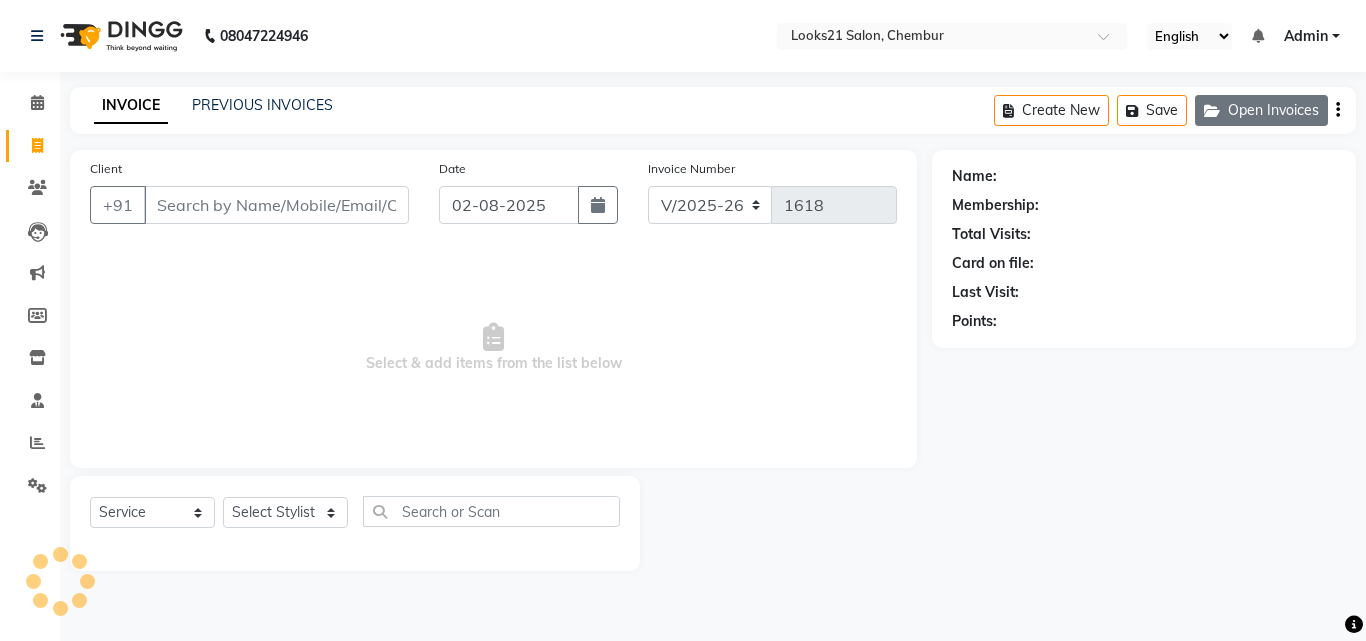 click 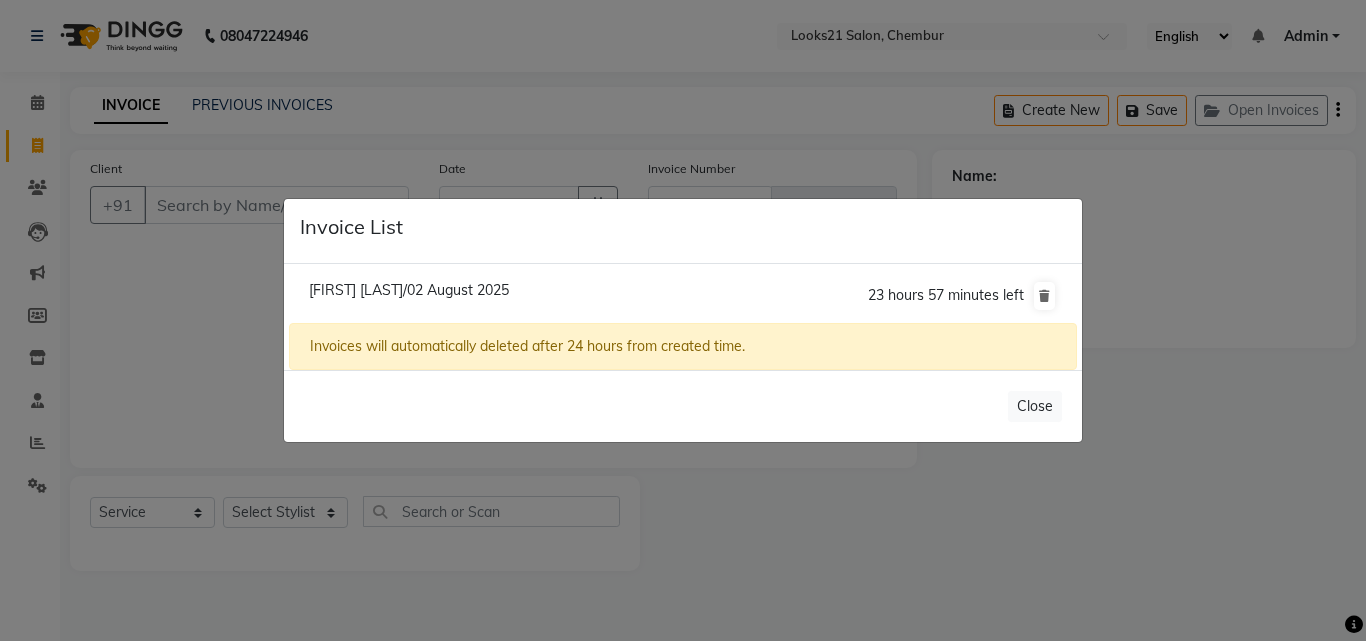 click on "[FIRST] [LAST]/02 August 2025" 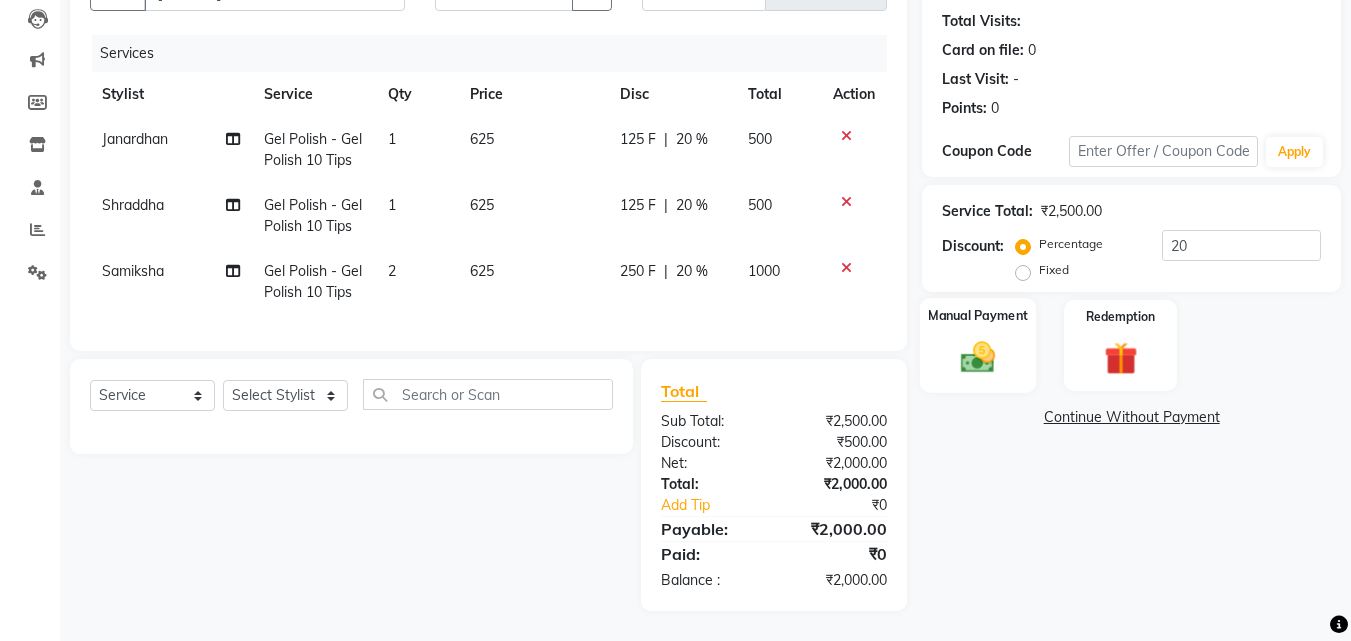 scroll, scrollTop: 228, scrollLeft: 0, axis: vertical 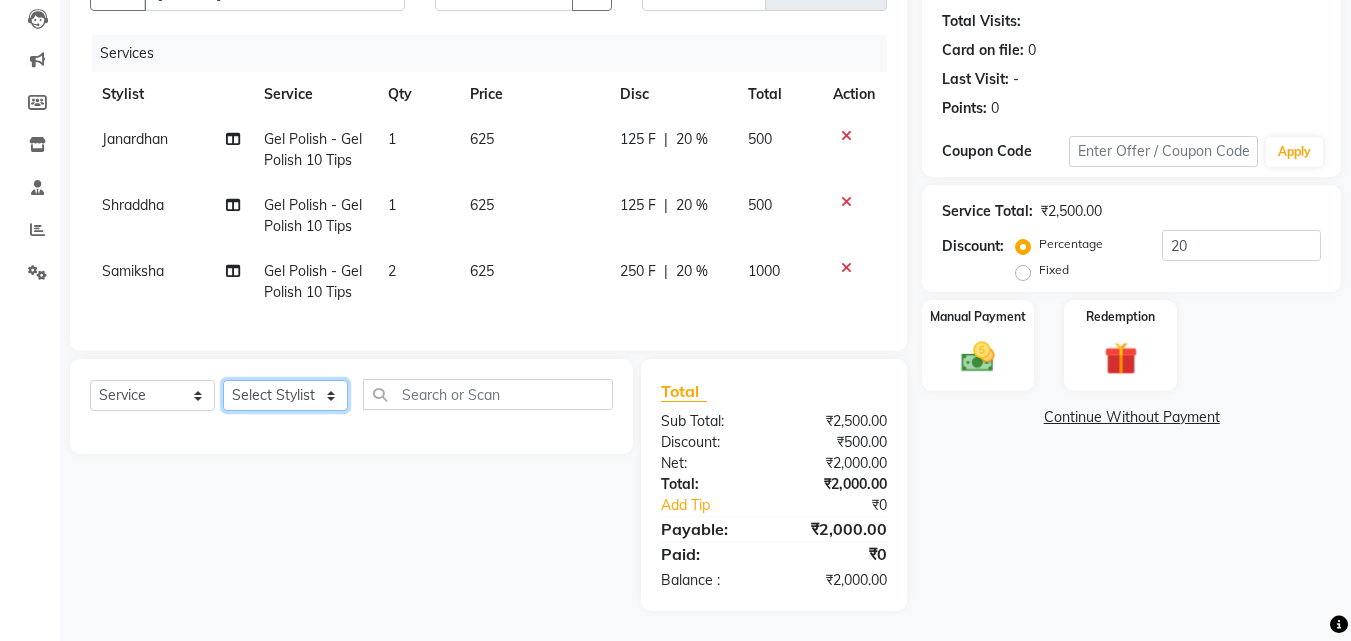 click on "Select Stylist Anwar Danish Janardhan LOOKS 21  sabiya khan Sajeda Siddiqui Samiksha Shakil Sharif Ahmed Shraddha Vaishali" 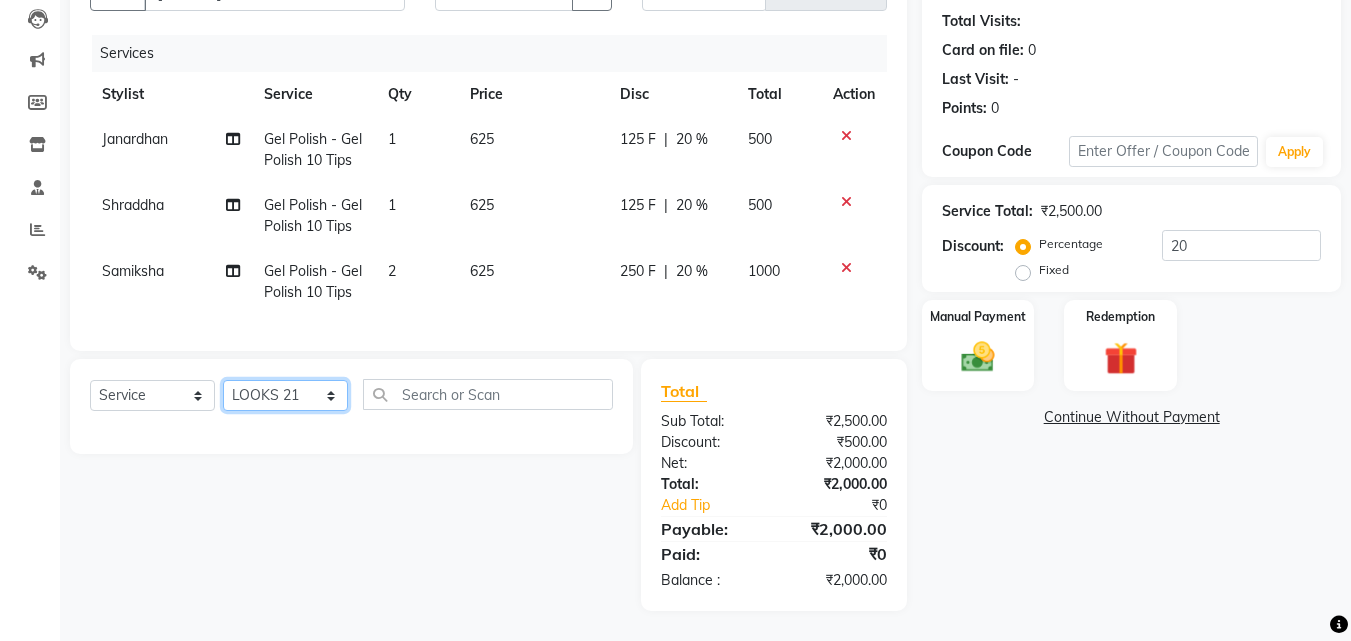 click on "Select Stylist Anwar Danish Janardhan LOOKS 21  sabiya khan Sajeda Siddiqui Samiksha Shakil Sharif Ahmed Shraddha Vaishali" 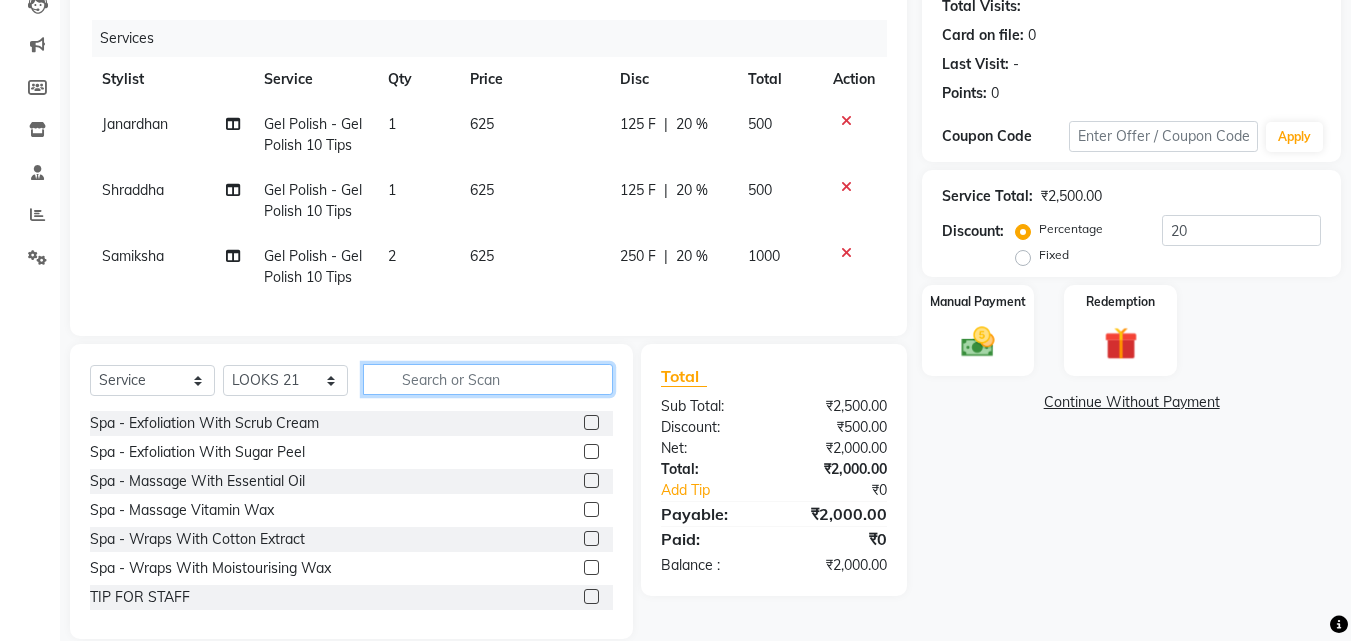 click 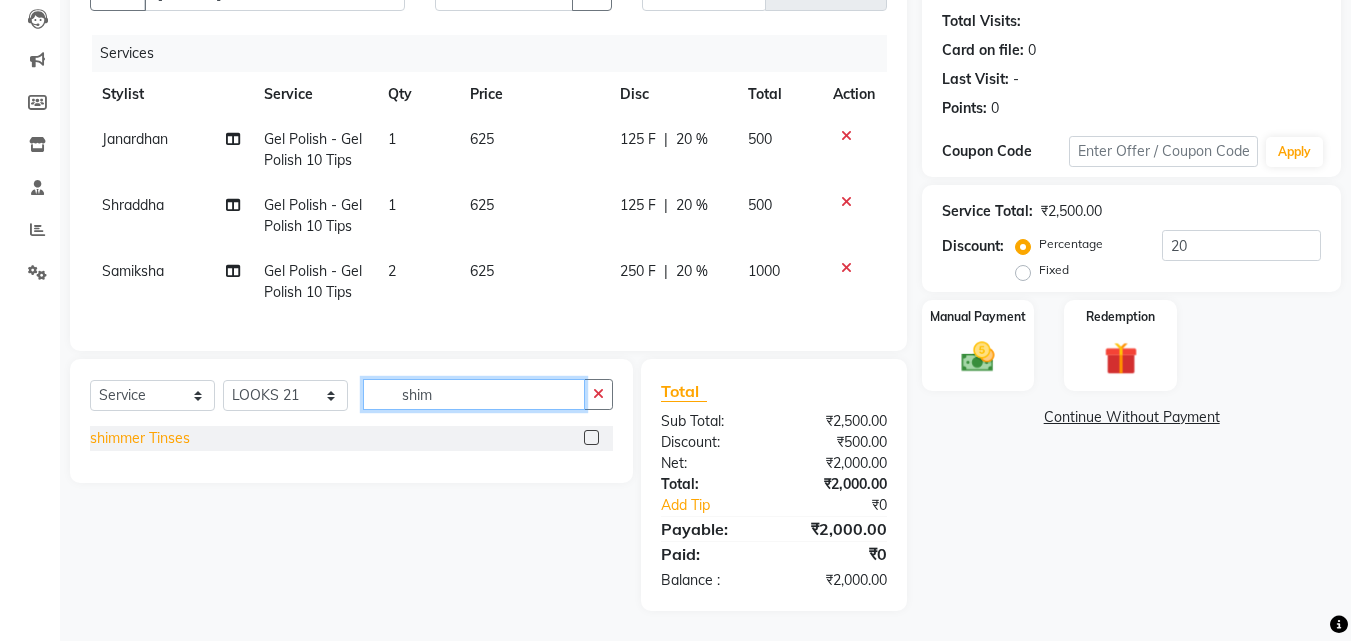 type on "shim" 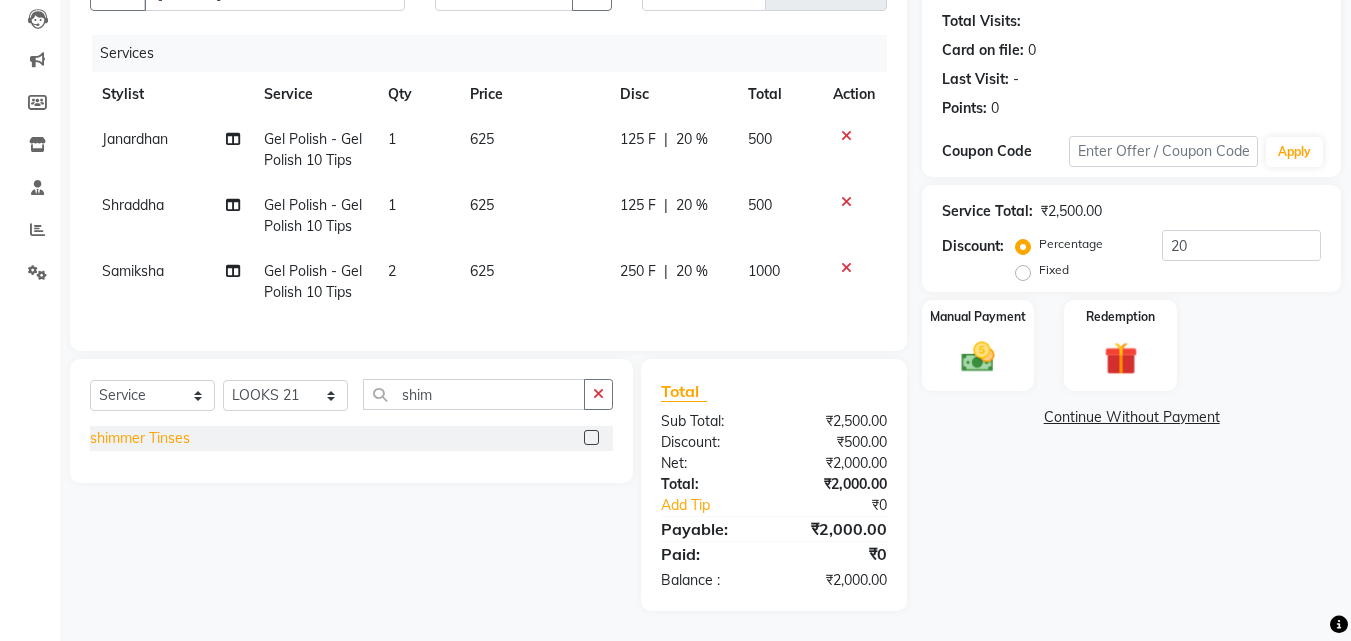 click on "shimmer Tinses" 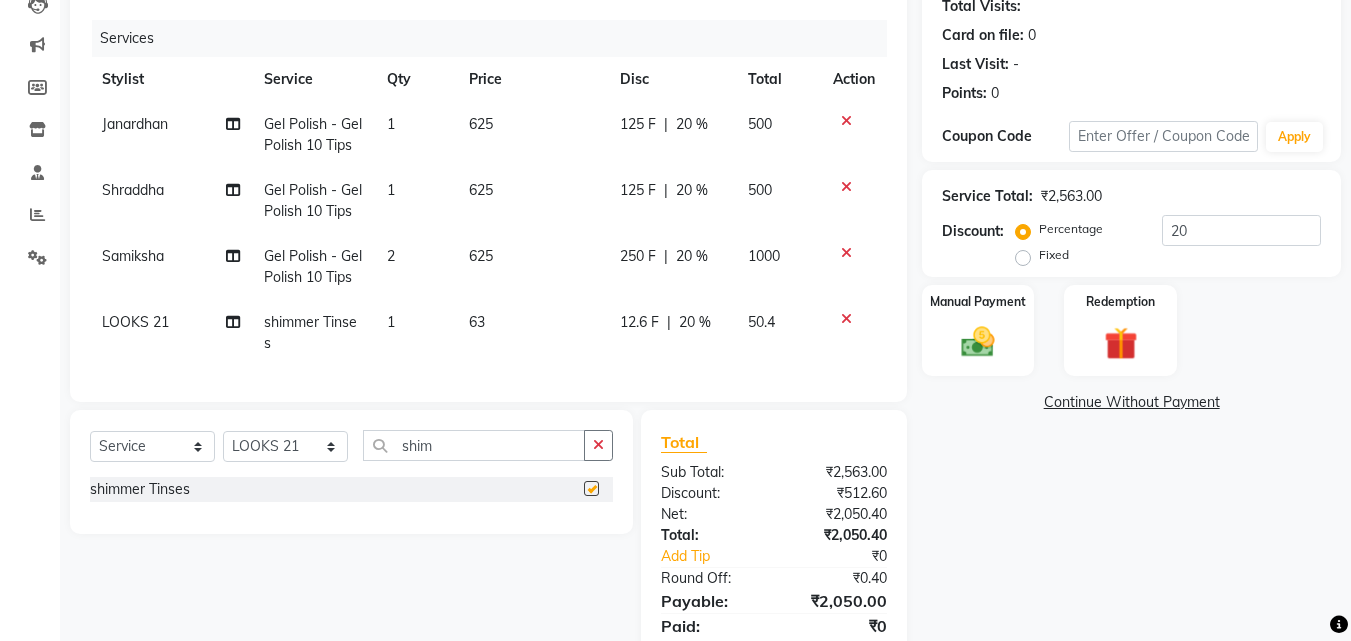 checkbox on "false" 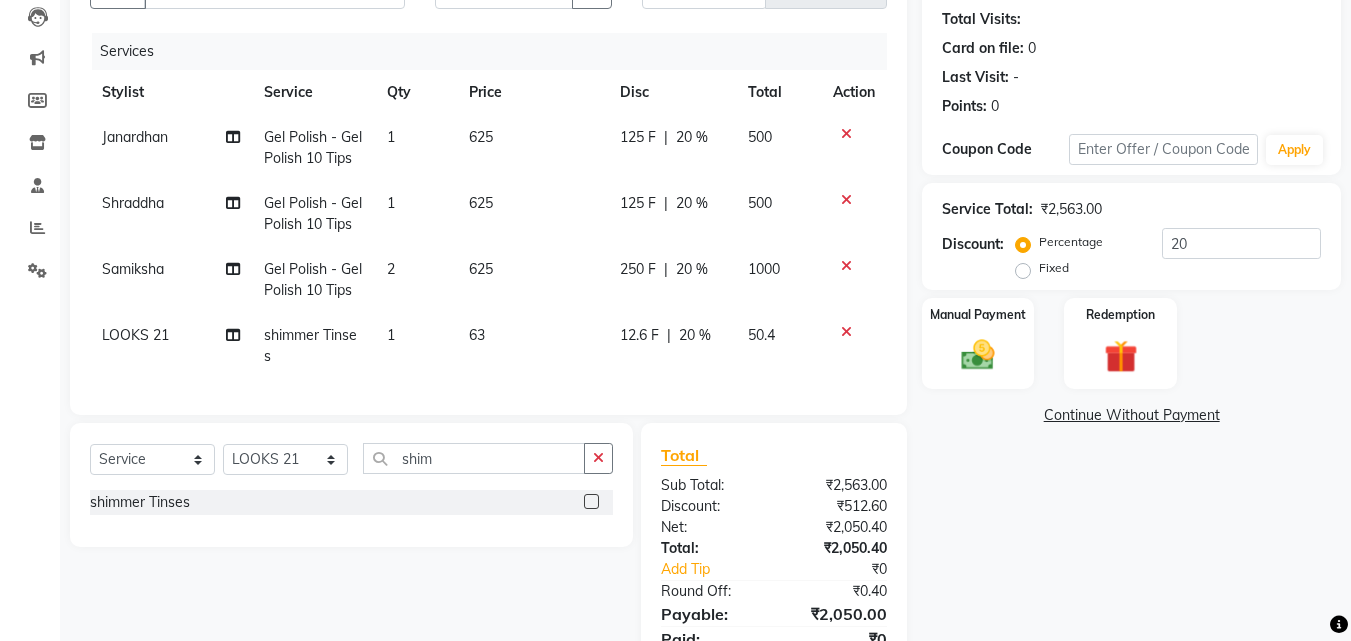 scroll, scrollTop: 315, scrollLeft: 0, axis: vertical 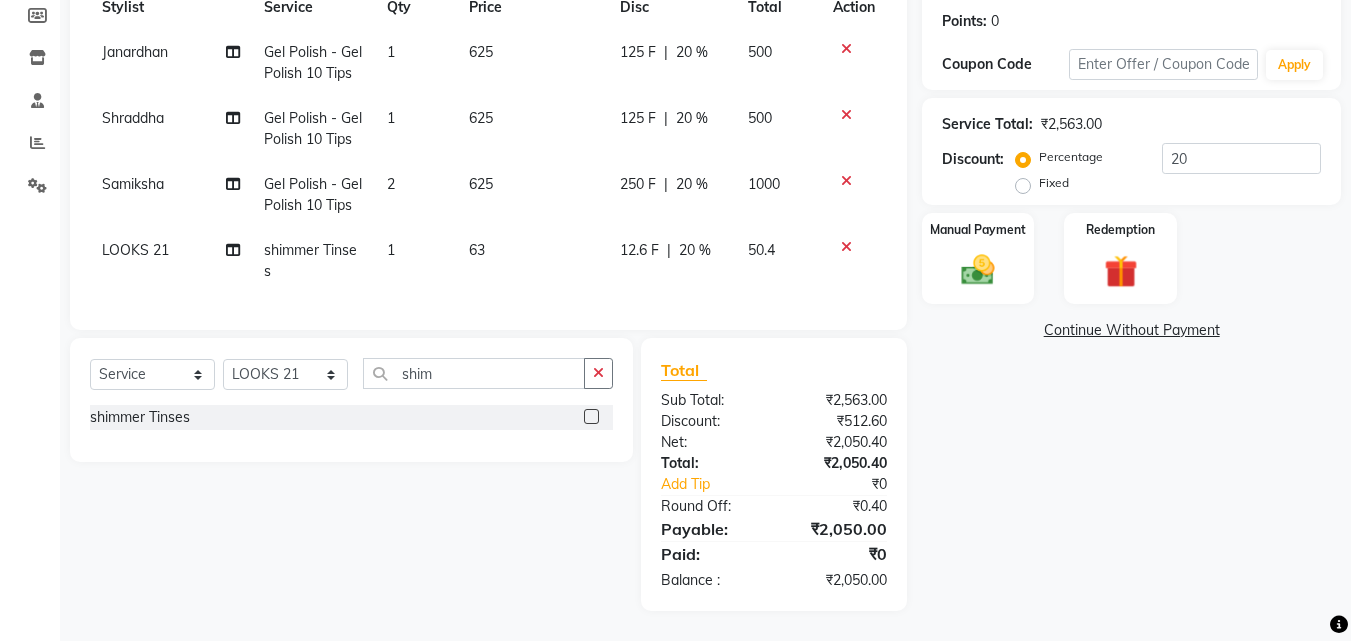 click on "1" 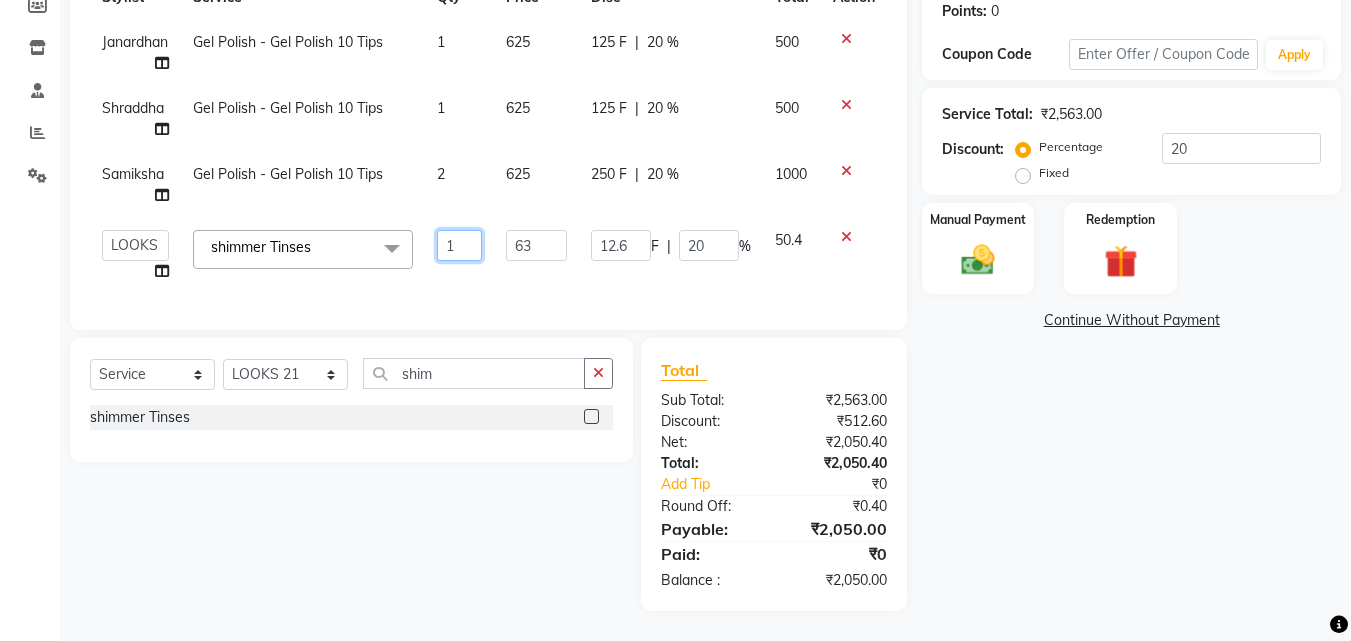 drag, startPoint x: 490, startPoint y: 239, endPoint x: 386, endPoint y: 244, distance: 104.120125 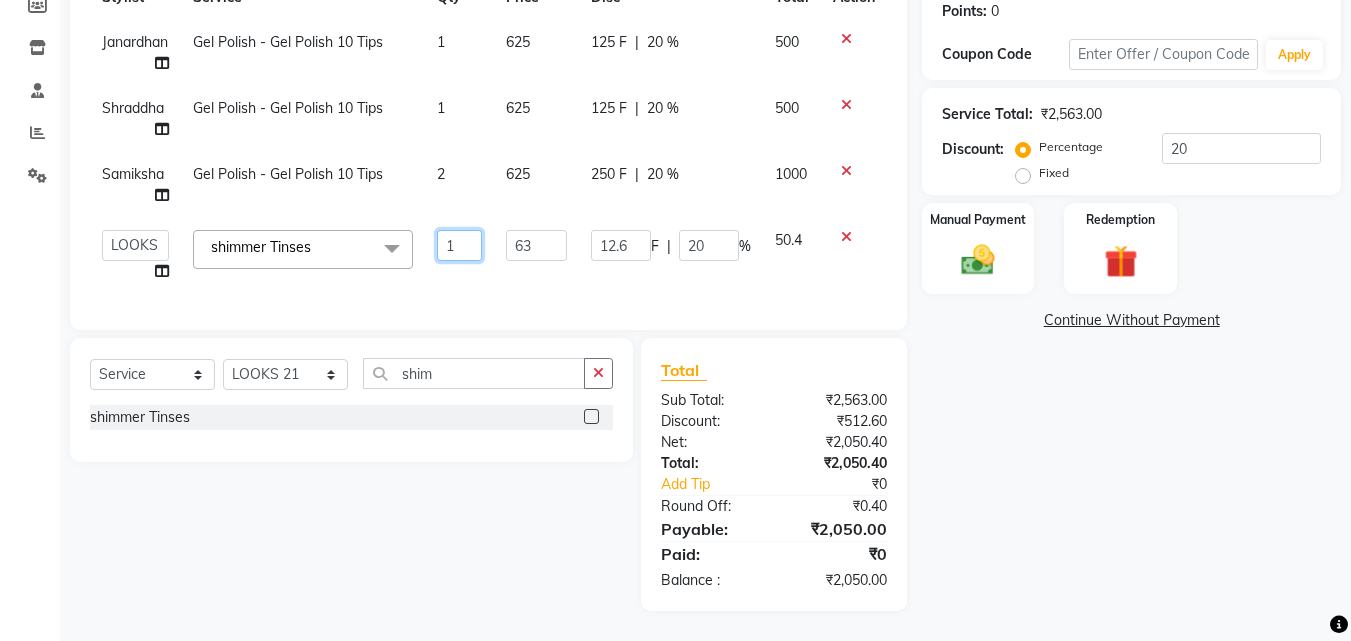 click on "[PERSON] [PERSON] [PERSON] LOOKS 21 [PERSON] [PERSON] [PERSON] [PERSON] [PERSON] [PERSON] [PERSON] [PERSON] [PERSON] [PERSON] x Spa - Exfoliation With Scrub Cream Spa - Exfoliation With Sugar Peel Spa - Massage With Essential Oil Spa - Massage Vitamin Wax Spa - Wraps With Cotton Extract Spa - Wraps With Moistourising Wax TIP FOR STAFF Therapy - Full Arms Therapy - Full Leg Therapy - Sparkling Back Reflexology - Feet (30 Mins) Reflexology - Hand & Feet ( 60 Mins) Reflexology - Back (30 Mins) Nails - Cut And Filing Nails - Nail Polish Hand / Feet Nails - French Nail Polish Nails - Gel French Nail Polish Nails- Cut file & Polish Gel Polish - Gel Polish 10 Tips Gel Polish - Gel Polish Remover 10 Tips Gel Polish - Builder Gel Extension Gel Polish - Gum Gel Extension Gel Polish - 10 Tips Glitter Polish Black Mask - Under Arms And Back Of Arms Black Mask - Front Black Mask - Back Black Mask - Full Arms Black Mask - Half Arms Black Mask - Full Legs Black Mask - Feet 1" 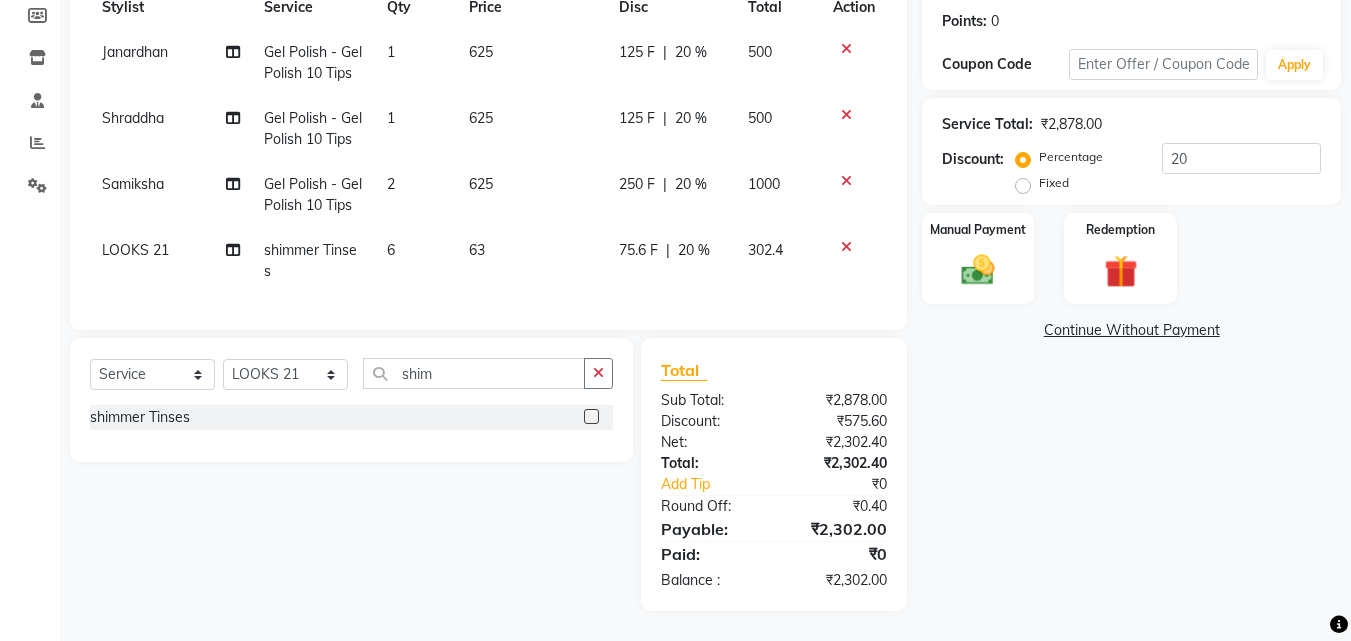 click on "63" 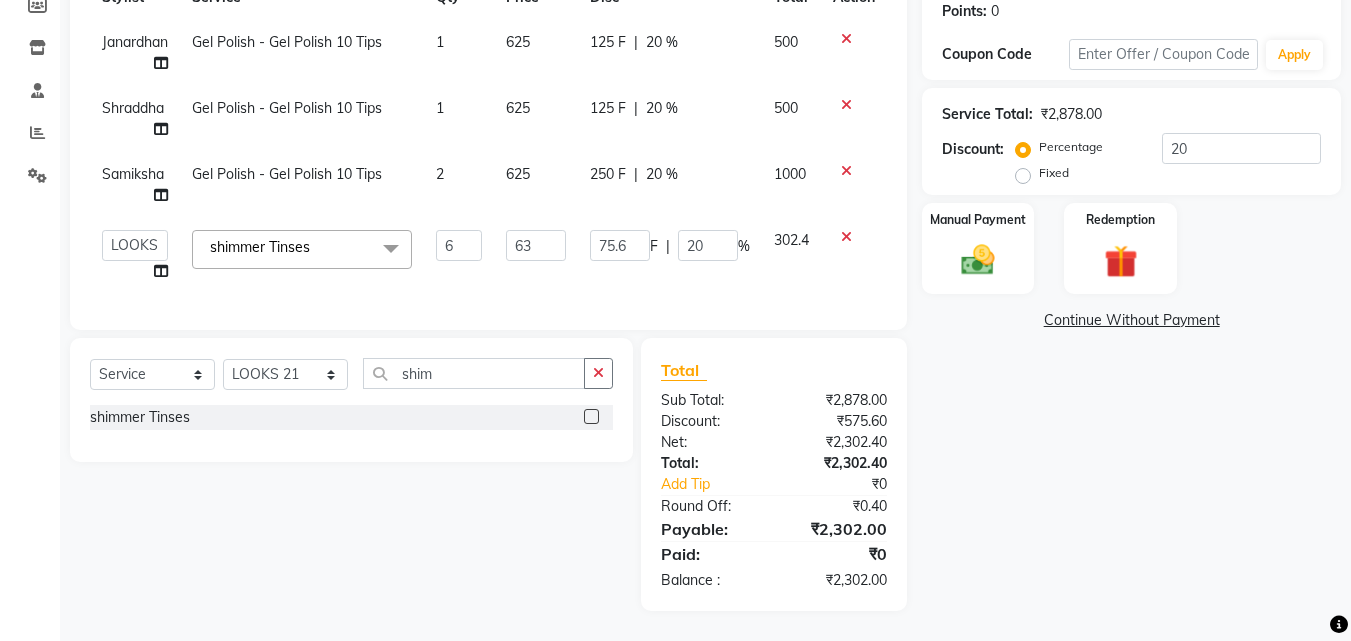 scroll, scrollTop: 325, scrollLeft: 0, axis: vertical 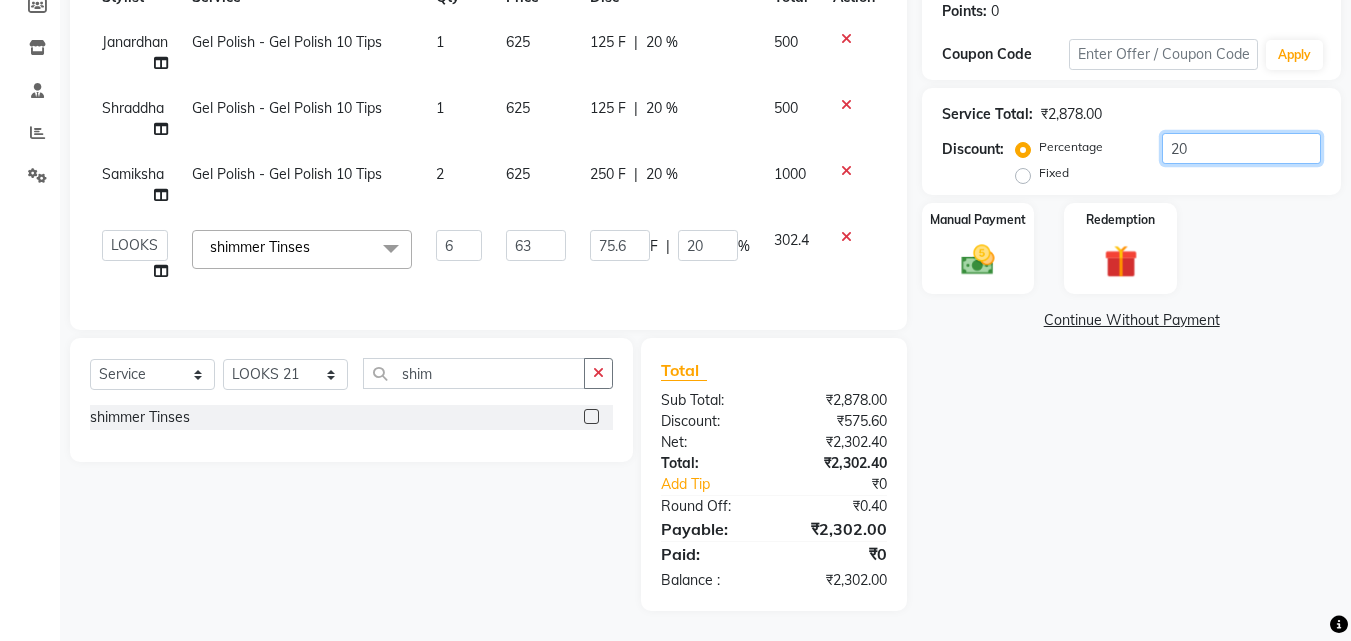click on "20" 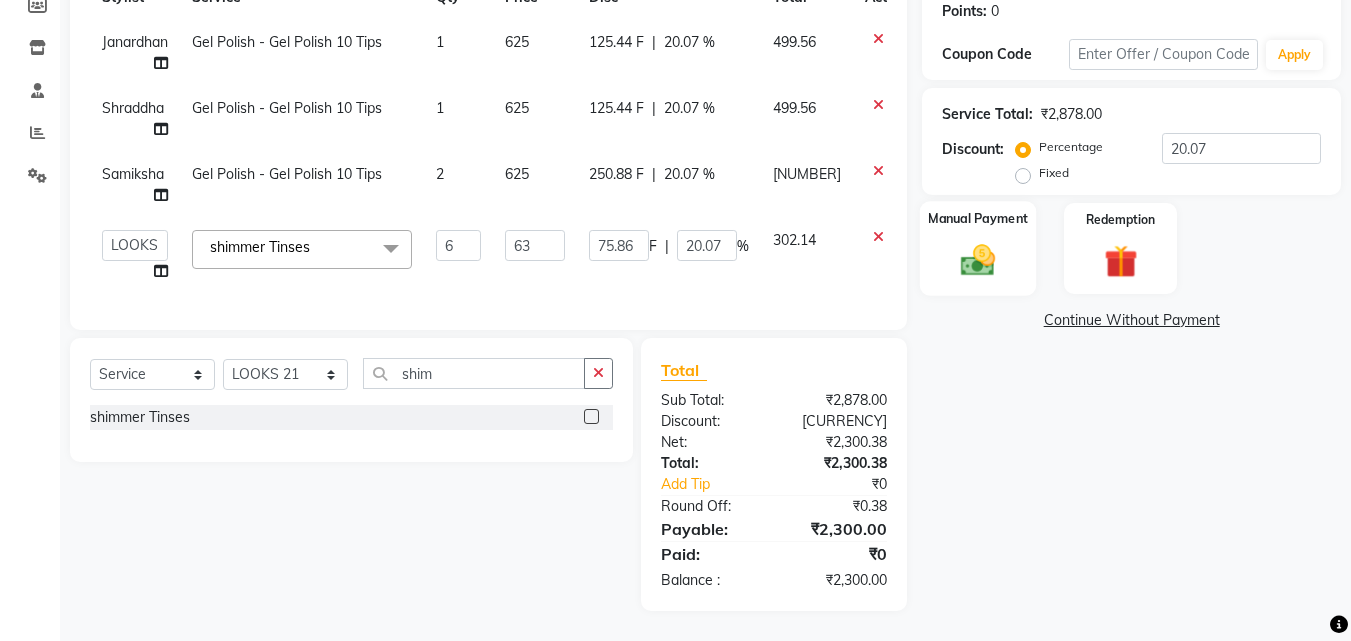 click 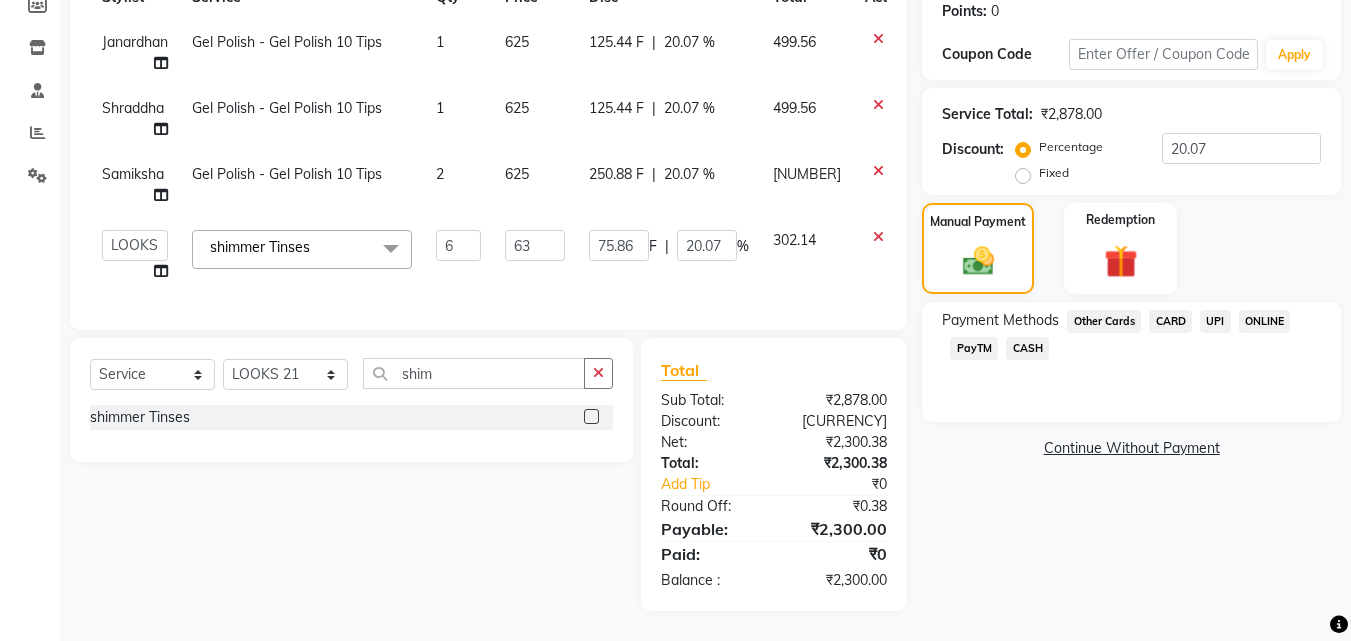 click on "CARD" 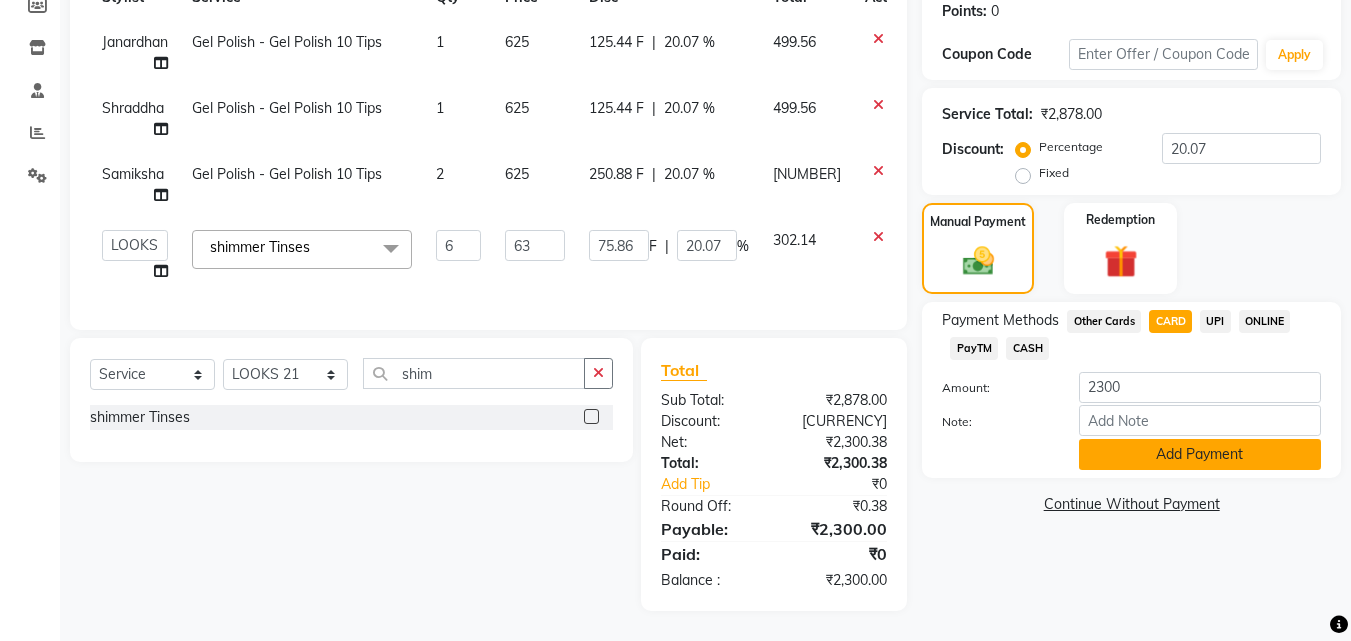 click on "Add Payment" 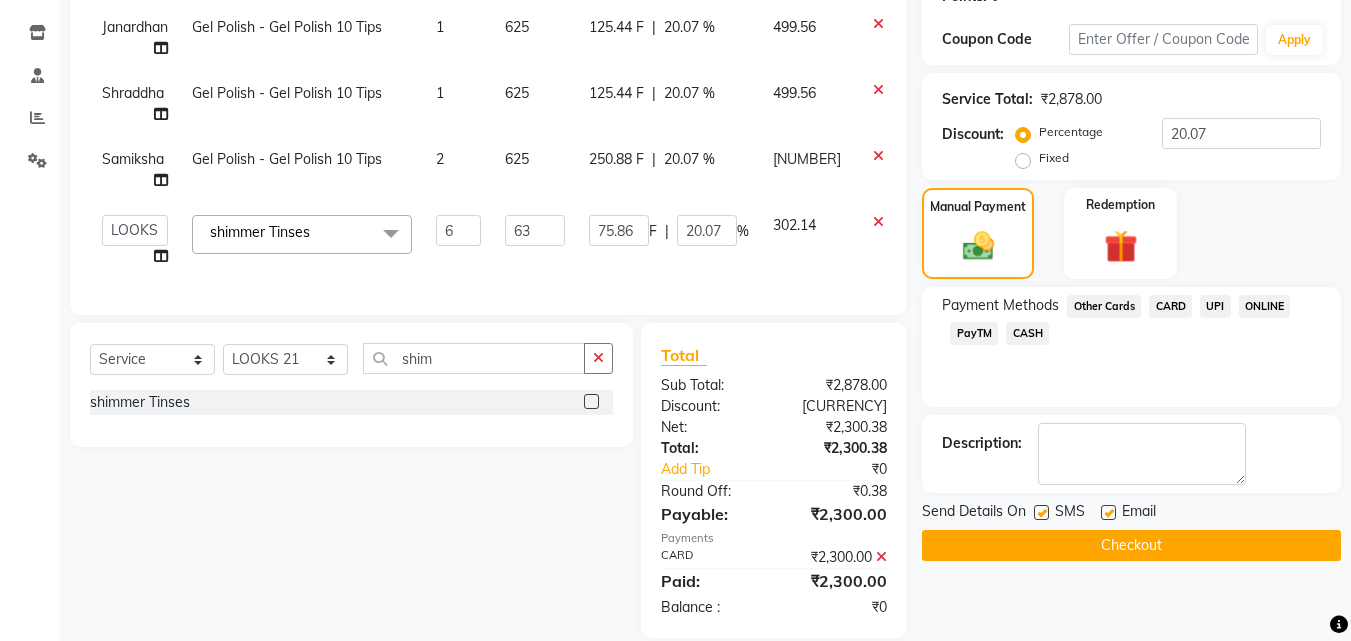 scroll, scrollTop: 367, scrollLeft: 0, axis: vertical 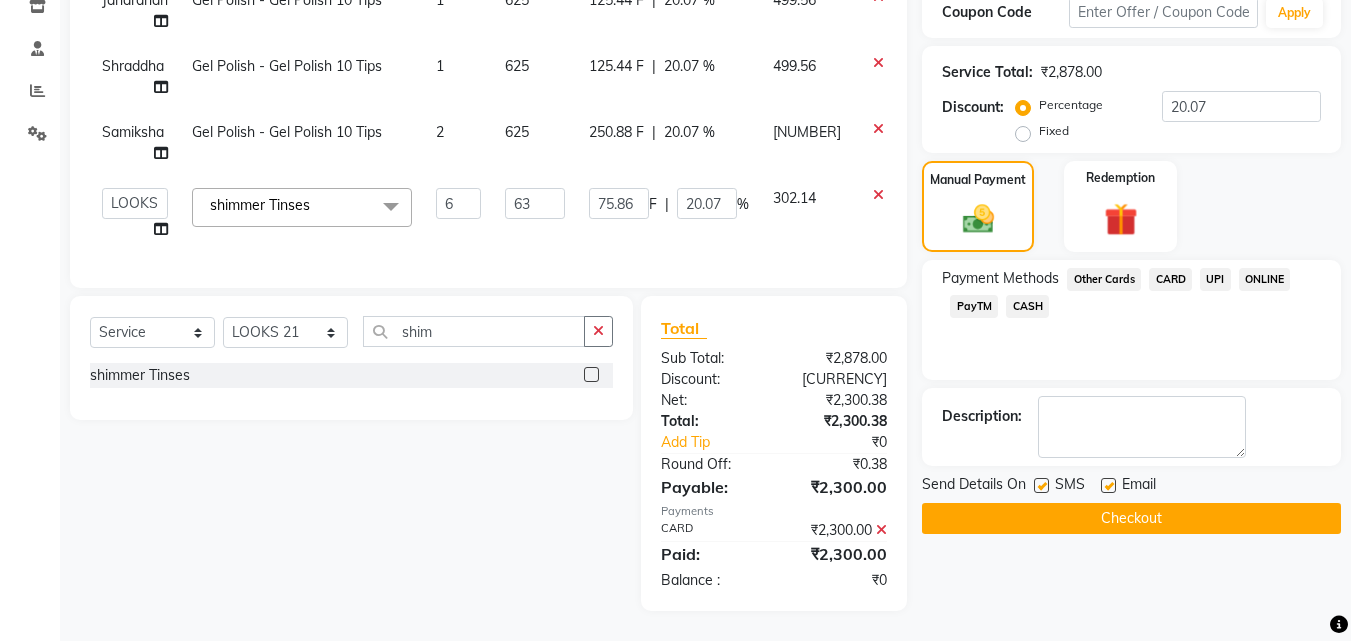 click on "Checkout" 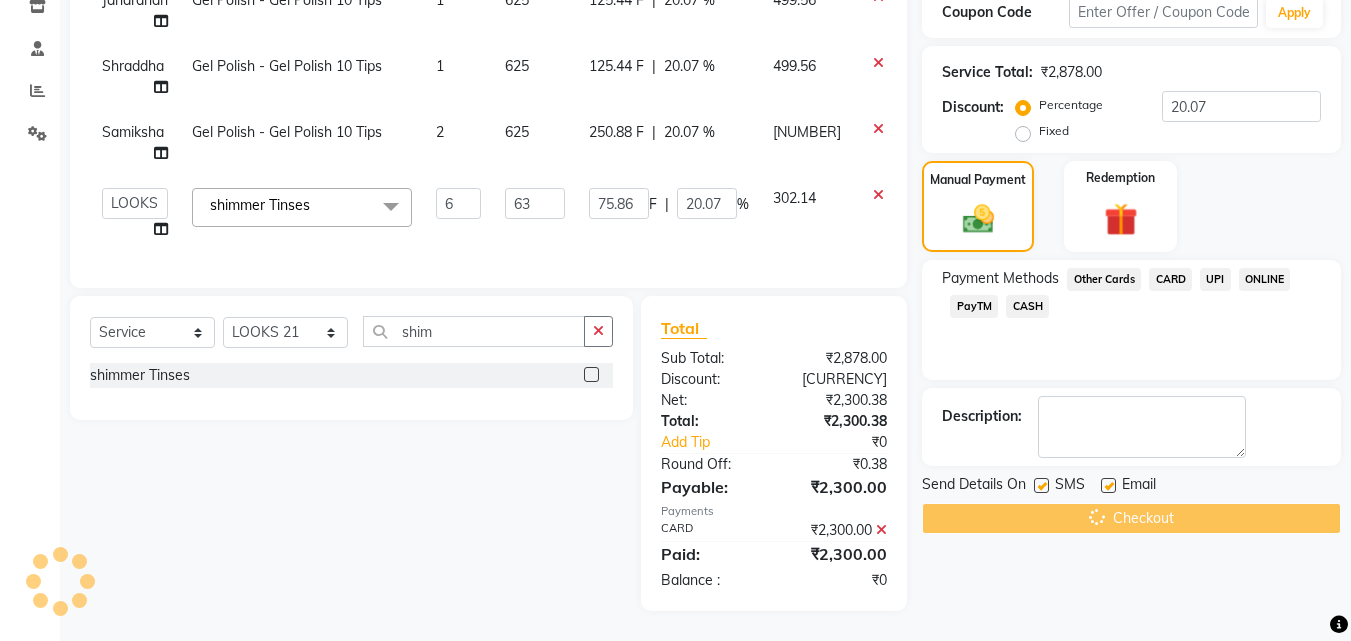 scroll, scrollTop: 0, scrollLeft: 0, axis: both 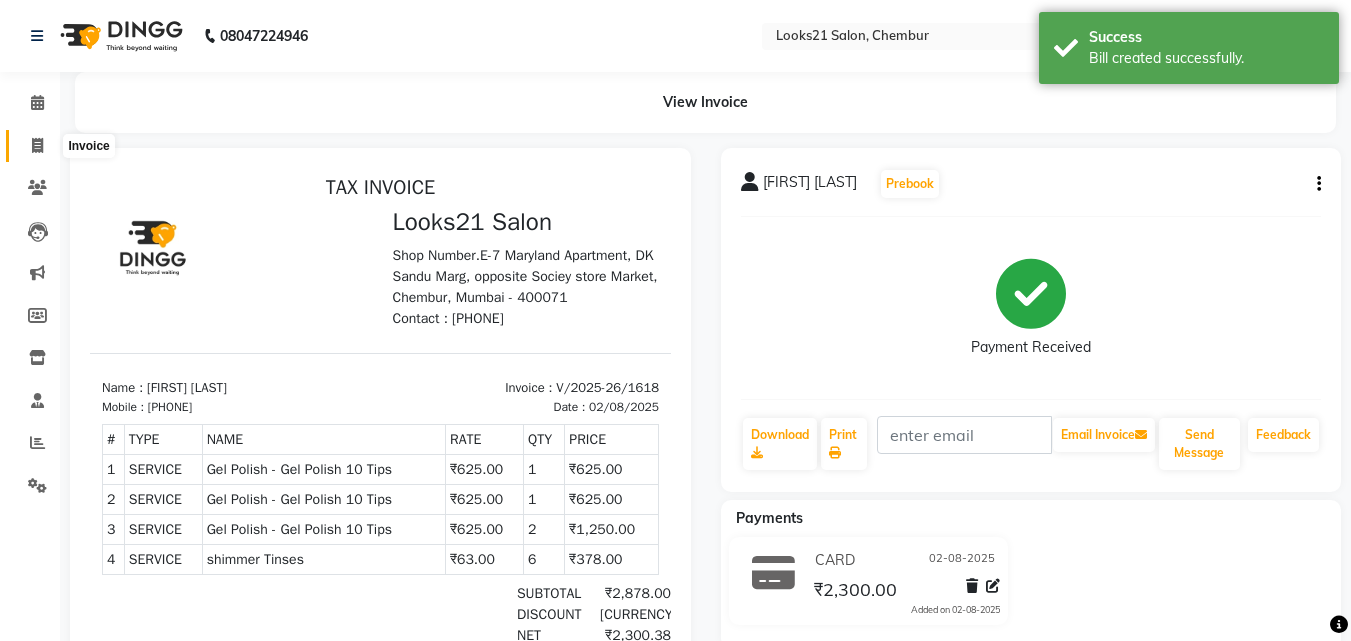 click 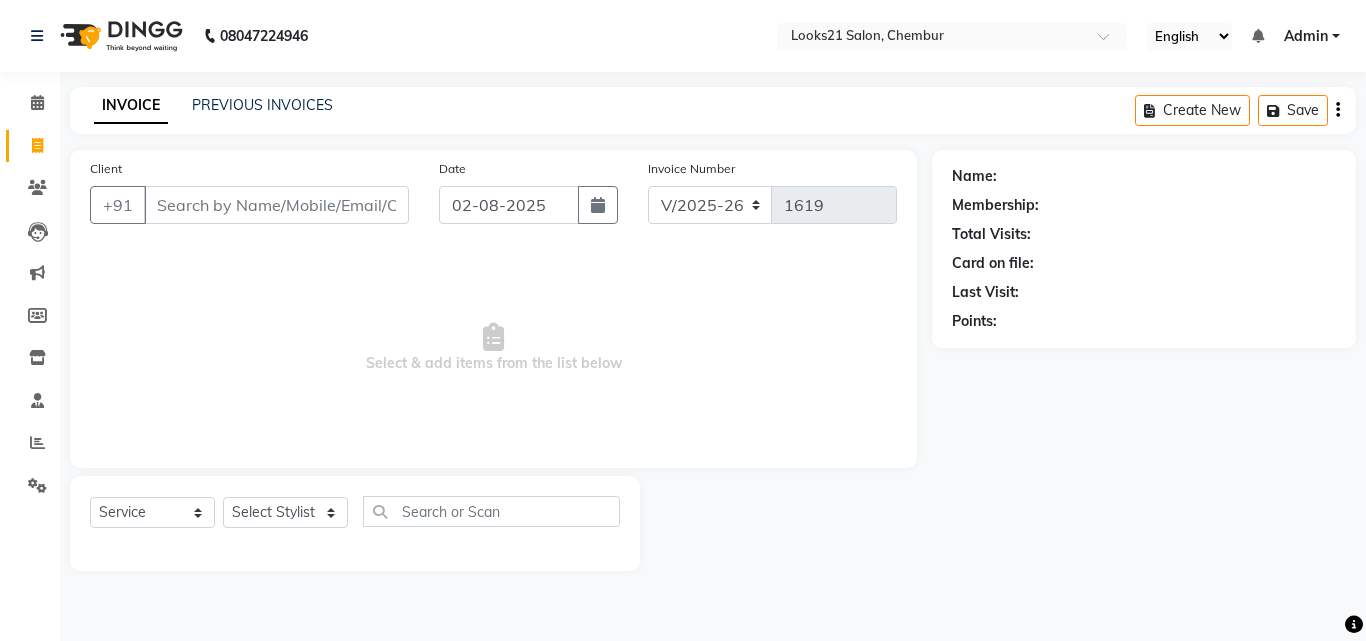 click on "Client" at bounding box center [276, 205] 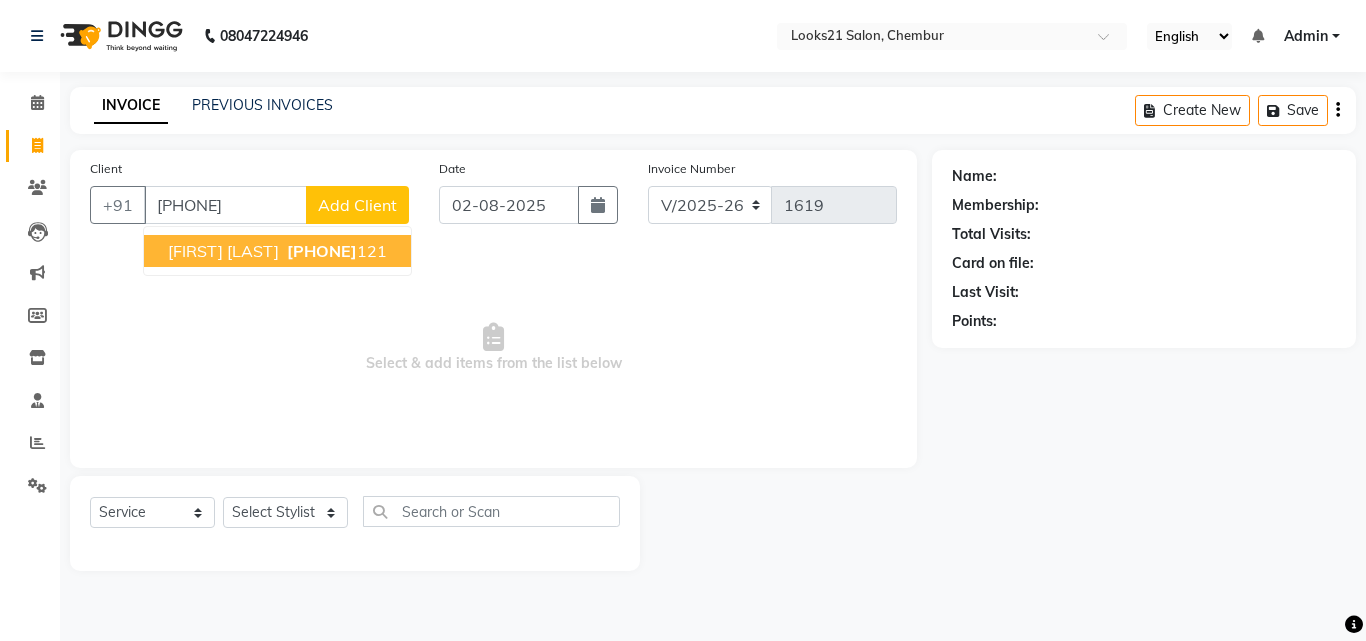click on "[PHONE]" at bounding box center (322, 251) 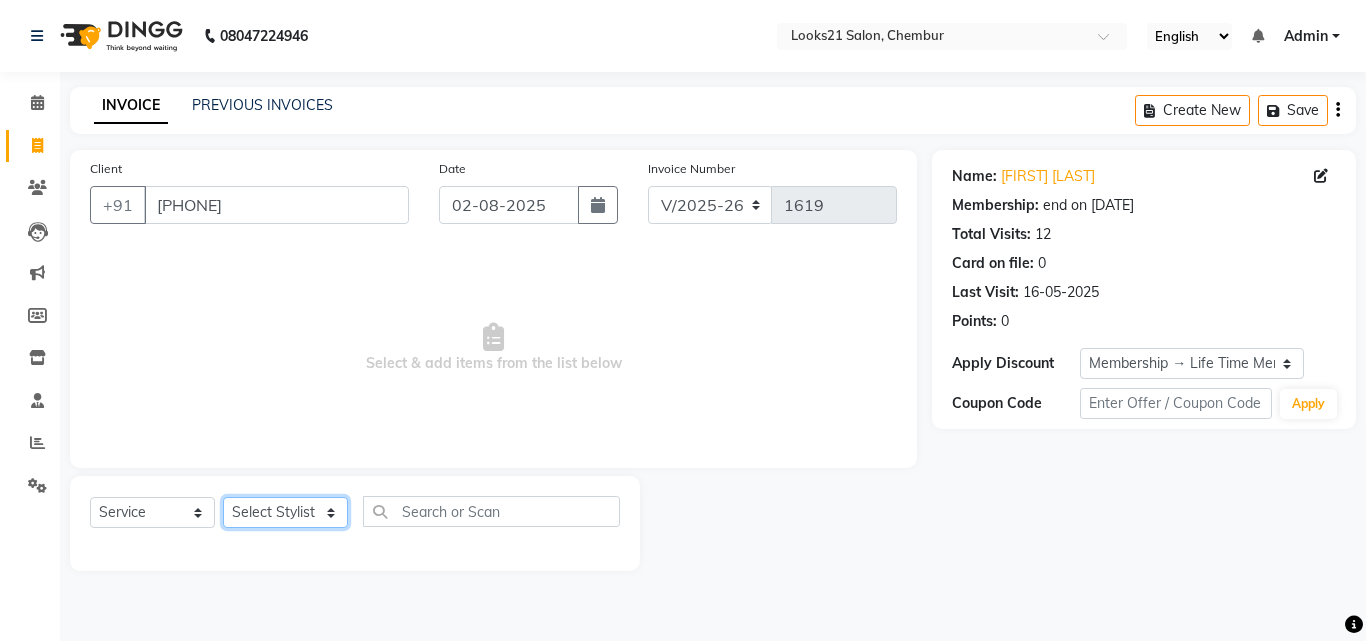 click on "Select Stylist Anwar Danish Janardhan LOOKS 21  sabiya khan Sajeda Siddiqui Samiksha Shakil Sharif Ahmed Shraddha Vaishali" 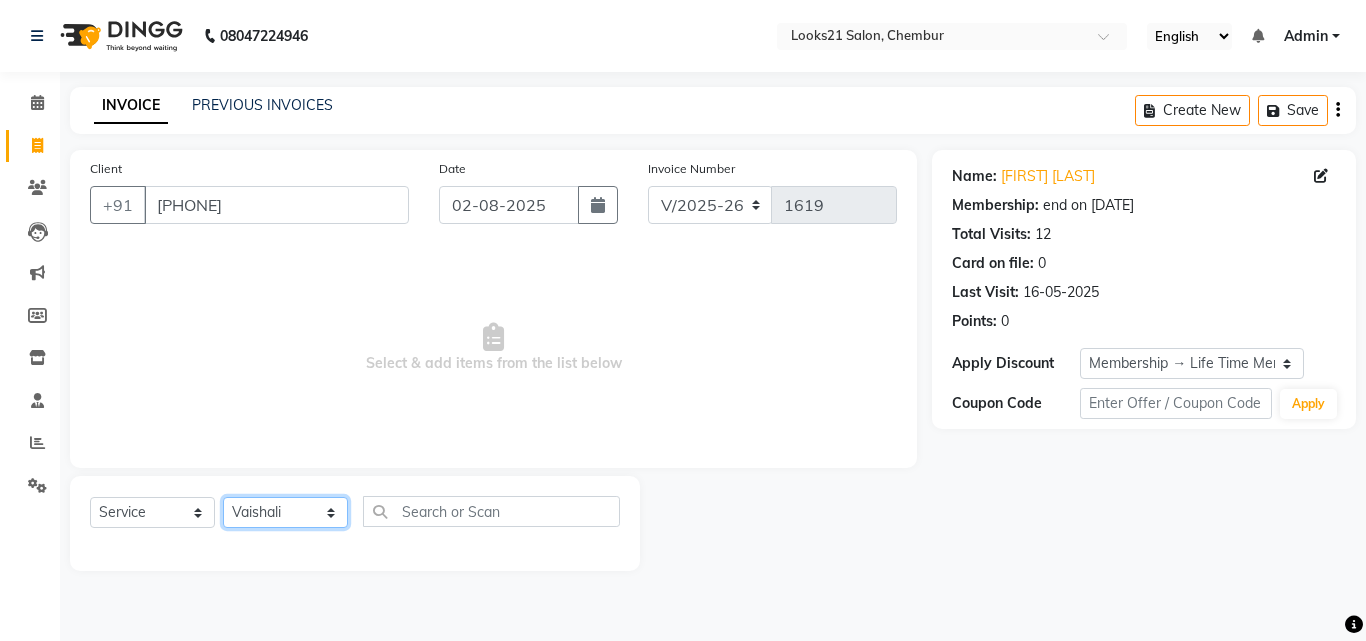 click on "Select Stylist Anwar Danish Janardhan LOOKS 21  sabiya khan Sajeda Siddiqui Samiksha Shakil Sharif Ahmed Shraddha Vaishali" 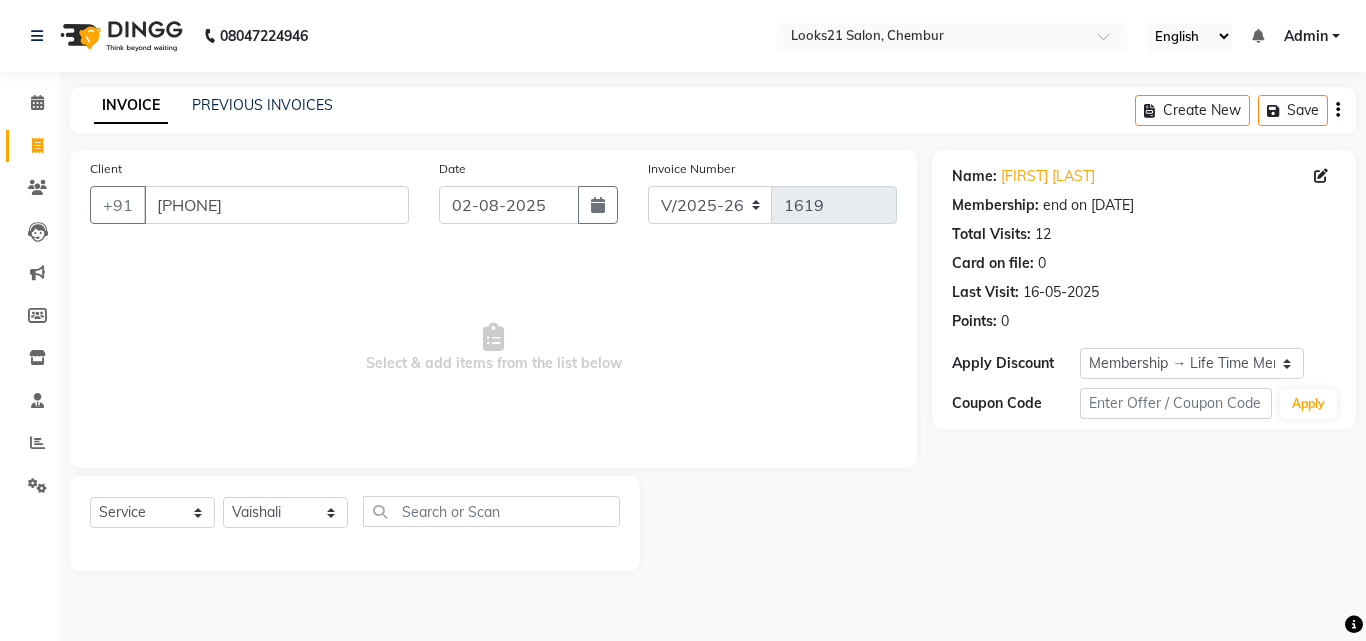 click on "Select Service Product Membership Package Voucher Prepaid Gift Card Select Stylist Anwar Danish Janardhan LOOKS 21 sabiya khan Sajeda Siddiqui Samiksha Shakil Sharif Ahmed Shraddha Vaishali" 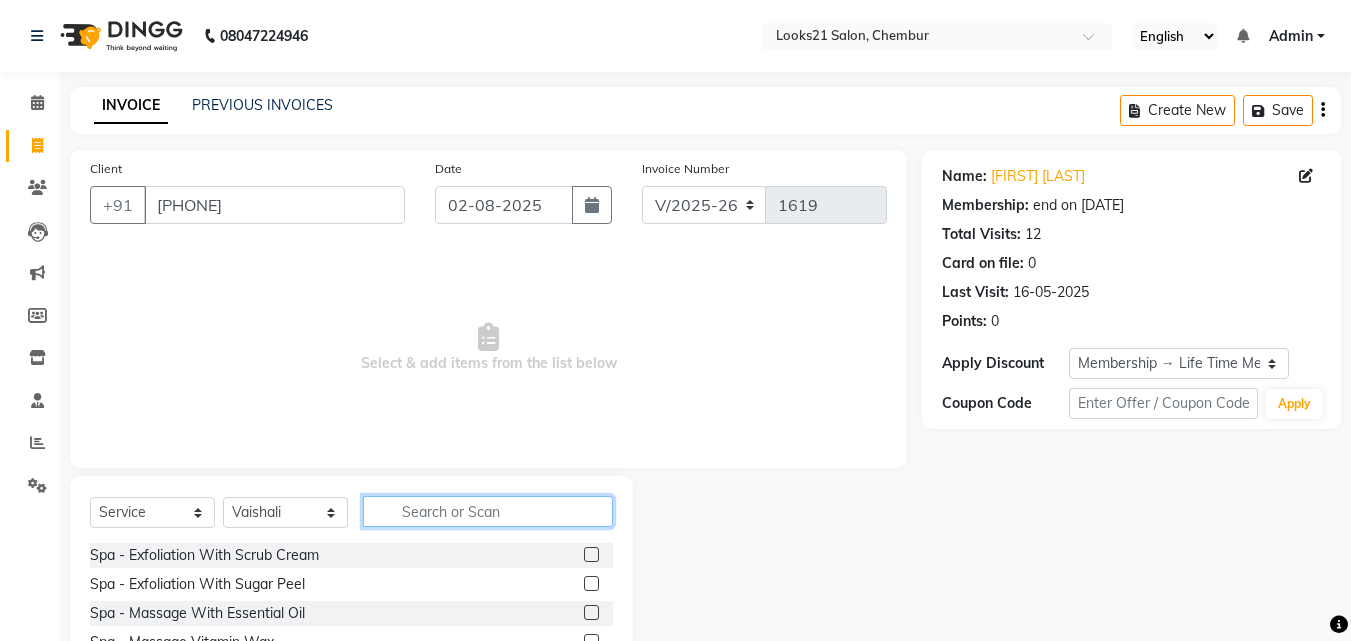 click 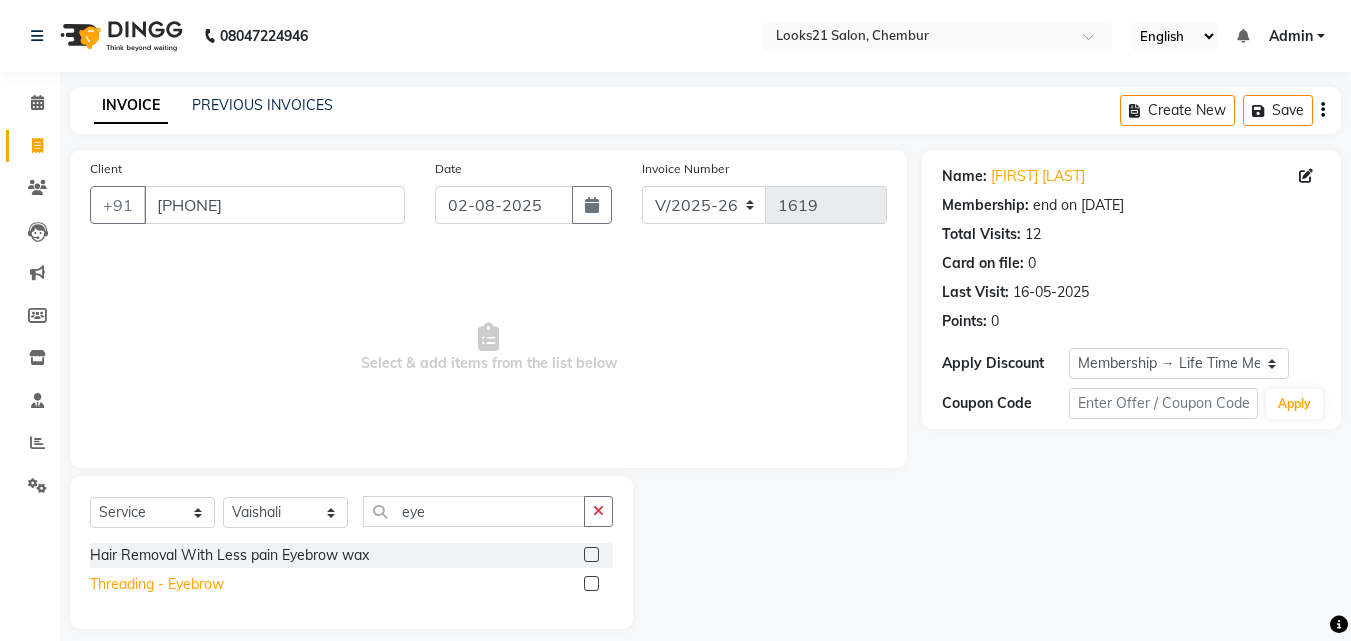 click on "Threading  - Eyebrow" 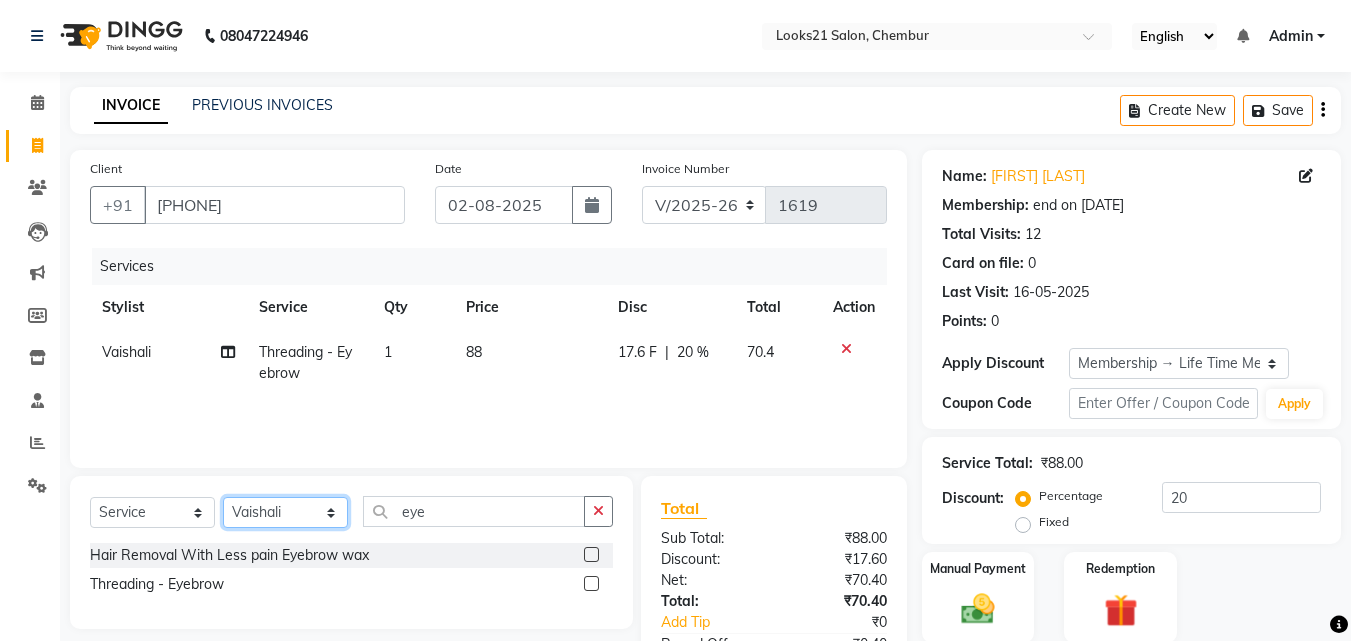 click on "Select Stylist Anwar Danish Janardhan LOOKS 21  sabiya khan Sajeda Siddiqui Samiksha Shakil Sharif Ahmed Shraddha Vaishali" 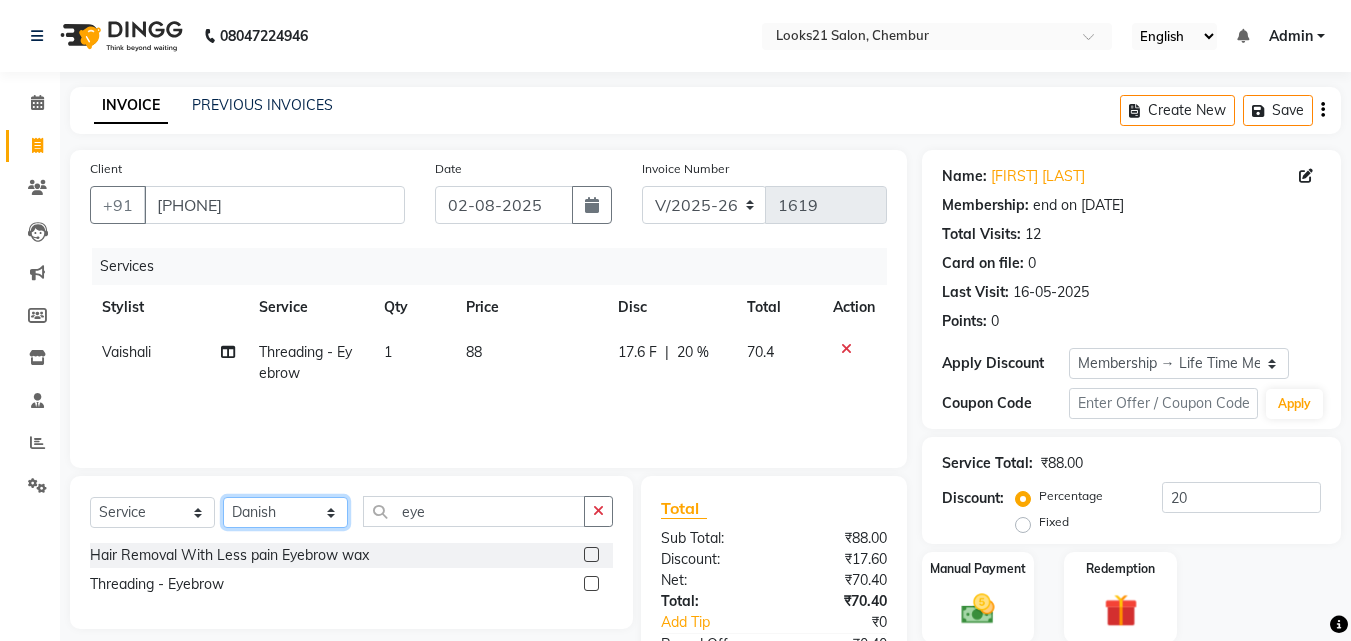 click on "Select Stylist Anwar Danish Janardhan LOOKS 21  sabiya khan Sajeda Siddiqui Samiksha Shakil Sharif Ahmed Shraddha Vaishali" 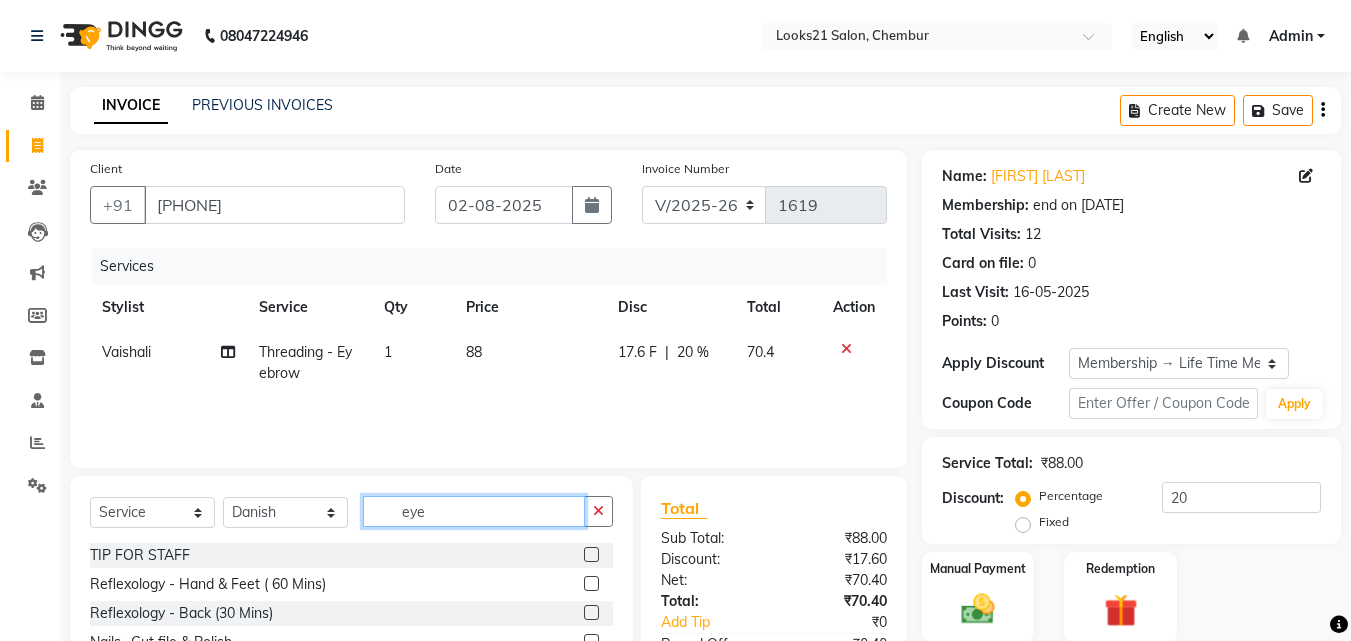 drag, startPoint x: 471, startPoint y: 501, endPoint x: 387, endPoint y: 501, distance: 84 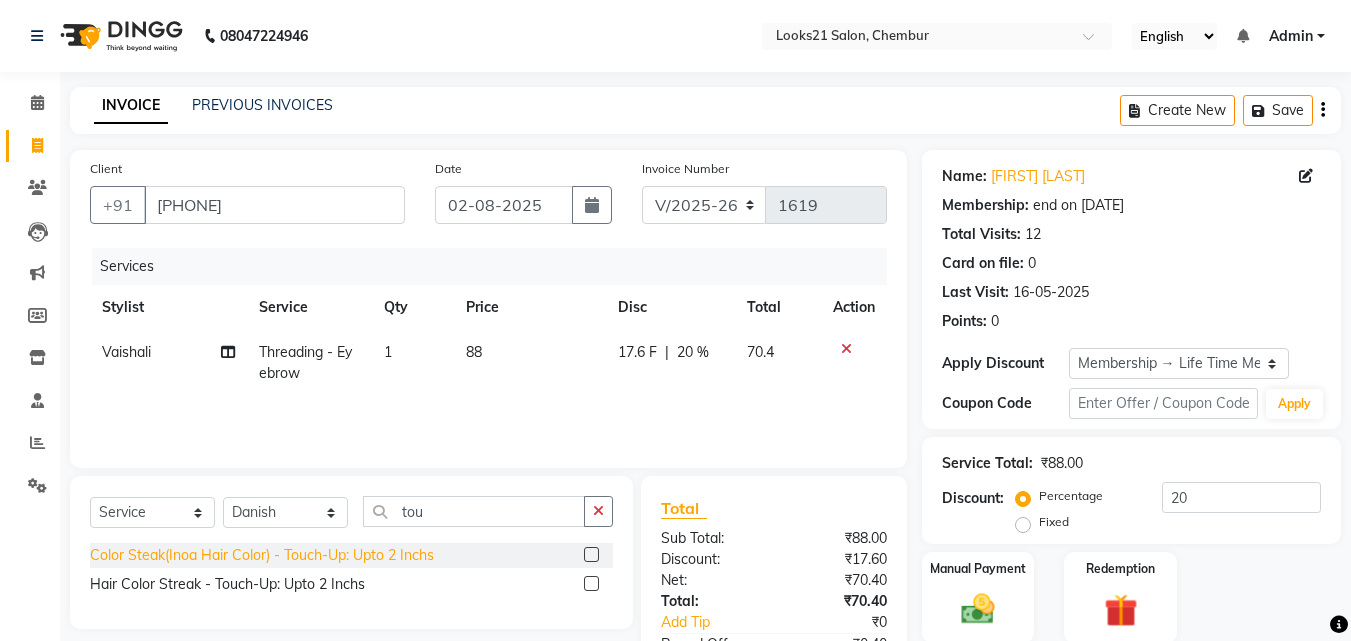click on "Color Steak(Inoa Hair Color)  - Touch-Up: Upto 2 Inchs" 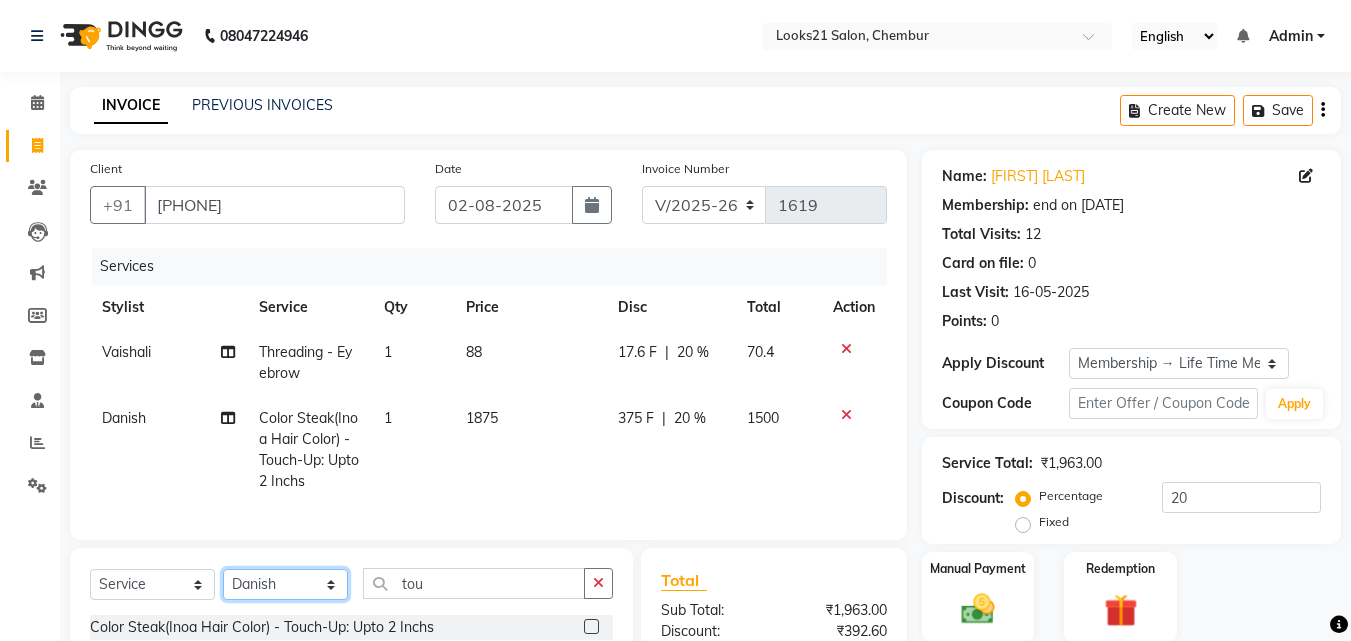 click on "Select Stylist Anwar Danish Janardhan LOOKS 21  sabiya khan Sajeda Siddiqui Samiksha Shakil Sharif Ahmed Shraddha Vaishali" 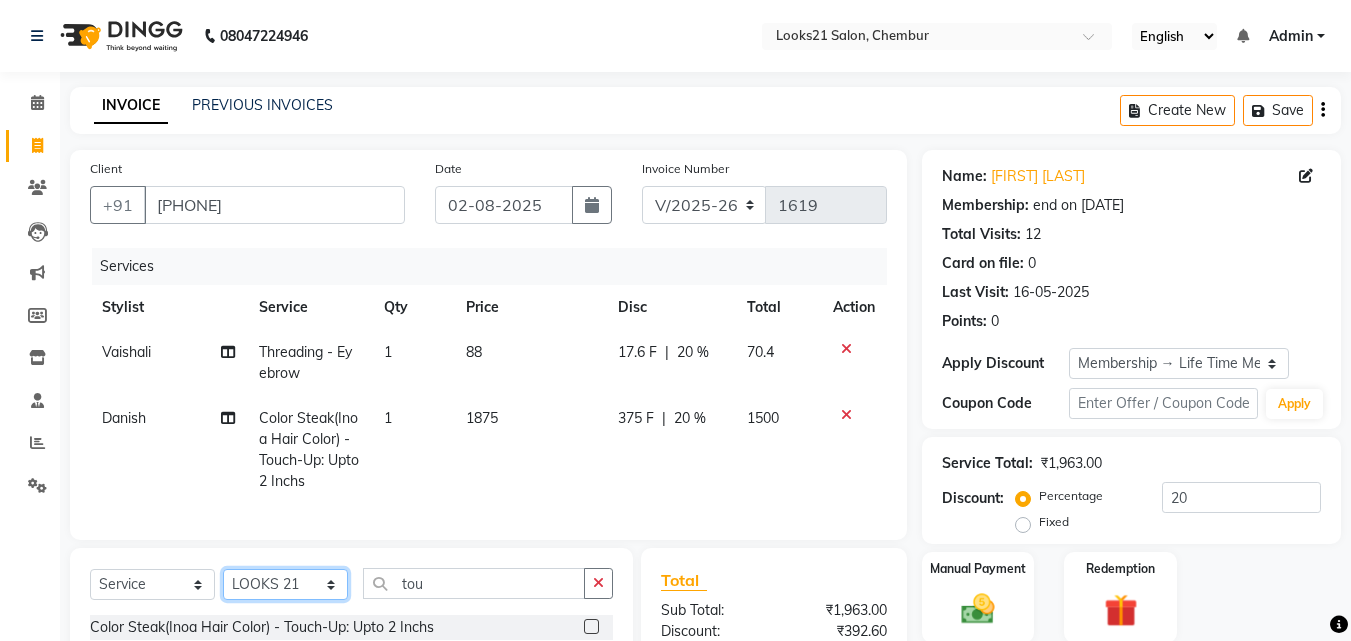 click on "Select Stylist Anwar Danish Janardhan LOOKS 21  sabiya khan Sajeda Siddiqui Samiksha Shakil Sharif Ahmed Shraddha Vaishali" 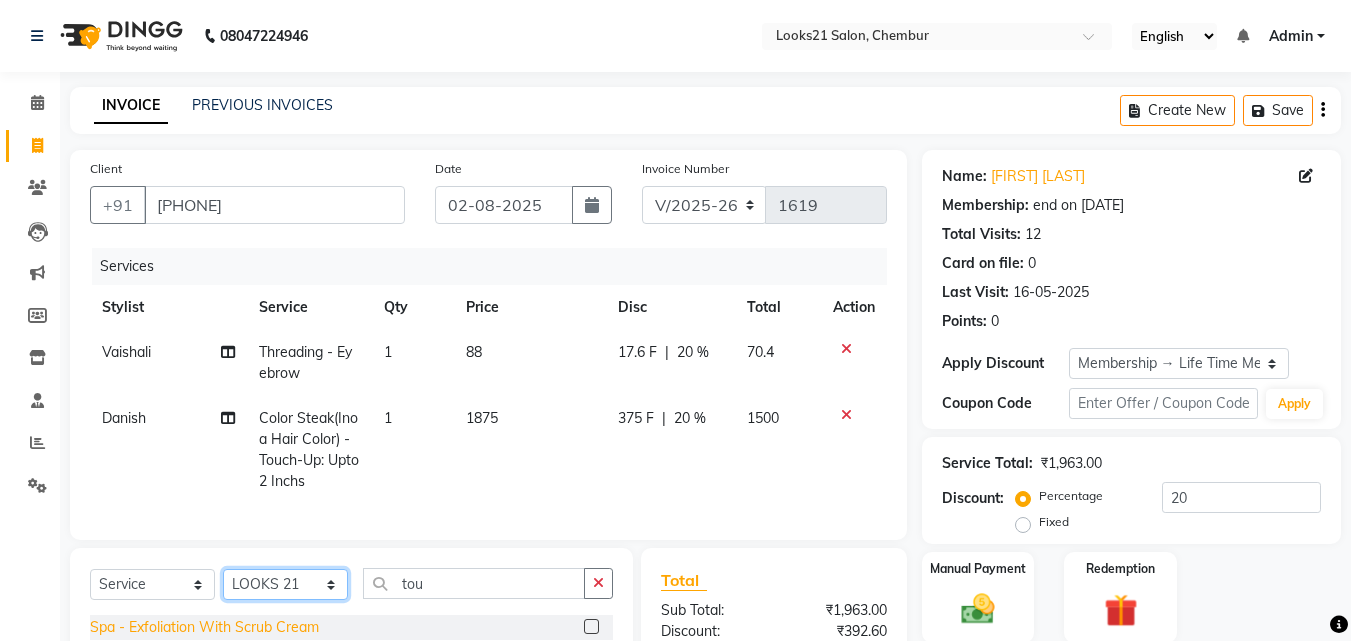 scroll, scrollTop: 200, scrollLeft: 0, axis: vertical 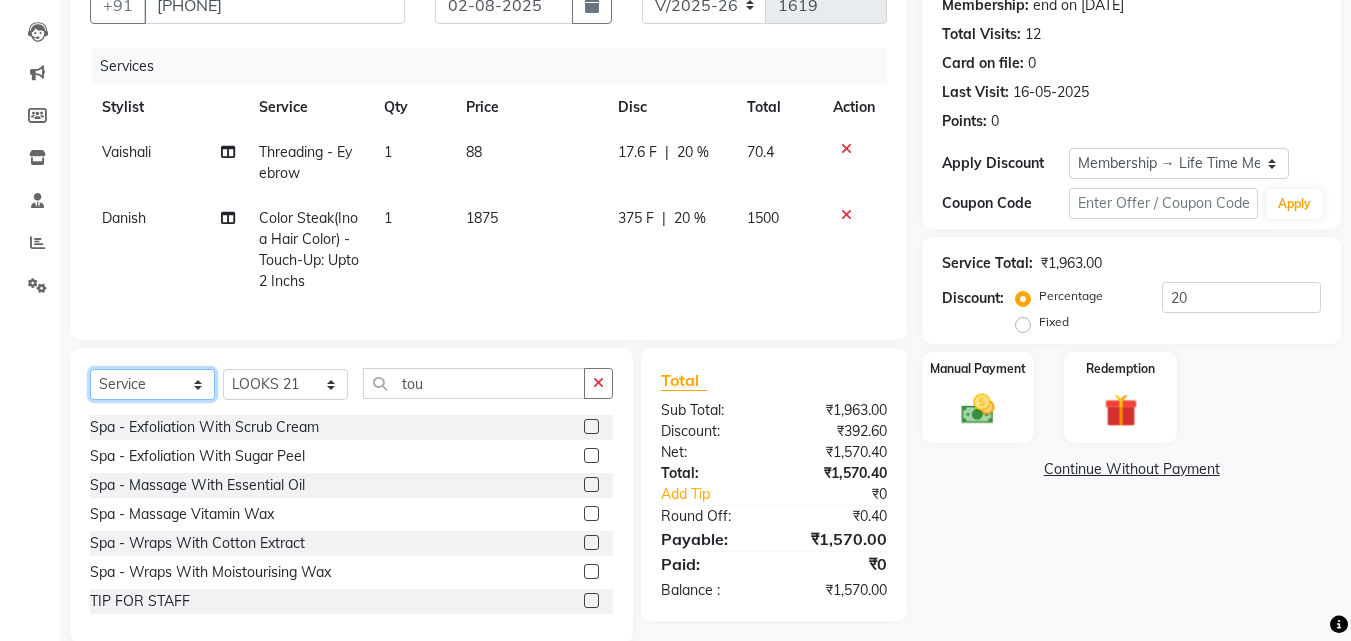 click on "Select  Service  Product  Membership  Package Voucher Prepaid Gift Card" 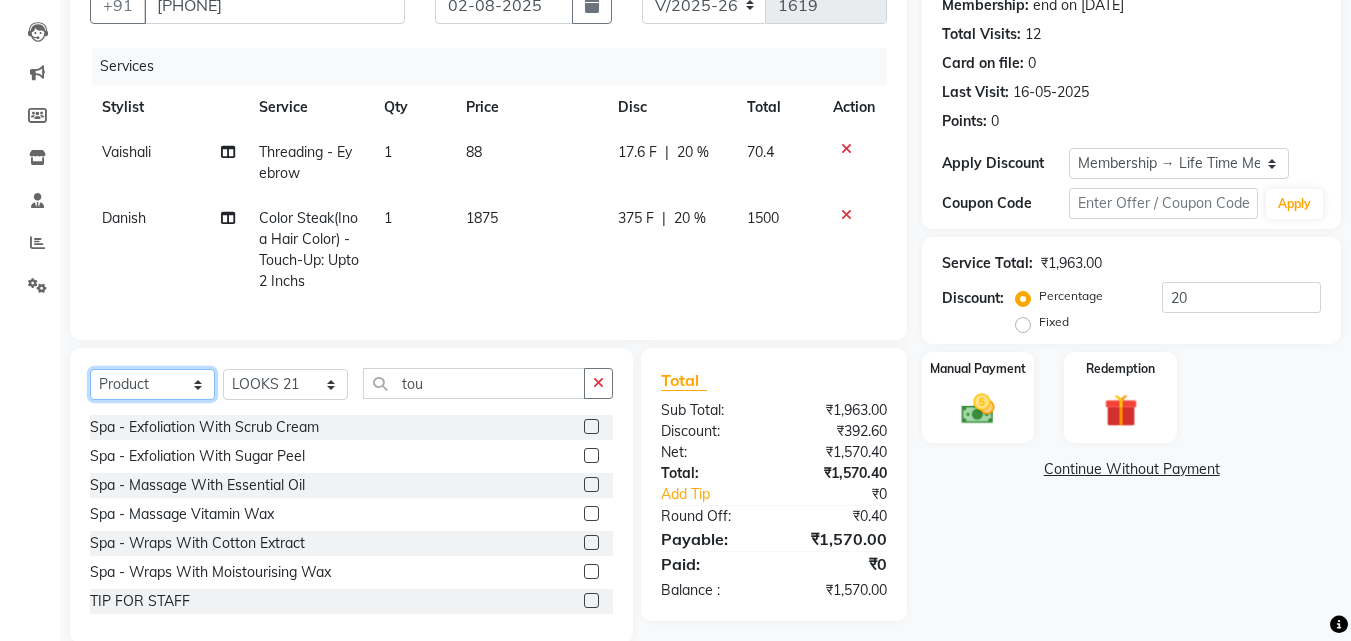 click on "Select  Service  Product  Membership  Package Voucher Prepaid Gift Card" 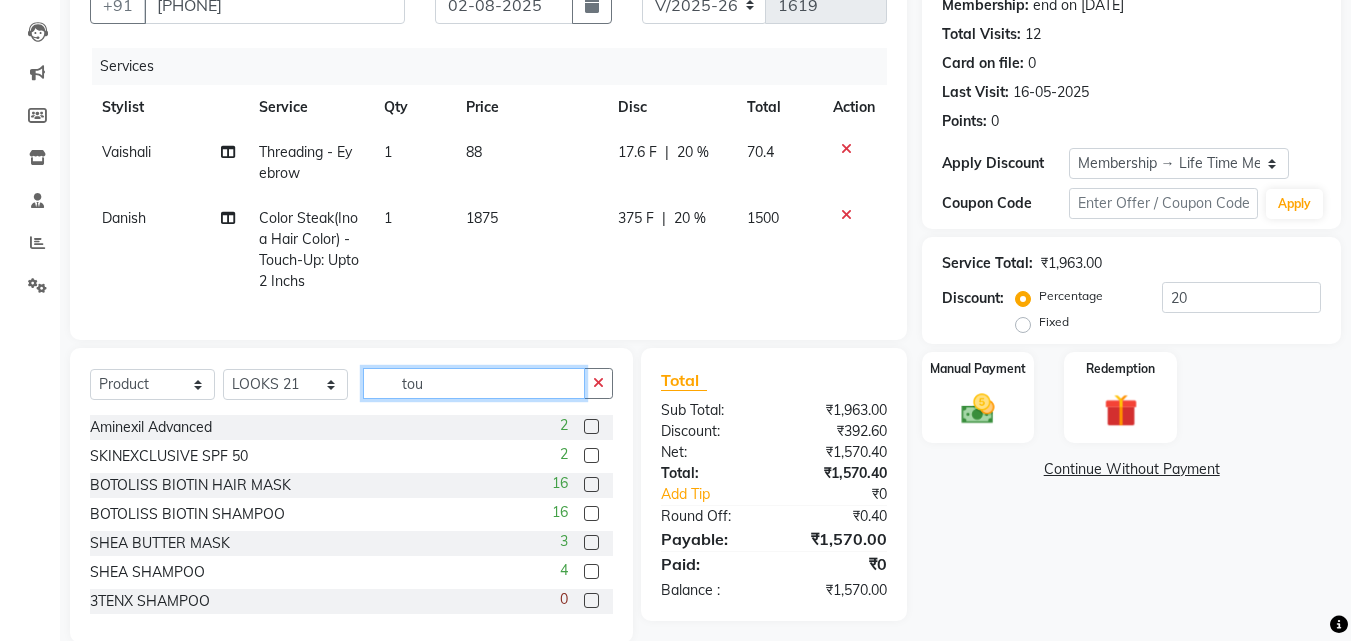 drag, startPoint x: 502, startPoint y: 395, endPoint x: 393, endPoint y: 389, distance: 109.165016 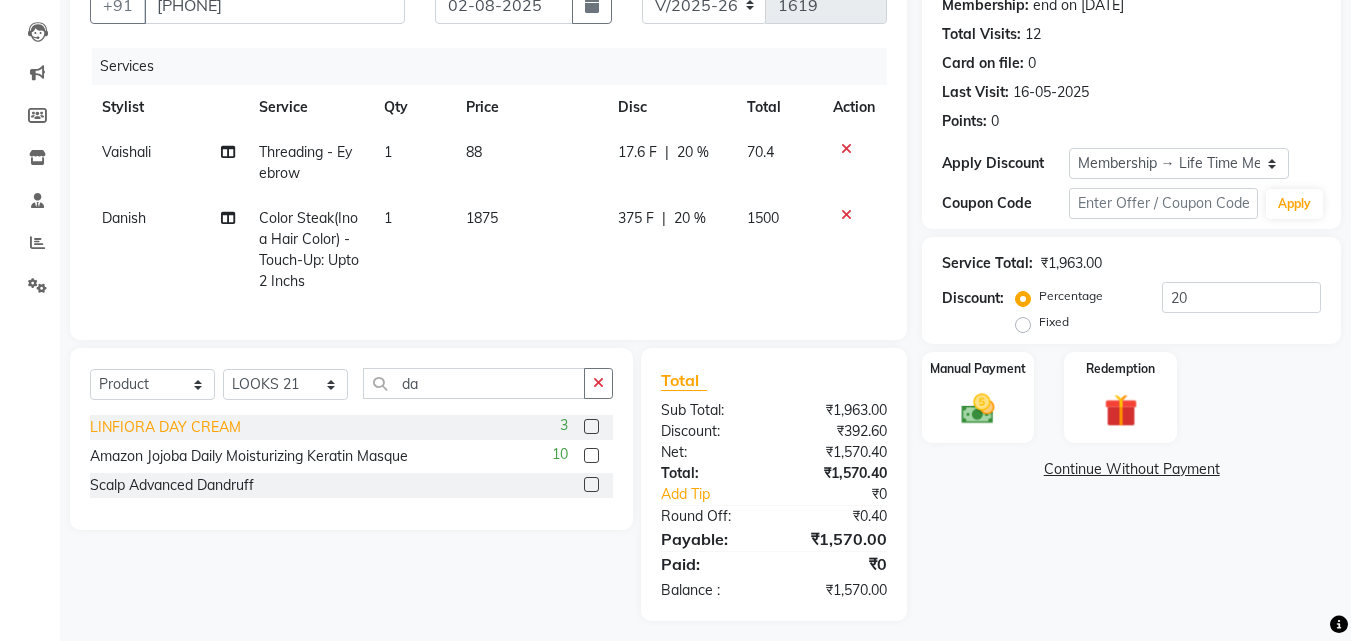click on "LINFIORA DAY CREAM" 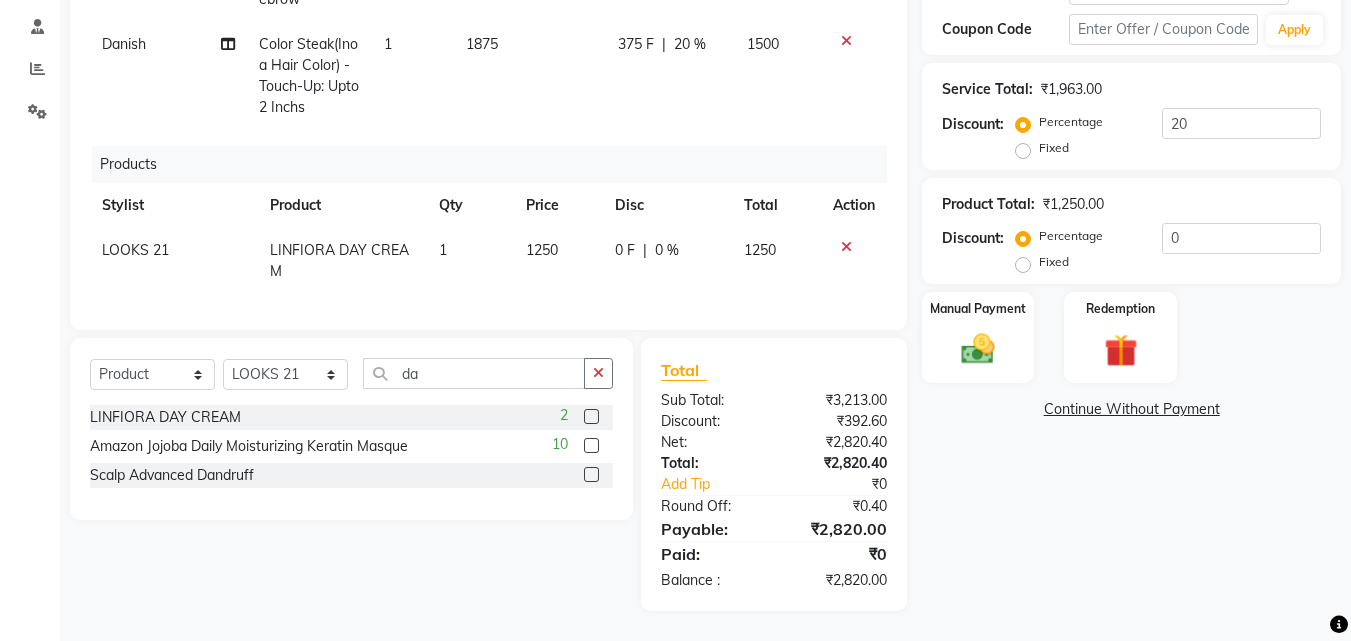 scroll, scrollTop: 389, scrollLeft: 0, axis: vertical 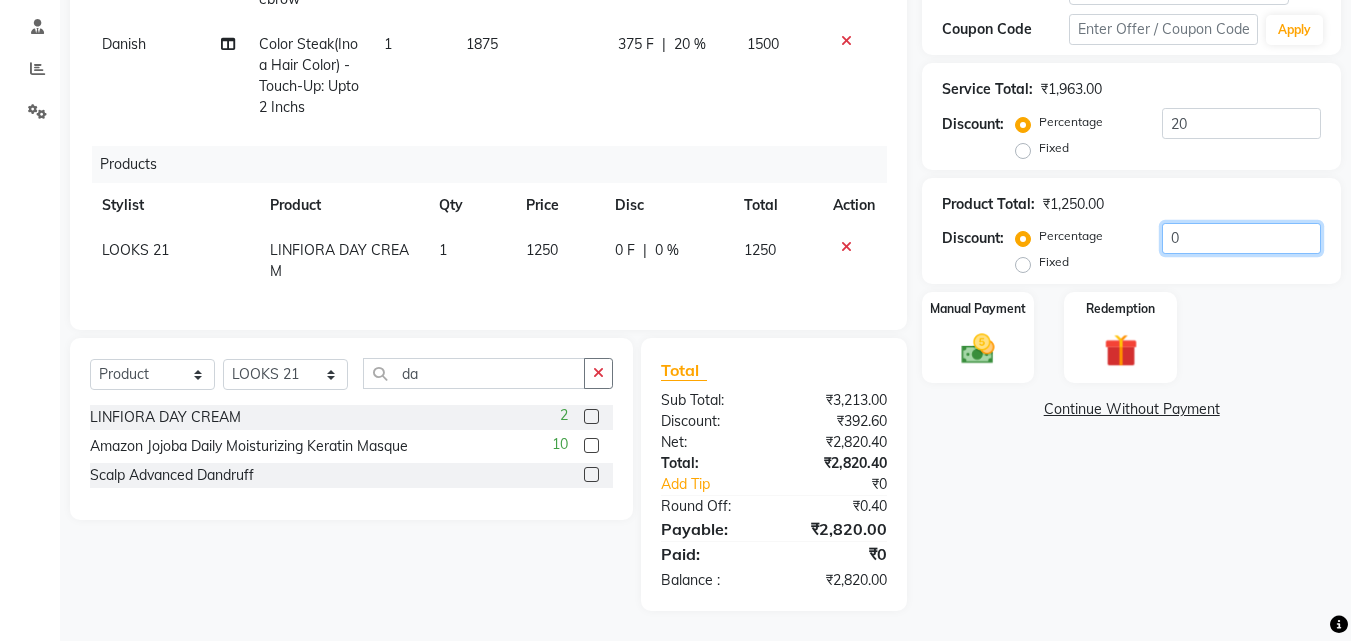 click on "0" 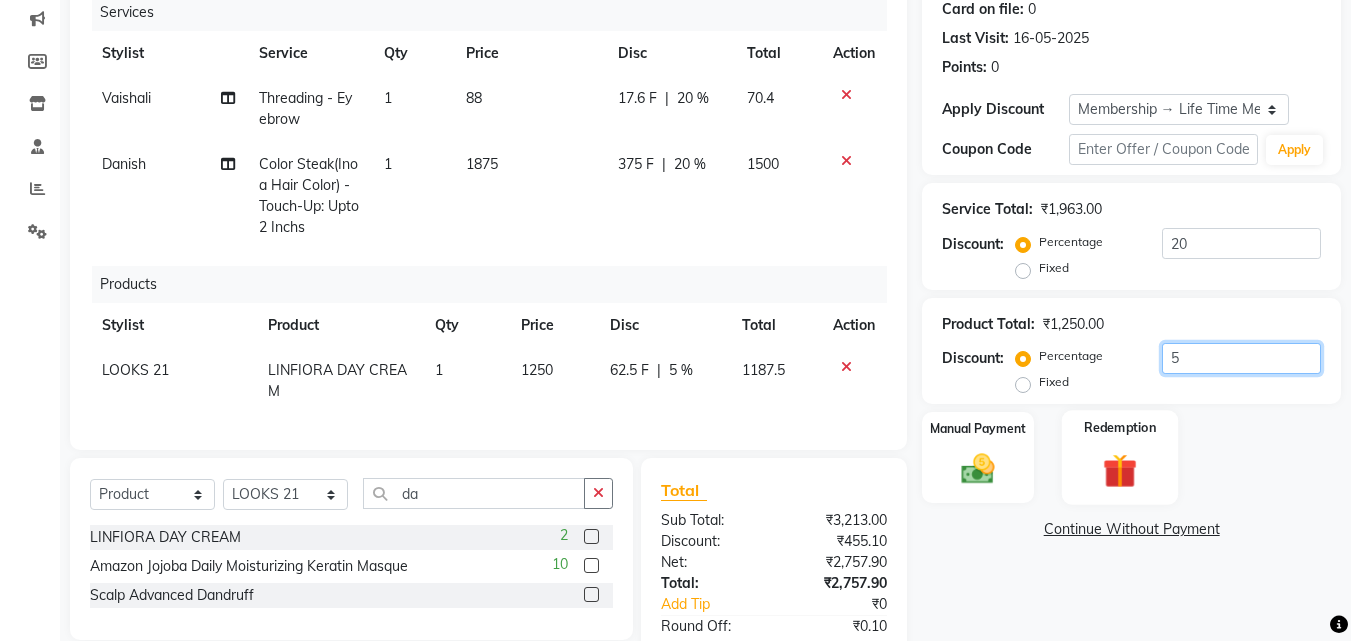 scroll, scrollTop: 289, scrollLeft: 0, axis: vertical 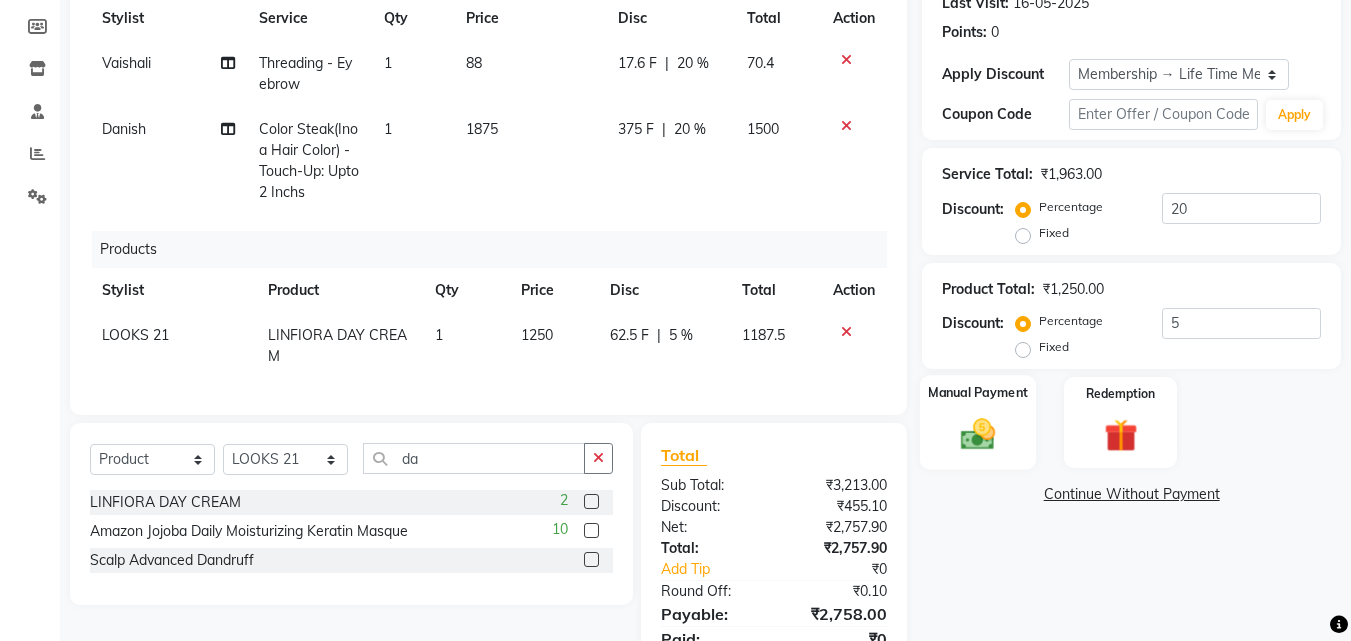 click 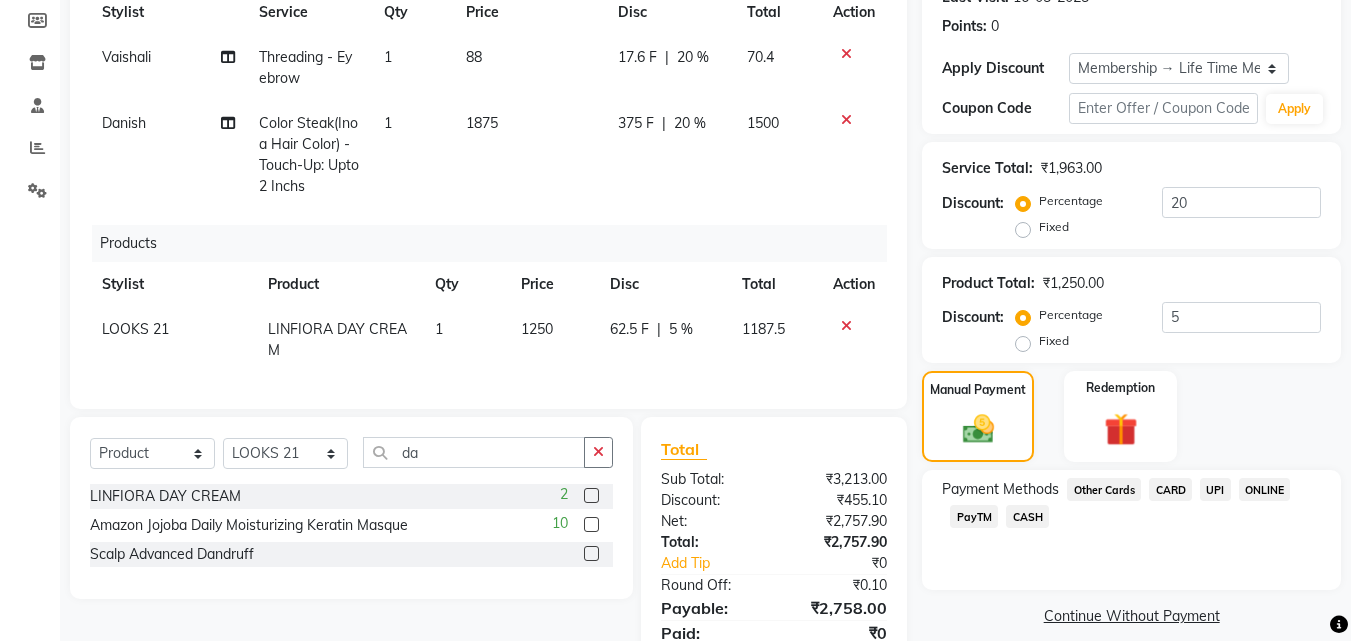 scroll, scrollTop: 389, scrollLeft: 0, axis: vertical 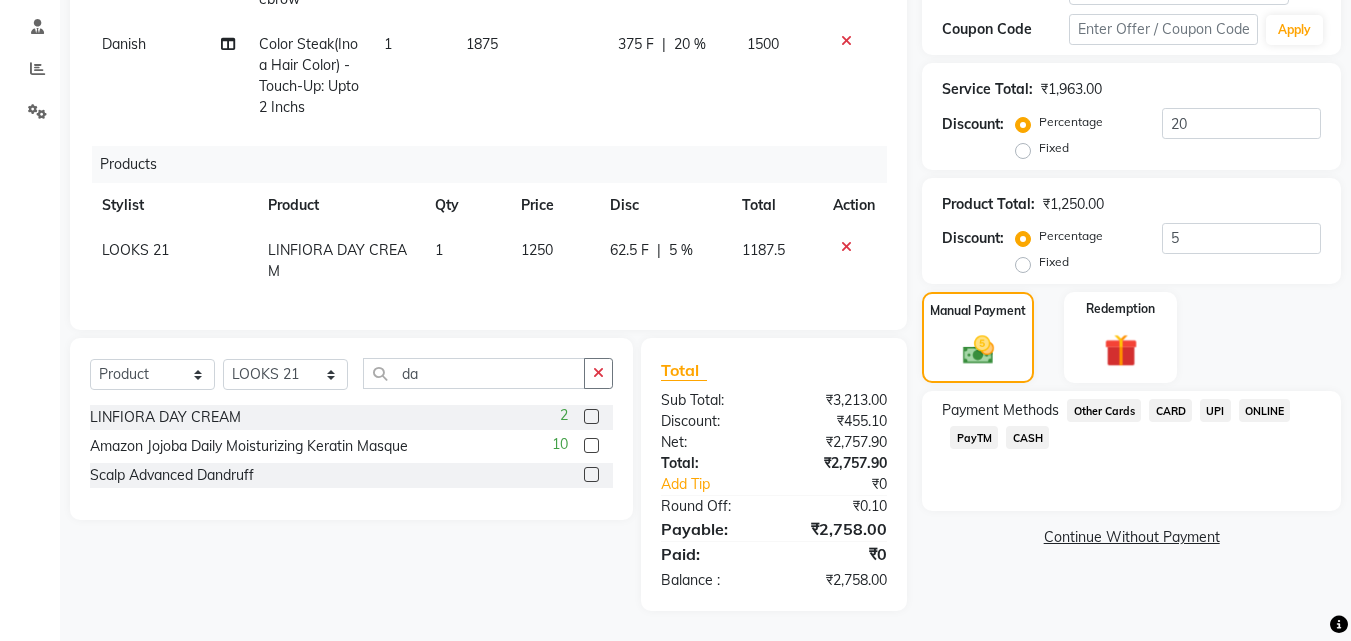click on "CASH" 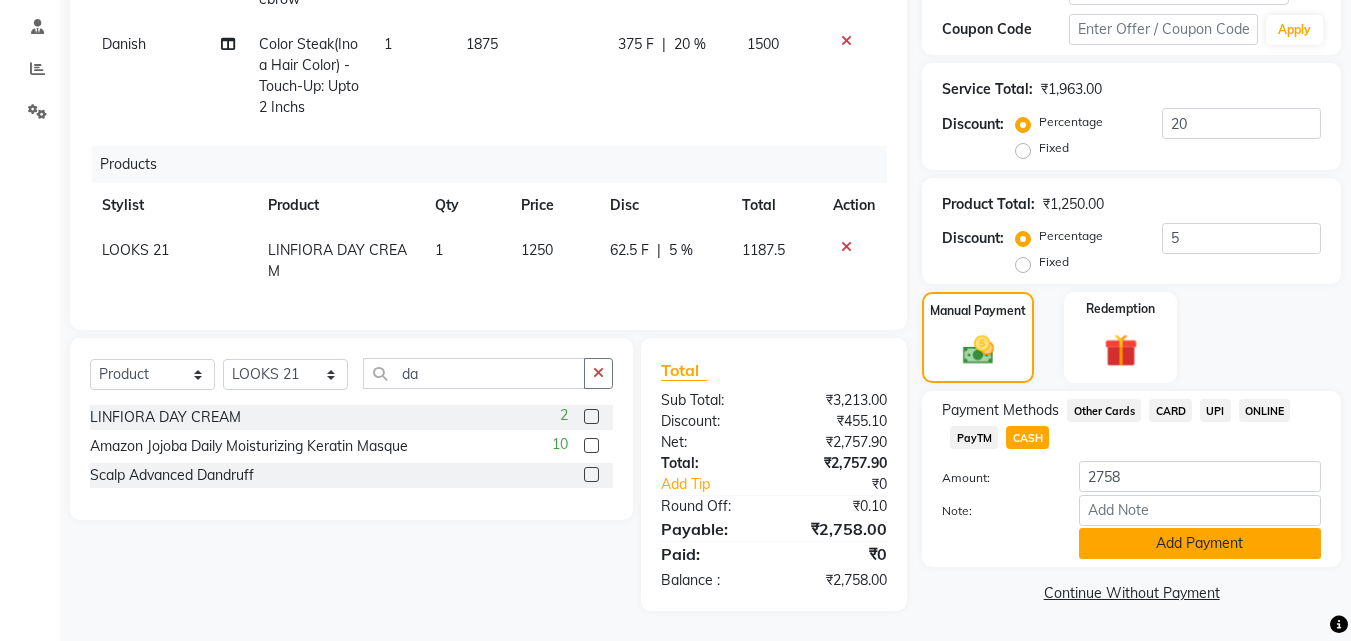 click on "Add Payment" 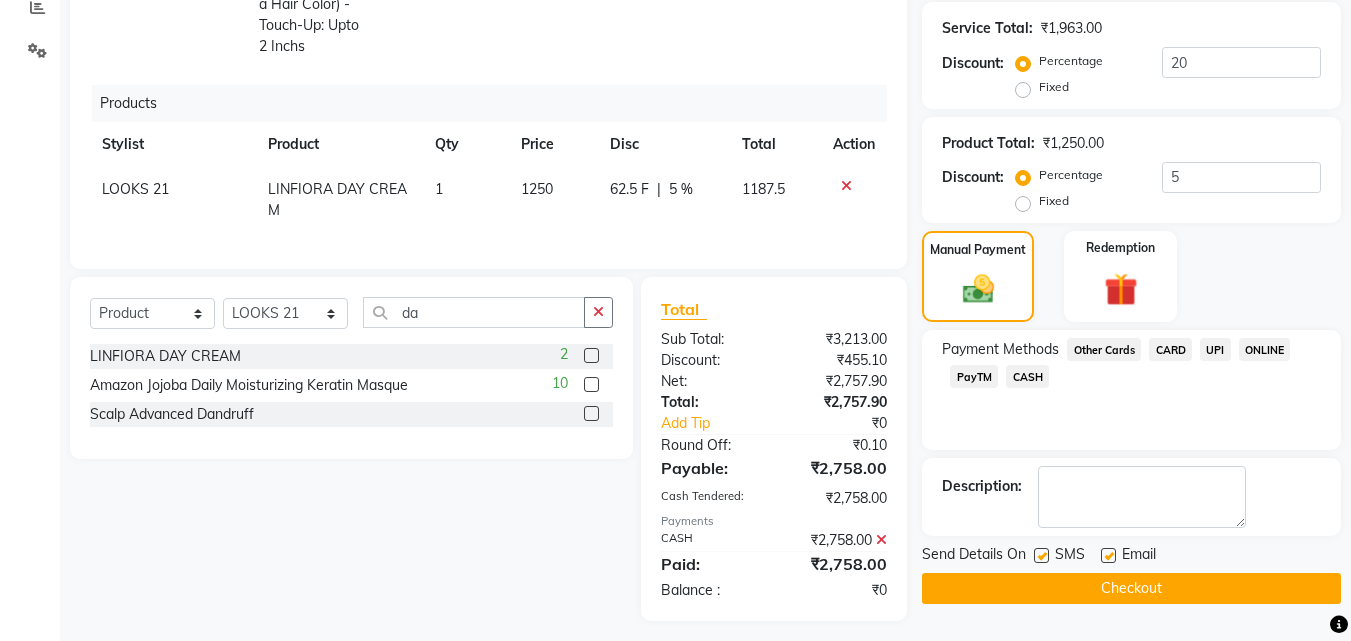 scroll, scrollTop: 460, scrollLeft: 0, axis: vertical 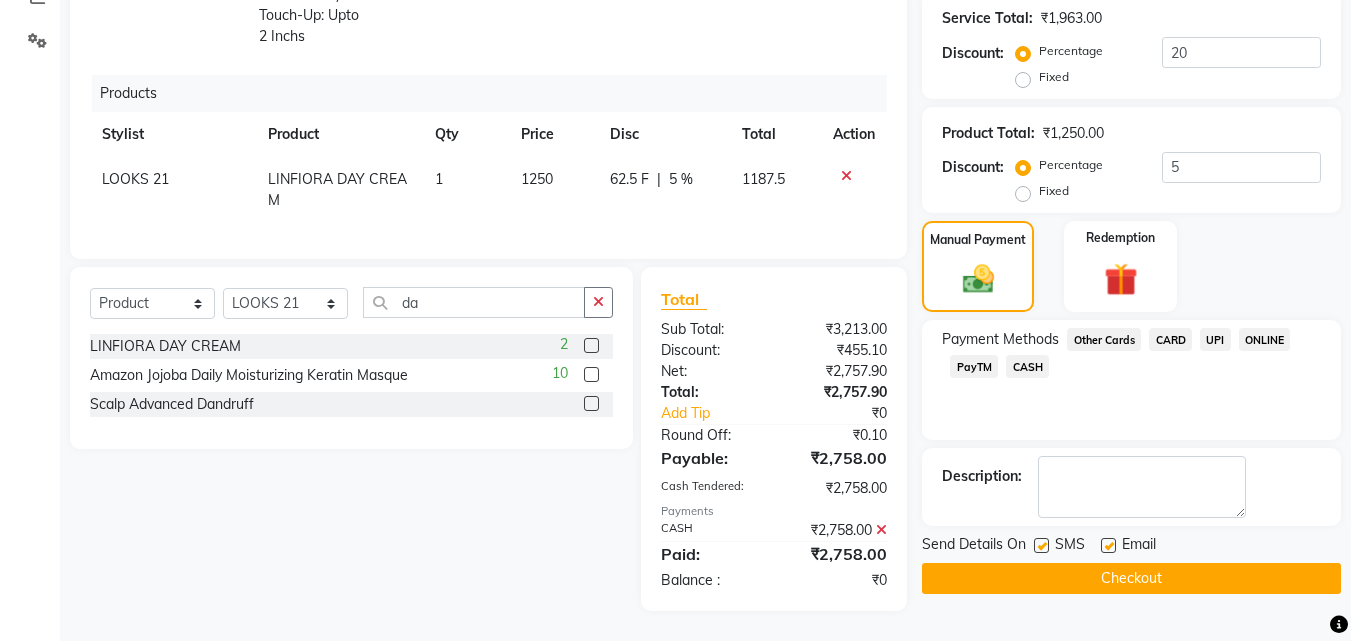 click on "Checkout" 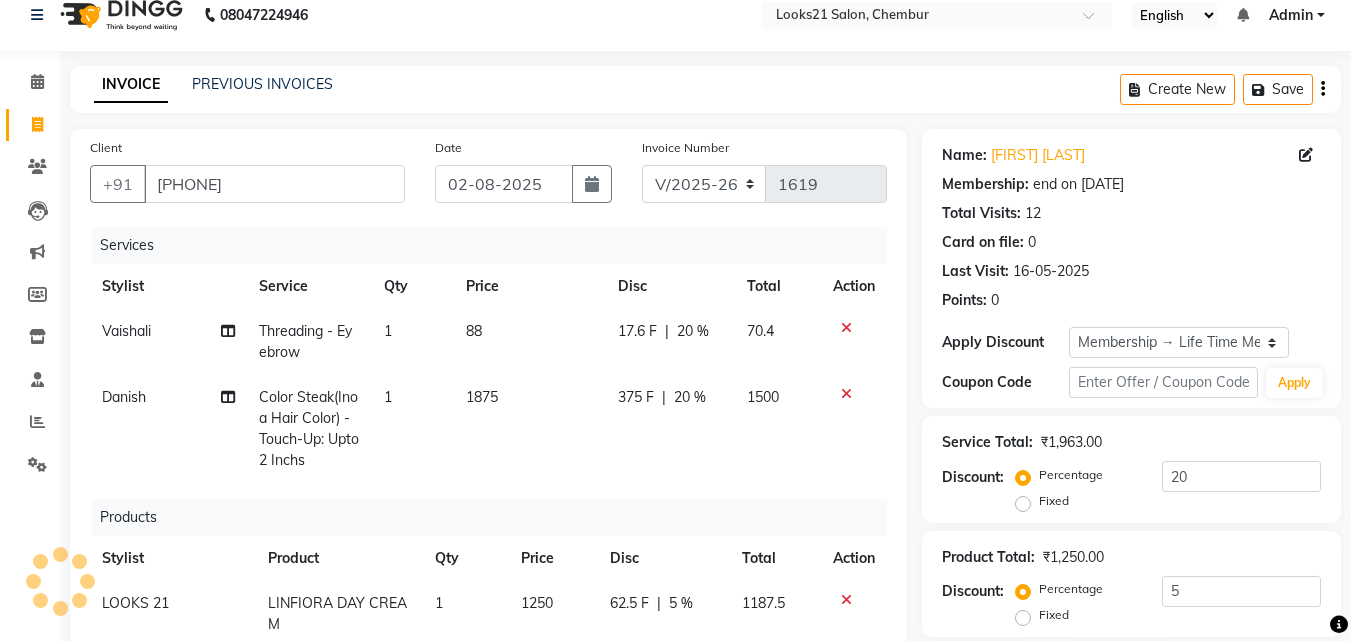 scroll, scrollTop: 0, scrollLeft: 0, axis: both 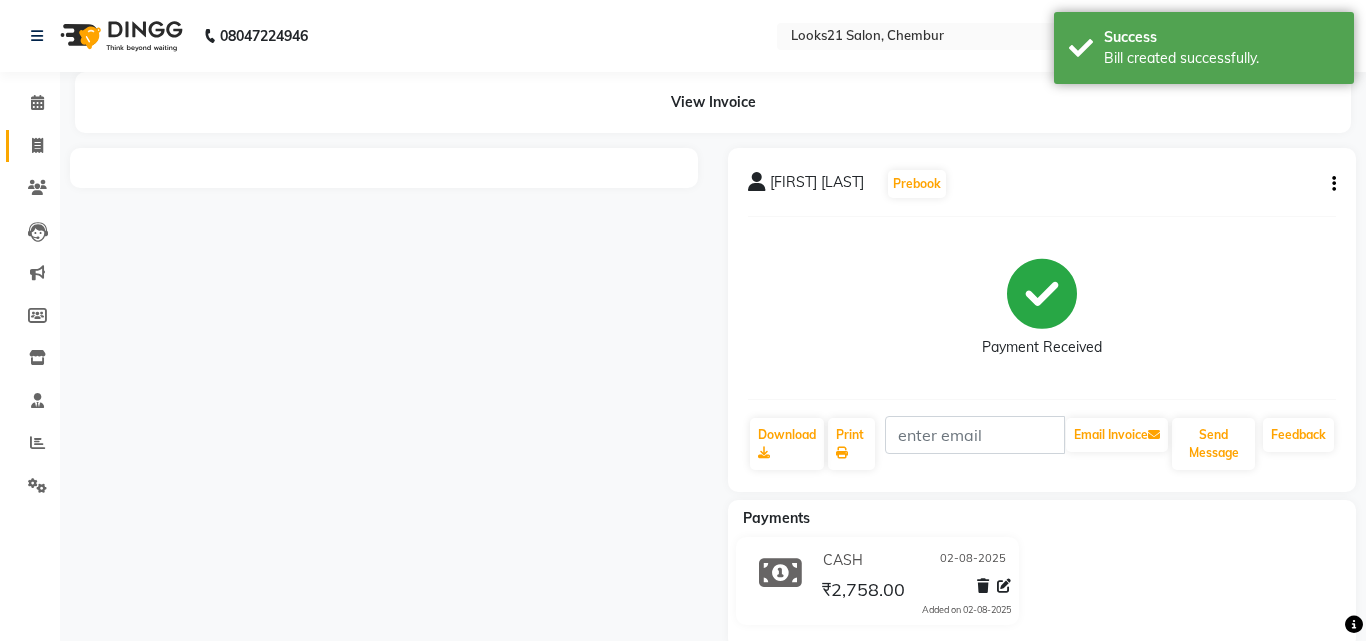 click on "Invoice" 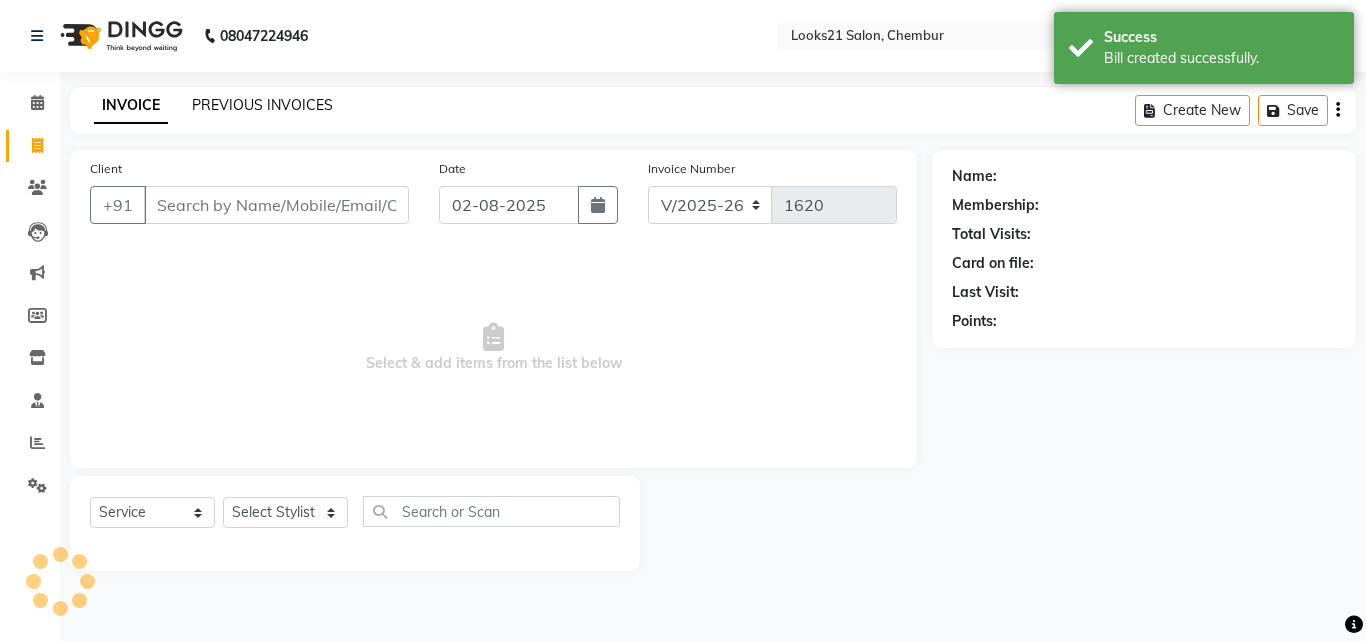 click on "PREVIOUS INVOICES" 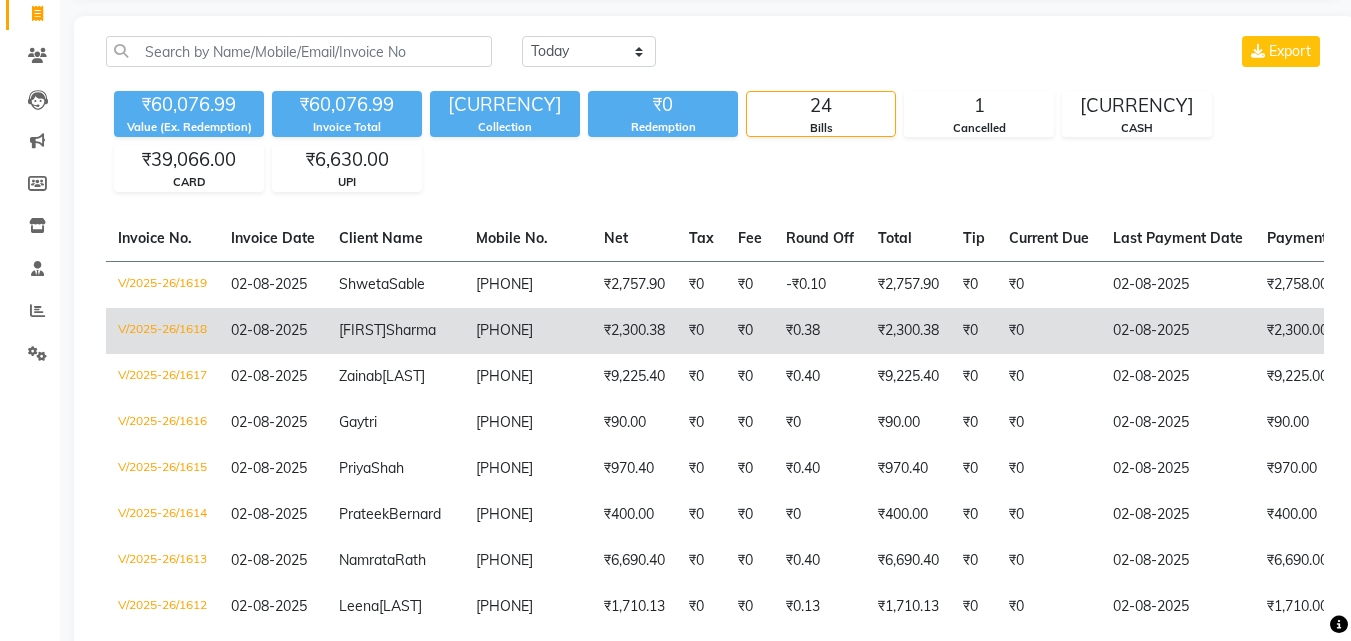 scroll, scrollTop: 100, scrollLeft: 0, axis: vertical 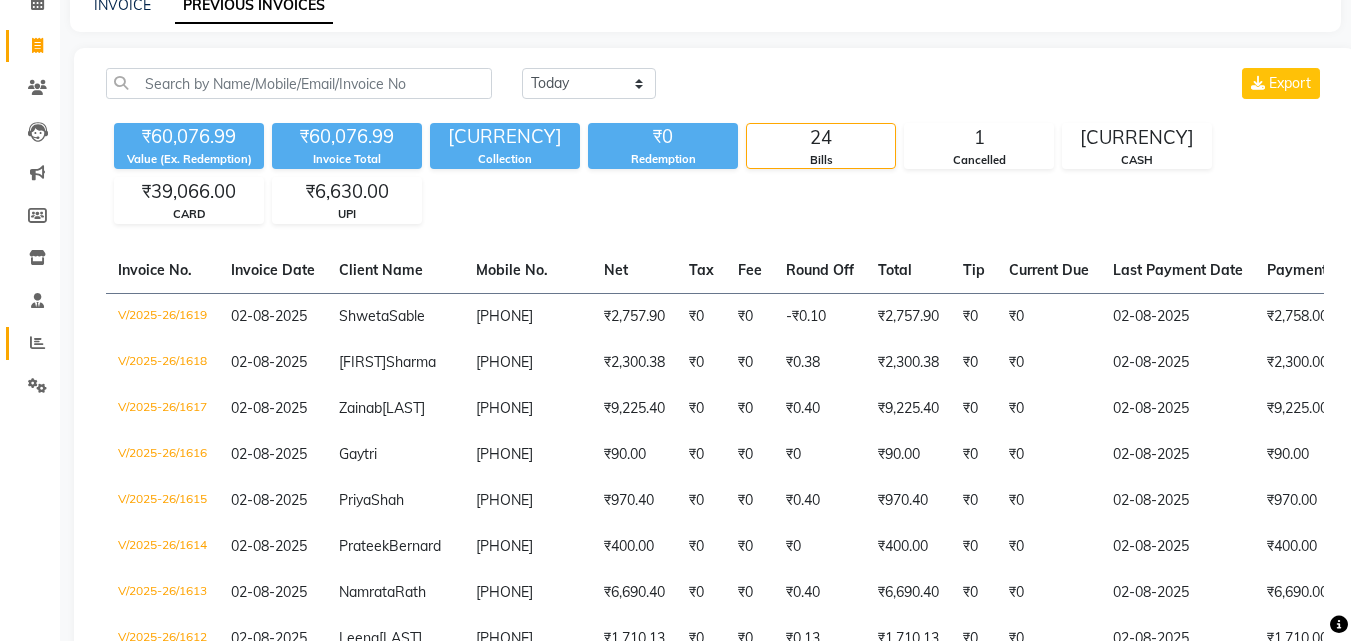 click on "Reports" 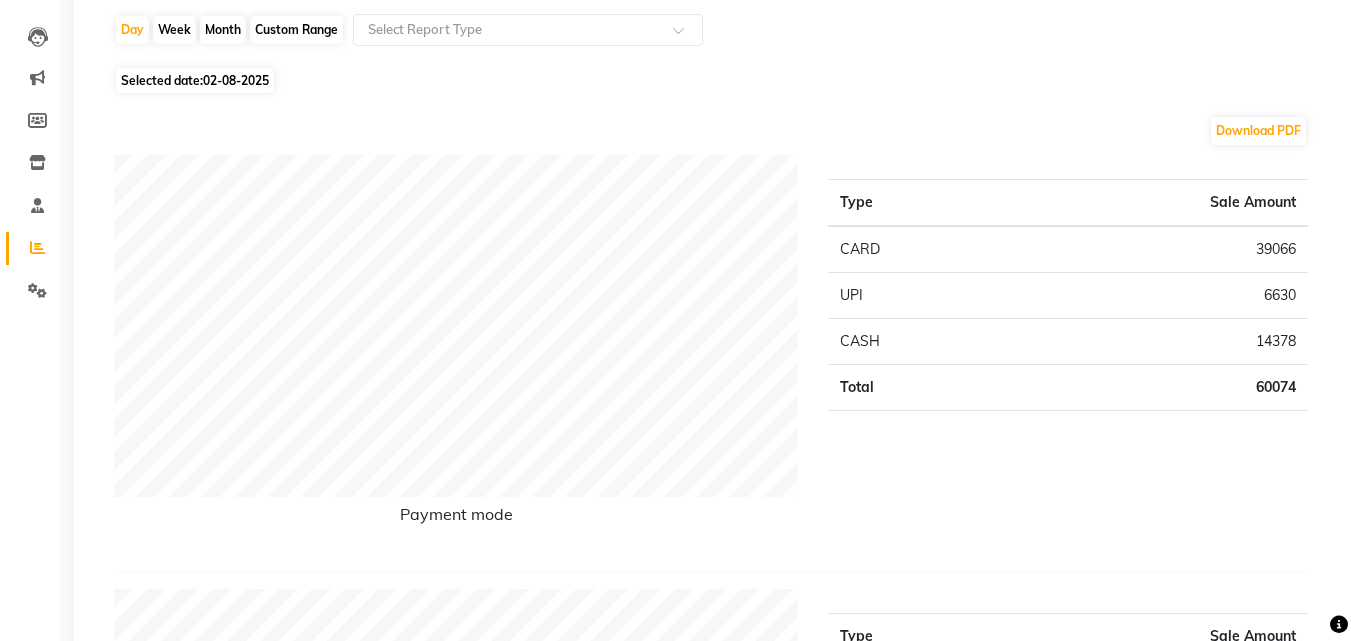 scroll, scrollTop: 200, scrollLeft: 0, axis: vertical 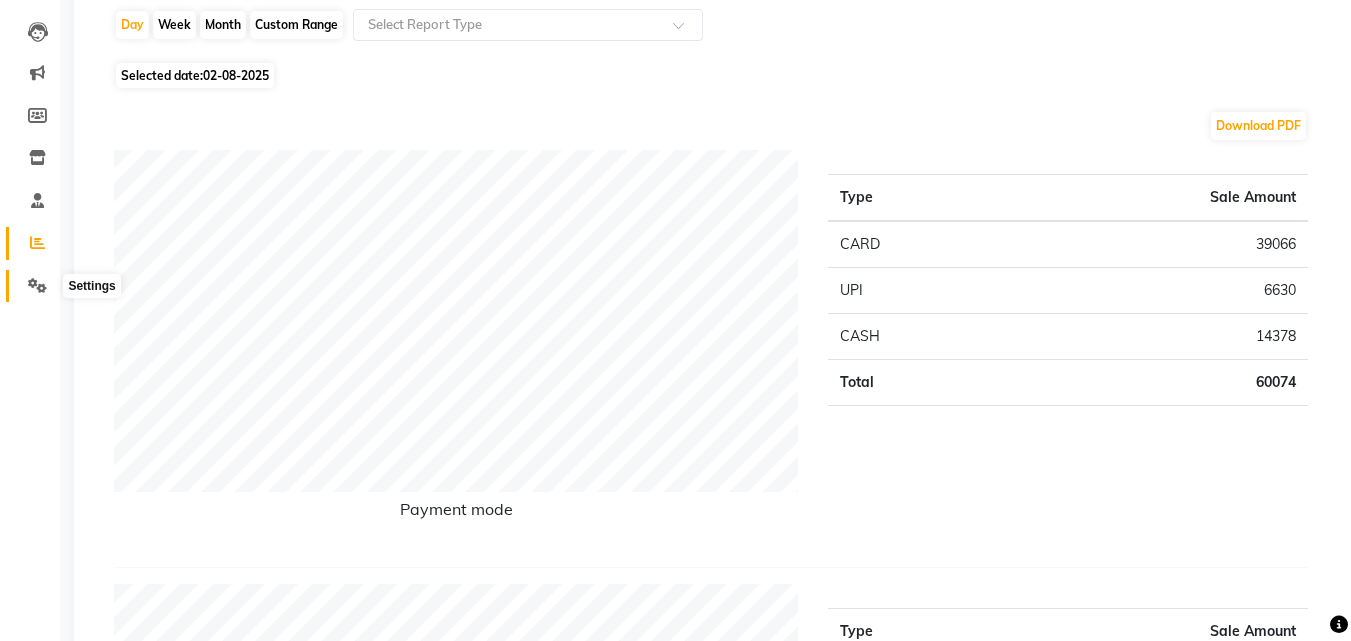 click 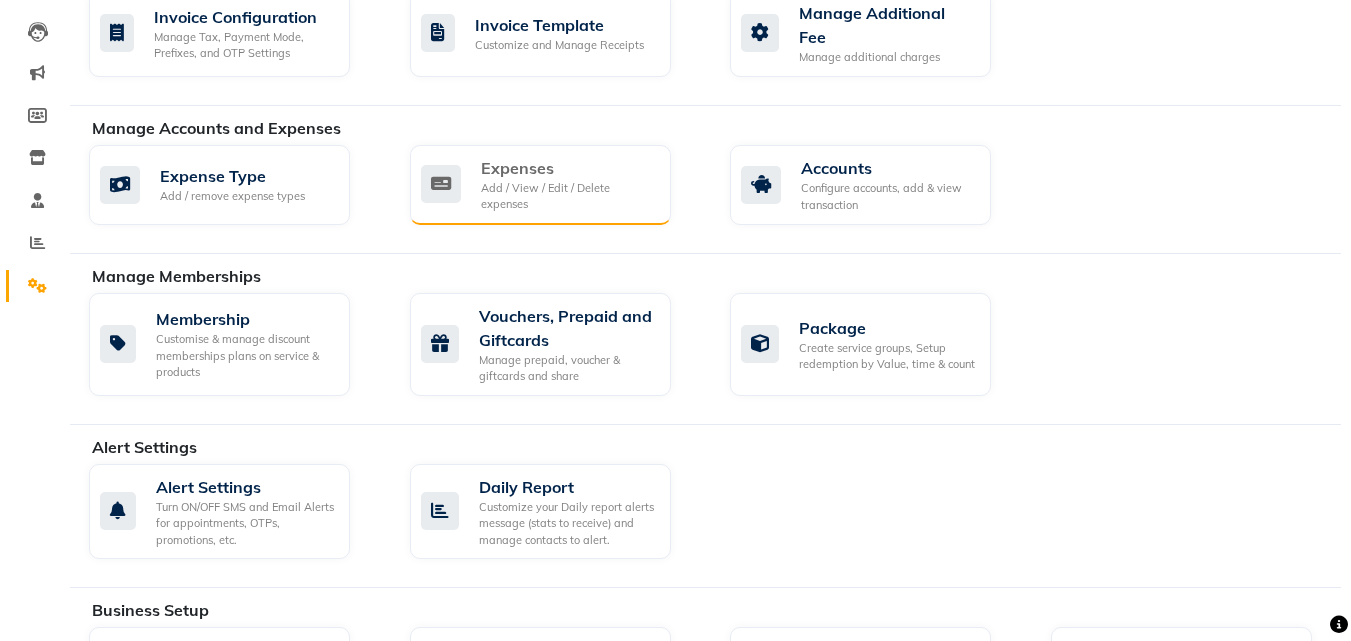 click on "Add / View / Edit / Delete expenses" 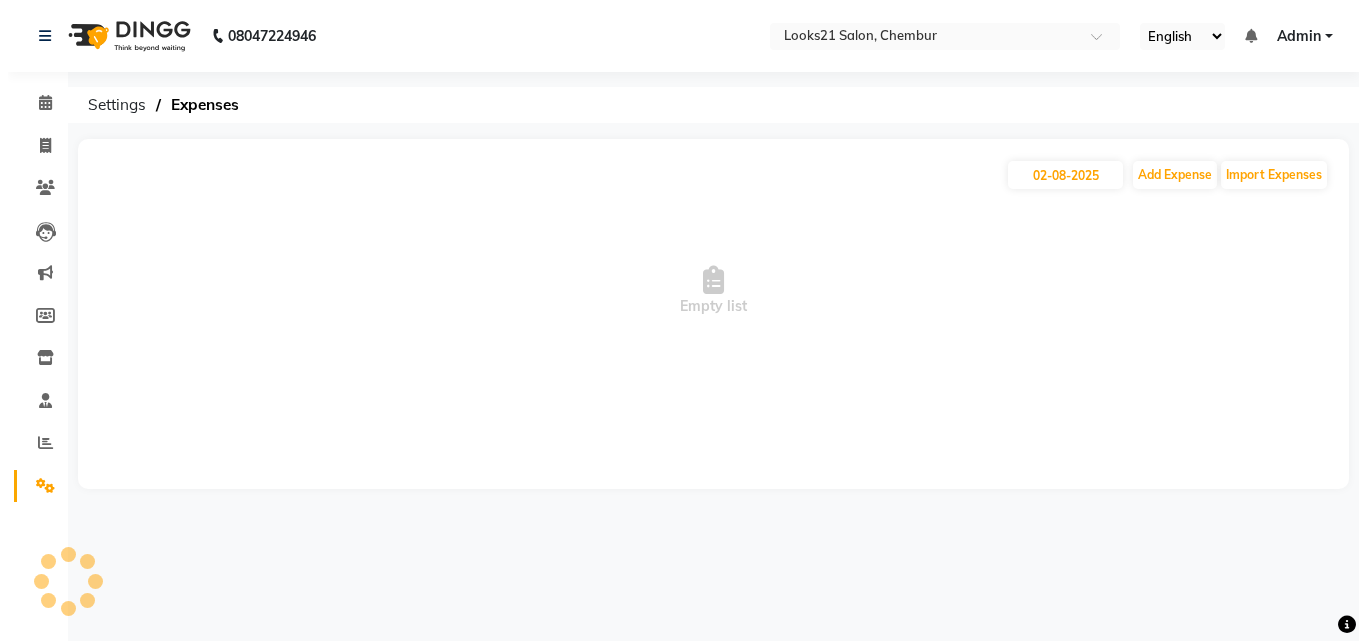 scroll, scrollTop: 0, scrollLeft: 0, axis: both 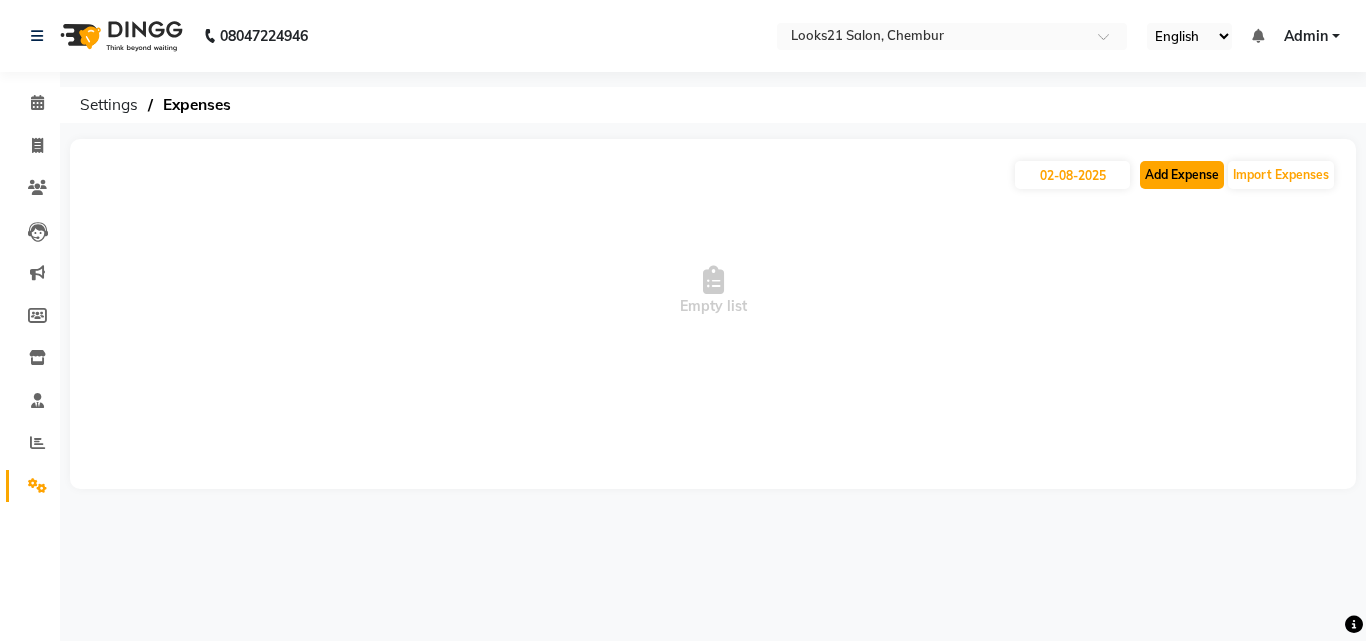 click on "Add Expense" 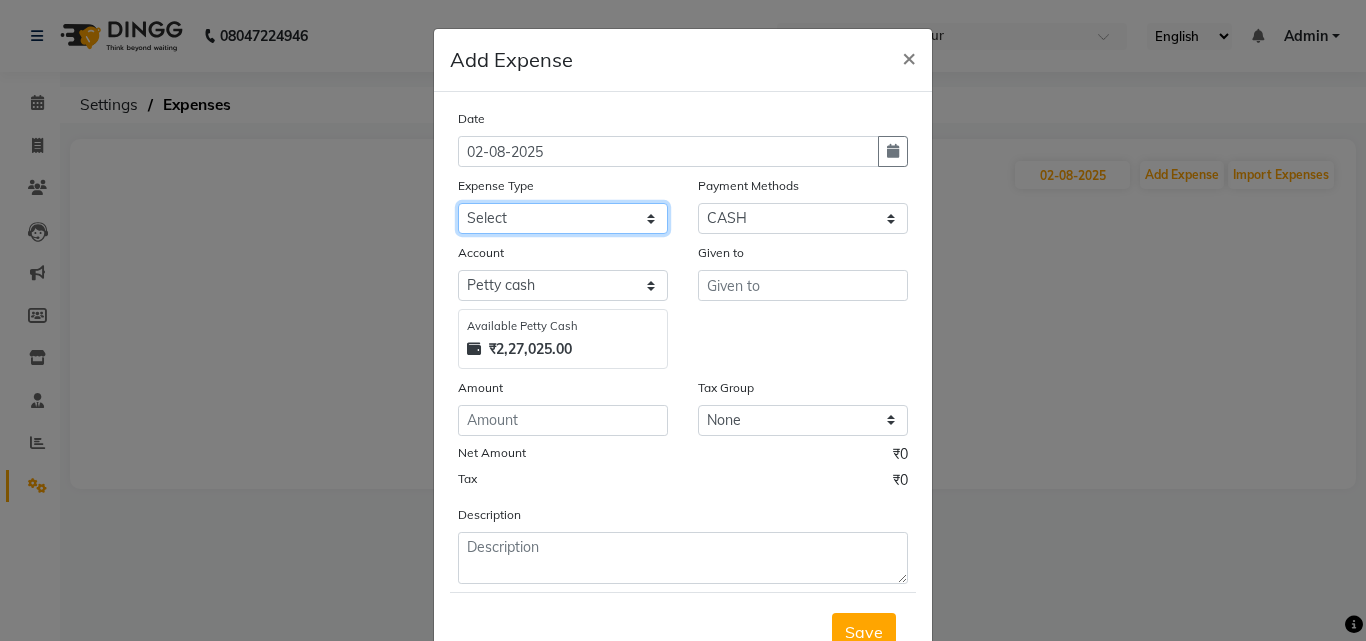 click on "Select Advance Salary Bank charges Car maintenance  Cash transfer to bank Cash transfer to hub Client Snacks Clinical charges Equipment Fuel Govt fee Incentive Insurance International purchase Loan Repayment Maintenance Marketing Miscellaneous MRA Other Pantry Product Rent Salary Staff Snacks Tax Tea & Refreshment Utilities" 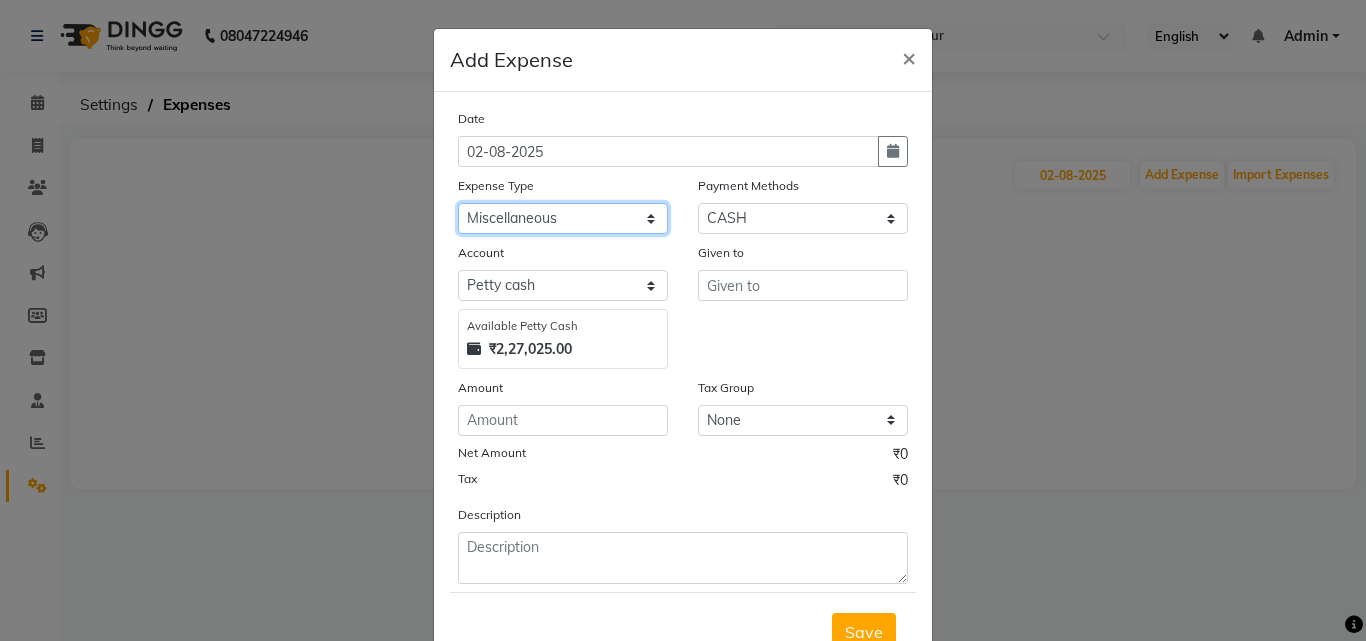 click on "Select Advance Salary Bank charges Car maintenance  Cash transfer to bank Cash transfer to hub Client Snacks Clinical charges Equipment Fuel Govt fee Incentive Insurance International purchase Loan Repayment Maintenance Marketing Miscellaneous MRA Other Pantry Product Rent Salary Staff Snacks Tax Tea & Refreshment Utilities" 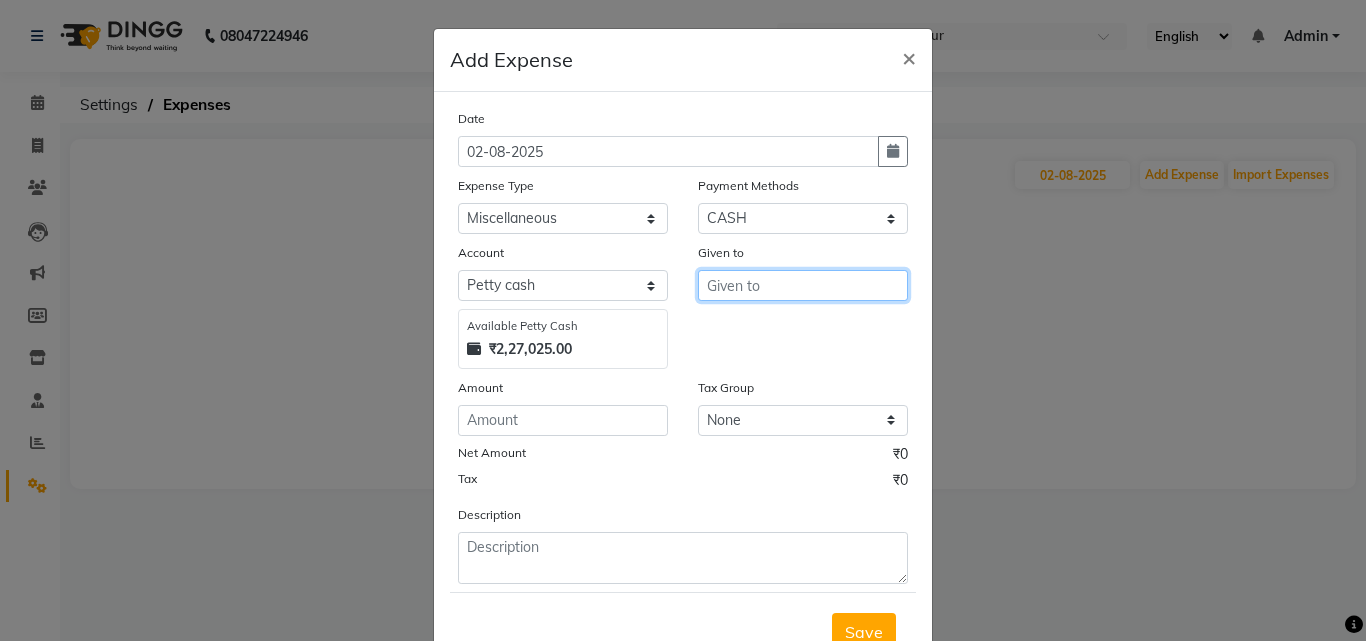 click at bounding box center (803, 285) 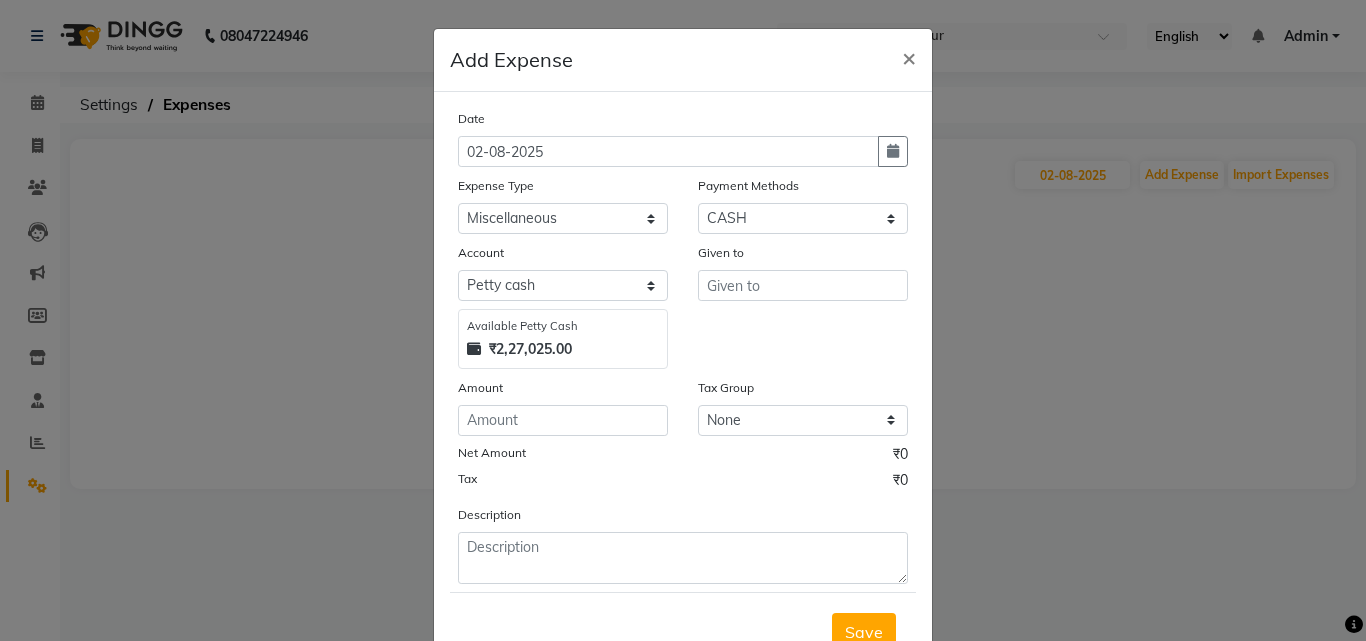 drag, startPoint x: 1082, startPoint y: 465, endPoint x: 878, endPoint y: 259, distance: 289.91724 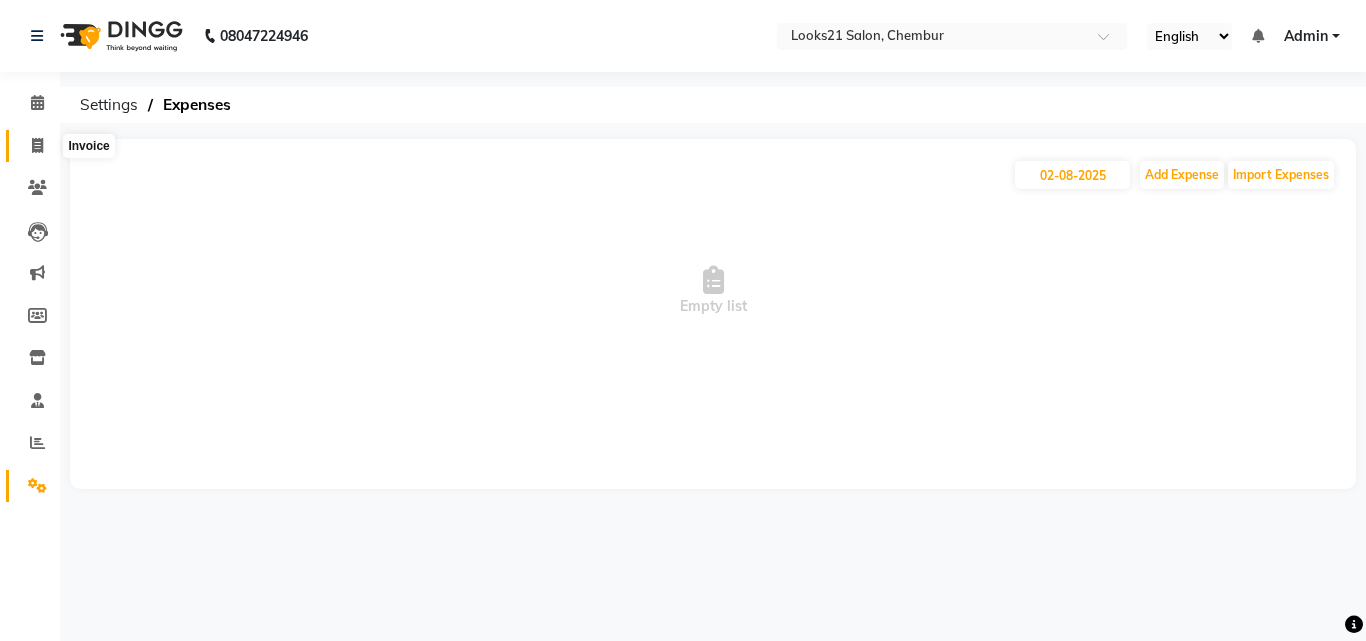 click 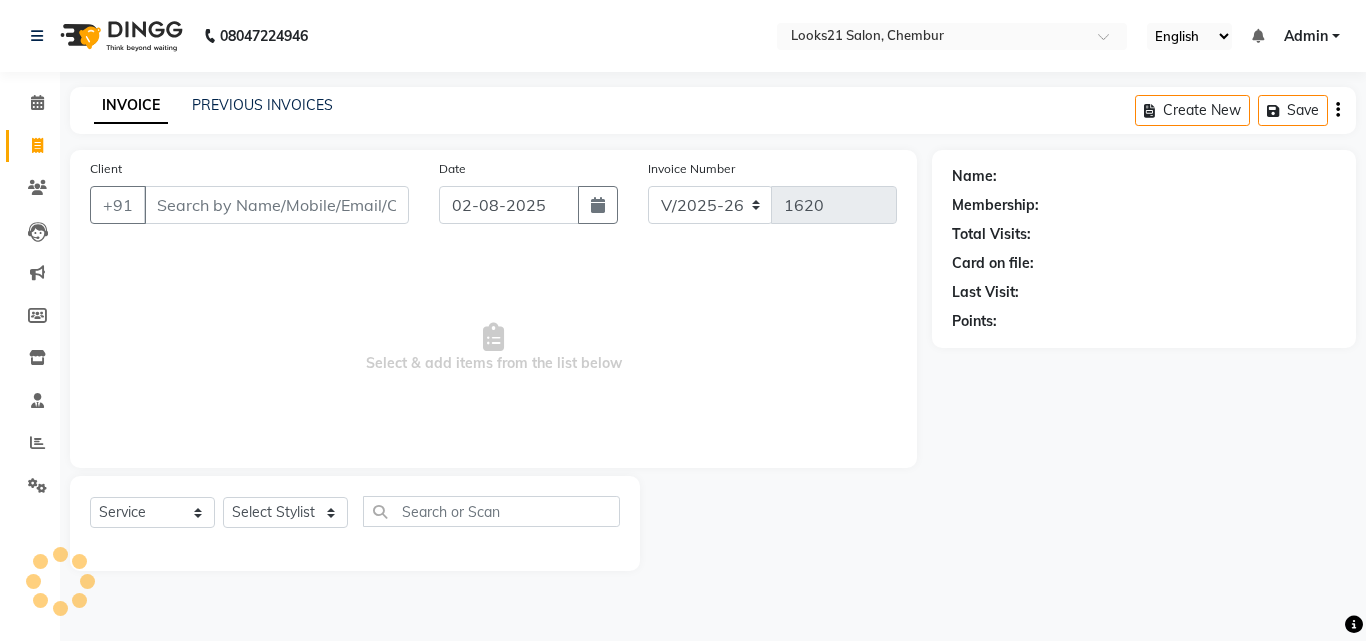 click on "Client" at bounding box center (276, 205) 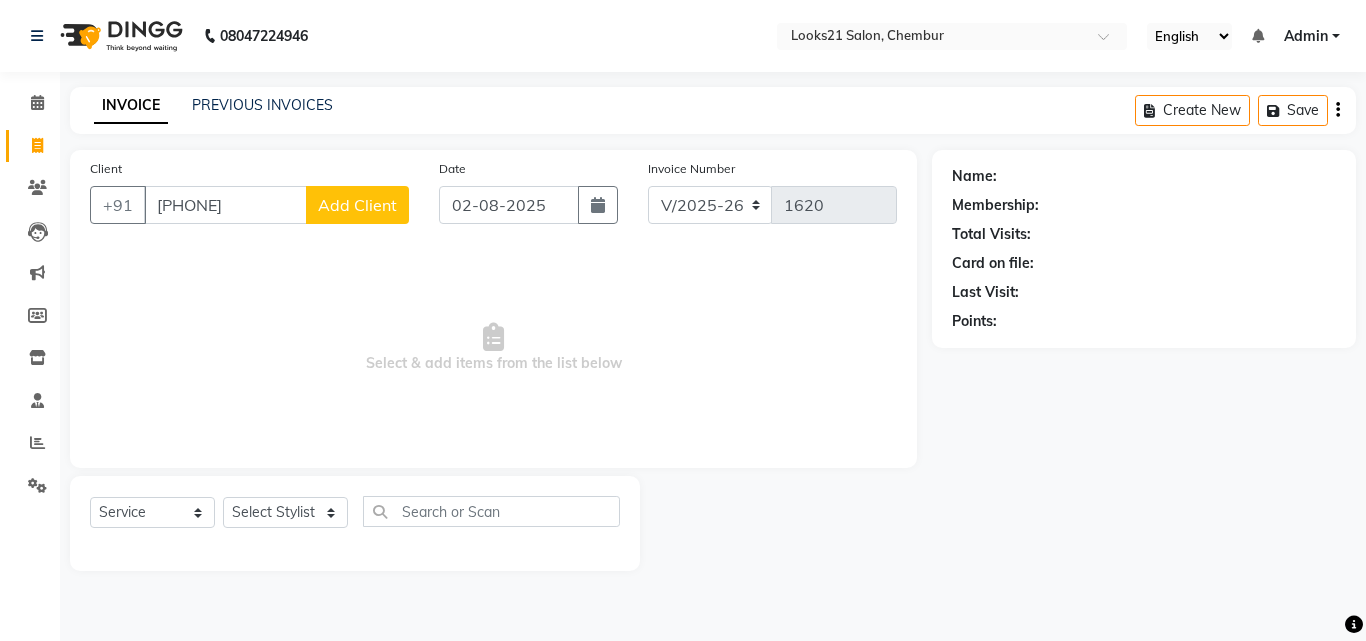 click on "Add Client" 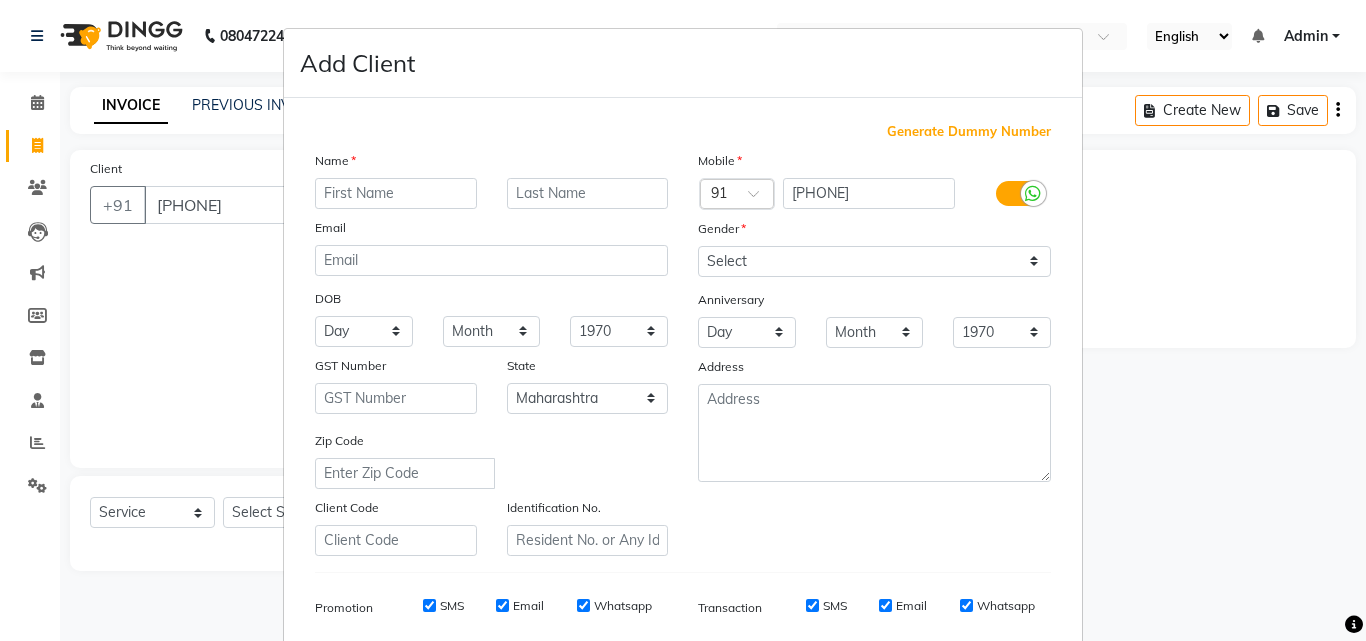 click at bounding box center (396, 193) 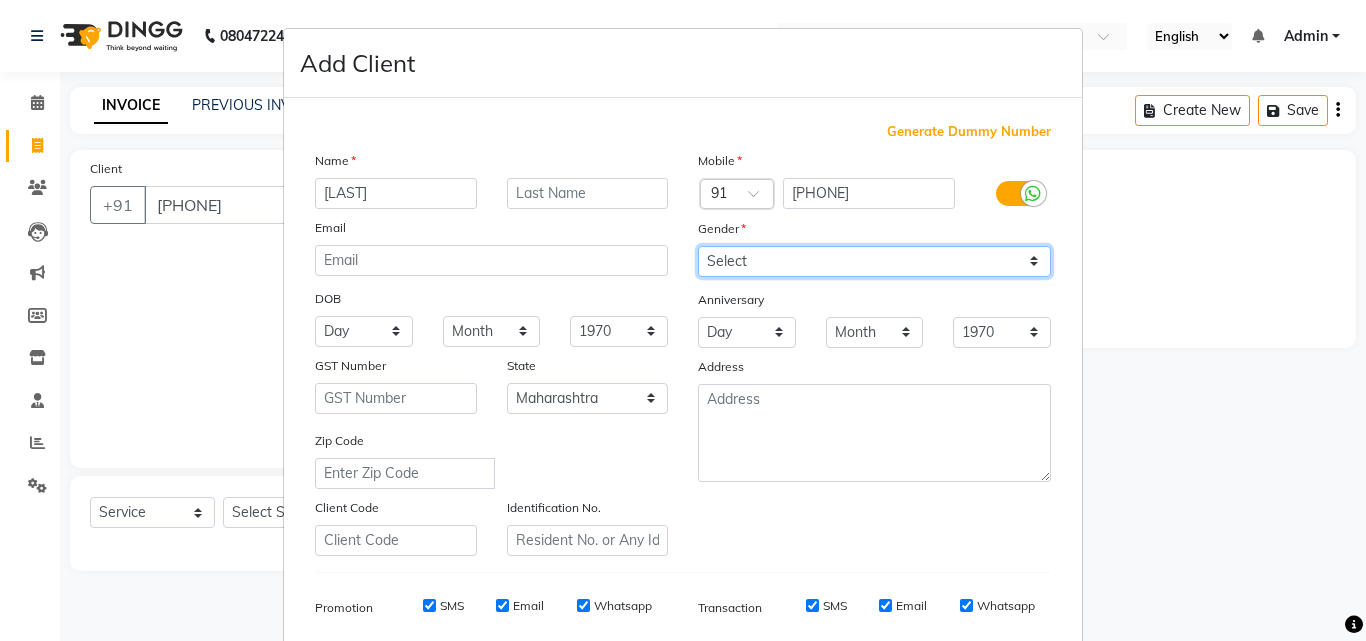 click on "Select Male Female Other Prefer Not To Say" at bounding box center [874, 261] 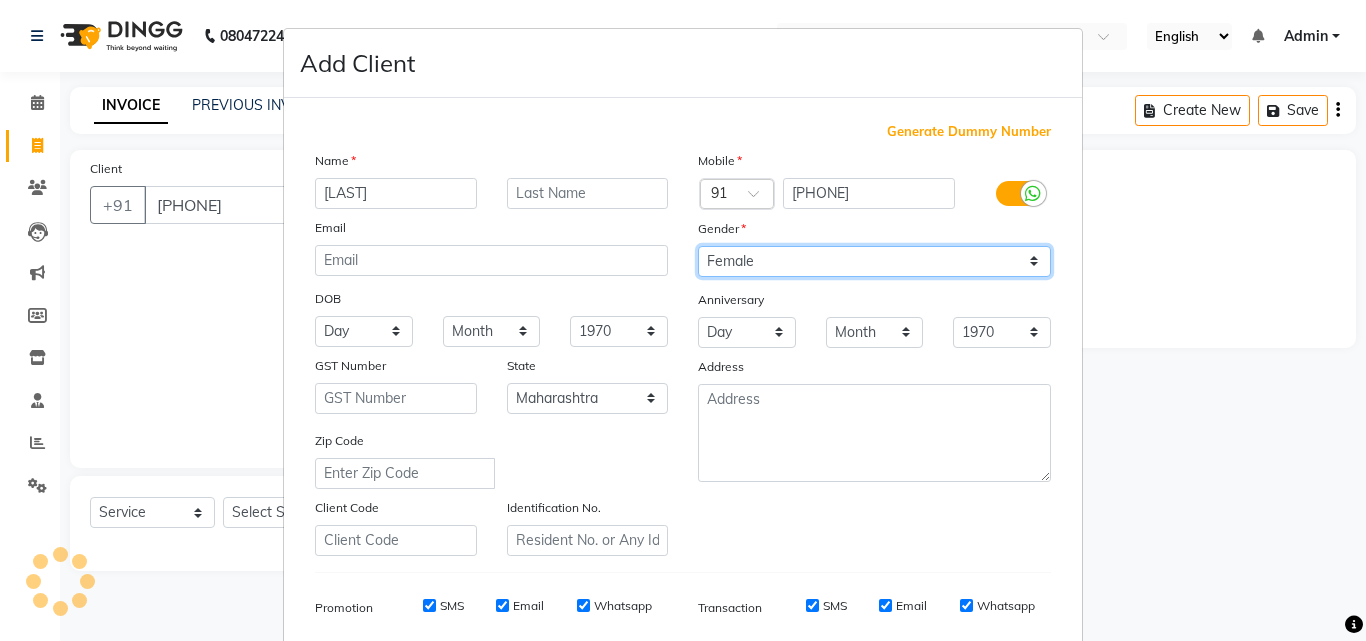 click on "Select Male Female Other Prefer Not To Say" at bounding box center (874, 261) 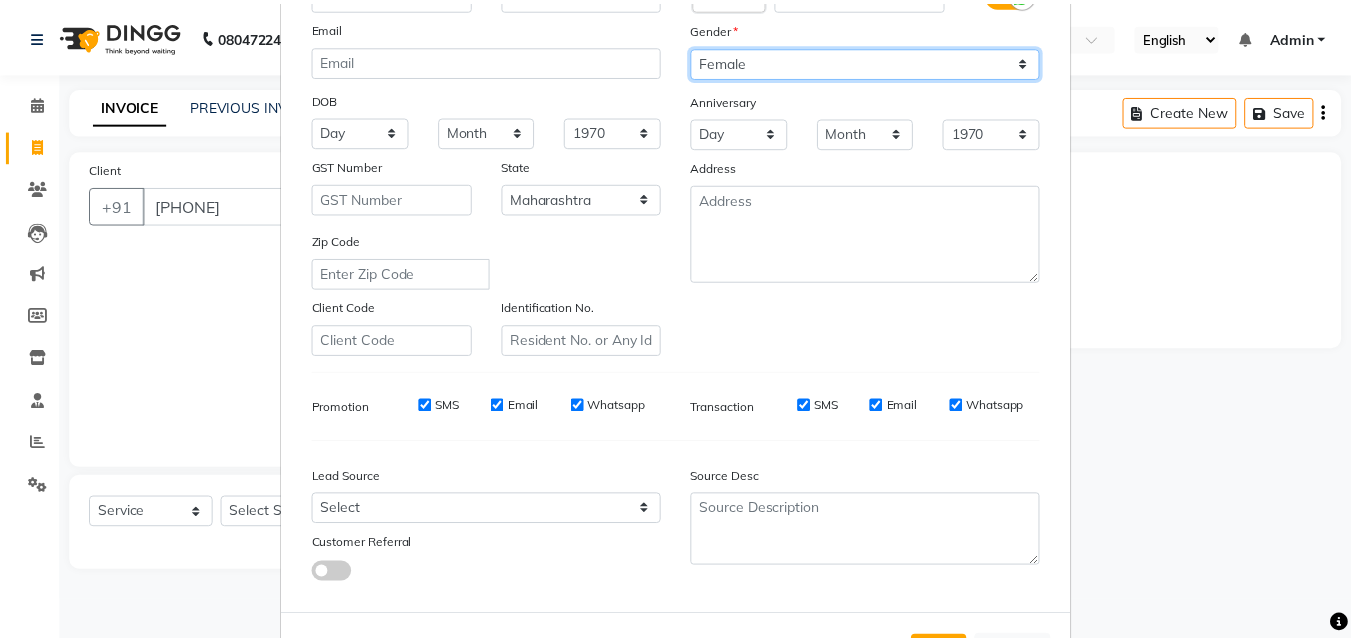 scroll, scrollTop: 282, scrollLeft: 0, axis: vertical 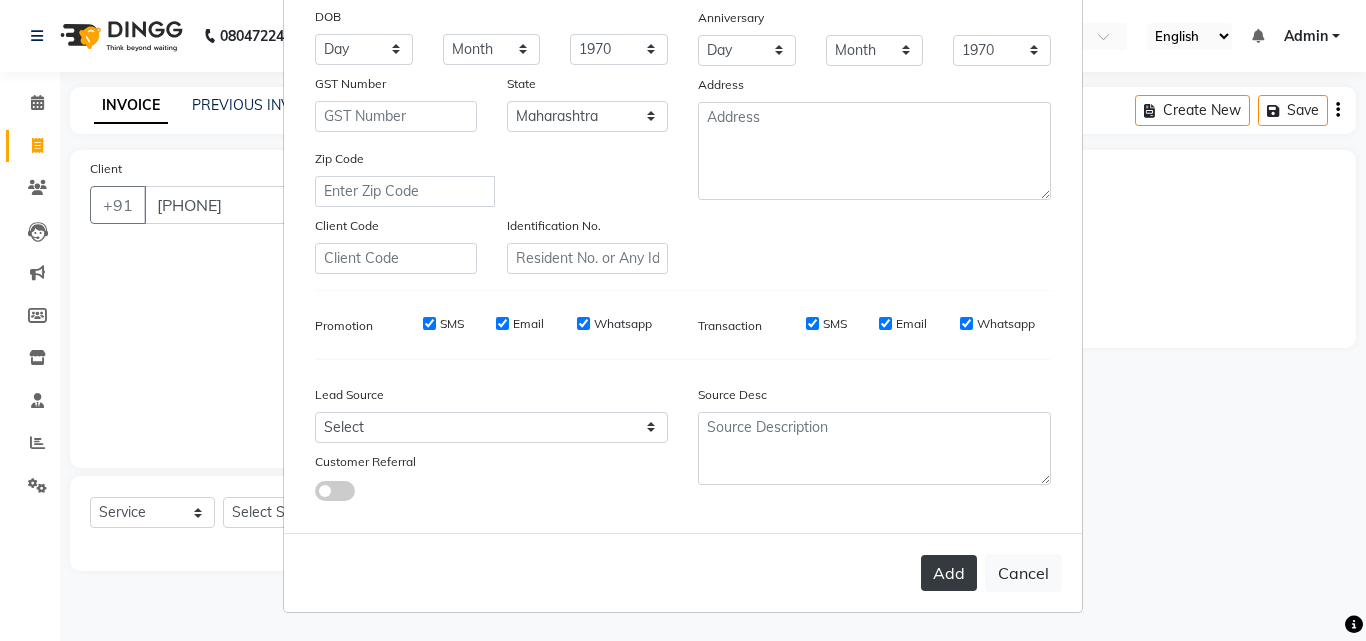 click on "Add" at bounding box center (949, 573) 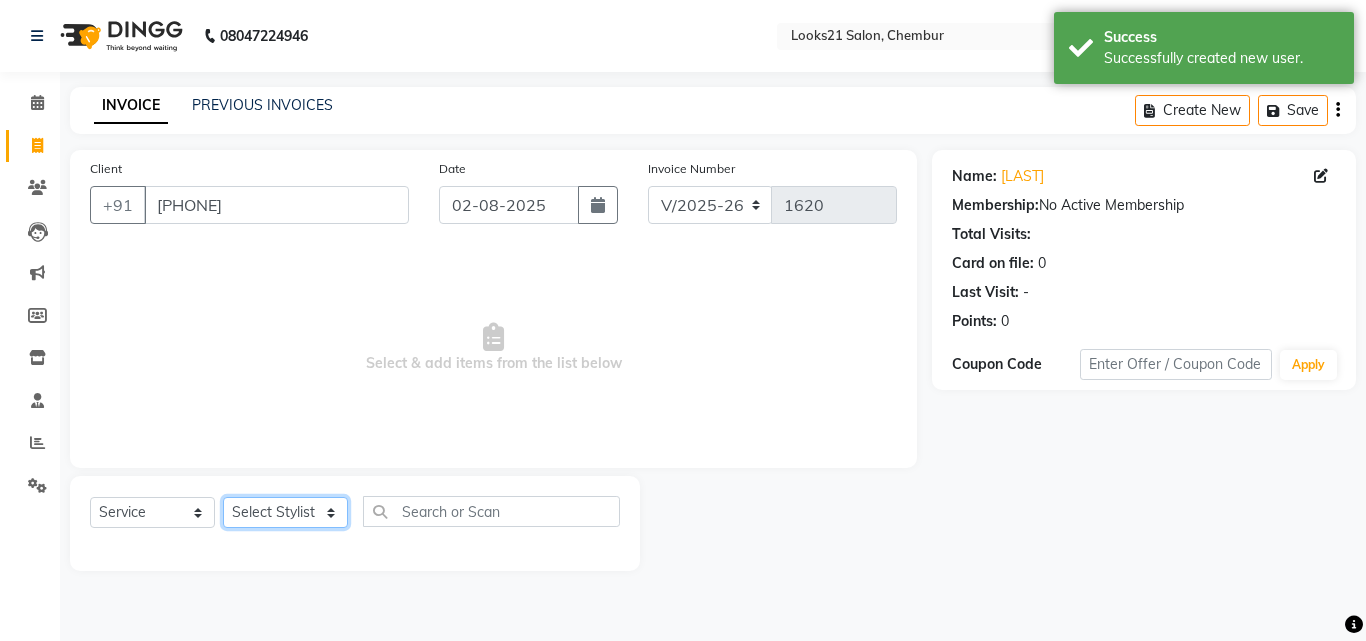 click on "Select Stylist Anwar Danish Janardhan LOOKS 21  sabiya khan Sajeda Siddiqui Samiksha Shakil Sharif Ahmed Shraddha Vaishali" 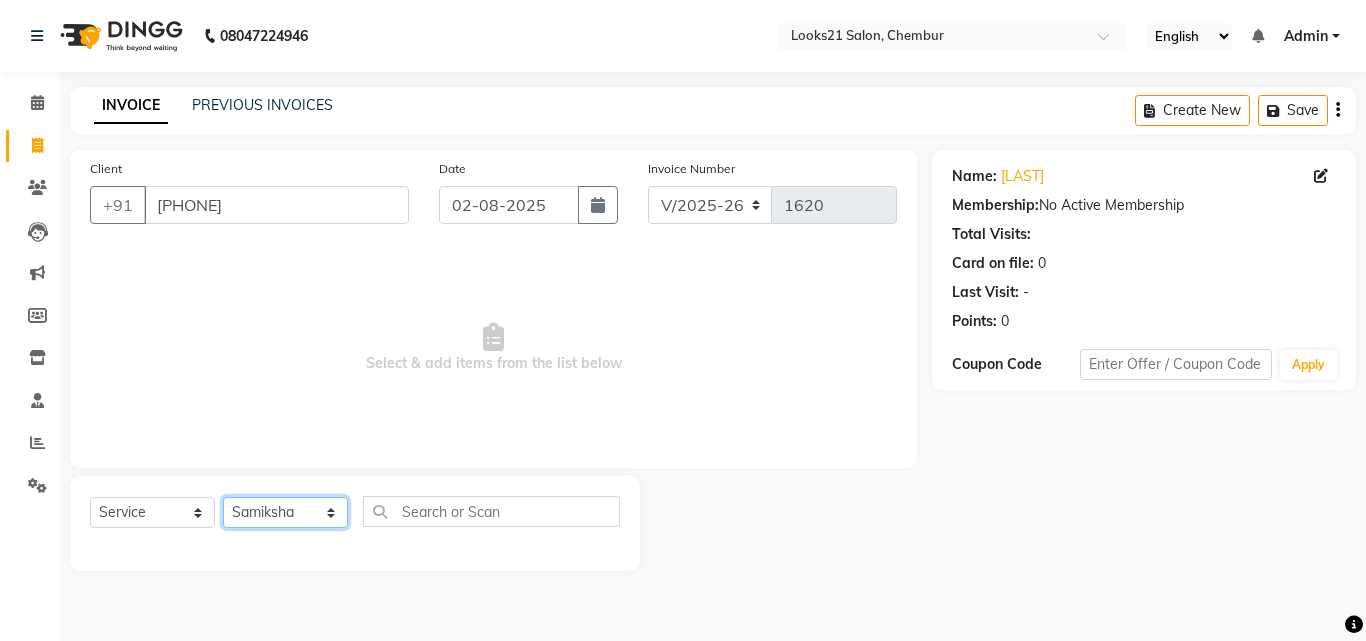 click on "Select Stylist Anwar Danish Janardhan LOOKS 21  sabiya khan Sajeda Siddiqui Samiksha Shakil Sharif Ahmed Shraddha Vaishali" 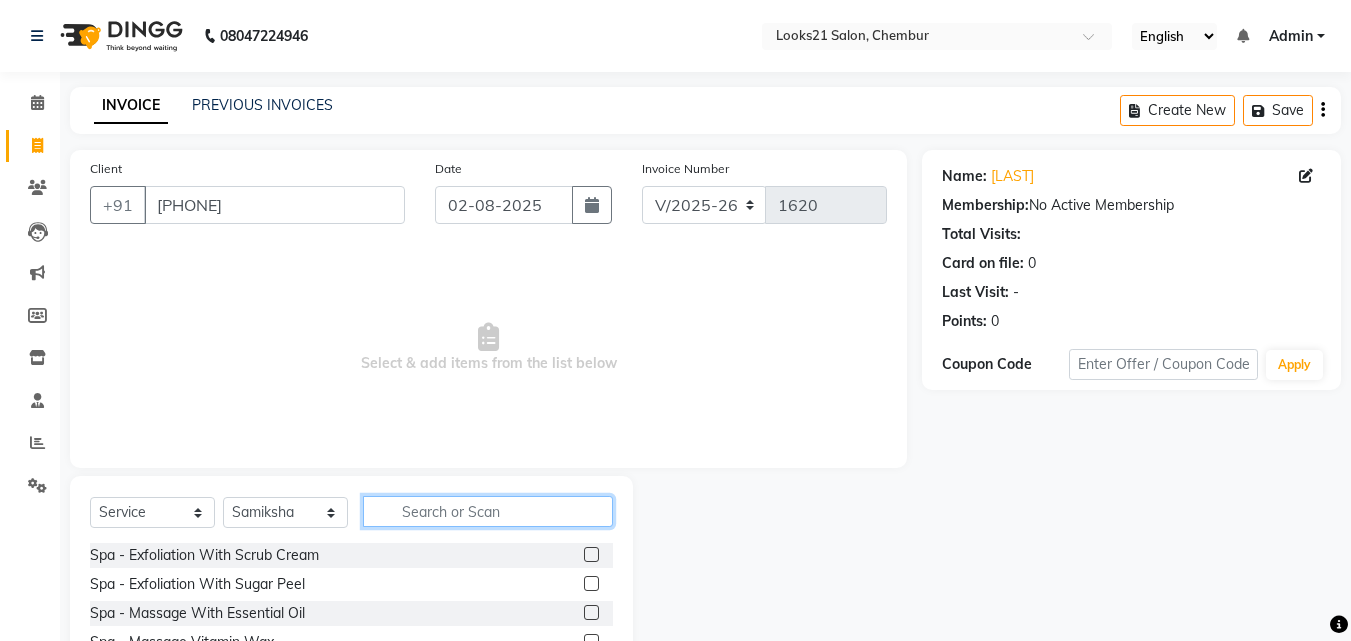 click 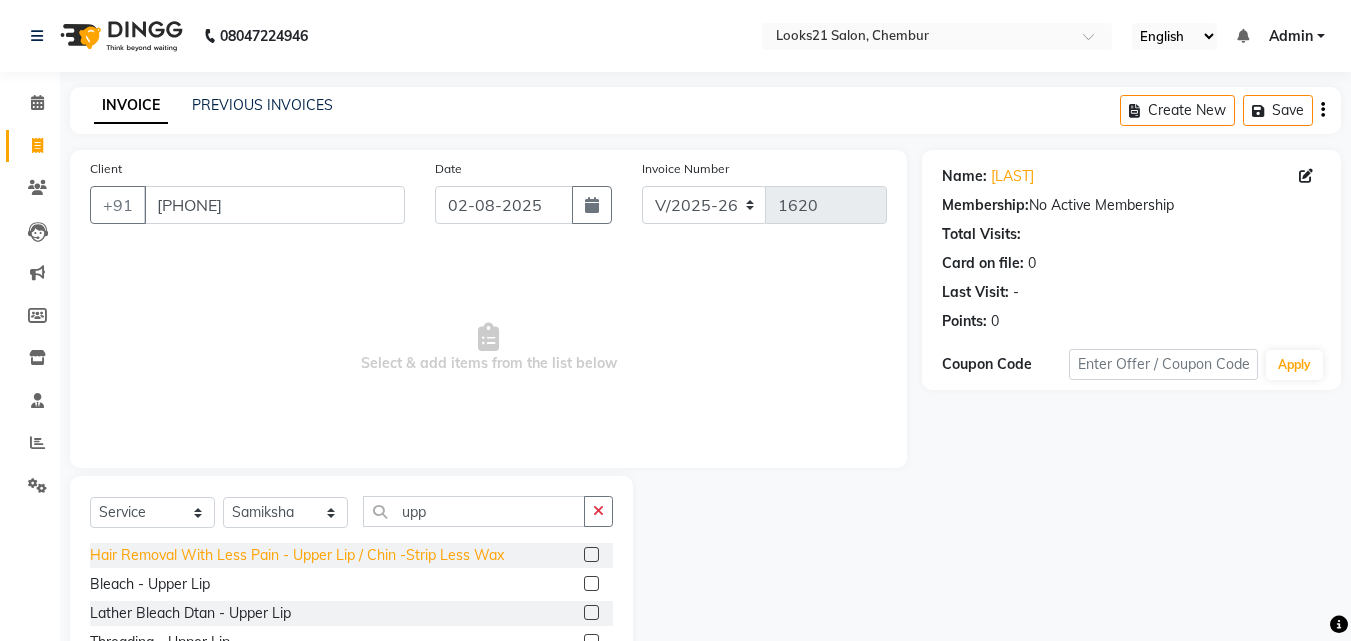 click on "Hair Removal With Less Pain  - Upper Lip / Chin -Strip Less Wax" 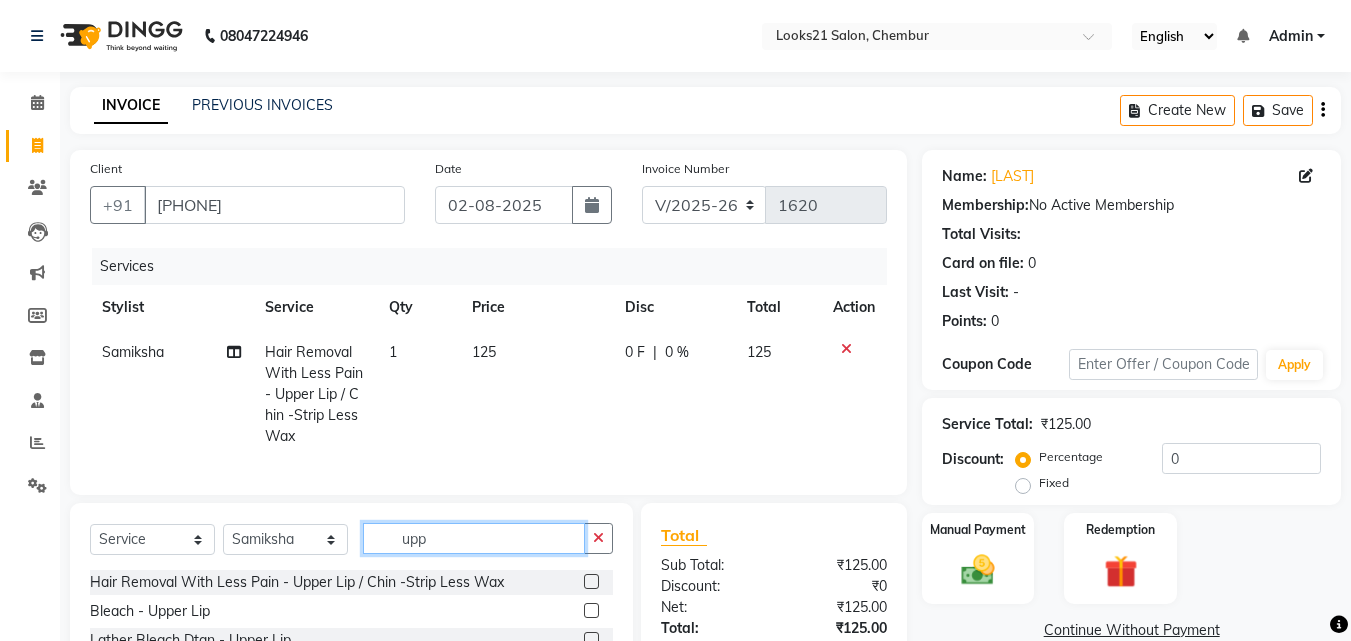 drag, startPoint x: 432, startPoint y: 547, endPoint x: 357, endPoint y: 533, distance: 76.29548 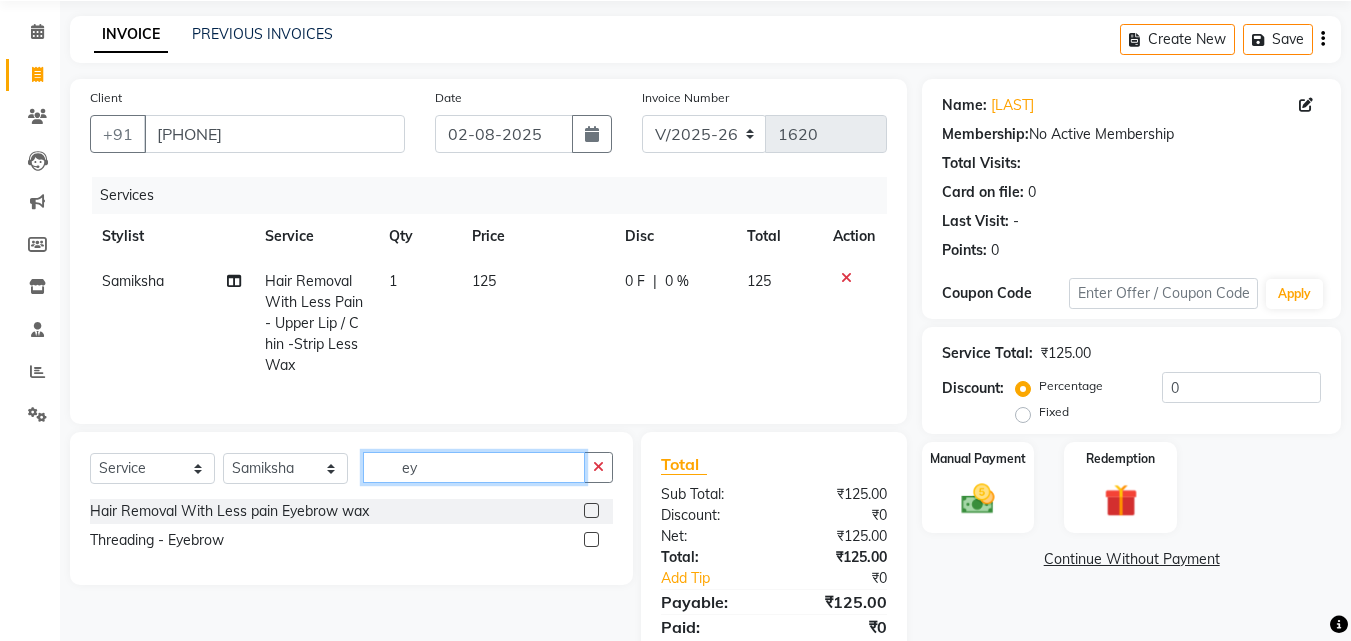 scroll, scrollTop: 159, scrollLeft: 0, axis: vertical 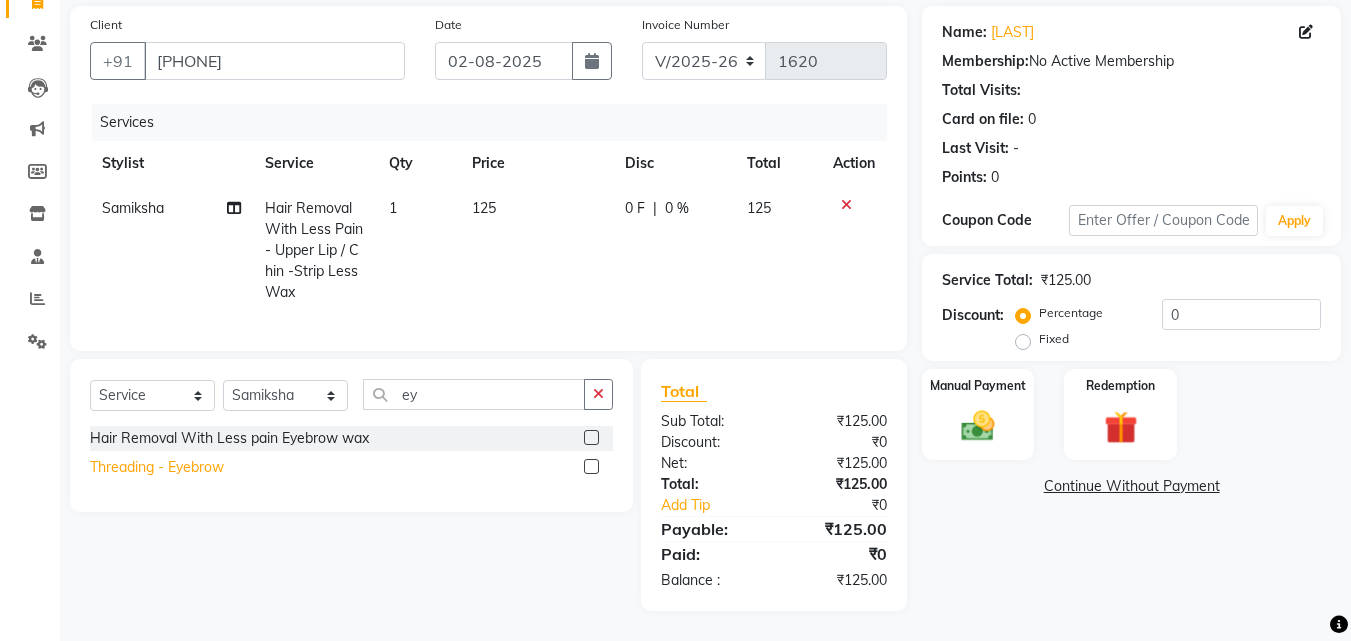 click on "Threading  - Eyebrow" 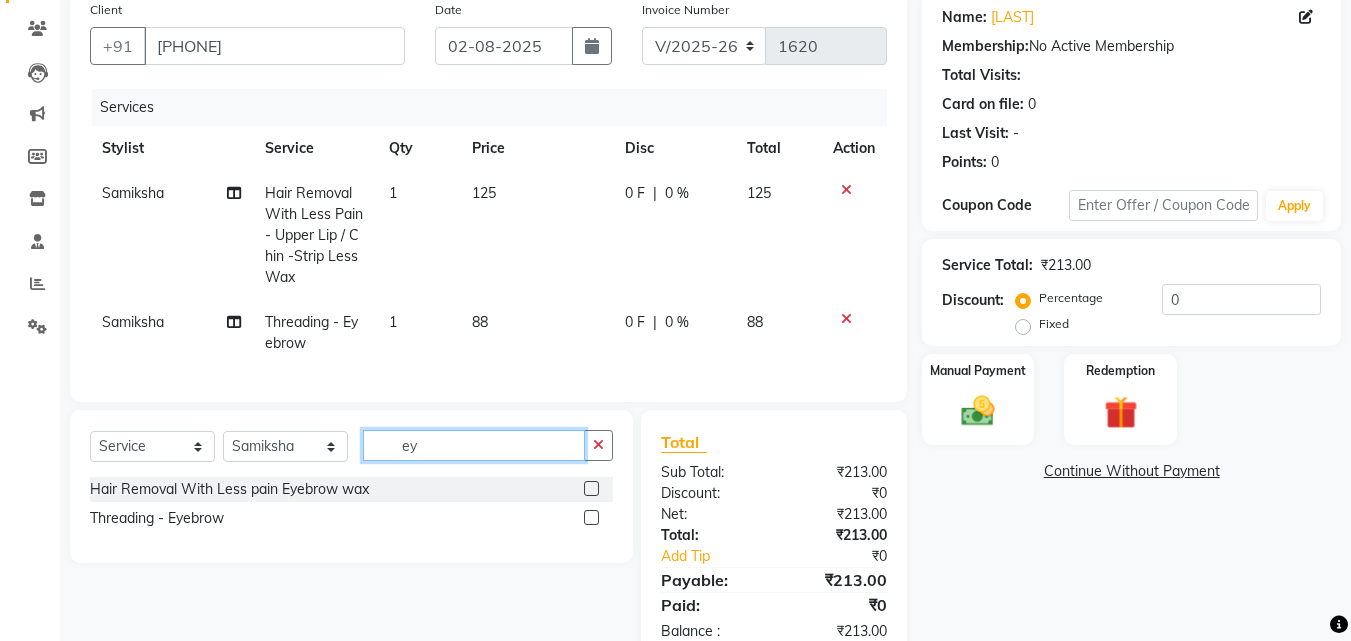 drag, startPoint x: 439, startPoint y: 460, endPoint x: 396, endPoint y: 451, distance: 43.931767 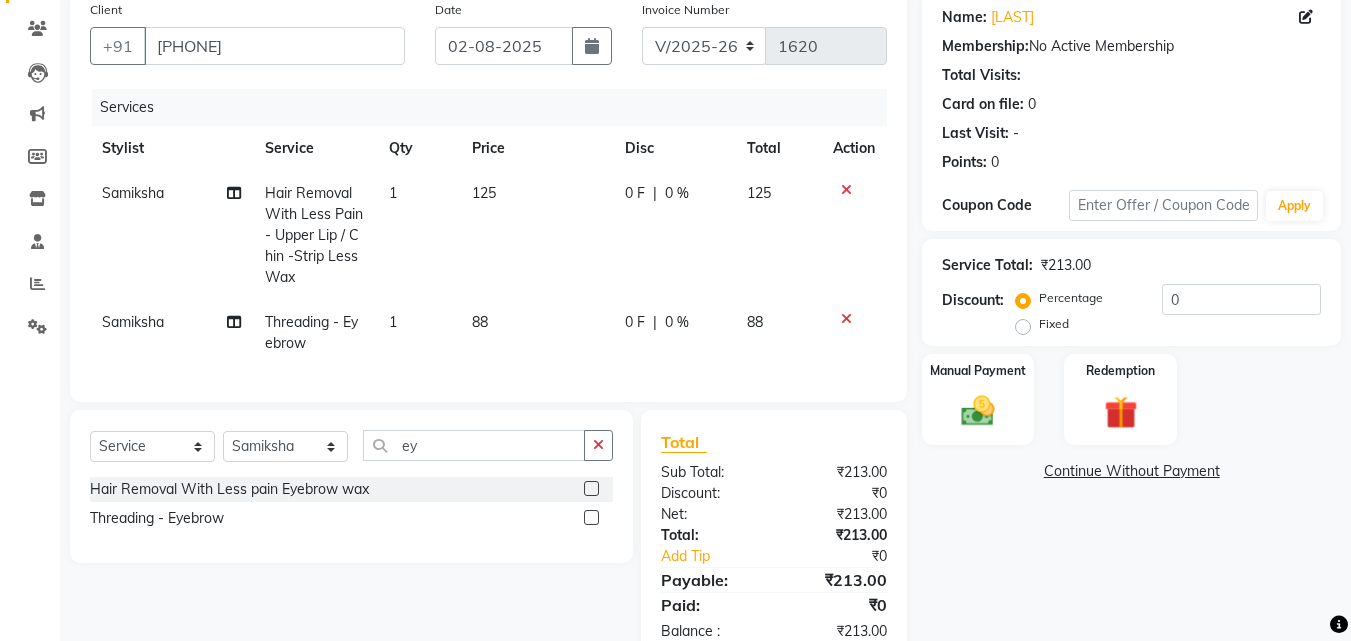 click on "1" 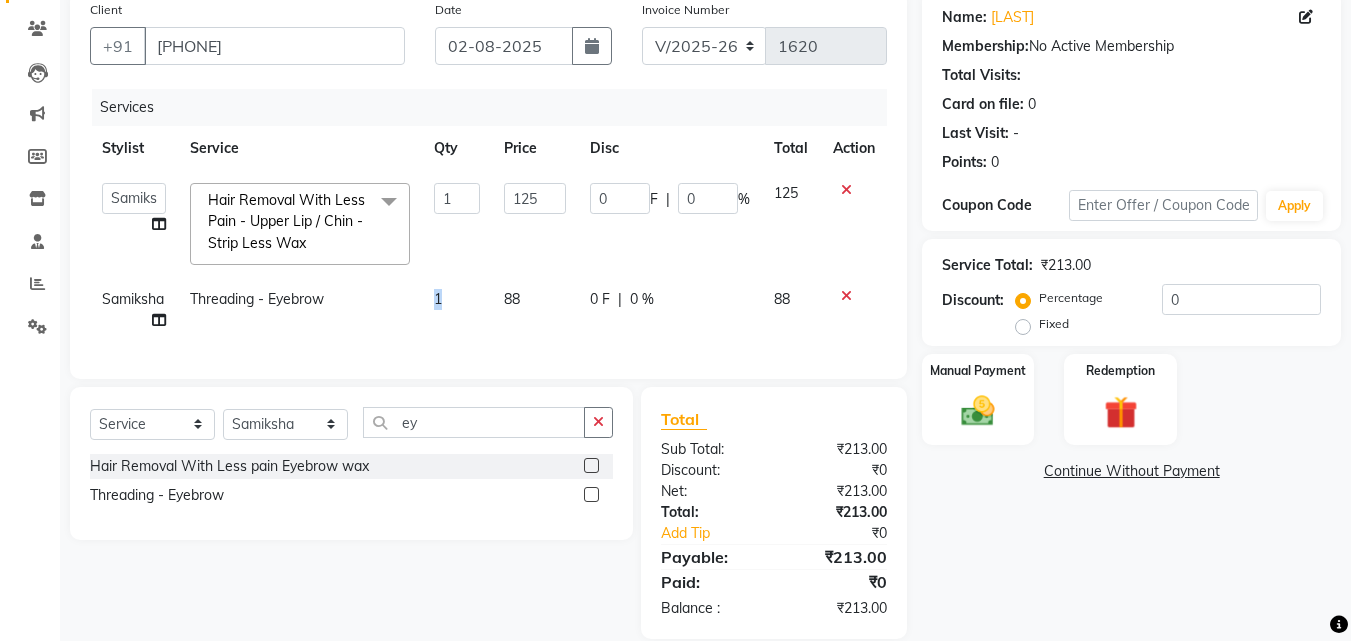 drag, startPoint x: 466, startPoint y: 297, endPoint x: 416, endPoint y: 306, distance: 50.803543 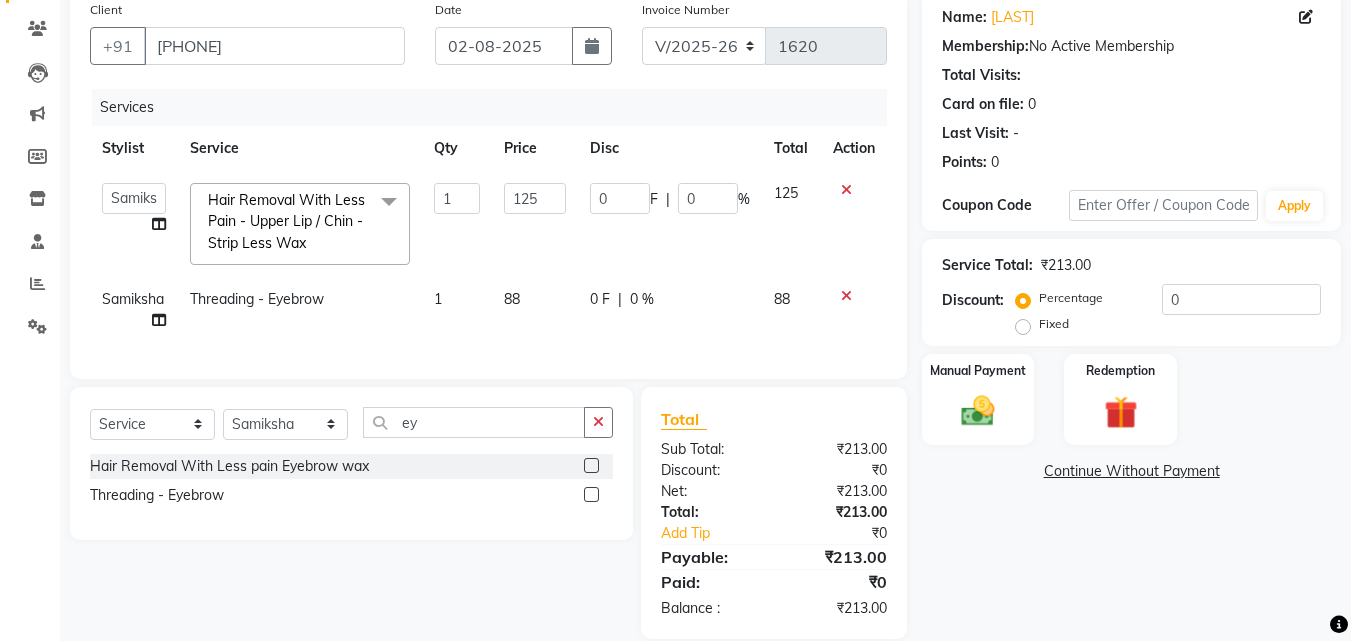 click on "88" 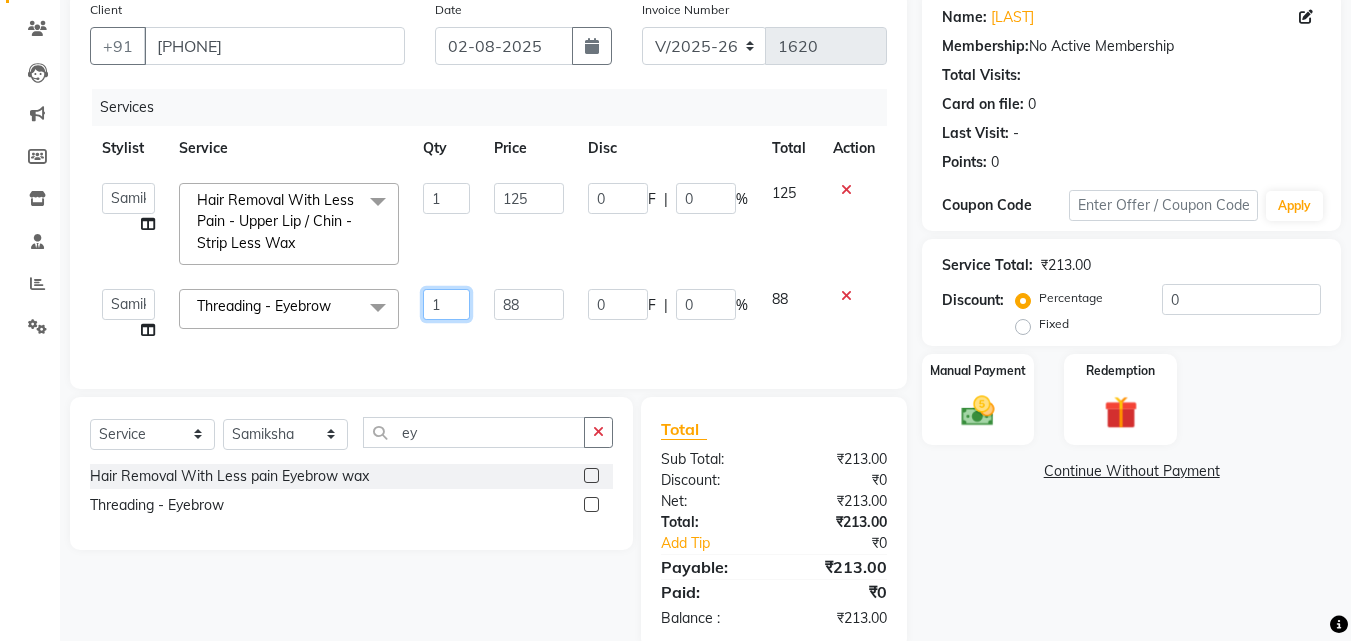 drag, startPoint x: 447, startPoint y: 308, endPoint x: 378, endPoint y: 314, distance: 69.260376 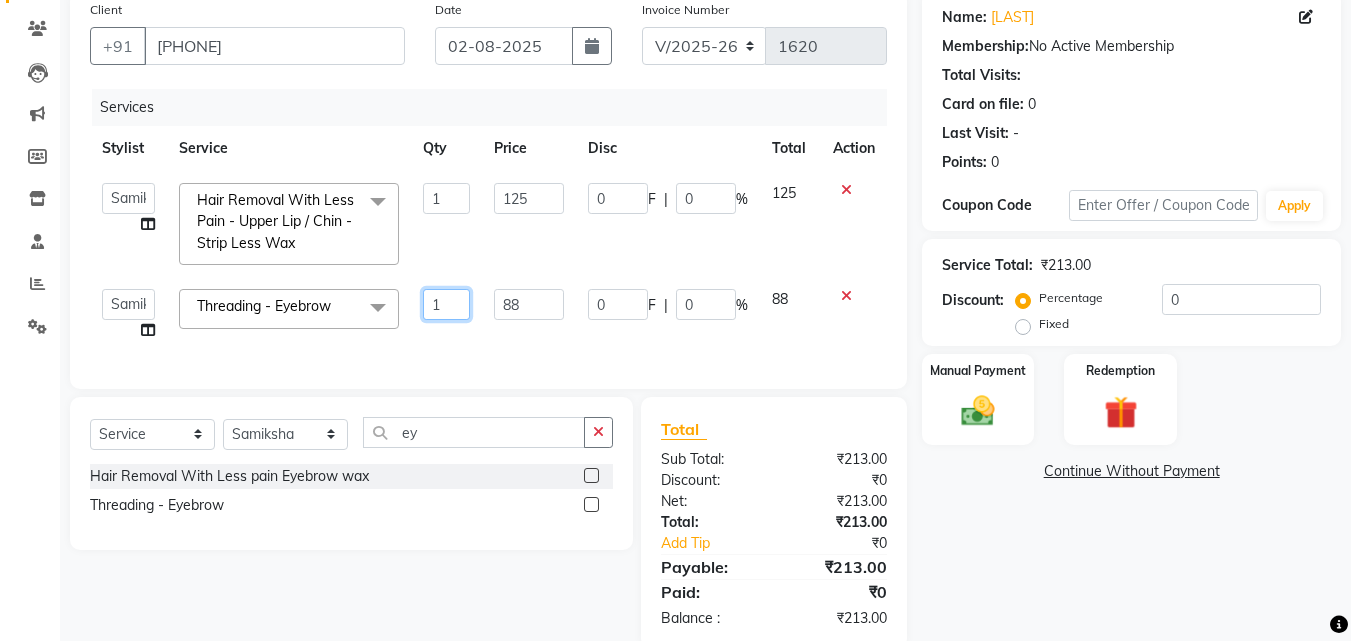 click on "Anwar   Danish   Janardhan   LOOKS 21    sabiya khan   Sajeda Siddiqui   Samiksha   Shakil   Sharif Ahmed   Shraddha   Vaishali  Threading  - Eyebrow  x Spa  - Exfoliation With Scrub Cream Spa  - Exfoliation With Sugar Peel Spa  - Massage With Essential Oil Spa  - Massage Vitamin Wax Spa  - Wraps With Cotton Extract Spa  - Wraps With Moistourising Wax TIP FOR STAFF Therapy  - Full Arms Therapy  - Full Leg Therapy  - Sparkling Back Reflexology  - Feet (30 Mins) Reflexology  - Hand & Feet ( 60 Mins) Reflexology  - Back (30 Mins) Nails  - Cut And Filing Nails  - Nail Polish Hand / Feet Nails  - French Nail Polish Nails  - Gel French Nail Polish Nails- Cut file & Polish Gel Polish  - Gel Polish 10 Tips Gel Polish  - Gel Polish Remover 10 Tips Gel Polish  - Builder Gel Extension Gel Polish  - Gum Gel Extension Gel Polish  - 10 Tips Glitter Polish Black Mask  - Under Arms And Back Of Arms Black Mask  - Front Black Mask  - Back Black Mask  - Full Arms Black Mask  - Half Arms Black Mask  - Full Legs O THREE FACIAL" 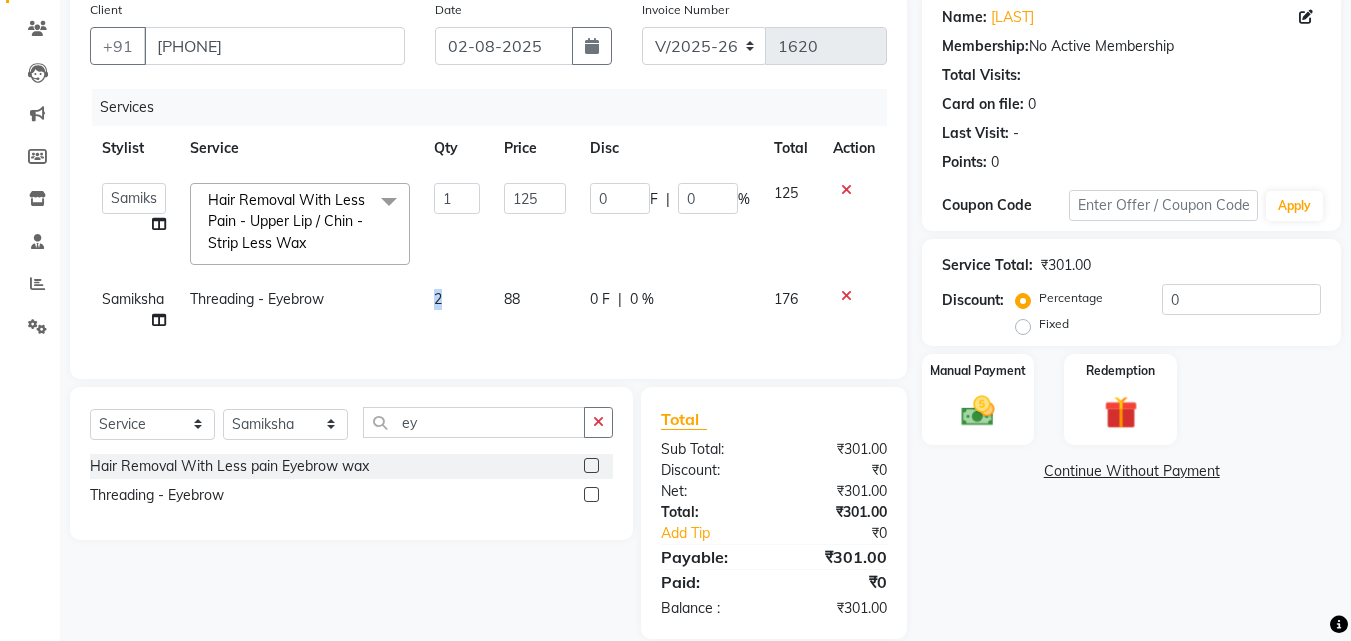 drag, startPoint x: 547, startPoint y: 304, endPoint x: 460, endPoint y: 305, distance: 87.005745 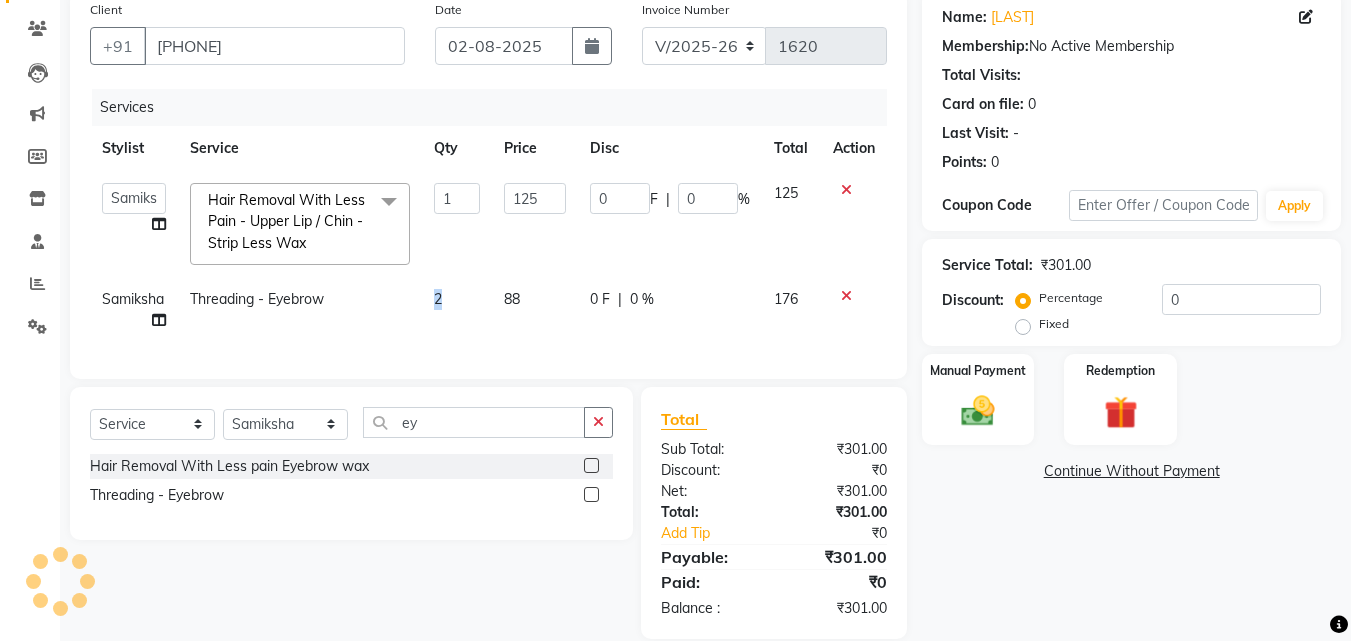 click on "88" 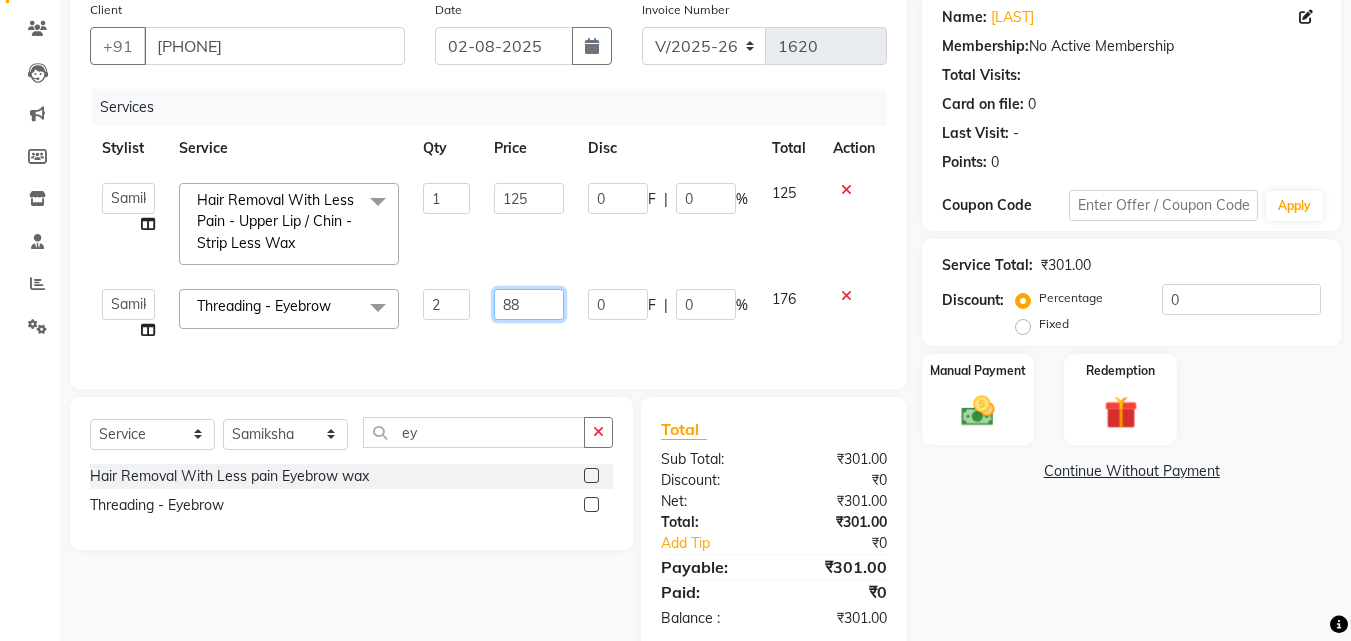drag, startPoint x: 541, startPoint y: 295, endPoint x: 477, endPoint y: 293, distance: 64.03124 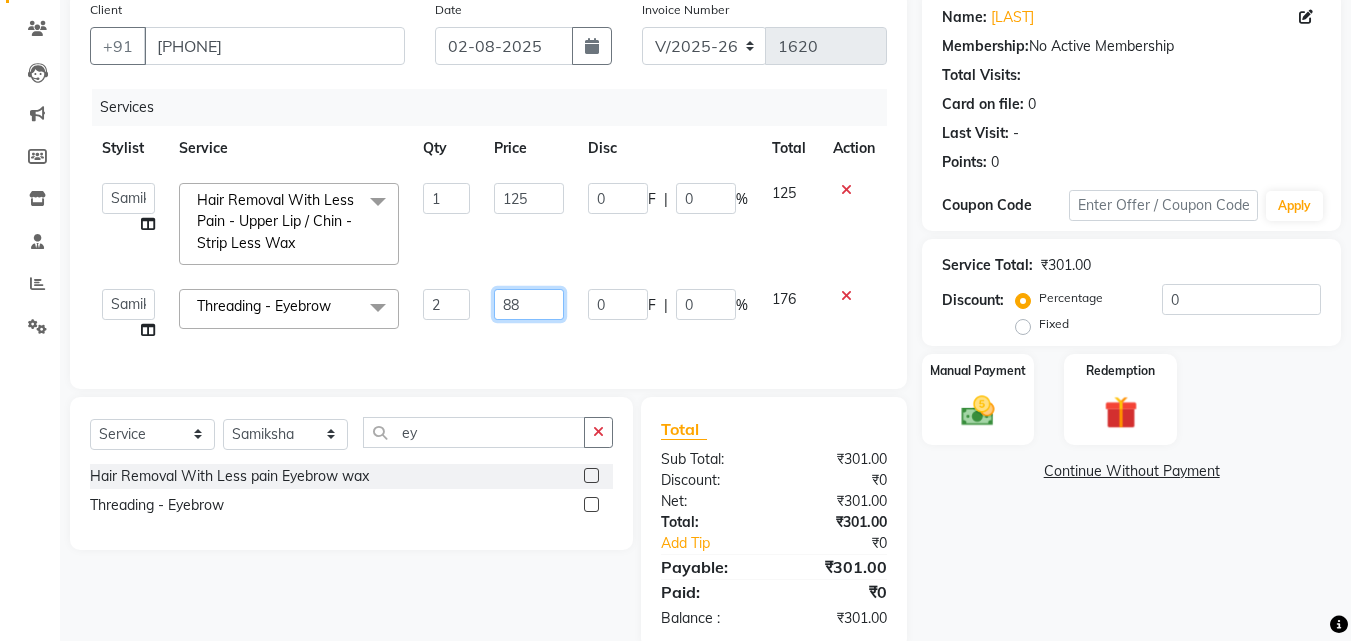 click on "Anwar   Danish   Janardhan   LOOKS 21    sabiya khan   Sajeda Siddiqui   Samiksha   Shakil   Sharif Ahmed   Shraddha   Vaishali  Threading  - Eyebrow  x Spa  - Exfoliation With Scrub Cream Spa  - Exfoliation With Sugar Peel Spa  - Massage With Essential Oil Spa  - Massage Vitamin Wax Spa  - Wraps With Cotton Extract Spa  - Wraps With Moistourising Wax TIP FOR STAFF Therapy  - Full Arms Therapy  - Full Leg Therapy  - Sparkling Back Reflexology  - Feet (30 Mins) Reflexology  - Hand & Feet ( 60 Mins) Reflexology  - Back (30 Mins) Nails  - Cut And Filing Nails  - Nail Polish Hand / Feet Nails  - French Nail Polish Nails  - Gel French Nail Polish Nails- Cut file & Polish Gel Polish  - Gel Polish 10 Tips Gel Polish  - Gel Polish Remover 10 Tips Gel Polish  - Builder Gel Extension Gel Polish  - Gum Gel Extension Gel Polish  - 10 Tips Glitter Polish Black Mask  - Under Arms And Back Of Arms Black Mask  - Front Black Mask  - Back Black Mask  - Full Arms Black Mask  - Half Arms Black Mask  - Full Legs O THREE FACIAL" 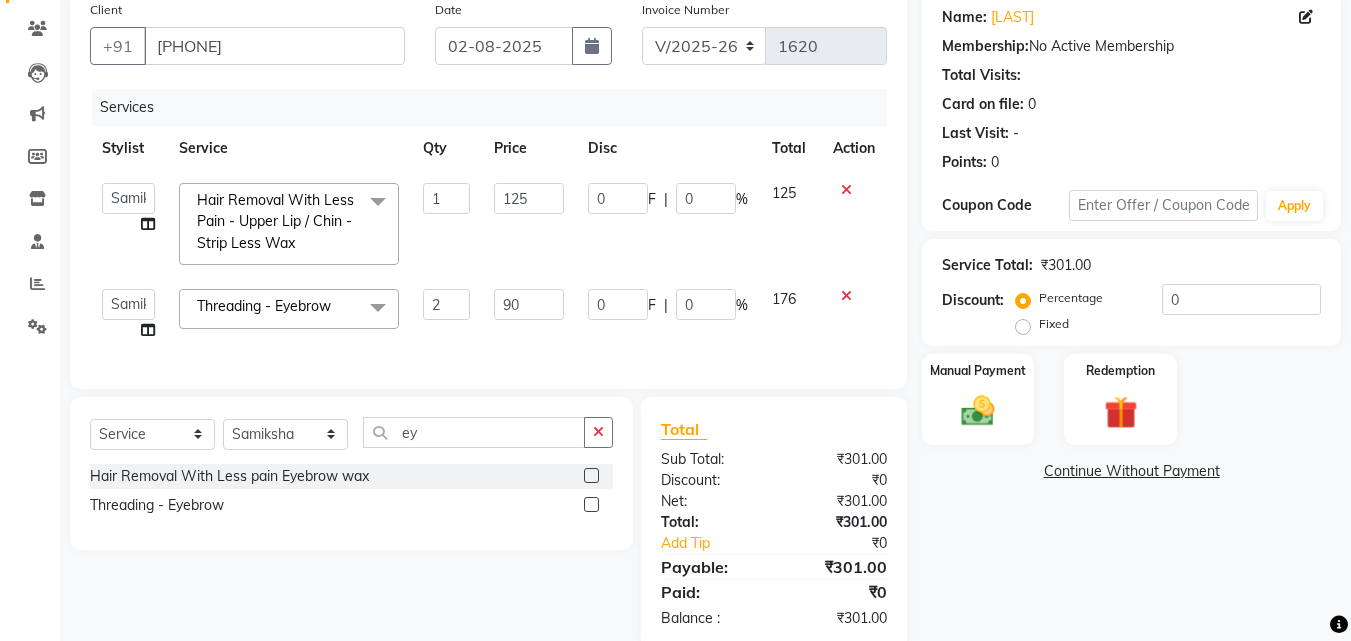click on "90" 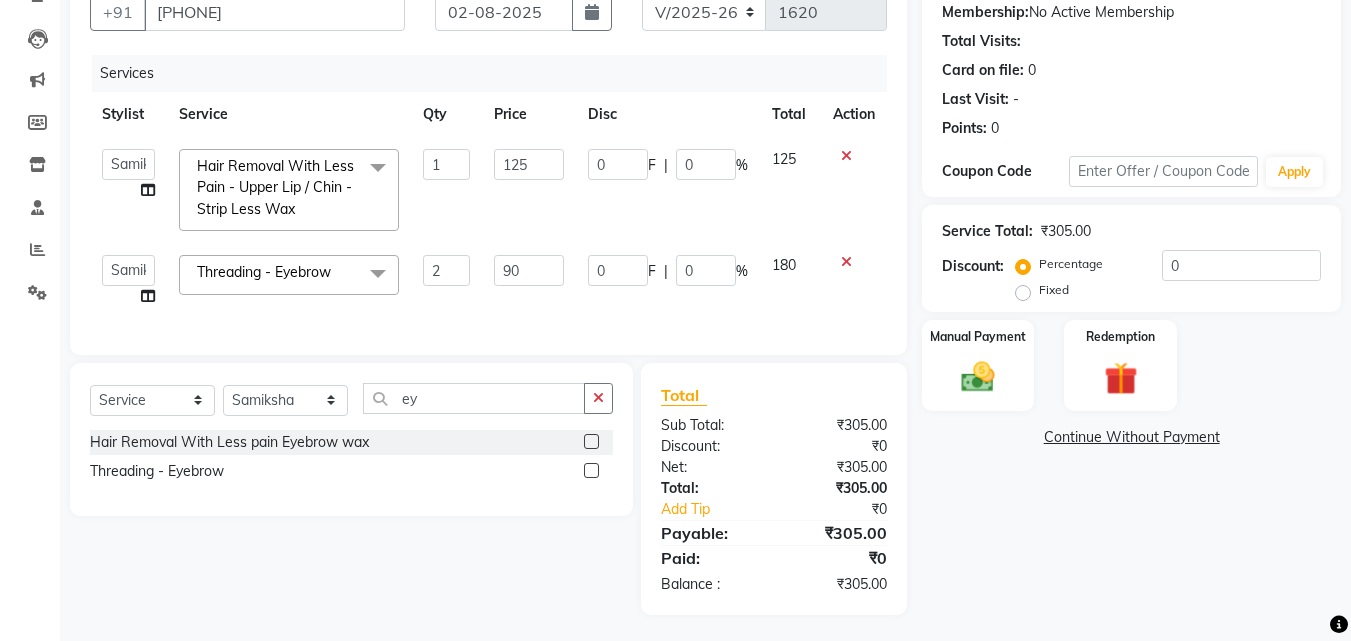 scroll, scrollTop: 212, scrollLeft: 0, axis: vertical 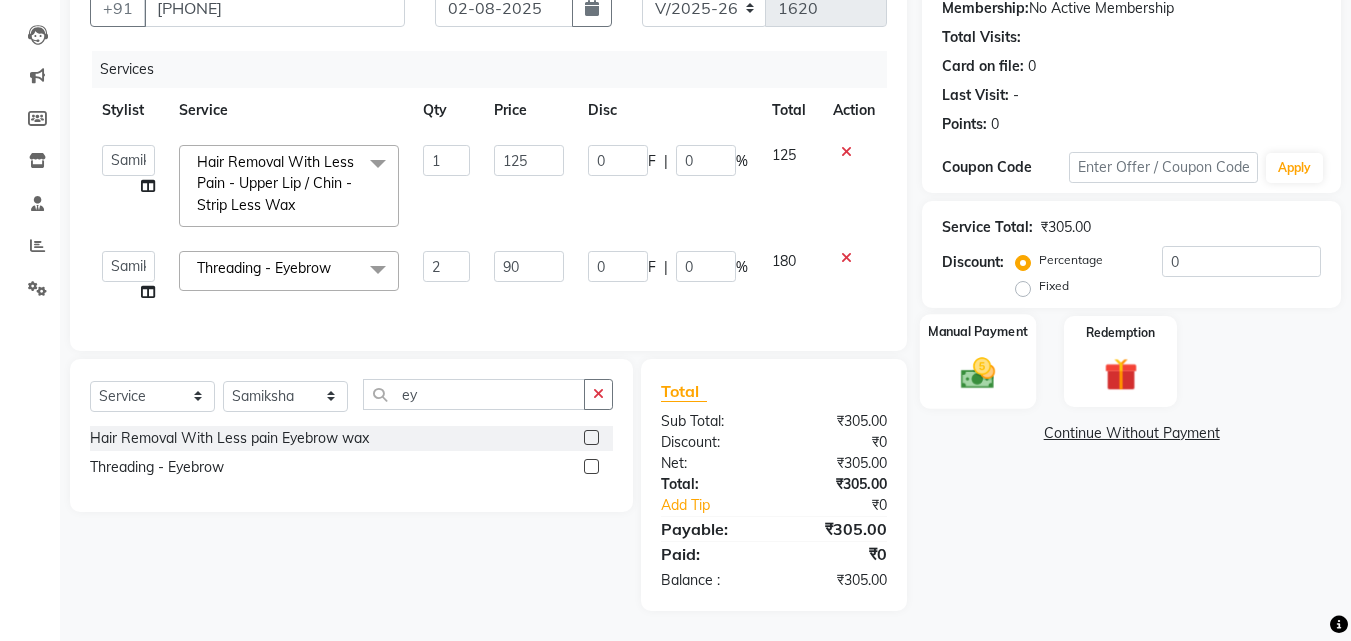 click 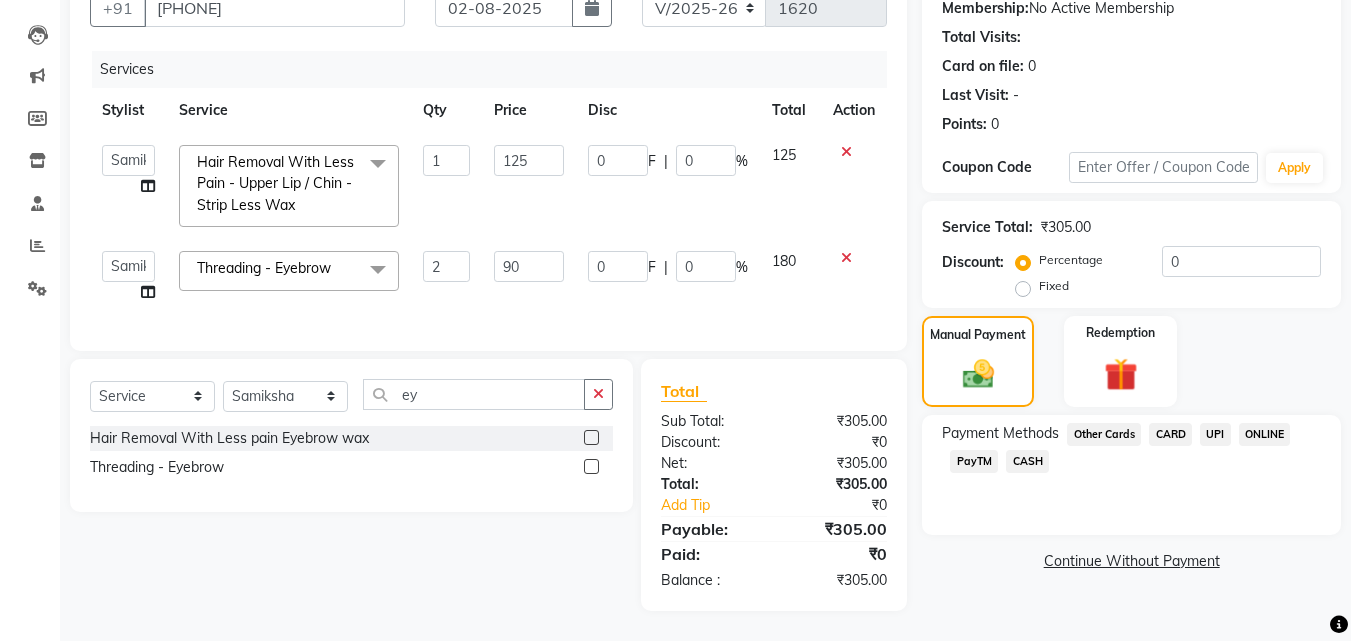 click on "UPI" 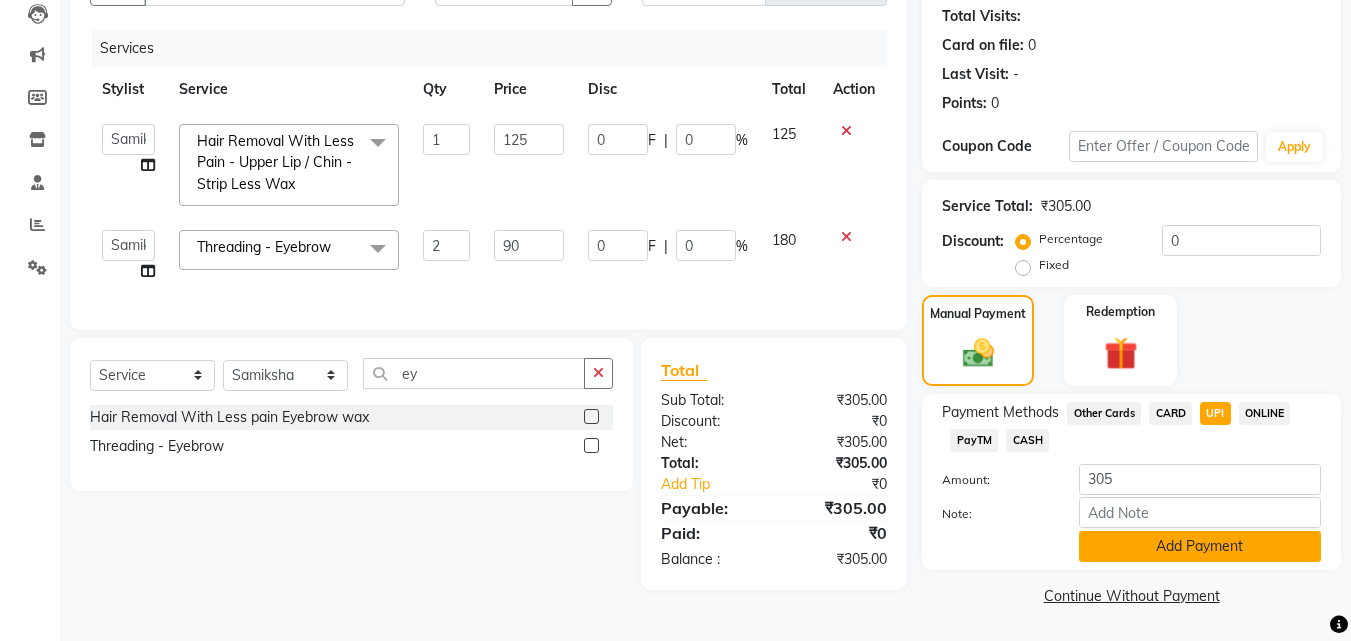 click on "Add Payment" 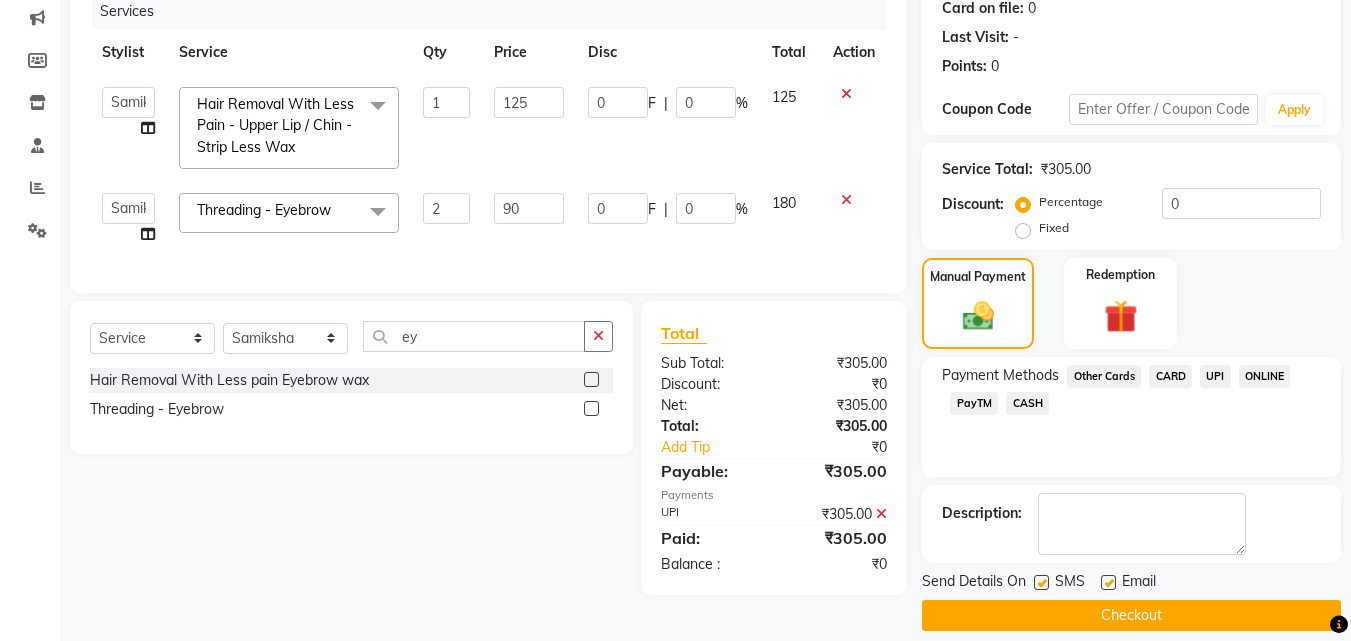 scroll, scrollTop: 275, scrollLeft: 0, axis: vertical 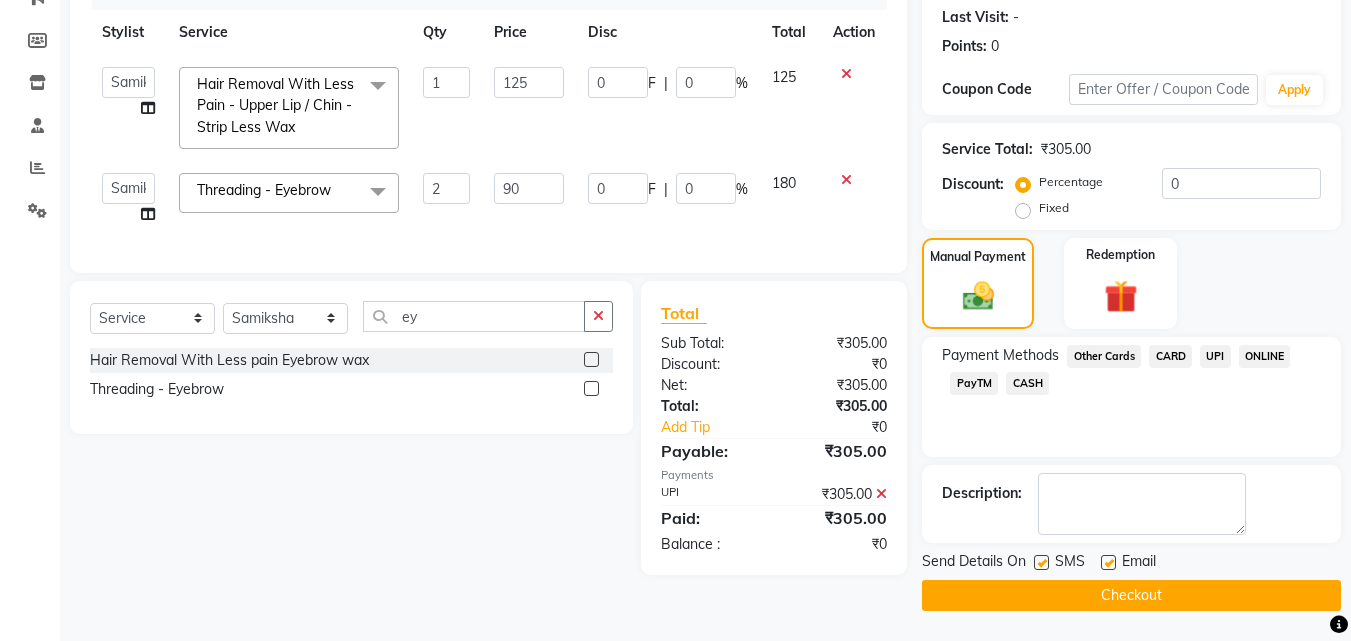 click on "Checkout" 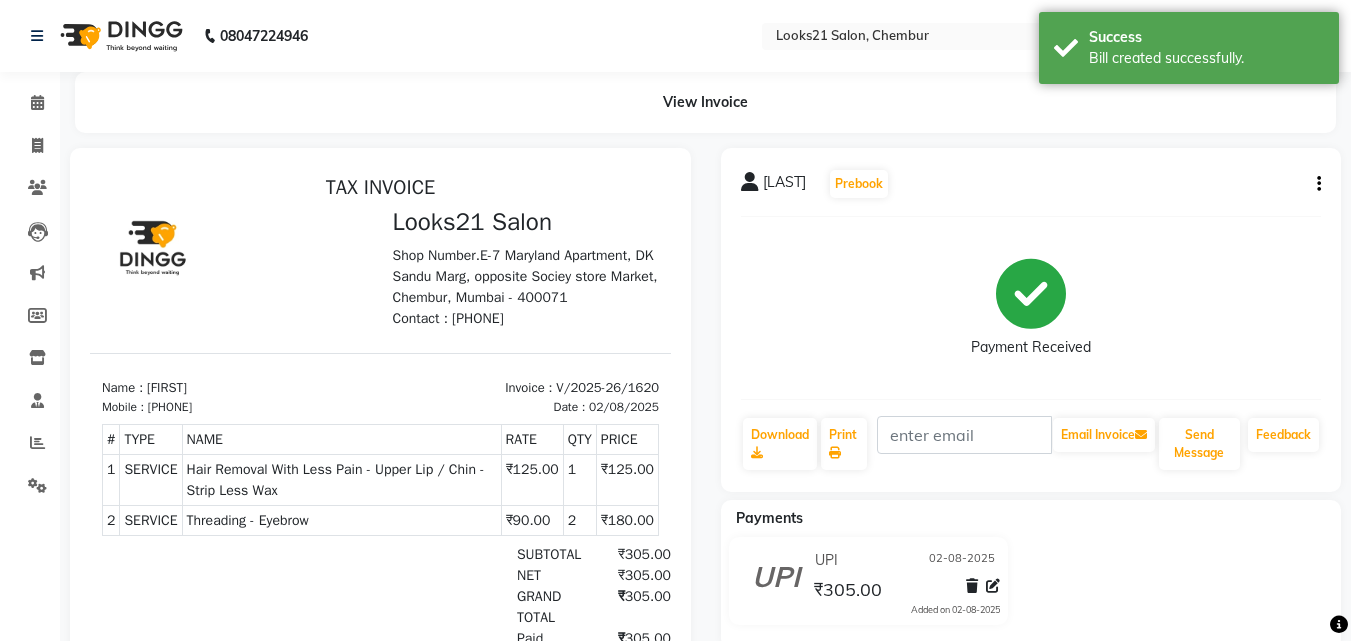scroll, scrollTop: 0, scrollLeft: 0, axis: both 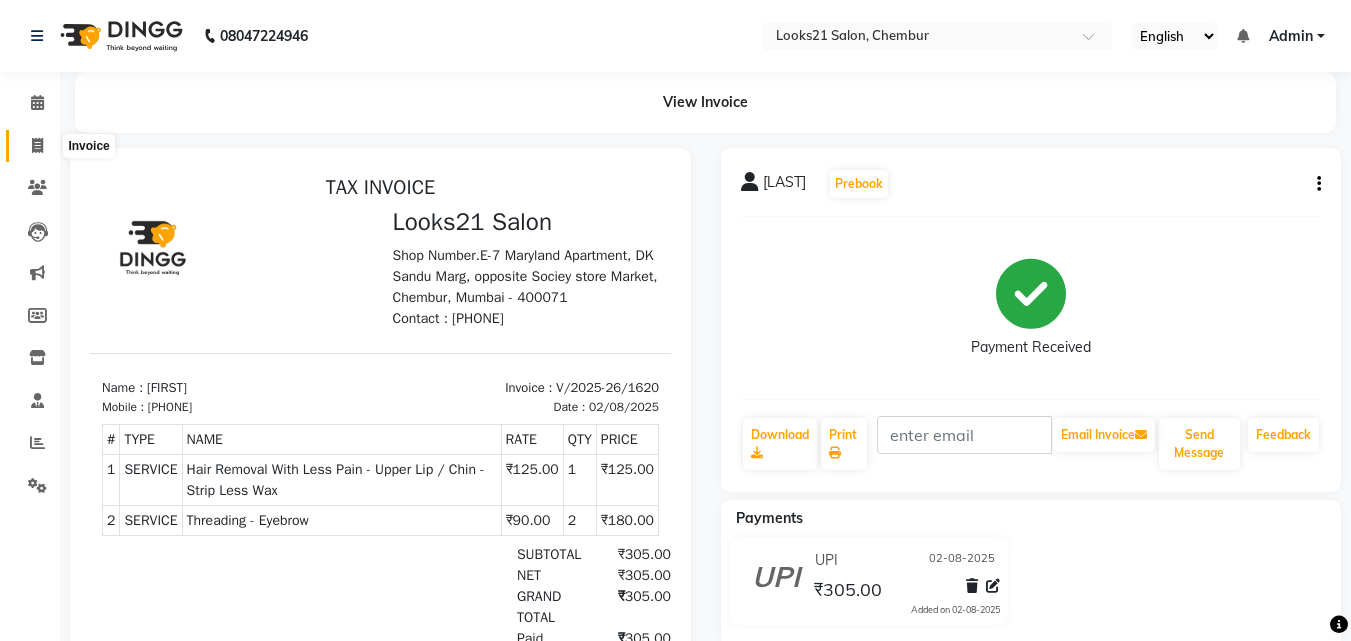 click 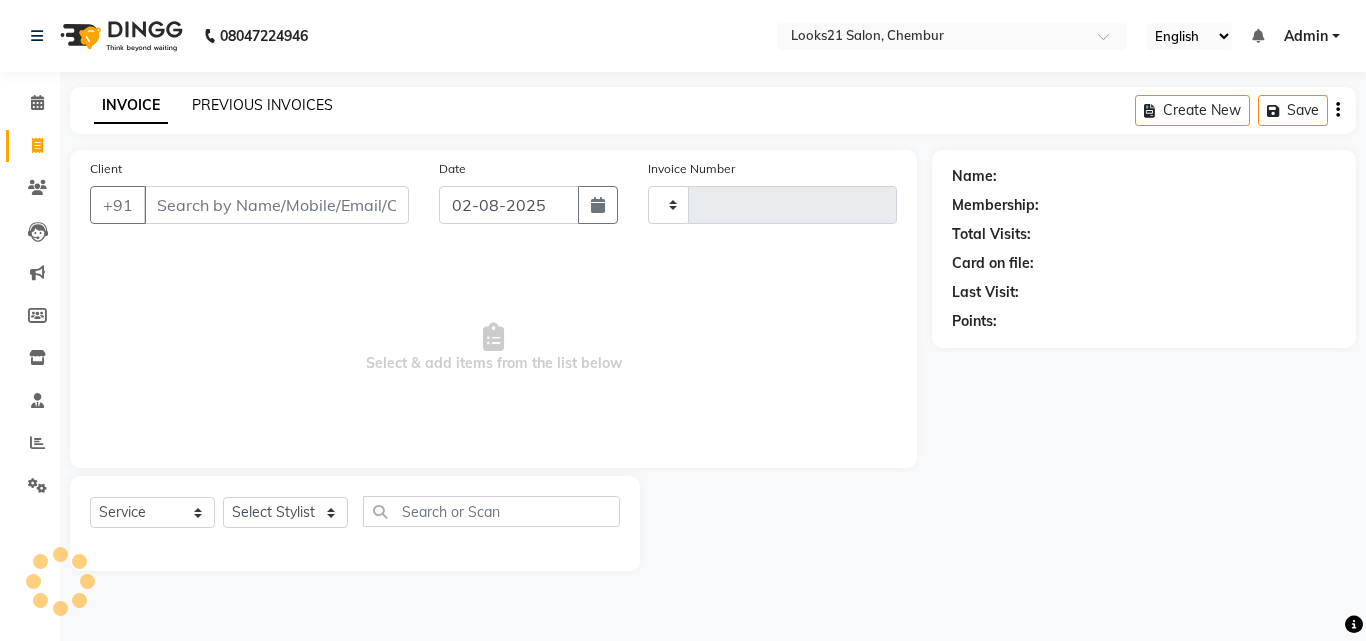 click on "PREVIOUS INVOICES" 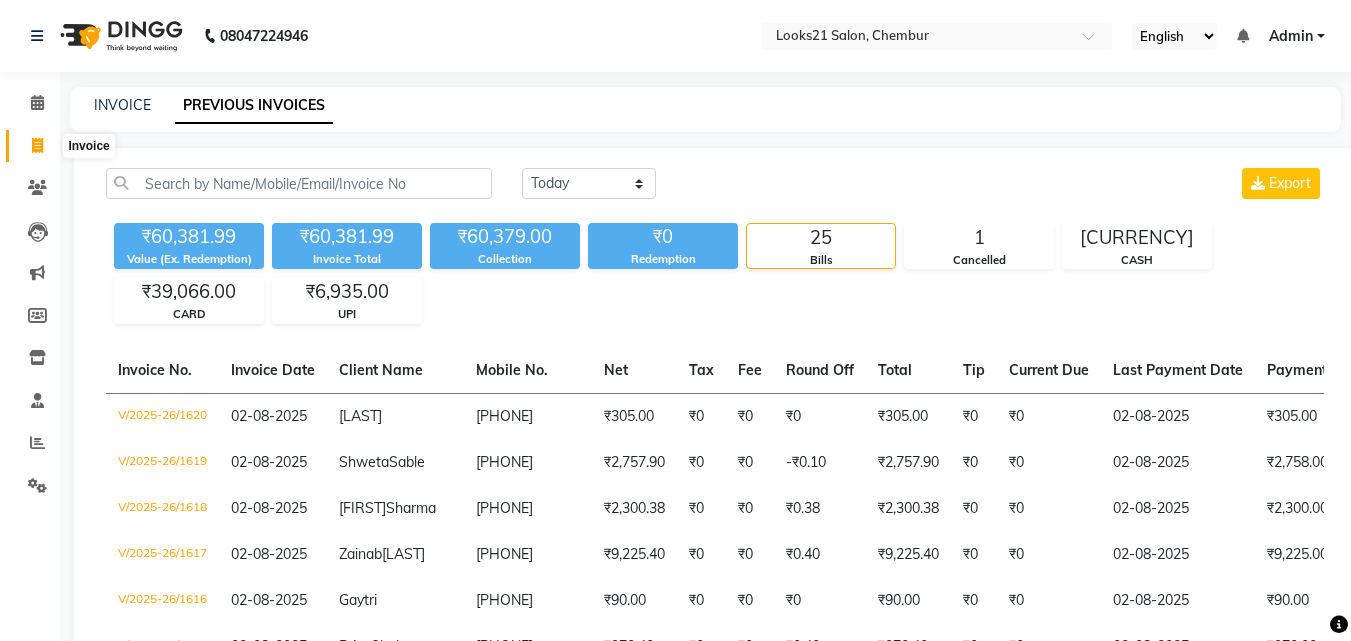 click 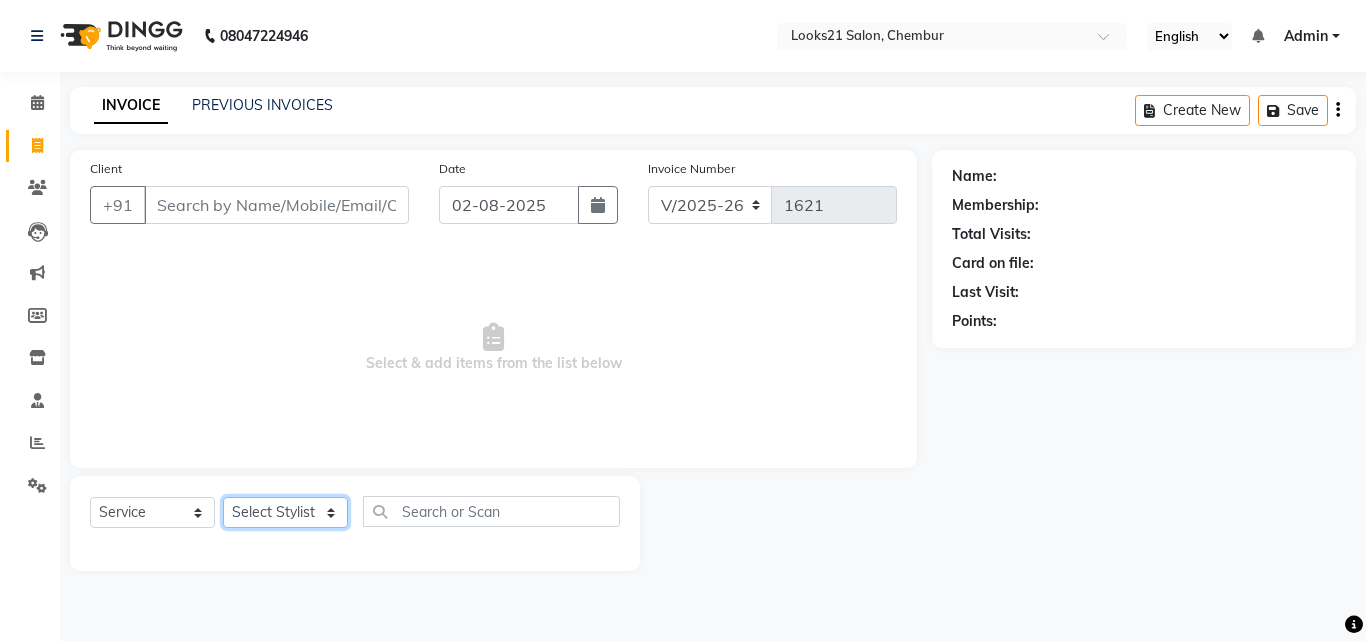 click on "Select Stylist" 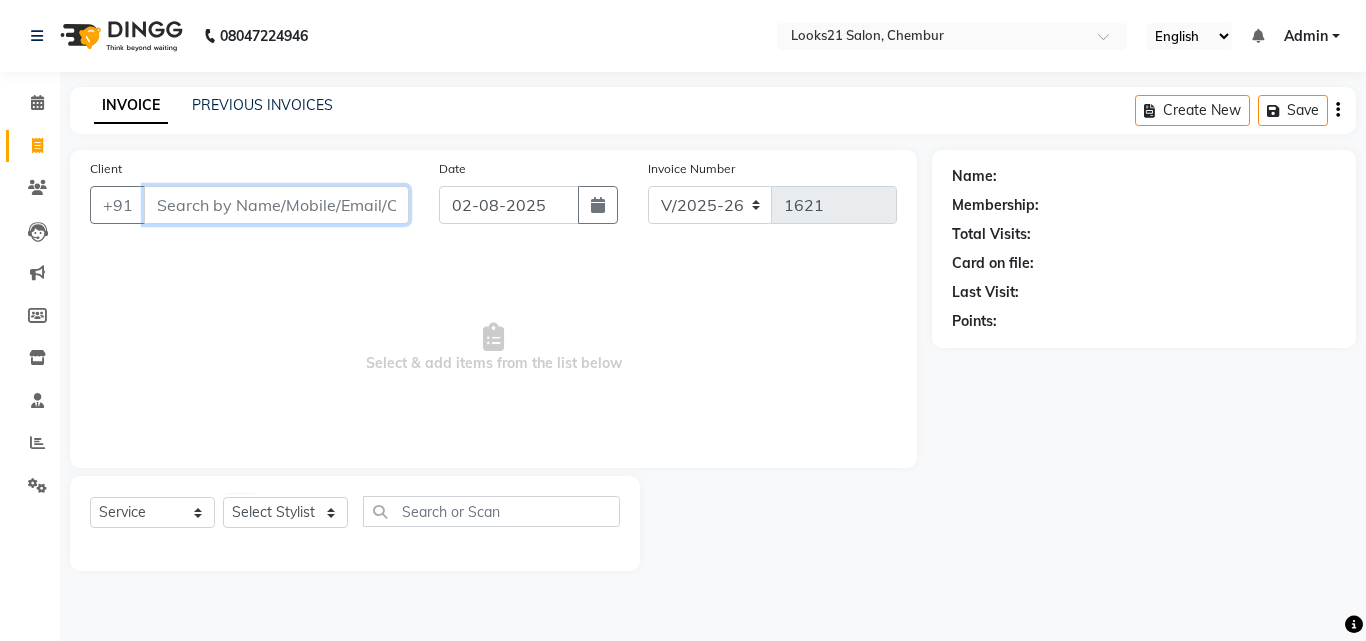 click on "Client" at bounding box center [276, 205] 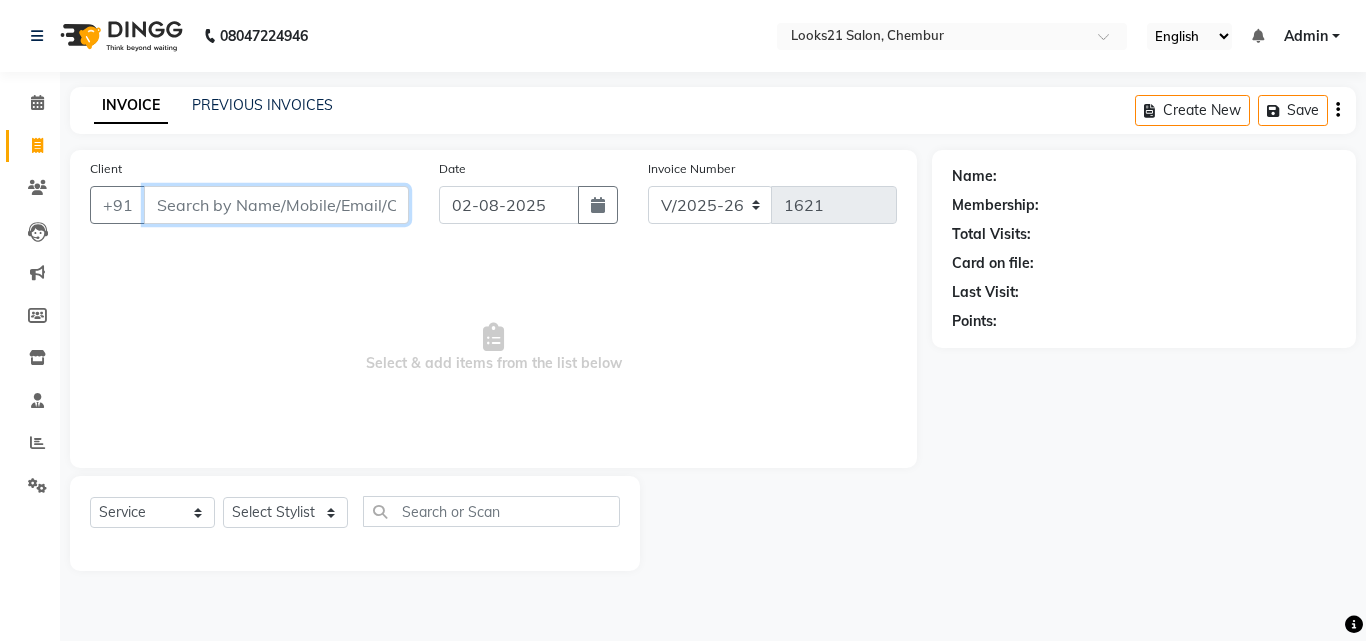 click on "Client" at bounding box center [276, 205] 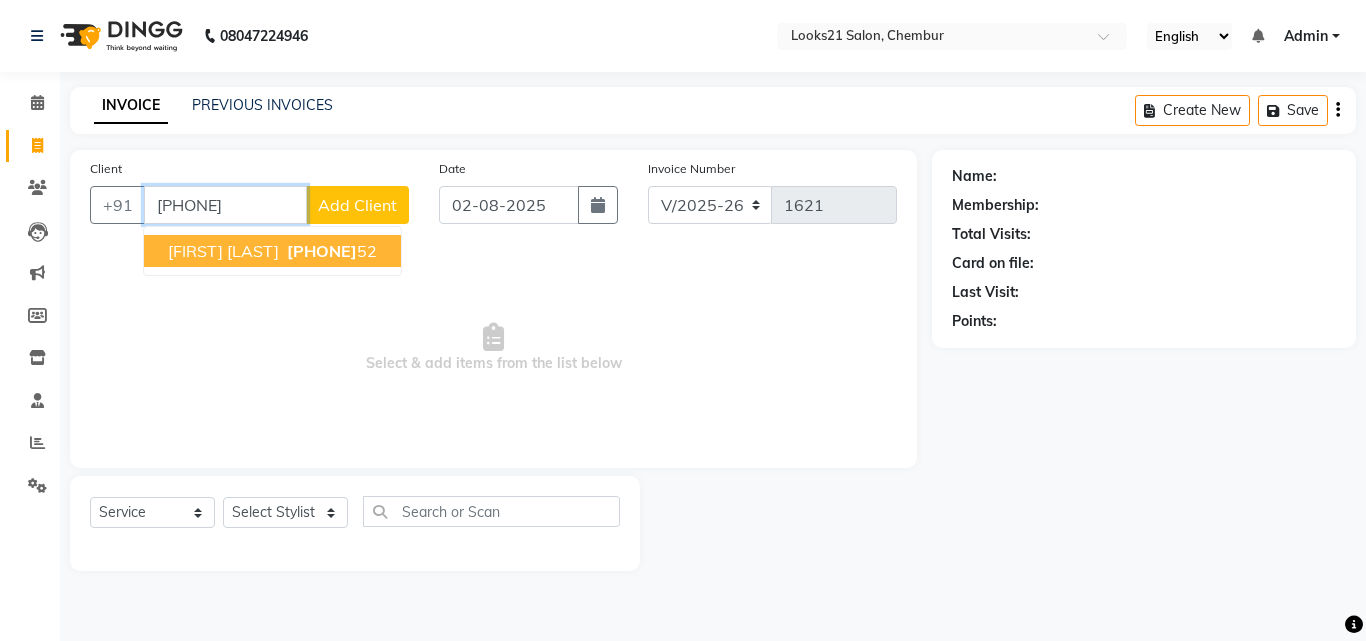 click on "[FIRST] [LAST]" at bounding box center [223, 251] 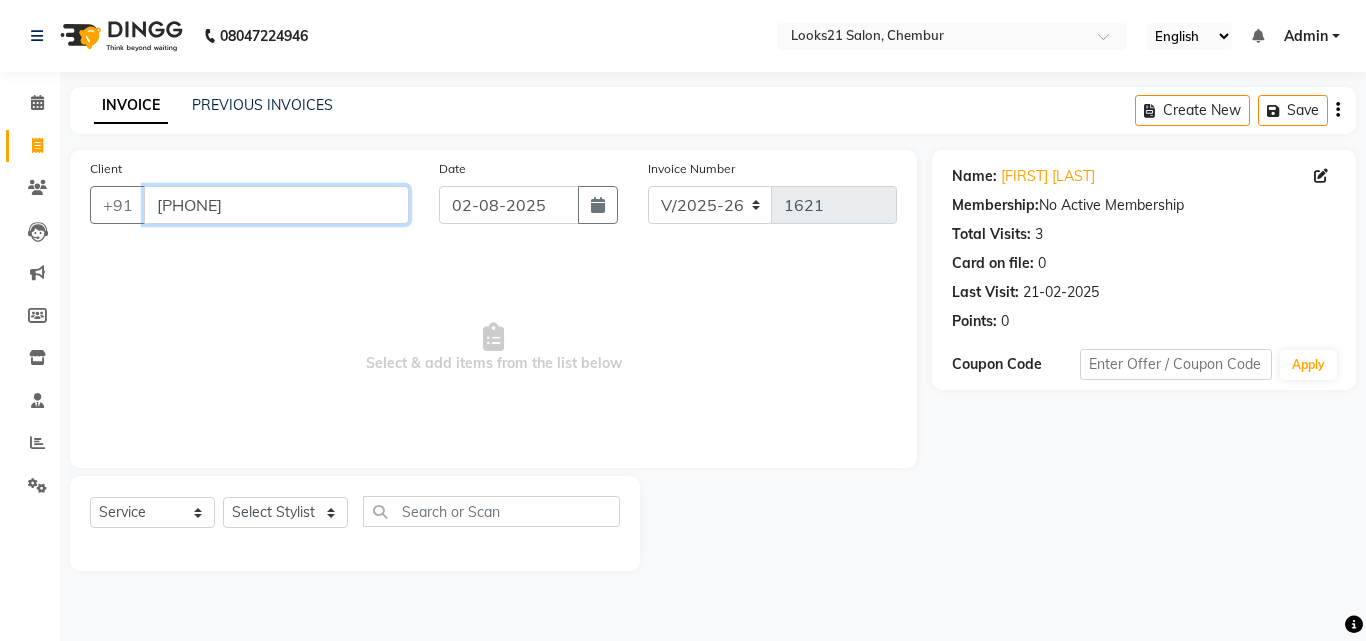 drag, startPoint x: 317, startPoint y: 203, endPoint x: 285, endPoint y: 198, distance: 32.38827 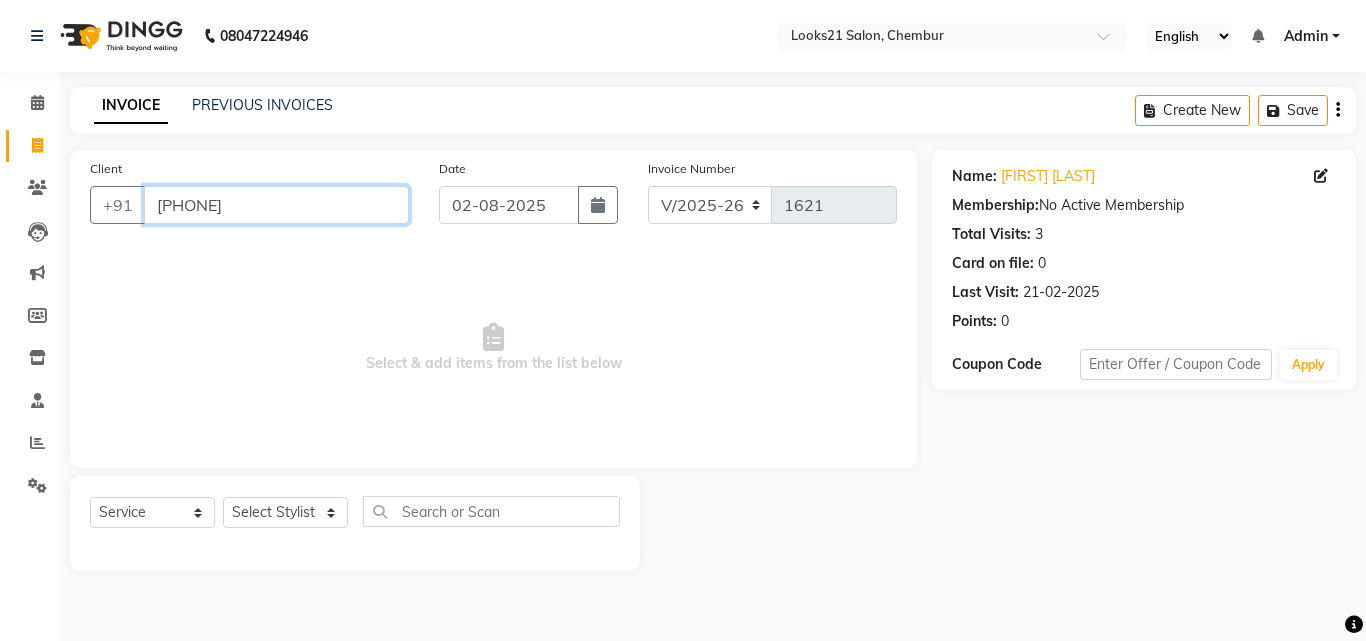 drag, startPoint x: 267, startPoint y: 216, endPoint x: 66, endPoint y: 202, distance: 201.48697 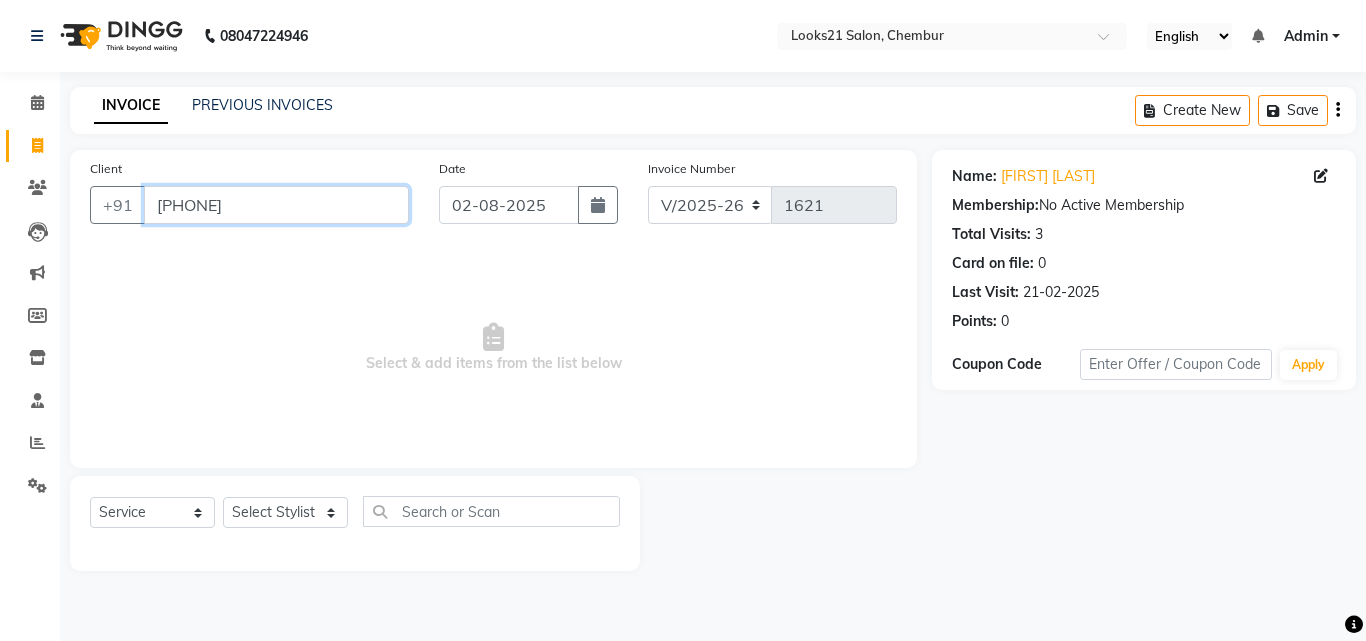 click on "Client +91 [PHONE] Date 02-08-2025 Invoice Number V/2025 V/2025-26 1621  Select & add items from the list below  Select  Service  Product  Membership  Package Voucher Prepaid Gift Card  Select Stylist Anwar Danish Janardhan LOOKS 21  sabiya khan Sajeda Siddiqui Samiksha Shakil Sharif Ahmed Shraddha Vaishali" 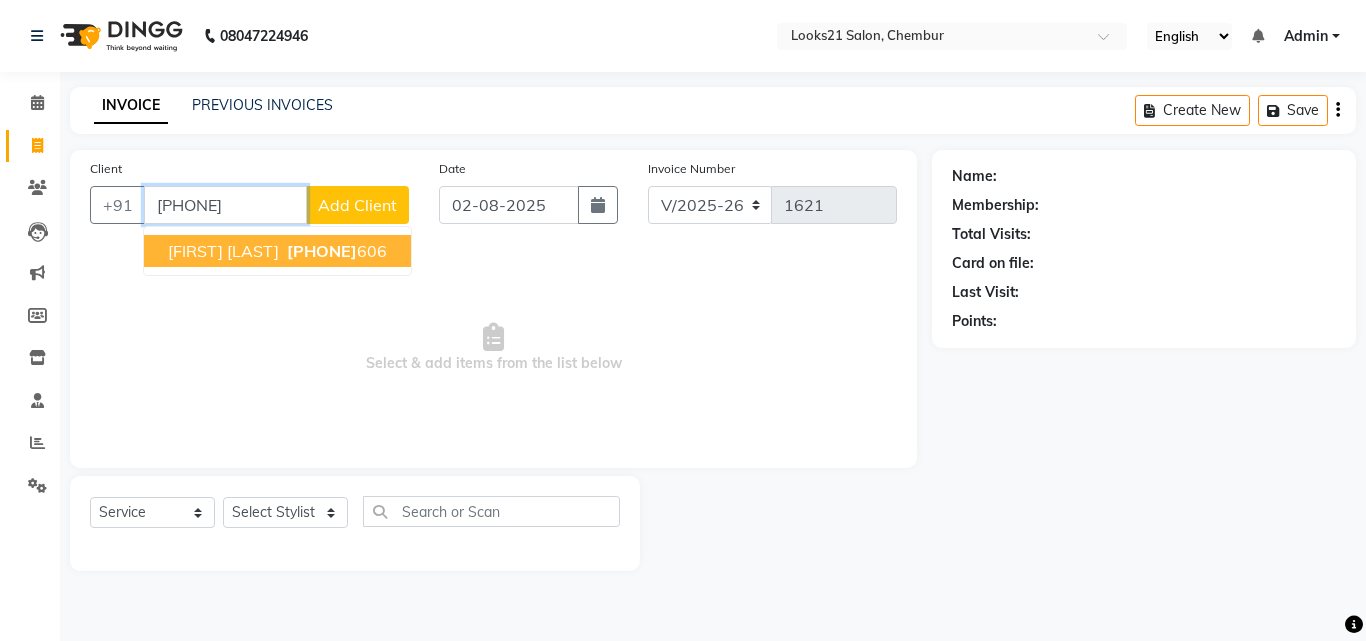 click on "[FIRST] [LAST]" at bounding box center (223, 251) 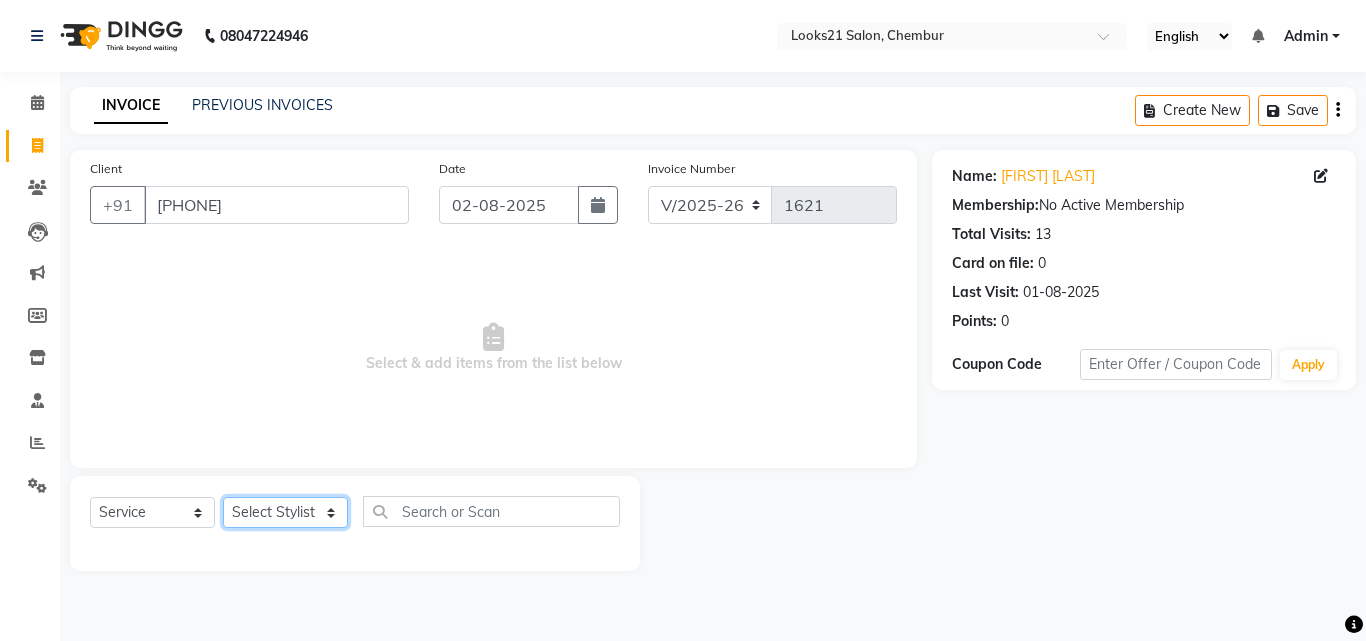 click on "Select Stylist Anwar Danish Janardhan LOOKS 21  sabiya khan Sajeda Siddiqui Samiksha Shakil Sharif Ahmed Shraddha Vaishali" 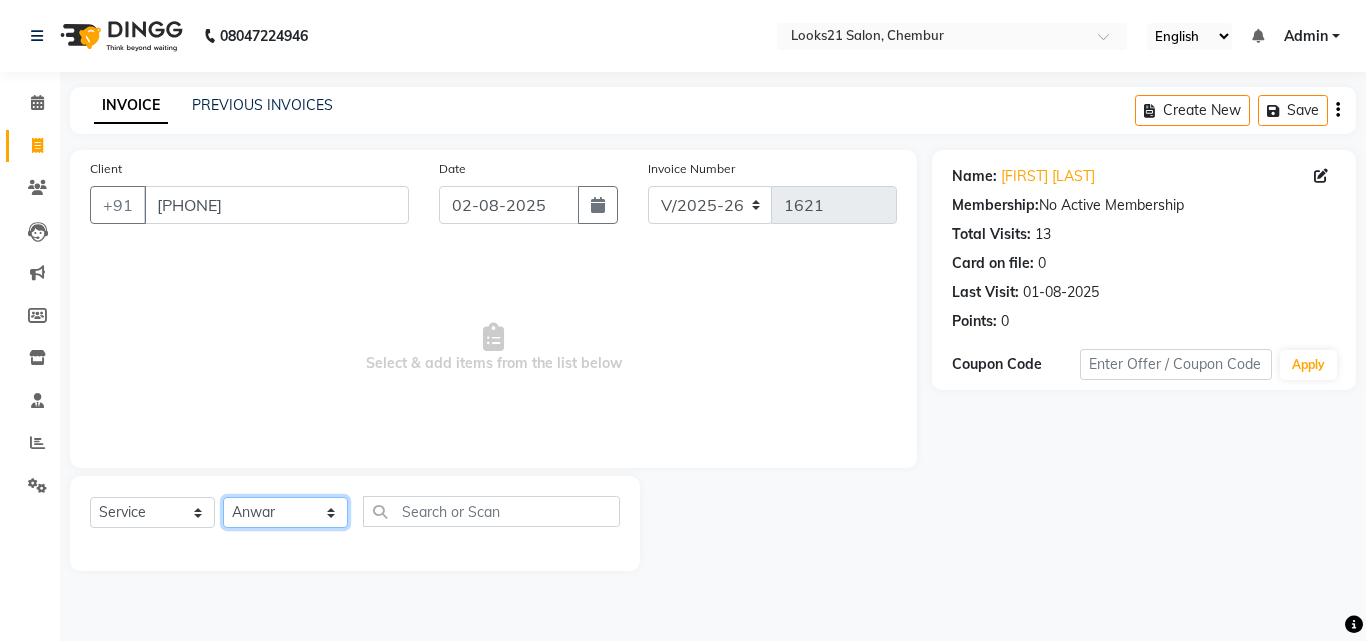 click on "Select Stylist Anwar Danish Janardhan LOOKS 21  sabiya khan Sajeda Siddiqui Samiksha Shakil Sharif Ahmed Shraddha Vaishali" 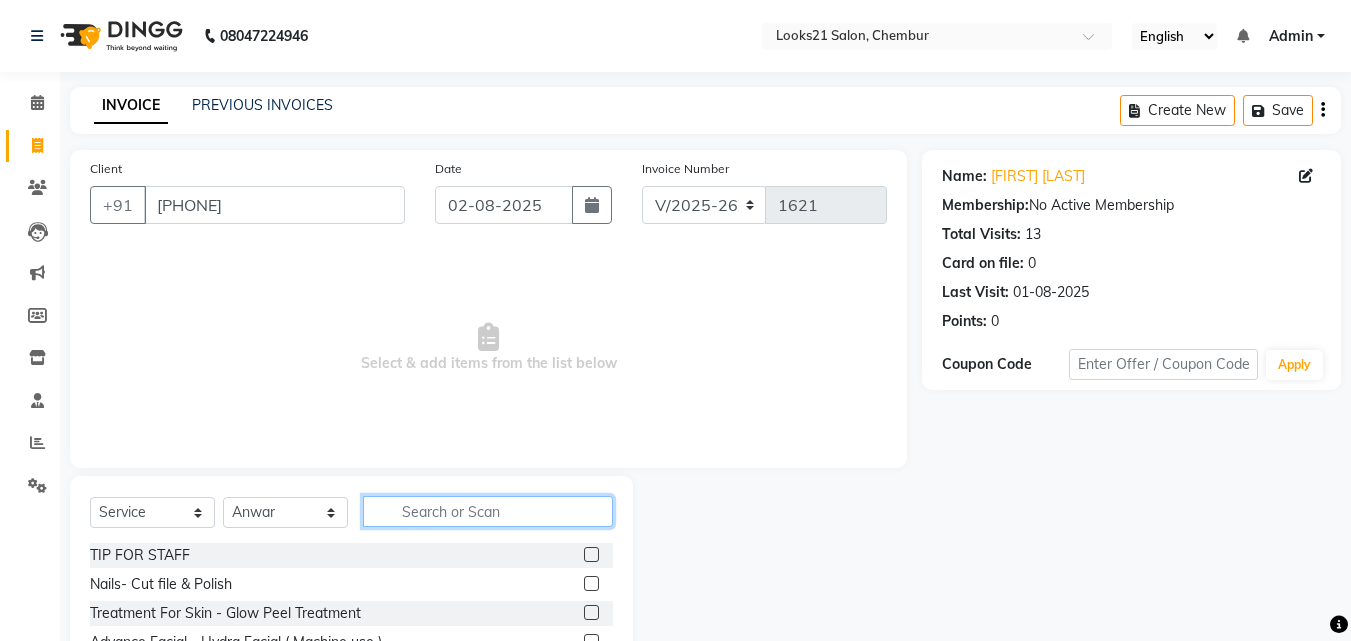 click 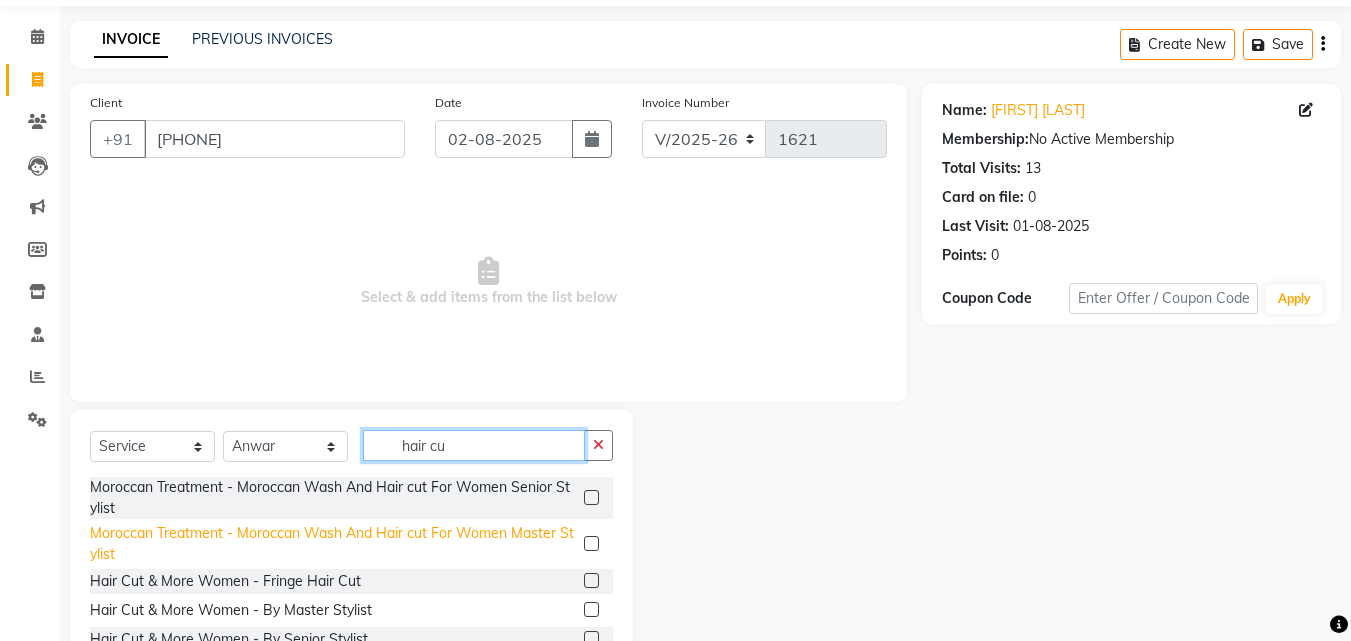 scroll, scrollTop: 100, scrollLeft: 0, axis: vertical 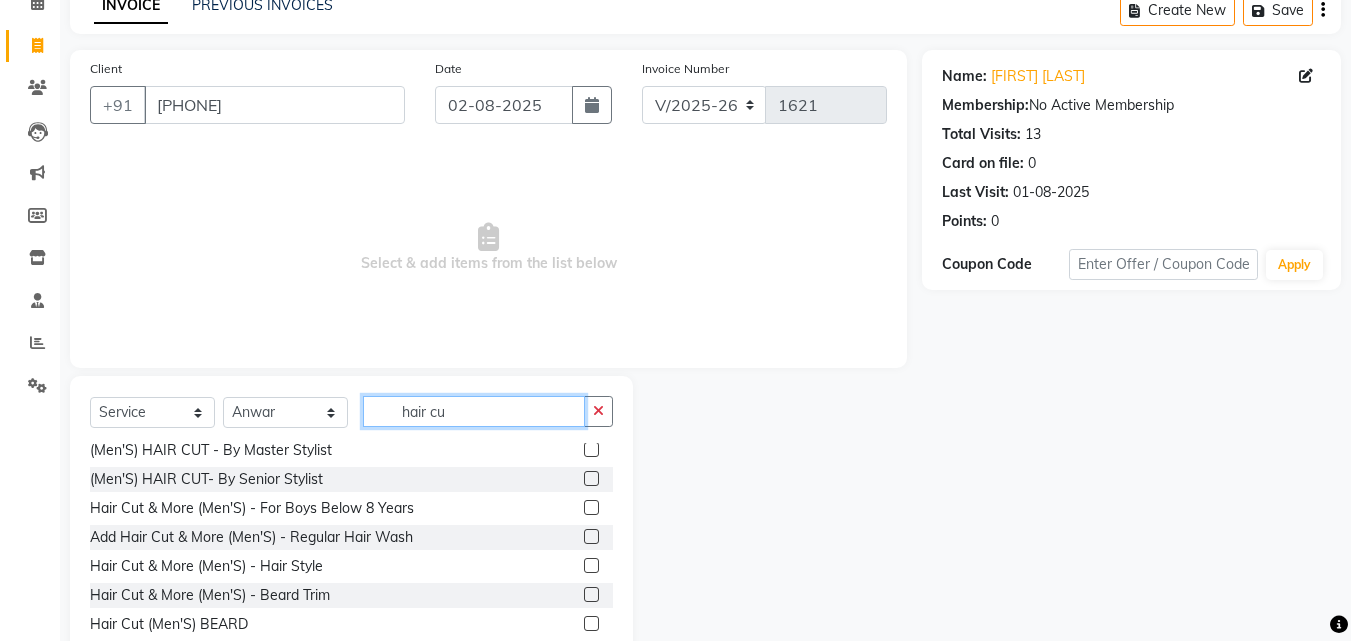 drag, startPoint x: 487, startPoint y: 415, endPoint x: 384, endPoint y: 396, distance: 104.73777 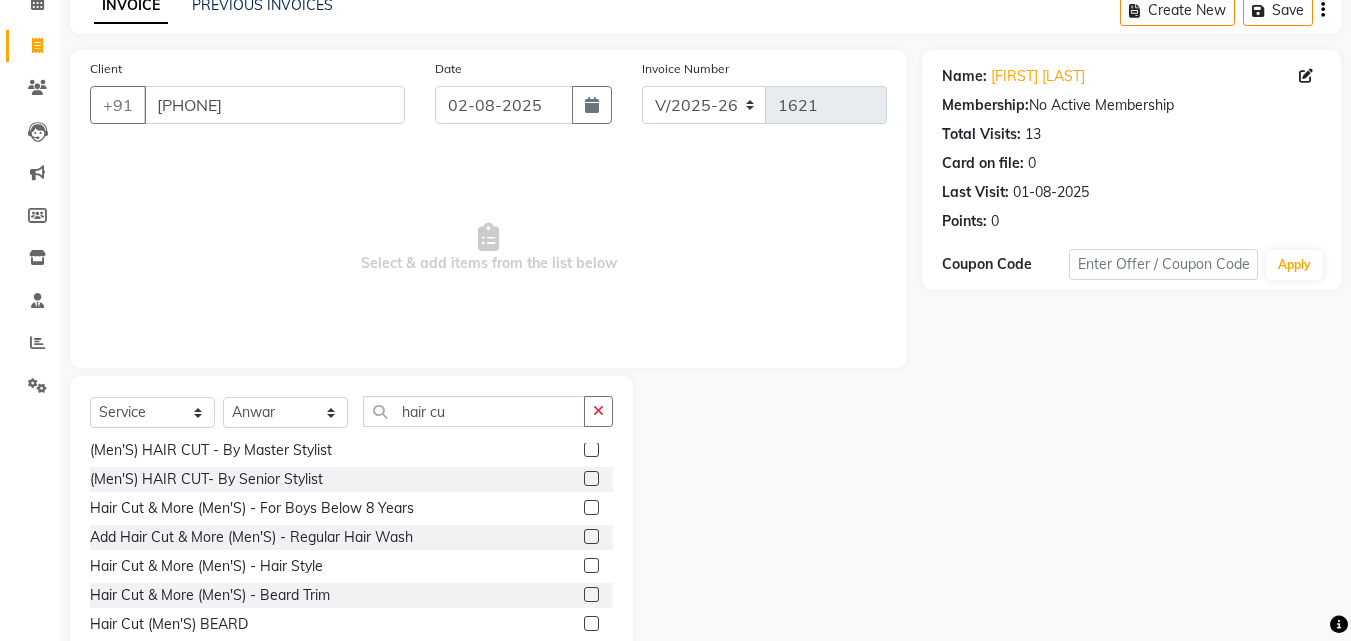 click on "Select Service Product Membership Package Voucher Prepaid Gift Card Select Stylist Anwar Danish Janardhan LOOKS 21 sabiya khan Sajeda Siddiqui Samiksha Shakil Sharif Ahmed Shraddha Vaishali hair cu Moroccan Treatment - Moroccan Wash And Hair cut For Women Senior Stylist Moroccan Treatment - Moroccan Wash And Hair cut For Women Master Stylist Hair Cut & More Women - Fringe Hair Cut Hair Cut & More Women - By Master Stylist Hair Cut & More Women - By Senior Stylist Hair Cut & More Women - For Girls Below 8 Years Hair Cut with wash & More Women - By Senior Stylist Hair Cut with wash & More Women - By Master Stylist Hair Cut & More Women - Hair Wash With Conditioner Hair upto Waist (Men'S) HAIR CUT - By Master Stylist (Men'S) HAIR CUT- By Senior Stylist Hair Cut & More (Men'S) - For Boys Below 8 Years Add Hair Cut & More (Men'S) - Regular Hair Wash Hair Cut & More (Men'S) - Hair Style Hair Cut & More (Men'S) - Beard Trim Hair Cut (Men'S) BEARD Fringe Haircut" 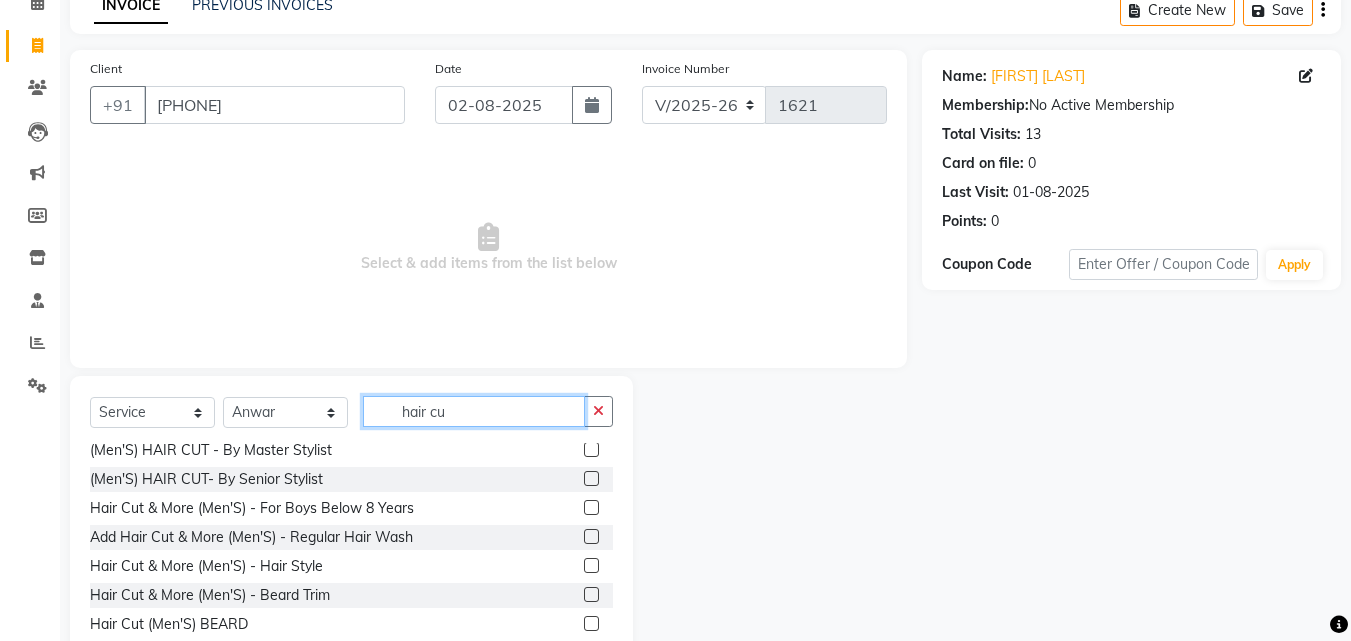 click on "hair cu" 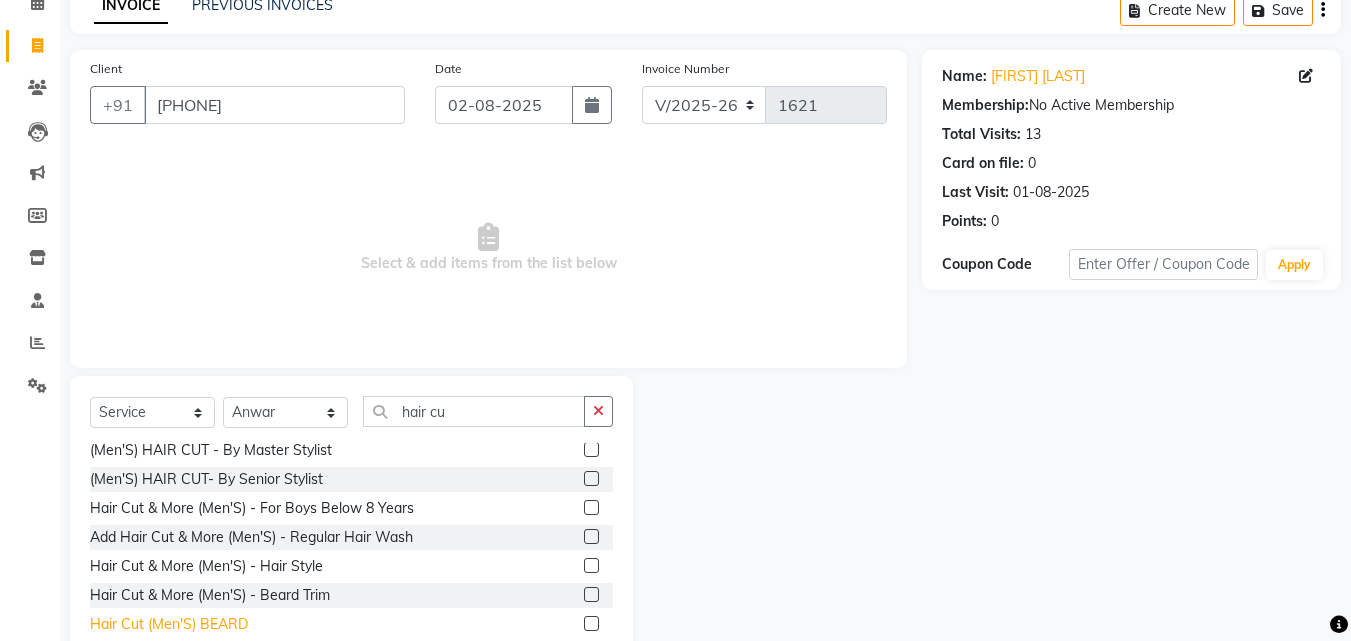 click on "Hair Cut (Men'S)  BEARD" 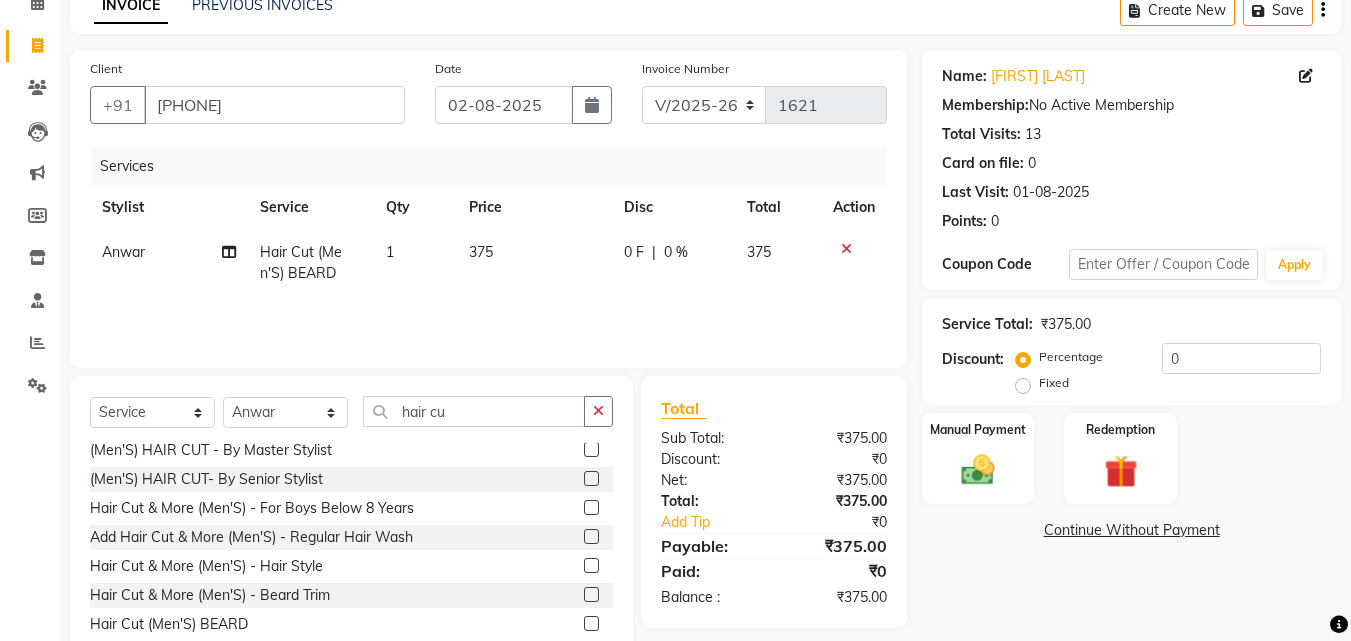 drag, startPoint x: 490, startPoint y: 392, endPoint x: 451, endPoint y: 393, distance: 39.012817 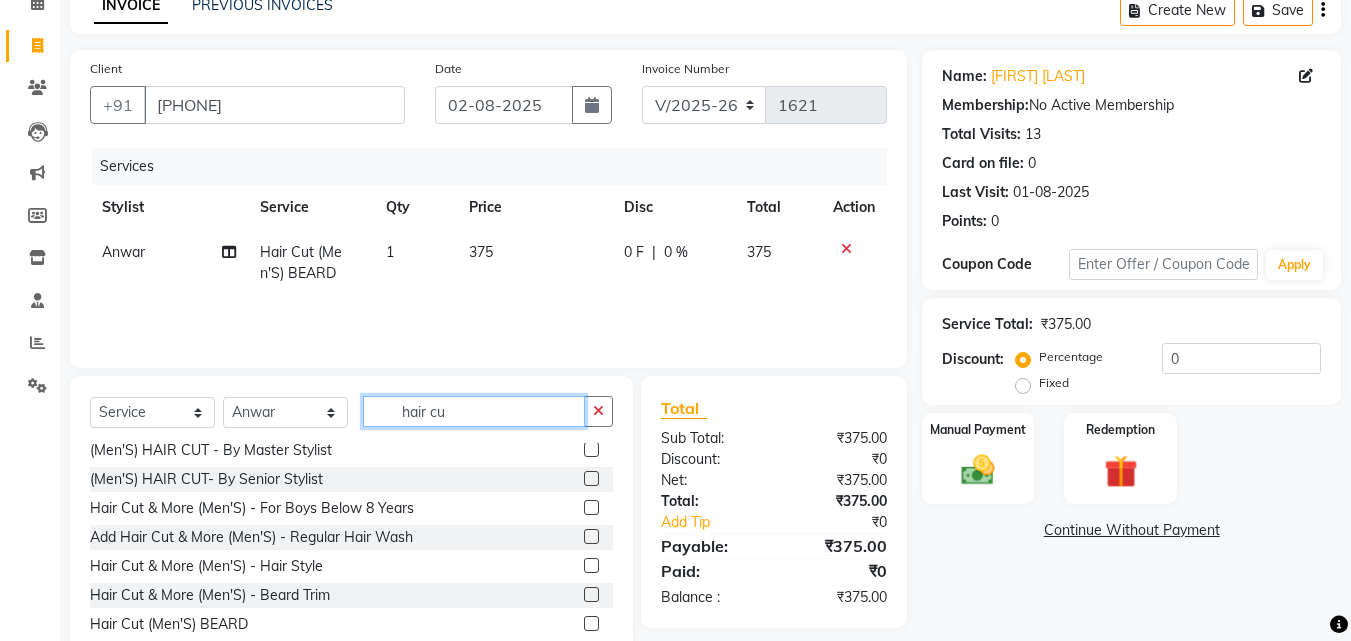 click on "hair cu" 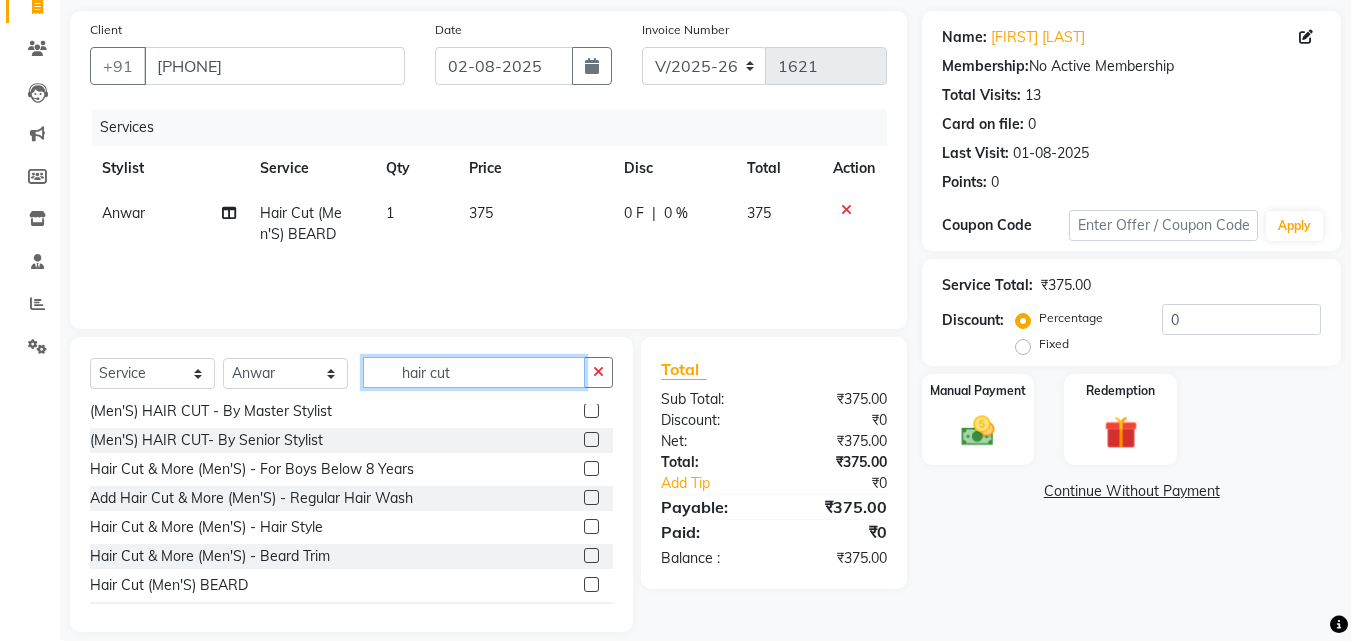 scroll, scrollTop: 160, scrollLeft: 0, axis: vertical 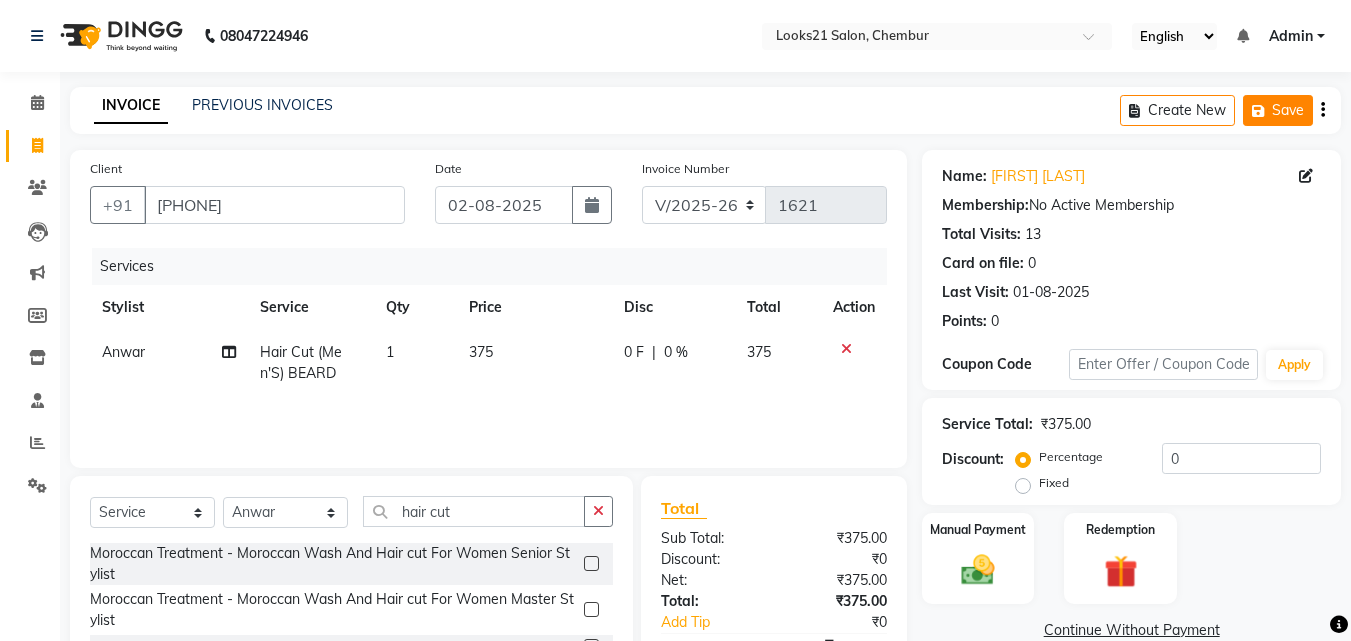 click 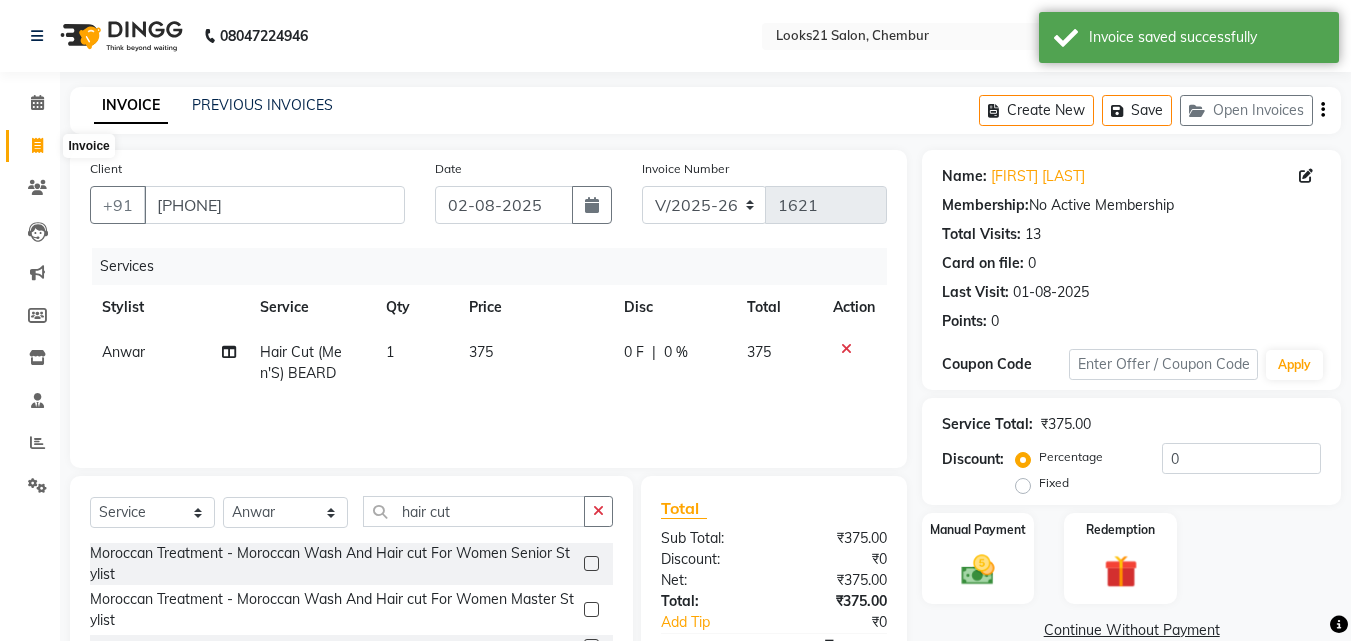 click 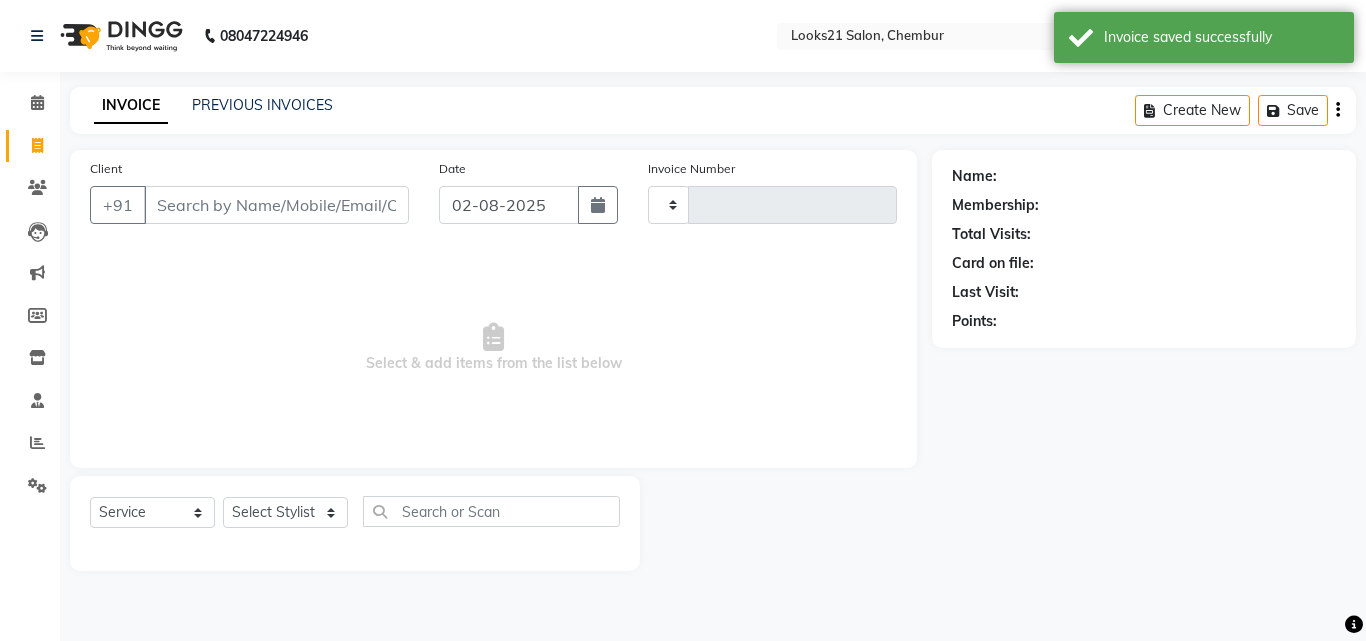 click on "Client" at bounding box center (276, 205) 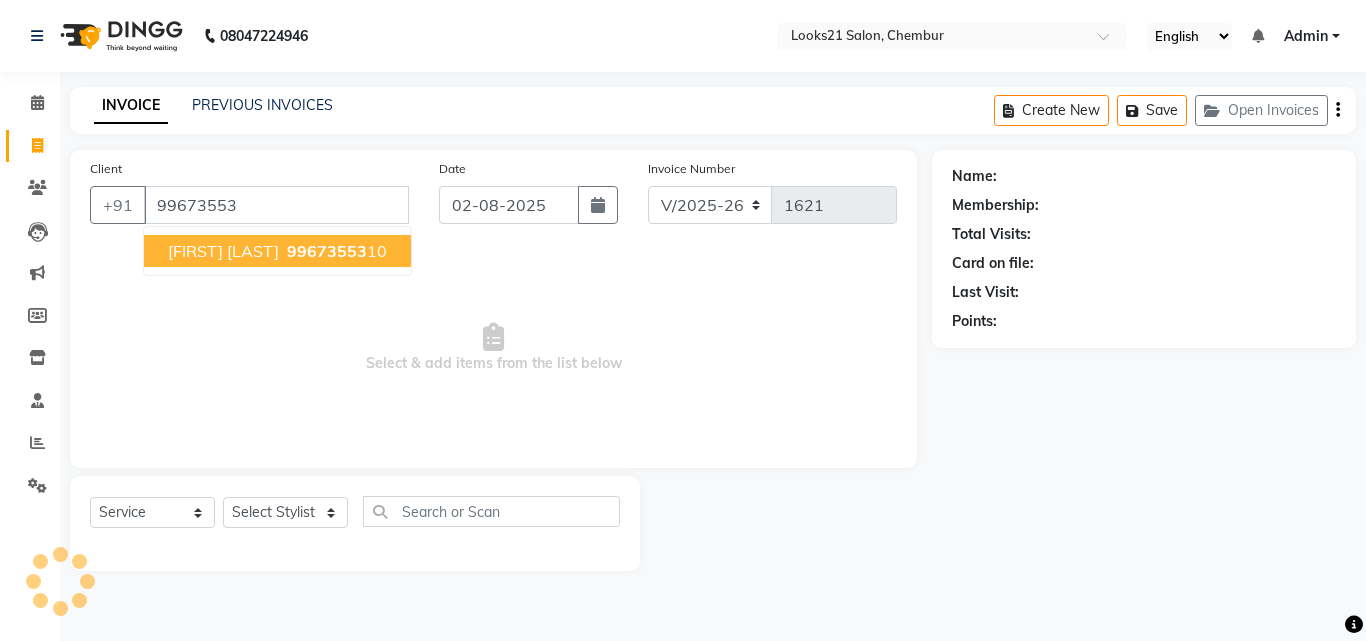 click on "[FIRST] [LAST]" at bounding box center (223, 251) 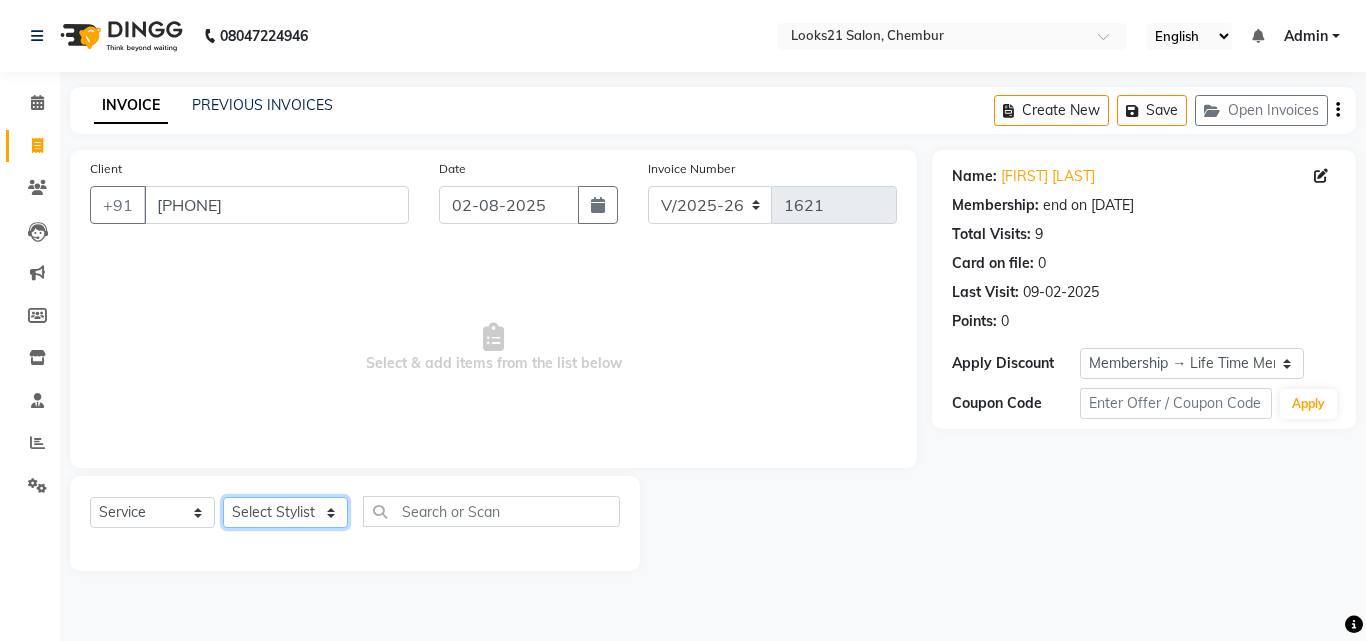 click on "Select Stylist Anwar Danish Janardhan LOOKS 21  sabiya khan Sajeda Siddiqui Samiksha Shakil Sharif Ahmed Shraddha Vaishali" 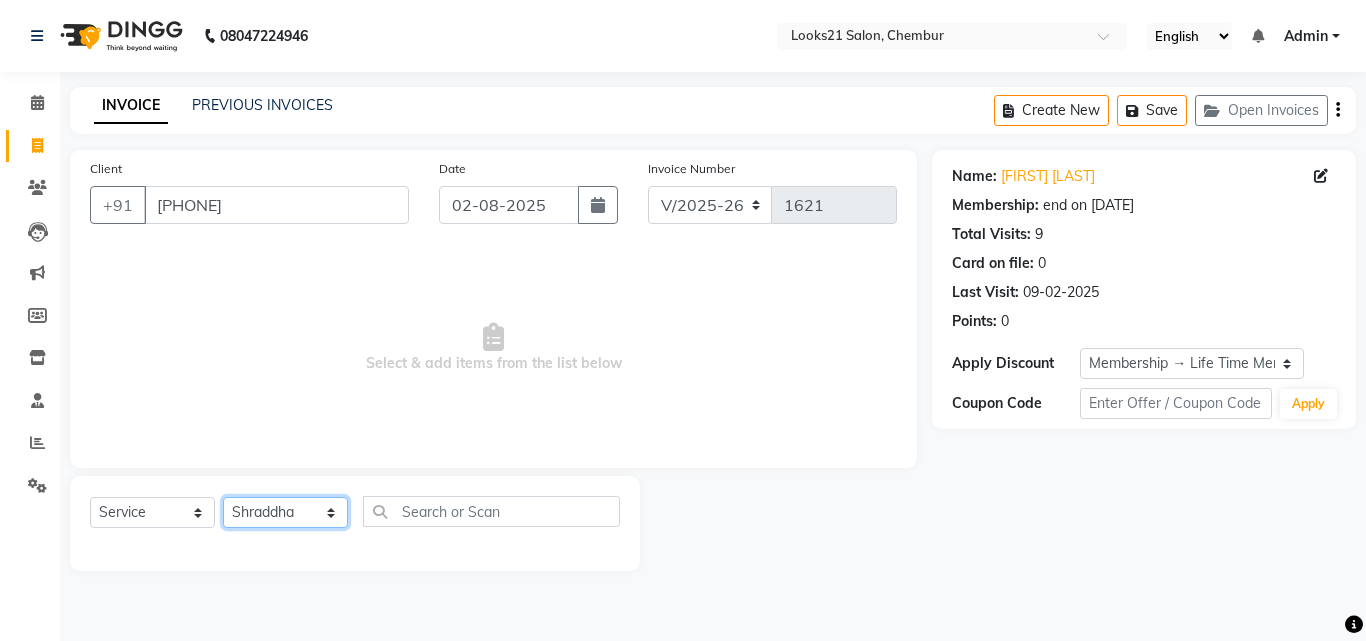 click on "Select Stylist Anwar Danish Janardhan LOOKS 21  sabiya khan Sajeda Siddiqui Samiksha Shakil Sharif Ahmed Shraddha Vaishali" 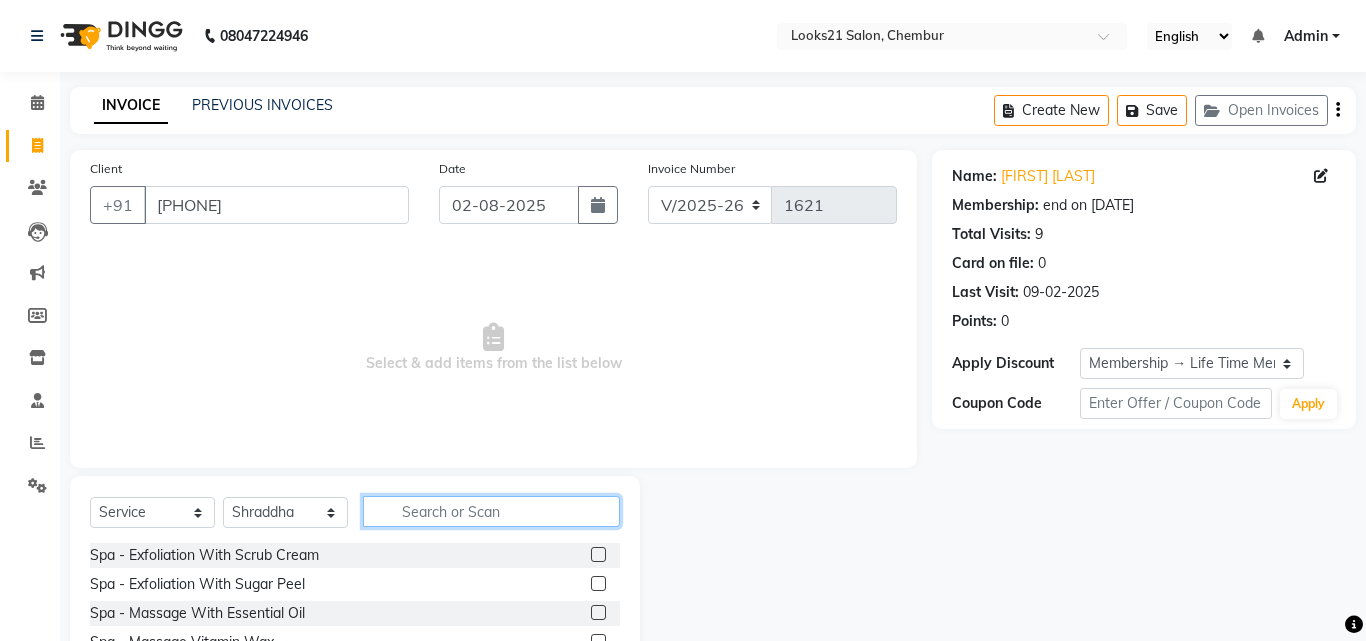 click 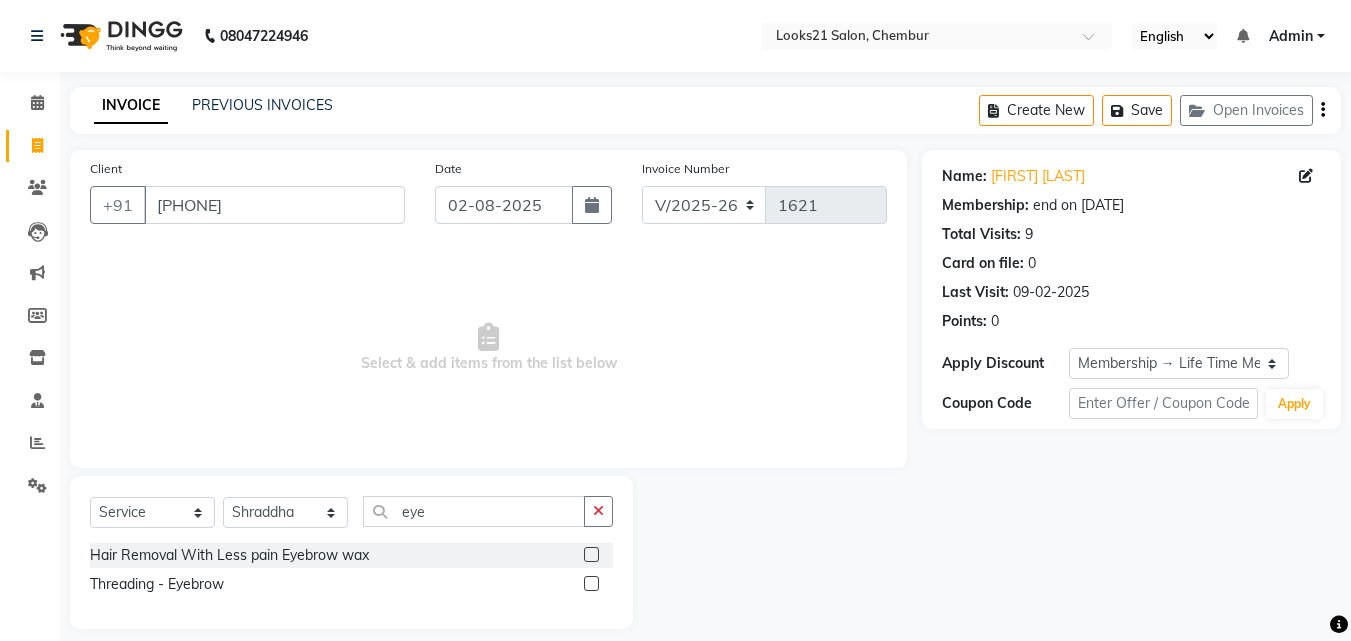 click on "Hair Removal With Less pain Eyebrow wax  Threading  - Eyebrow" 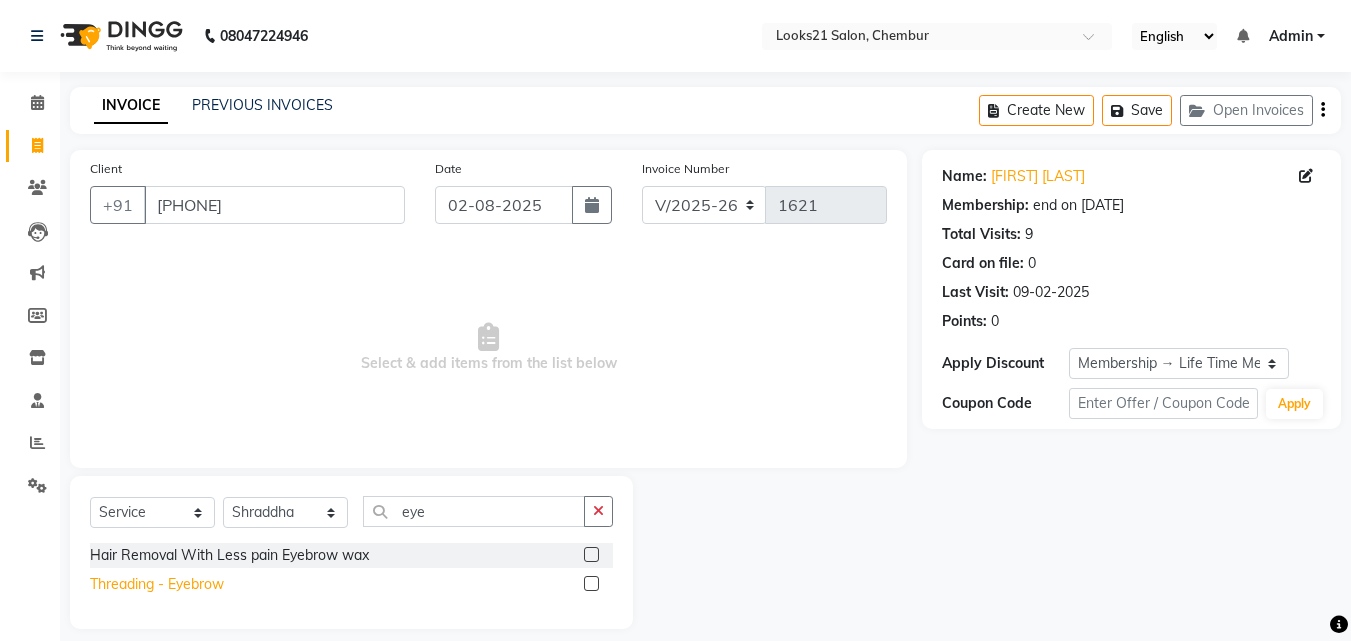 click on "Threading  - Eyebrow" 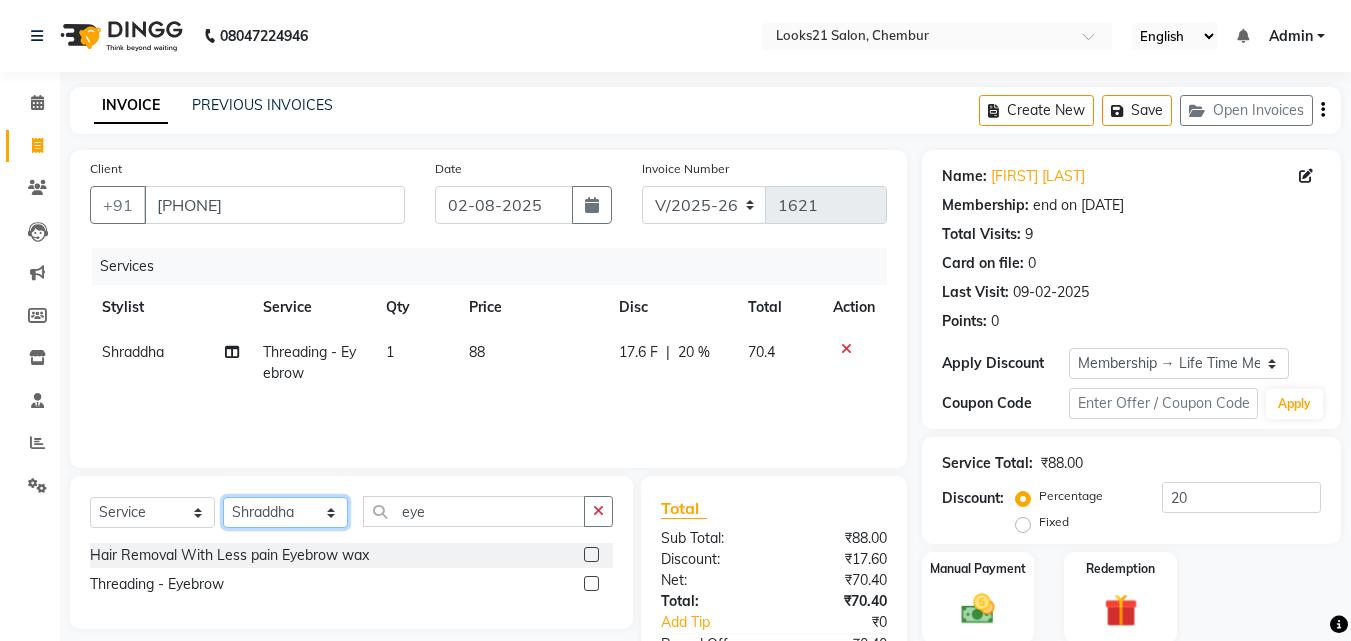 click on "Select Stylist Anwar Danish Janardhan LOOKS 21  sabiya khan Sajeda Siddiqui Samiksha Shakil Sharif Ahmed Shraddha Vaishali" 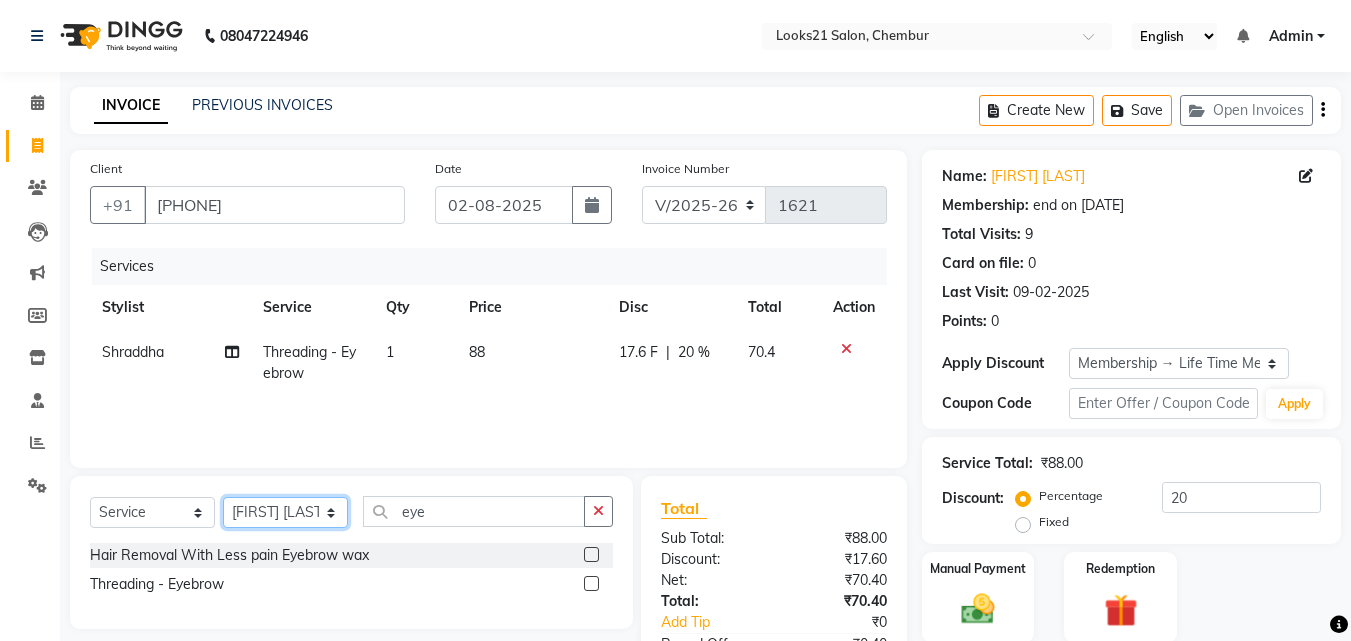 click on "Select Stylist Anwar Danish Janardhan LOOKS 21  sabiya khan Sajeda Siddiqui Samiksha Shakil Sharif Ahmed Shraddha Vaishali" 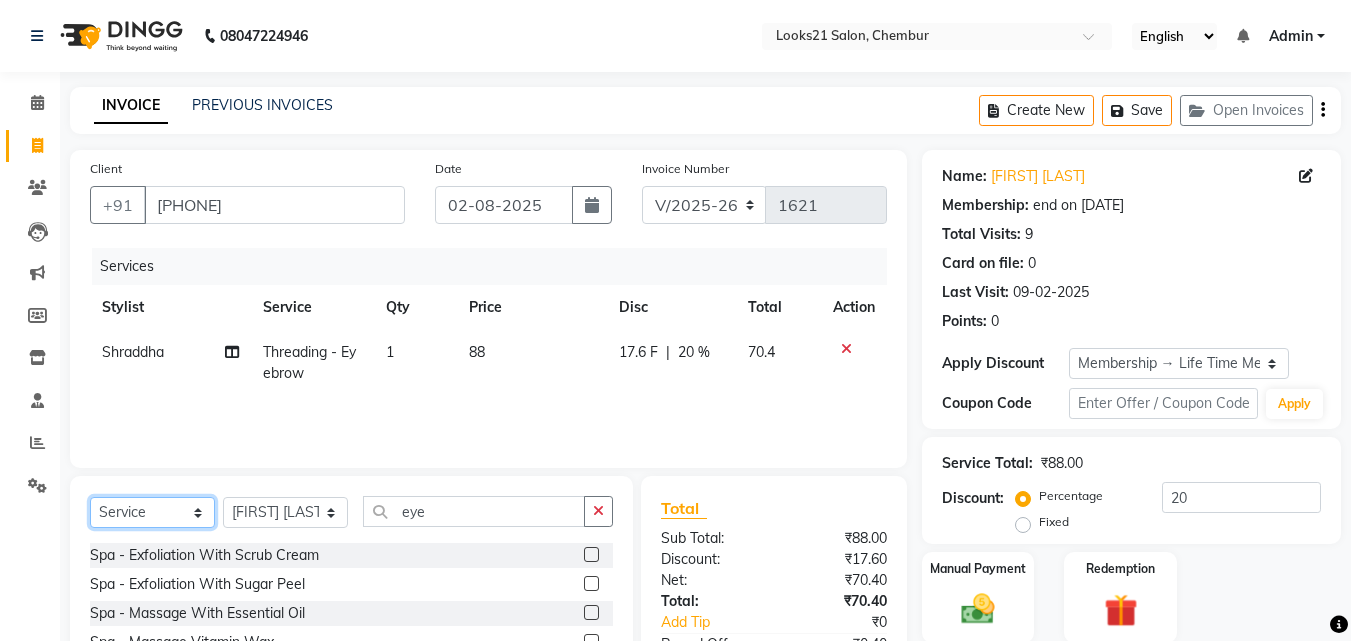 click on "Select  Service  Product  Membership  Package Voucher Prepaid Gift Card" 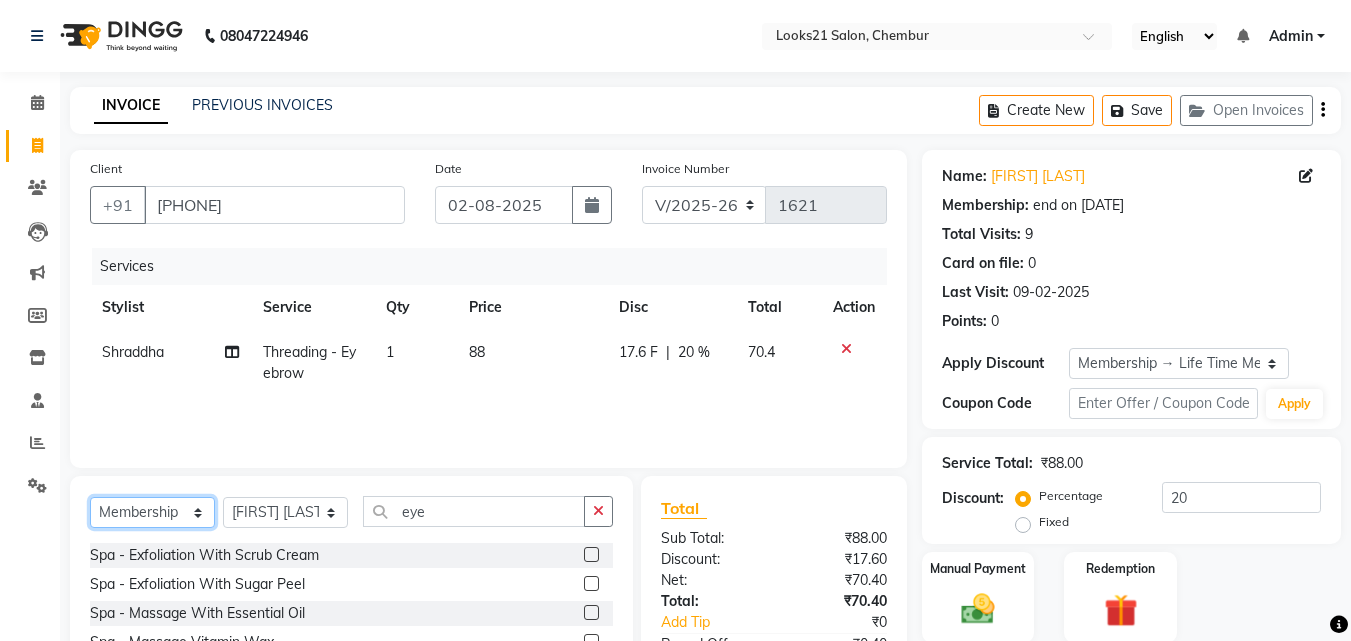 click on "Select  Service  Product  Membership  Package Voucher Prepaid Gift Card" 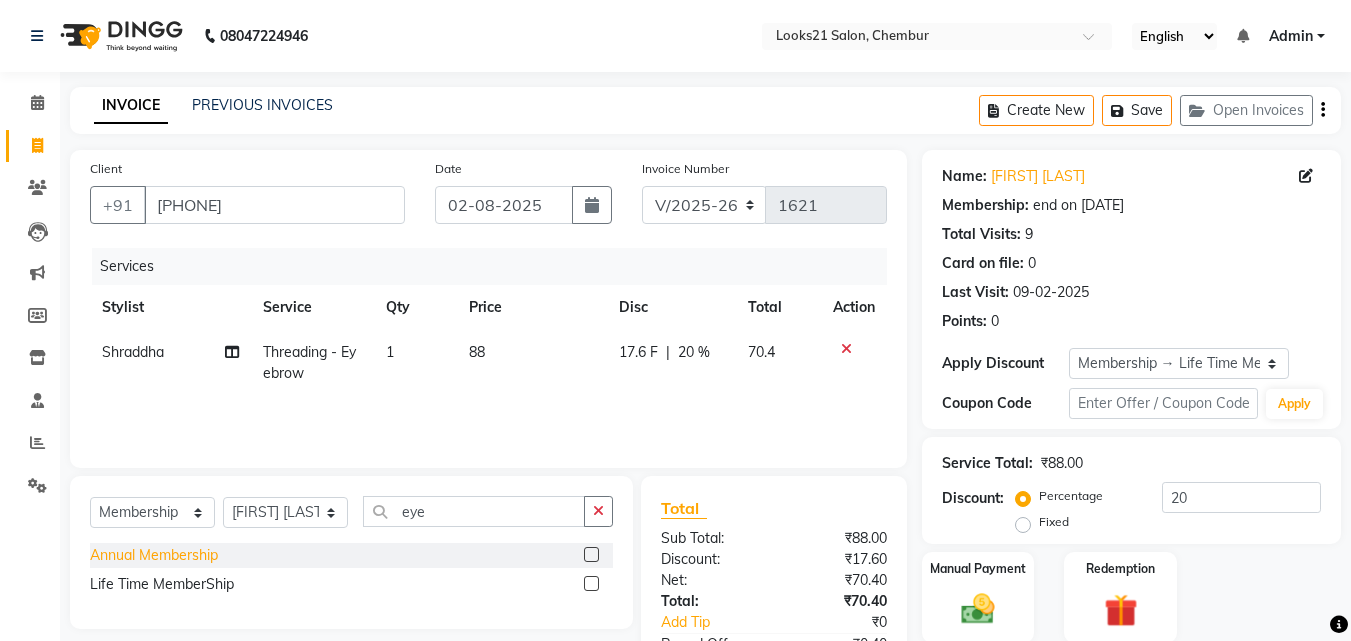 click on "Annual Membership" 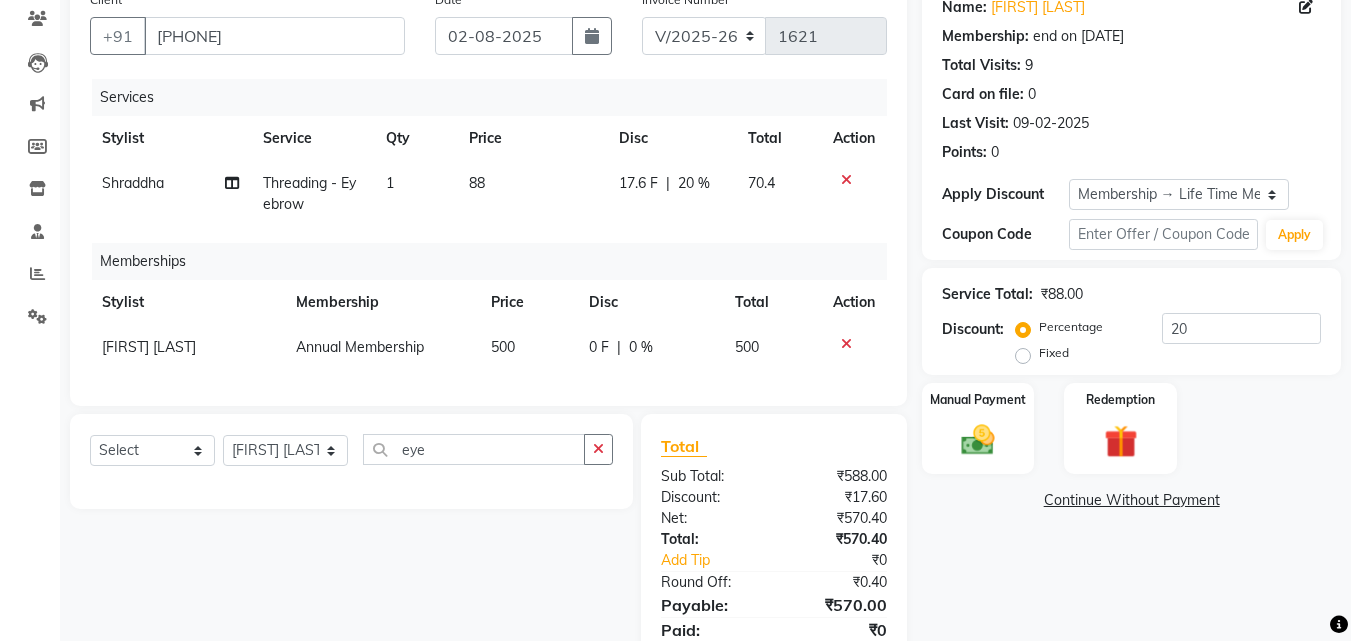 scroll, scrollTop: 260, scrollLeft: 0, axis: vertical 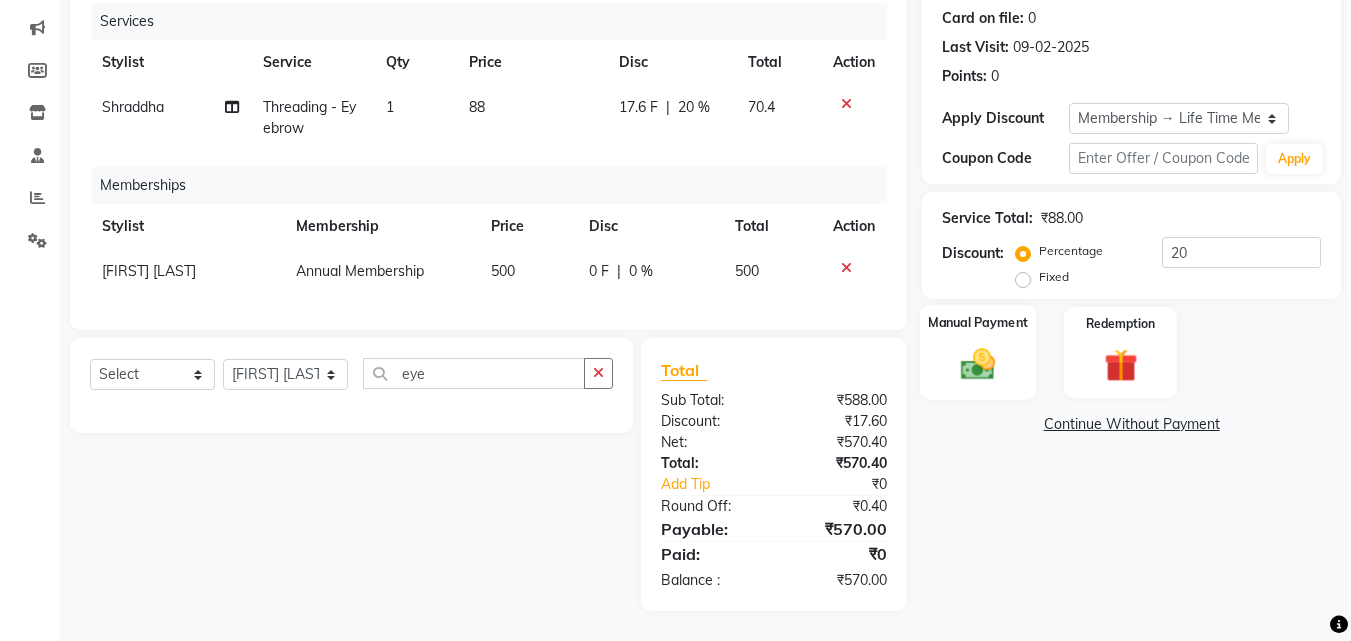 click on "Manual Payment" 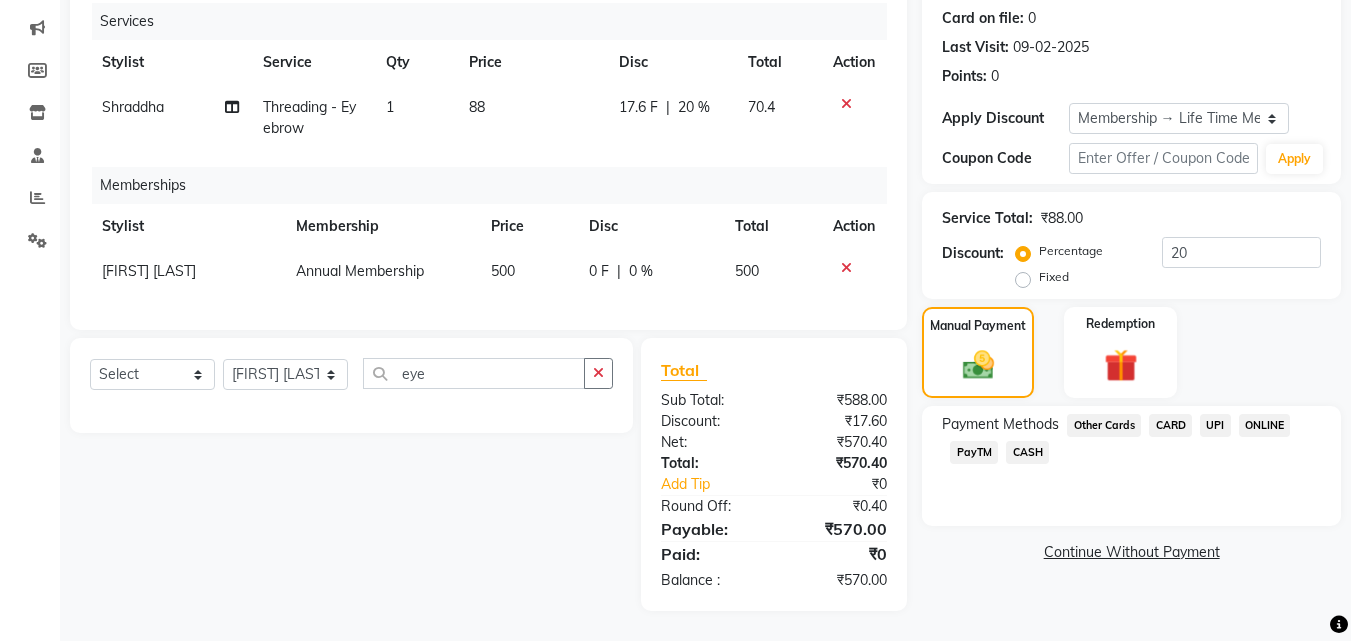 click on "CASH" 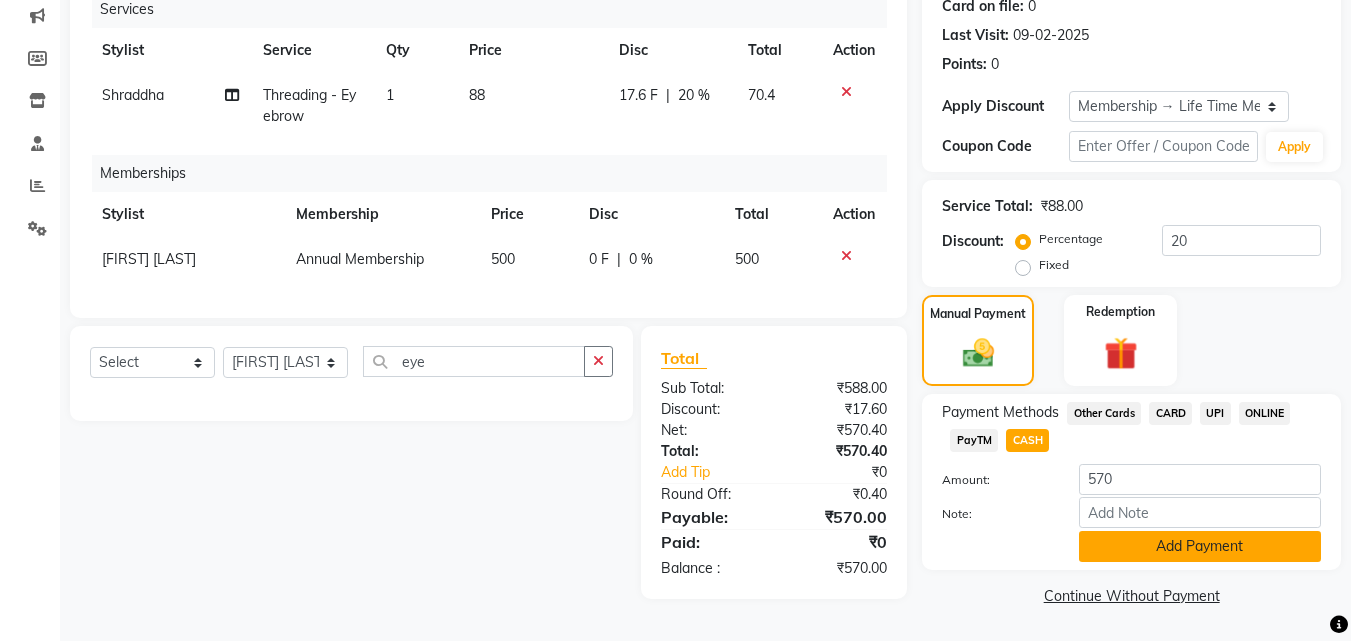 click on "Add Payment" 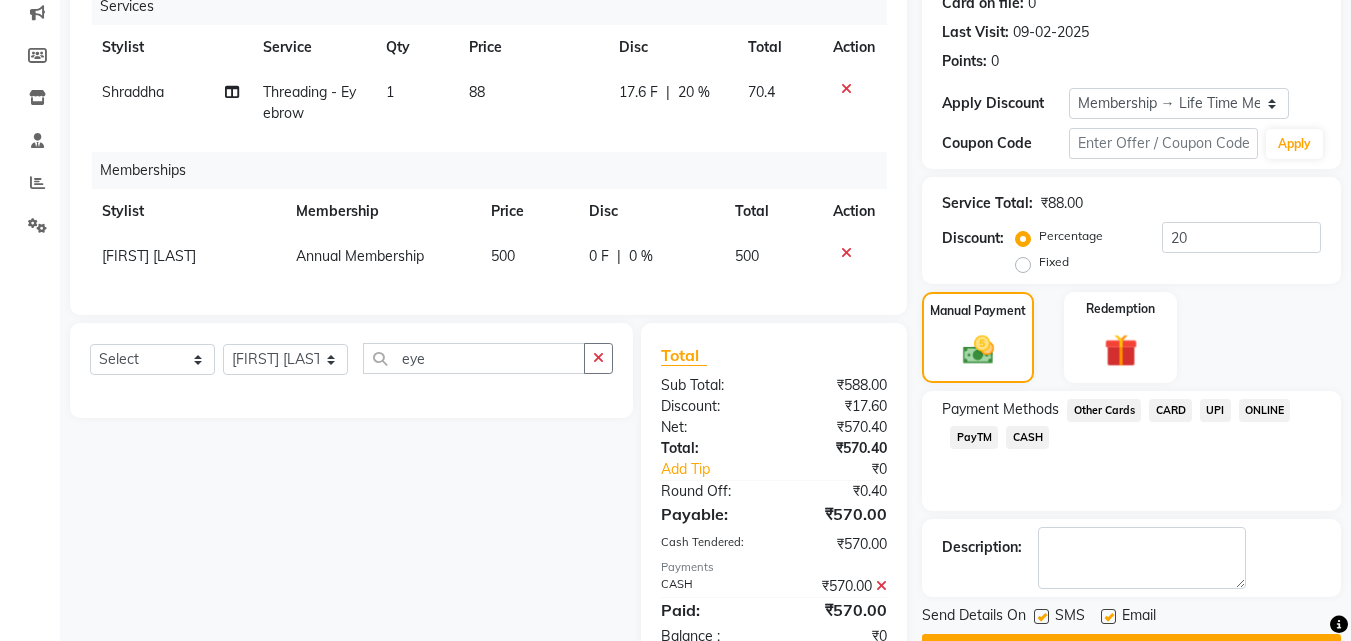 scroll, scrollTop: 331, scrollLeft: 0, axis: vertical 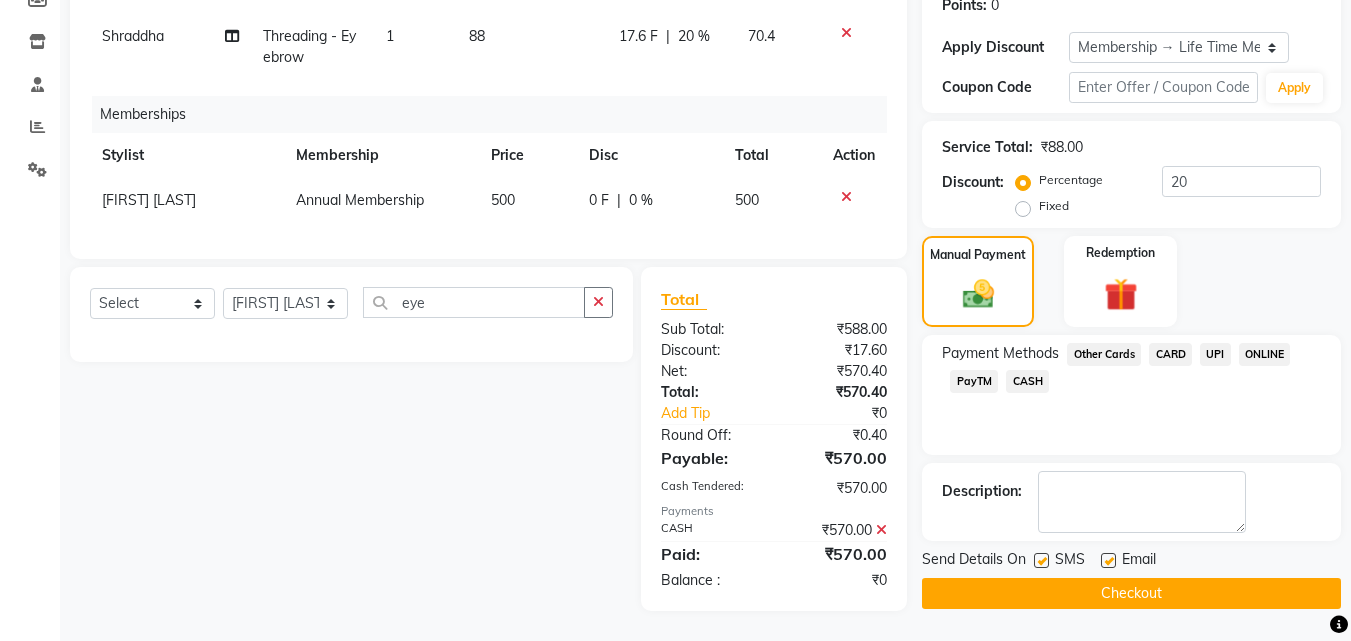 click on "Checkout" 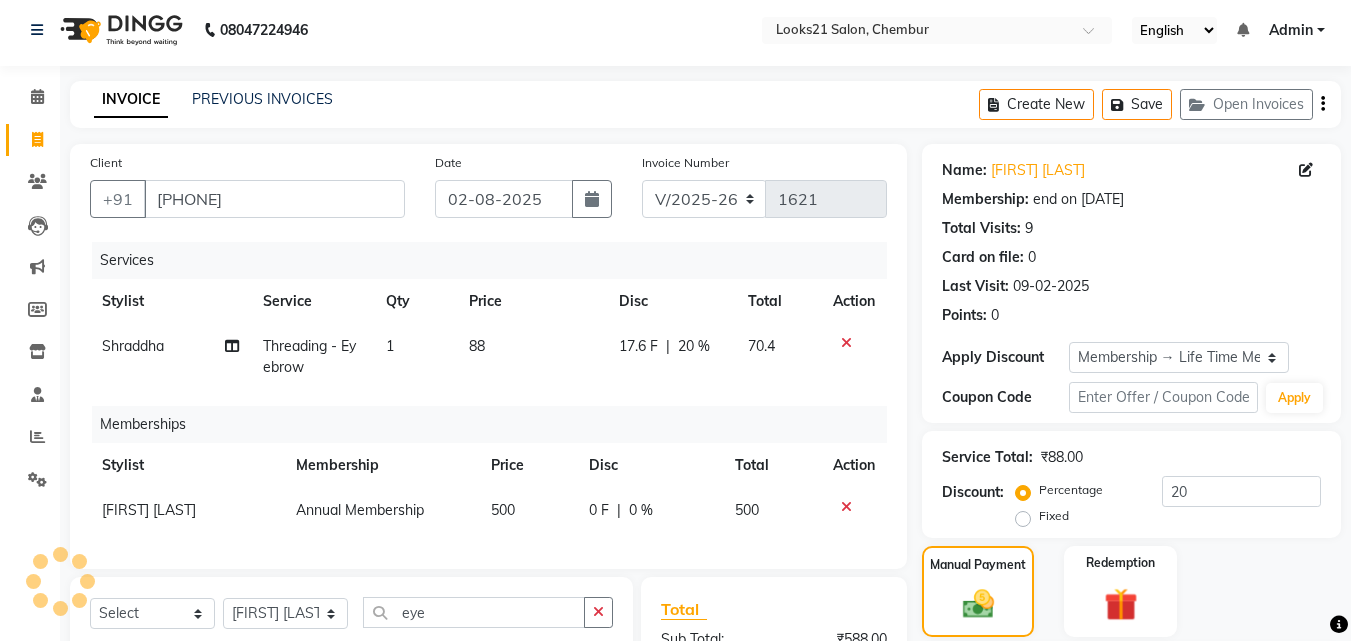 scroll, scrollTop: 0, scrollLeft: 0, axis: both 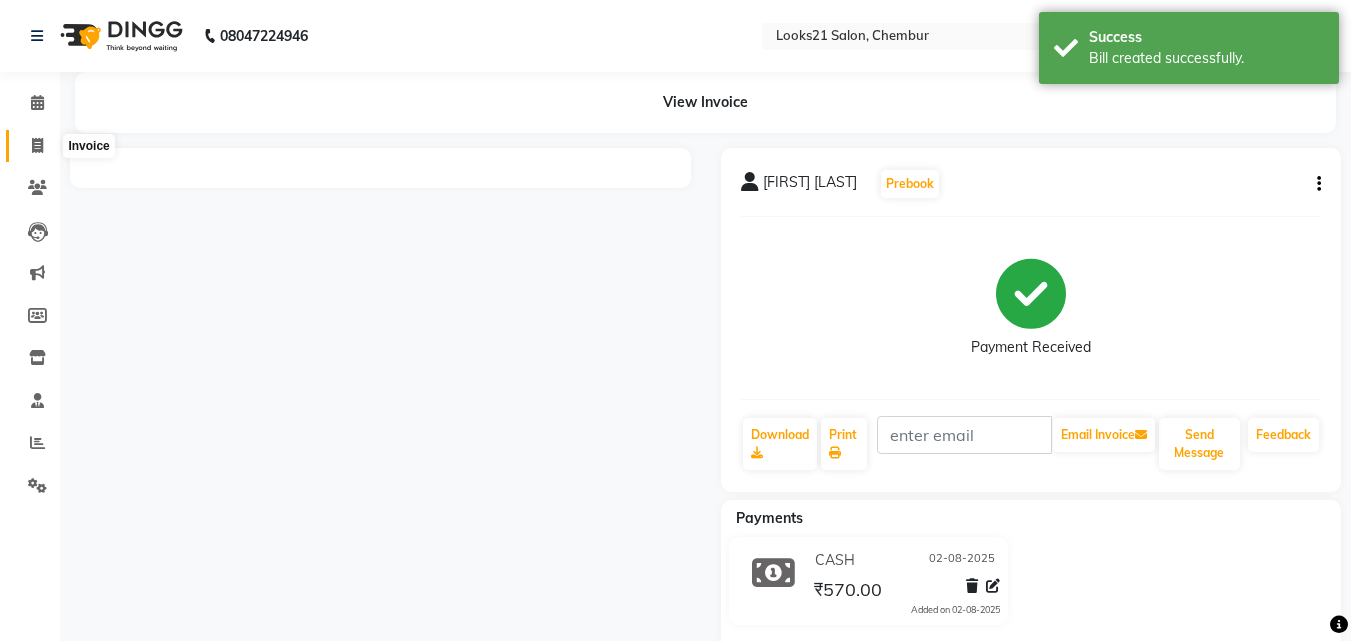 click 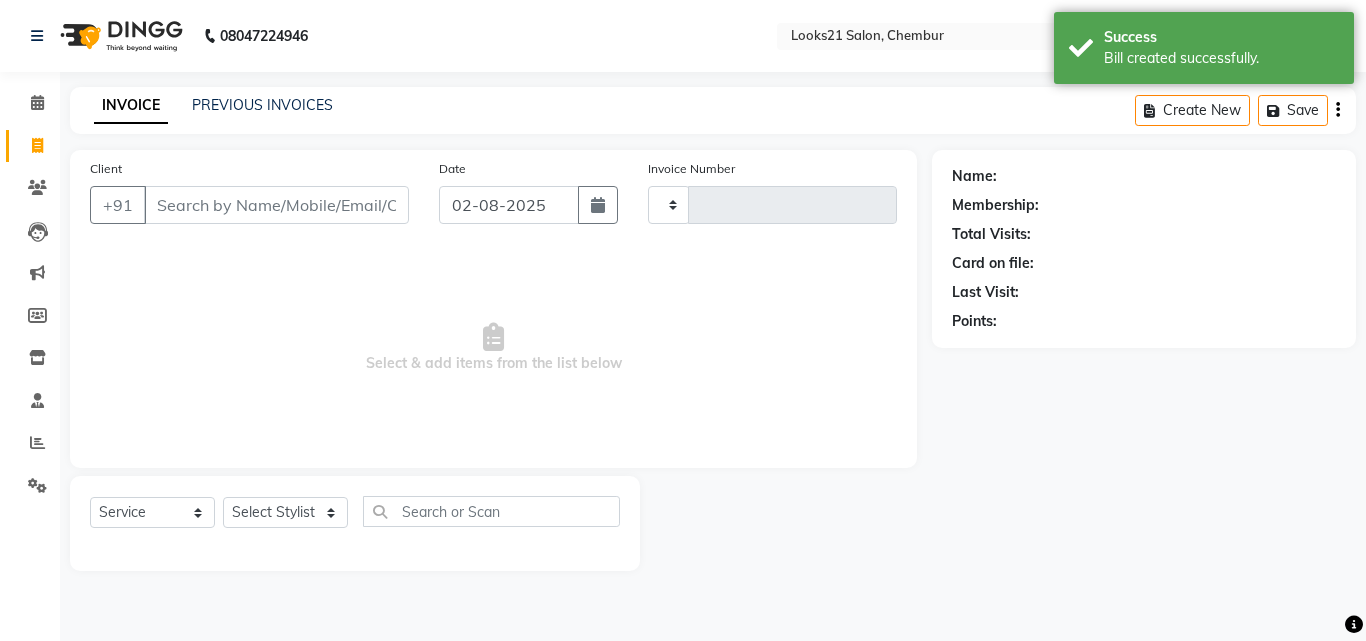 click on "Client" at bounding box center [276, 205] 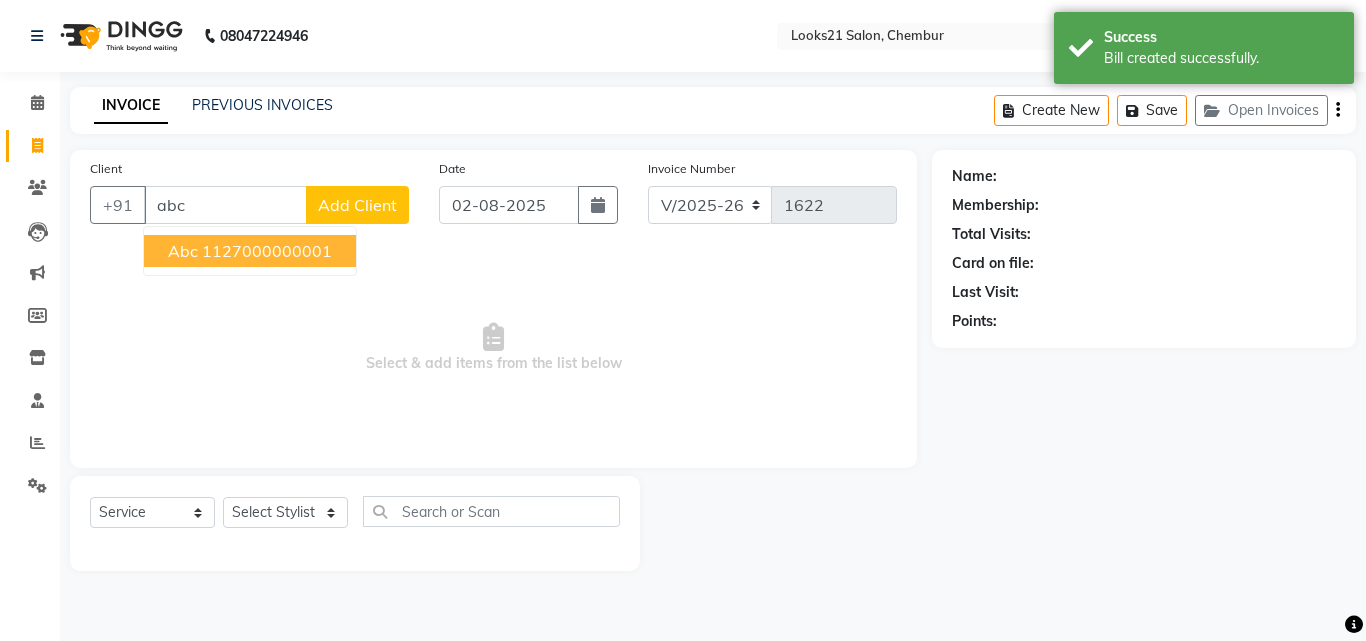 click on "abc" at bounding box center (183, 251) 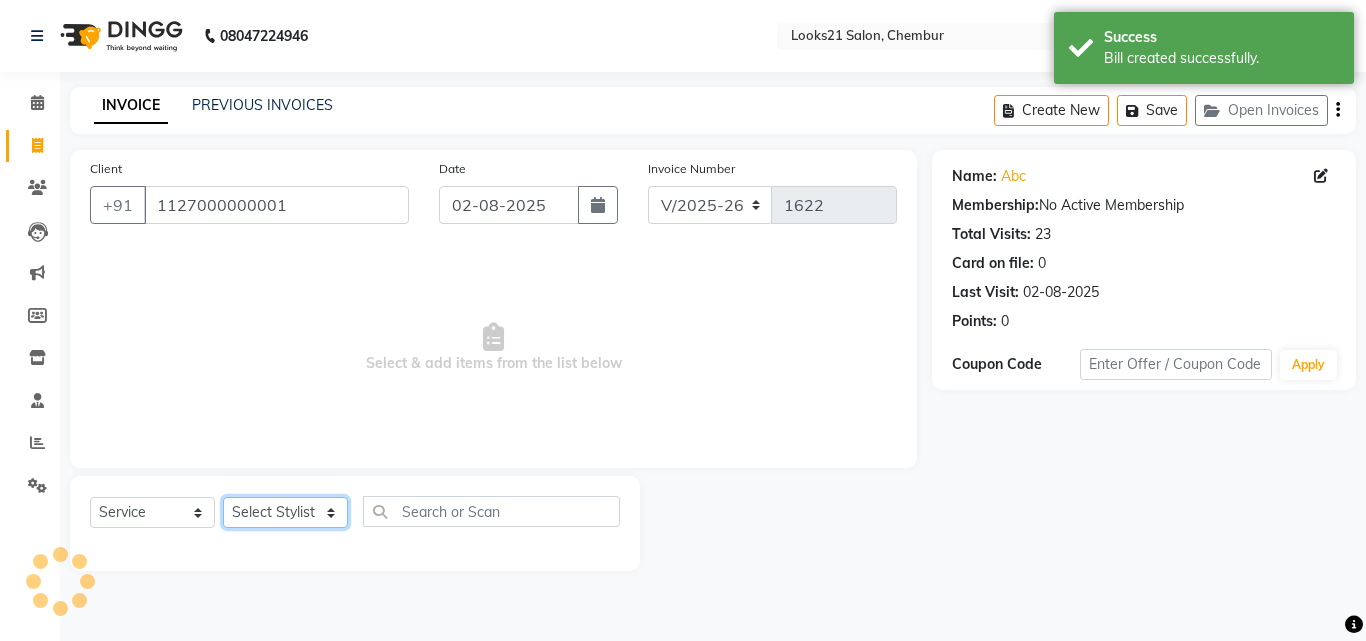 click on "Select Stylist Anwar Danish Janardhan LOOKS 21  sabiya khan Sajeda Siddiqui Samiksha Shakil Sharif Ahmed Shraddha Vaishali" 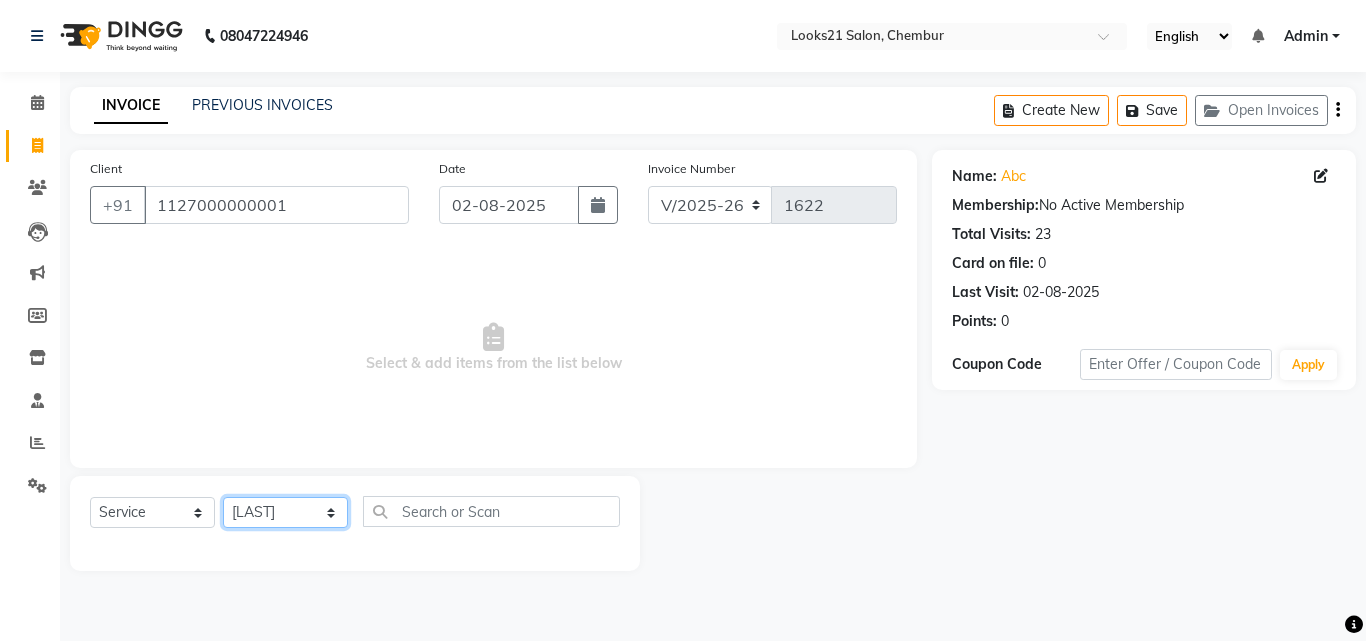 click on "Select Stylist Anwar Danish Janardhan LOOKS 21  sabiya khan Sajeda Siddiqui Samiksha Shakil Sharif Ahmed Shraddha Vaishali" 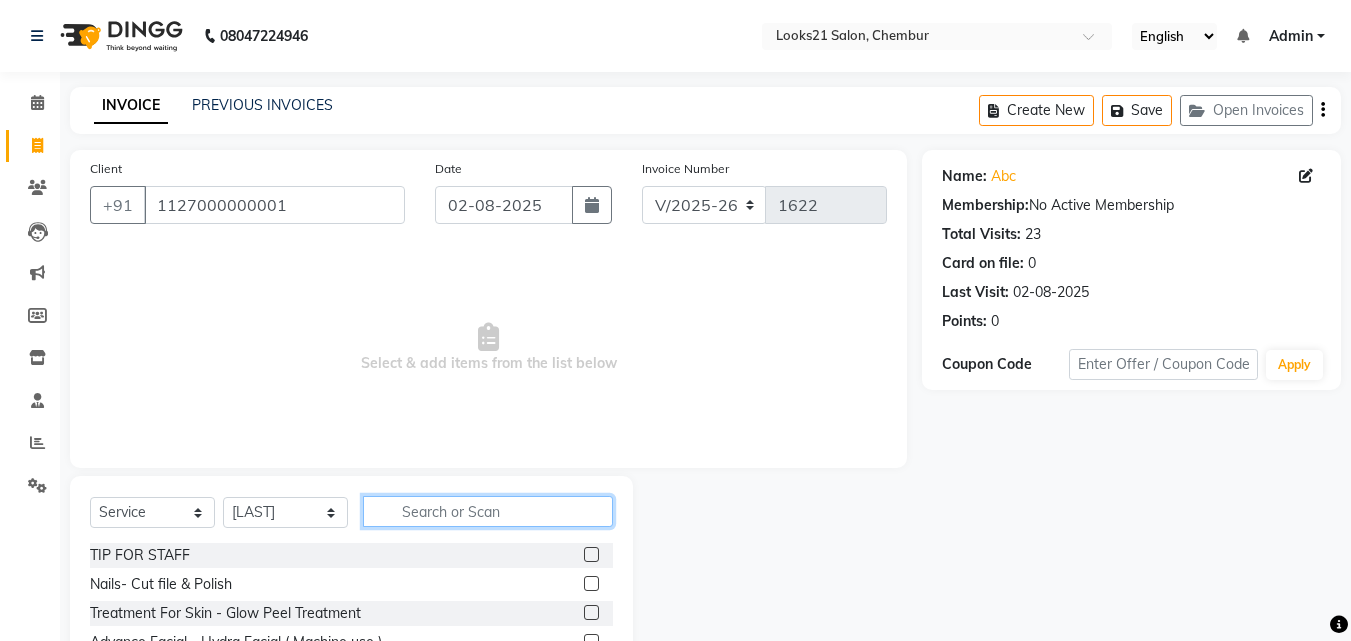 click 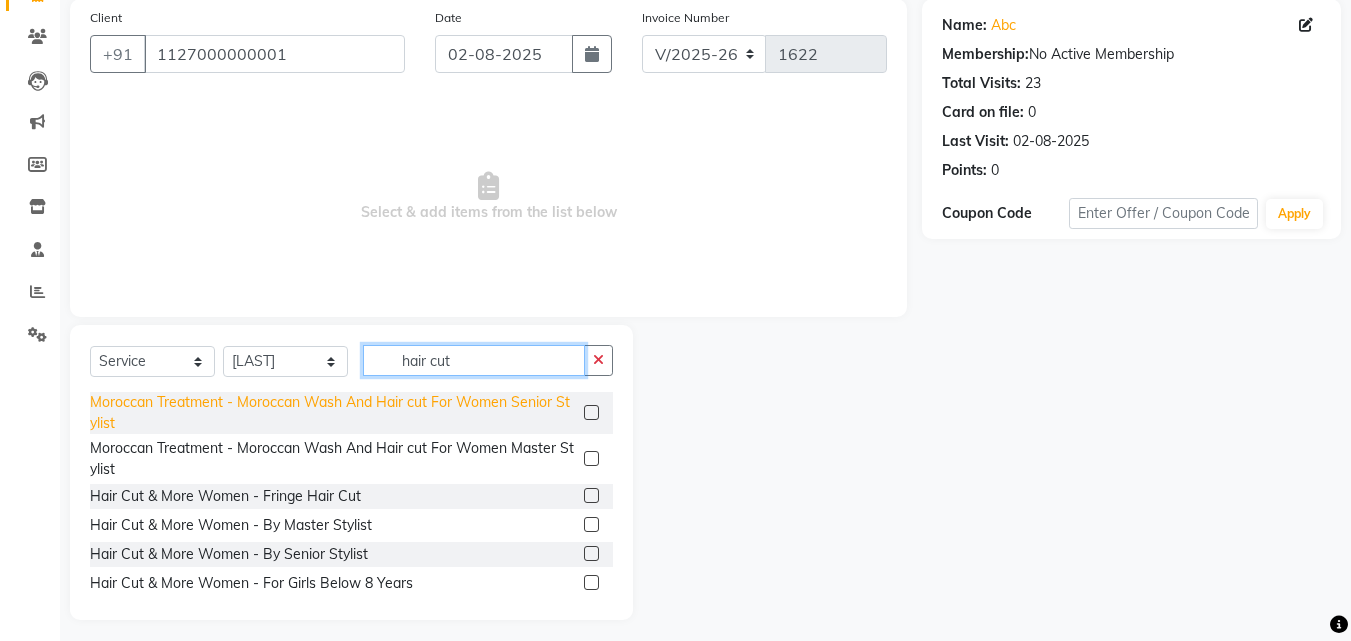 scroll, scrollTop: 160, scrollLeft: 0, axis: vertical 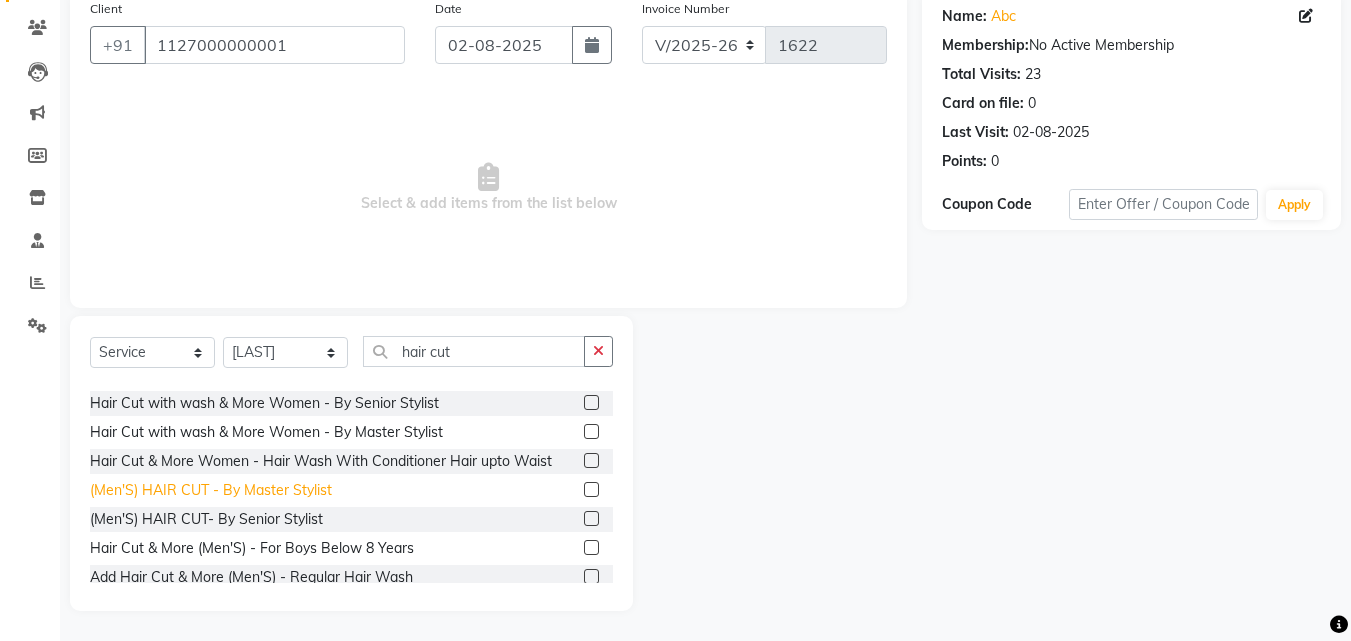 click on "(Men'S) HAIR CUT  - By Master Stylist" 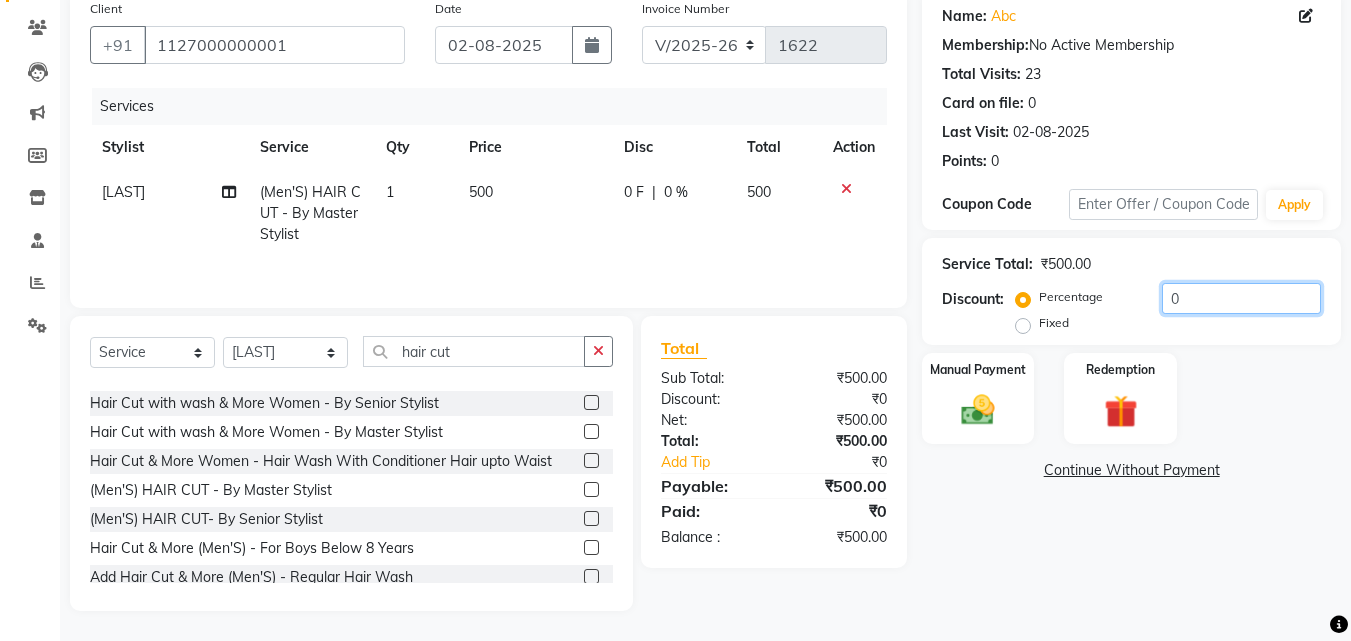 drag, startPoint x: 1209, startPoint y: 291, endPoint x: 1150, endPoint y: 295, distance: 59.135437 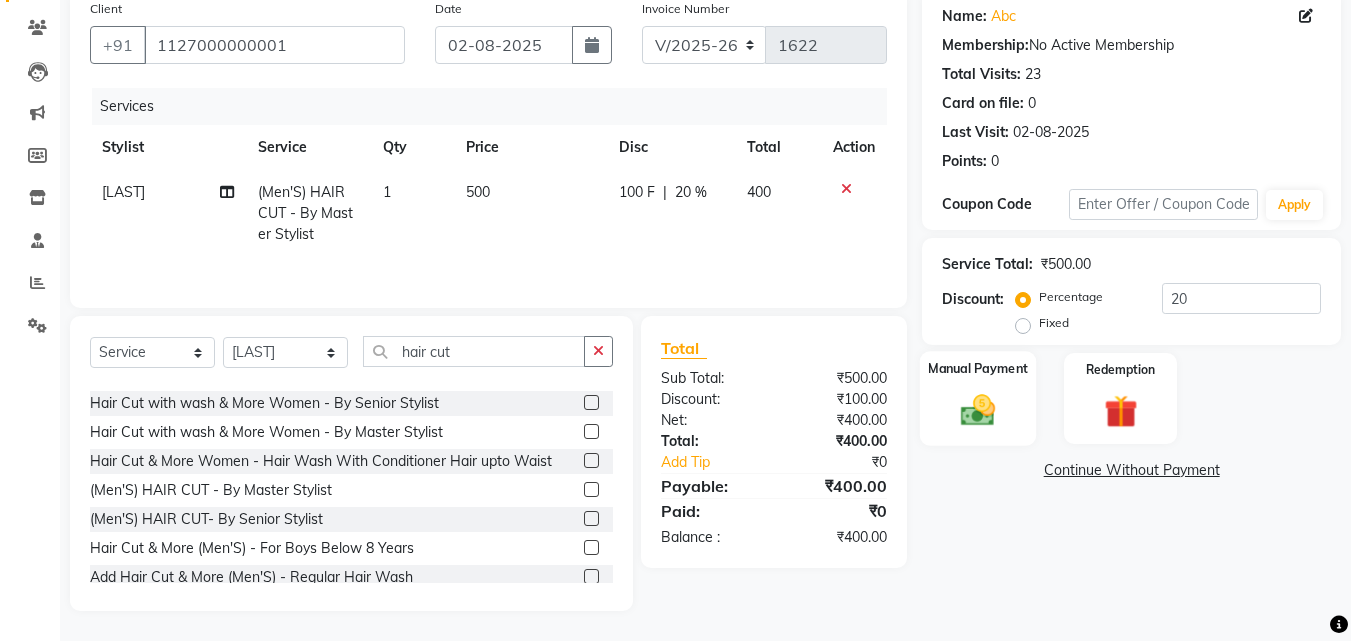 click 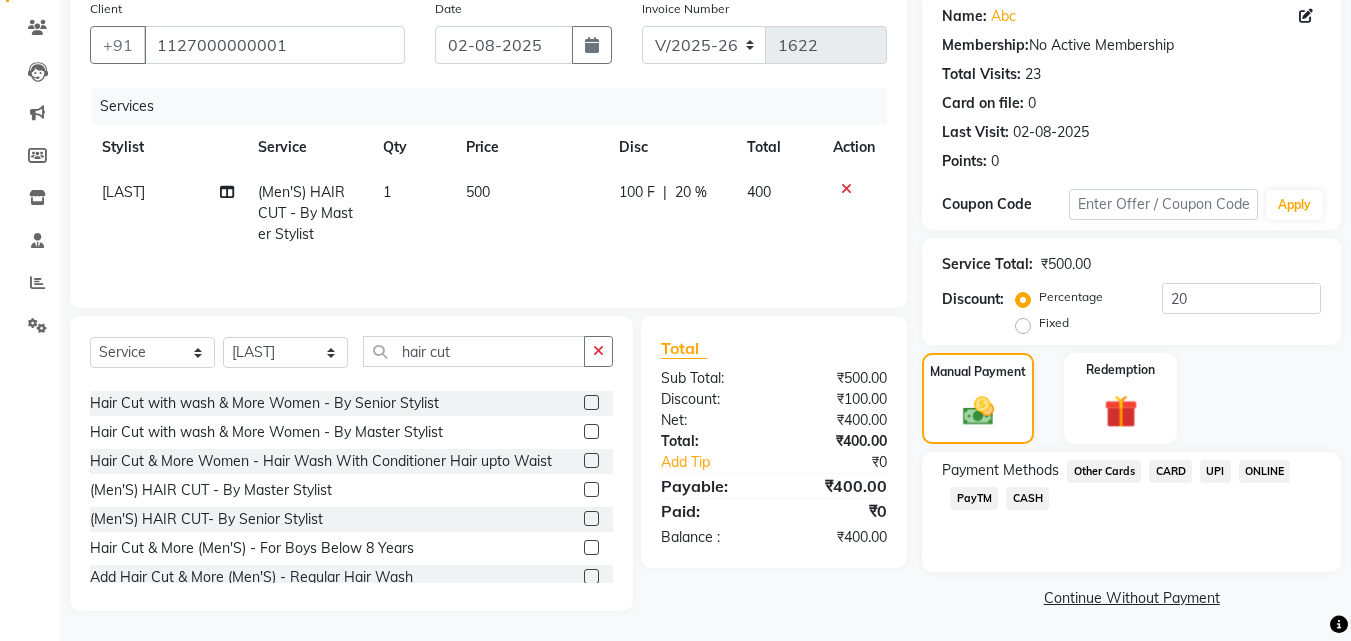 click on "UPI" 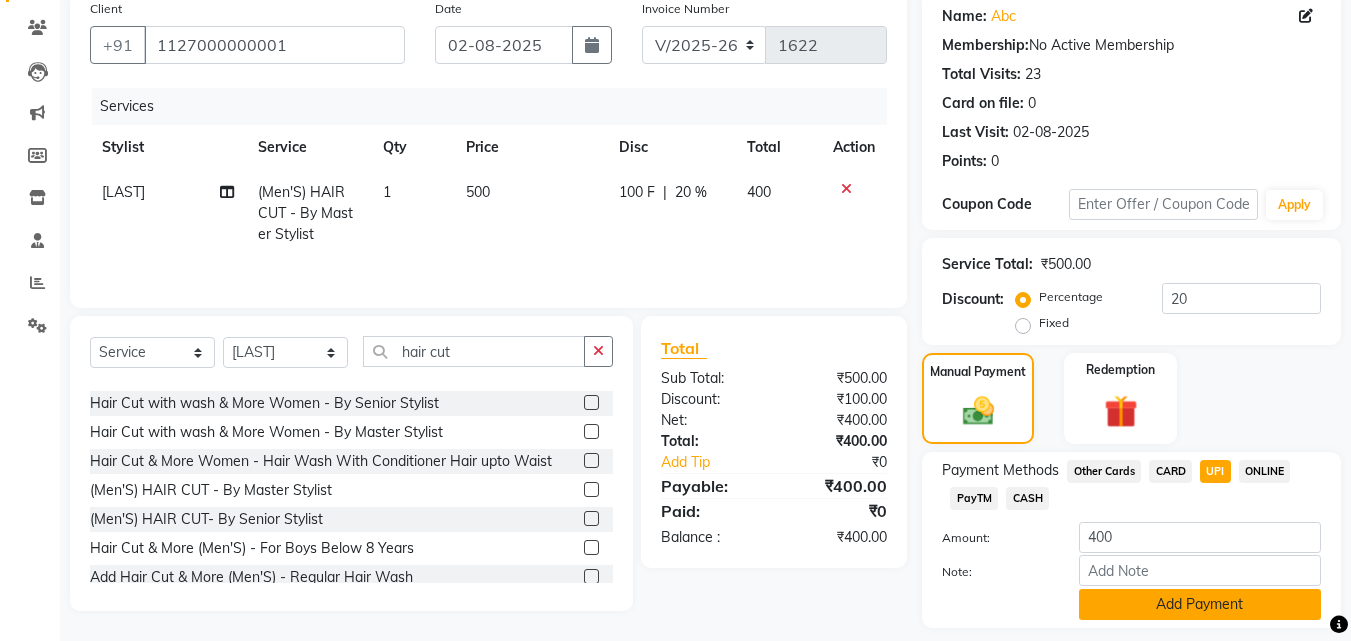 click on "Add Payment" 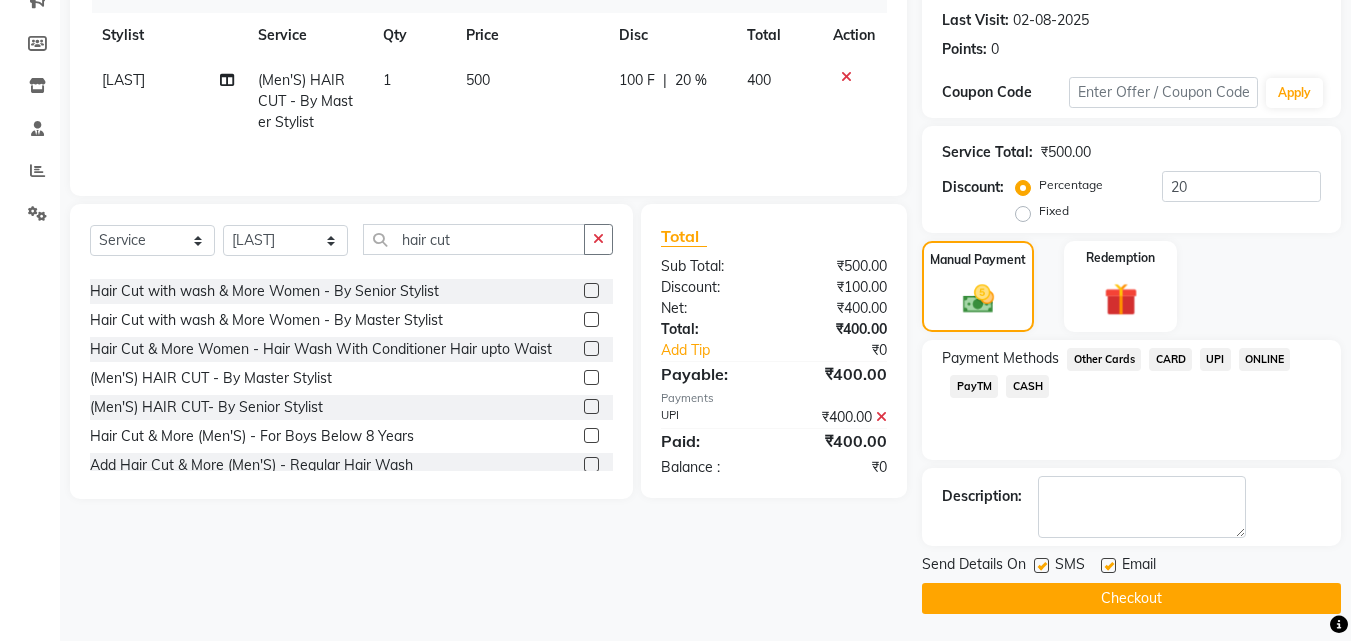 scroll, scrollTop: 275, scrollLeft: 0, axis: vertical 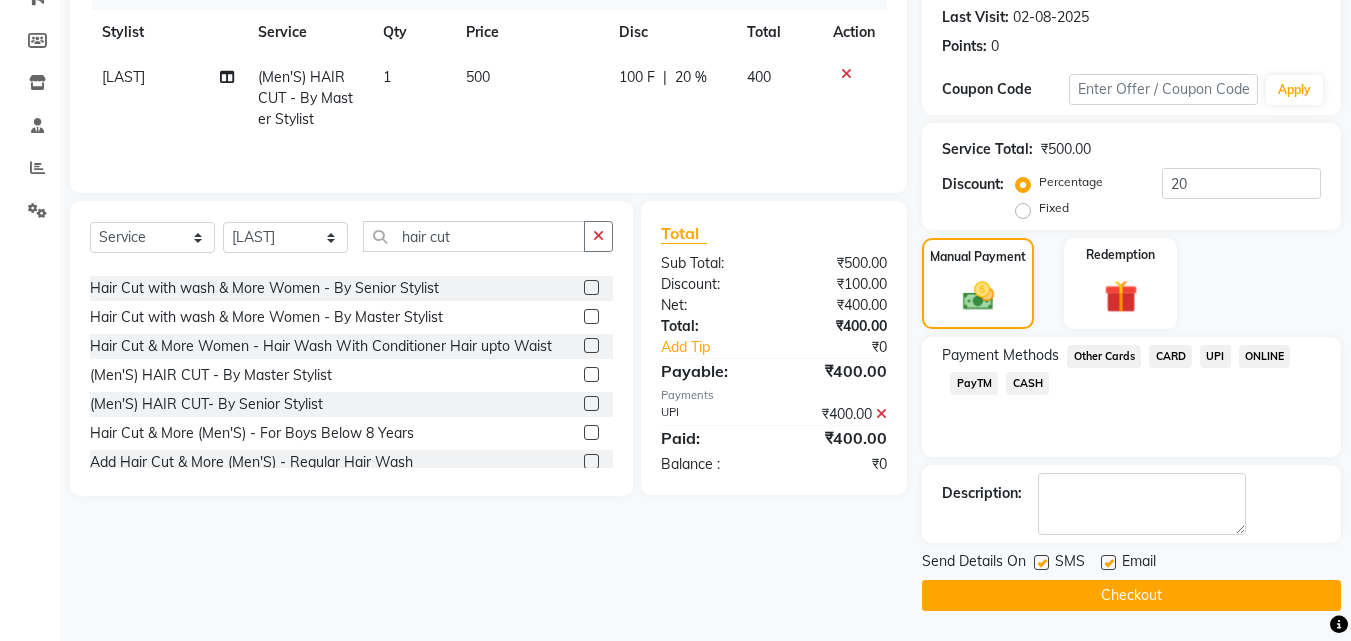click on "Checkout" 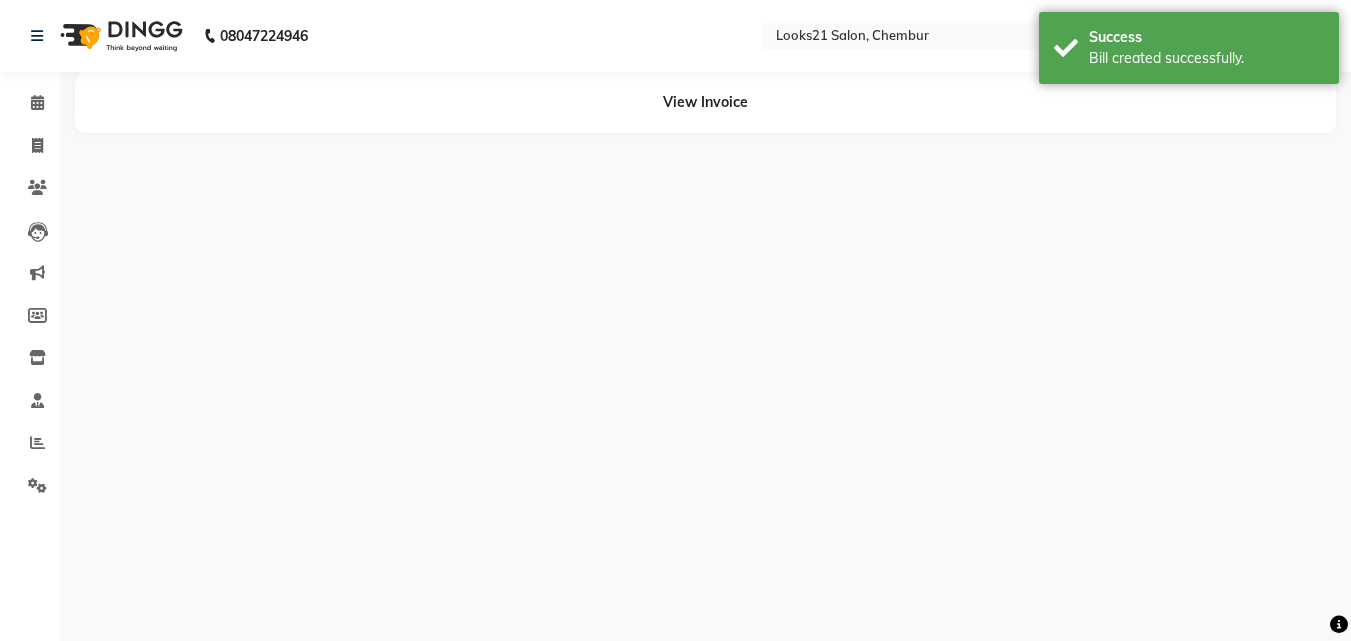 scroll, scrollTop: 0, scrollLeft: 0, axis: both 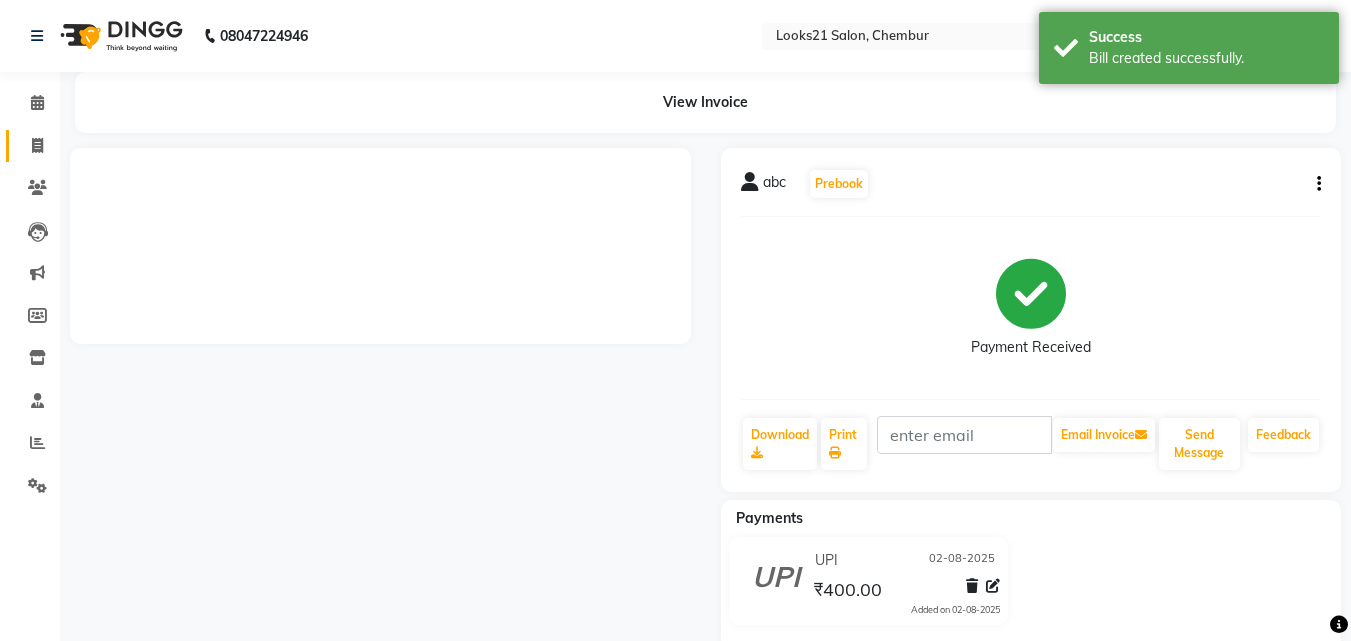 click on "Invoice" 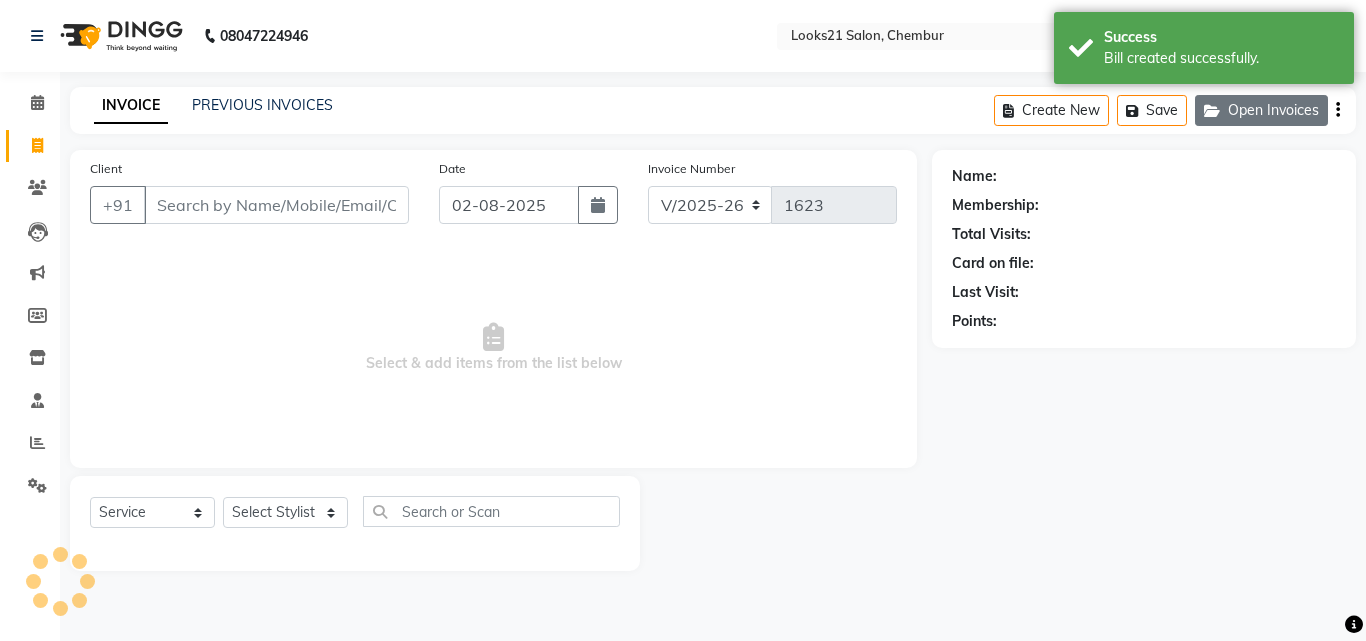 click on "Open Invoices" 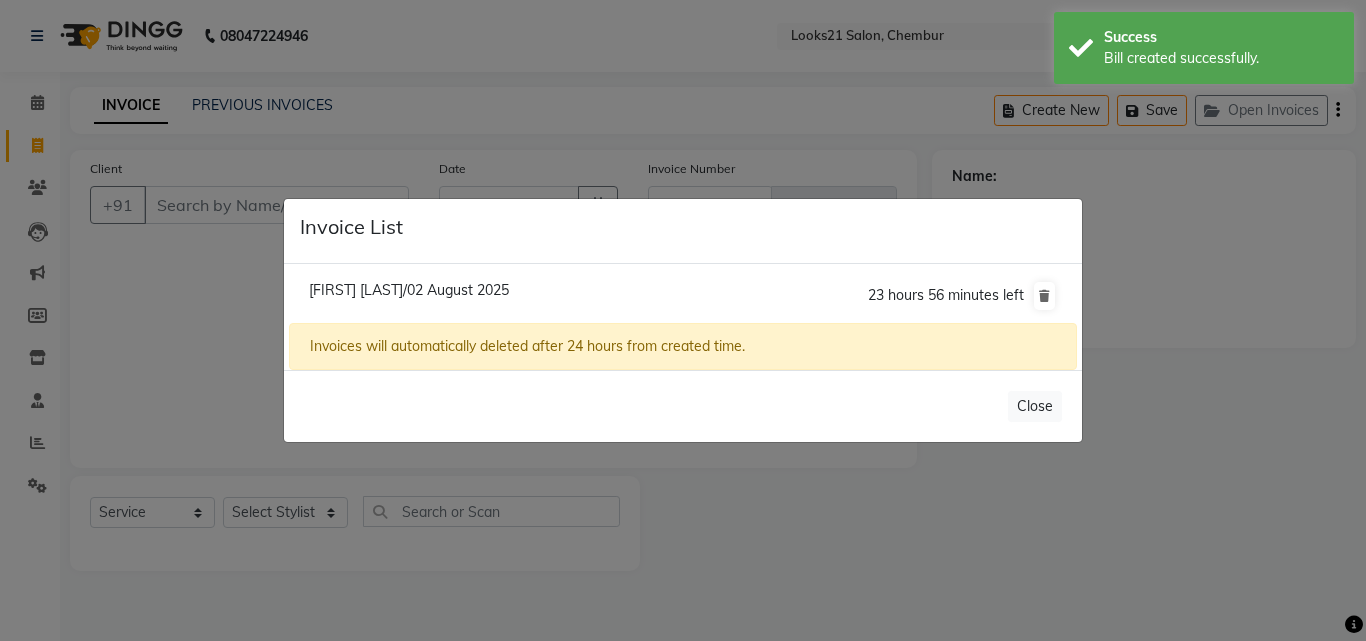 click on "[FIRST] [LAST]/02 August 2025" 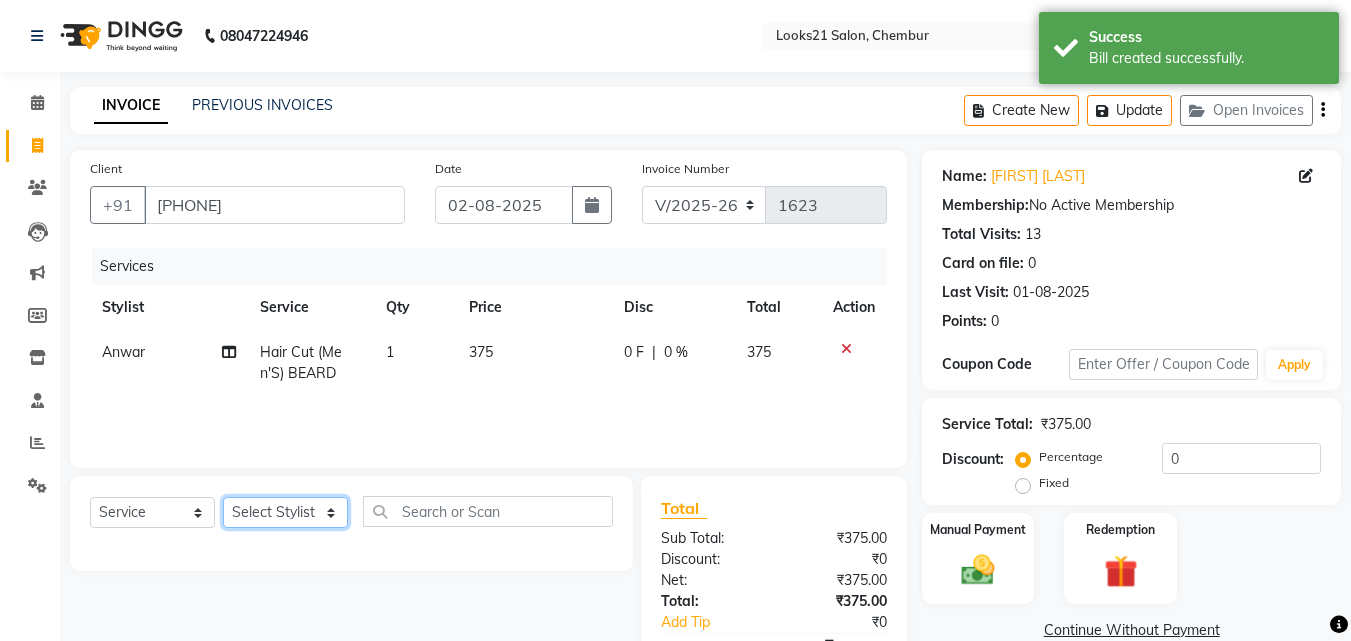 click on "Select Stylist Anwar Danish Janardhan LOOKS 21  sabiya khan Sajeda Siddiqui Samiksha Shakil Sharif Ahmed Shraddha Vaishali" 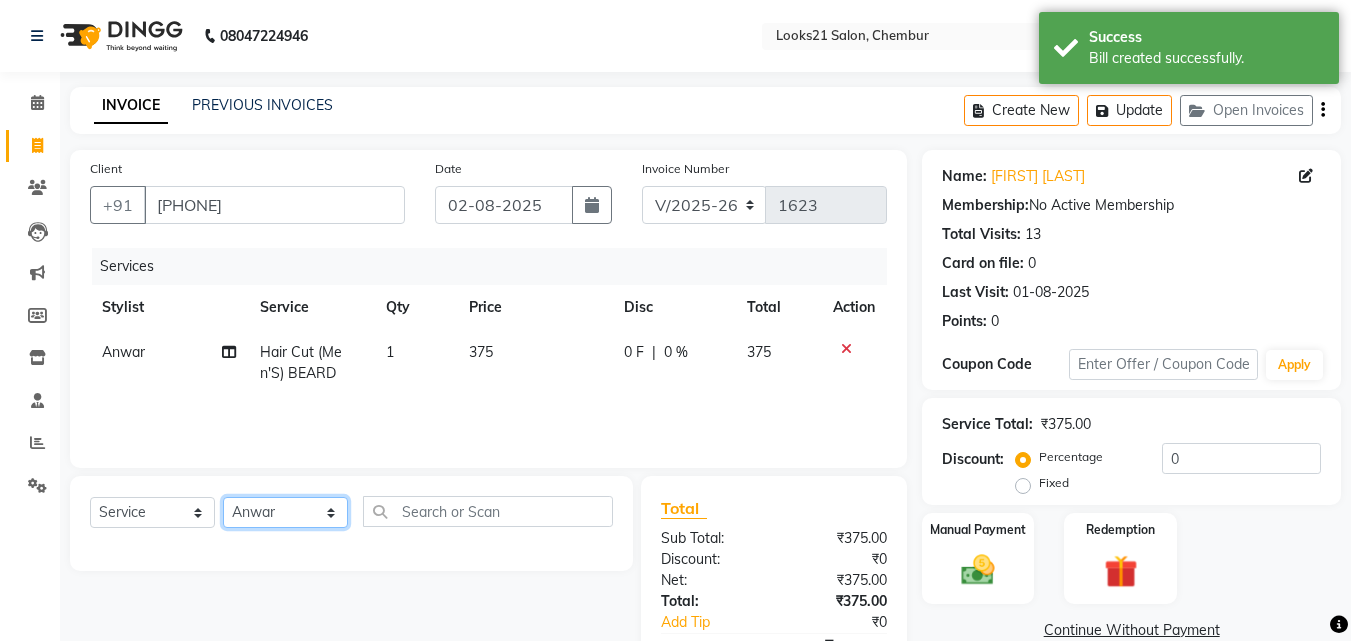 click on "Select Stylist Anwar Danish Janardhan LOOKS 21  sabiya khan Sajeda Siddiqui Samiksha Shakil Sharif Ahmed Shraddha Vaishali" 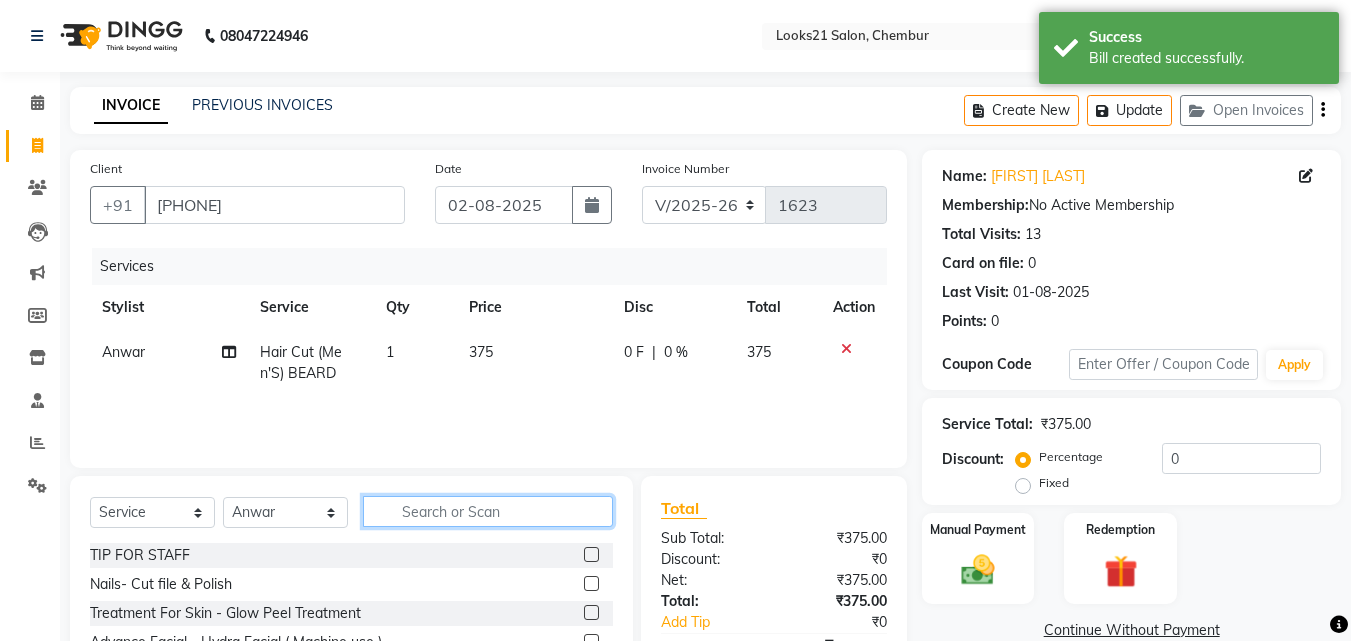 click 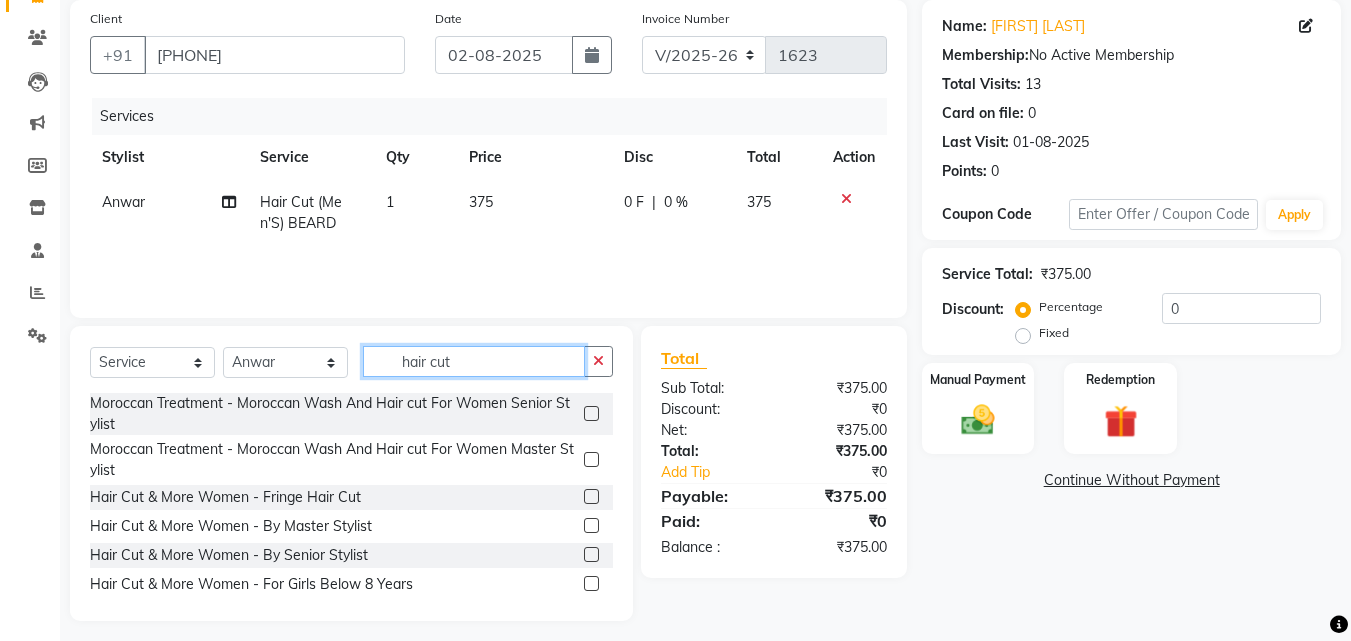 scroll, scrollTop: 160, scrollLeft: 0, axis: vertical 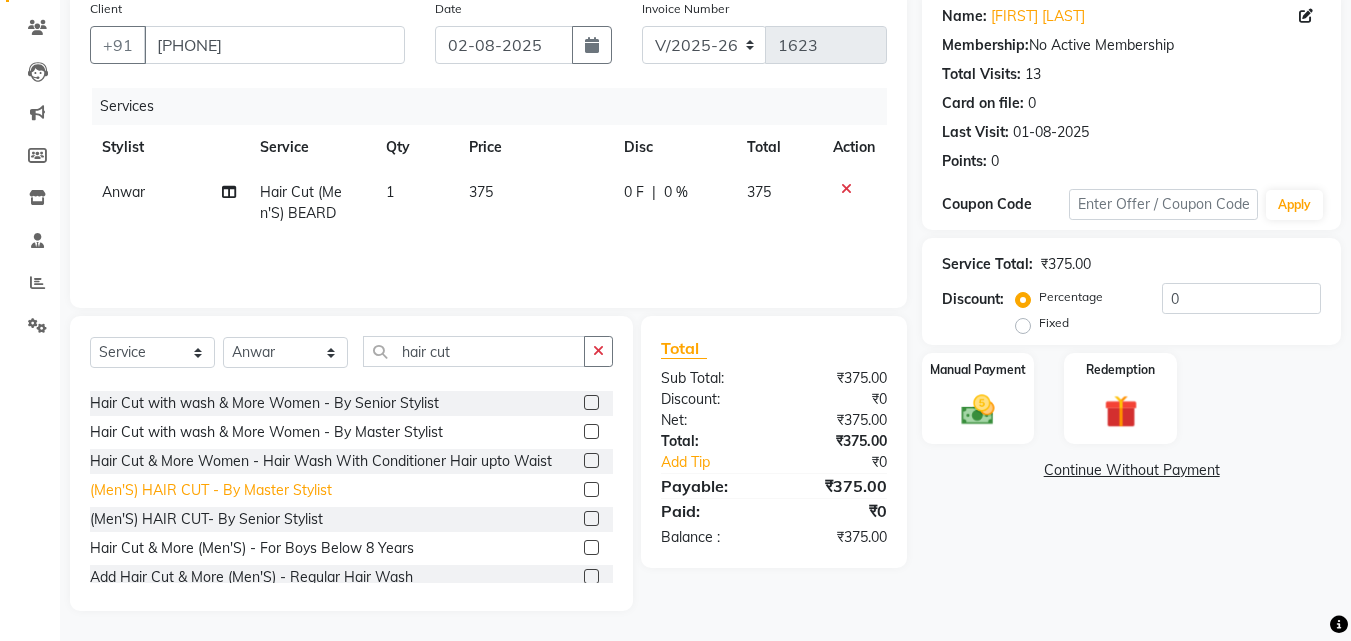 click on "(Men'S) HAIR CUT  - By Master Stylist" 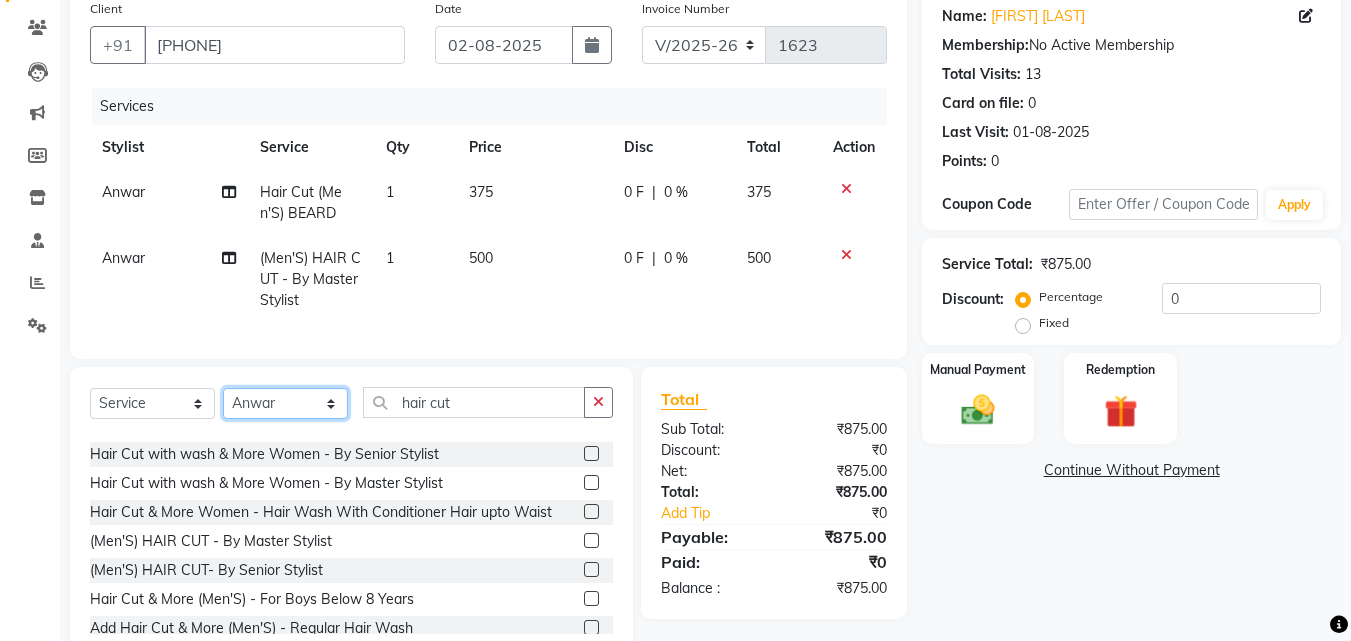 click on "Select Stylist Anwar Danish Janardhan LOOKS 21  sabiya khan Sajeda Siddiqui Samiksha Shakil Sharif Ahmed Shraddha Vaishali" 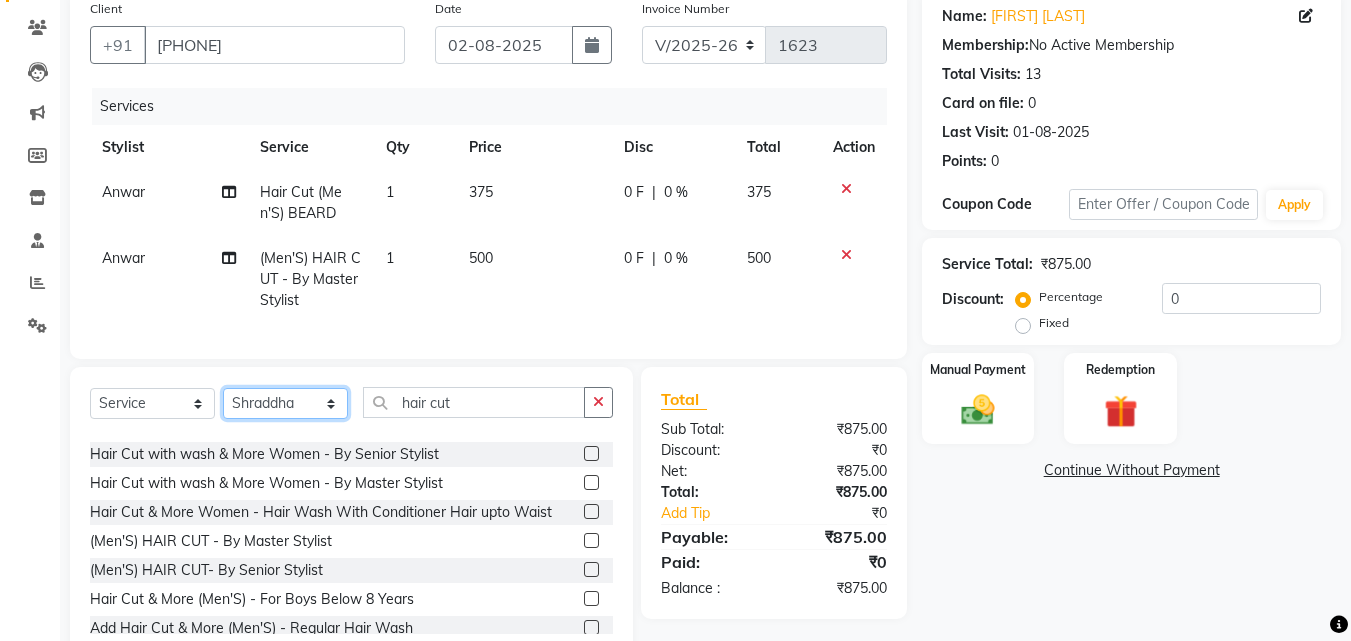 click on "Select Stylist Anwar Danish Janardhan LOOKS 21  sabiya khan Sajeda Siddiqui Samiksha Shakil Sharif Ahmed Shraddha Vaishali" 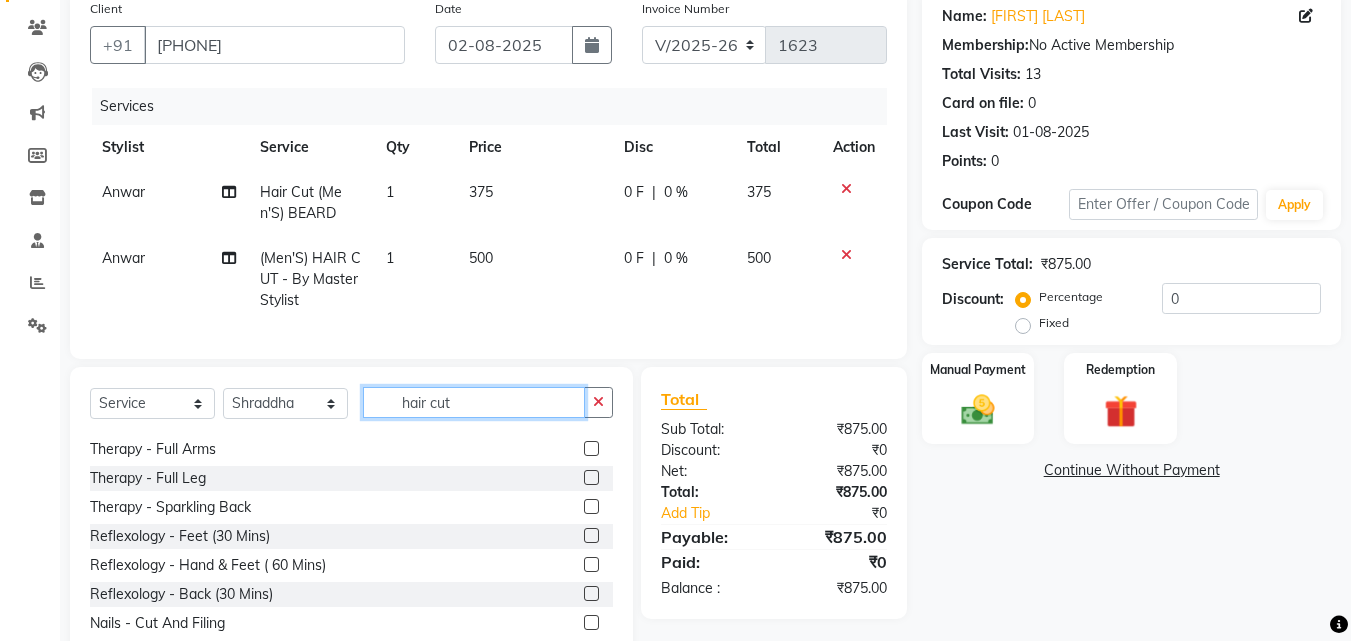 drag, startPoint x: 345, startPoint y: 403, endPoint x: 325, endPoint y: 397, distance: 20.880613 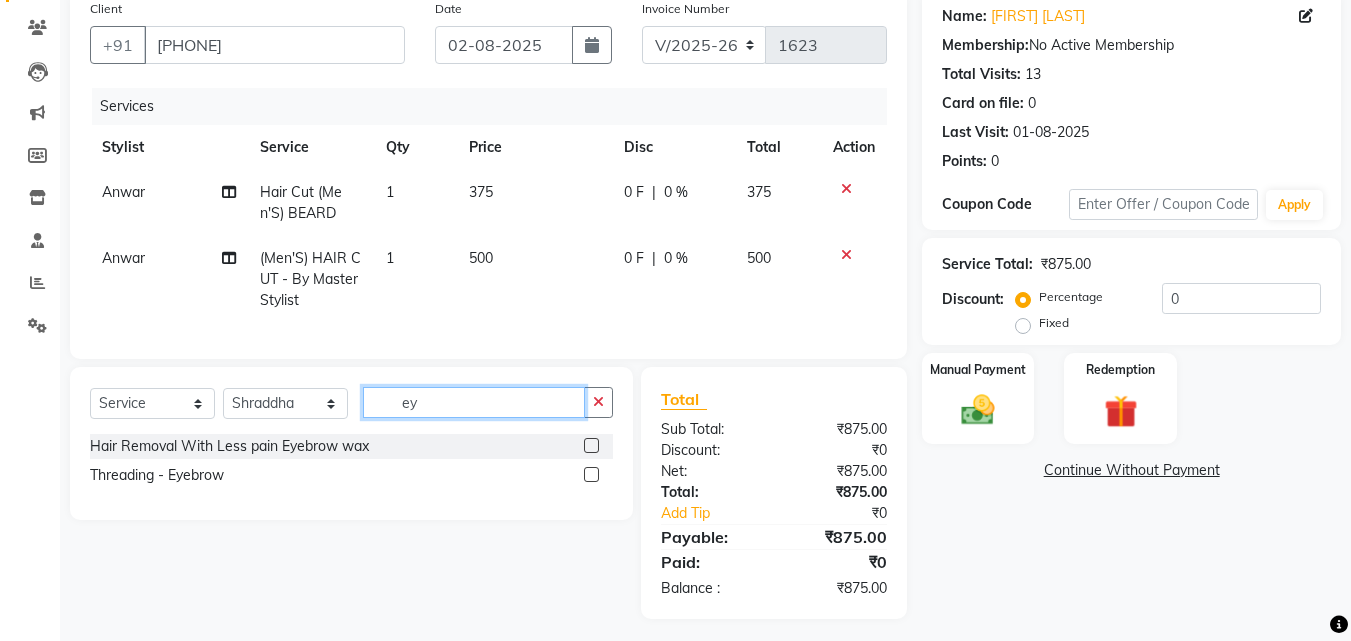 scroll, scrollTop: 0, scrollLeft: 0, axis: both 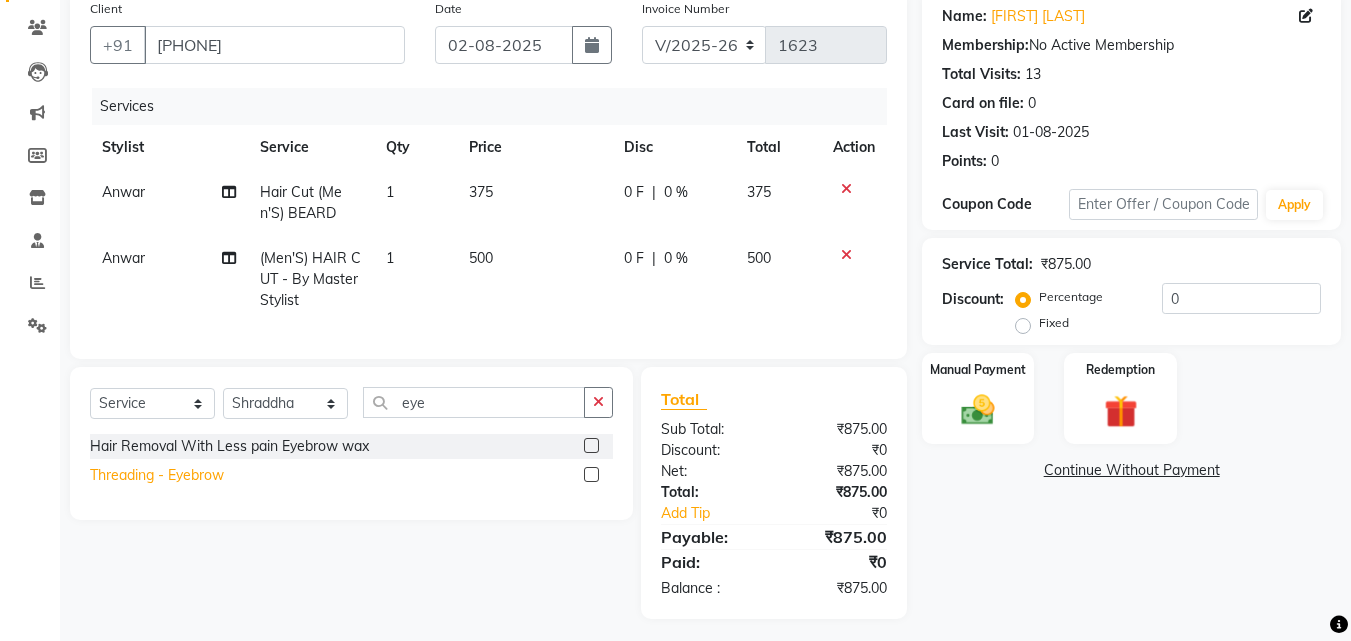 click on "Threading  - Eyebrow" 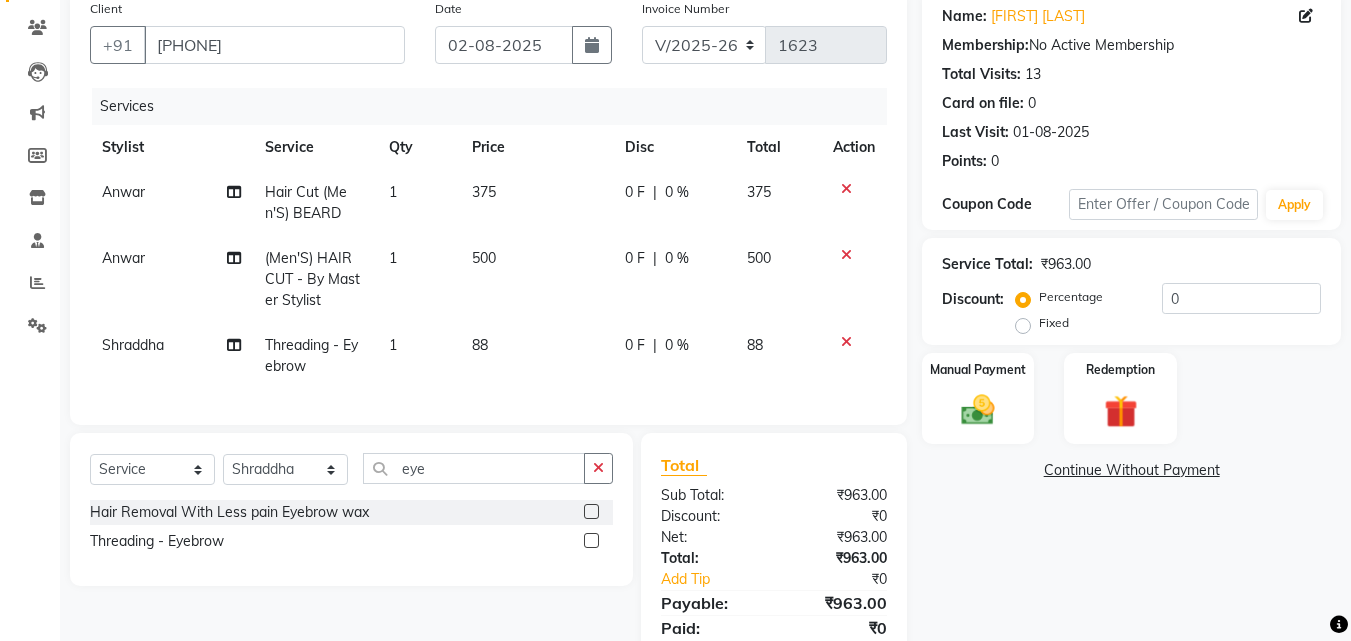 click on "1" 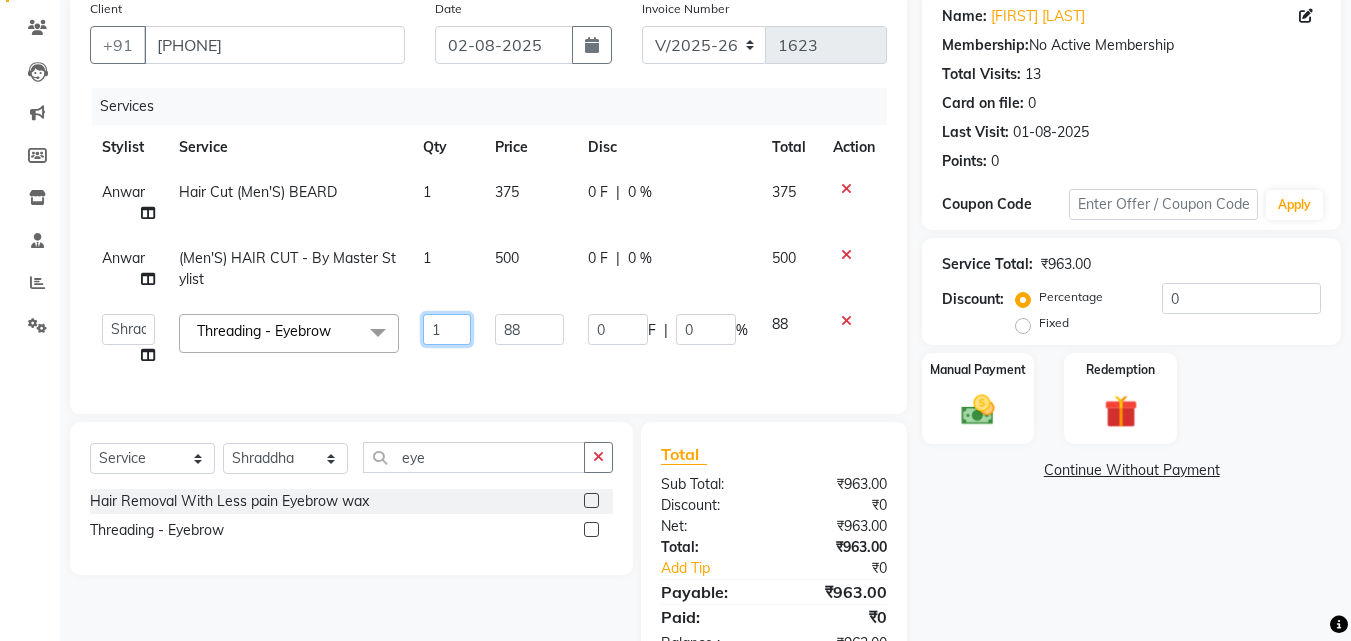 drag, startPoint x: 432, startPoint y: 327, endPoint x: 370, endPoint y: 327, distance: 62 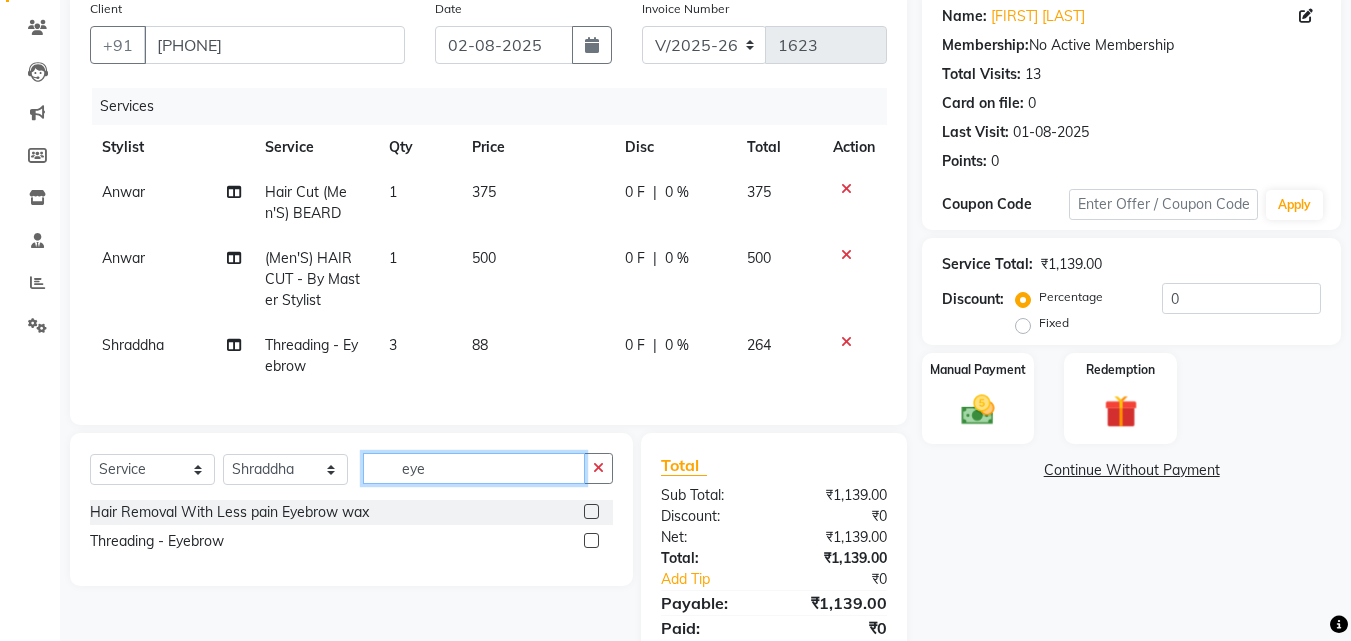 drag, startPoint x: 452, startPoint y: 480, endPoint x: 409, endPoint y: 488, distance: 43.737854 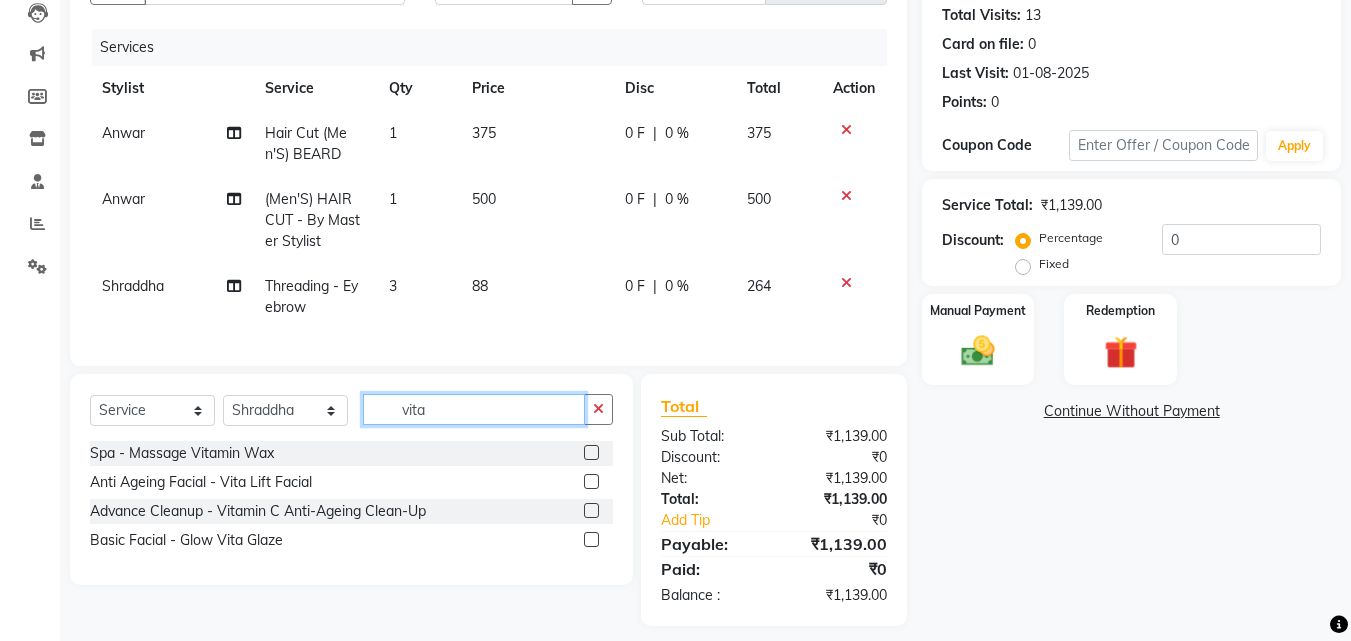 scroll, scrollTop: 249, scrollLeft: 0, axis: vertical 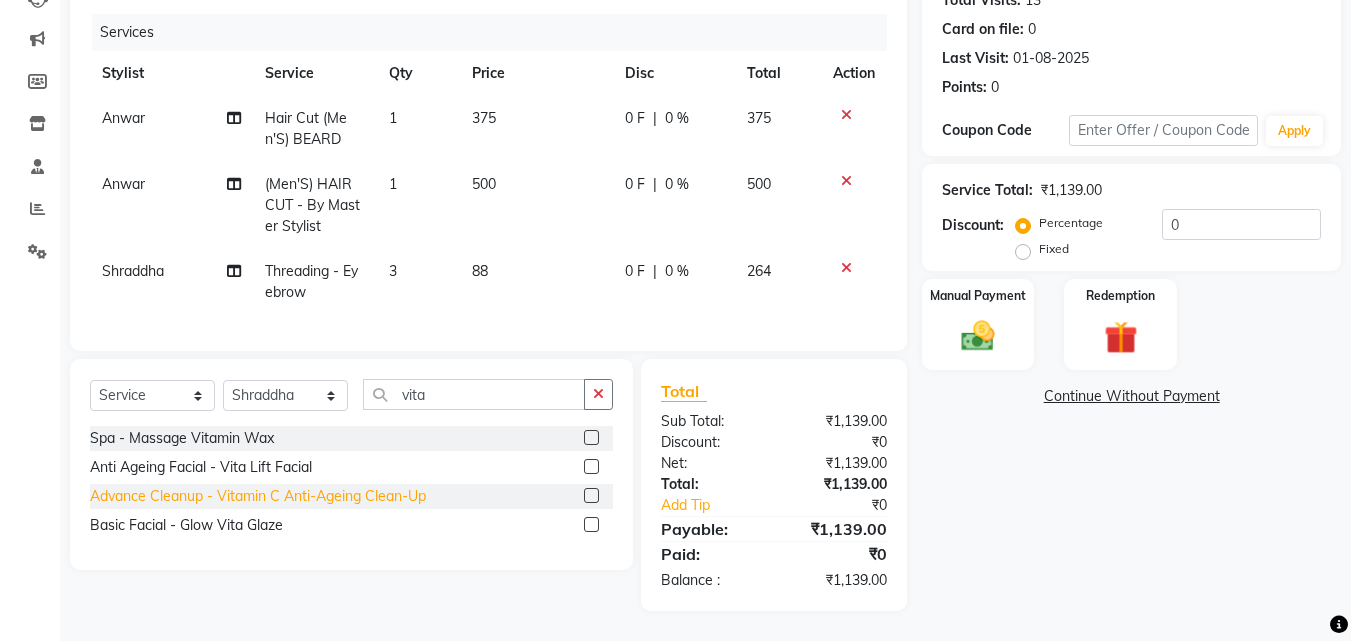 click on "Advance Cleanup  - Vitamin C Anti-Ageing Clean-Up" 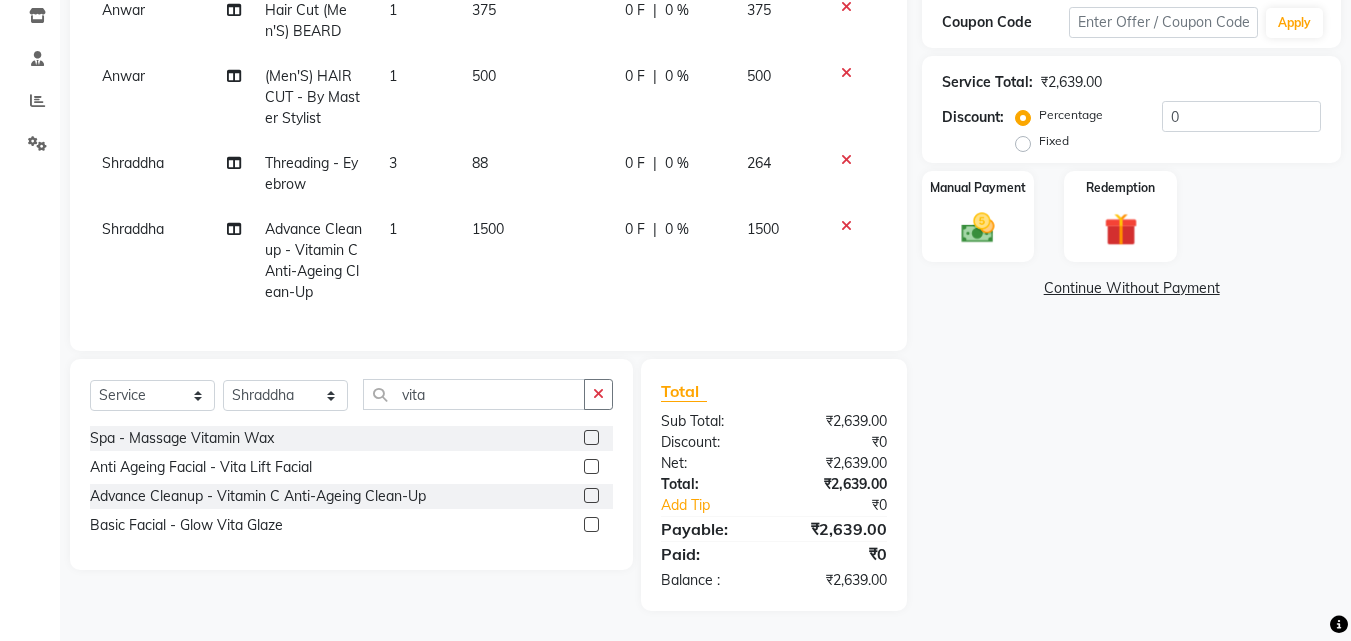 scroll, scrollTop: 357, scrollLeft: 0, axis: vertical 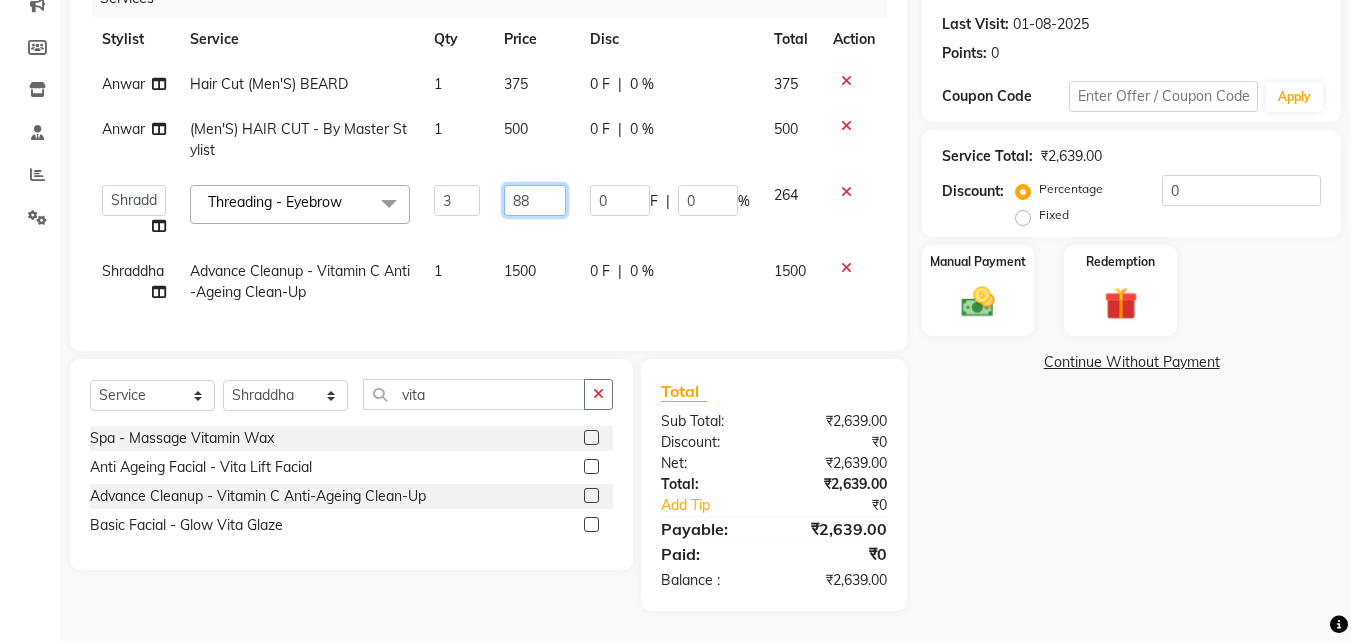 drag, startPoint x: 530, startPoint y: 173, endPoint x: 401, endPoint y: 160, distance: 129.65338 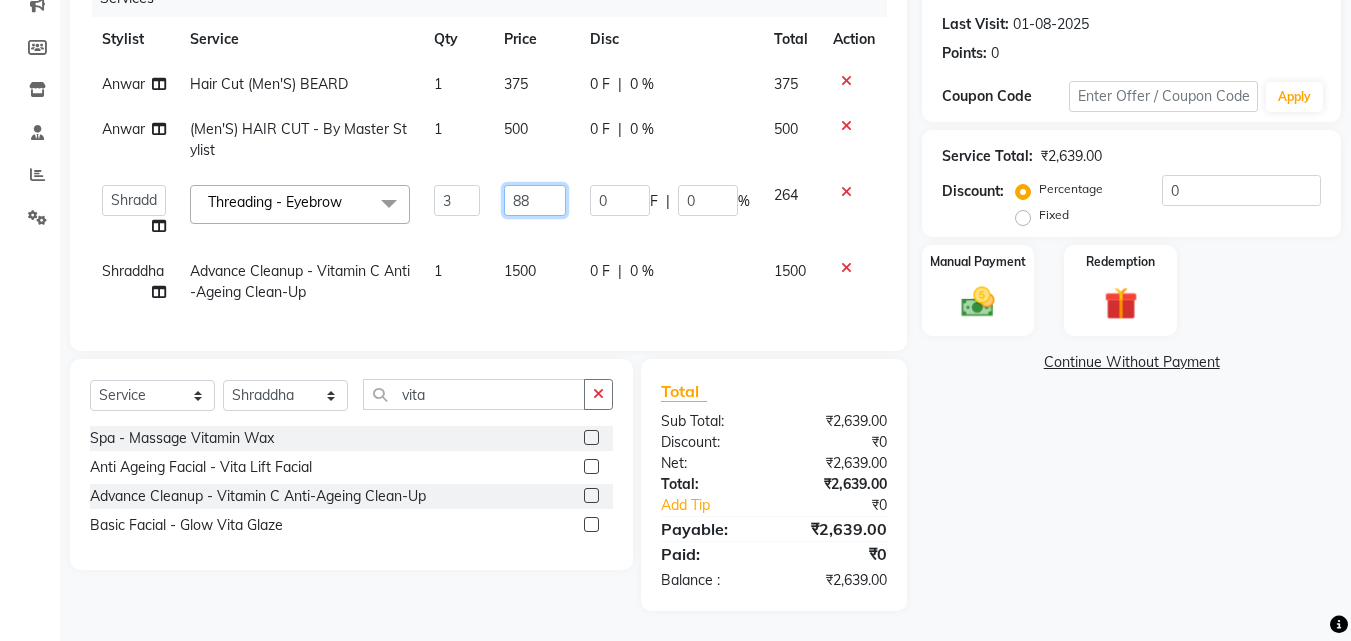 click on "Anwar   Danish   Janardhan   LOOKS 21    sabiya khan   Sajeda Siddiqui   Samiksha   Shakil   Sharif Ahmed   Shraddha   Vaishali  Threading  - Eyebrow  x Spa  - Exfoliation With Scrub Cream Spa  - Exfoliation With Sugar Peel Spa  - Massage With Essential Oil Spa  - Massage Vitamin Wax Spa  - Wraps With Cotton Extract Spa  - Wraps With Moistourising Wax TIP FOR STAFF Therapy  - Full Arms Therapy  - Full Leg Therapy  - Sparkling Back Reflexology  - Feet (30 Mins) Reflexology  - Hand & Feet ( 60 Mins) Reflexology  - Back (30 Mins) Nails  - Cut And Filing Nails  - Nail Polish Hand / Feet Nails  - French Nail Polish Nails  - Gel French Nail Polish Nails- Cut file & Polish Gel Polish  - Gel Polish 10 Tips Gel Polish  - Gel Polish Remover 10 Tips Gel Polish  - Builder Gel Extension Gel Polish  - Gum Gel Extension Gel Polish  - 10 Tips Glitter Polish Black Mask  - Under Arms And Back Of Arms Black Mask  - Front Black Mask  - Back Black Mask  - Full Arms Black Mask  - Half Arms Black Mask  - Full Legs O THREE FACIAL" 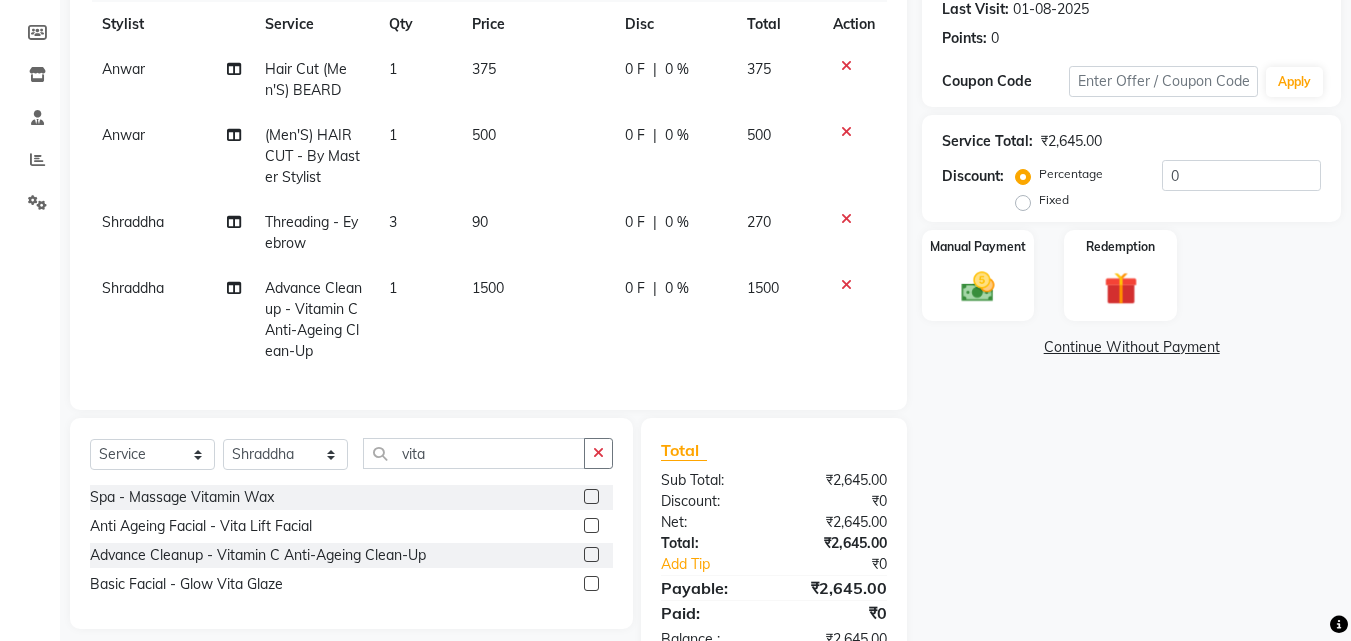 click on "[FIRST] Threading - Eyebrow 3 90 0 F | 0 % 270" 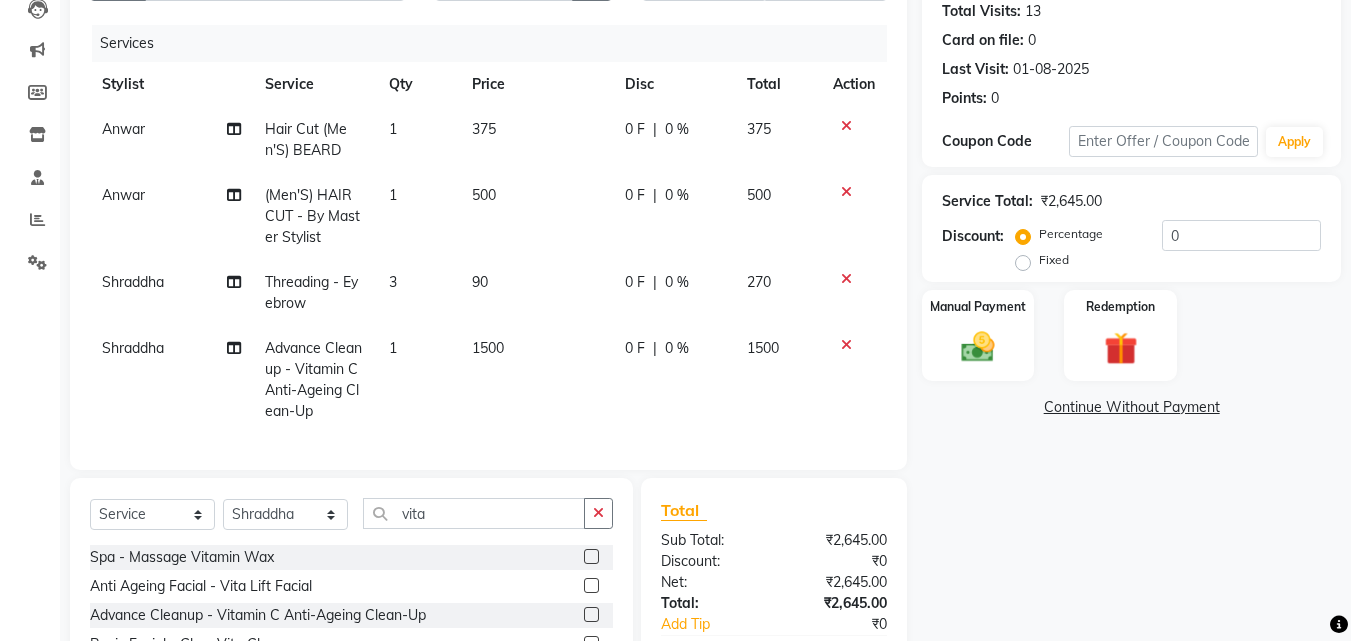 scroll, scrollTop: 257, scrollLeft: 0, axis: vertical 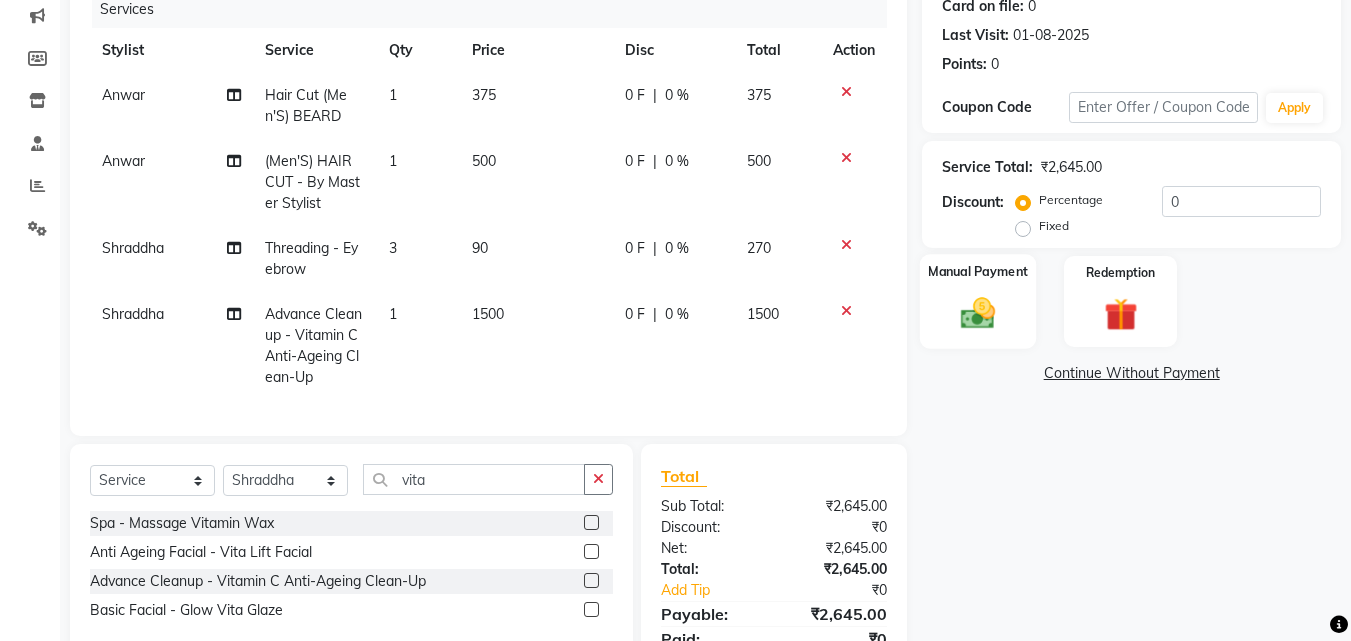 click on "Manual Payment" 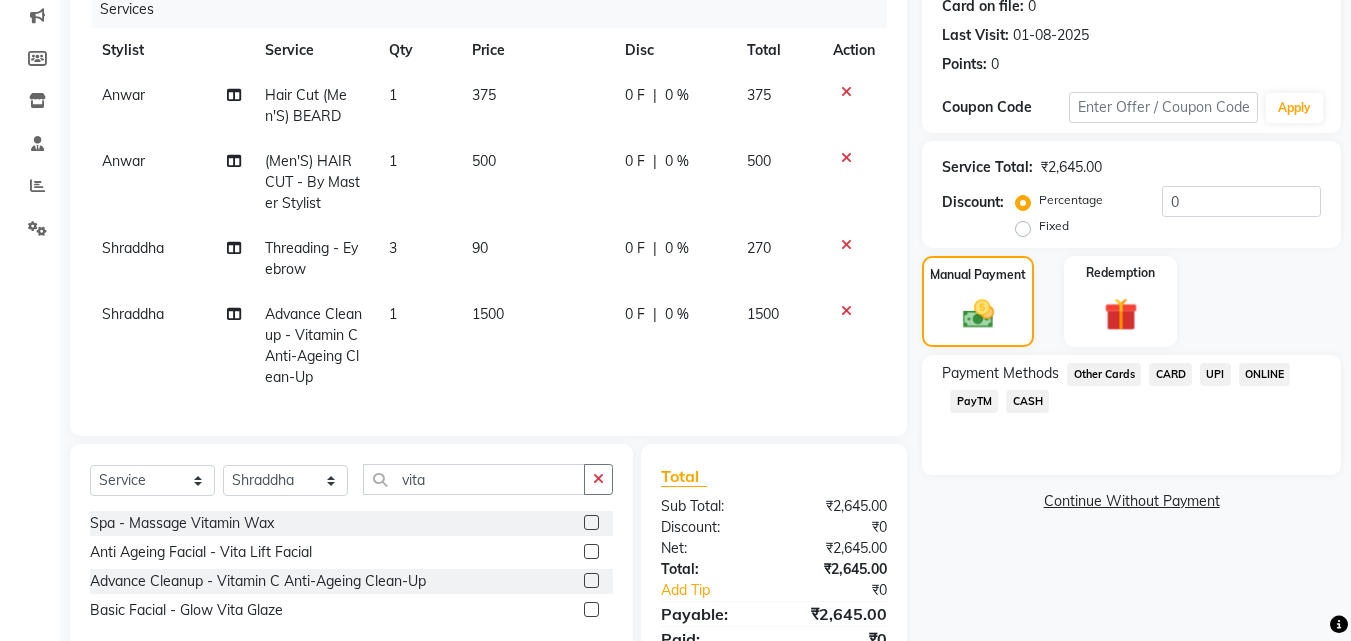 scroll, scrollTop: 357, scrollLeft: 0, axis: vertical 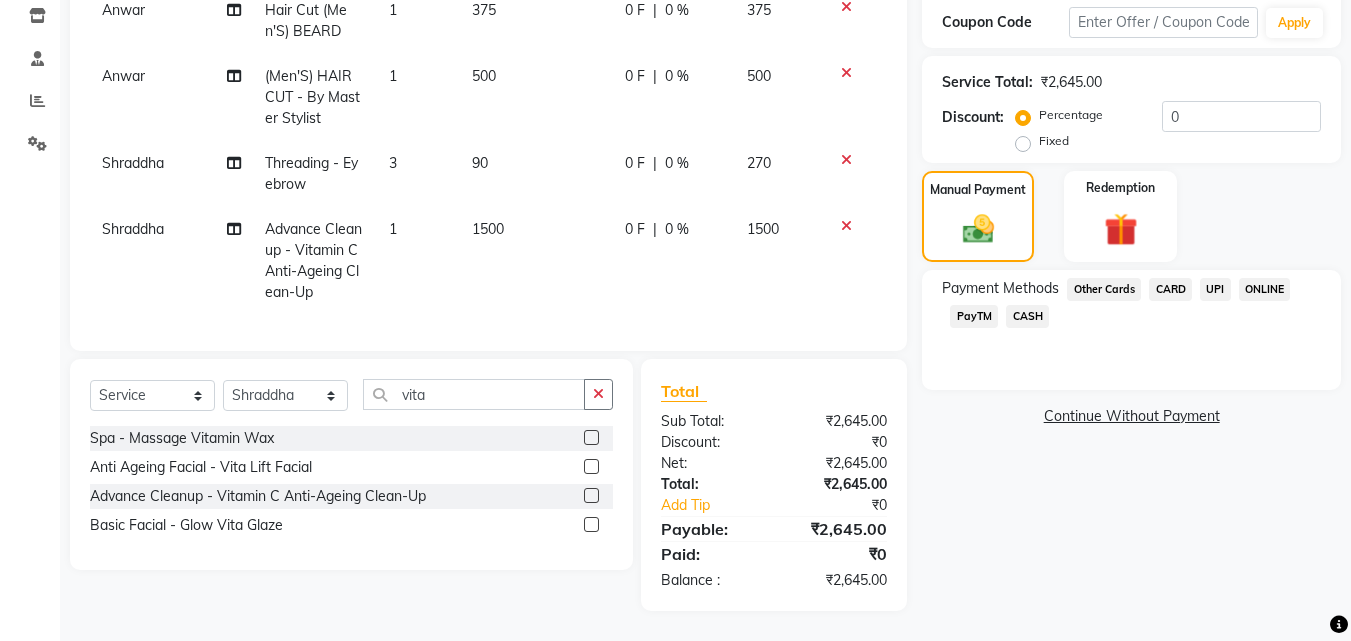 click on "UPI" 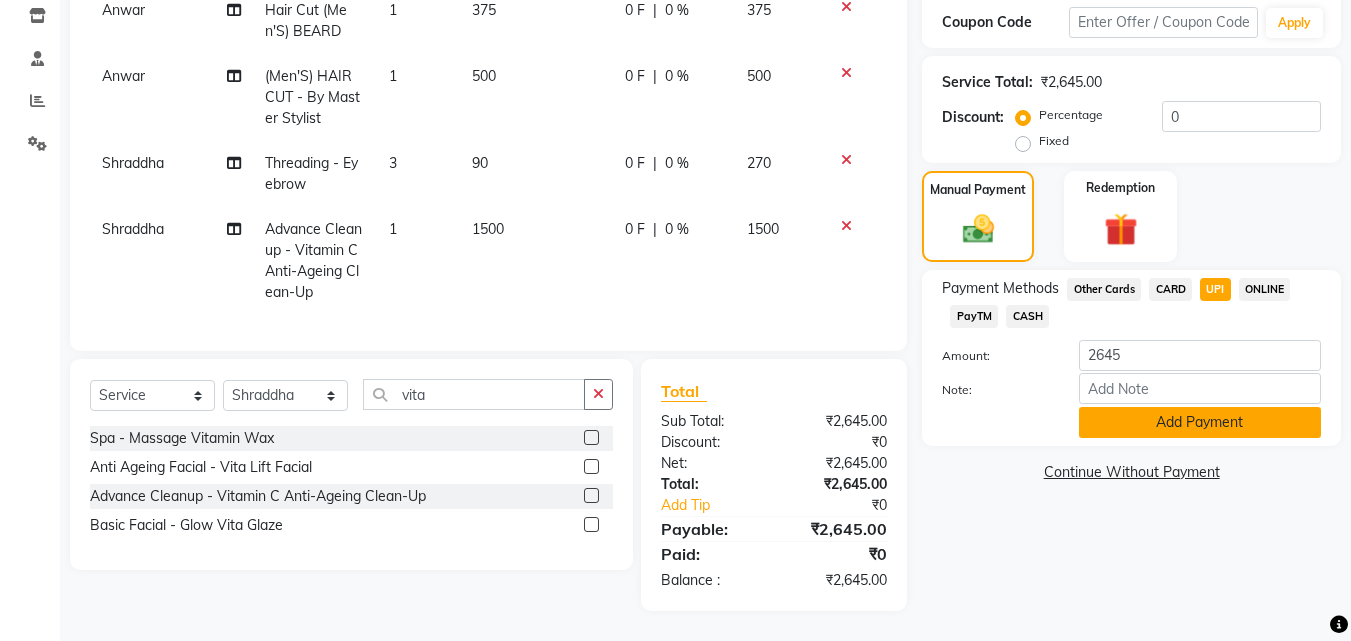click on "Add Payment" 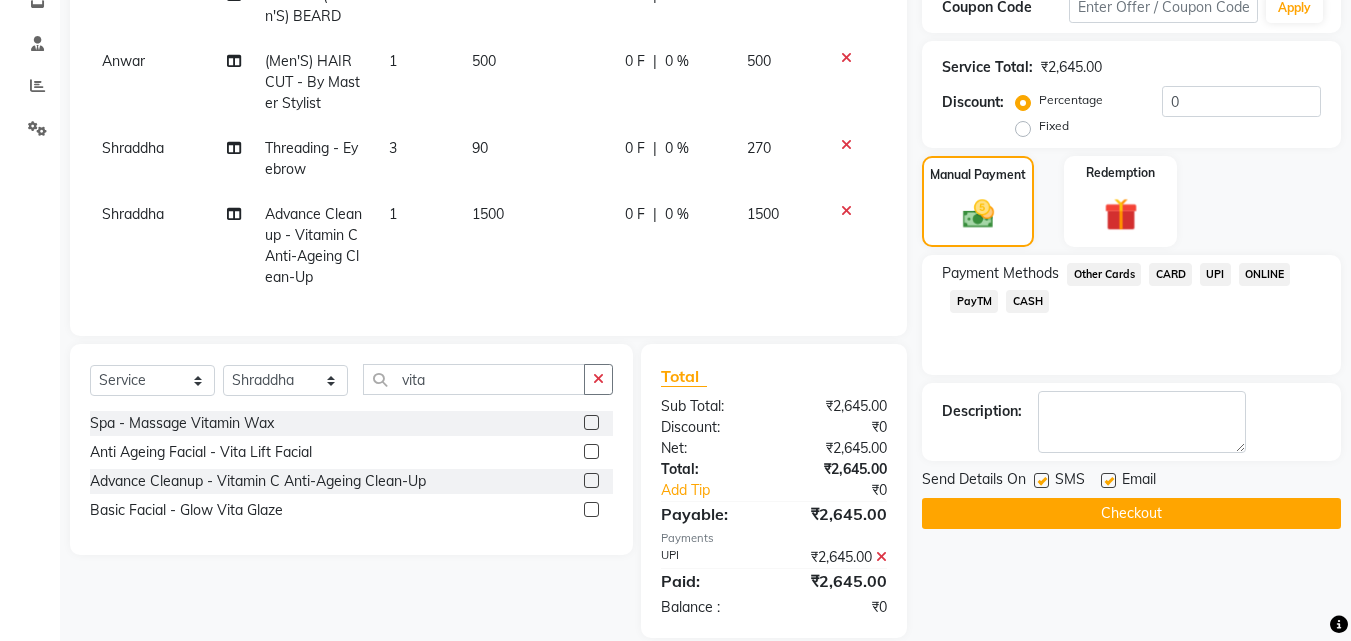 scroll, scrollTop: 399, scrollLeft: 0, axis: vertical 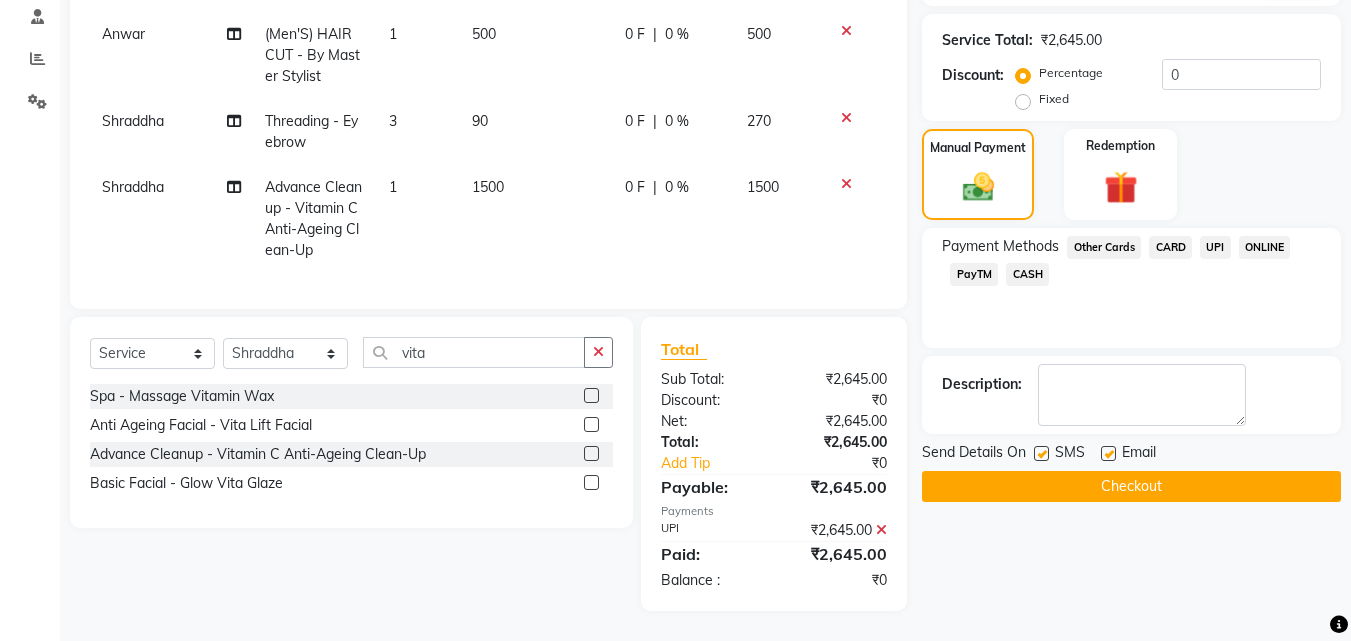 click on "Checkout" 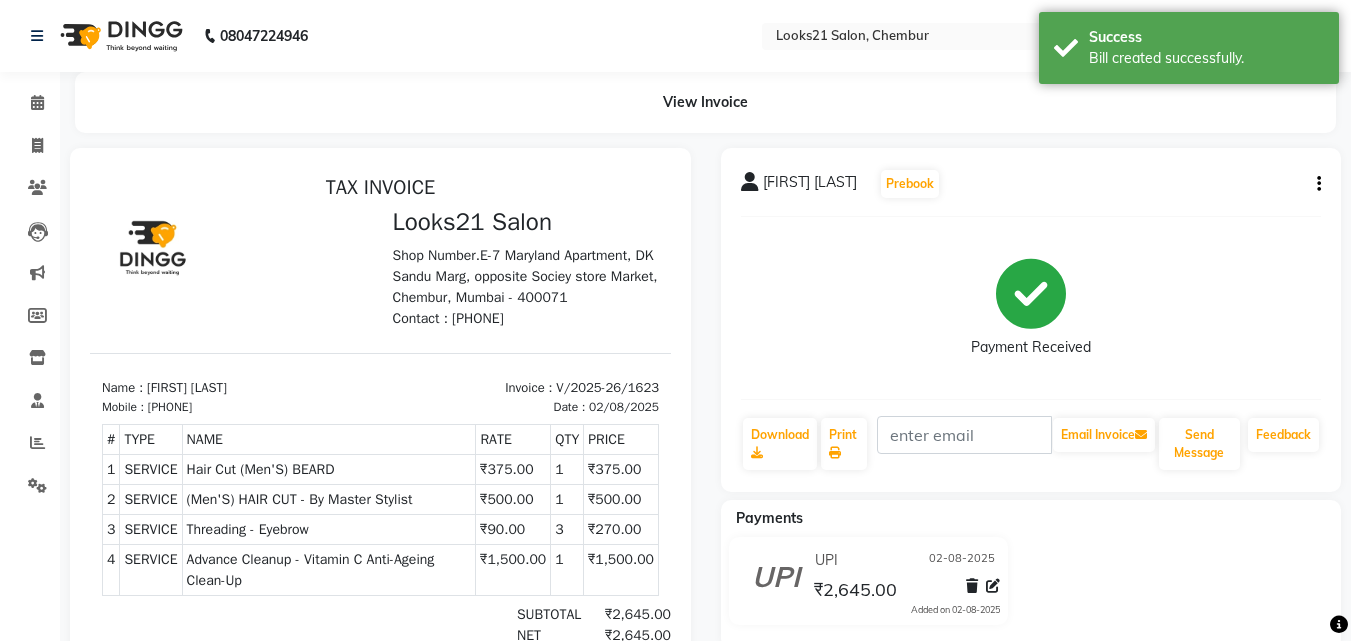 scroll, scrollTop: 0, scrollLeft: 0, axis: both 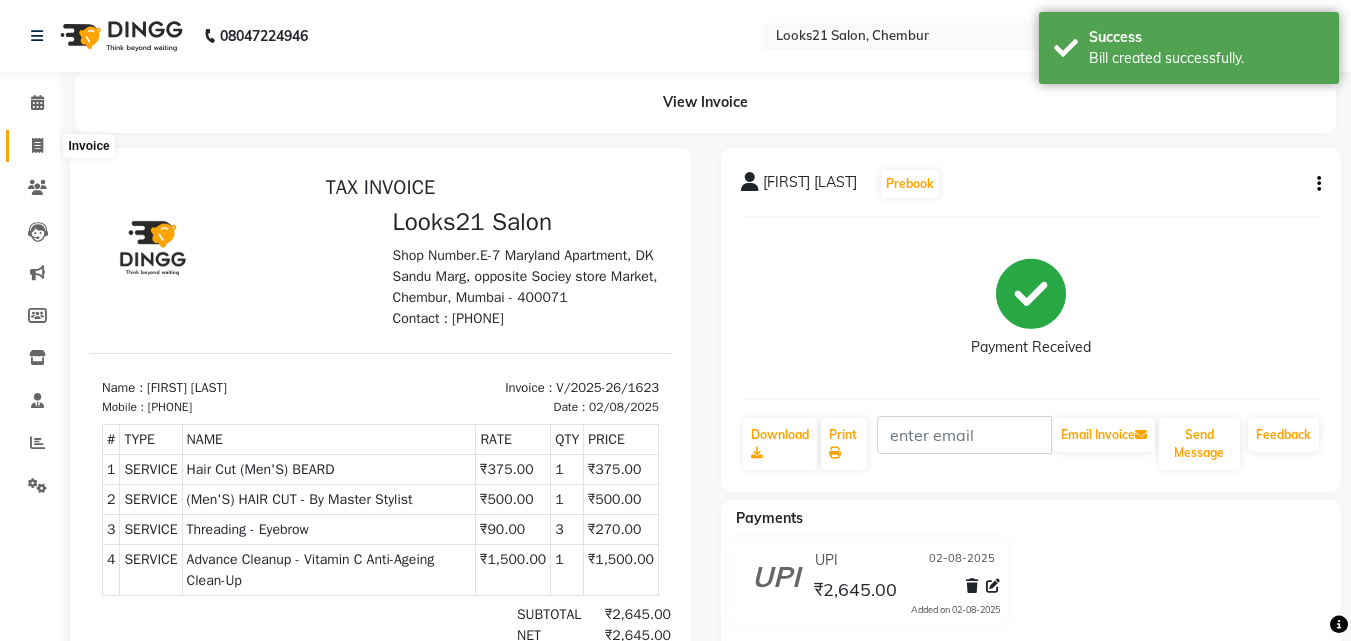 drag, startPoint x: 25, startPoint y: 146, endPoint x: 48, endPoint y: 138, distance: 24.351591 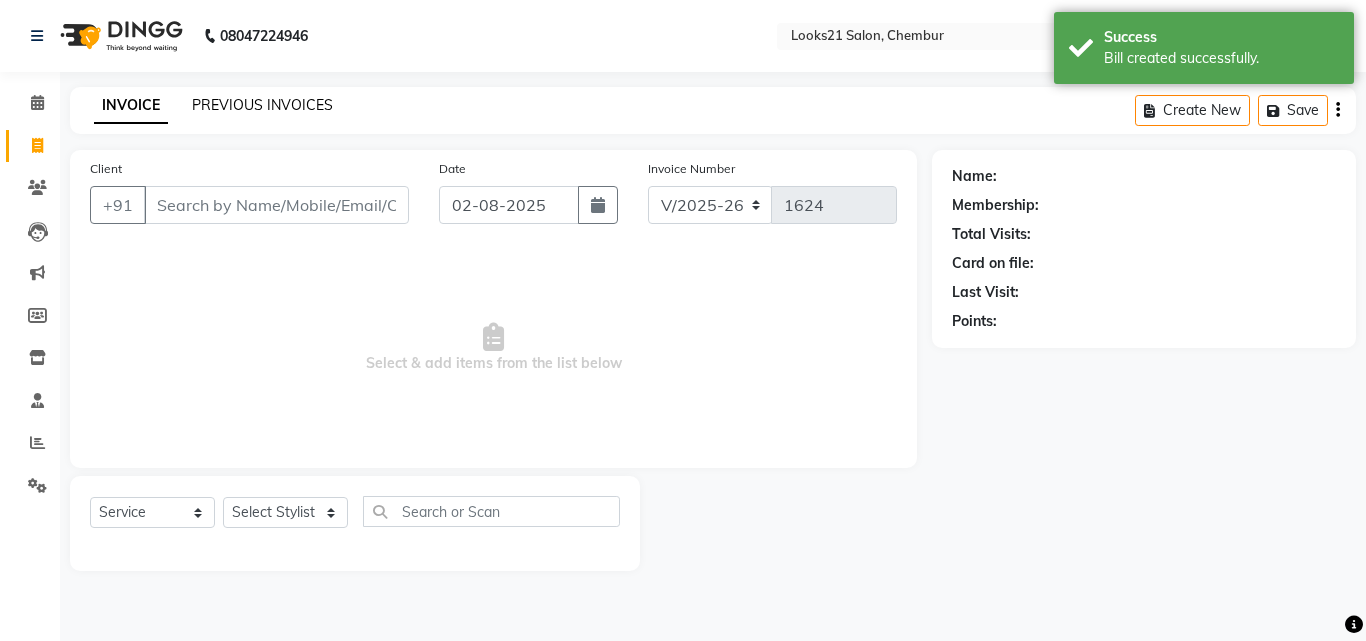 click on "PREVIOUS INVOICES" 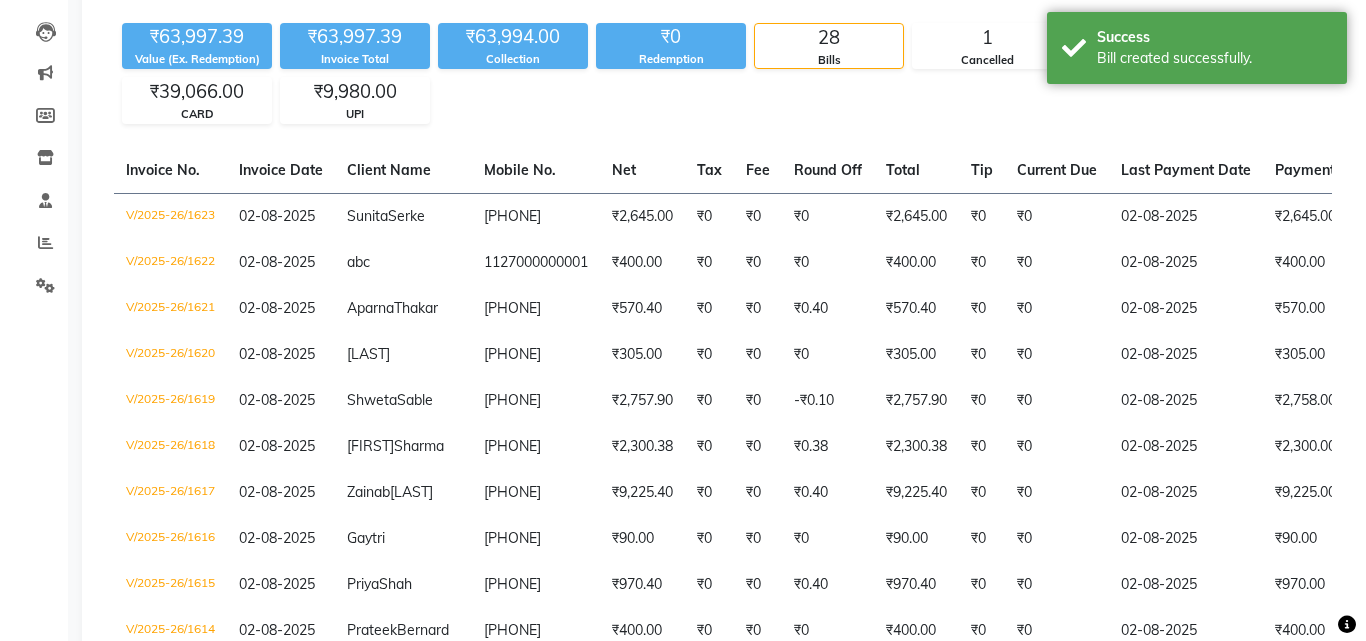 scroll, scrollTop: 0, scrollLeft: 0, axis: both 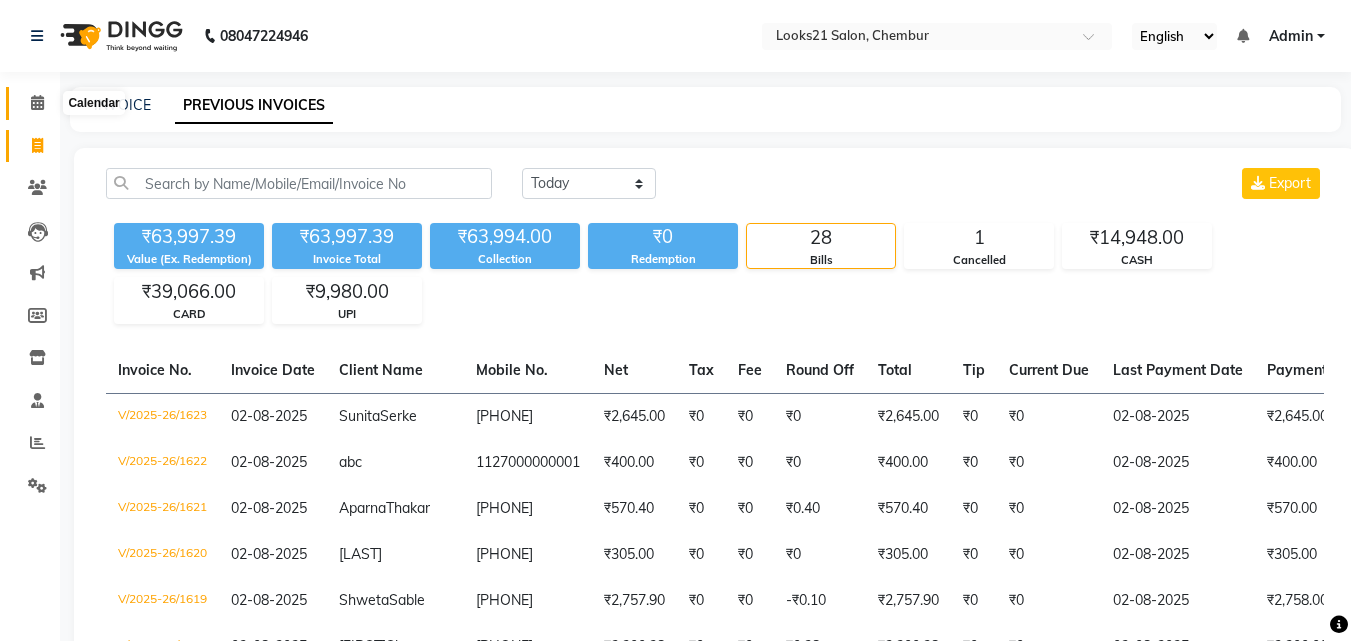 click 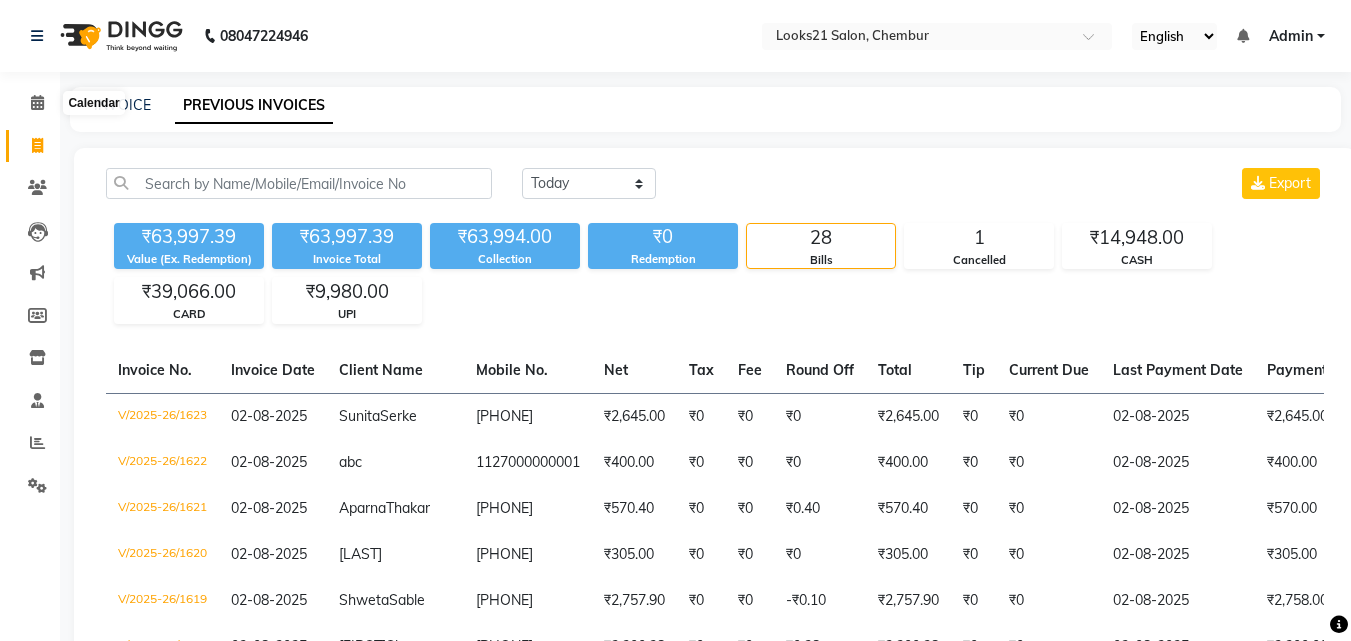 click on "Calendar" 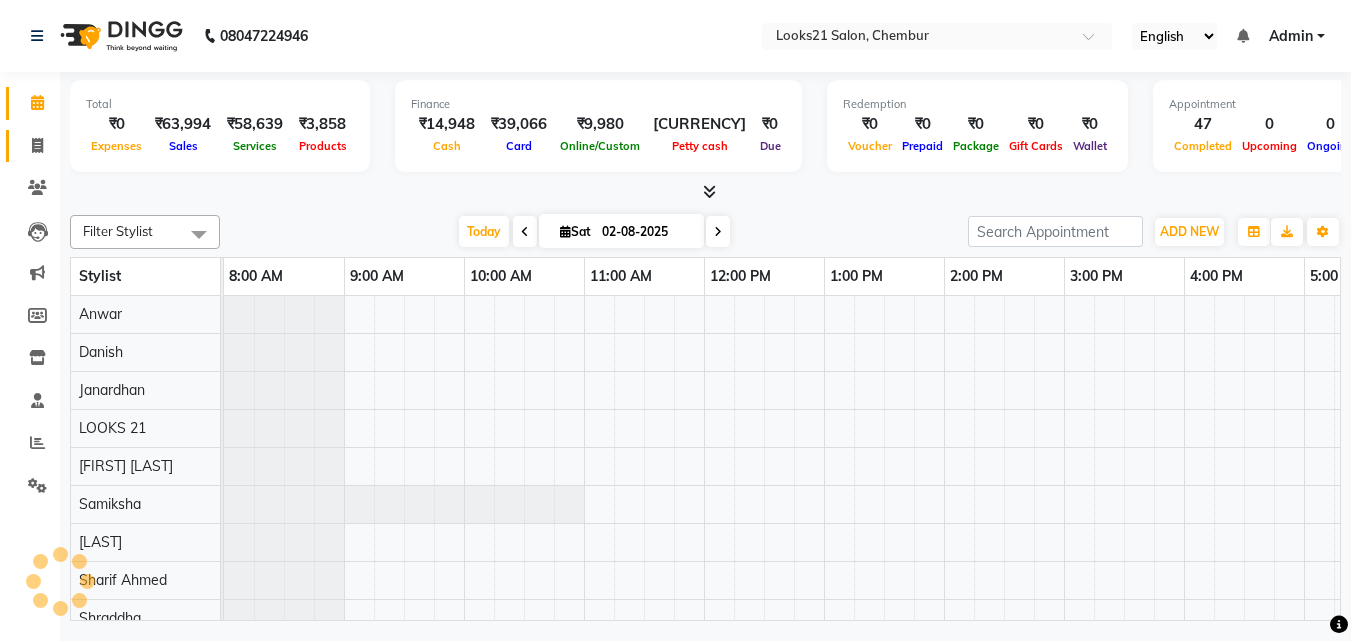 click 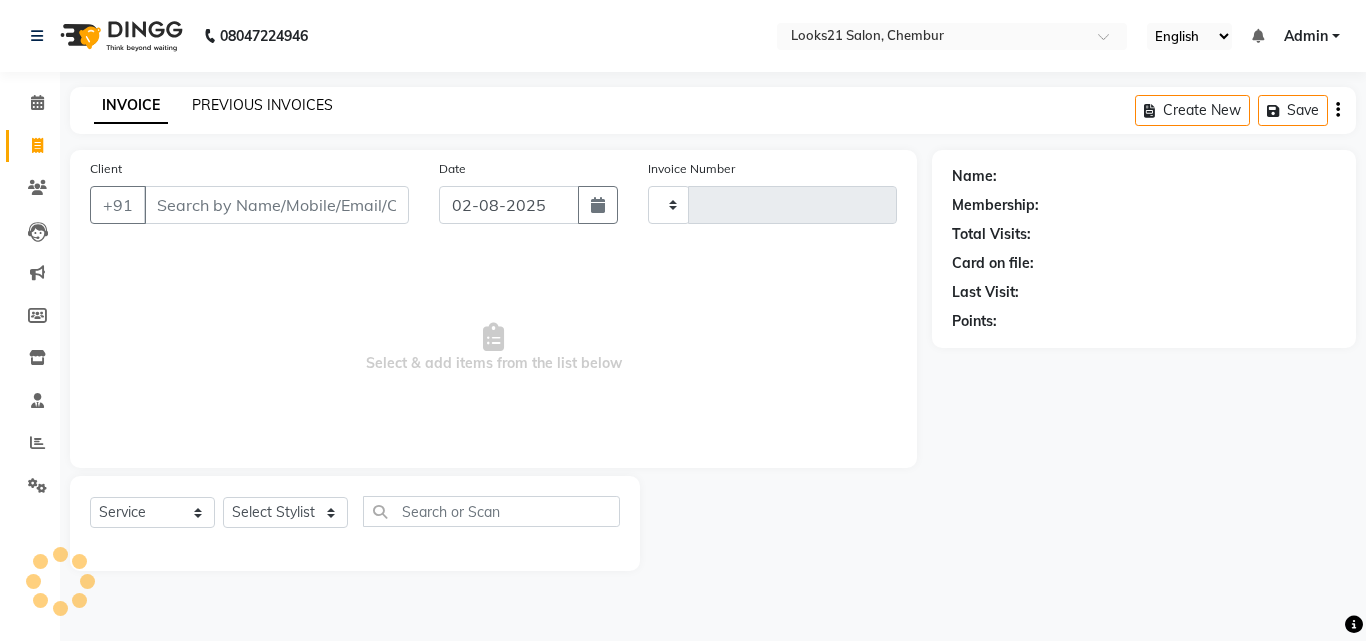 click on "PREVIOUS INVOICES" 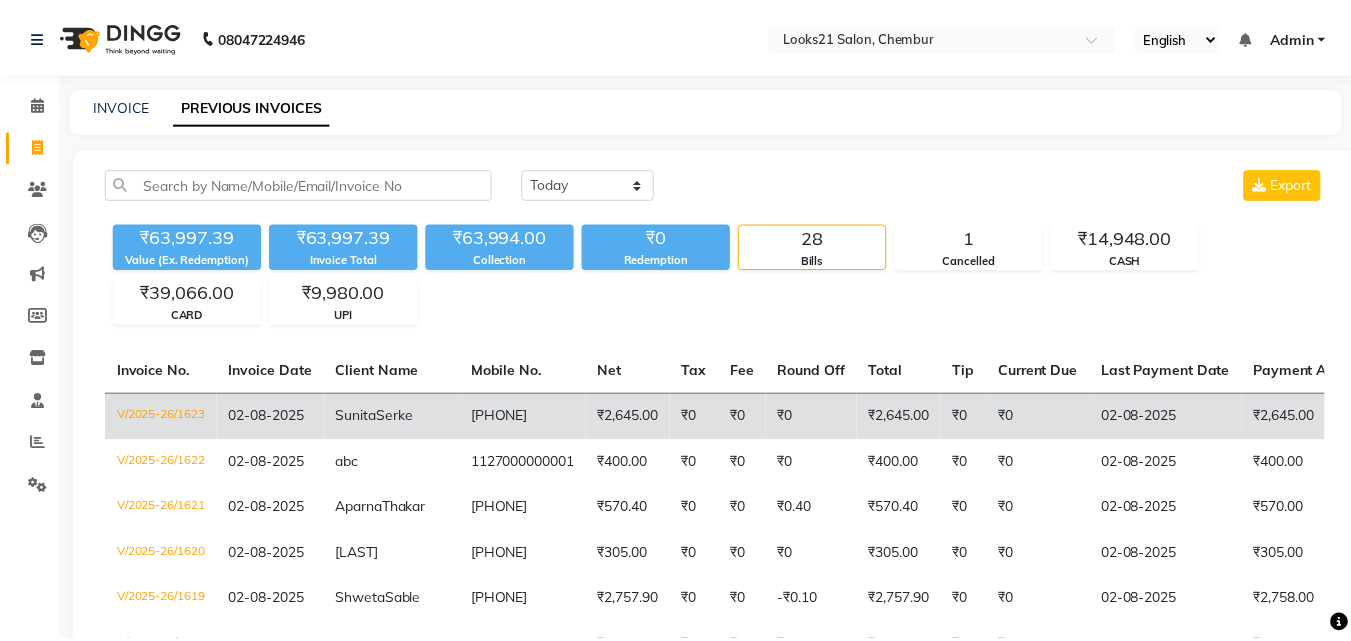 scroll, scrollTop: 100, scrollLeft: 0, axis: vertical 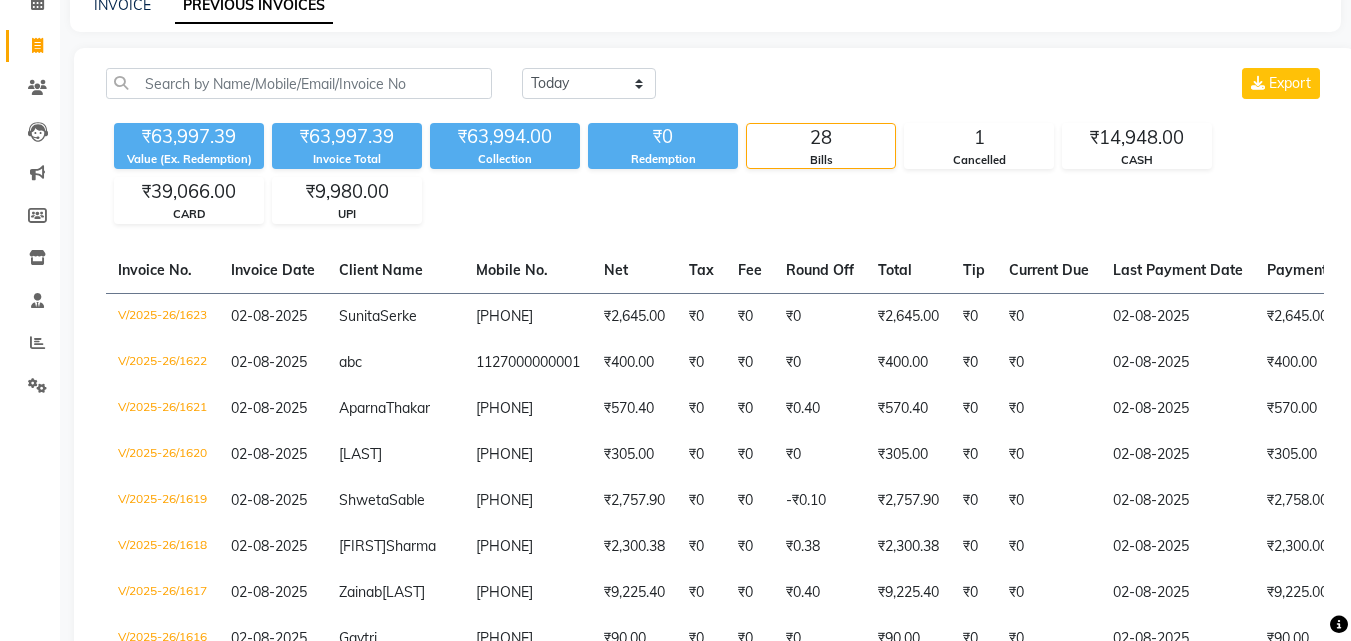 click 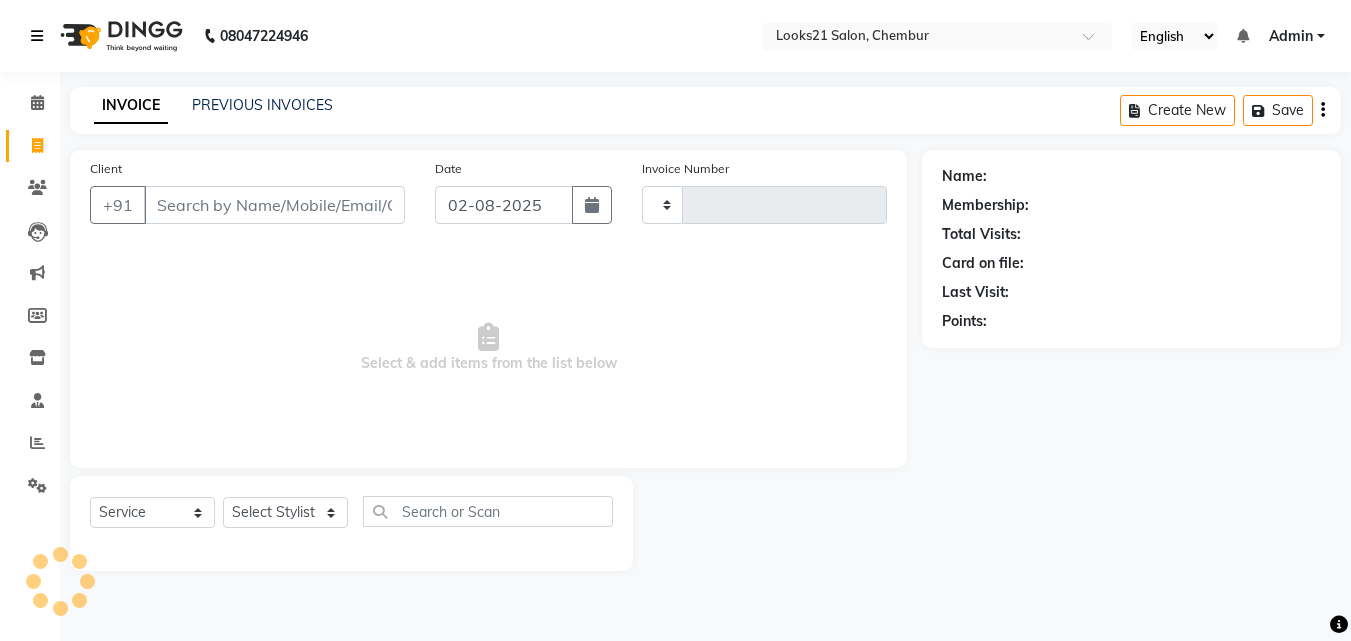 scroll, scrollTop: 0, scrollLeft: 0, axis: both 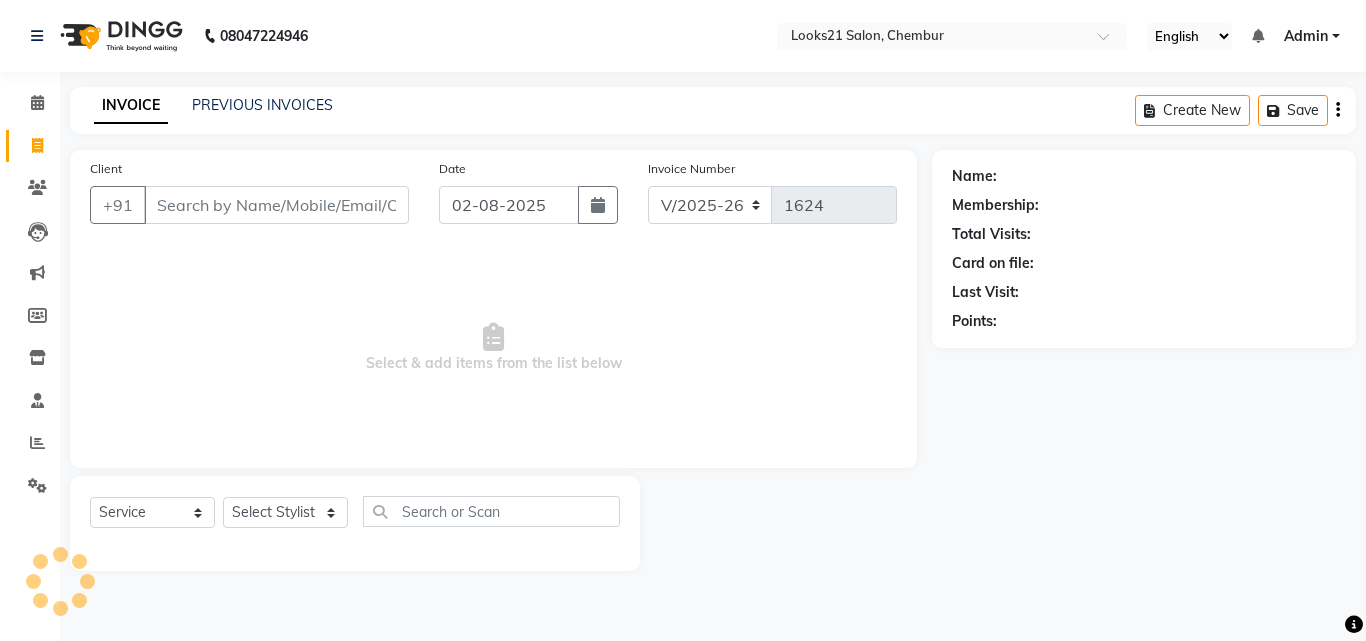 click on "Client" at bounding box center [276, 205] 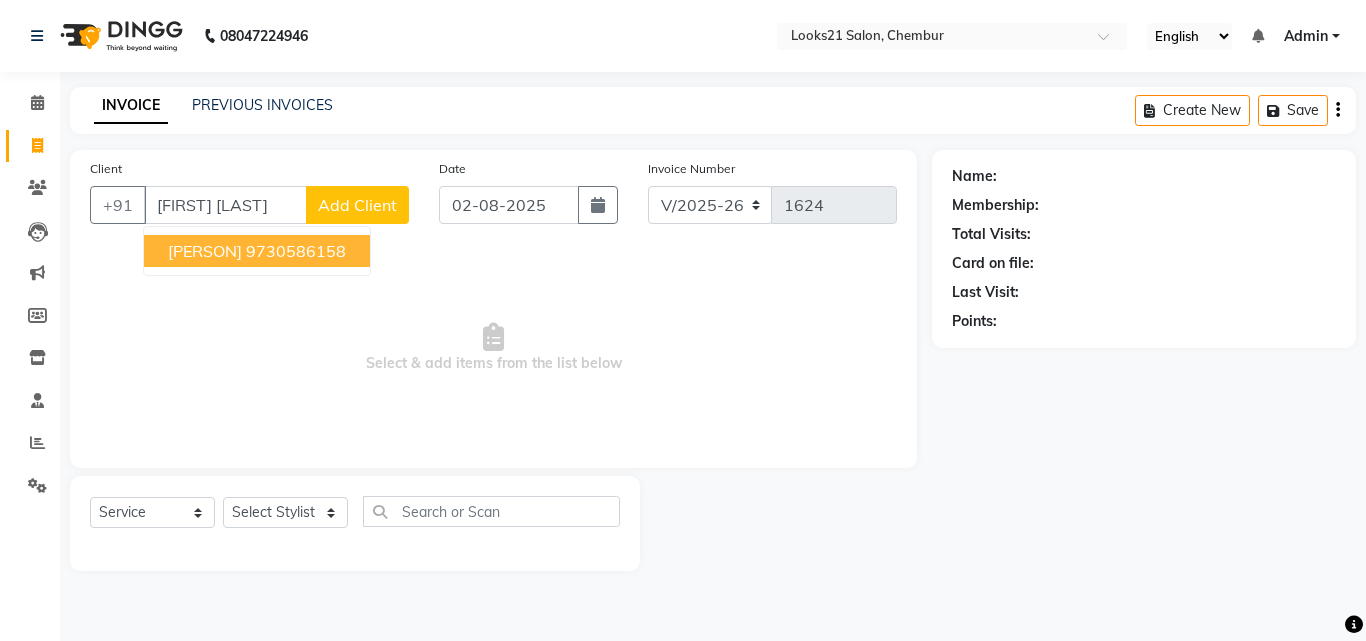 click on "[PERSON]" at bounding box center (205, 251) 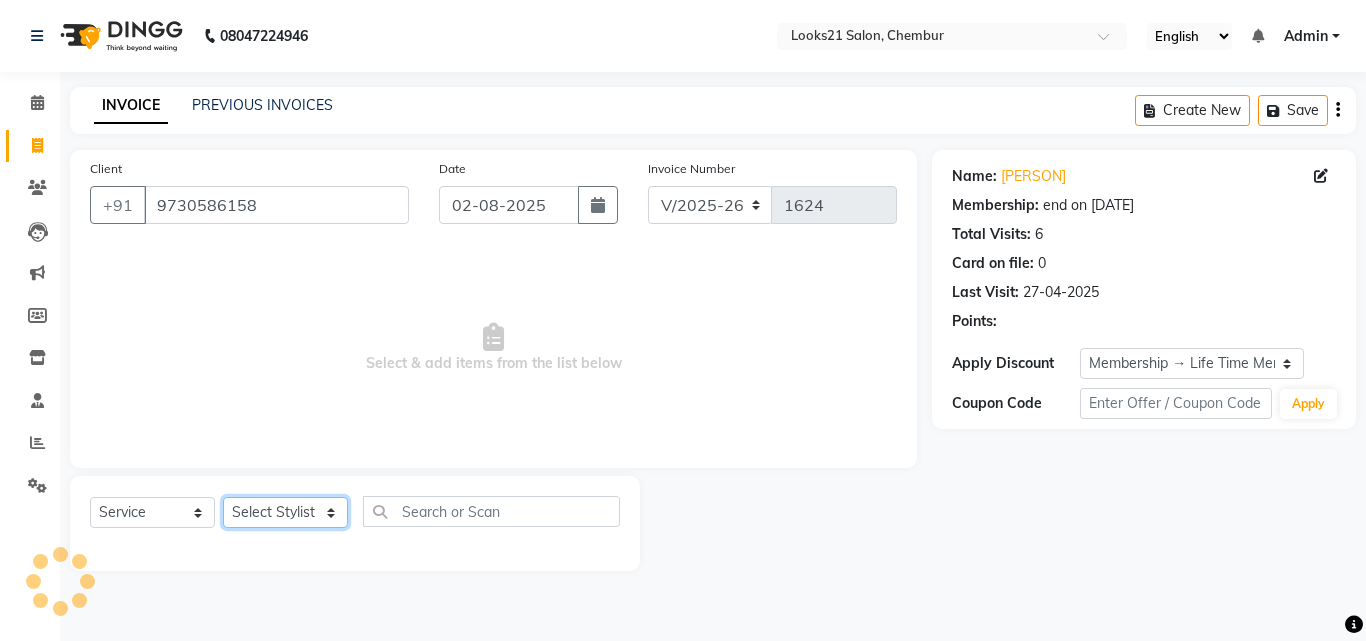 click on "Select Stylist Anwar Danish Janardhan LOOKS 21  sabiya khan Sajeda Siddiqui Samiksha Shakil Sharif Ahmed Shraddha Vaishali" 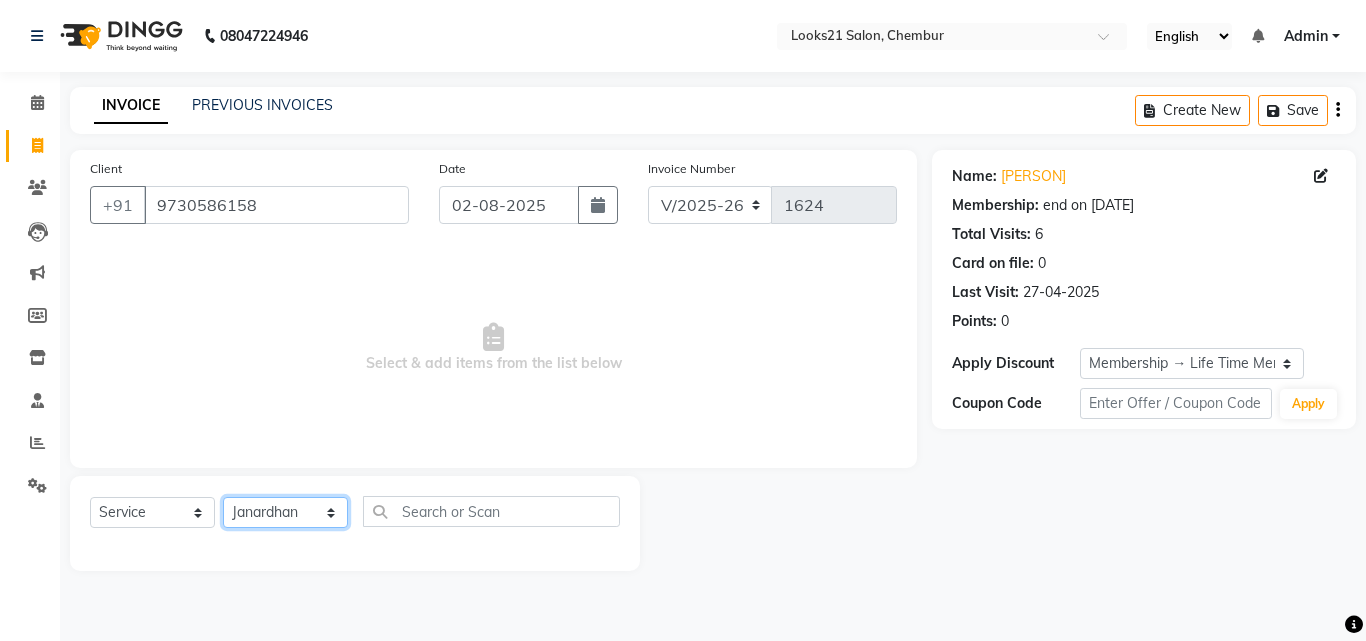 click on "Select Stylist Anwar Danish Janardhan LOOKS 21  sabiya khan Sajeda Siddiqui Samiksha Shakil Sharif Ahmed Shraddha Vaishali" 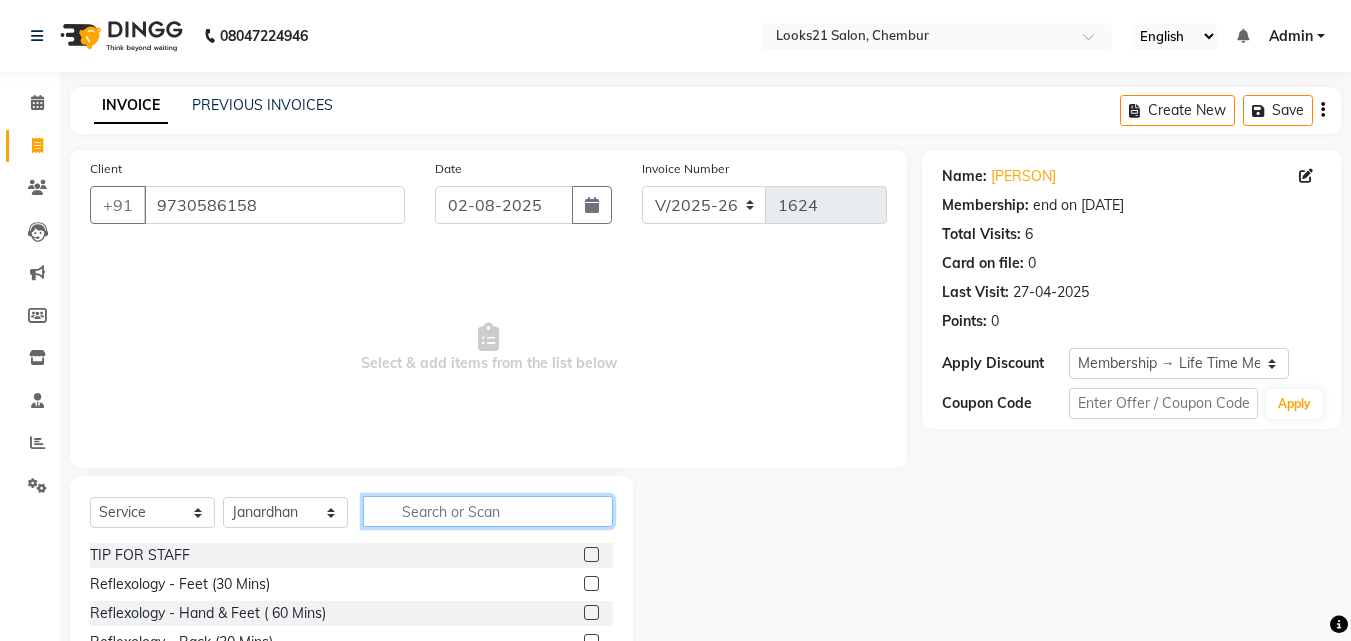 click 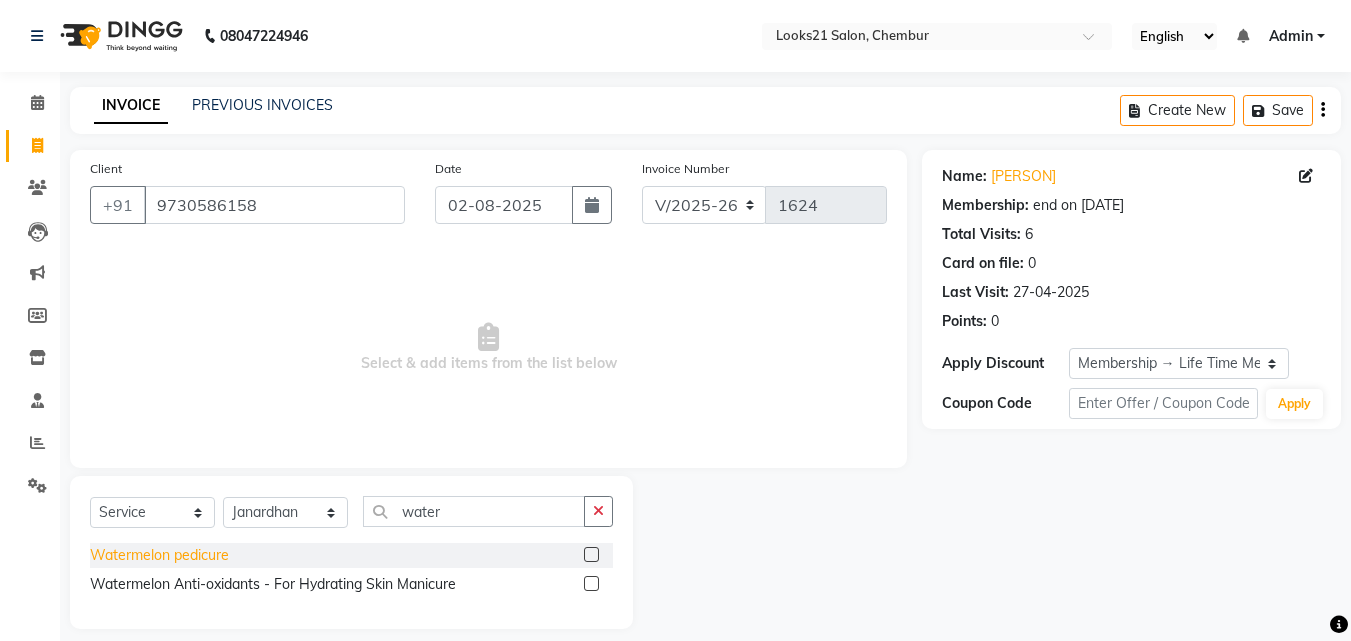 click on "Watermelon pedicure" 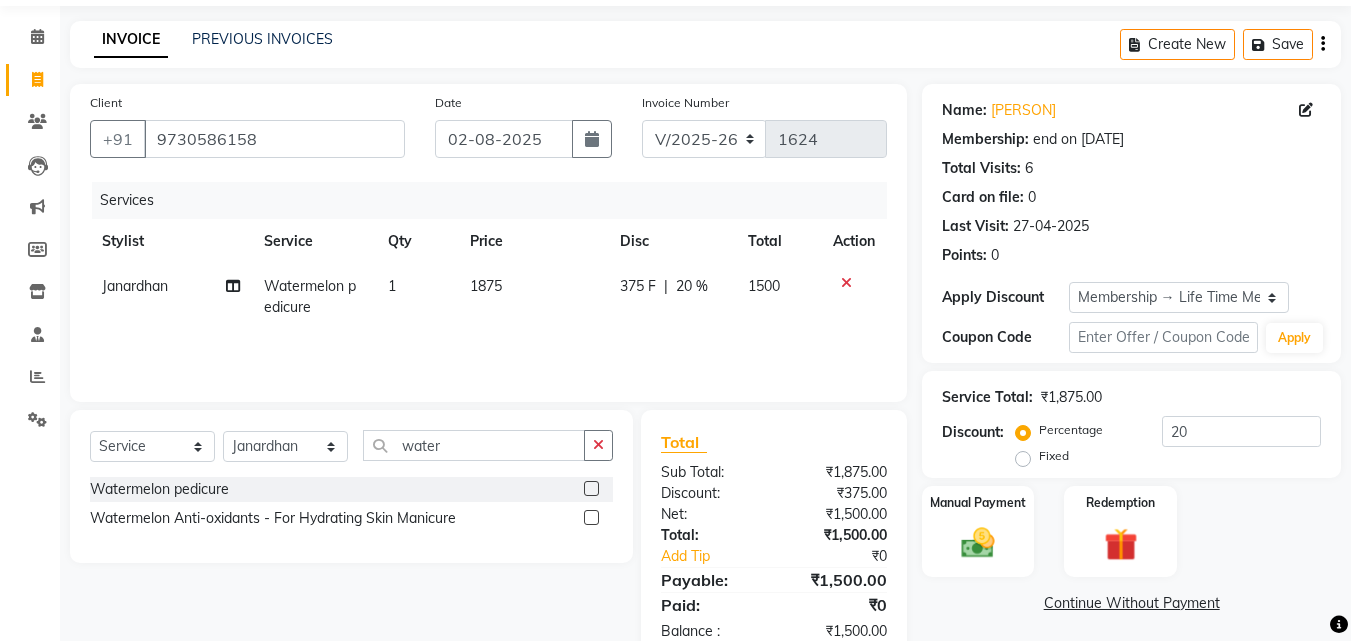scroll, scrollTop: 100, scrollLeft: 0, axis: vertical 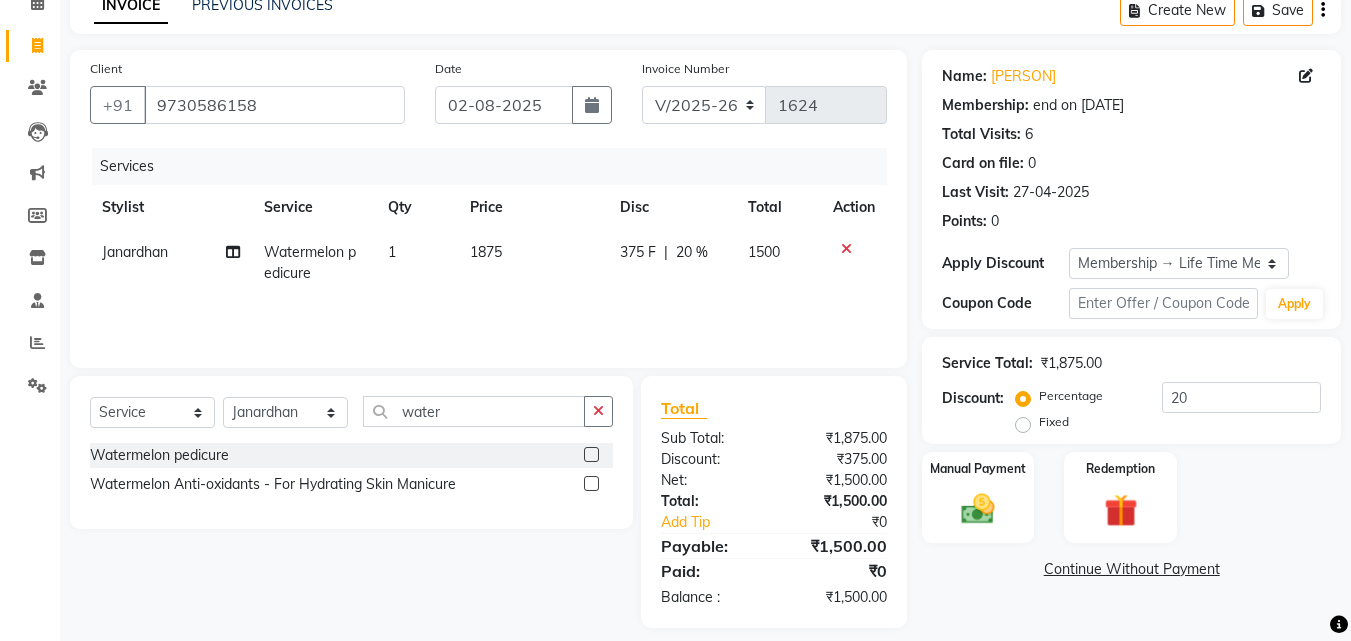 click on "20 %" 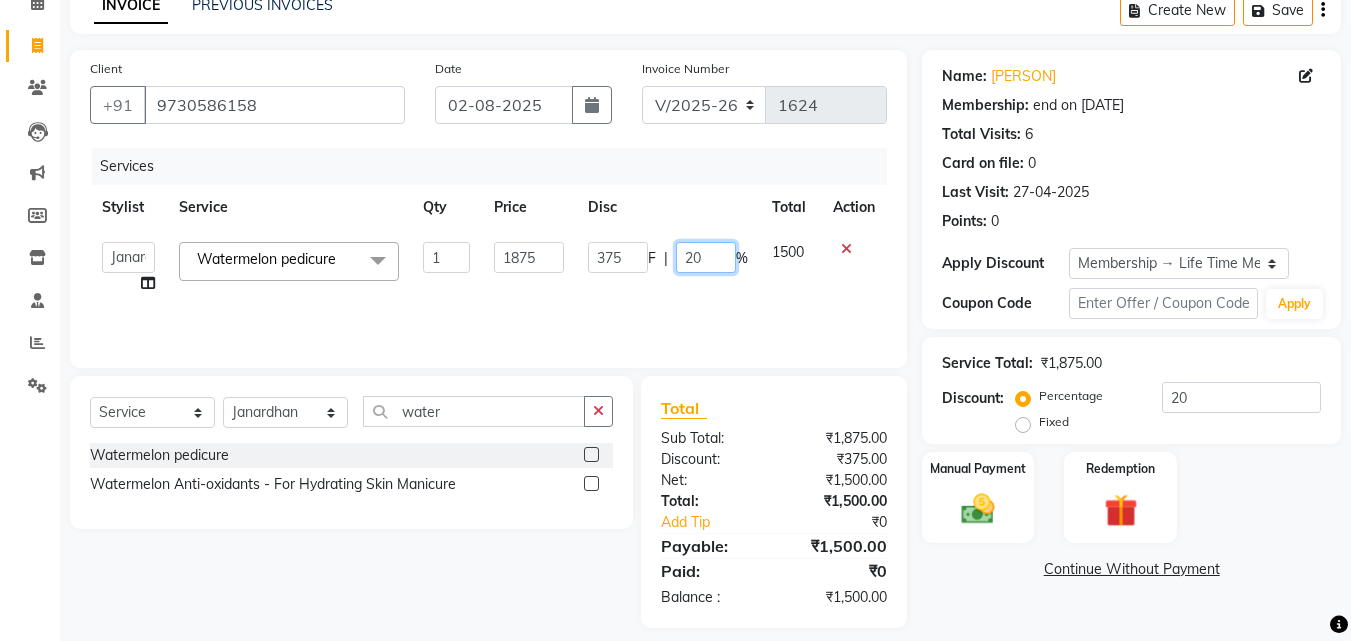 click on "20" 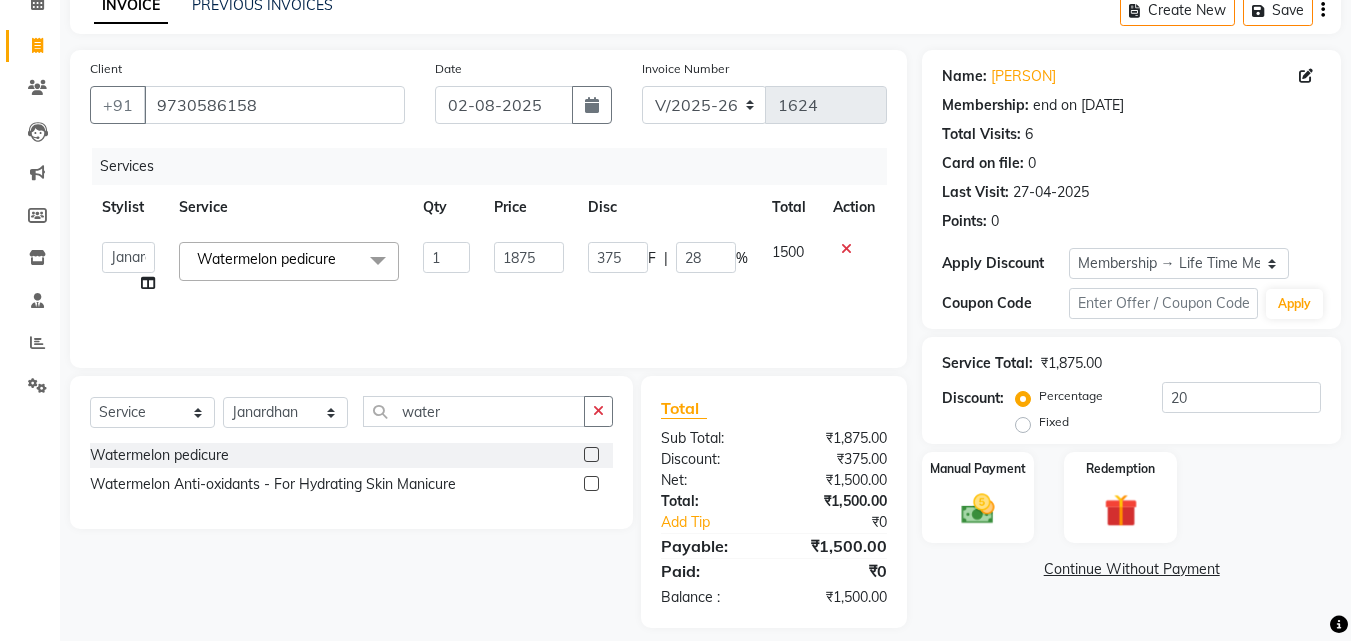 click on "Services Stylist Service Qty Price Disc Total Action  Anwar   Danish   Janardhan   LOOKS 21    sabiya khan   Sajeda Siddiqui   Samiksha   Shakil   Sharif Ahmed   Shraddha   Vaishali  Watermelon pedicure  x TIP FOR STAFF Reflexology  - Feet (30 Mins) Reflexology  - Hand & Feet ( 60 Mins) Reflexology  - Back (30 Mins) Nails  - Cut And Filing Nails  - Nail Polish Hand / Feet Nails  - French Nail Polish Nails  - Gel French Nail Polish Nails- Cut file & Polish Gel Polish  - Gel Polish 10 Tips Gel Polish  - Gel Polish Remover 10 Tips Gel Polish  - Builder Gel Extension Gel Polish  - Gum Gel Extension Gel Polish  - 10 Tips Glitter Polish Treatment For Skin  - Glow Peel Treatment Advance Facial - Hydra Facial ( Machine use ) O THREE FACIAL Fruit Clean Up Loreal Scalp Advanced Treatment - For women Loreal Scalp Advanced Clay Treatment  3TENX SPA Moroccan Treatment  - Moroccan Wash And Hair cut For Women Senior Stylist Moroccan Treatment  - Moroccan Wash And Hair cut For Women Master Stylist Bleach  - Upper Lip Mehndi" 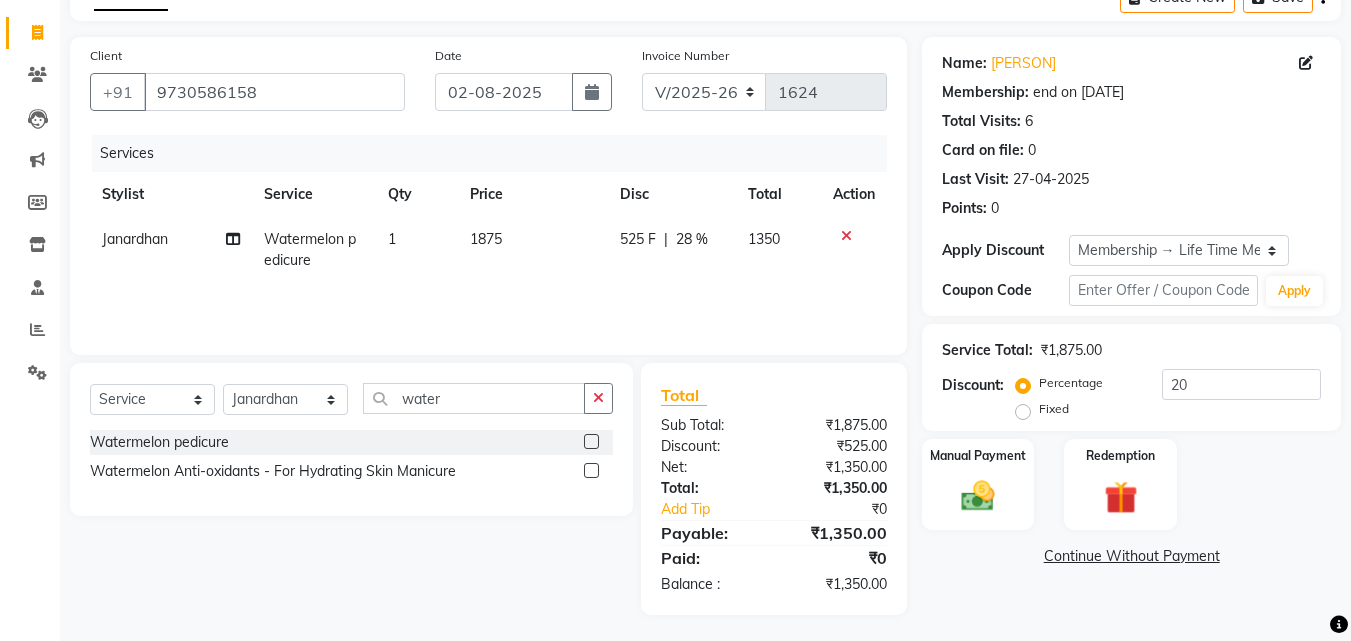 scroll, scrollTop: 117, scrollLeft: 0, axis: vertical 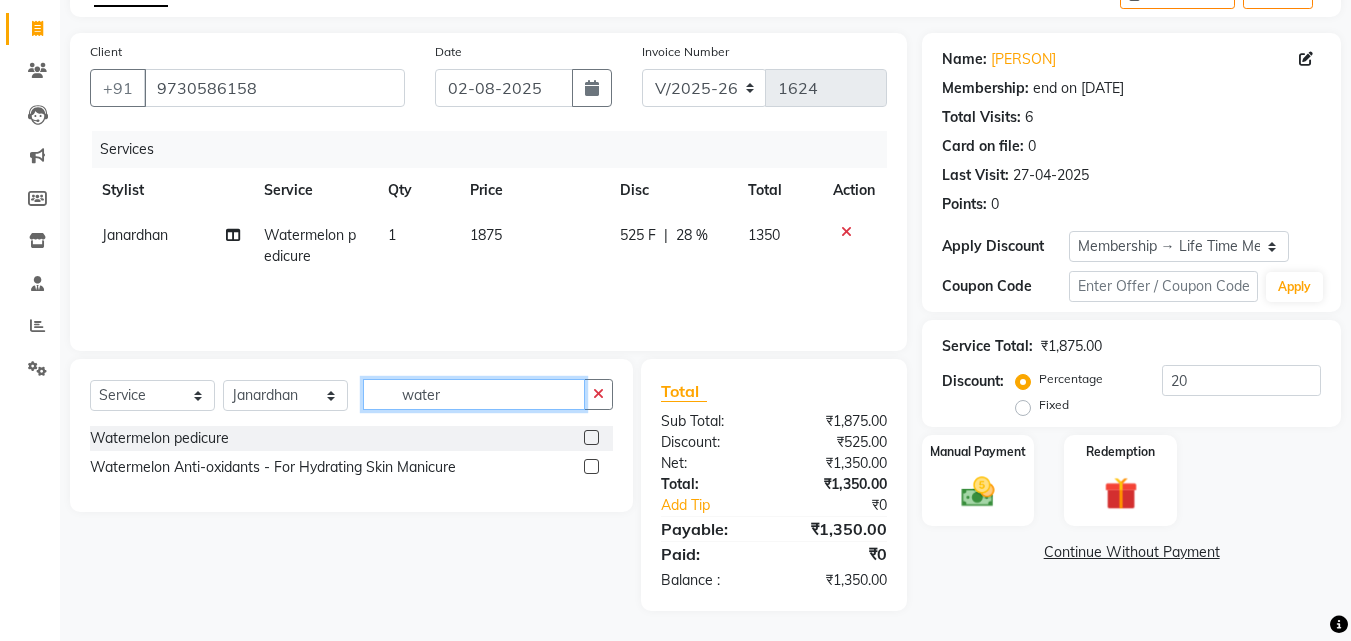 click on "water" 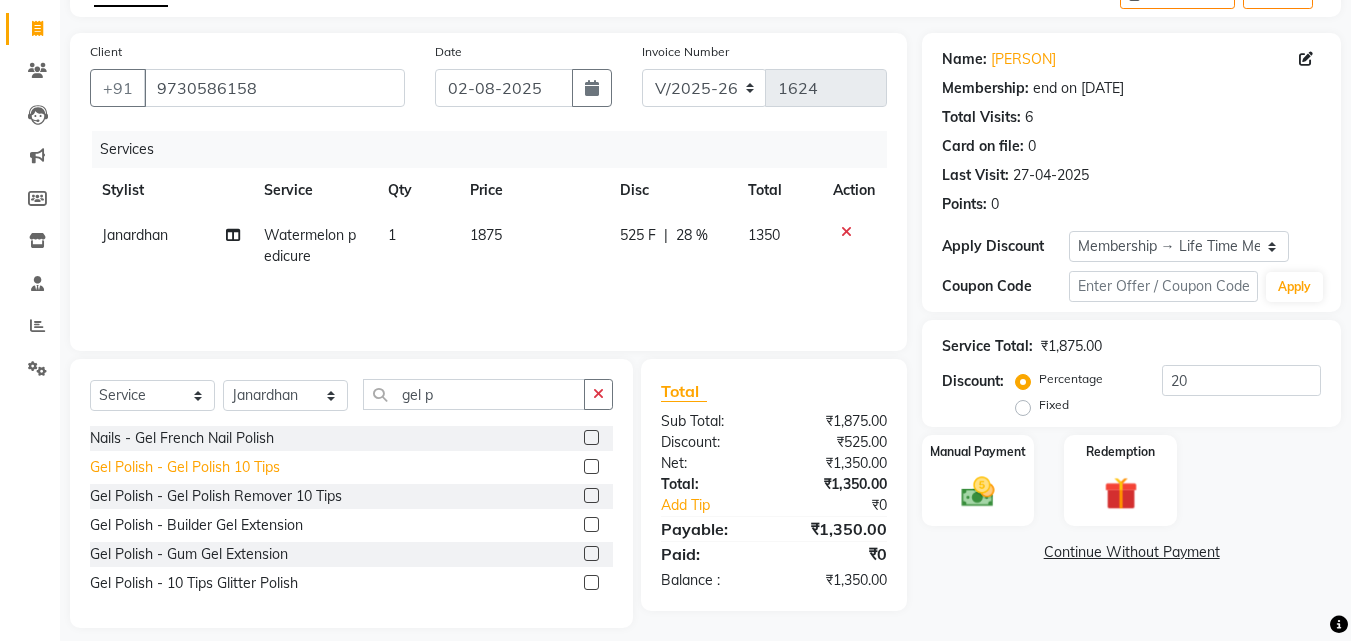 click on "Gel Polish  - Gel Polish 10 Tips" 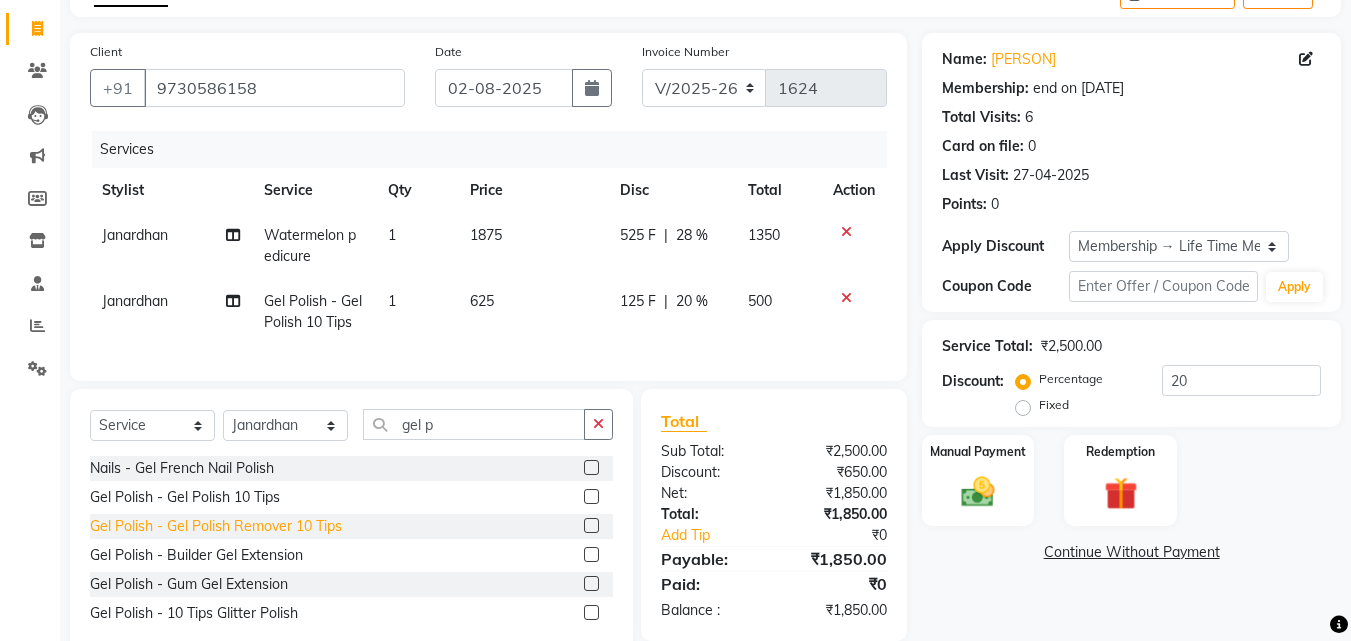 click on "Gel Polish  - Gel Polish Remover 10 Tips" 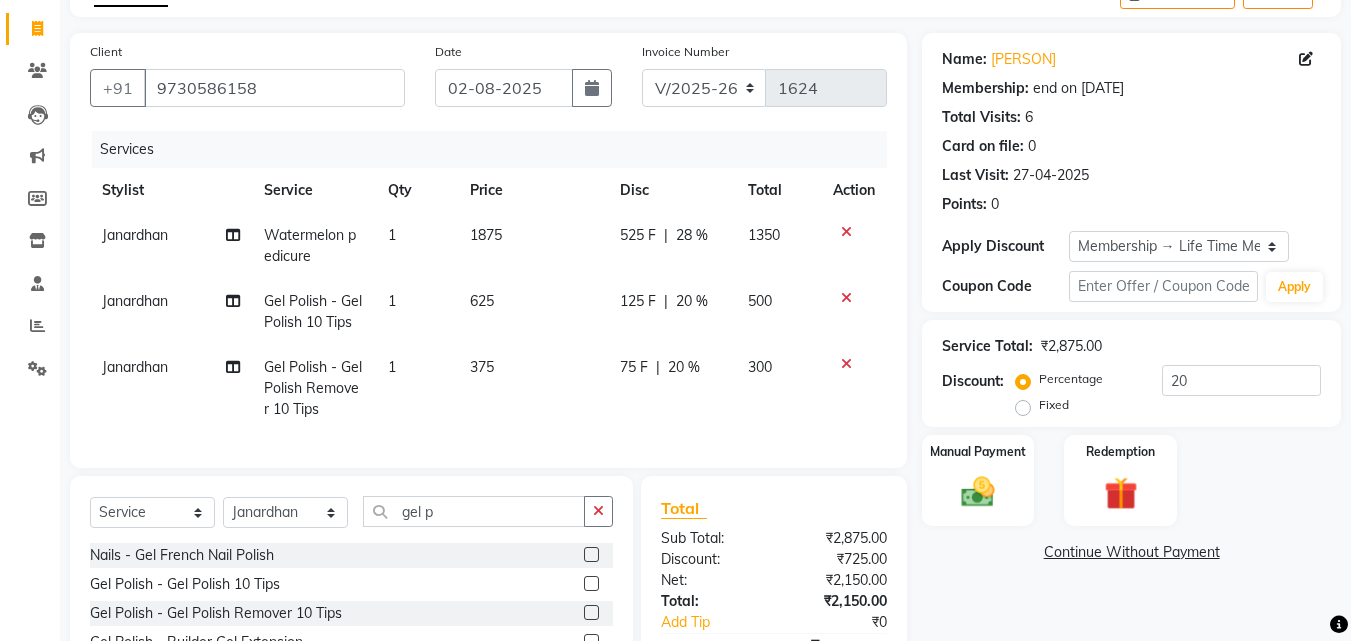 click on "1" 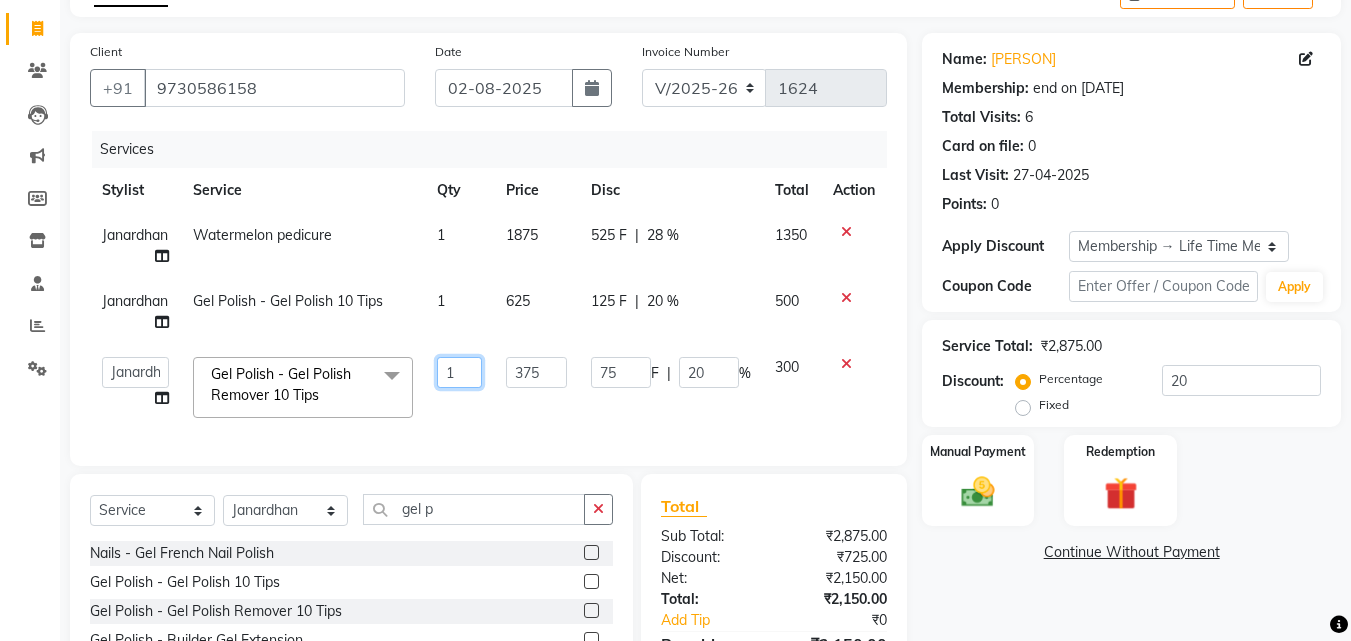 drag, startPoint x: 457, startPoint y: 362, endPoint x: 423, endPoint y: 363, distance: 34.0147 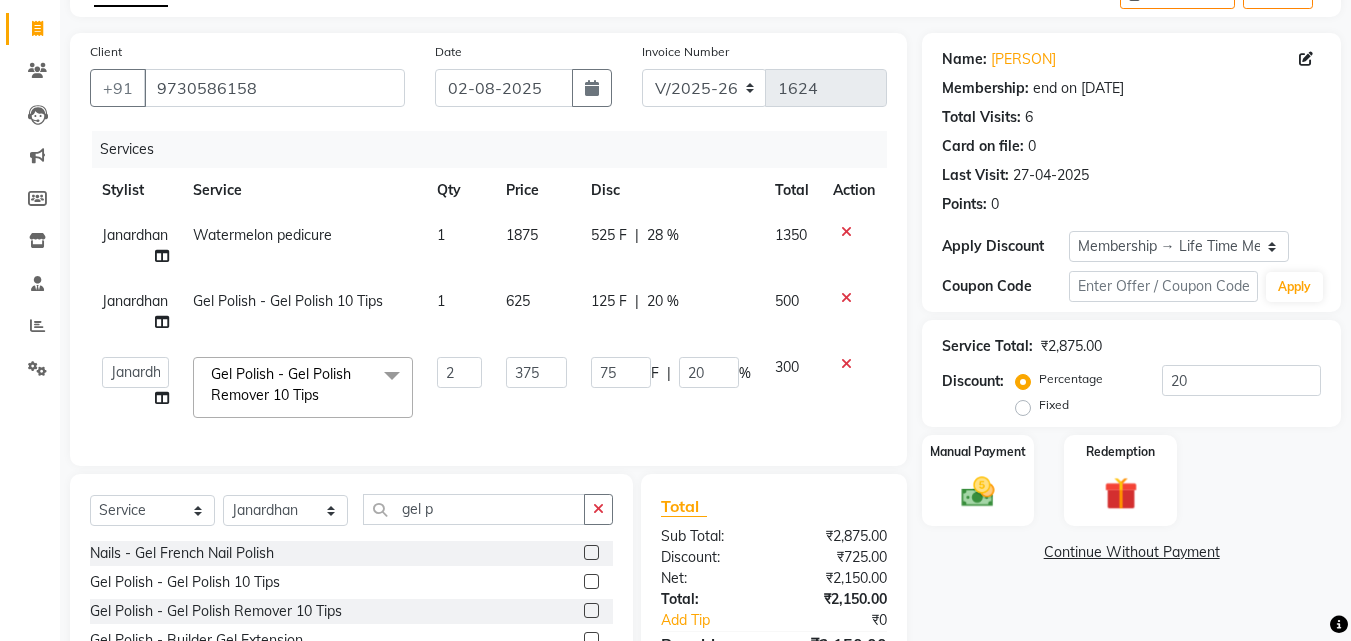 click on "[FIRST] [LAST] Gel Polish - Gel Polish Remover 10 Tips x TIP FOR STAFF Reflexology - Feet (30 Mins) Reflexology - Hand & Feet ( 60 Mins) Reflexology - Back (30 Mins) Nails - Cut And Filing Nails - Nail Polish Hand / Feet Nails - French Nail Polish Nails - Gel French Nail Polish Nails- Cut file & Polish Gel Polish - Gel Polish 10 Tips Gel Polish - Gel Polish Remover 10 Tips Gel Polish - Builder Gel Extension Gel Polish - Gum Gel Extension Treatment For Skin - Glow Peel Treatment Advance Facial - Hydra Facial ( Machine use ) O THREE FACIAL Fruit Clean Up Loreal Scalp Advanced Treatment - For women Loreal Scalp Advanced Clay Treatment 3TENX SPA Moroccan Treatment - Moroccan Wash And Hair cut For Women Senior Stylist Moroccan Treatment - Moroccan Wash And Hair cut For Women Master Stylist Hair Removal With Less Pain - Butt Wax Bleach - Upper Lip" 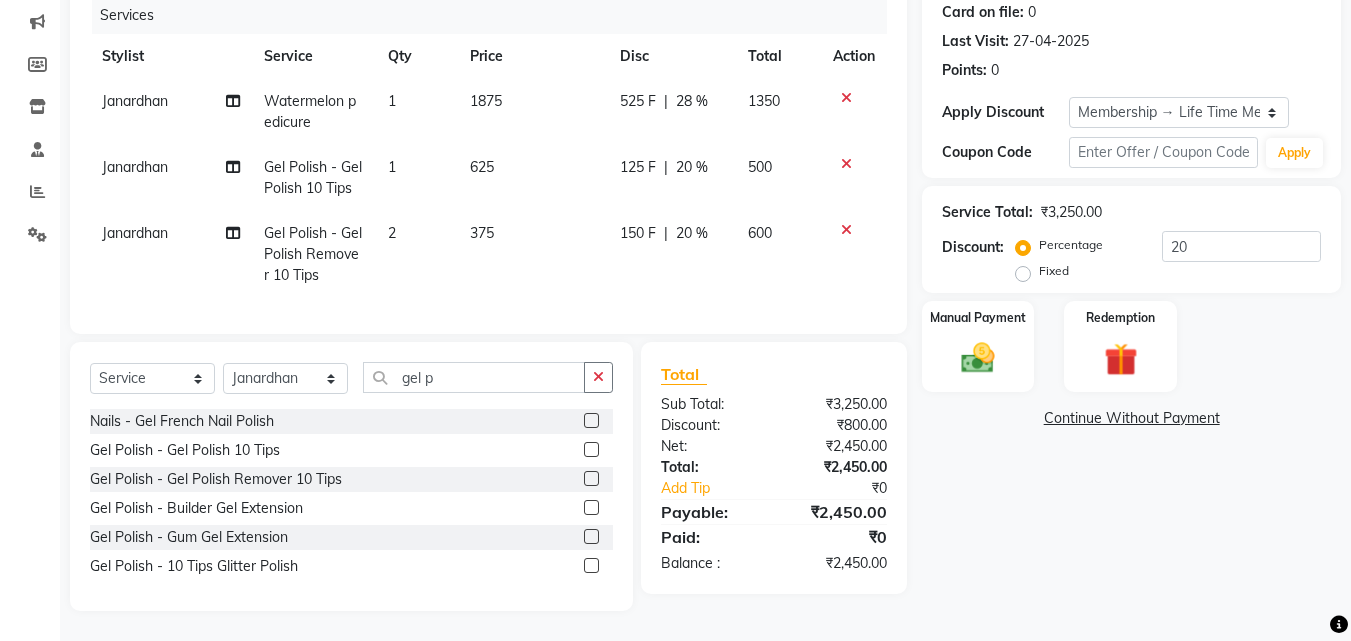 scroll, scrollTop: 266, scrollLeft: 0, axis: vertical 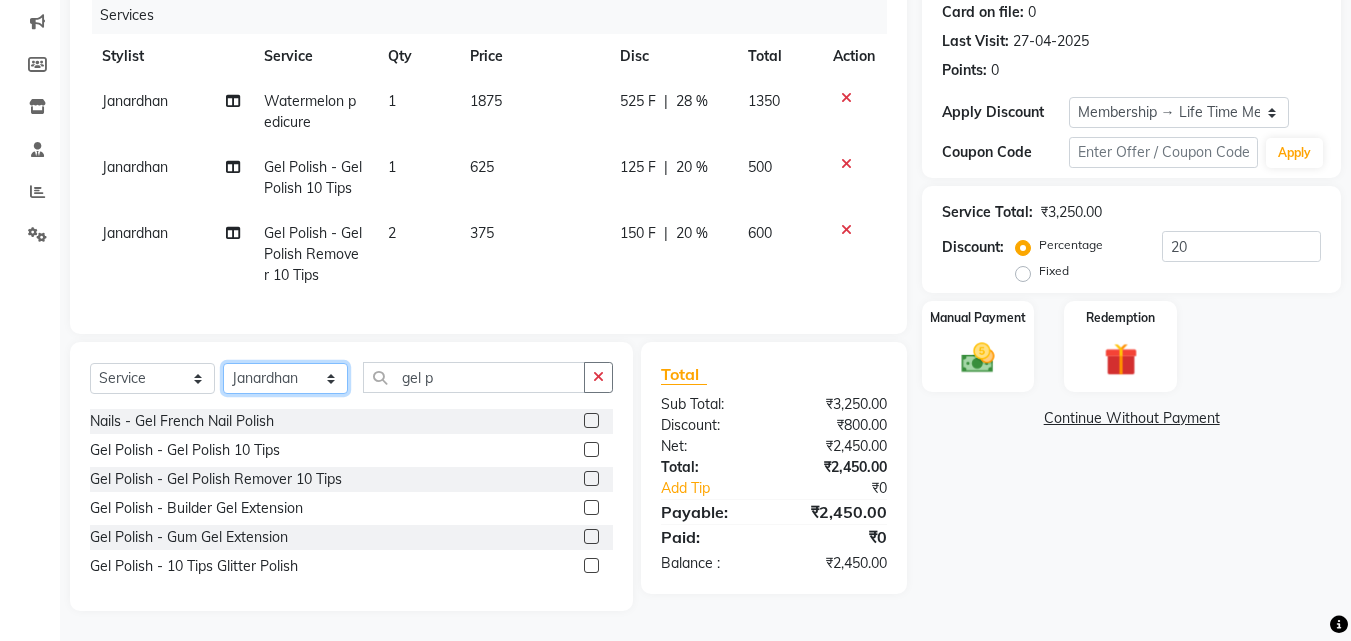 click on "Select Stylist Anwar Danish Janardhan LOOKS 21  sabiya khan Sajeda Siddiqui Samiksha Shakil Sharif Ahmed Shraddha Vaishali" 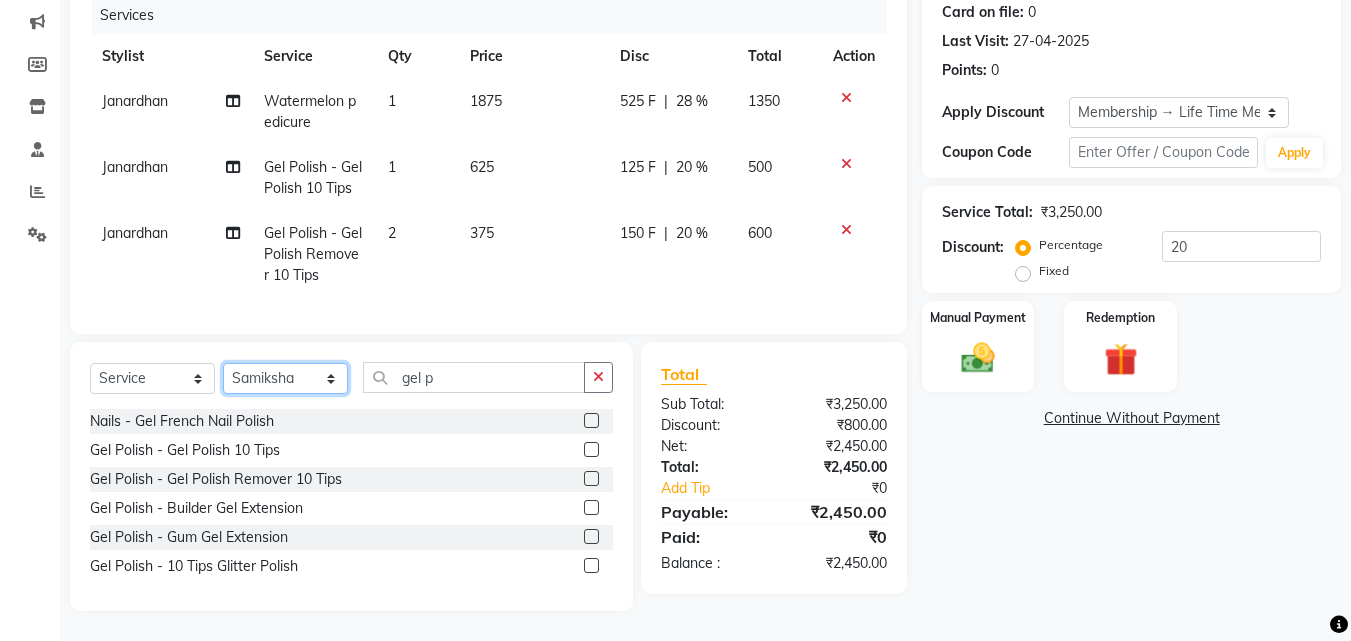 click on "Select Stylist Anwar Danish Janardhan LOOKS 21  sabiya khan Sajeda Siddiqui Samiksha Shakil Sharif Ahmed Shraddha Vaishali" 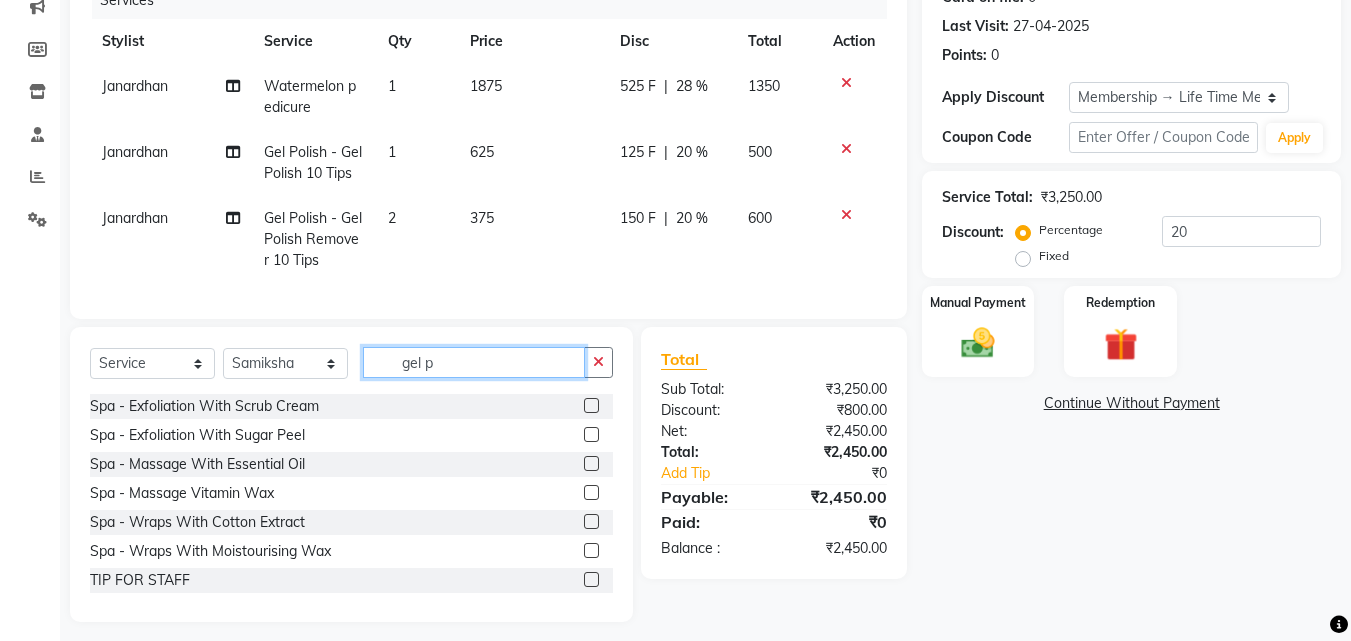 drag, startPoint x: 497, startPoint y: 375, endPoint x: 400, endPoint y: 371, distance: 97.082436 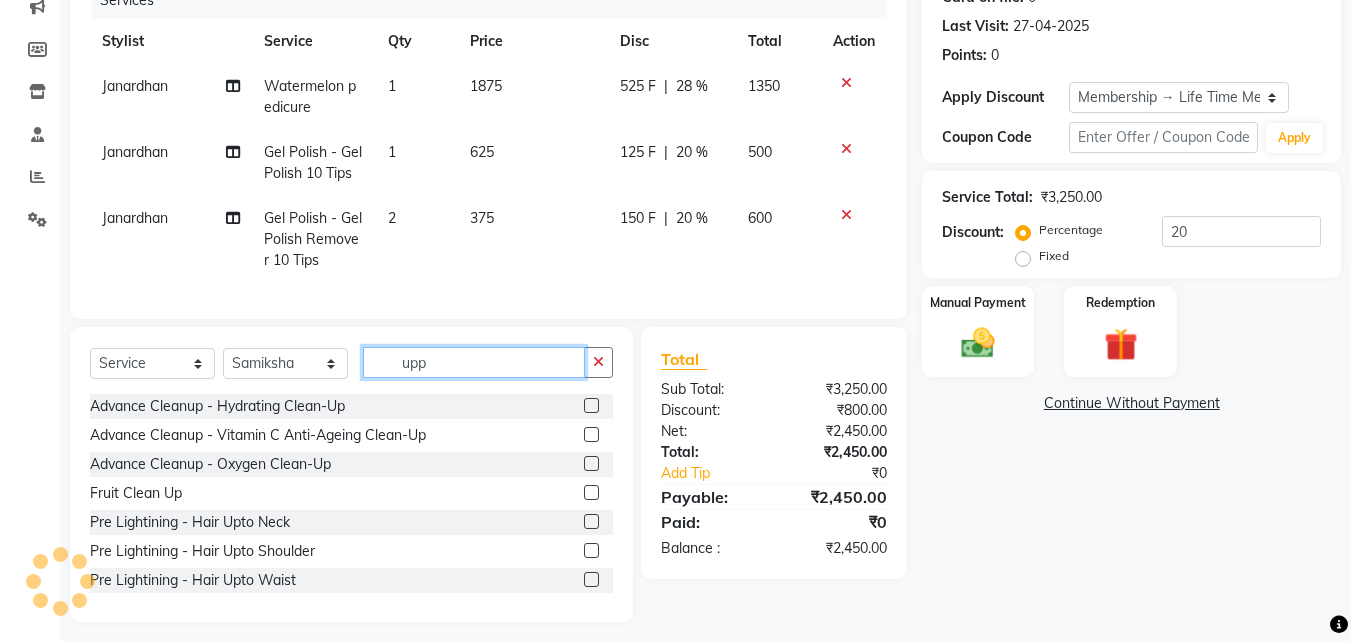 scroll, scrollTop: 249, scrollLeft: 0, axis: vertical 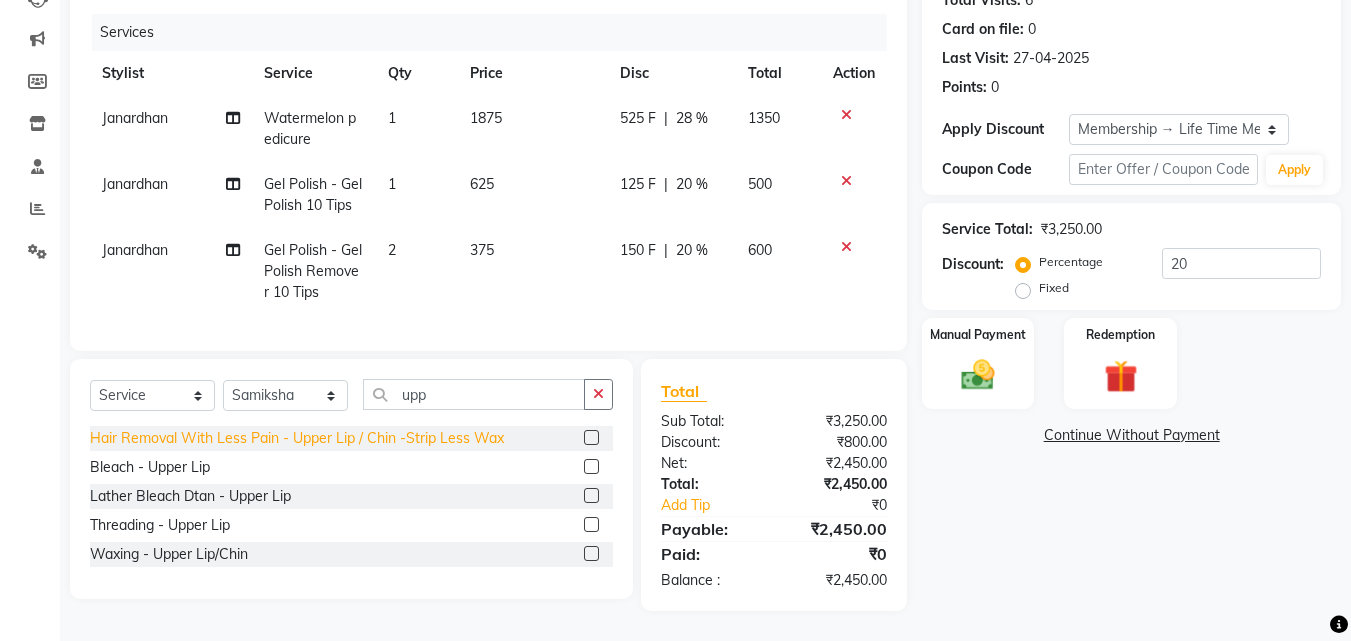 click on "Hair Removal With Less Pain  - Upper Lip / Chin -Strip Less Wax" 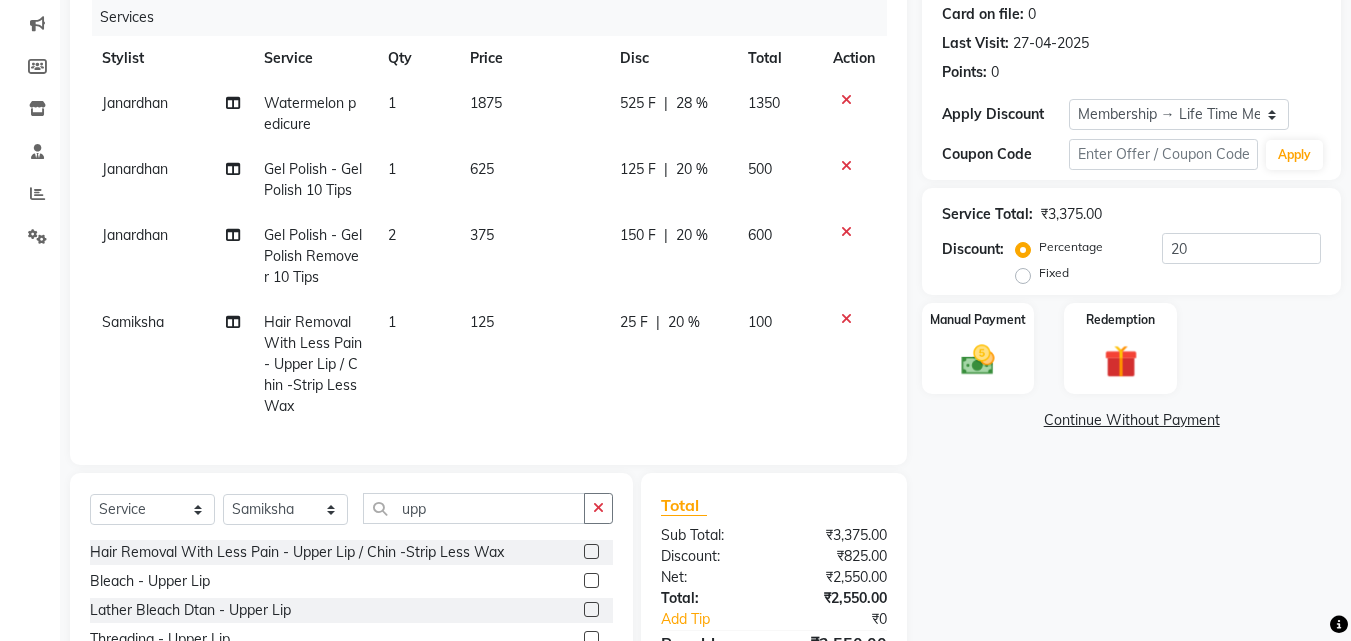 click on "1" 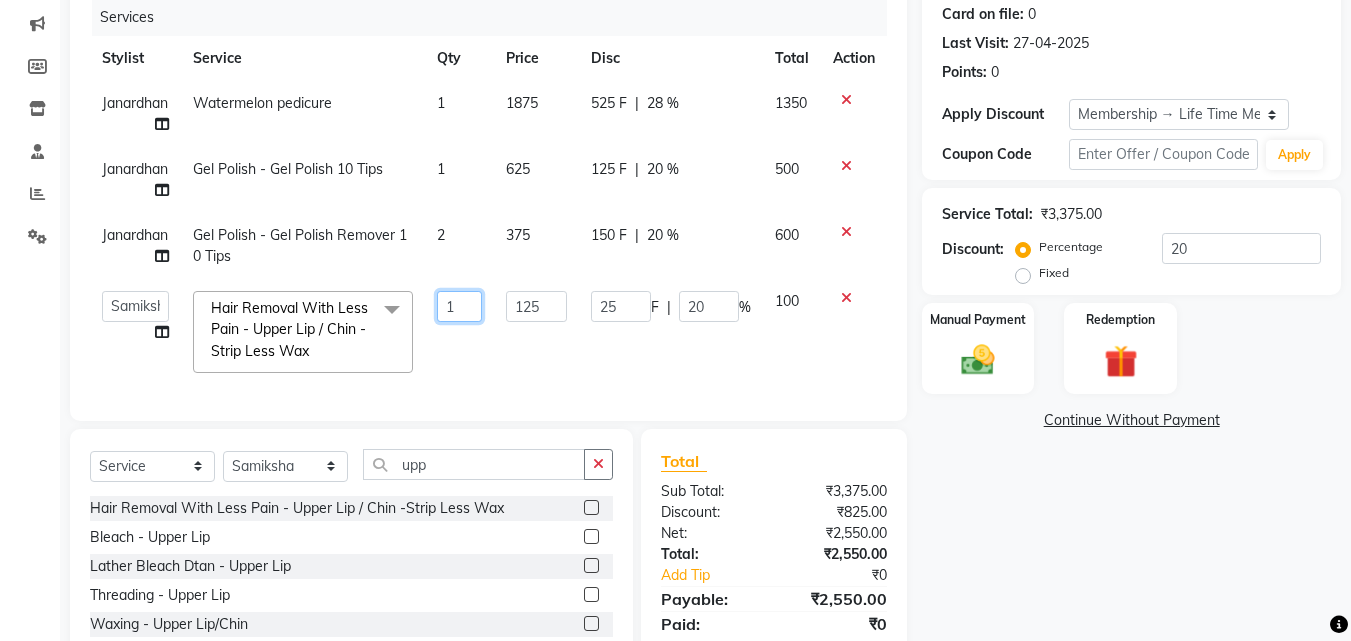 drag, startPoint x: 474, startPoint y: 297, endPoint x: 388, endPoint y: 294, distance: 86.05231 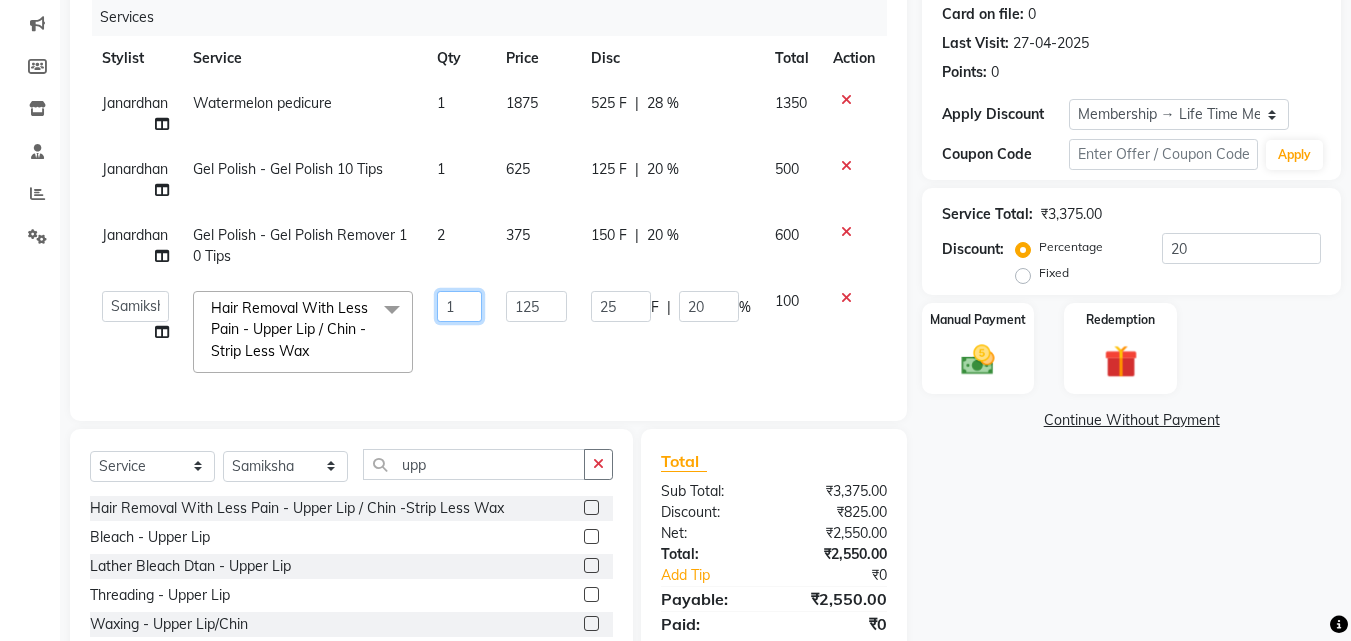 click on "Anwar   Danish   Janardhan   LOOKS 21    sabiya khan   Sajeda Siddiqui   Samiksha   Shakil   Sharif Ahmed   Shraddha   Vaishali  Hair Removal With Less Pain  - Upper Lip / Chin -Strip Less Wax  x Spa  - Exfoliation With Scrub Cream Spa  - Exfoliation With Sugar Peel Spa  - Massage With Essential Oil Spa  - Massage Vitamin Wax Spa  - Wraps With Cotton Extract Spa  - Wraps With Moistourising Wax TIP FOR STAFF Therapy  - Full Arms Therapy  - Full Leg Therapy  - Sparkling Back Reflexology  - Feet (30 Mins) Reflexology  - Hand & Feet ( 60 Mins) Reflexology  - Back (30 Mins) Nails  - Cut And Filing Nails  - Nail Polish Hand / Feet Nails  - French Nail Polish Nails  - Gel French Nail Polish Nails- Cut file & Polish Gel Polish  - Gel Polish 10 Tips Gel Polish  - Gel Polish Remover 10 Tips Gel Polish  - Builder Gel Extension Gel Polish  - Gum Gel Extension Gel Polish  - 10 Tips Glitter Polish Black Mask  - Under Arms And Back Of Arms Black Mask  - Front Black Mask  - Back Black Mask  - Full Arms Black Mask  - Feet 1" 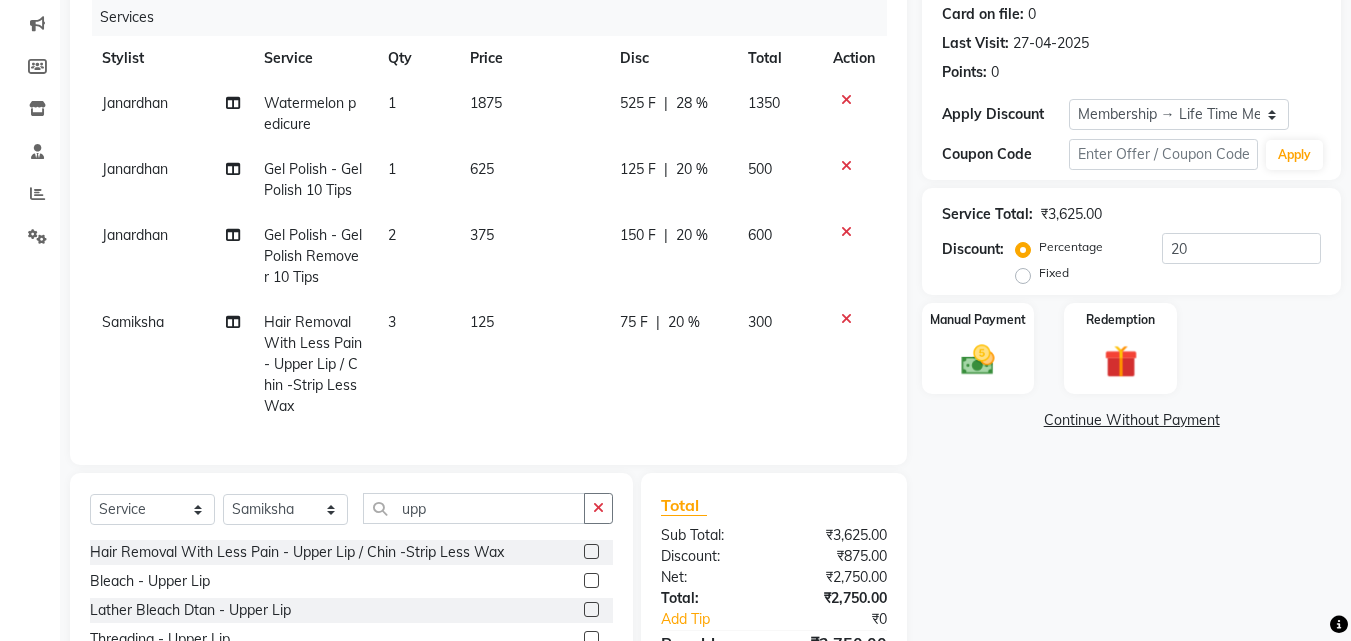 click on "125" 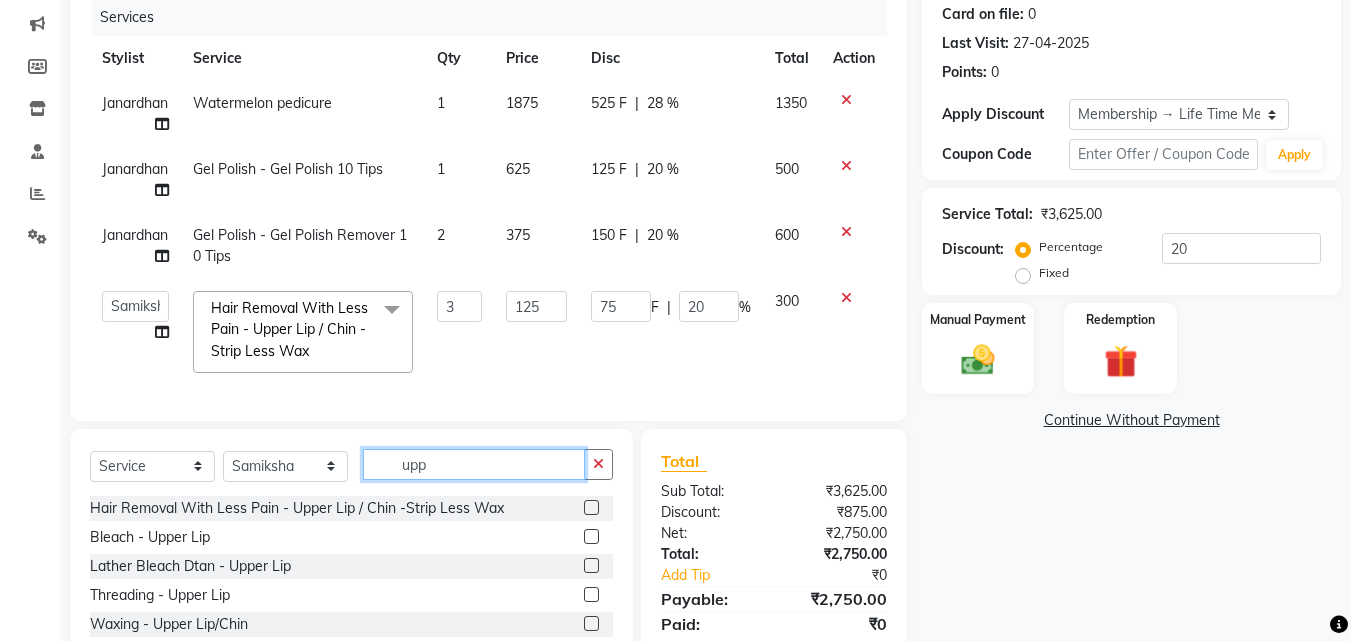 drag, startPoint x: 432, startPoint y: 470, endPoint x: 376, endPoint y: 465, distance: 56.22277 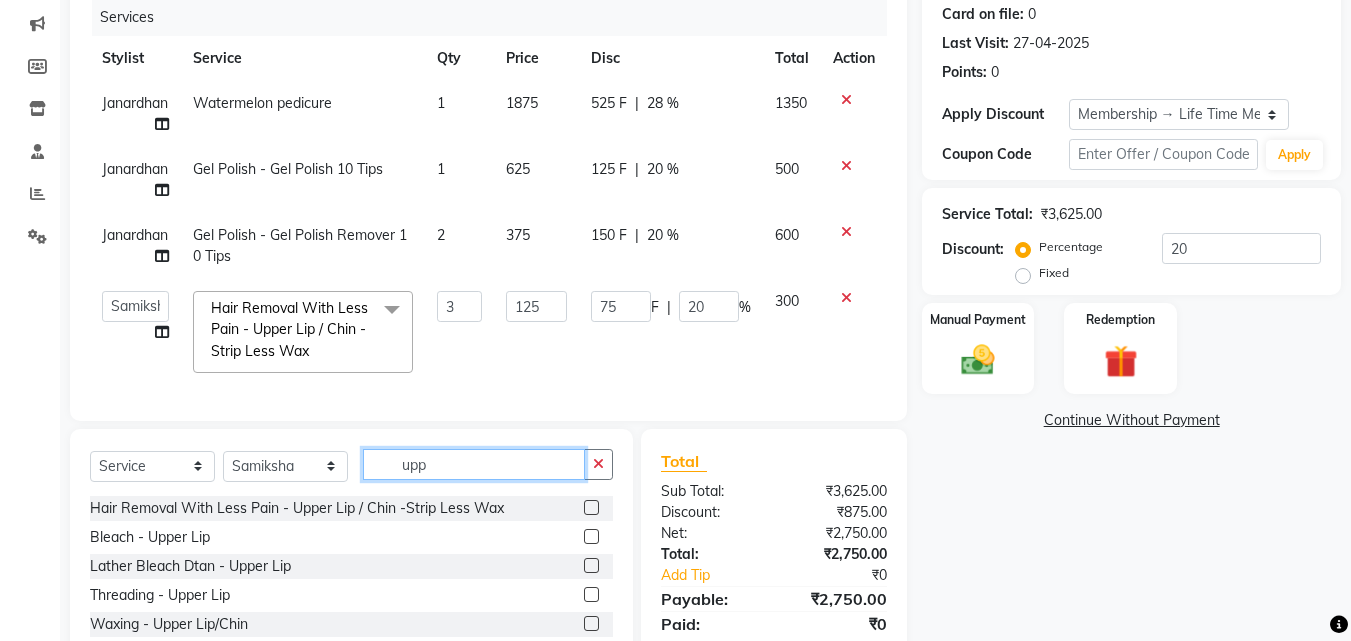 click on "upp" 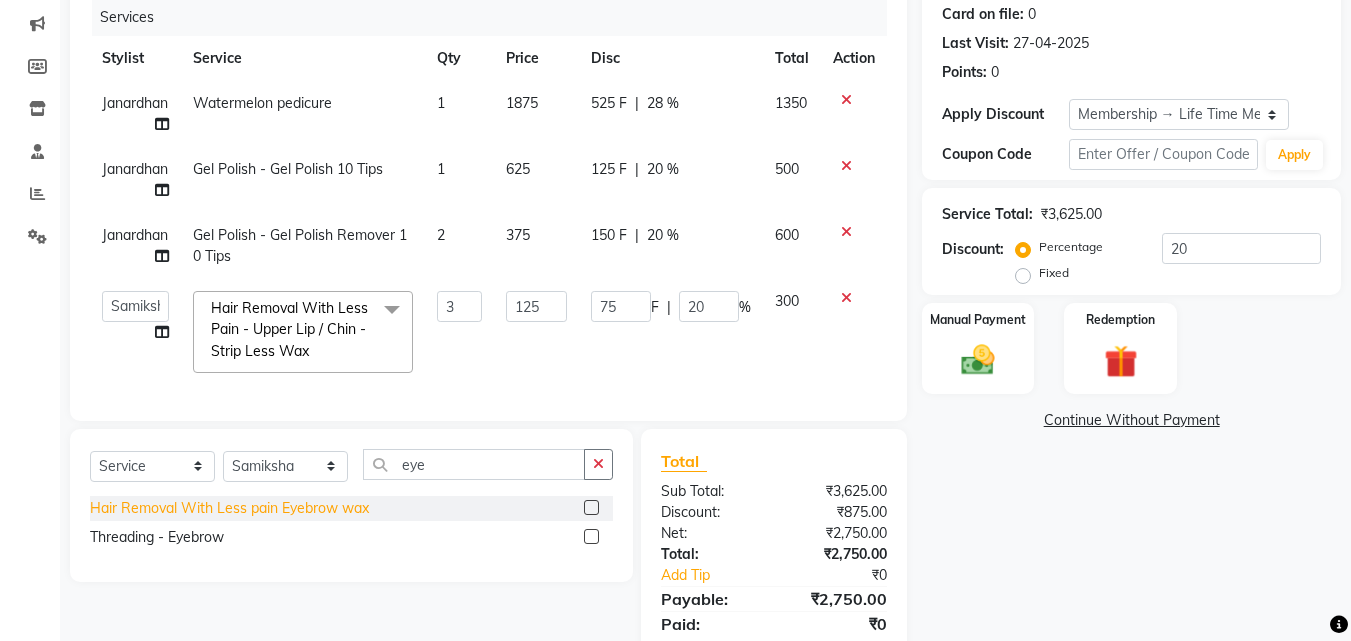 click on "Hair Removal With Less pain Eyebrow wax" 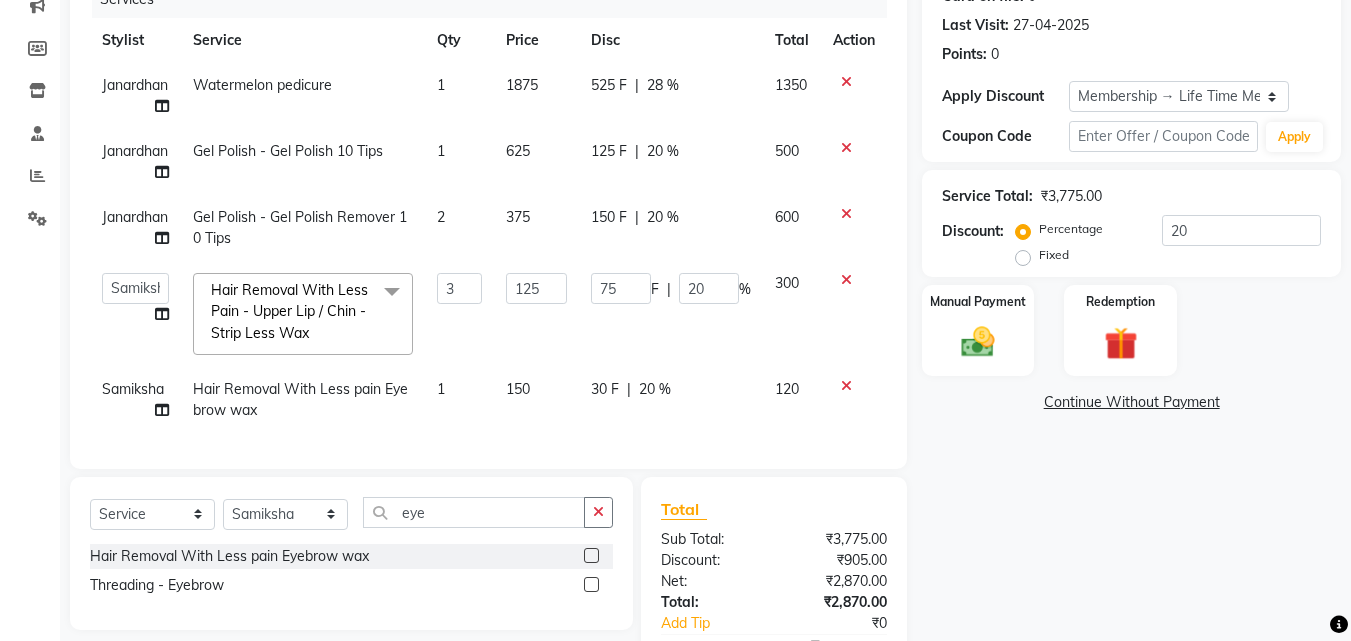 scroll, scrollTop: 300, scrollLeft: 0, axis: vertical 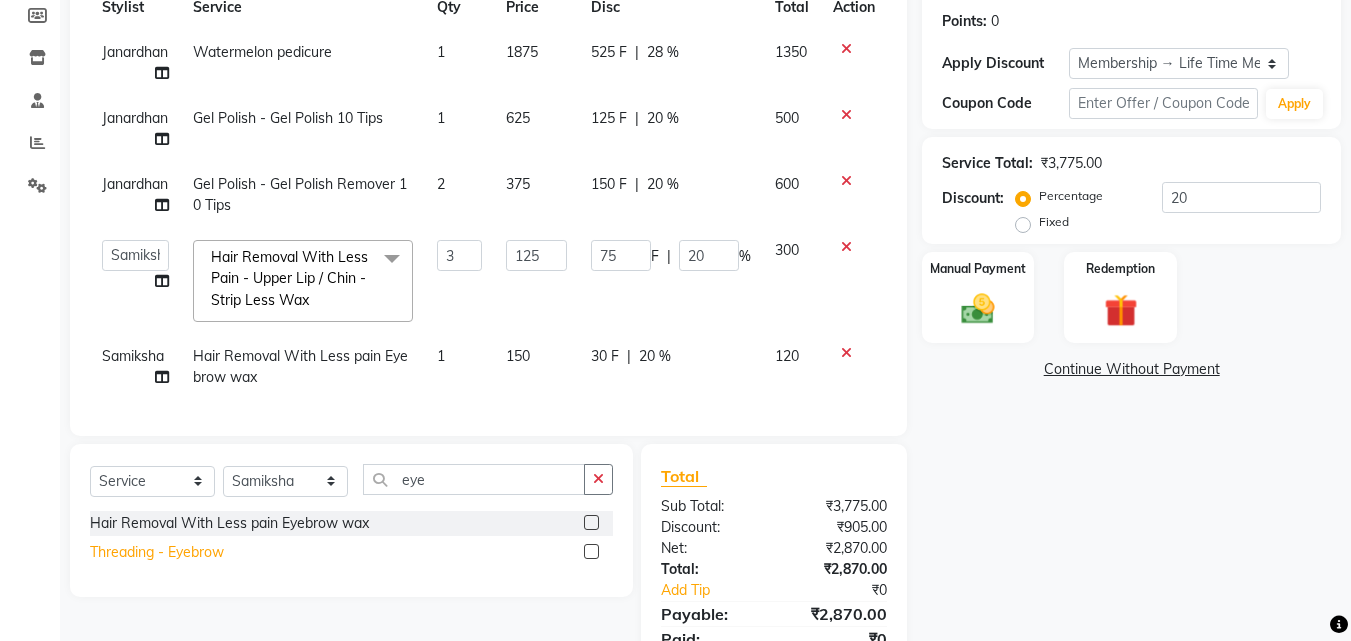 click on "Threading  - Eyebrow" 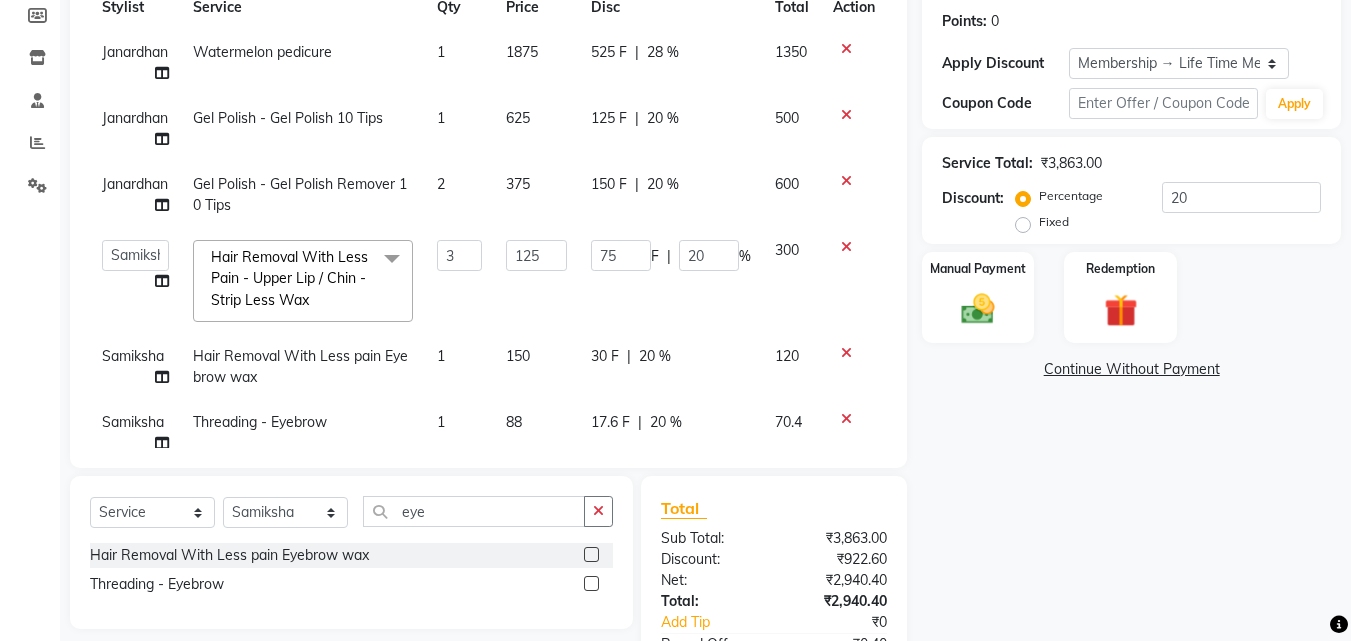 click 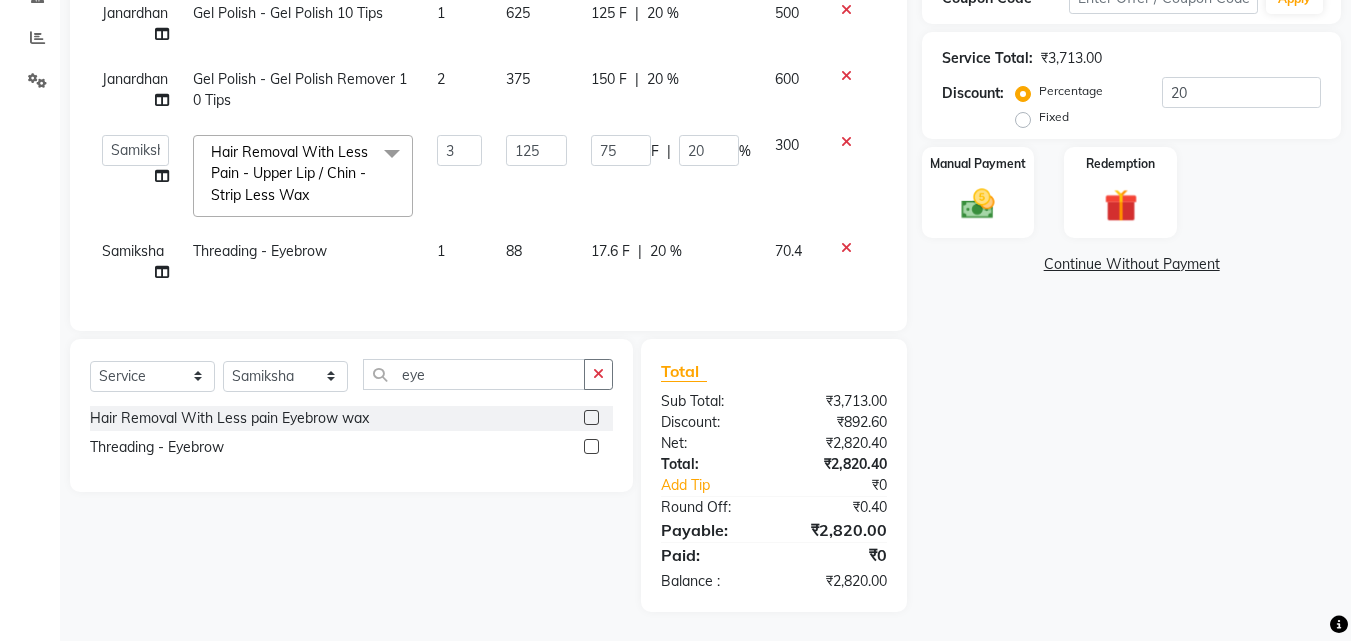 scroll, scrollTop: 406, scrollLeft: 0, axis: vertical 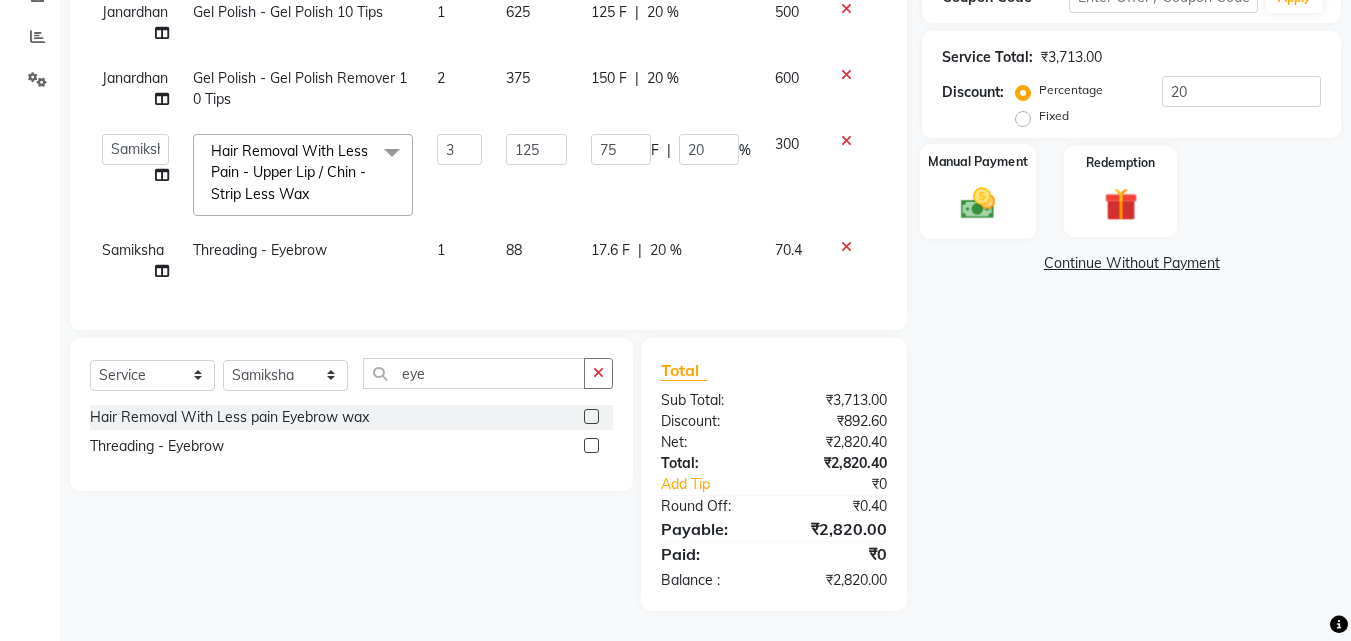 click 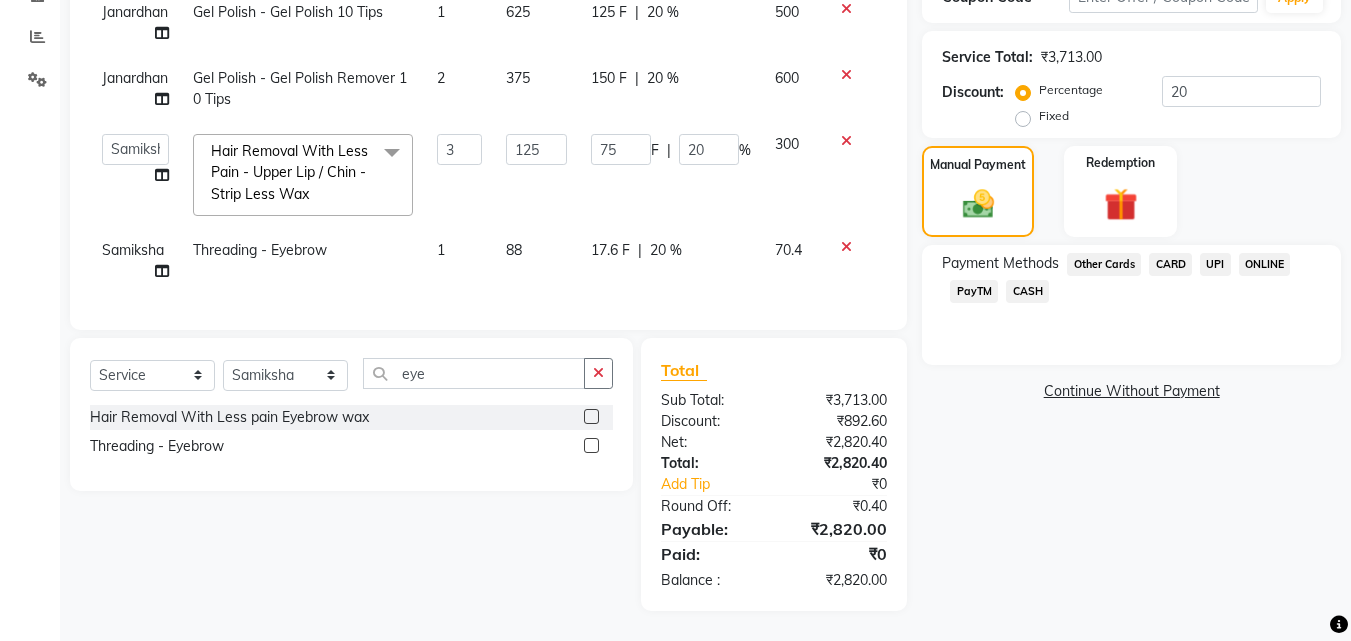 click on "CARD" 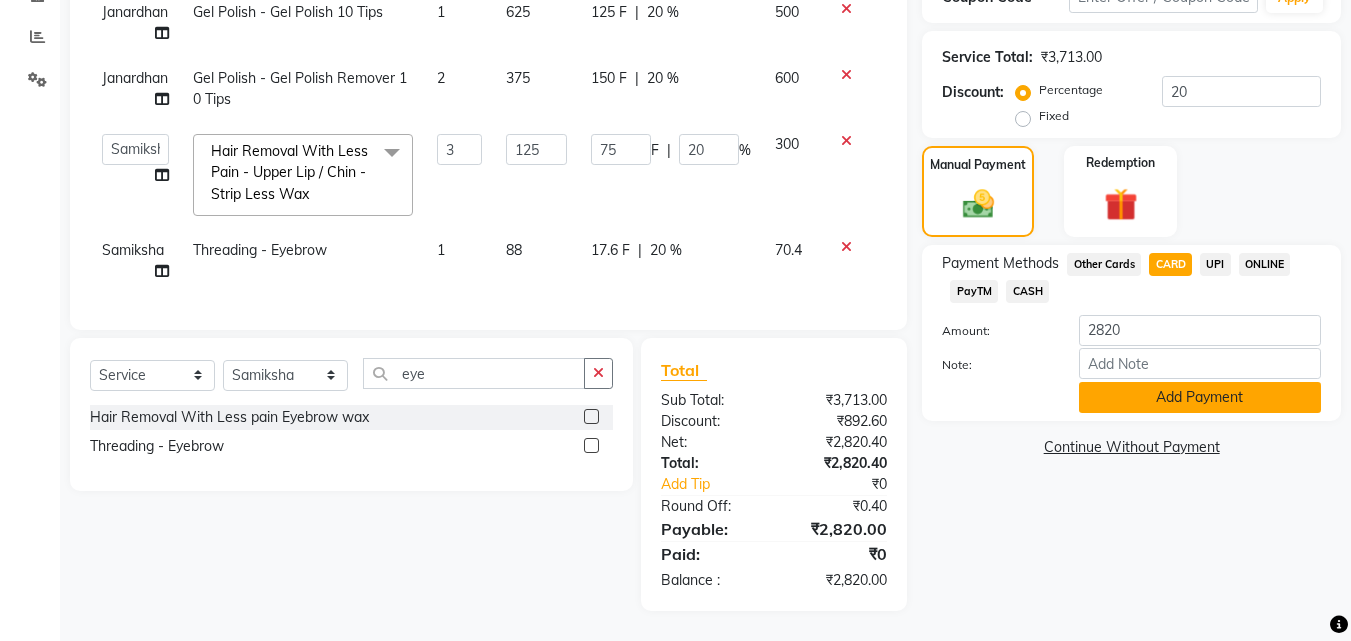 click on "Add Payment" 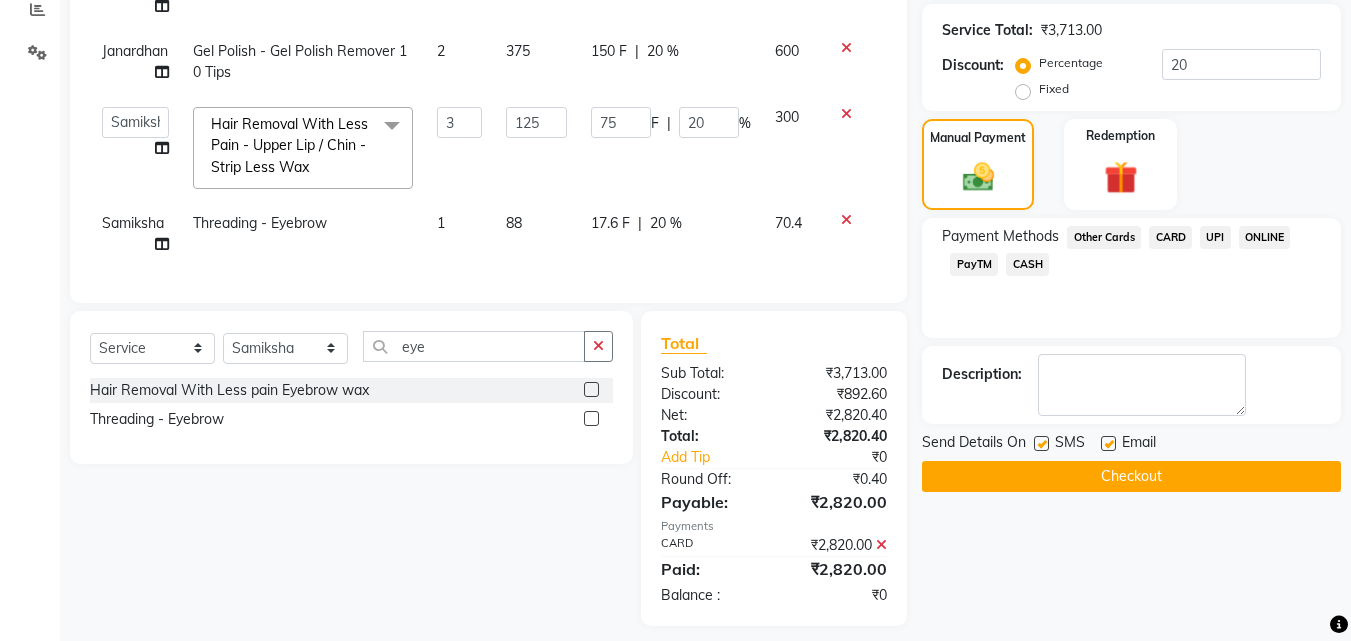 scroll, scrollTop: 448, scrollLeft: 0, axis: vertical 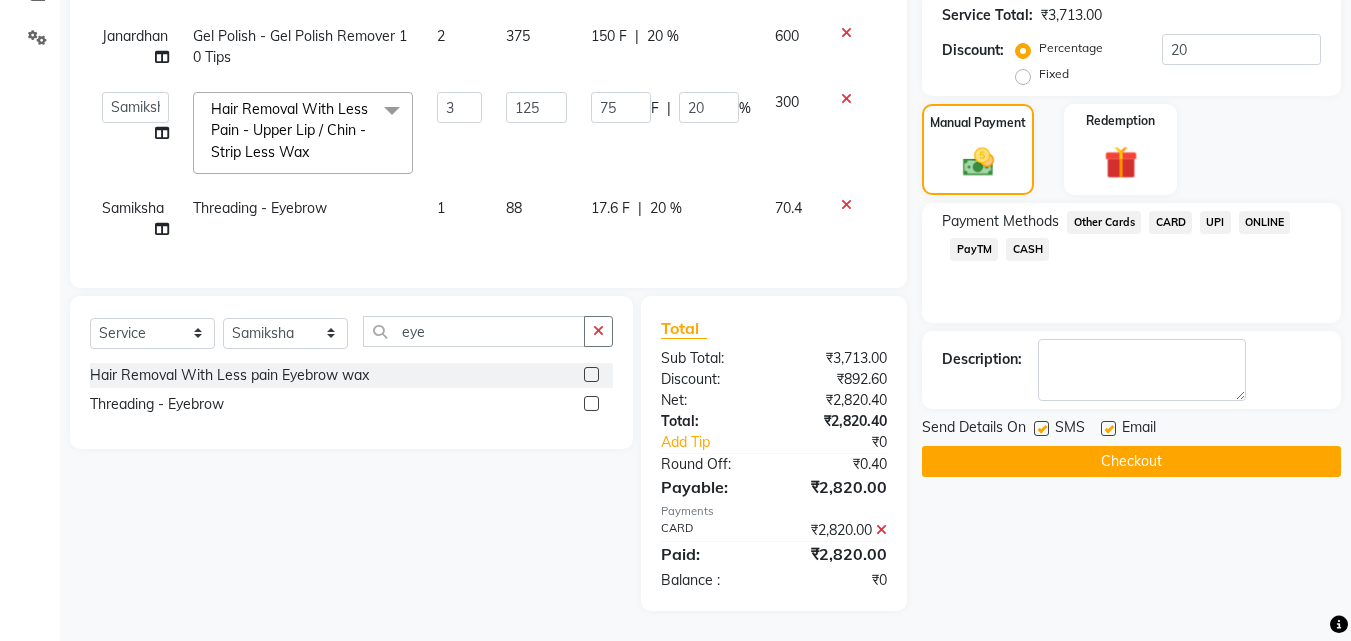 click on "Checkout" 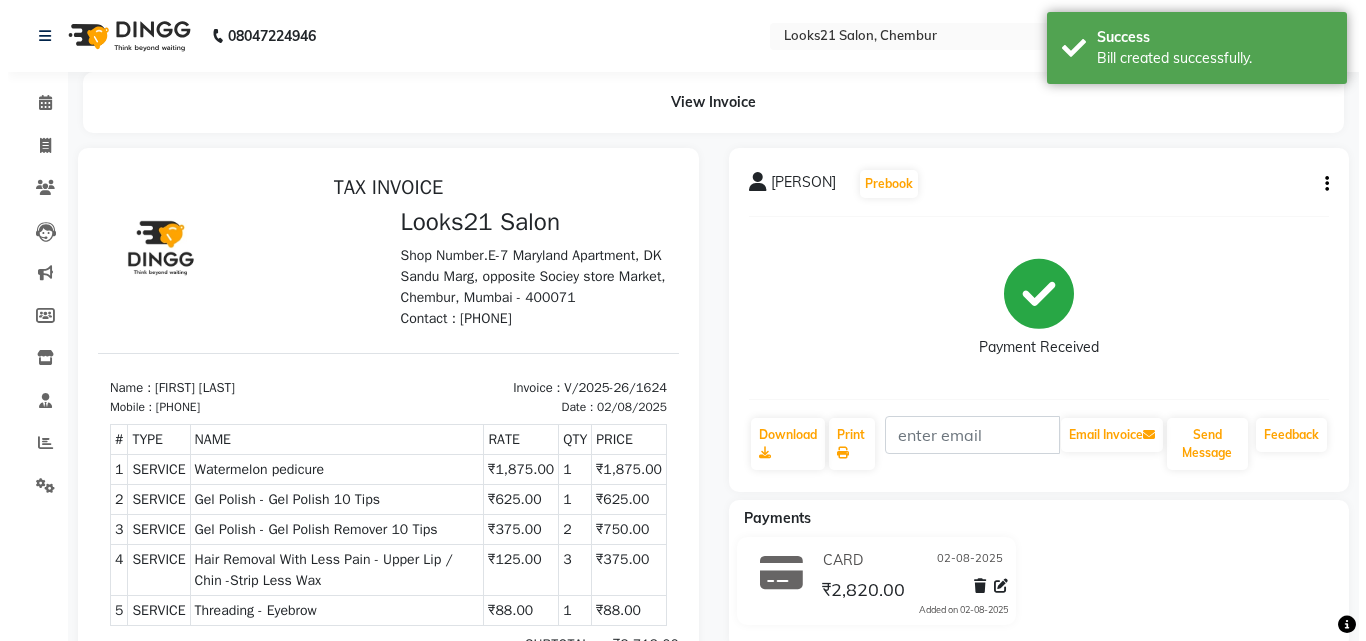 scroll, scrollTop: 0, scrollLeft: 0, axis: both 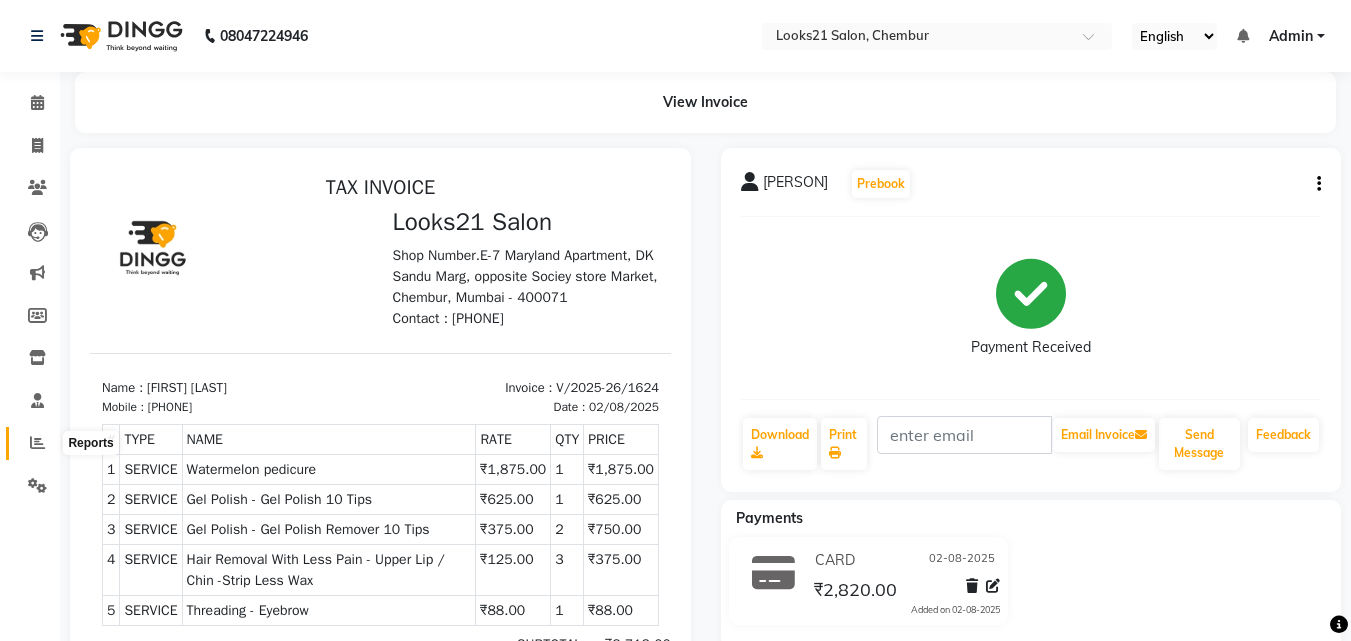 click 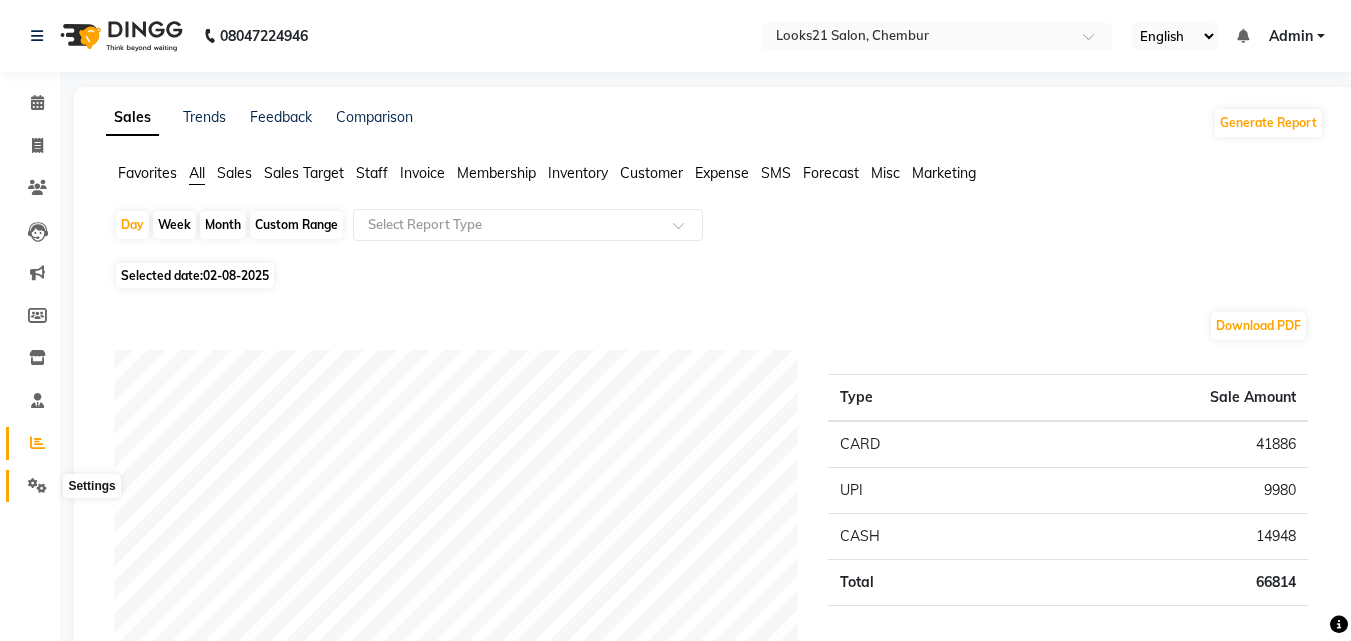 click 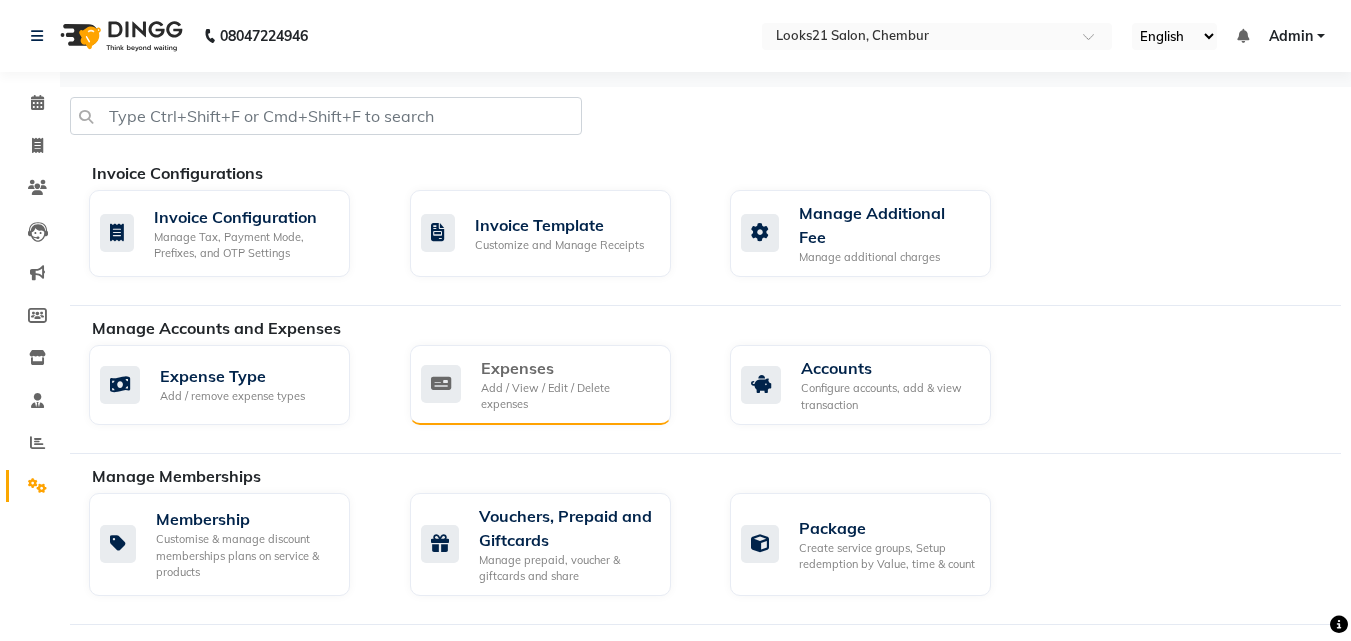 click on "Add / View / Edit / Delete expenses" 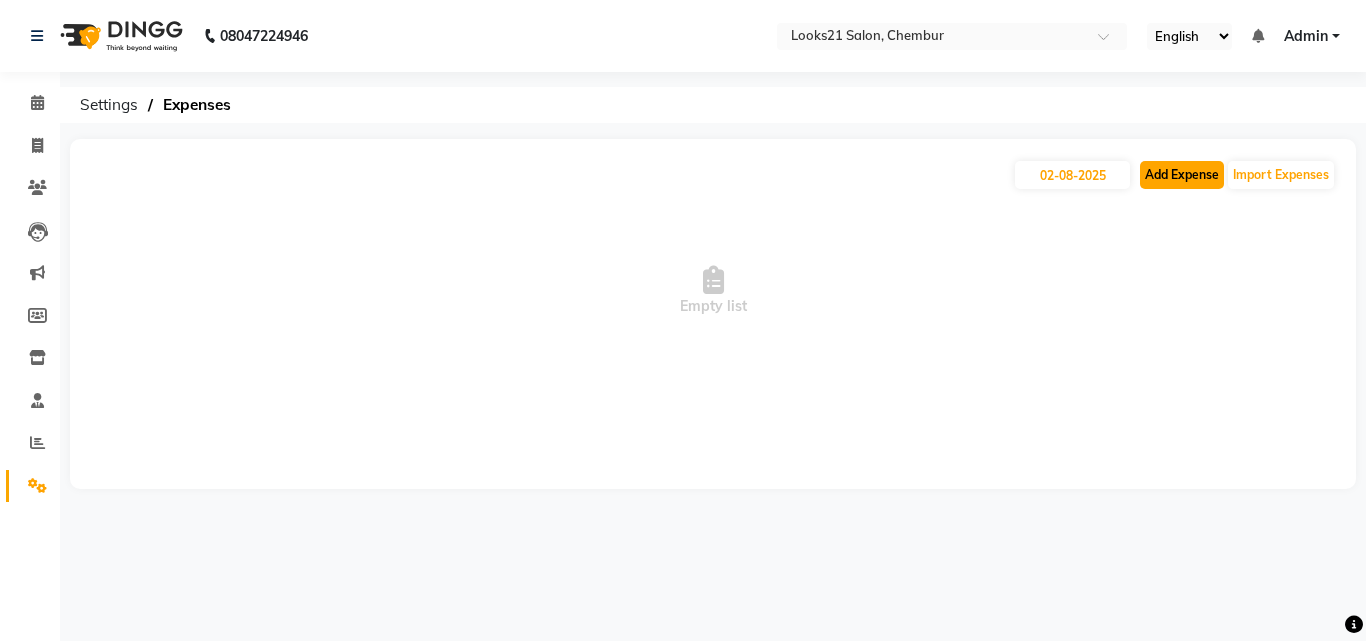 click on "Add Expense" 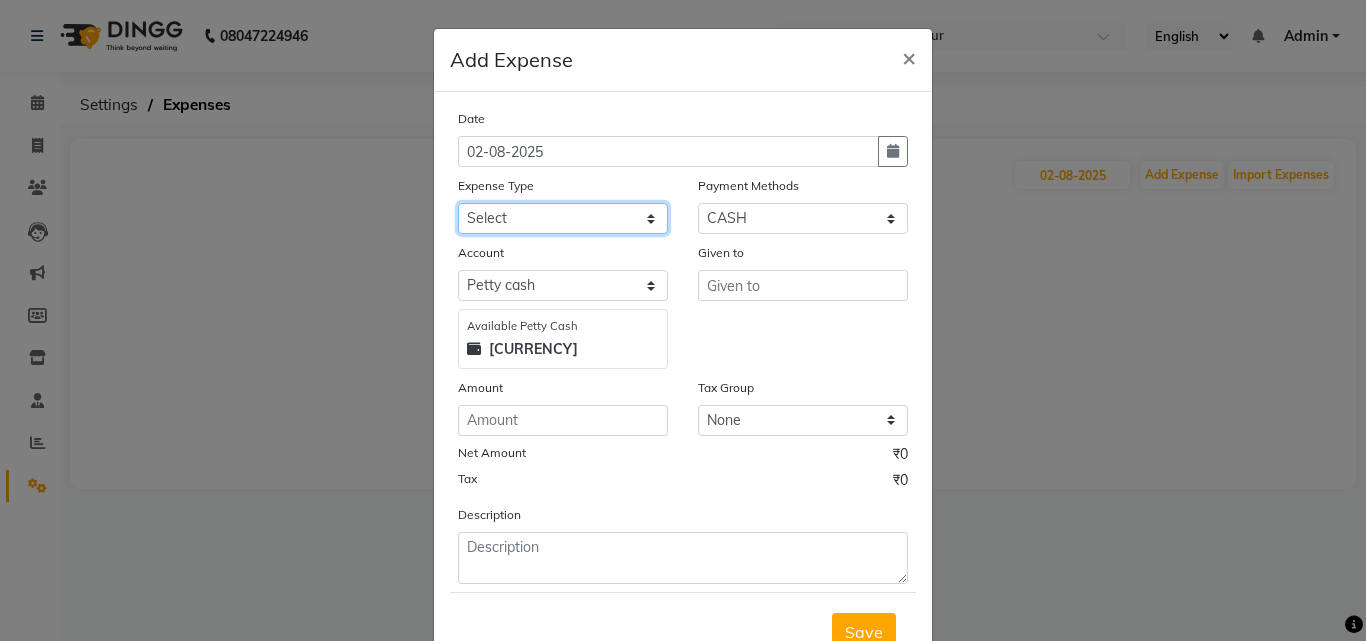 click on "Select Advance Salary Bank charges Car maintenance  Cash transfer to bank Cash transfer to hub Client Snacks Clinical charges Equipment Fuel Govt fee Incentive Insurance International purchase Loan Repayment Maintenance Marketing Miscellaneous MRA Other Pantry Product Rent Salary Staff Snacks Tax Tea & Refreshment Utilities" 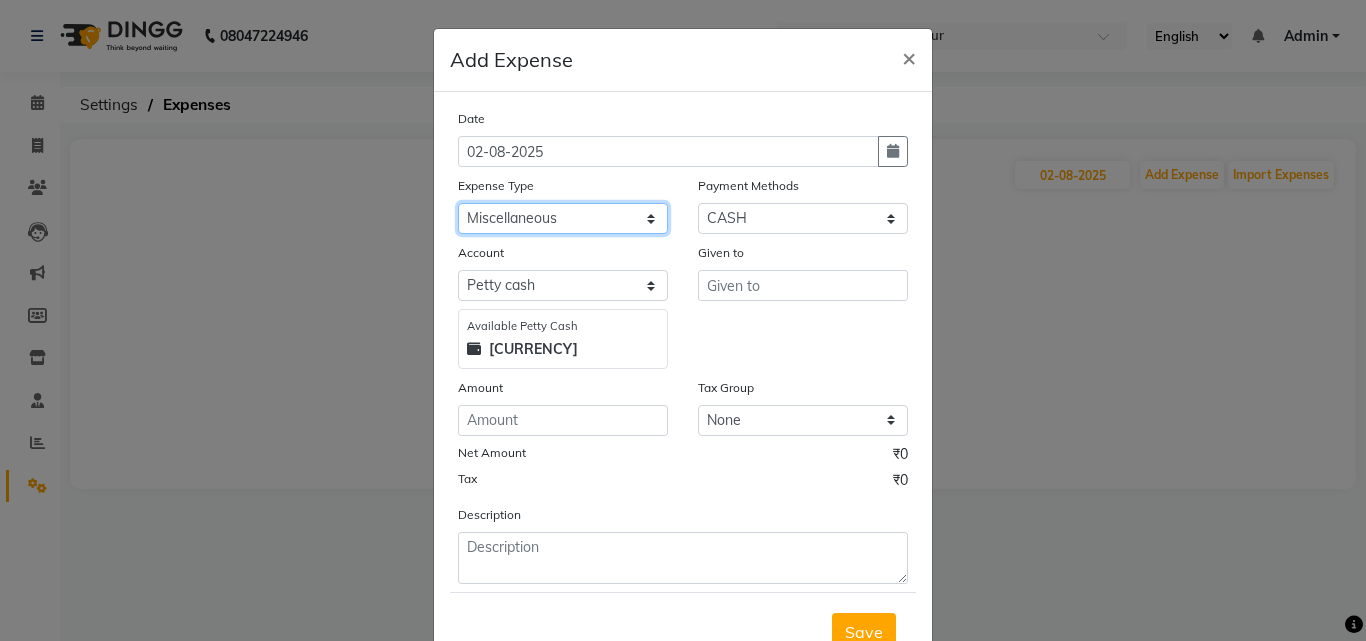 click on "Select Advance Salary Bank charges Car maintenance  Cash transfer to bank Cash transfer to hub Client Snacks Clinical charges Equipment Fuel Govt fee Incentive Insurance International purchase Loan Repayment Maintenance Marketing Miscellaneous MRA Other Pantry Product Rent Salary Staff Snacks Tax Tea & Refreshment Utilities" 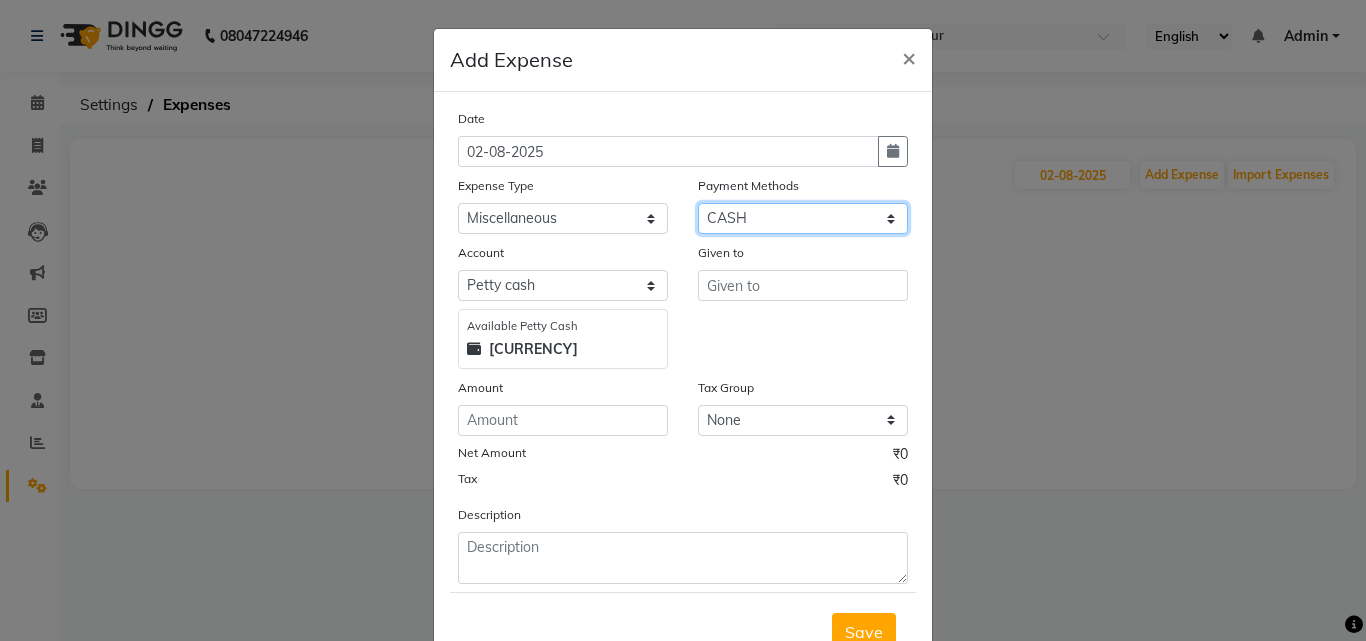 click on "Select Other Cards Prepaid CARD UPI ONLINE PayTM CASH Gift Card Package Wallet" 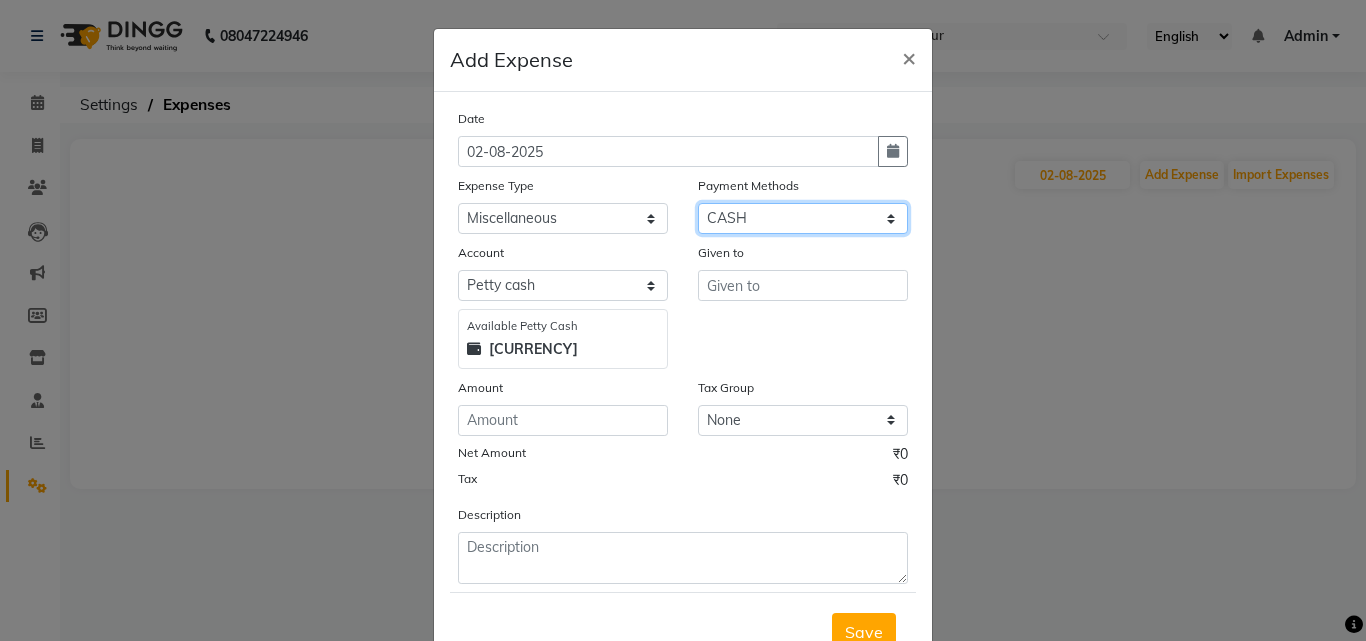 click on "Select Other Cards Prepaid CARD UPI ONLINE PayTM CASH Gift Card Package Wallet" 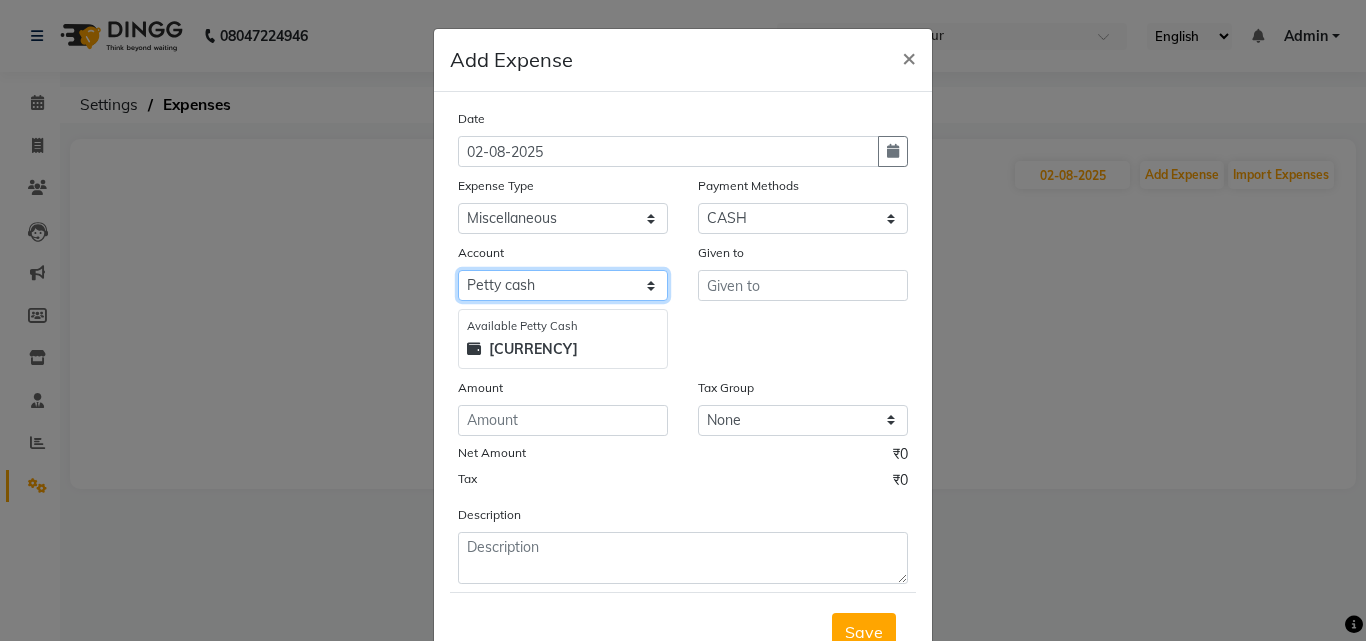 click on "Select Default account Petty cash" 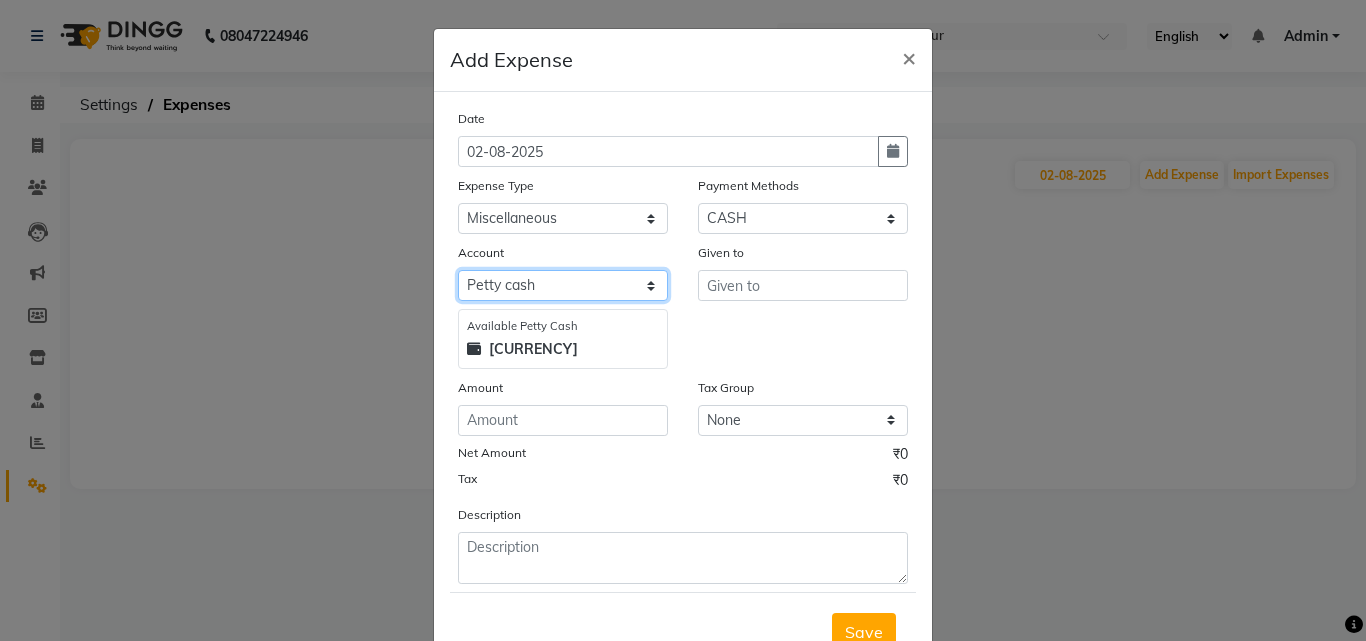 click on "Select Default account Petty cash" 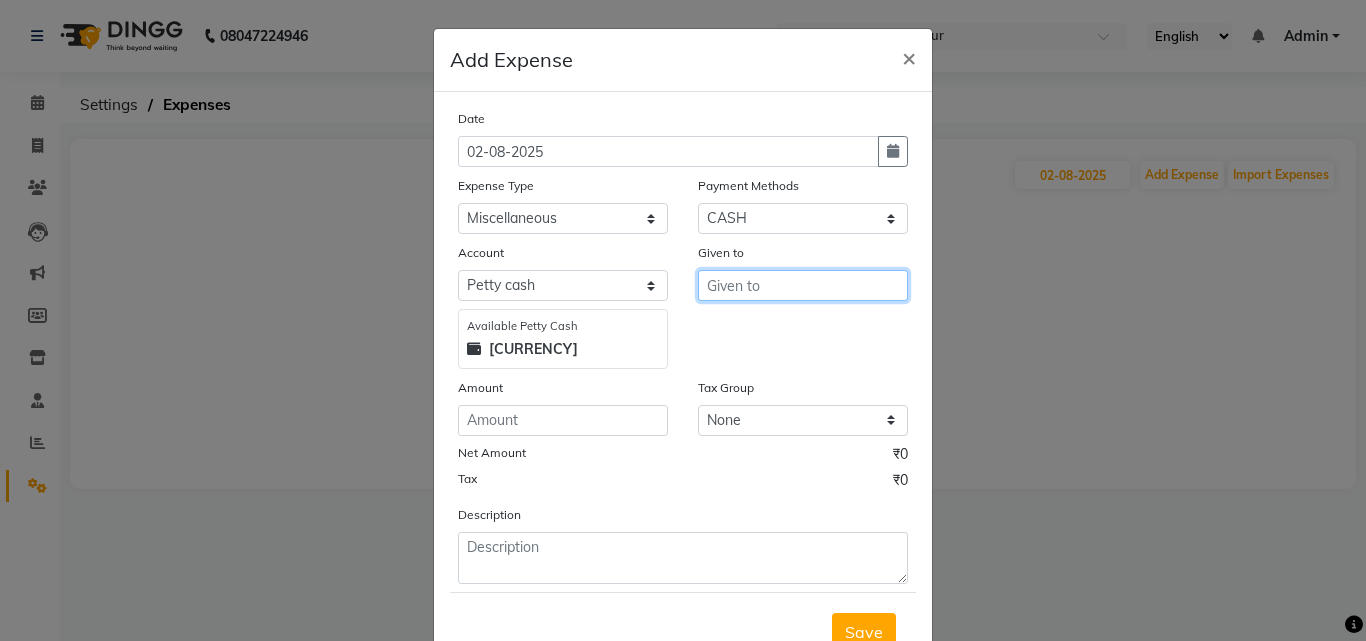 click at bounding box center [803, 285] 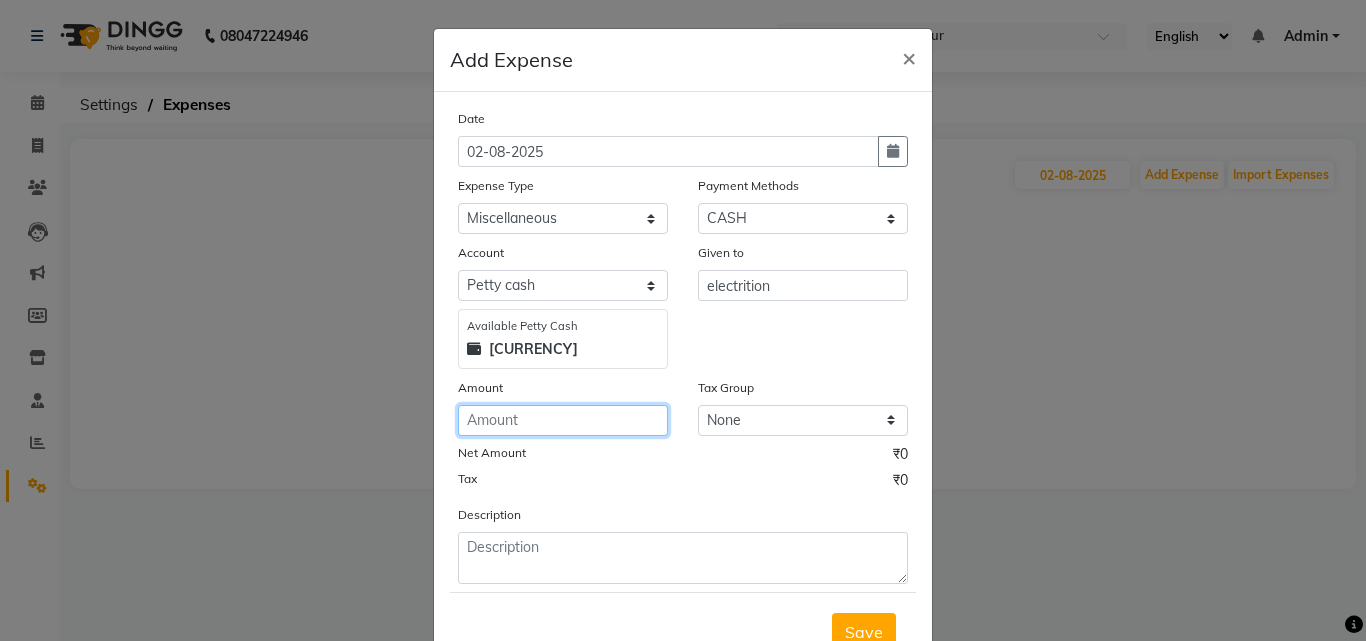 click 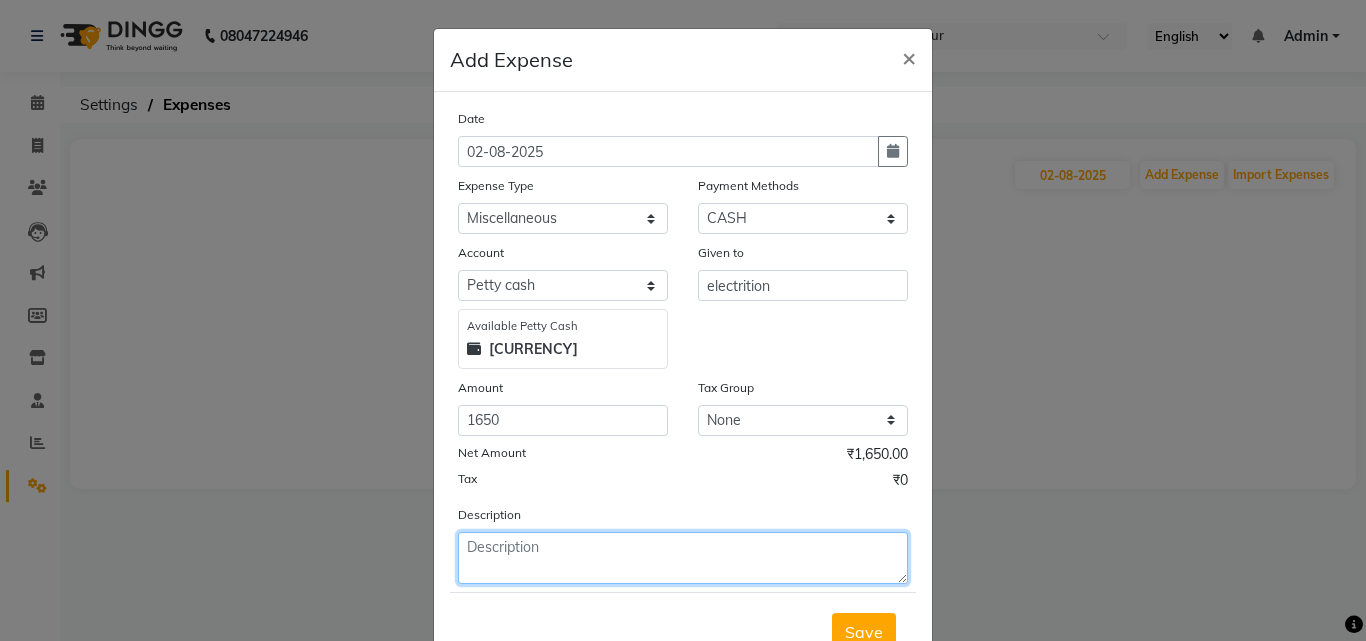 click 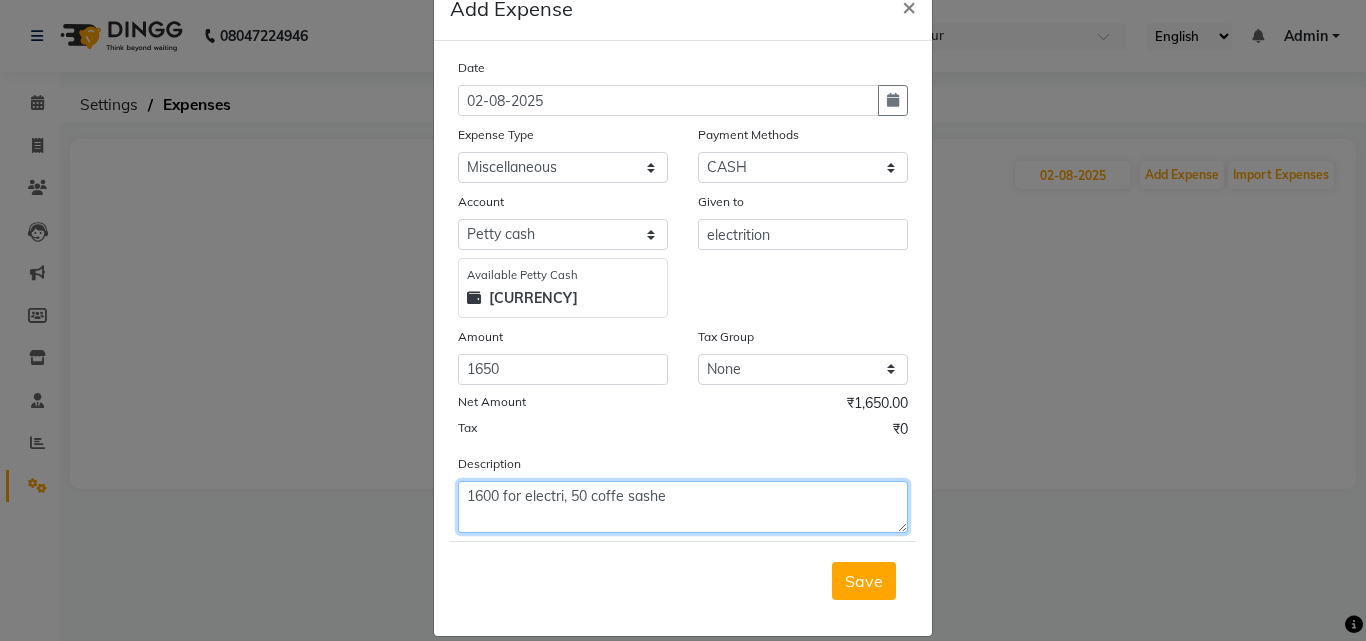 scroll, scrollTop: 75, scrollLeft: 0, axis: vertical 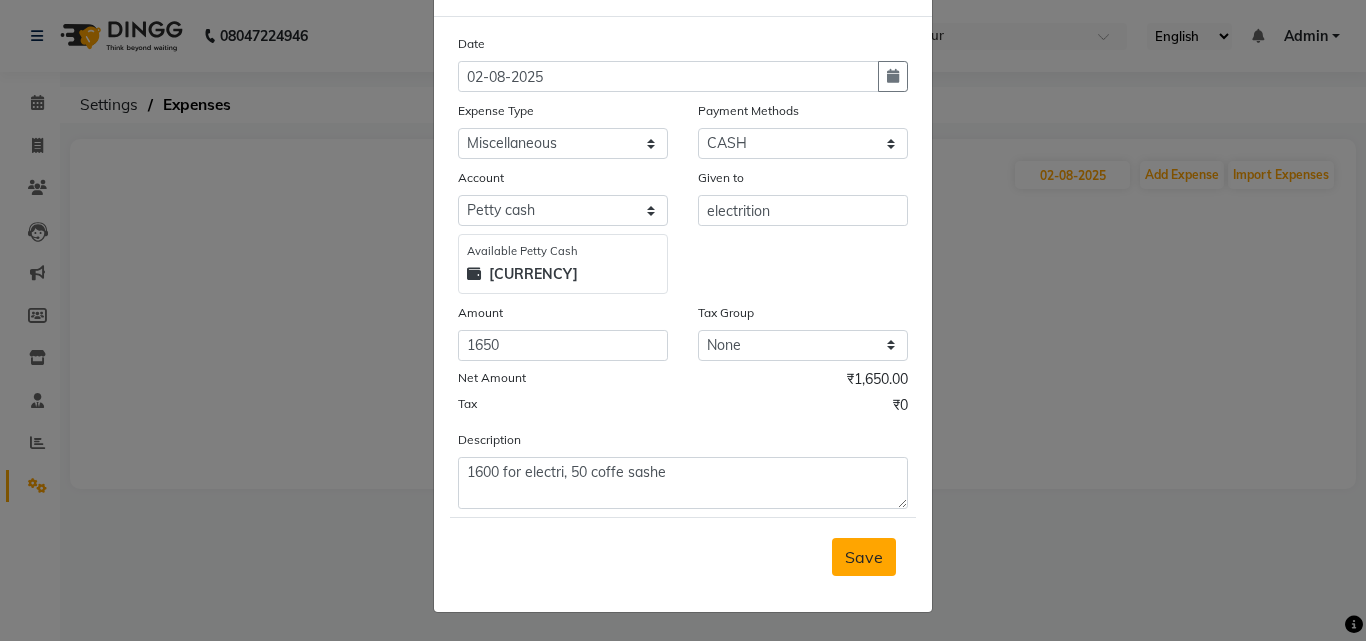 click on "Save" at bounding box center [864, 557] 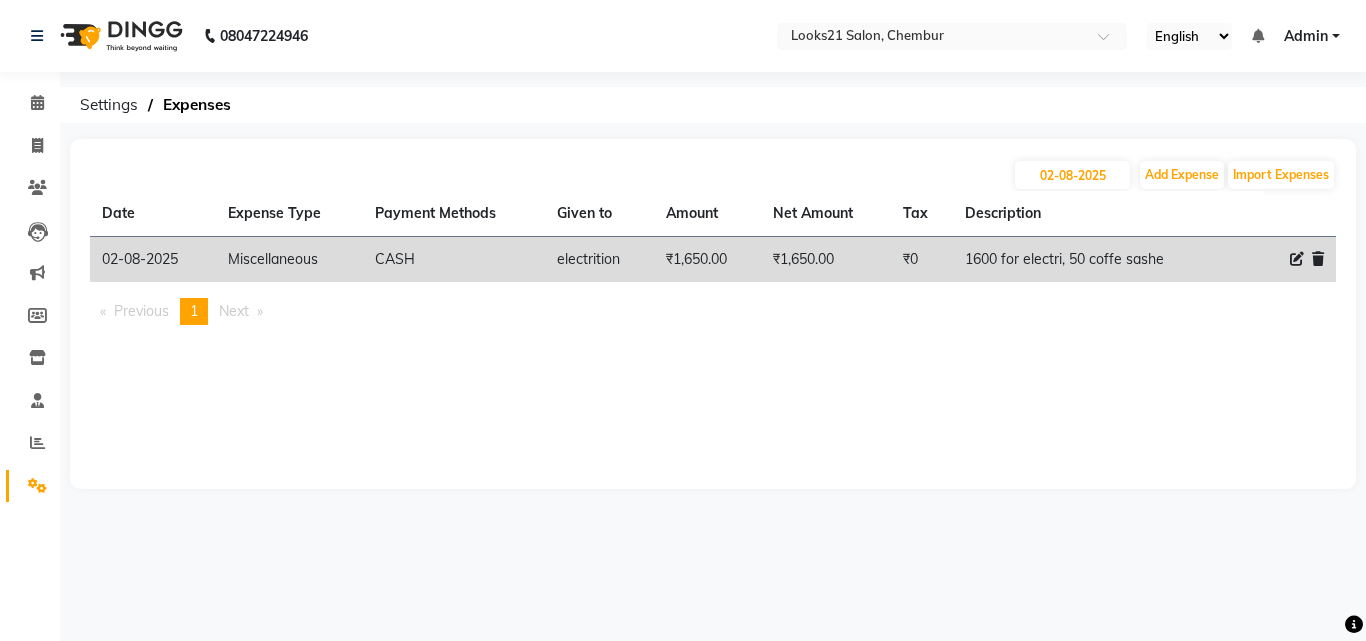 click 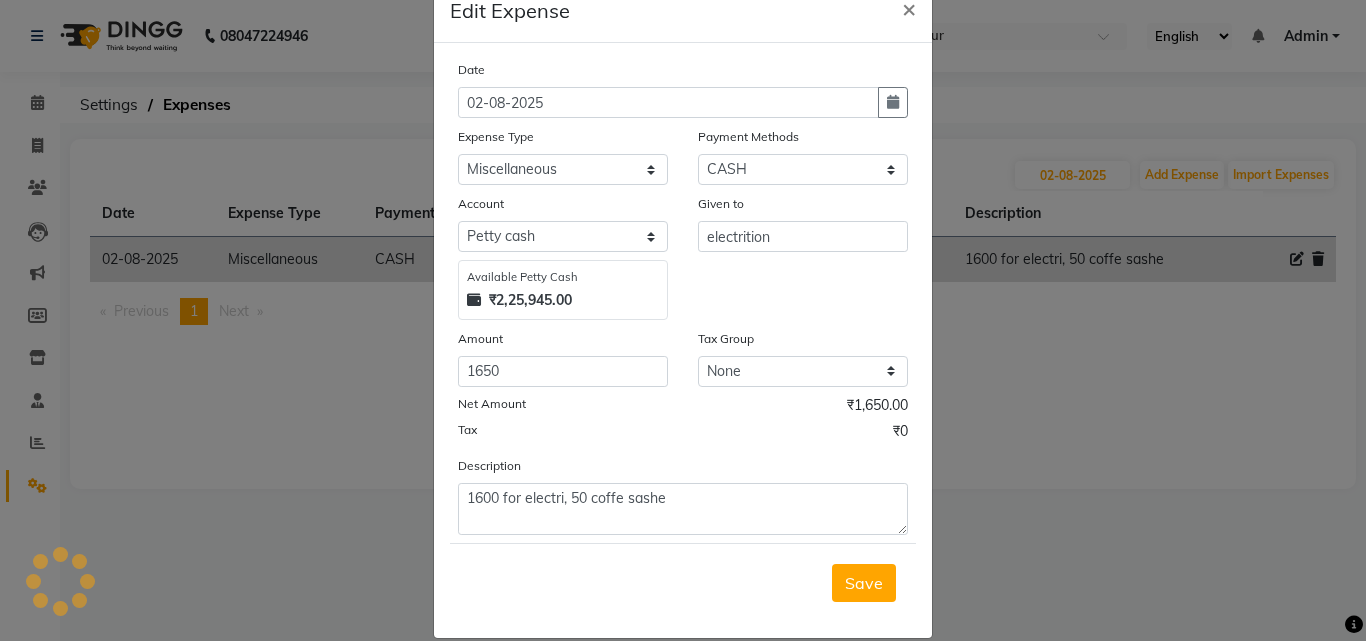 scroll, scrollTop: 75, scrollLeft: 0, axis: vertical 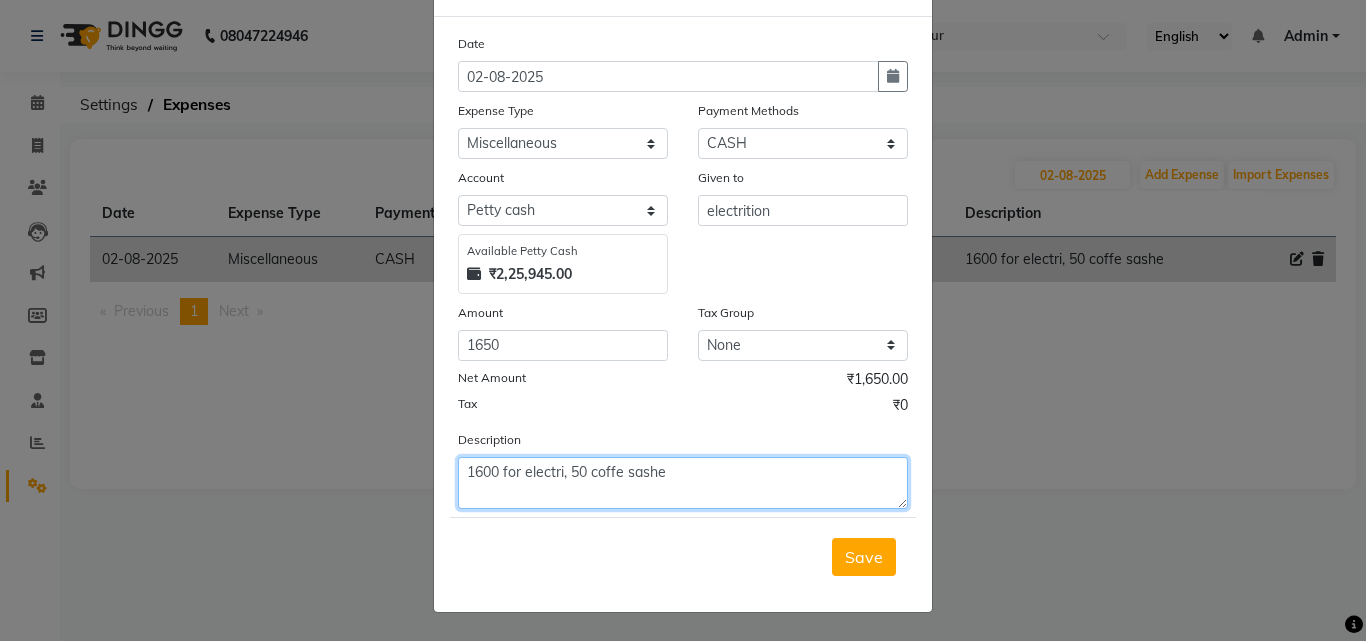click on "1600 for electri, 50 coffe sashe" 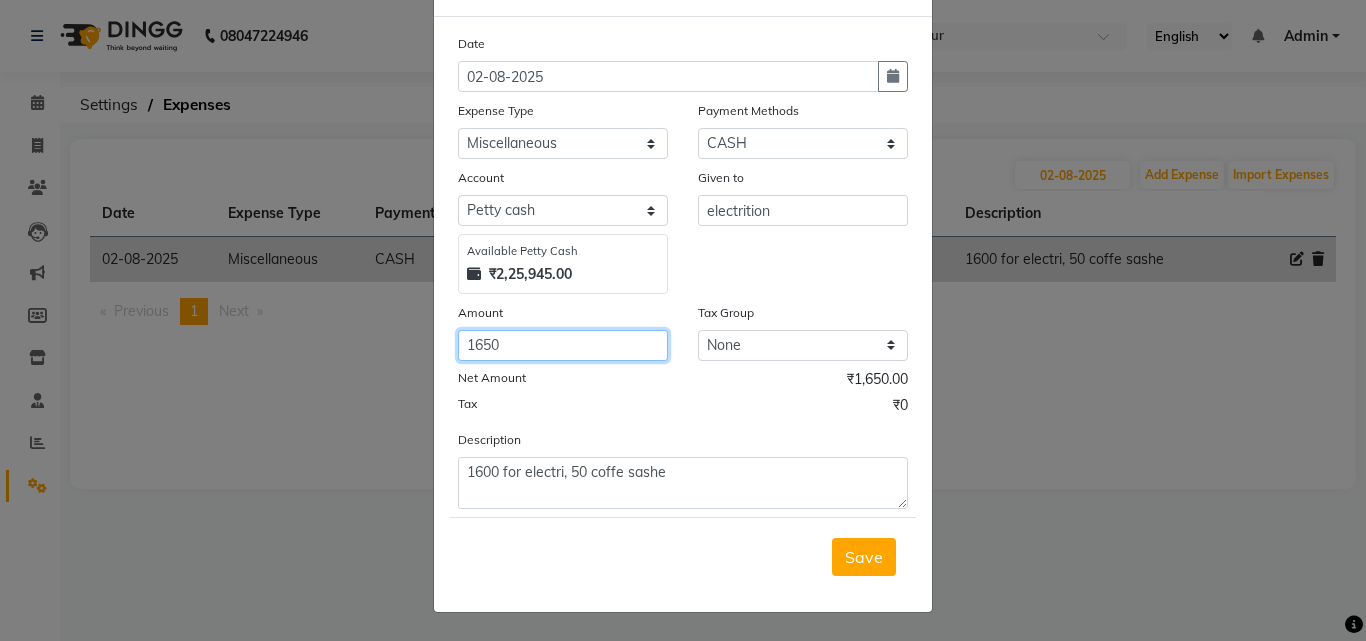click on "1650" 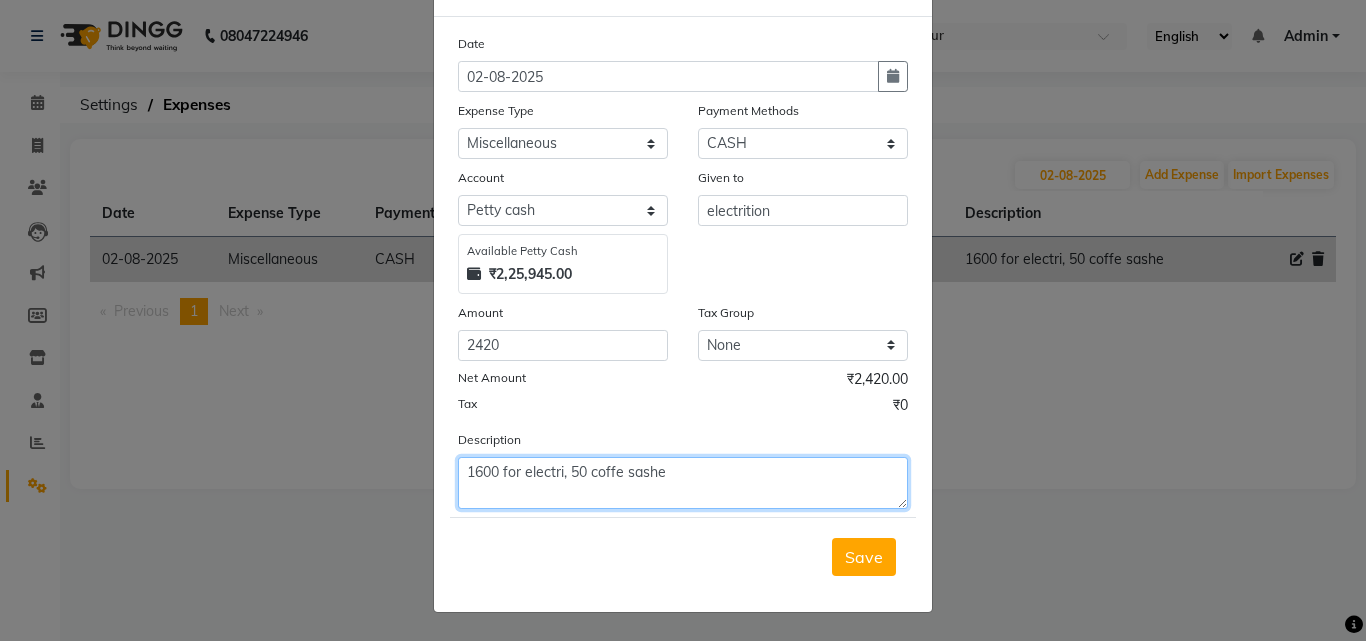 click on "1600 for electri, 50 coffe sashe" 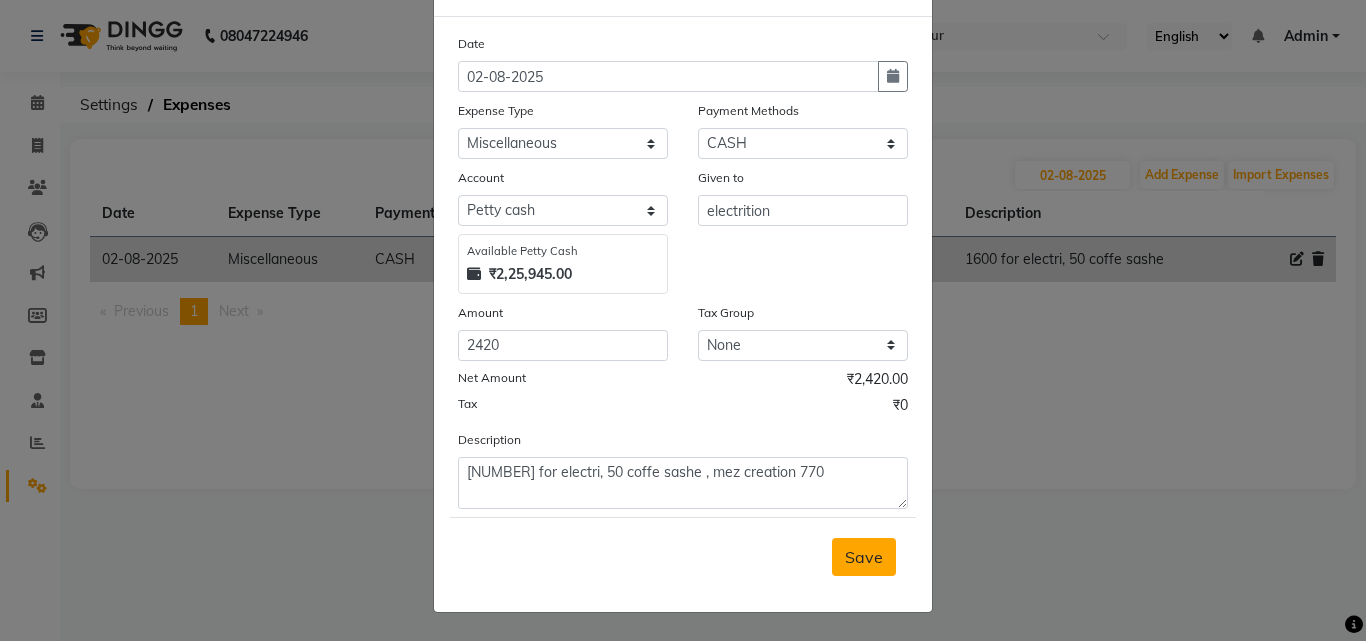 click on "Save" at bounding box center (864, 557) 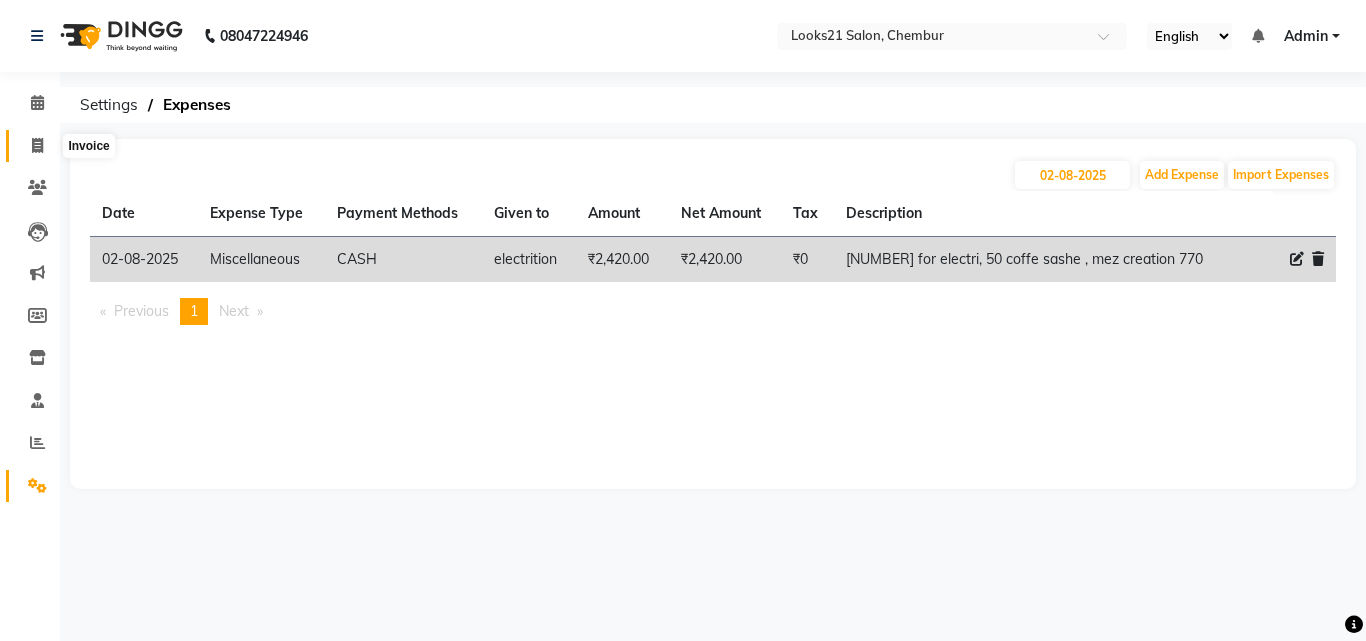 click 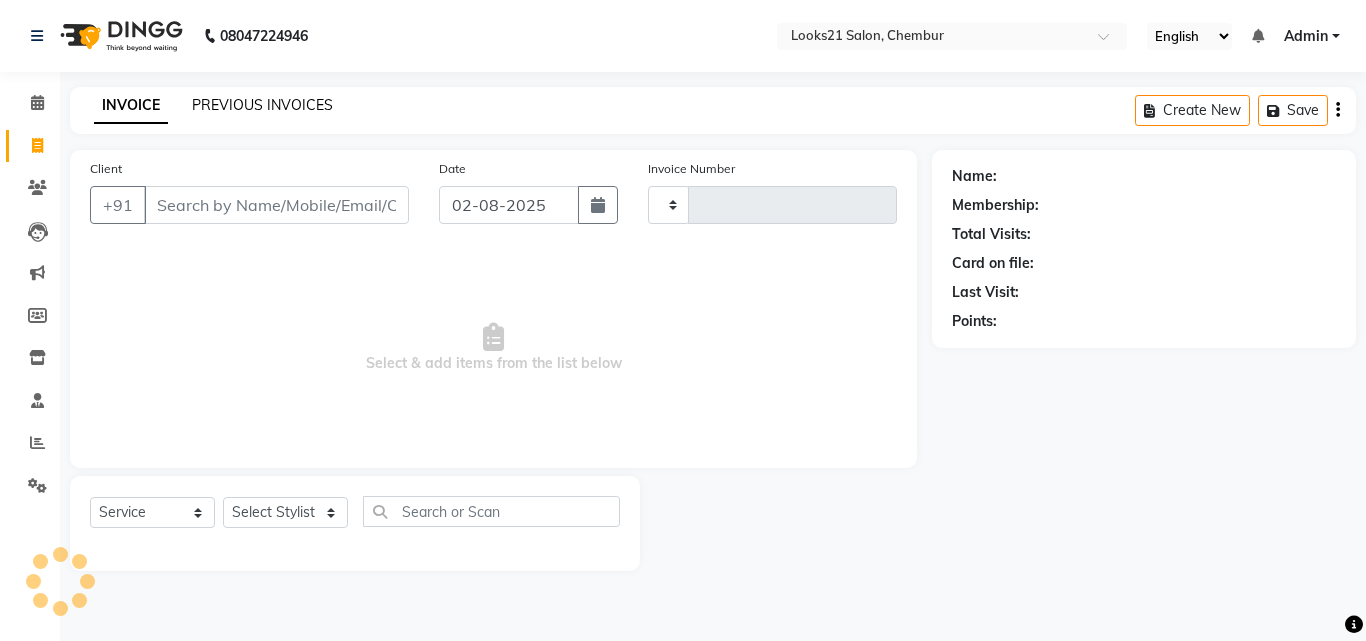 click on "PREVIOUS INVOICES" 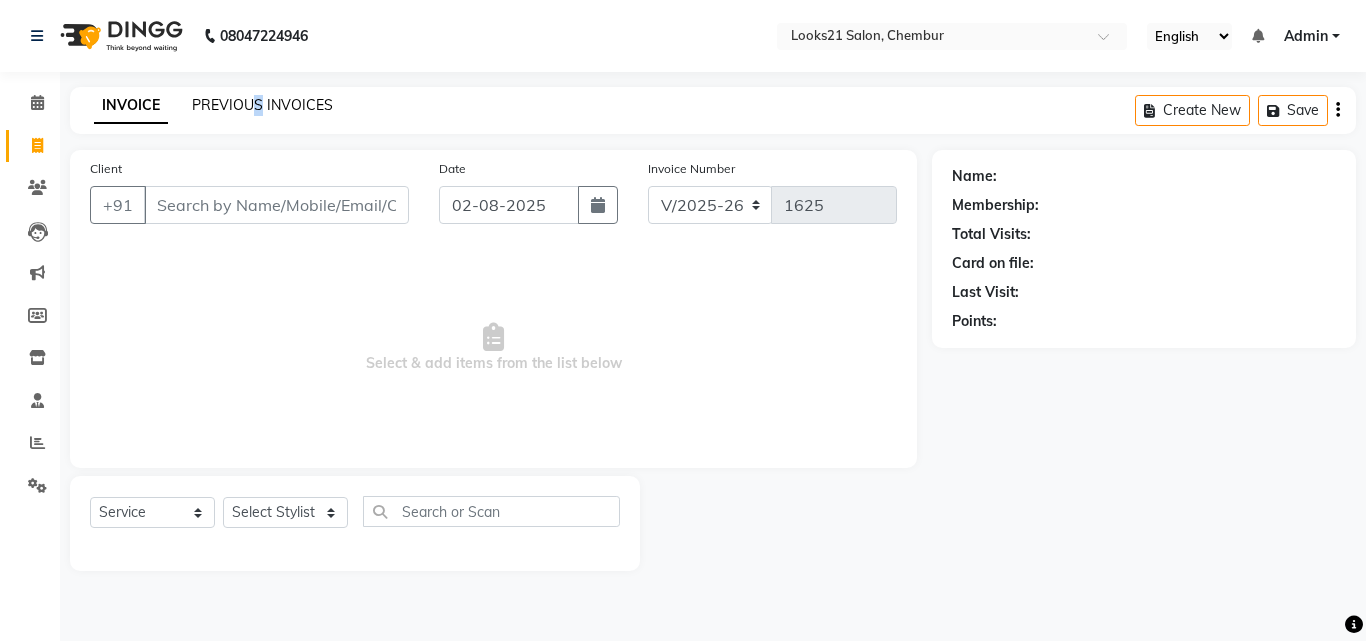 click on "PREVIOUS INVOICES" 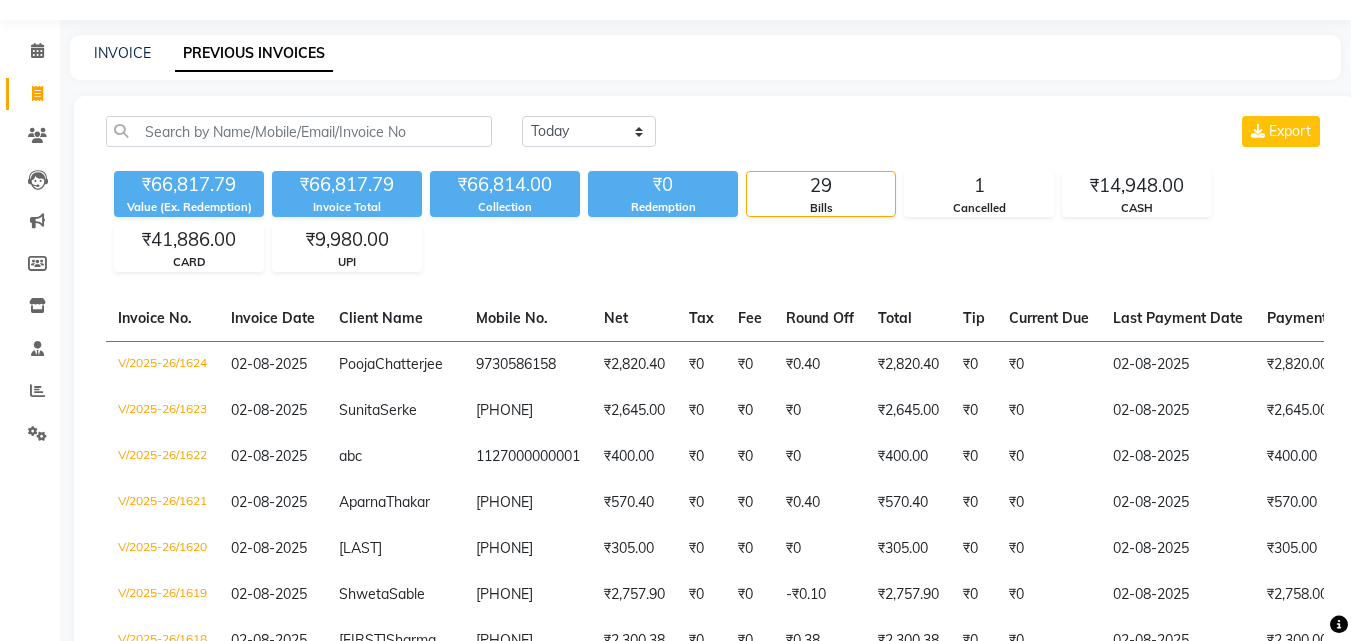 scroll, scrollTop: 100, scrollLeft: 0, axis: vertical 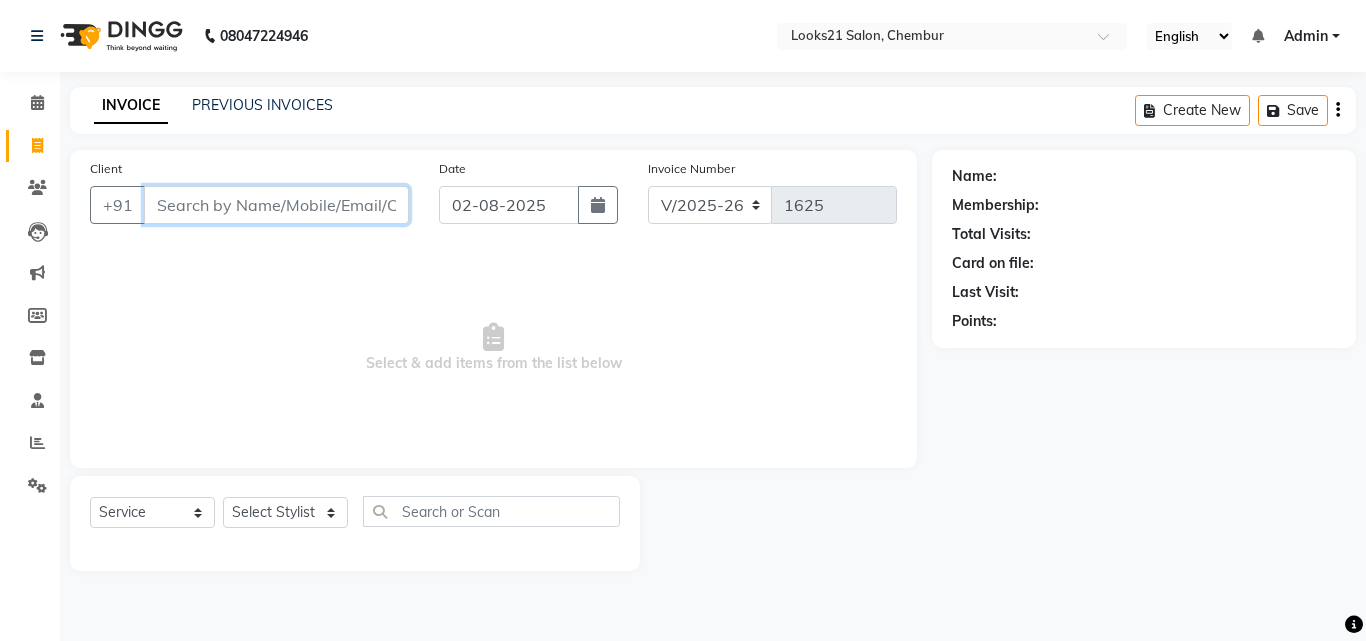 click on "Client" at bounding box center [276, 205] 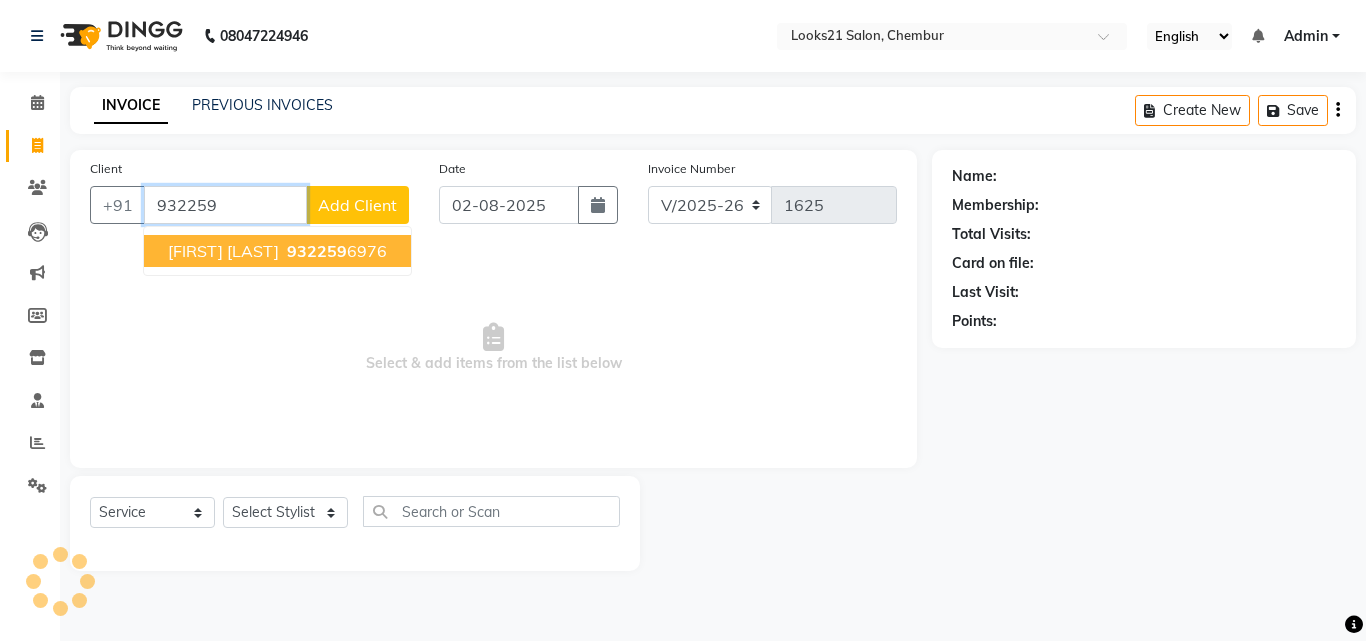 click on "932259" at bounding box center [317, 251] 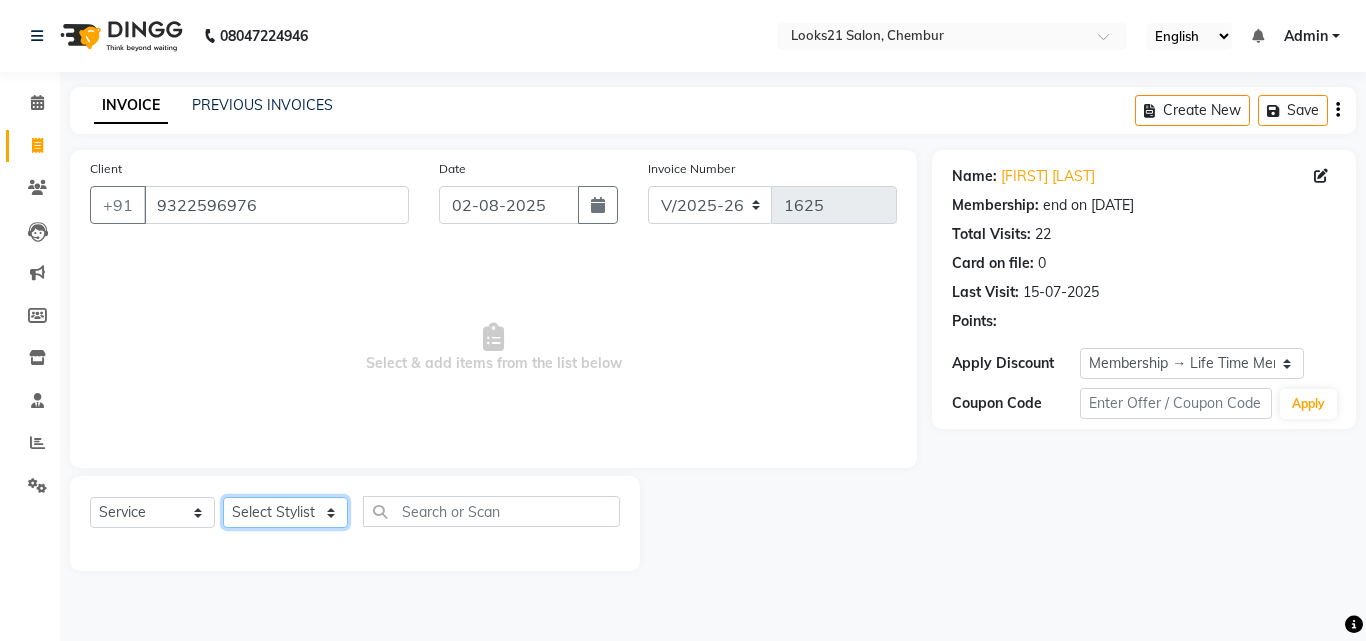 click on "Select Stylist Anwar Danish Janardhan LOOKS 21  sabiya khan Sajeda Siddiqui Samiksha Shakil Sharif Ahmed Shraddha Vaishali" 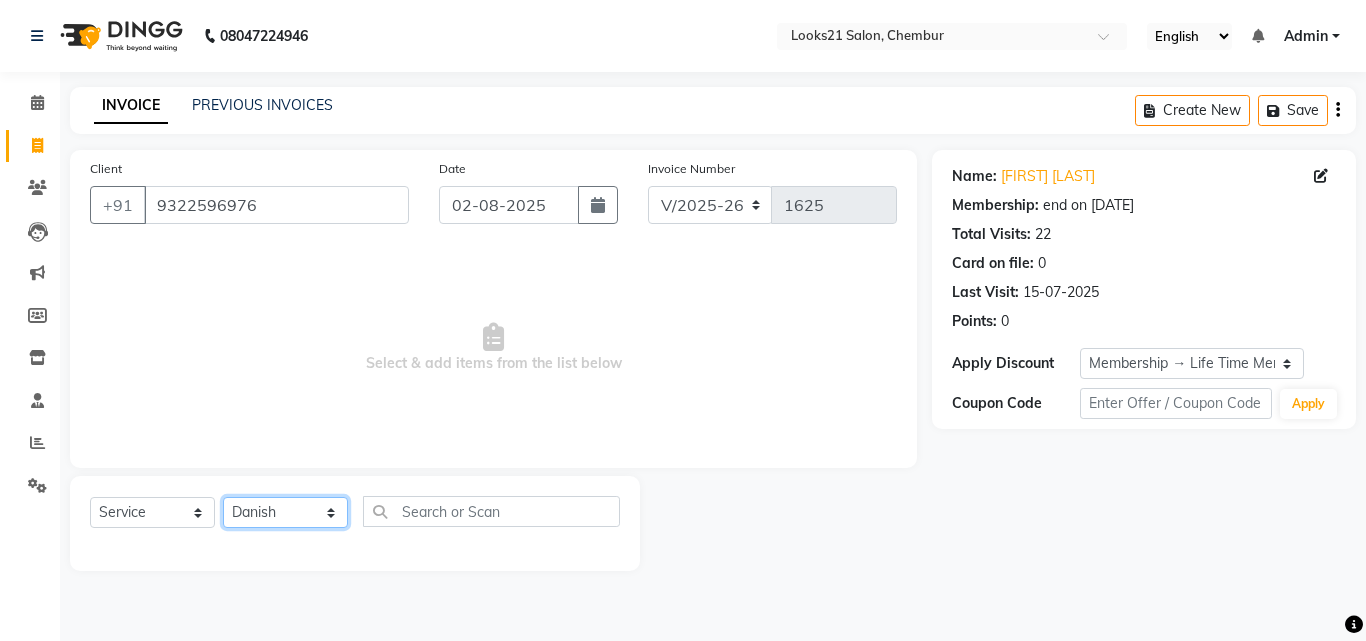 click on "Select Stylist Anwar Danish Janardhan LOOKS 21  sabiya khan Sajeda Siddiqui Samiksha Shakil Sharif Ahmed Shraddha Vaishali" 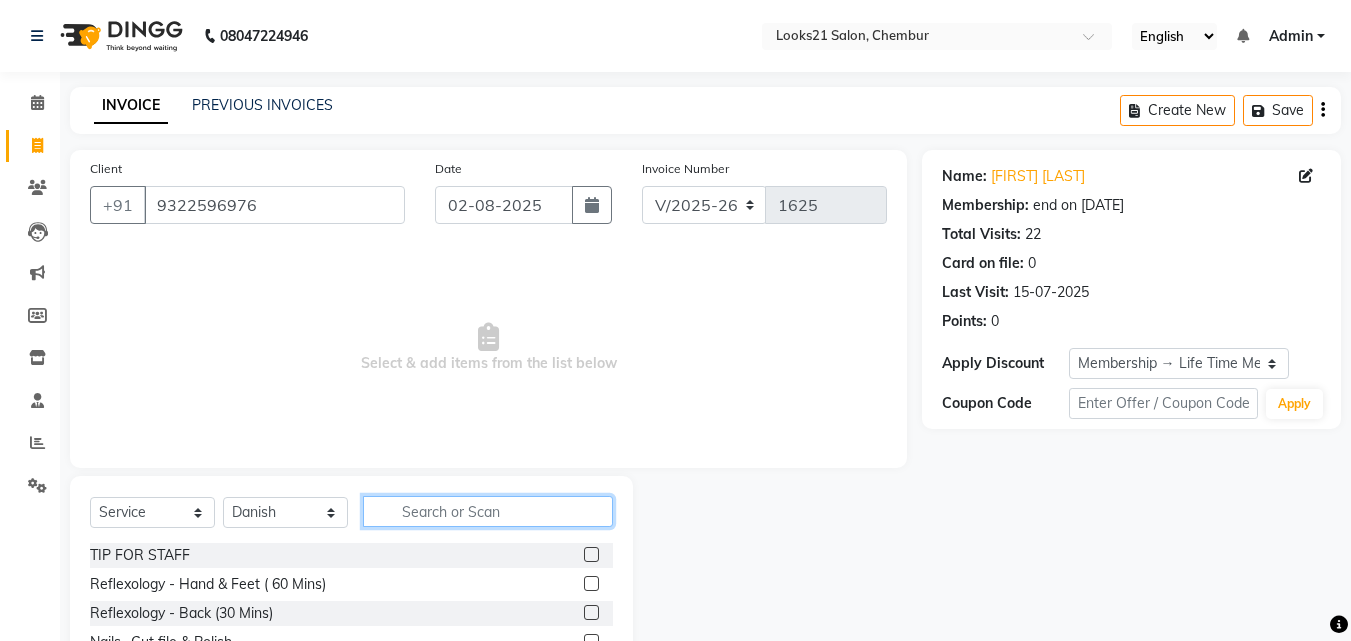 click 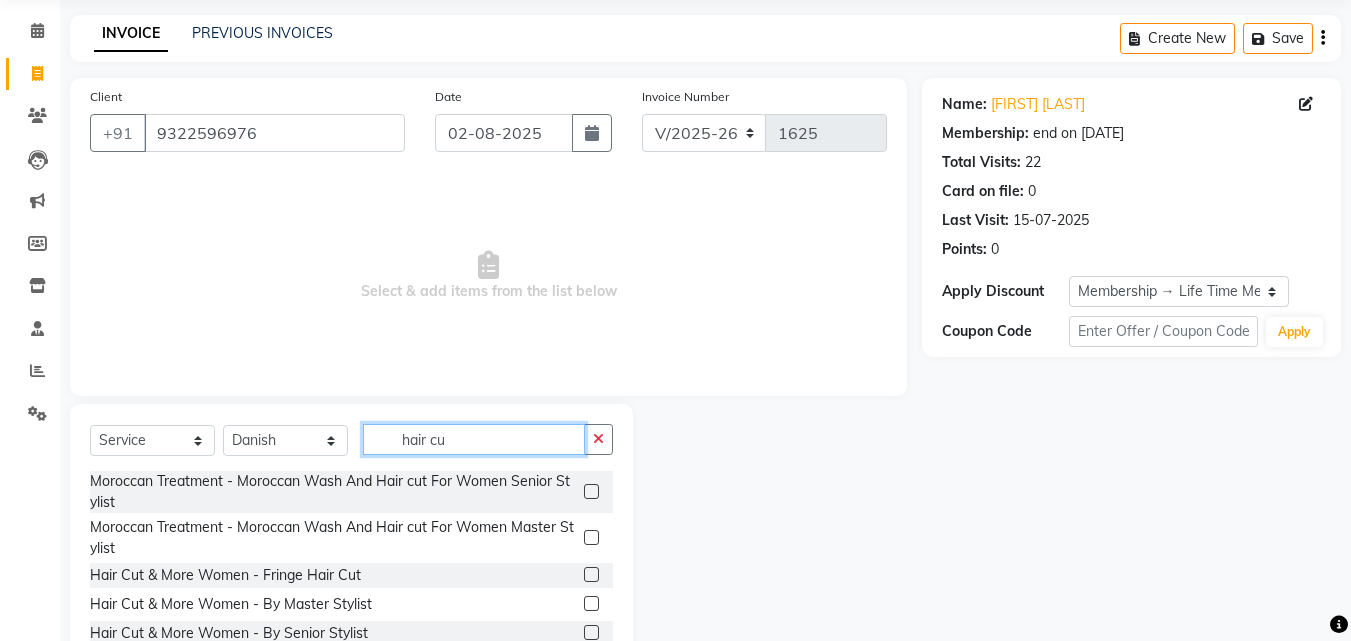 scroll, scrollTop: 160, scrollLeft: 0, axis: vertical 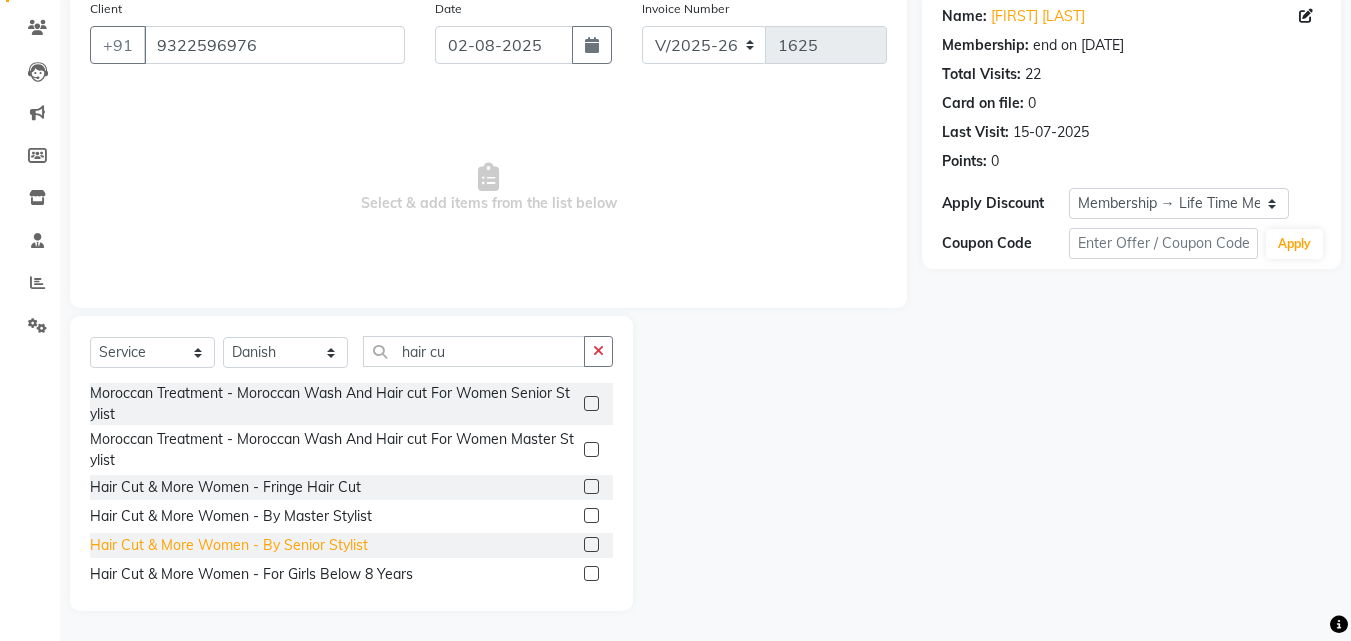 click on "Hair Cut & More Women  - By Senior Stylist" 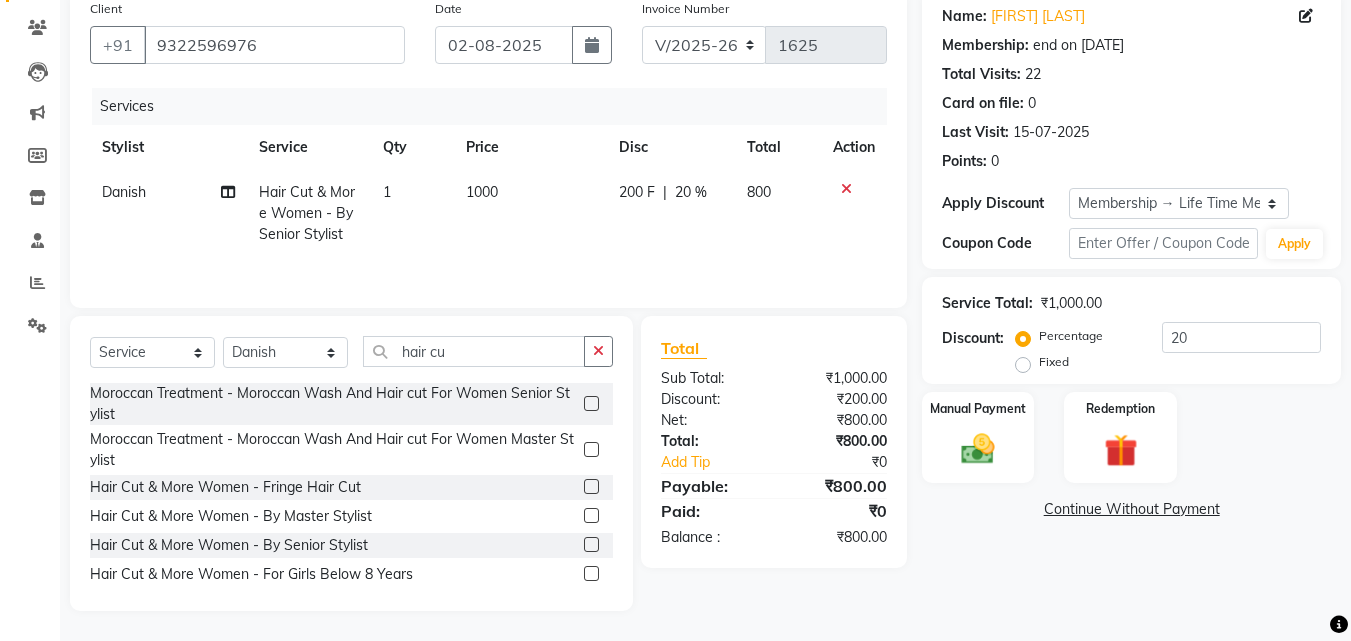 click on "1000" 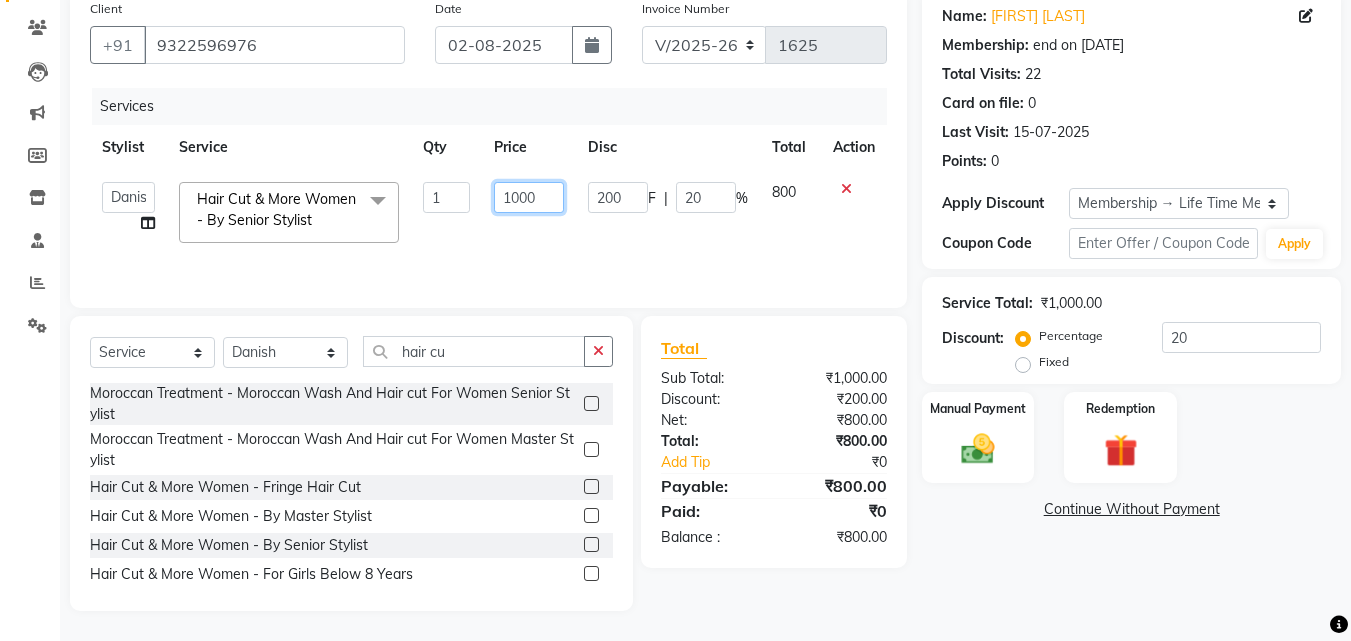 drag, startPoint x: 510, startPoint y: 202, endPoint x: 500, endPoint y: 201, distance: 10.049875 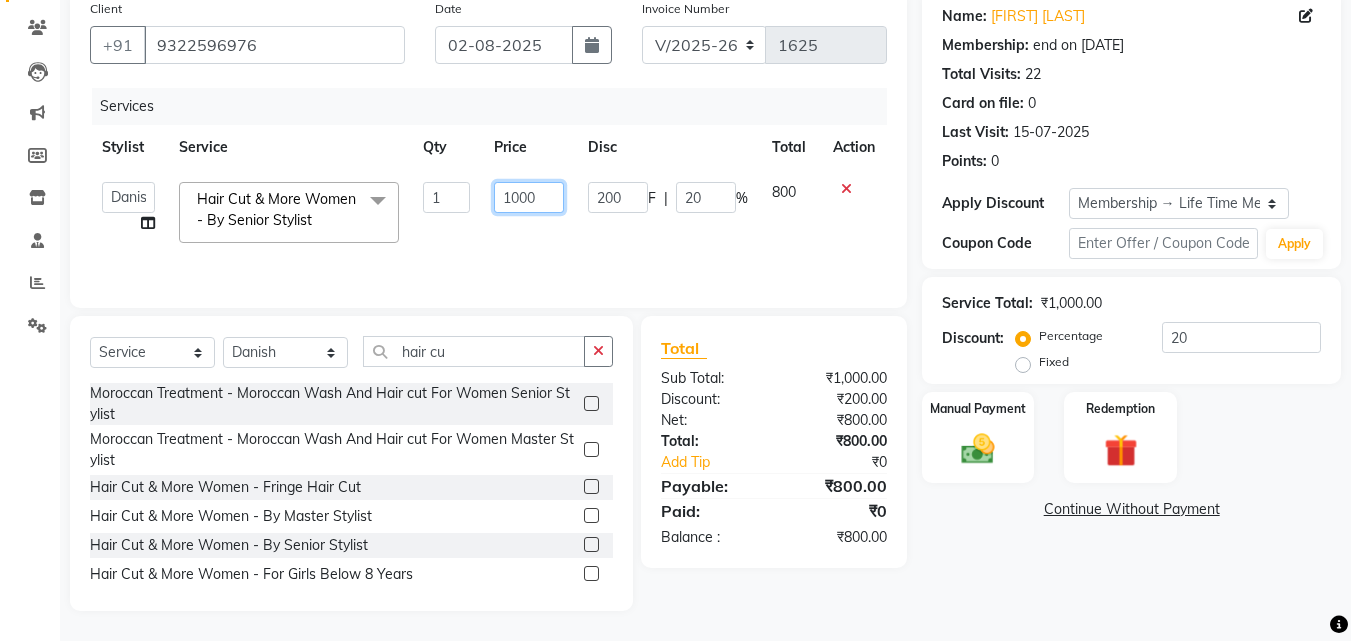 click on "1000" 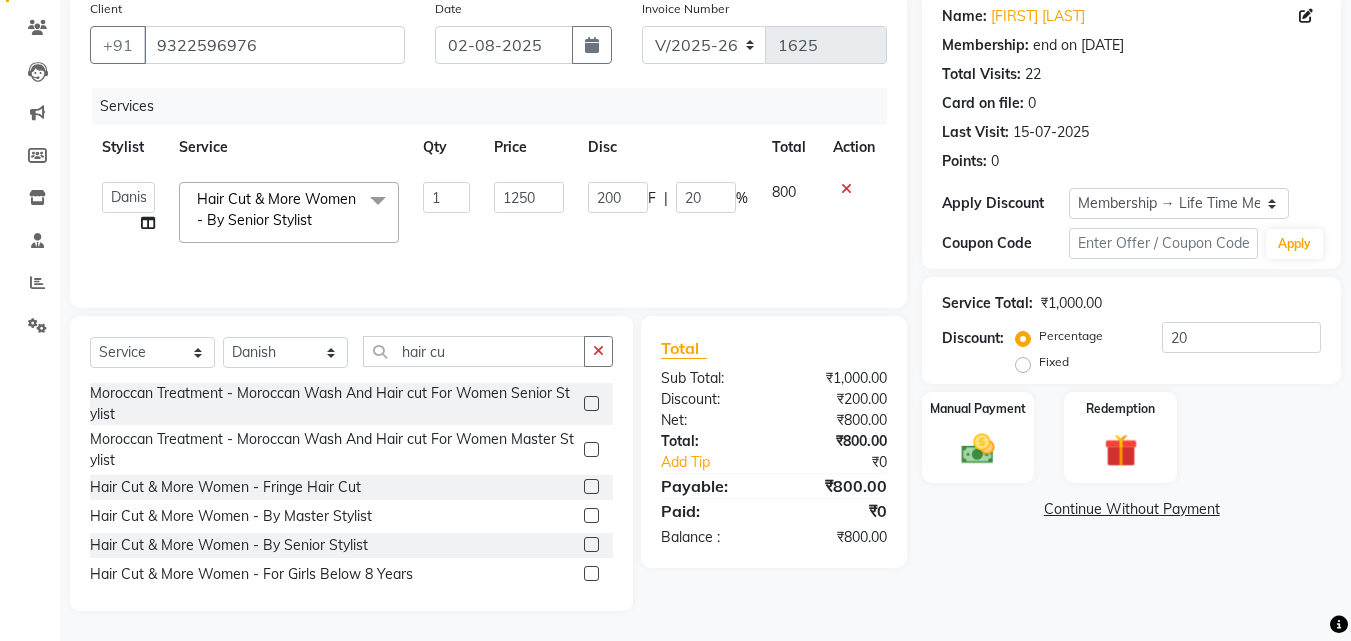 click on "Services Stylist Service Qty Price Disc Total Action  Anwar   Danish   Janardhan   LOOKS 21    sabiya khan   Sajeda Siddiqui   Samiksha   Shakil   Sharif Ahmed   Shraddha   Vaishali  Hair Cut & More Women  - By Senior Stylist  x TIP FOR STAFF Reflexology  - Hand & Feet ( 60 Mins) Reflexology  - Back (30 Mins) Nails- Cut file & Polish Treatment For Skin  - Glow Peel Treatment Advance Facial - Hydra Facial ( Machine use ) O THREE FACIAL Fruit Clean Up Pre Lightining   - Per Streak Pre Lightining   - Hair Upto Neck Pre Lightining   - Hair Upto Shoulder Pre Lightining   - Hair Below Shoulder Pre Lightining   - Hair Upto Waist Pre Lightining   - For Men Hair Treatment(Hair Spa)  - Hair Upto Neck Hair Treatment(Hair Spa)  - Hair Upto Shoulder Hair Treatment(Hair Spa)  - Hair Below Shoulder Hair Treatment(Hair Spa)  - Hair Upto Waist Hair Treatment(Hair Spa)  - For Men Loreal Scalp Advanced Treatment - For women Loreal Scalp Advanced Clay Treatment  3TENX SPA Head Massage  - For Women Head Massage  - For Men Mehndi" 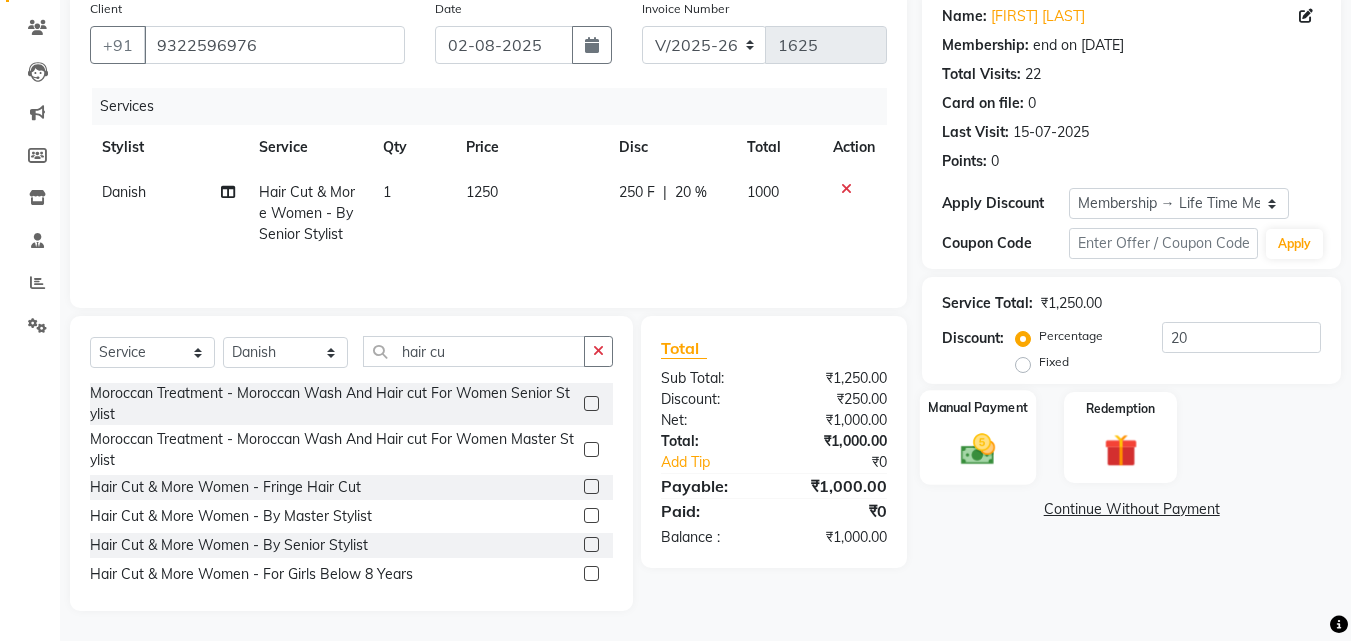 click 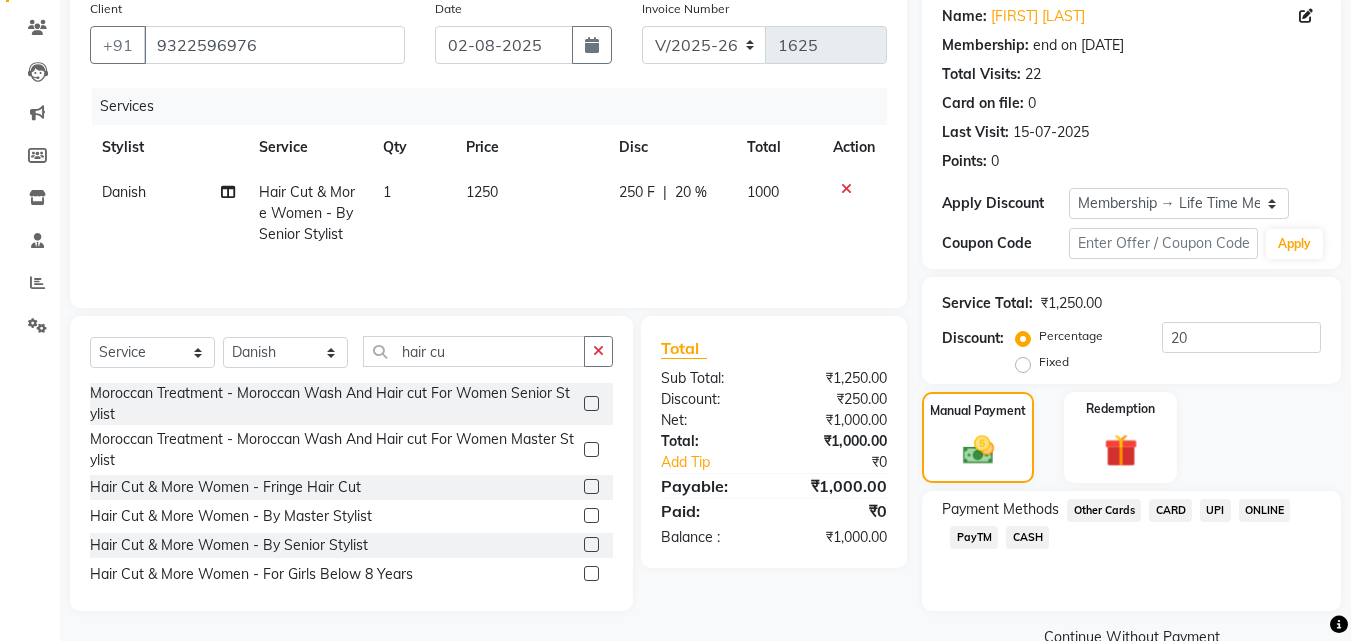 click on "CARD" 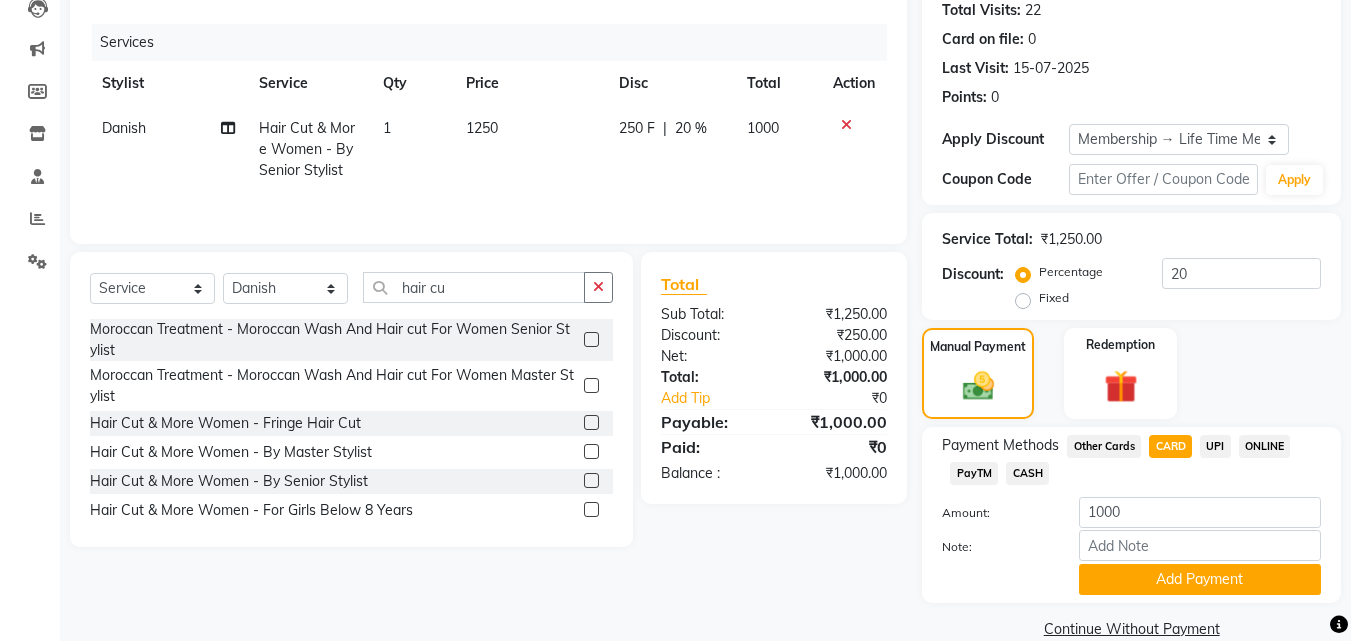 scroll, scrollTop: 257, scrollLeft: 0, axis: vertical 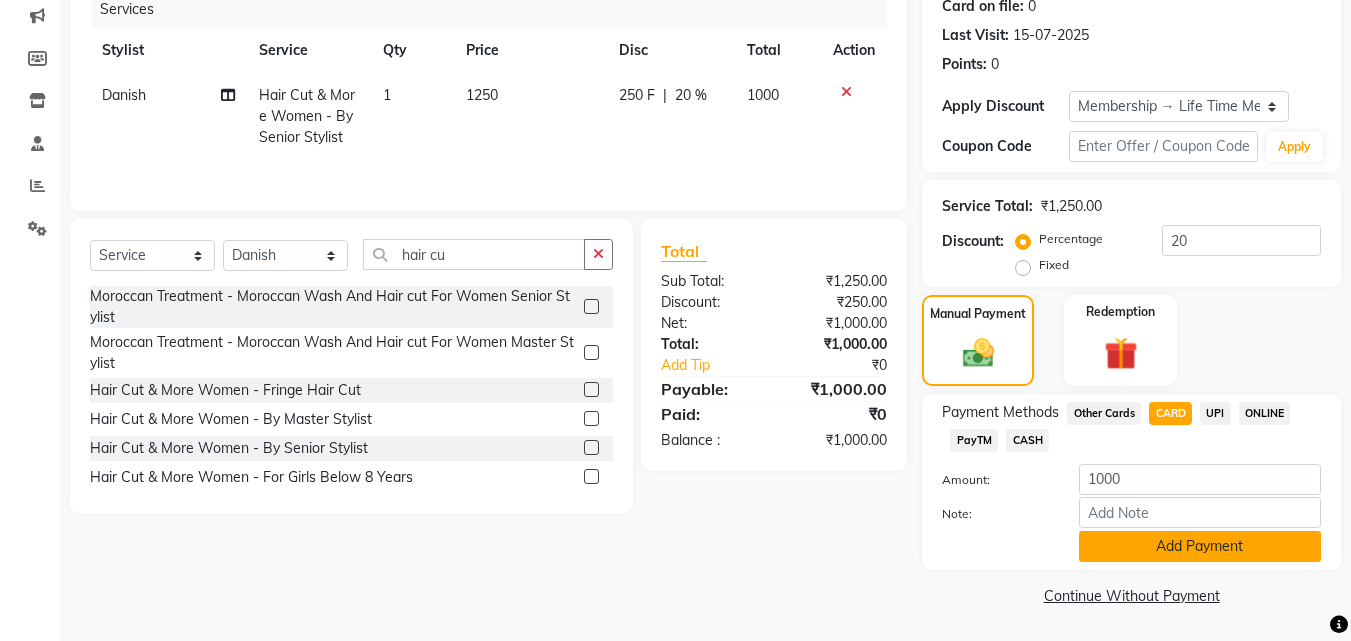 click on "Add Payment" 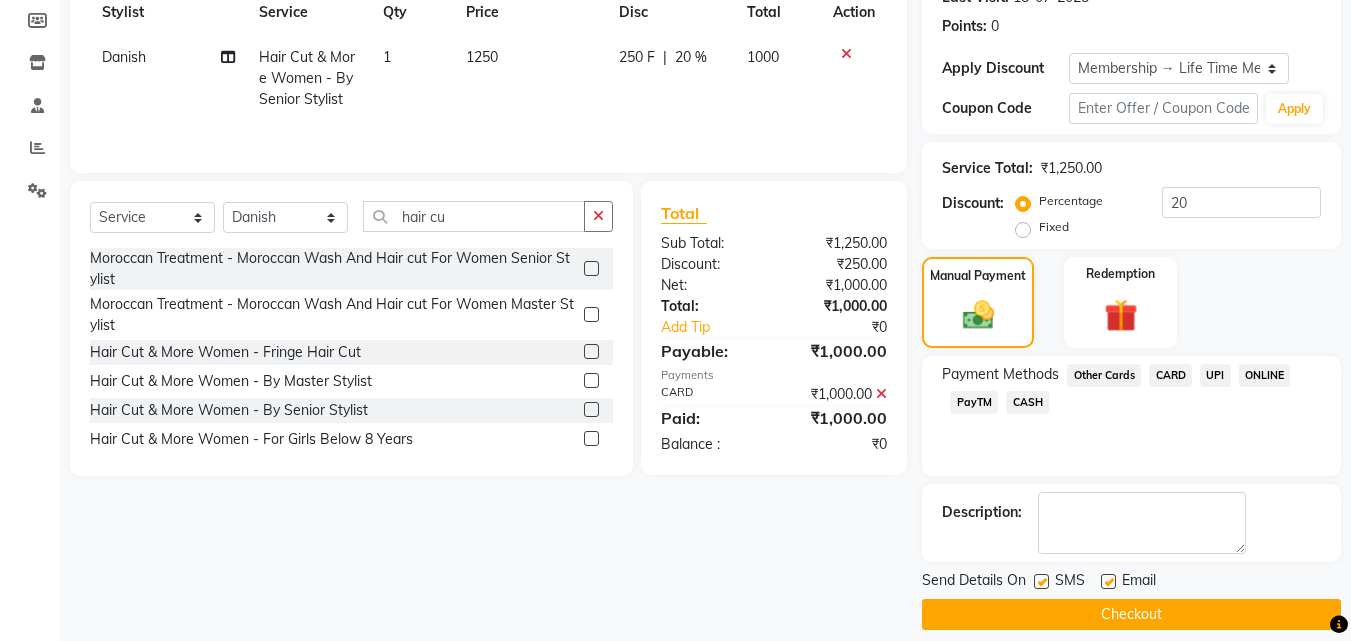 scroll, scrollTop: 314, scrollLeft: 0, axis: vertical 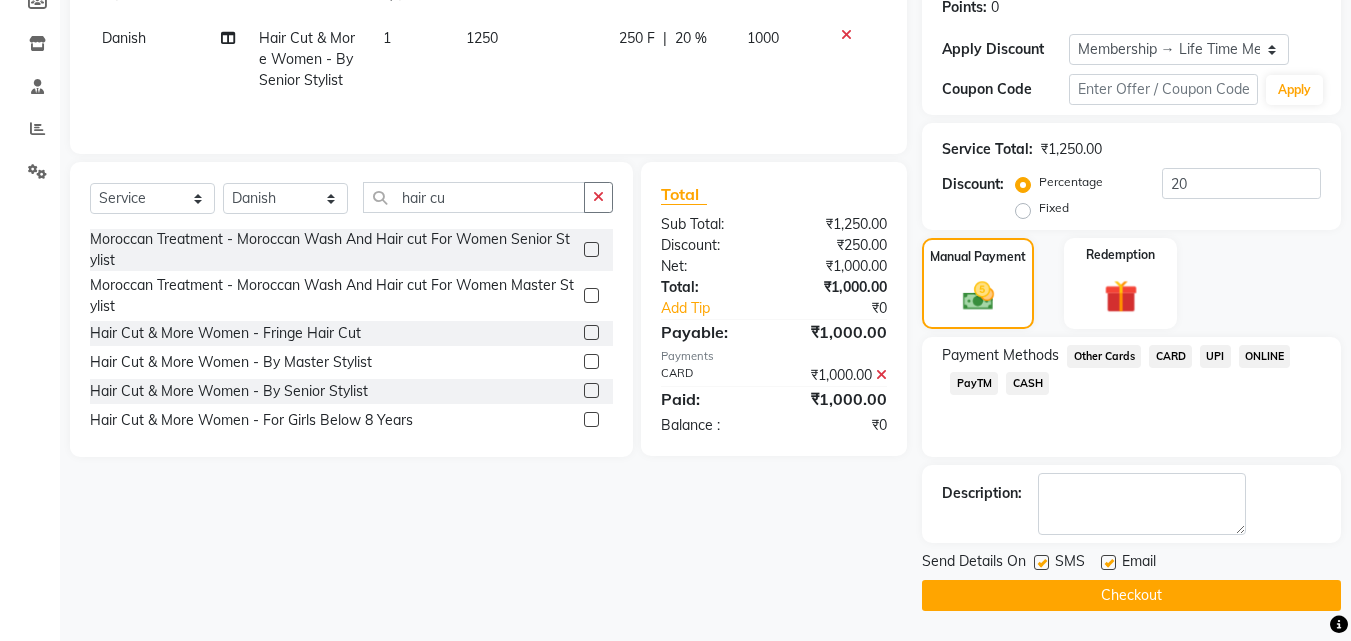 click on "Checkout" 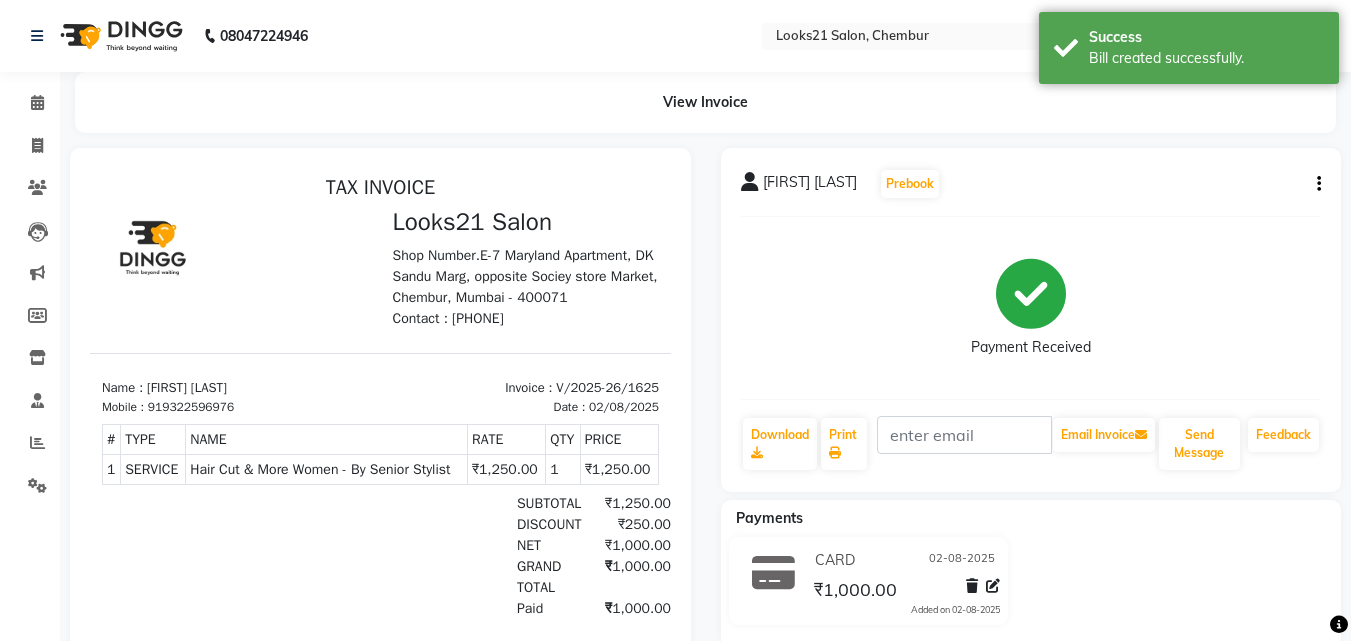 scroll, scrollTop: 0, scrollLeft: 0, axis: both 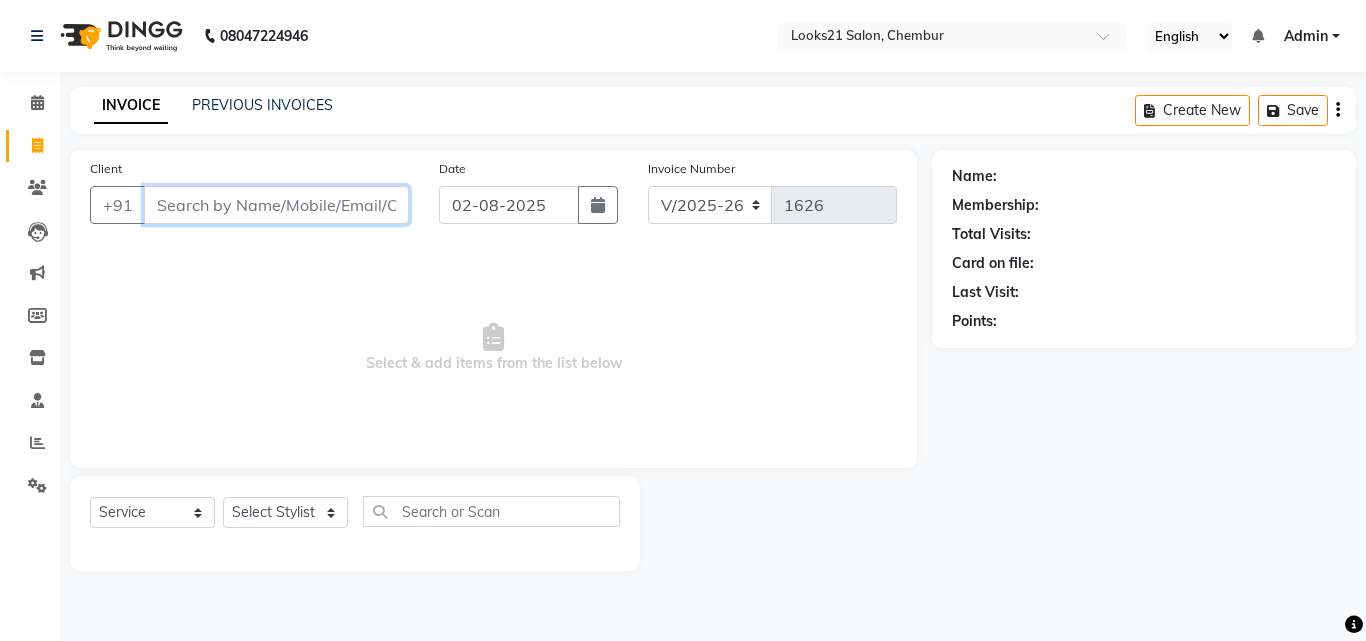 click on "Client" at bounding box center [276, 205] 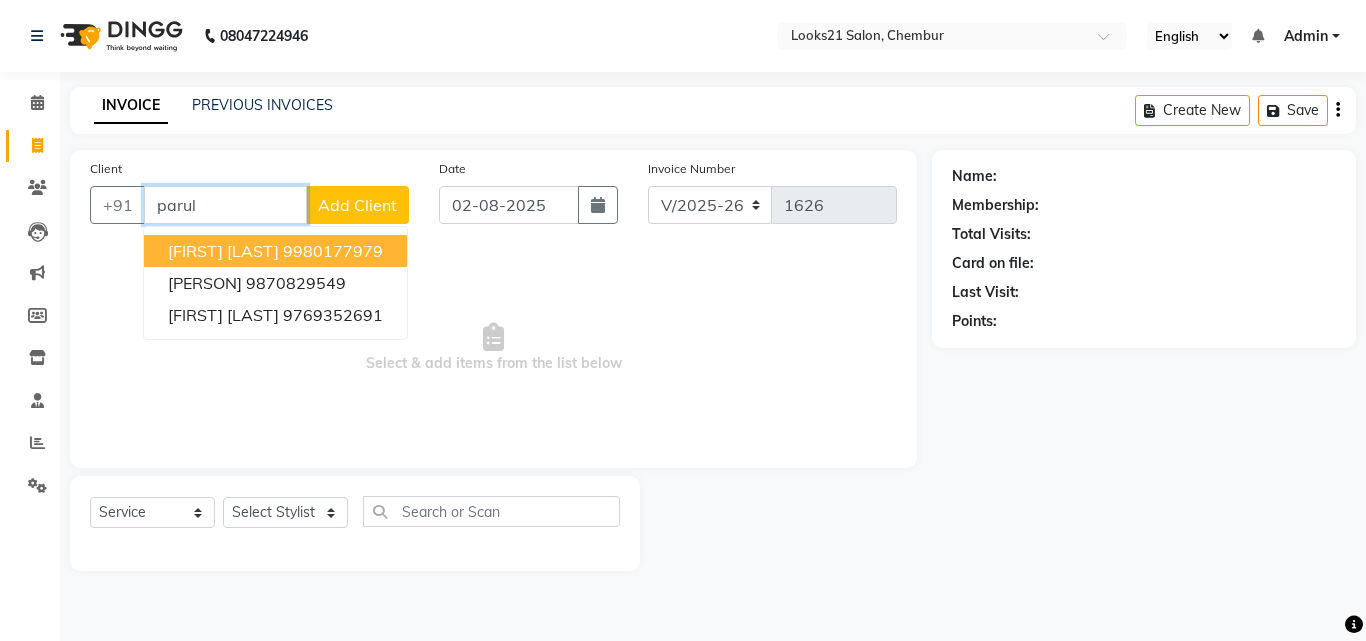click on "[FIRST] [LAST]" at bounding box center (223, 251) 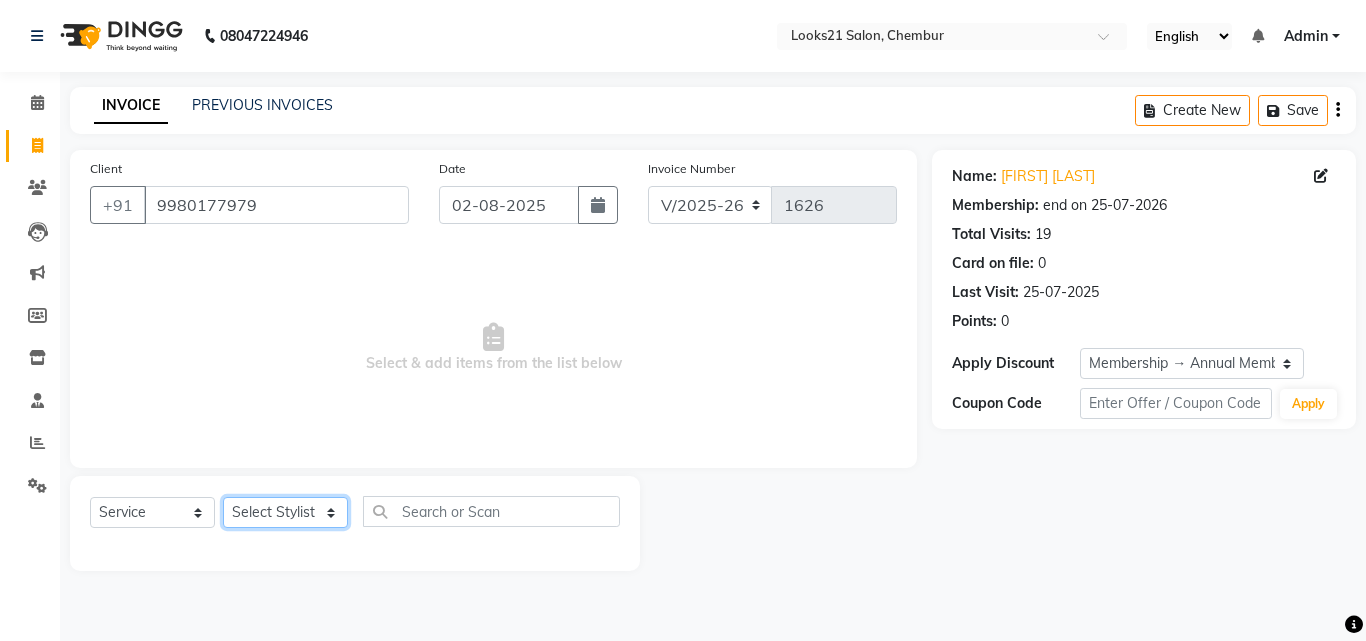 click on "Select Stylist Anwar Danish Janardhan LOOKS 21  sabiya khan Sajeda Siddiqui Samiksha Shakil Sharif Ahmed Shraddha Vaishali" 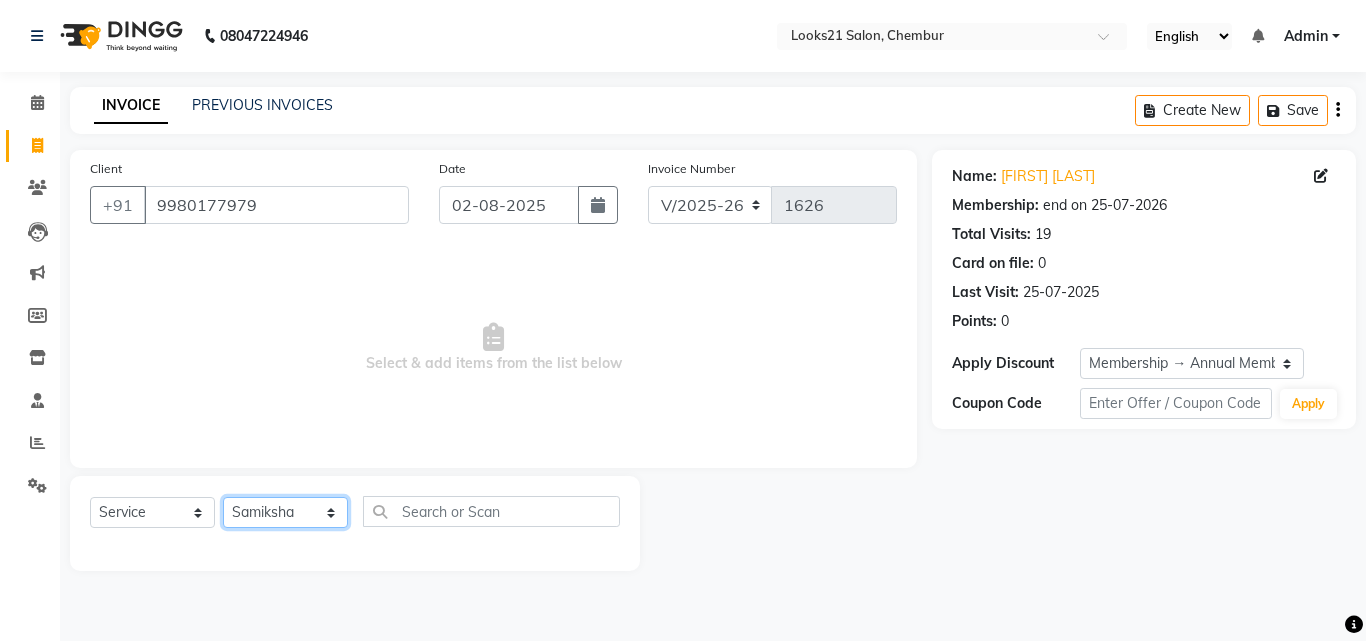 click on "Select Stylist Anwar Danish Janardhan LOOKS 21  sabiya khan Sajeda Siddiqui Samiksha Shakil Sharif Ahmed Shraddha Vaishali" 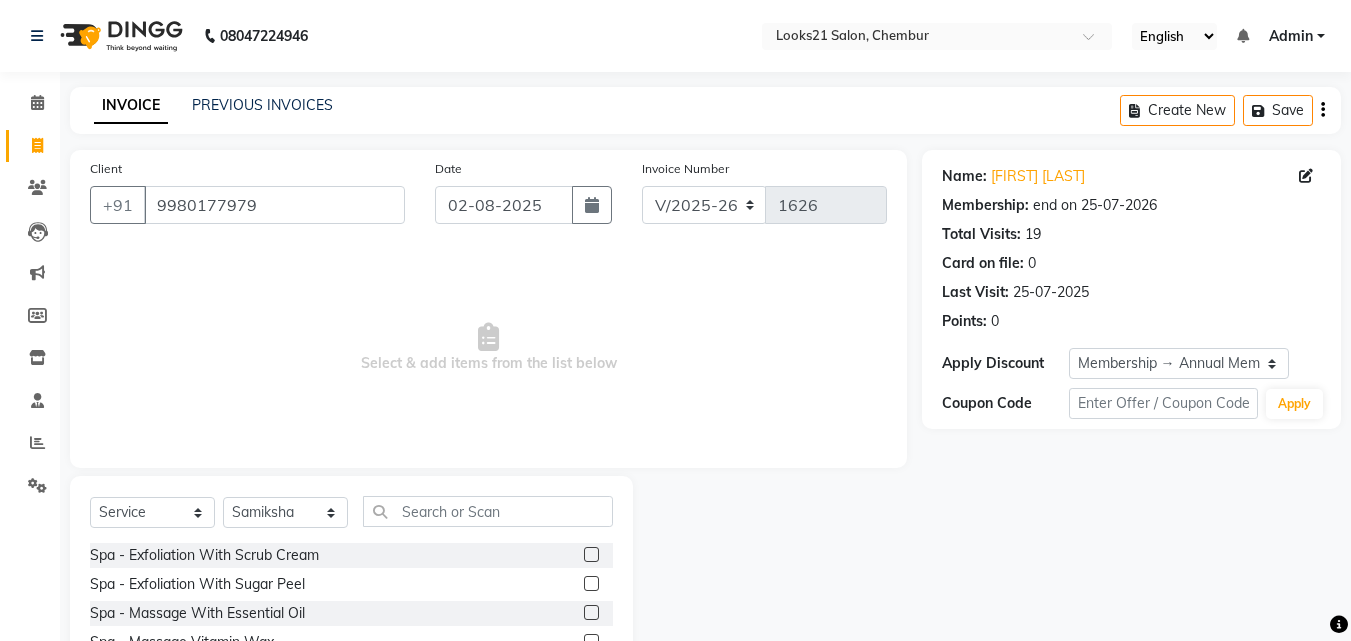click on "Client +[PHONE] Date 02-08-2025 Invoice Number V/2025 V/2025-26 1626 Select & add items from the list below Select Service Product Membership Package Voucher Prepaid Gift Card Select Stylist Anwar Danish Janardhan LOOKS 21 sabiya khan Sajeda Siddiqui Samiksha Shakil Sharif Ahmed Shraddha Vaishali Spa - Exfoliation With Scrub Cream Spa - Exfoliation With Sugar Peel Spa - Massage With Essential Oil Spa - Massage Vitamin Wax Spa - Wraps With Cotton Extract Spa - Wraps With Moistourising Wax TIP FOR STAFF Therapy - Full Arms Therapy - Full Leg Therapy - Sparkling Back Reflexology - Feet (30 Mins) Reflexology - Hand & Feet ( 60 Mins) Reflexology - Back (30 Mins) Nails - Cut And Filing Nails - Nail Polish Hand / Feet Nails - French Nail Polish Nails - Gel French Nail Polish Nails- Cut file & Polish Gel Polish - Gel Polish 10 Tips Gel Polish - Gel Polish Remover 10 Tips Gel Polish - Builder Gel Extension Gel Polish - Gum Gel Extension Black Mask - Front" 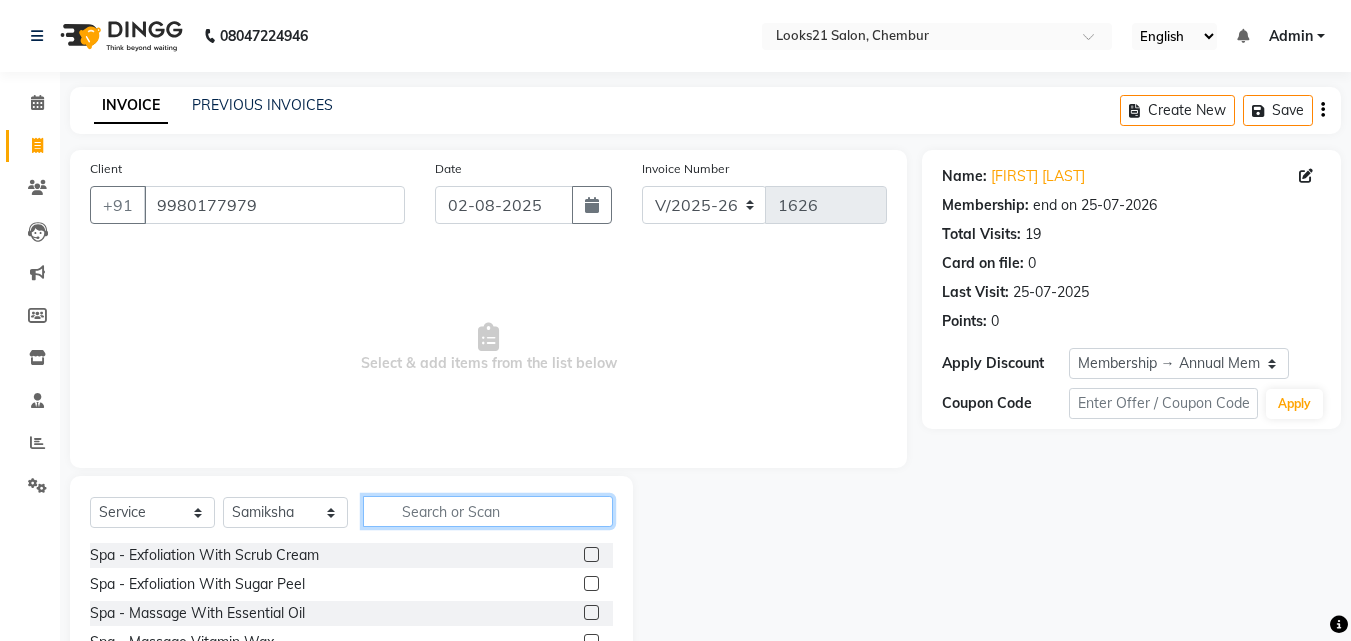 click 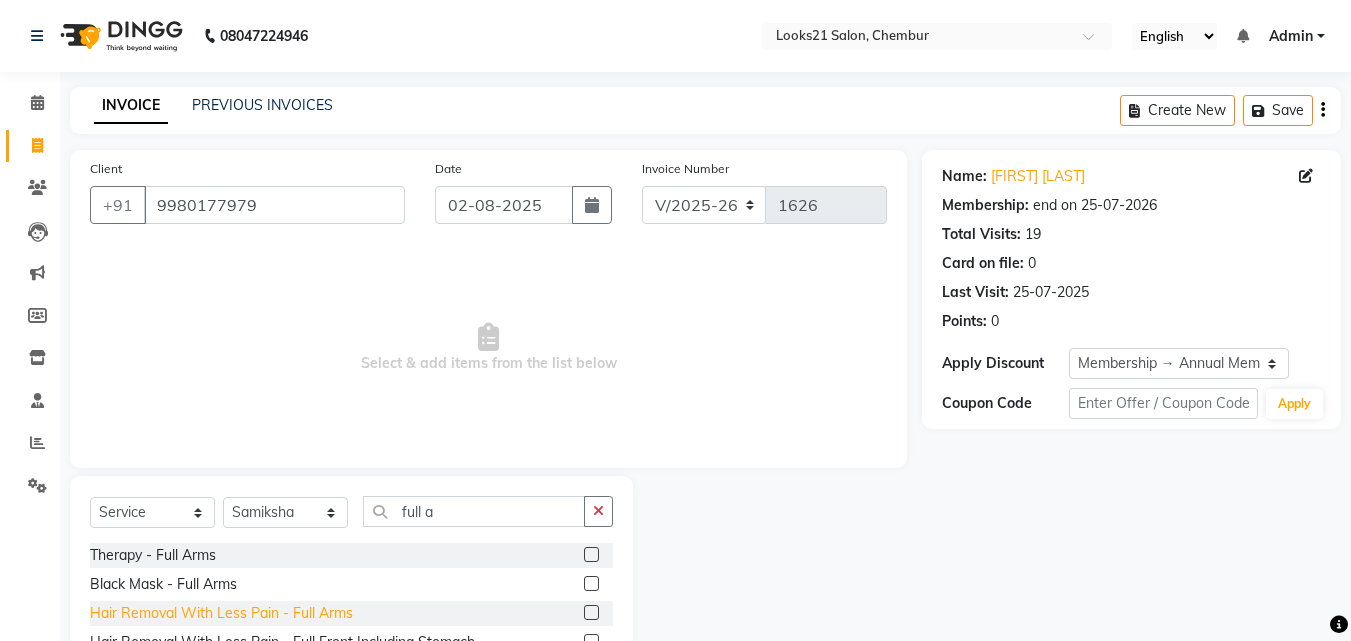 click on "Hair Removal With Less Pain  - Full Arms" 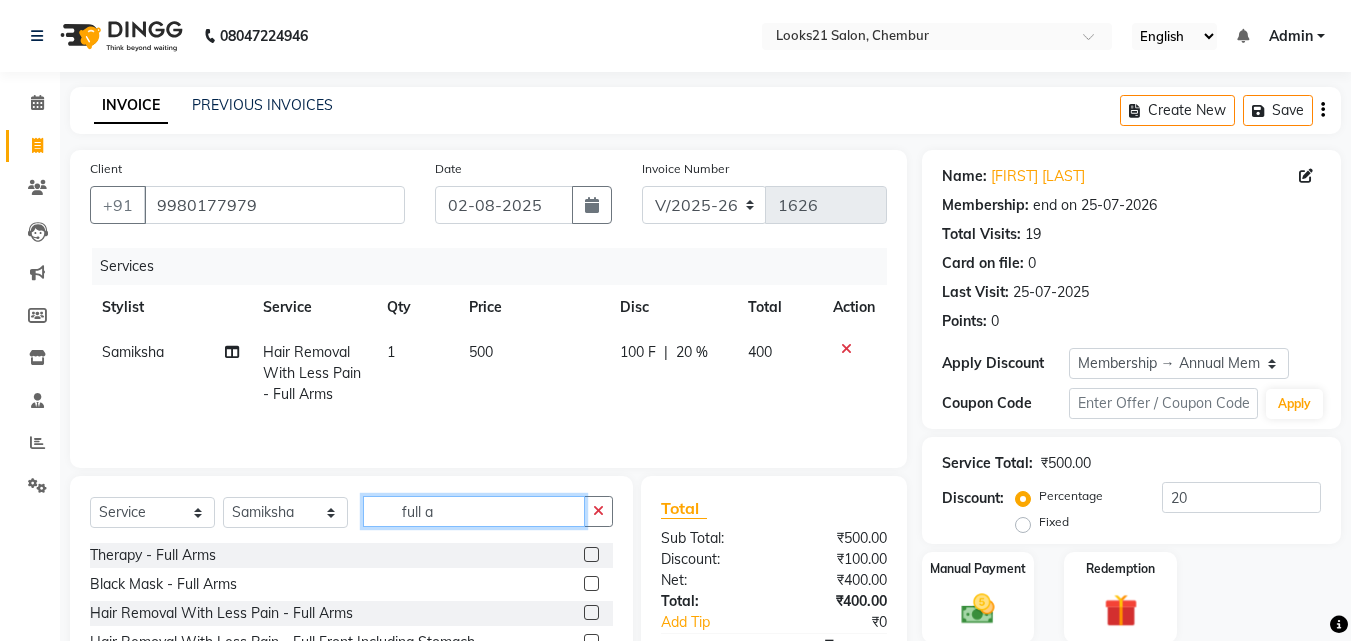 drag, startPoint x: 480, startPoint y: 513, endPoint x: 266, endPoint y: 510, distance: 214.02103 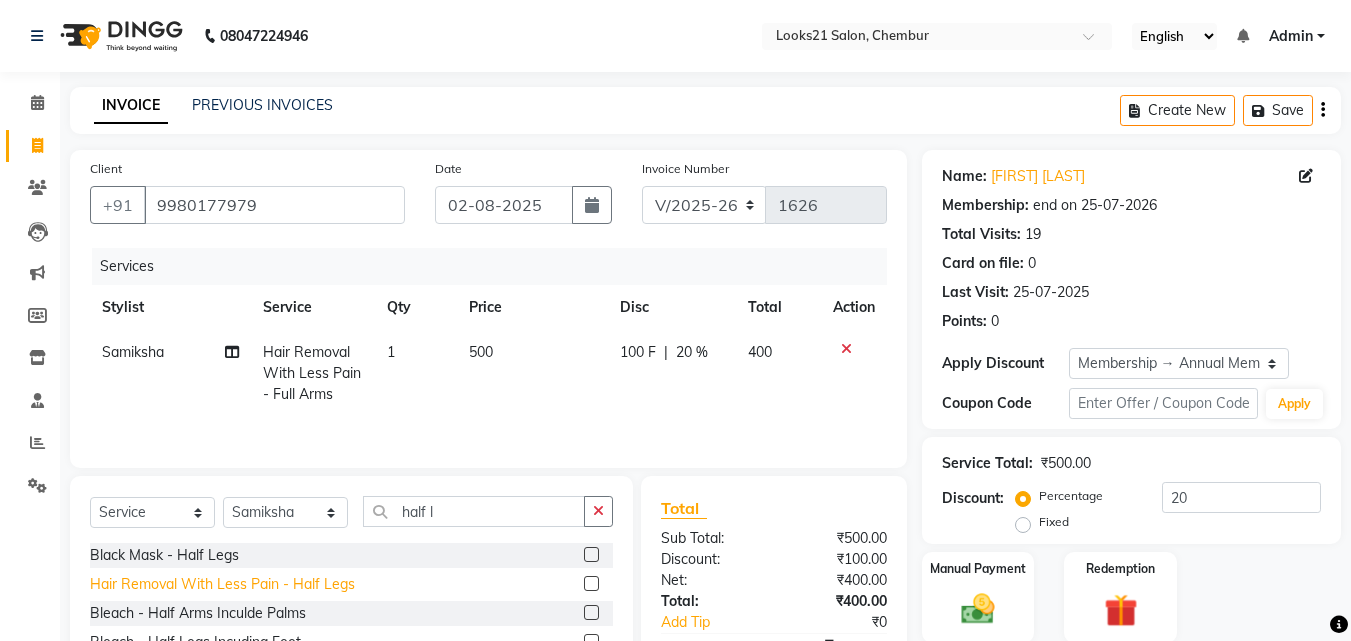 click on "Hair Removal With Less Pain  - Half Legs" 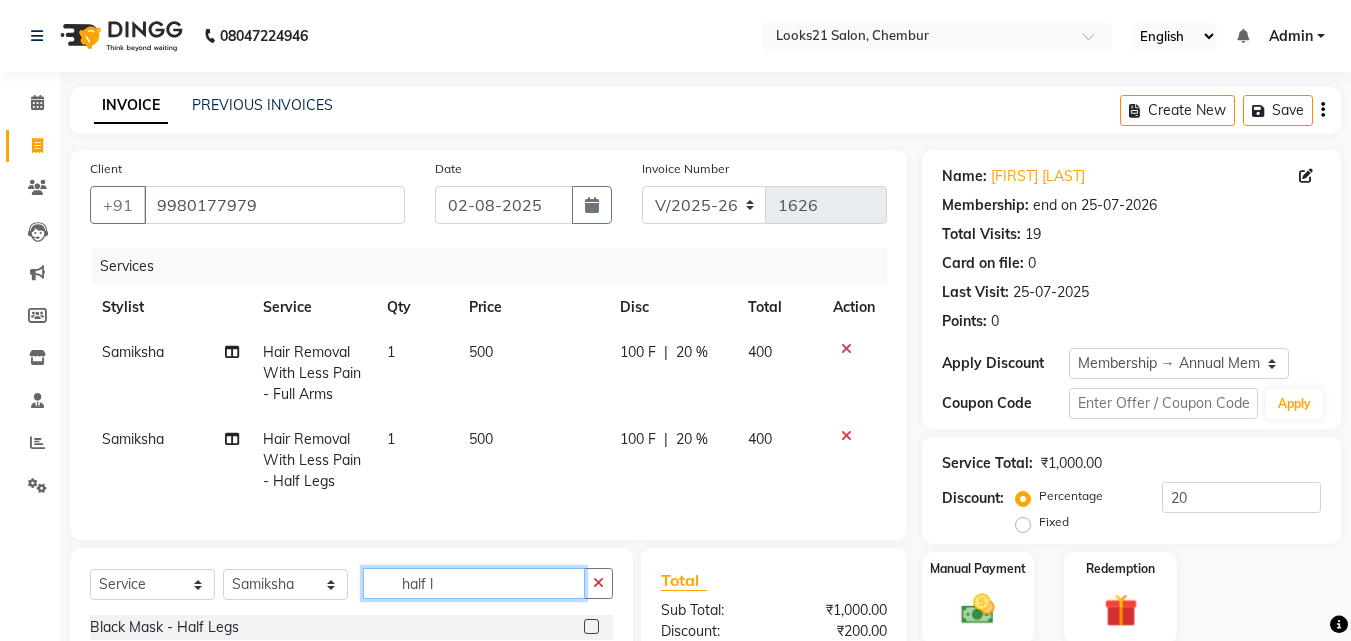 drag, startPoint x: 476, startPoint y: 592, endPoint x: 332, endPoint y: 589, distance: 144.03125 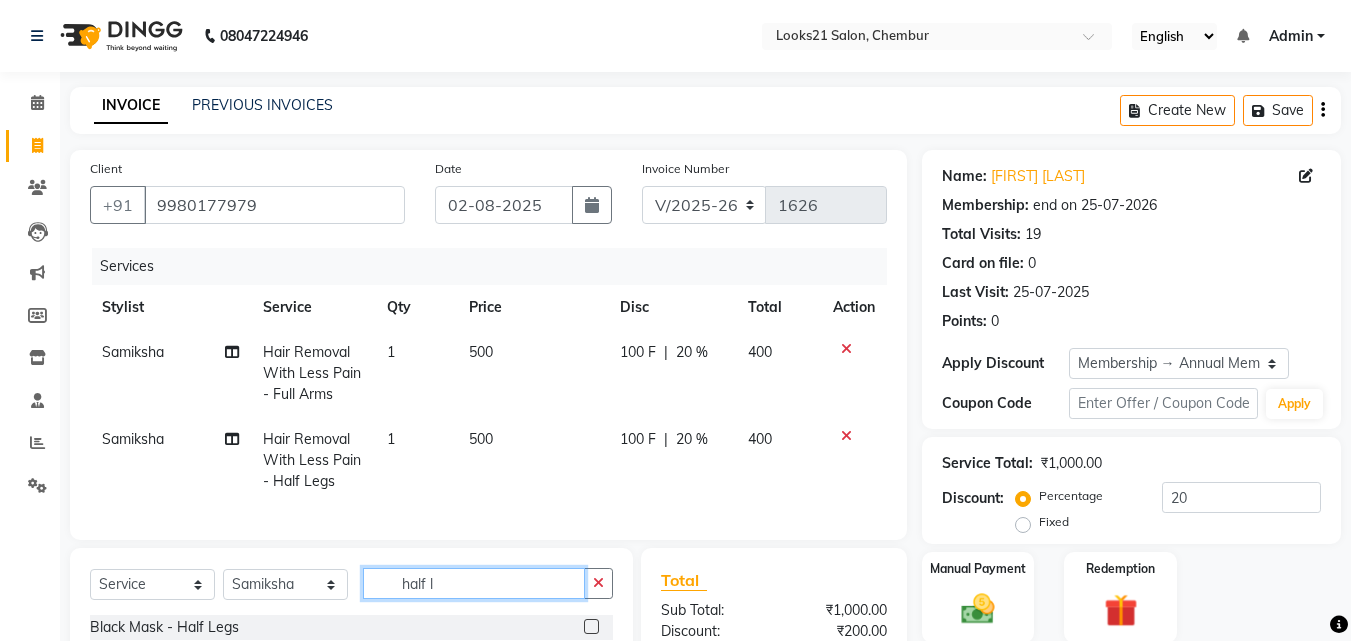 click on "Select  Service  Product  Membership  Package Voucher Prepaid Gift Card  Select Stylist Anwar Danish Janardhan LOOKS 21  sabiya khan Sajeda Siddiqui Samiksha Shakil Sharif Ahmed Shraddha Vaishali half l" 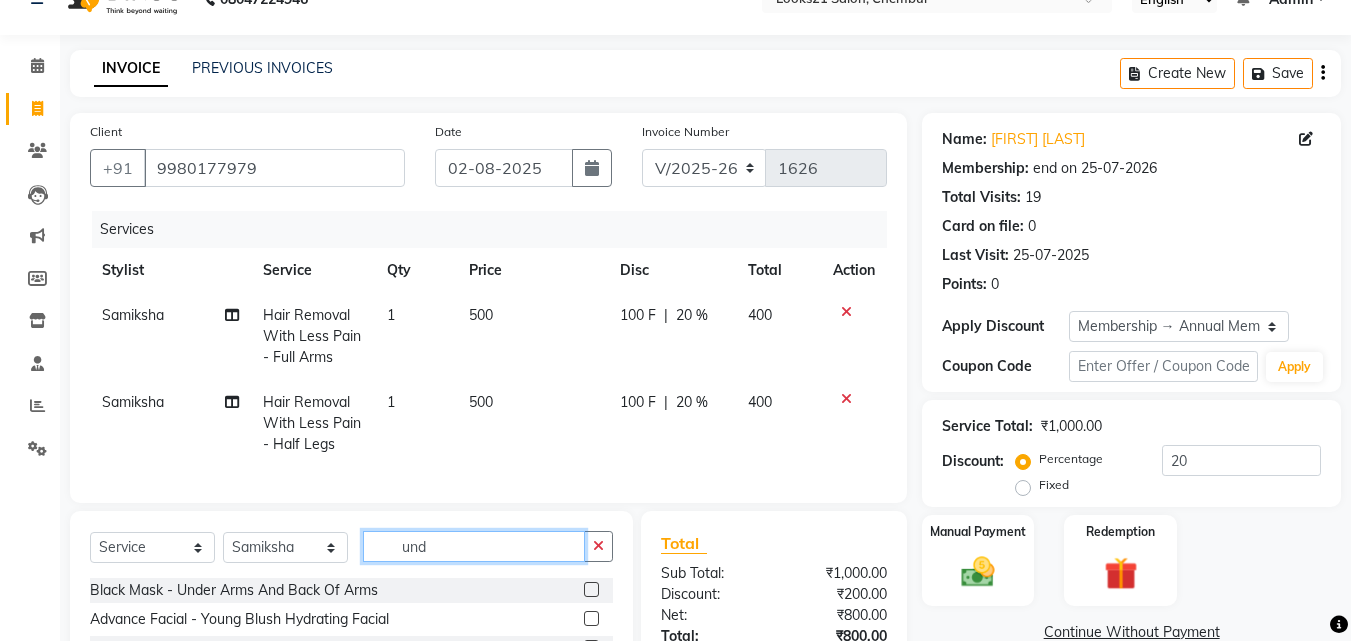 scroll, scrollTop: 100, scrollLeft: 0, axis: vertical 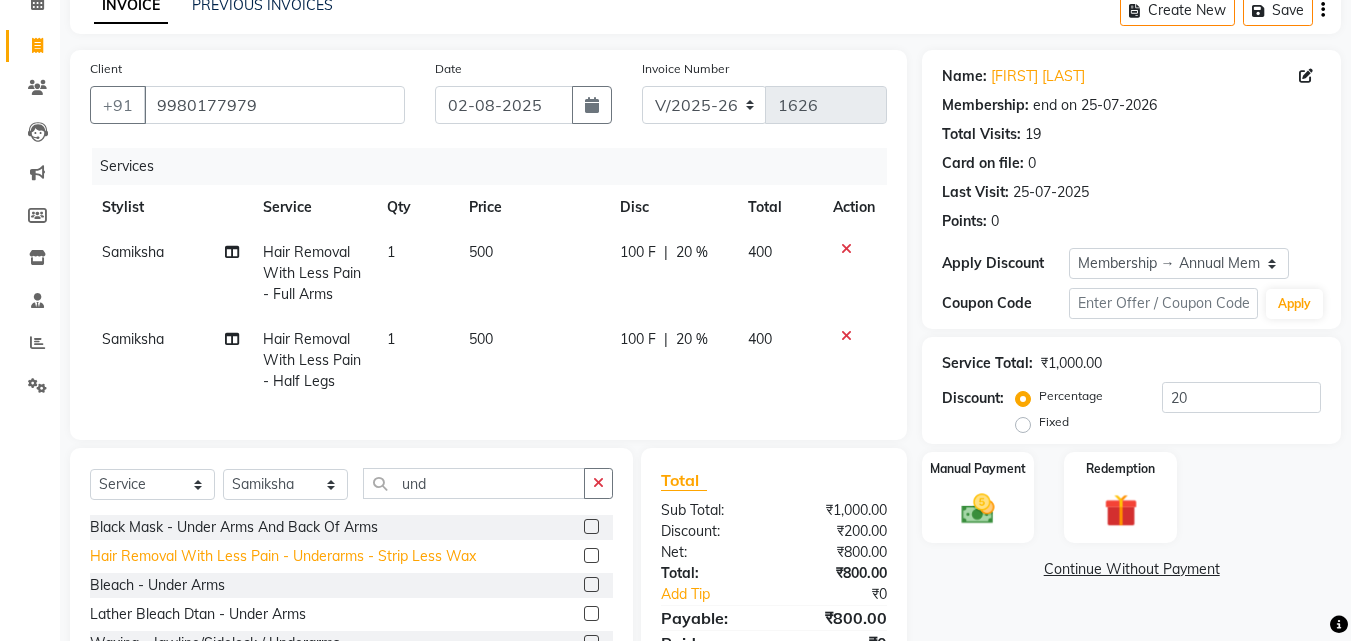 click on "Hair Removal With Less Pain  - Underarms - Strip Less Wax" 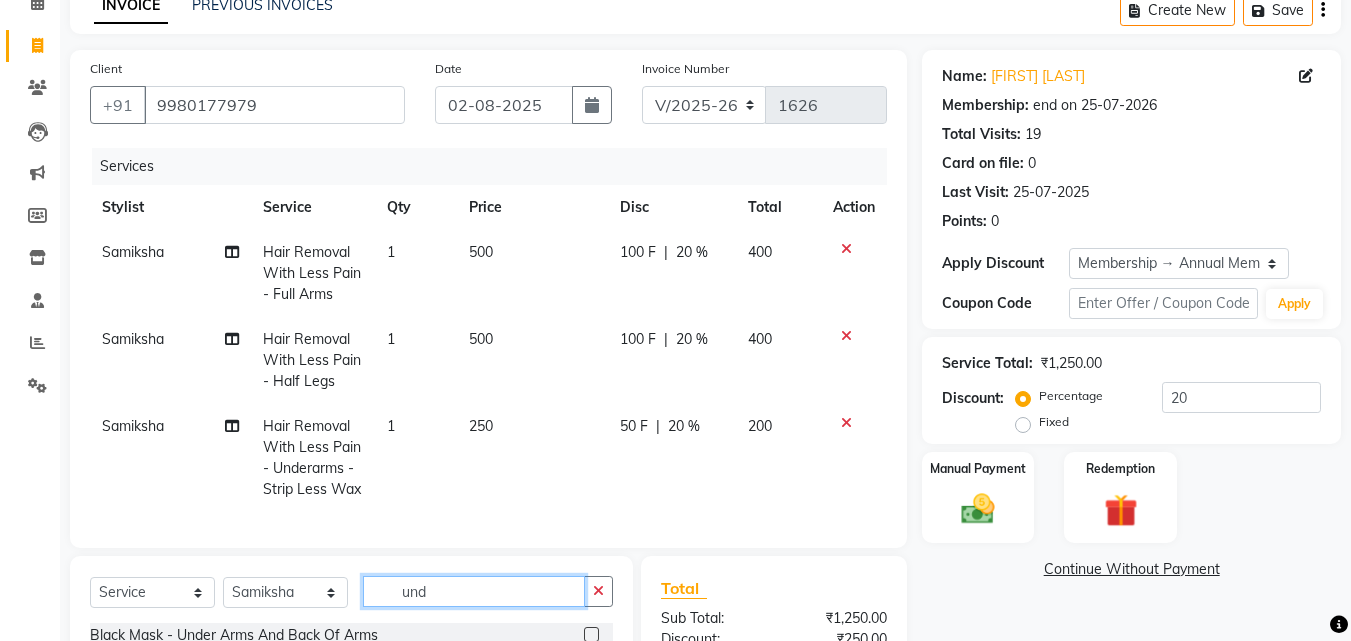 drag, startPoint x: 490, startPoint y: 598, endPoint x: 324, endPoint y: 583, distance: 166.67633 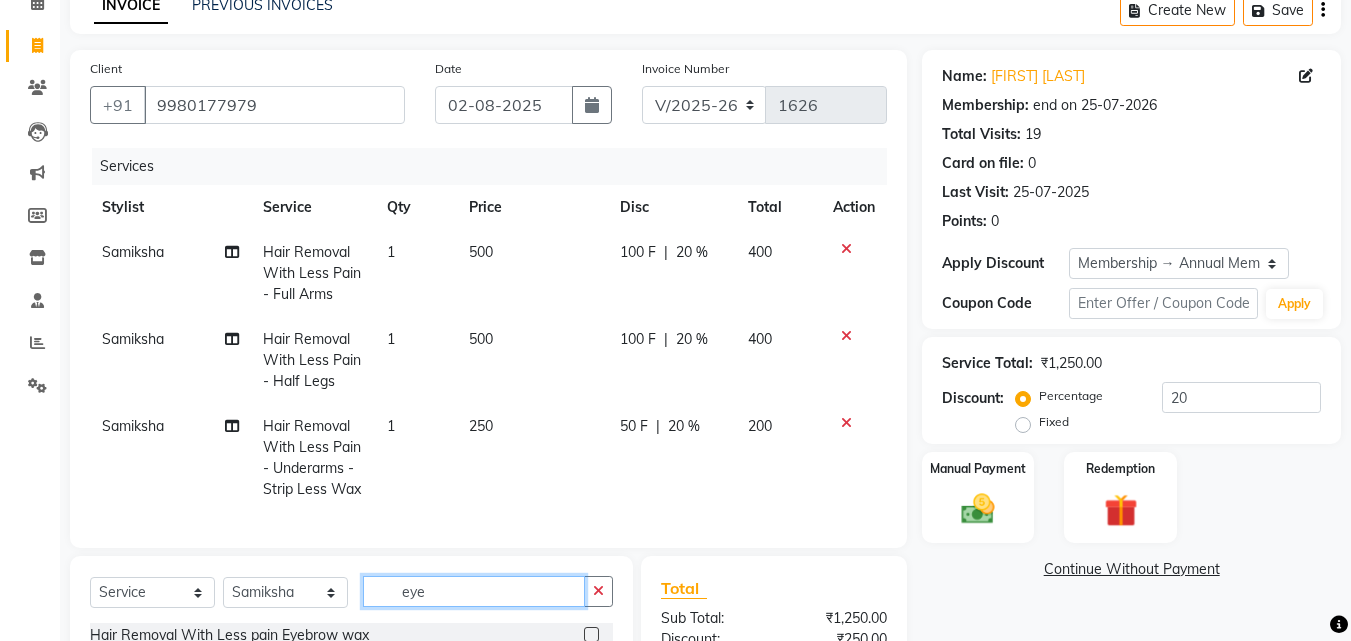 scroll, scrollTop: 312, scrollLeft: 0, axis: vertical 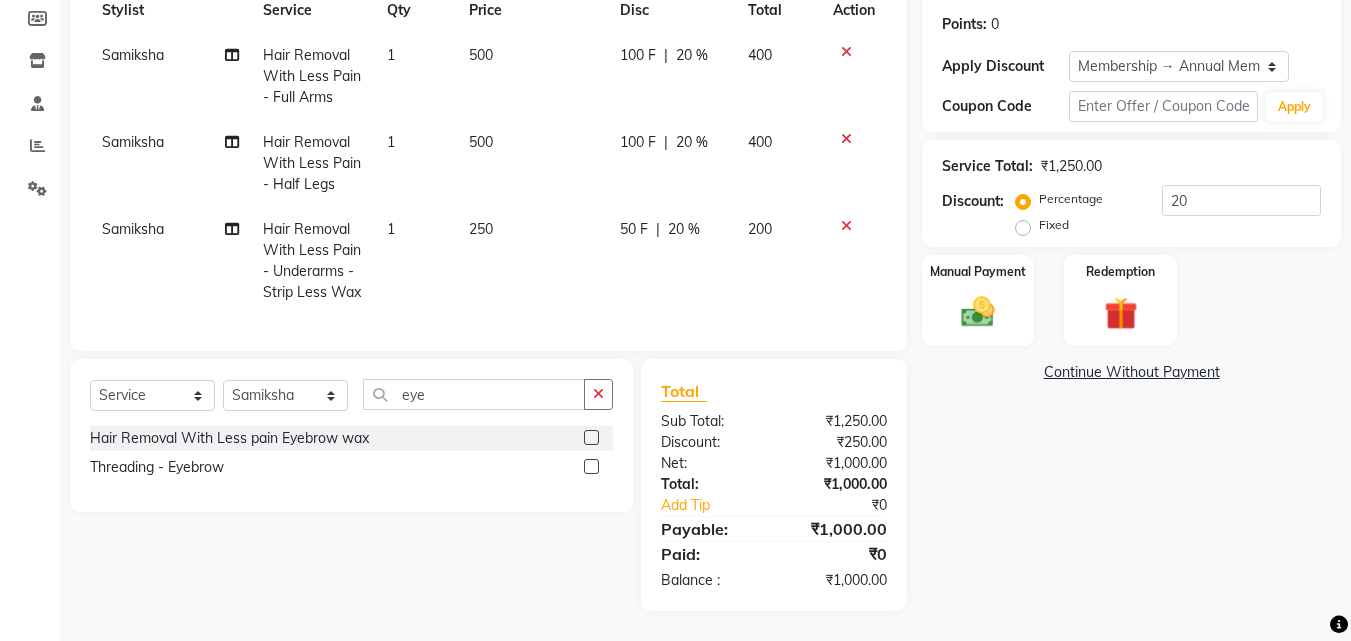 click on "Threading  - Eyebrow" 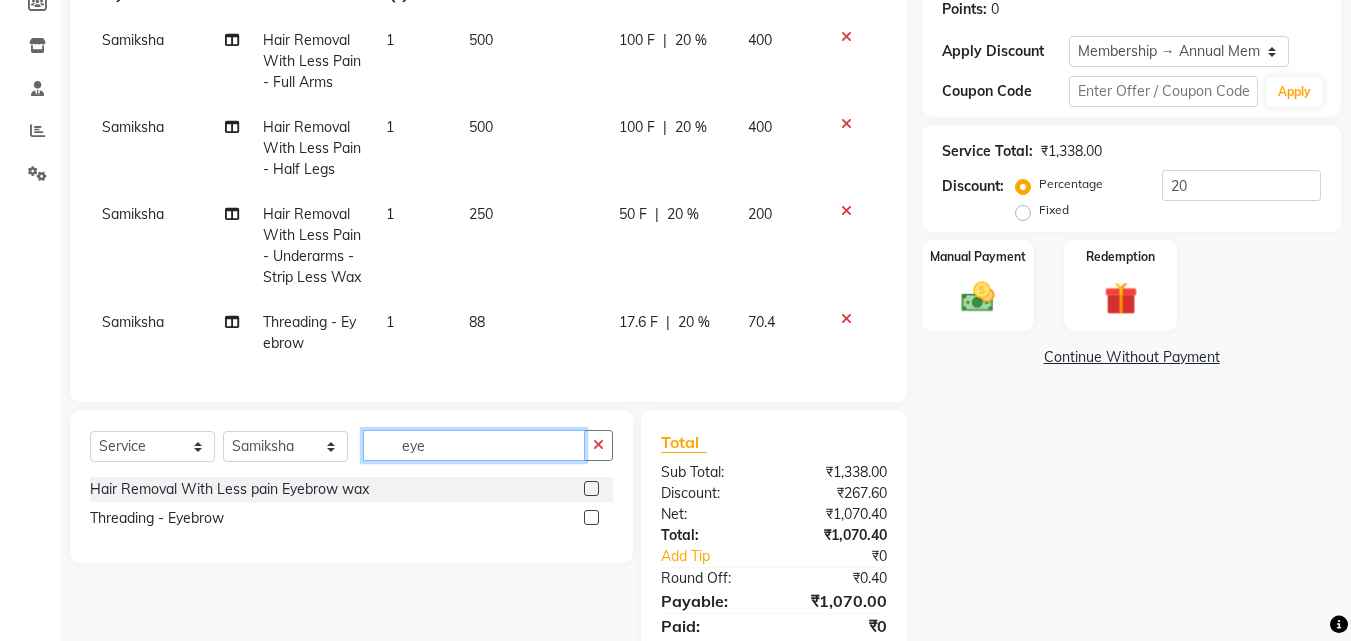 drag, startPoint x: 452, startPoint y: 462, endPoint x: 308, endPoint y: 456, distance: 144.12494 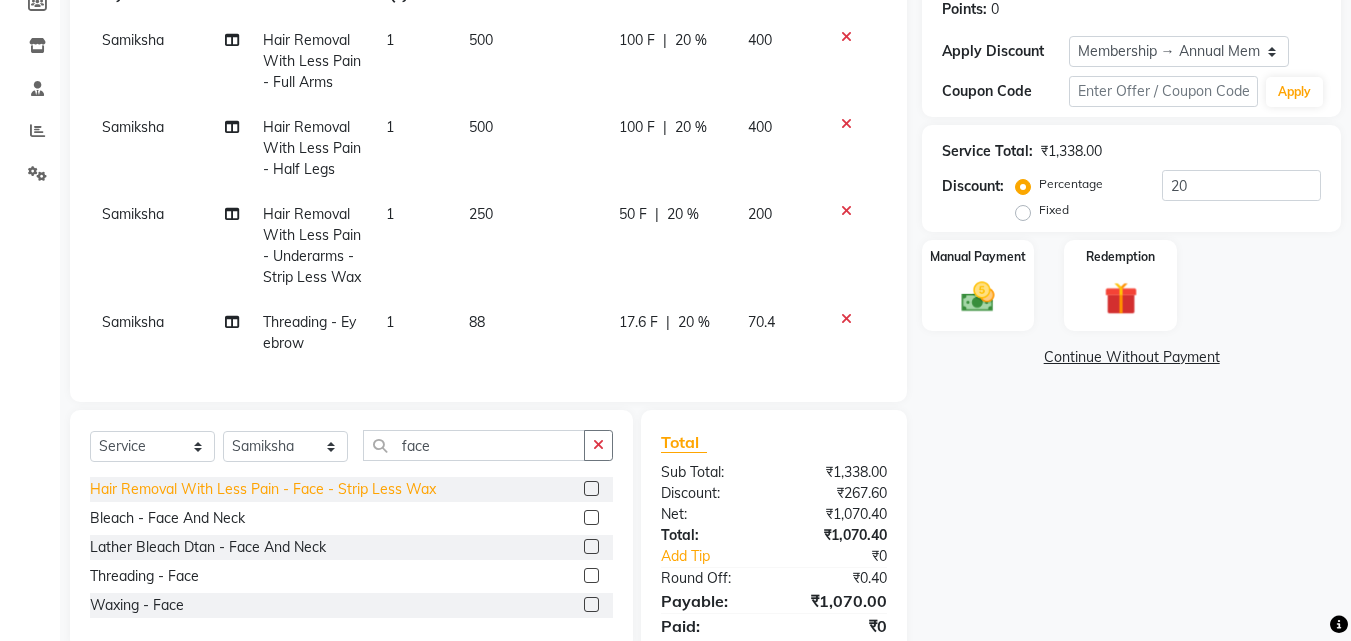 click on "Hair Removal With Less Pain  - Face - Strip Less Wax" 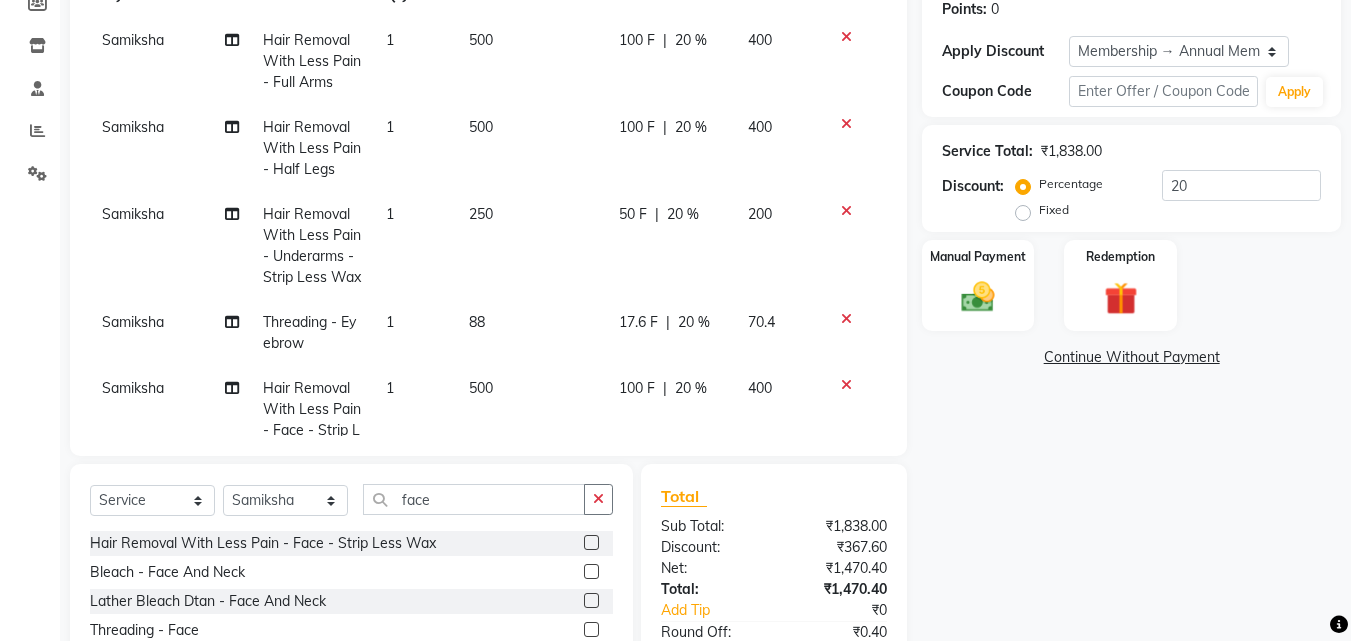 scroll, scrollTop: 90, scrollLeft: 0, axis: vertical 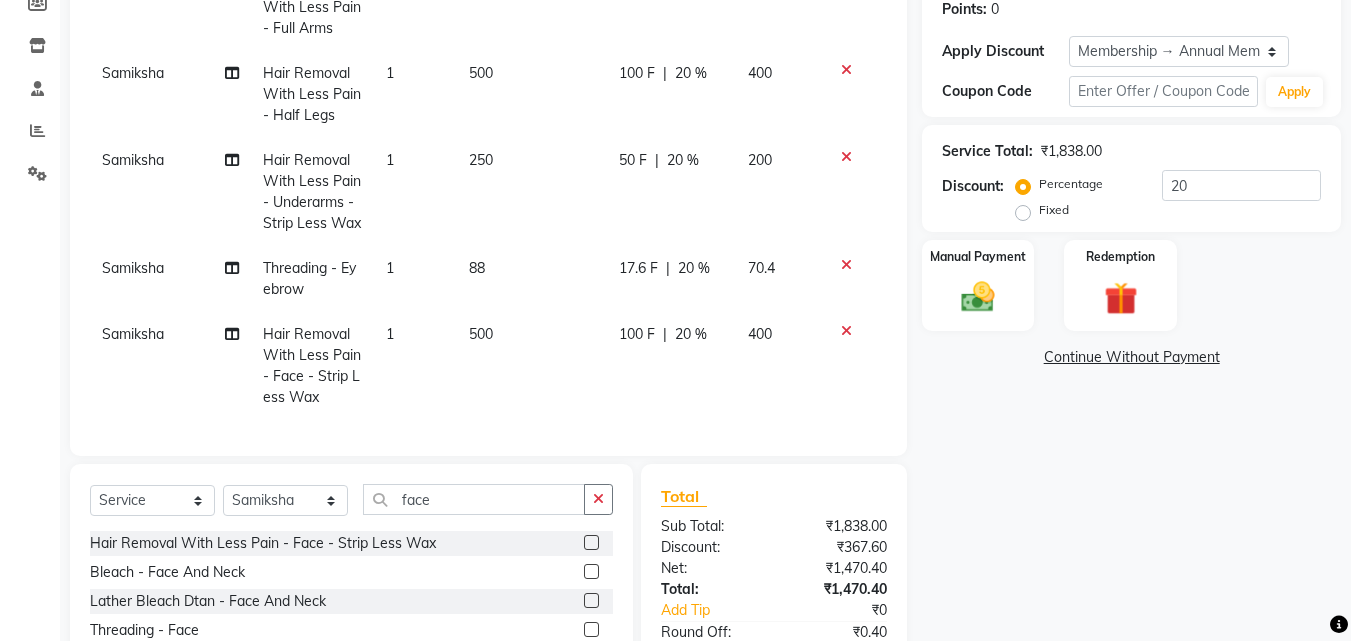 click on "500" 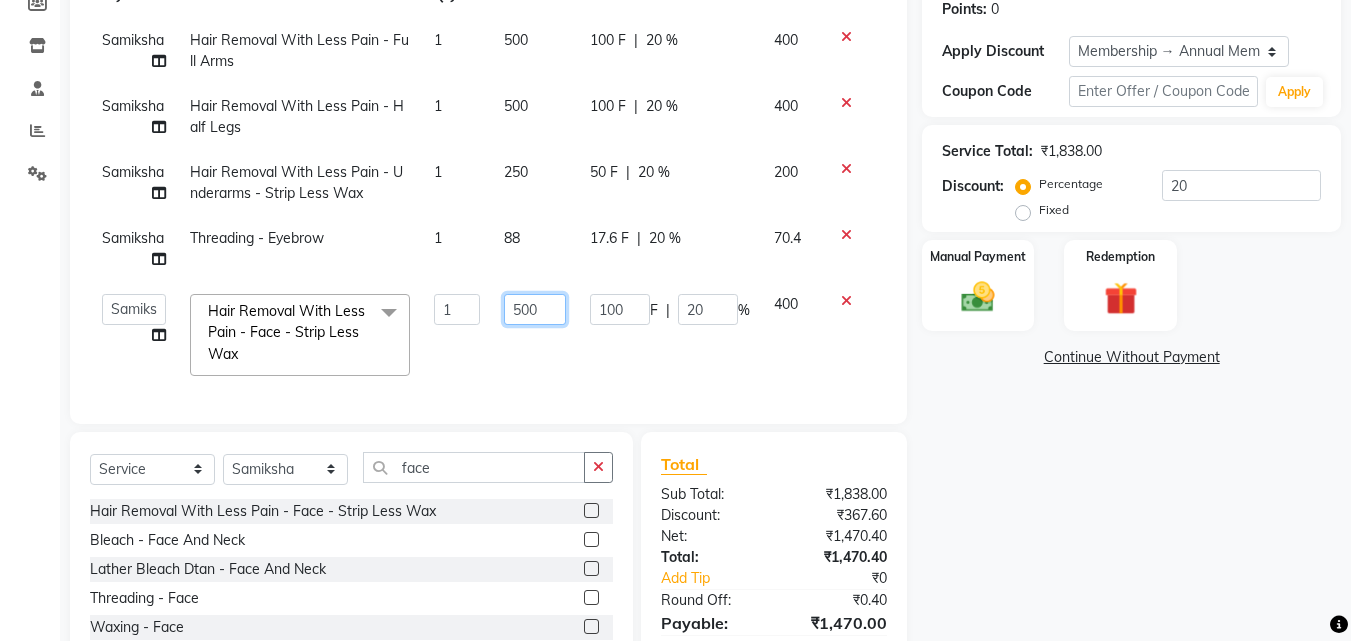 drag, startPoint x: 557, startPoint y: 307, endPoint x: 459, endPoint y: 303, distance: 98.0816 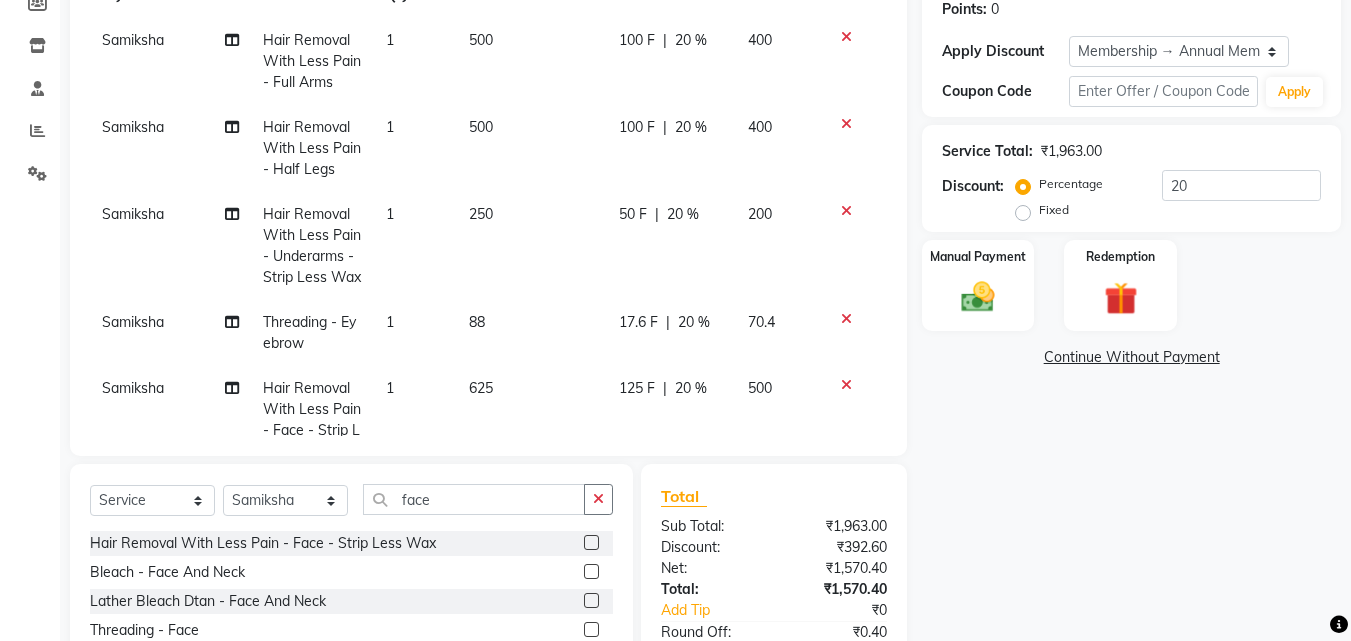 click on "Samiksha Hair Removal With Less Pain  - Full Arms 1 500 100 F | 20 % 400 Samiksha Hair Removal With Less Pain  - Half Legs 1 500 100 F | 20 % 400 Samiksha Hair Removal With Less Pain  - Underarms - Strip Less Wax 1 250 50 F | 20 % 200 Samiksha Threading  - Eyebrow 1 88 17.6 F | 20 % 70.4 Samiksha Hair Removal With Less Pain  - Face - Strip Less Wax 1 625 125 F | 20 % 500" 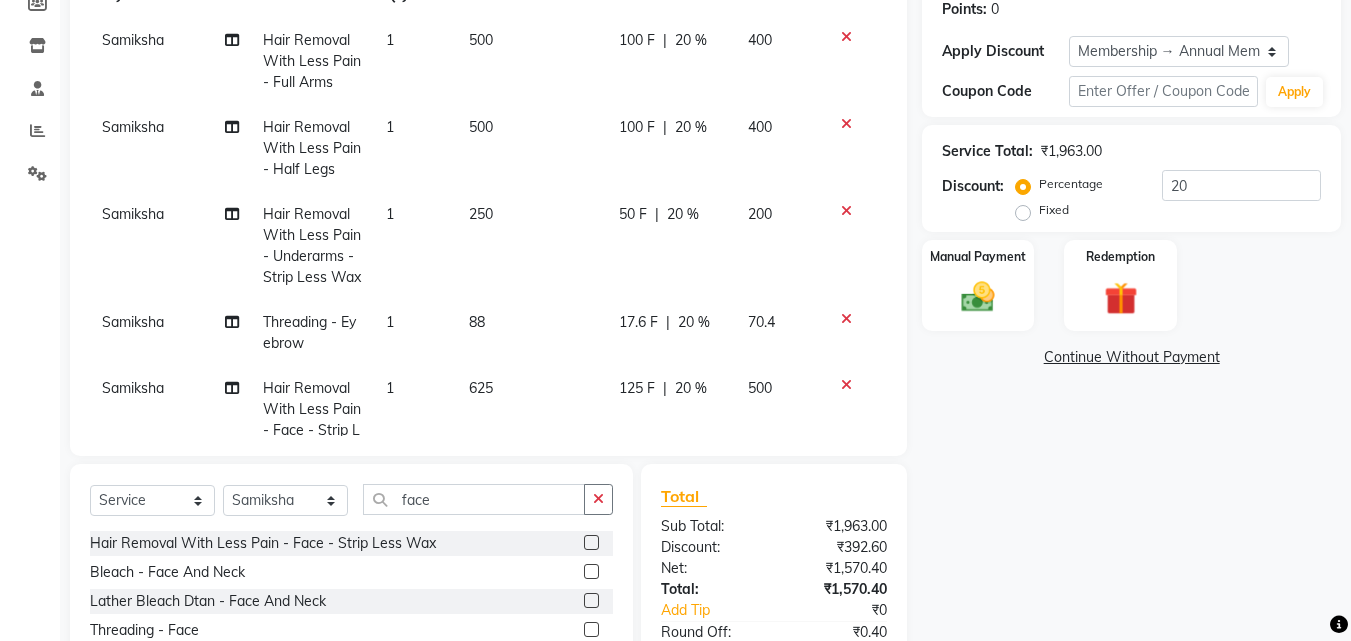scroll, scrollTop: 90, scrollLeft: 0, axis: vertical 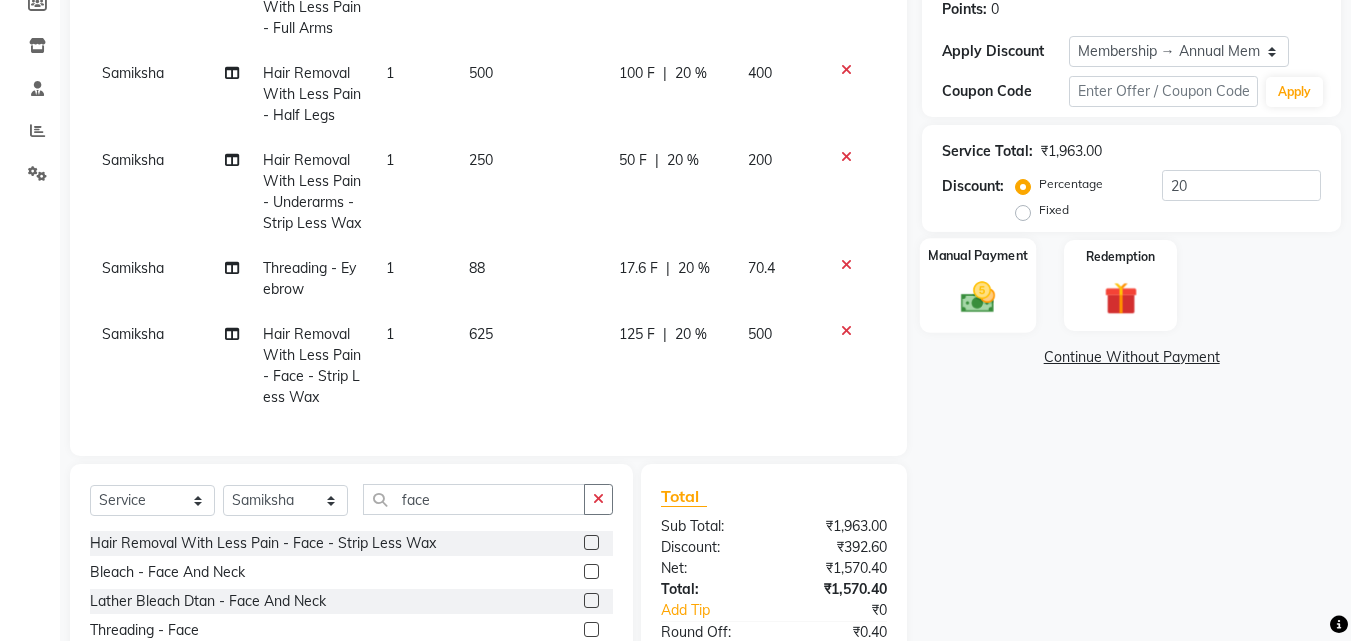 click 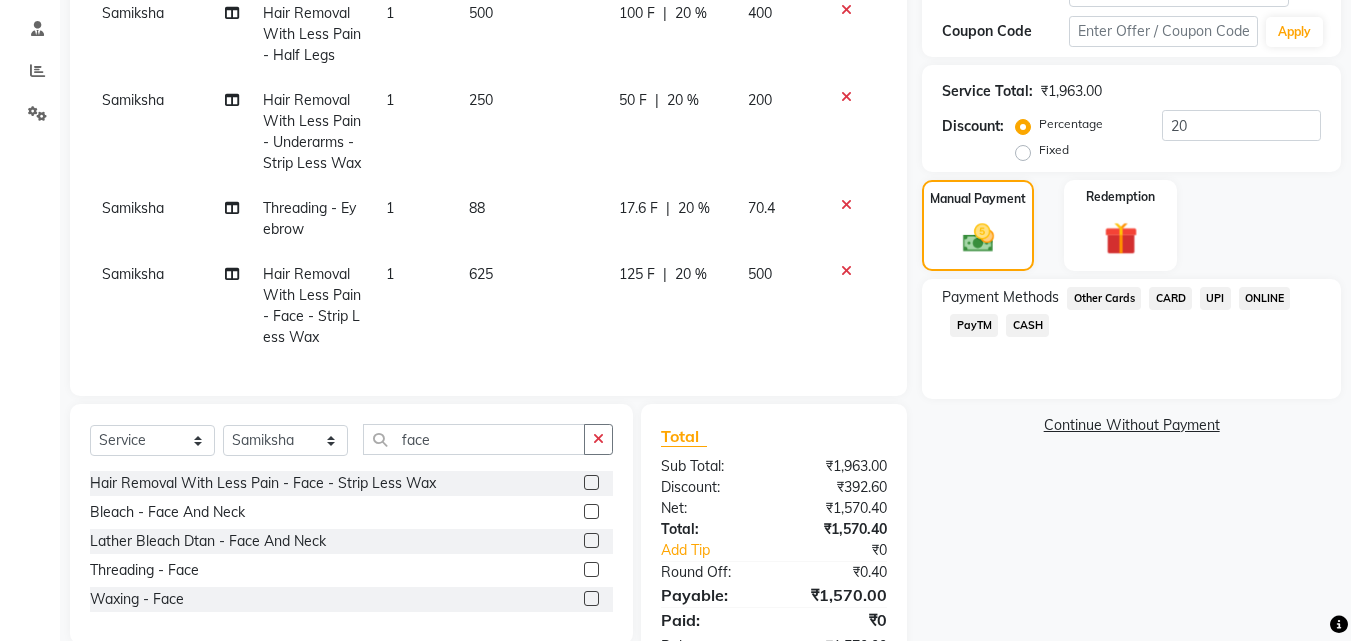 scroll, scrollTop: 438, scrollLeft: 0, axis: vertical 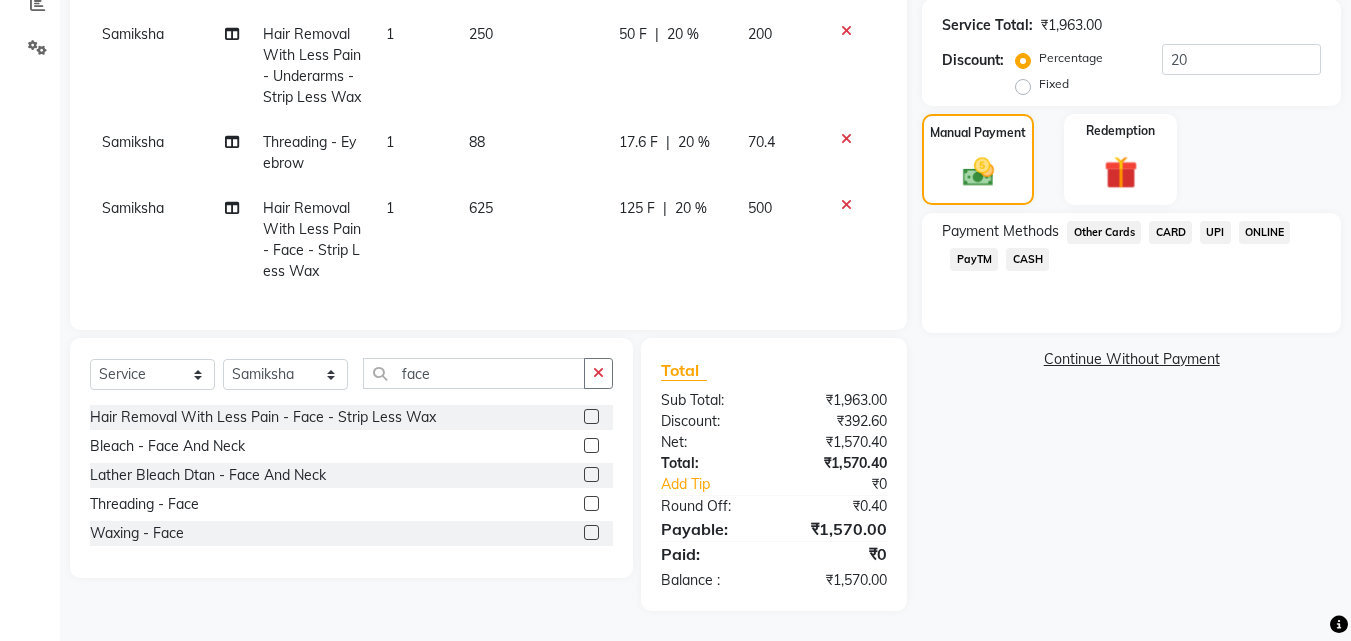drag, startPoint x: 1016, startPoint y: 253, endPoint x: 1041, endPoint y: 269, distance: 29.681644 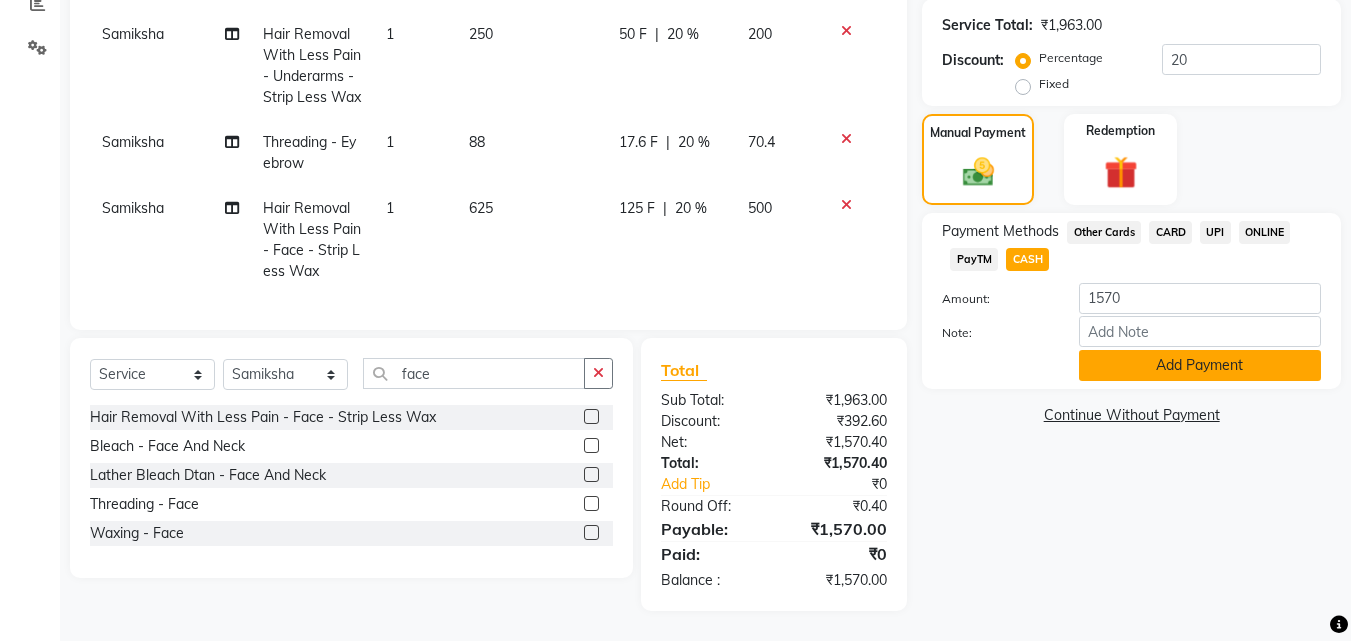 click on "Add Payment" 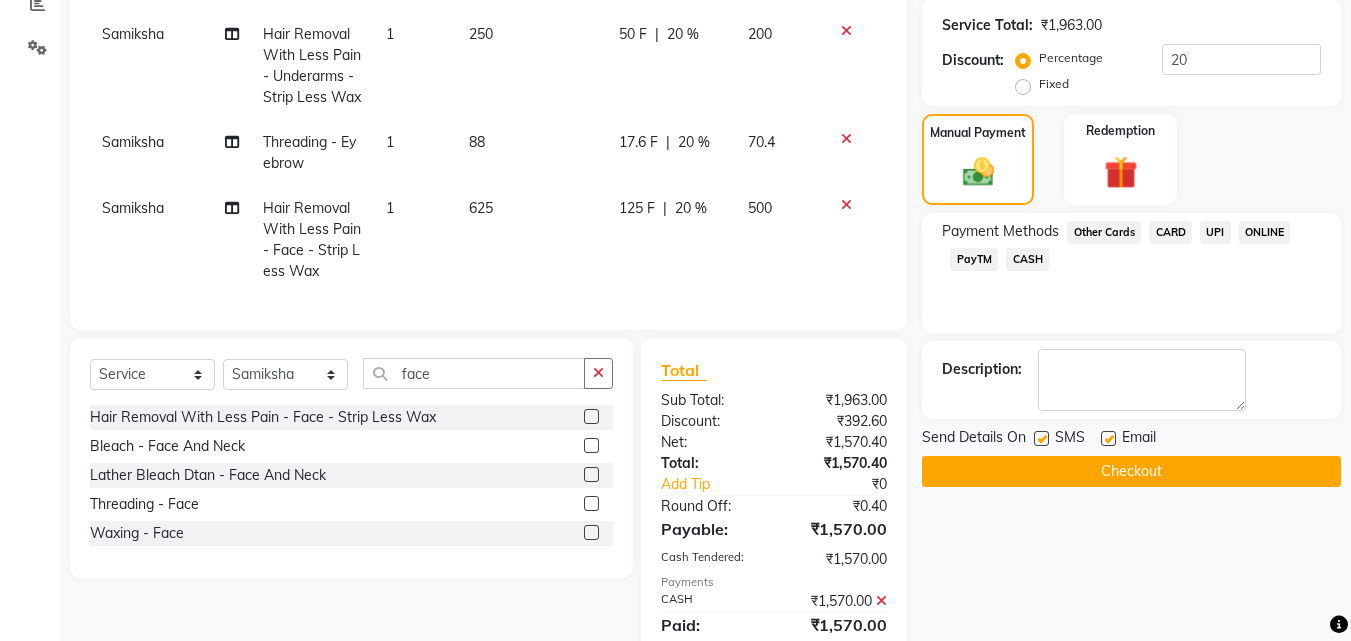 scroll, scrollTop: 509, scrollLeft: 0, axis: vertical 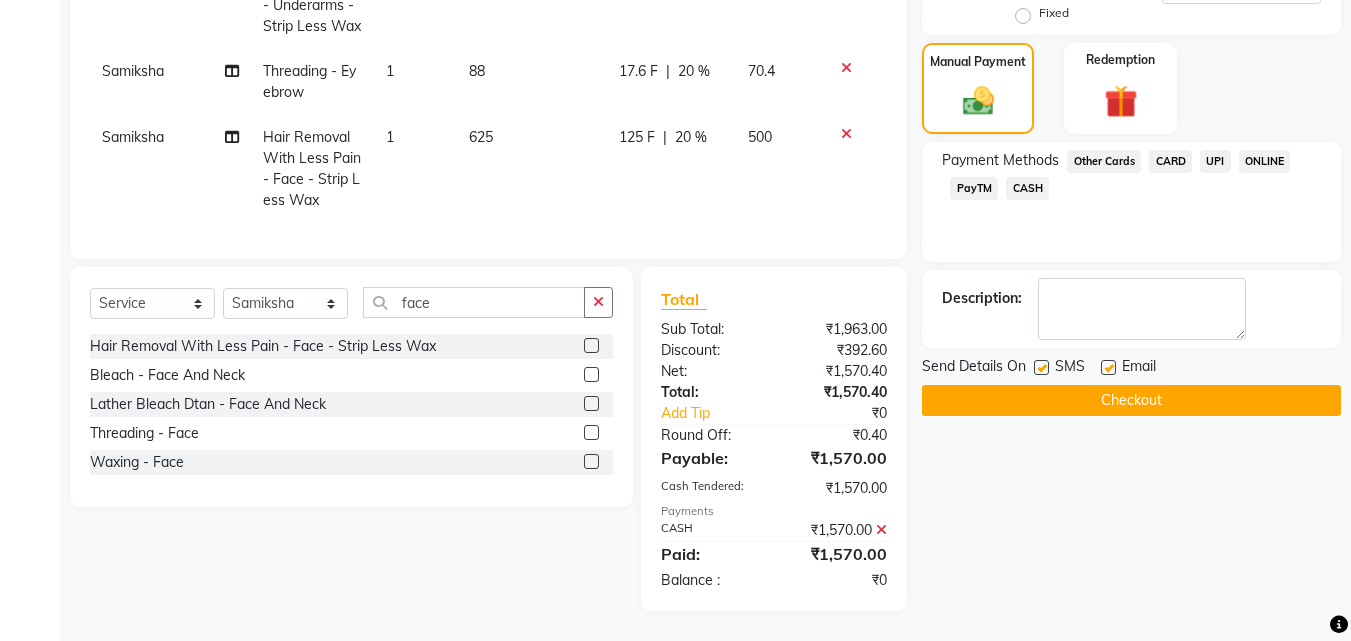 click on "Checkout" 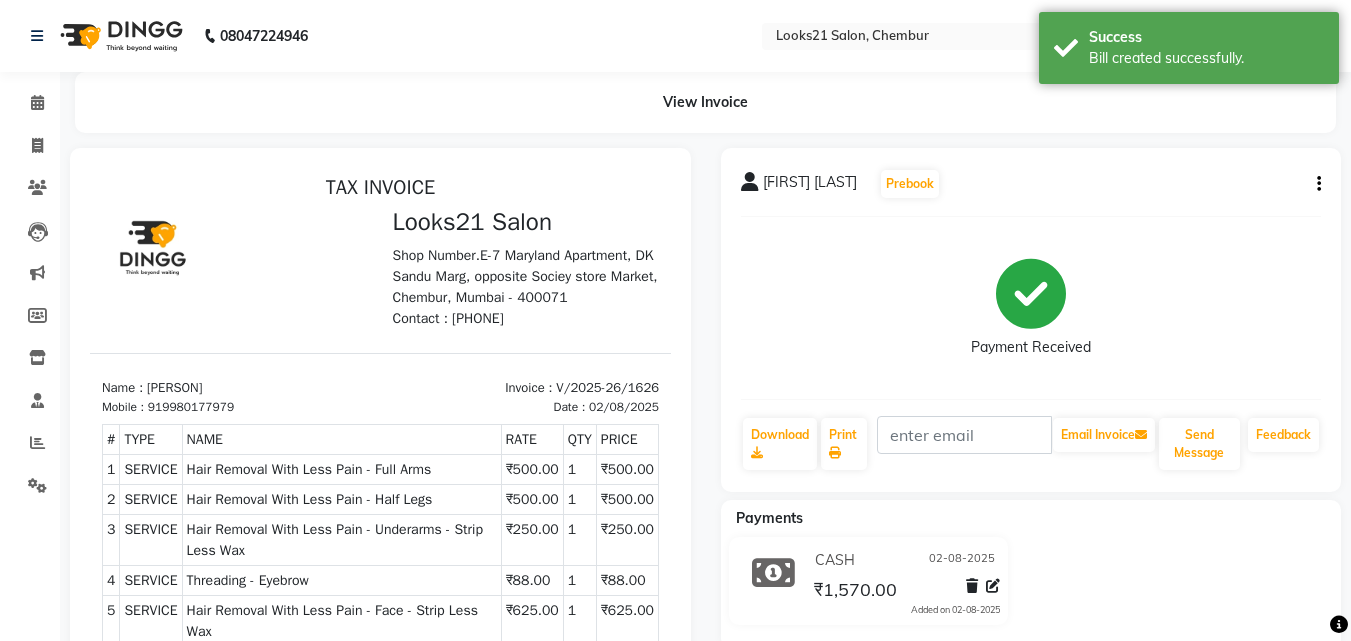 scroll, scrollTop: 0, scrollLeft: 0, axis: both 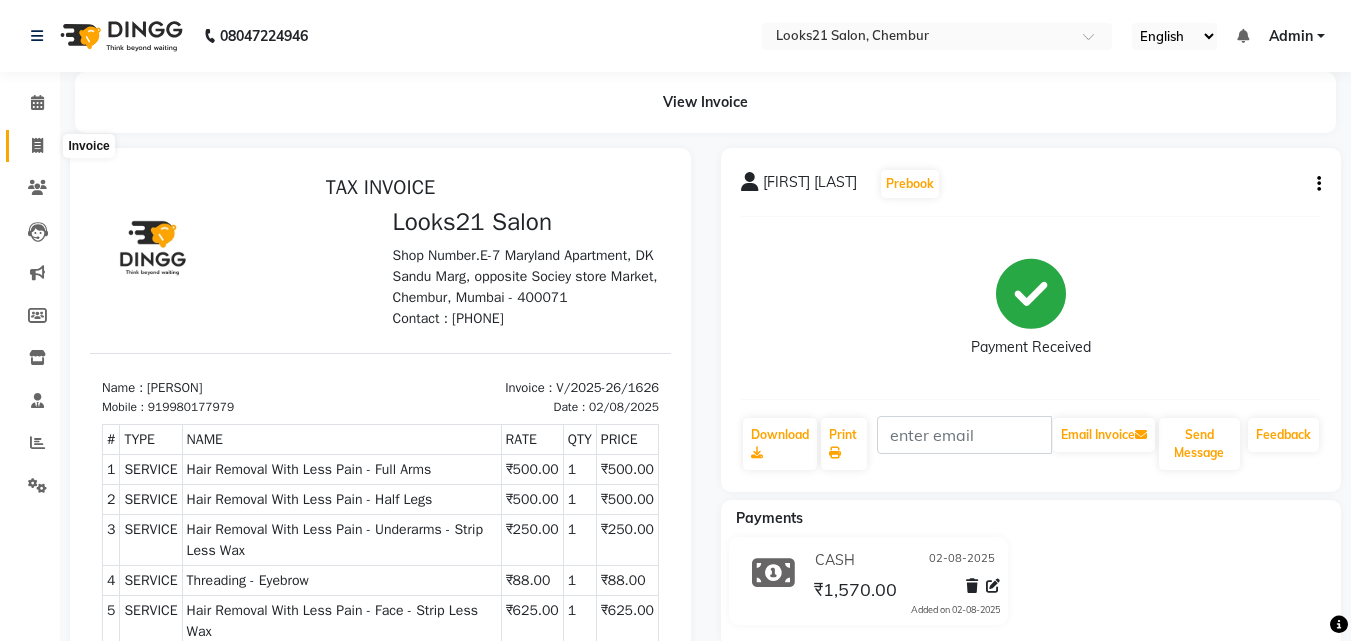 click 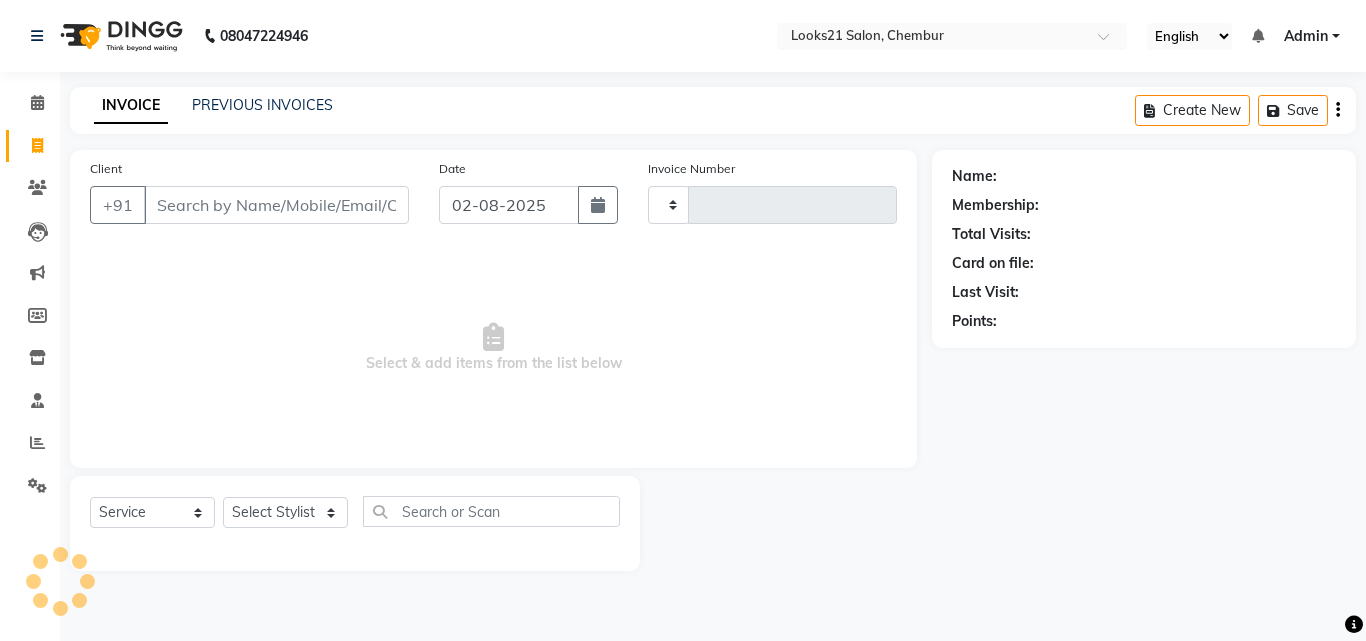 click on "Client" at bounding box center (276, 205) 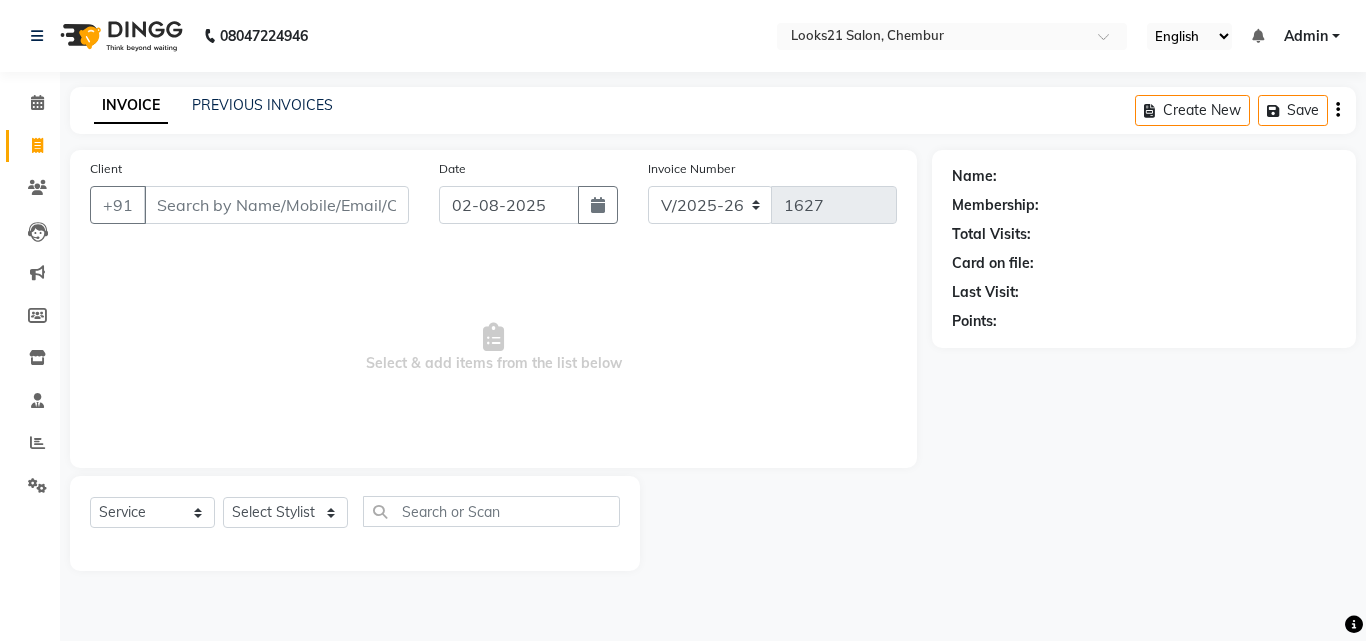 click on "INVOICE PREVIOUS INVOICES Create New   Save" 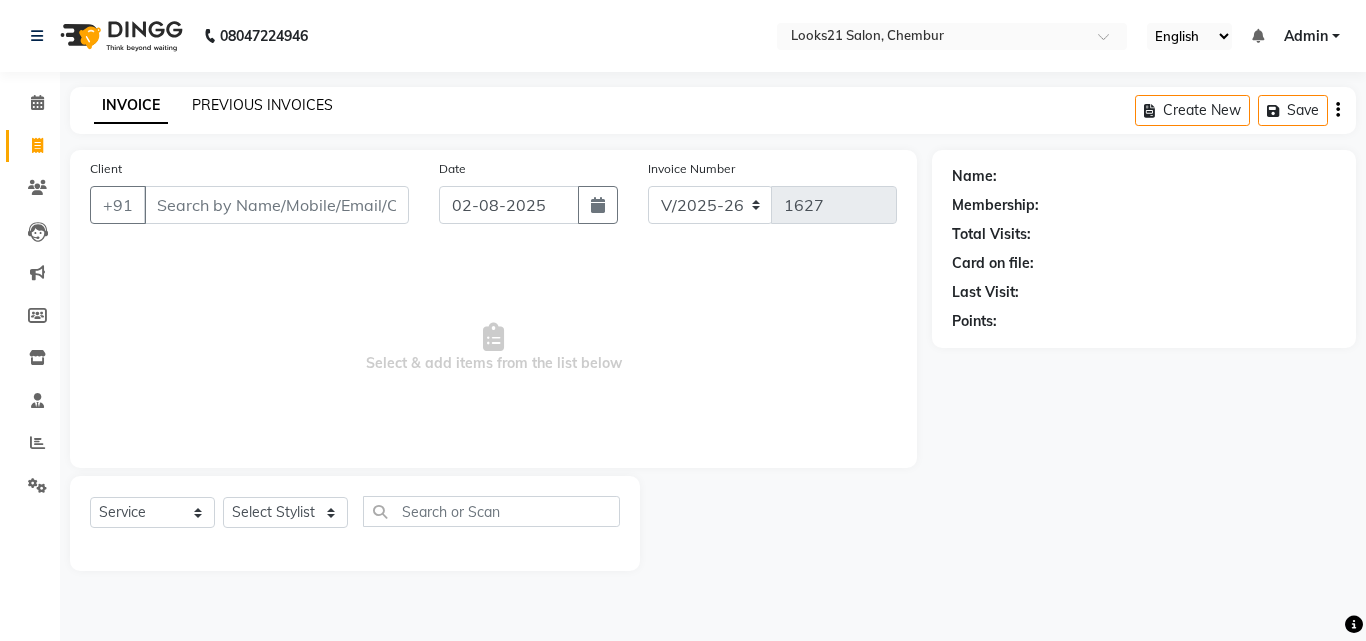 click on "PREVIOUS INVOICES" 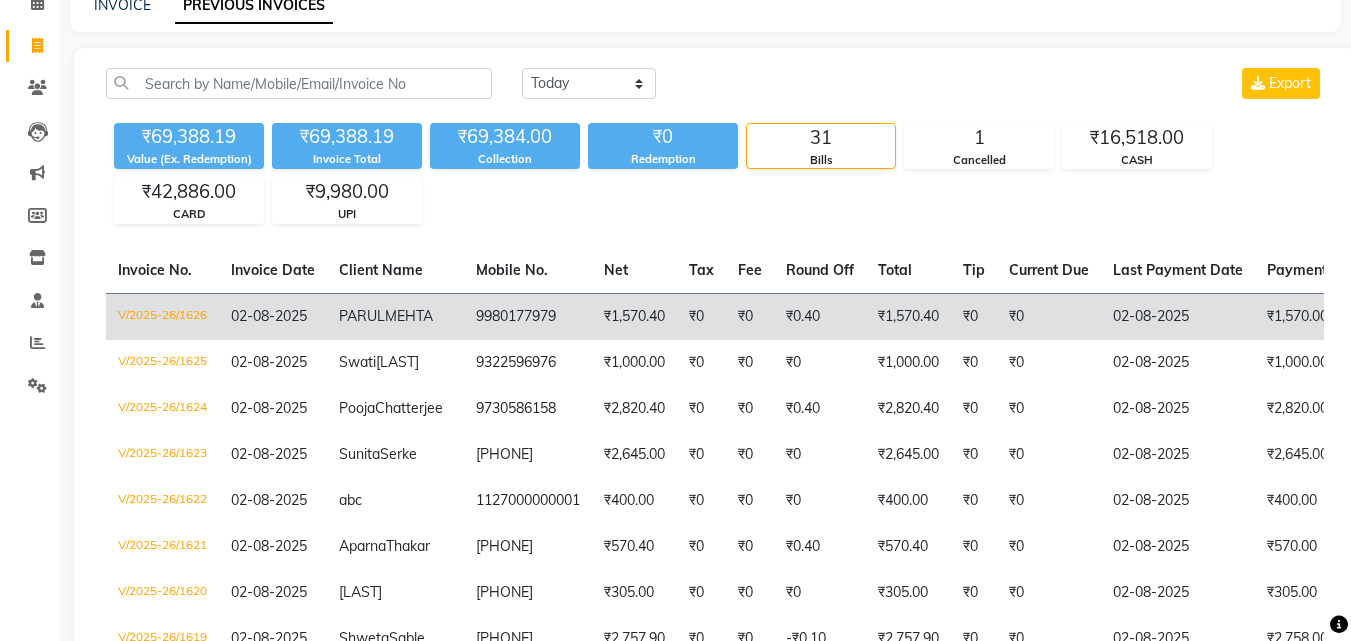 scroll, scrollTop: 0, scrollLeft: 0, axis: both 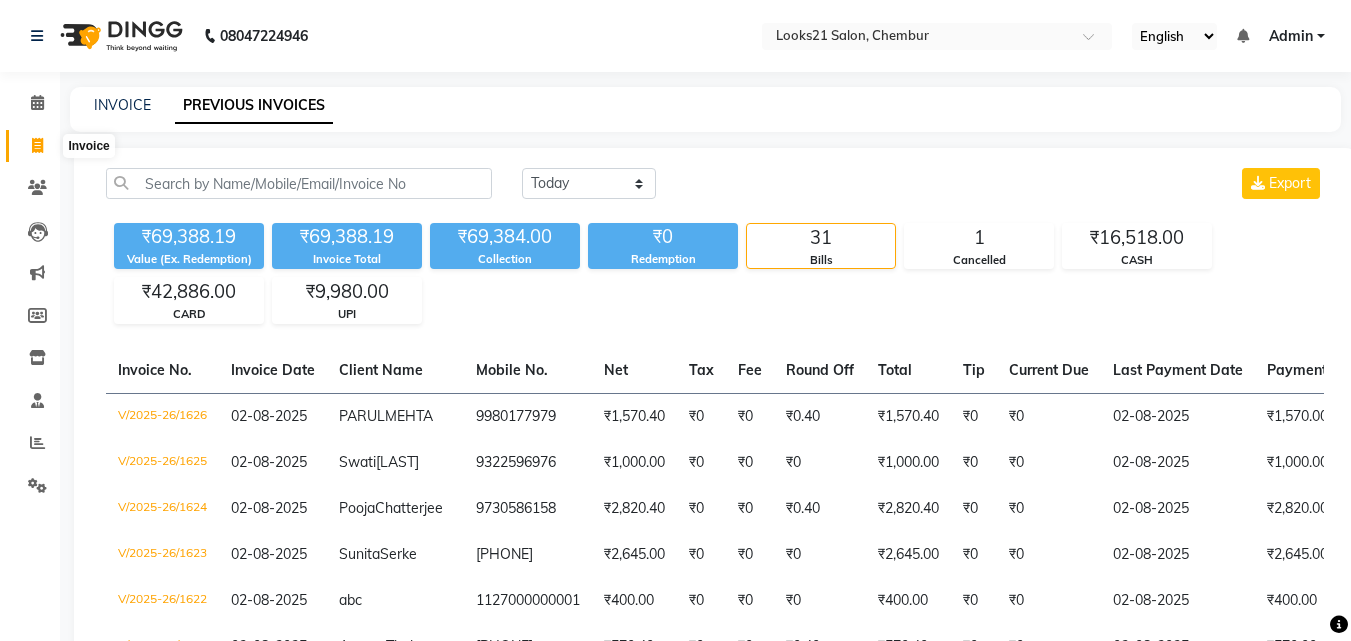 click 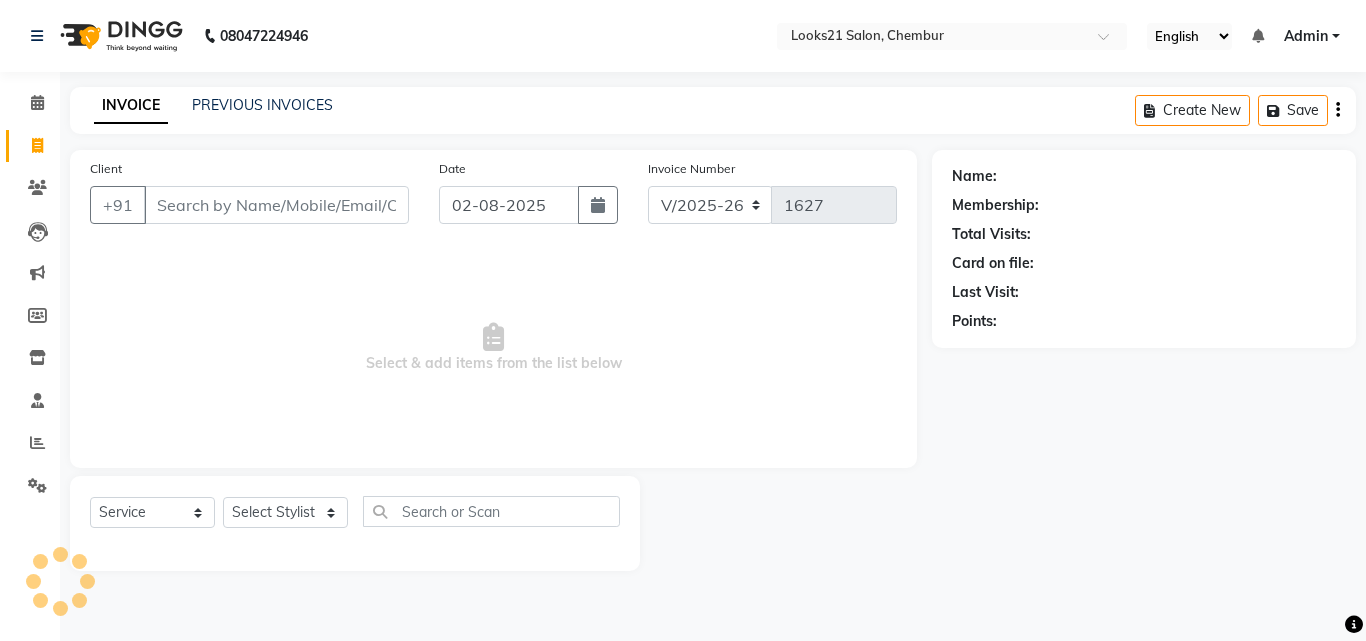 click on "Client" at bounding box center (276, 205) 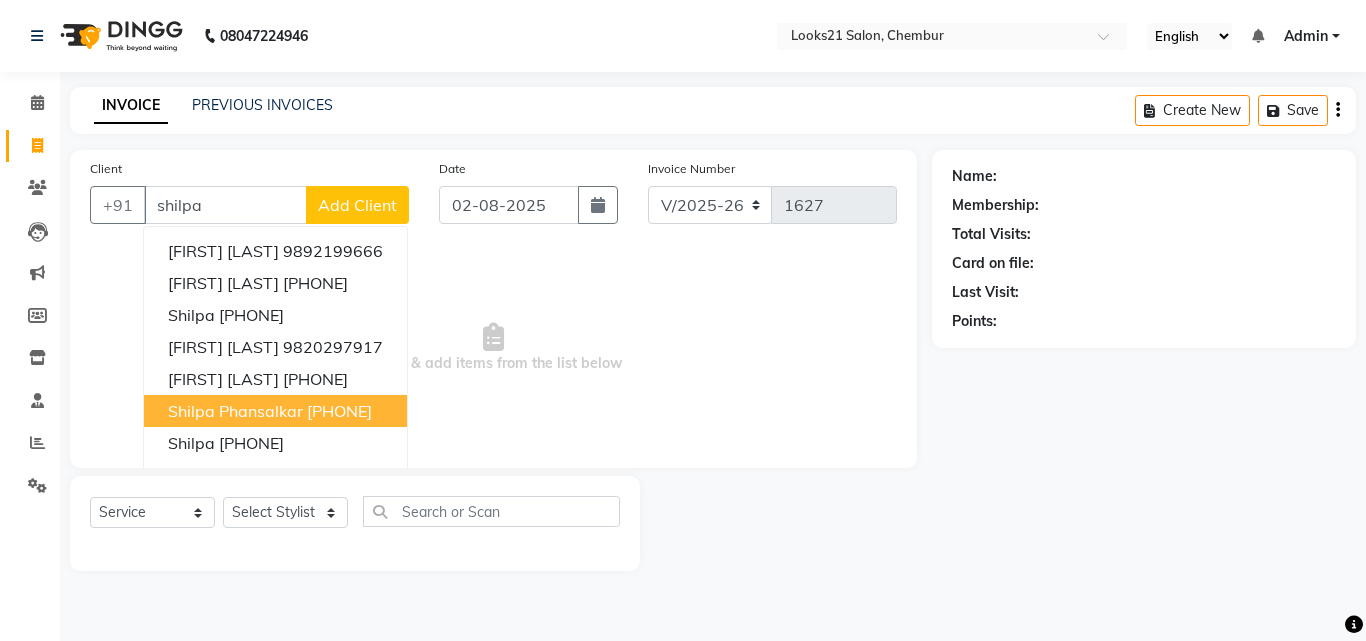 click on "[PHONE]" at bounding box center [339, 411] 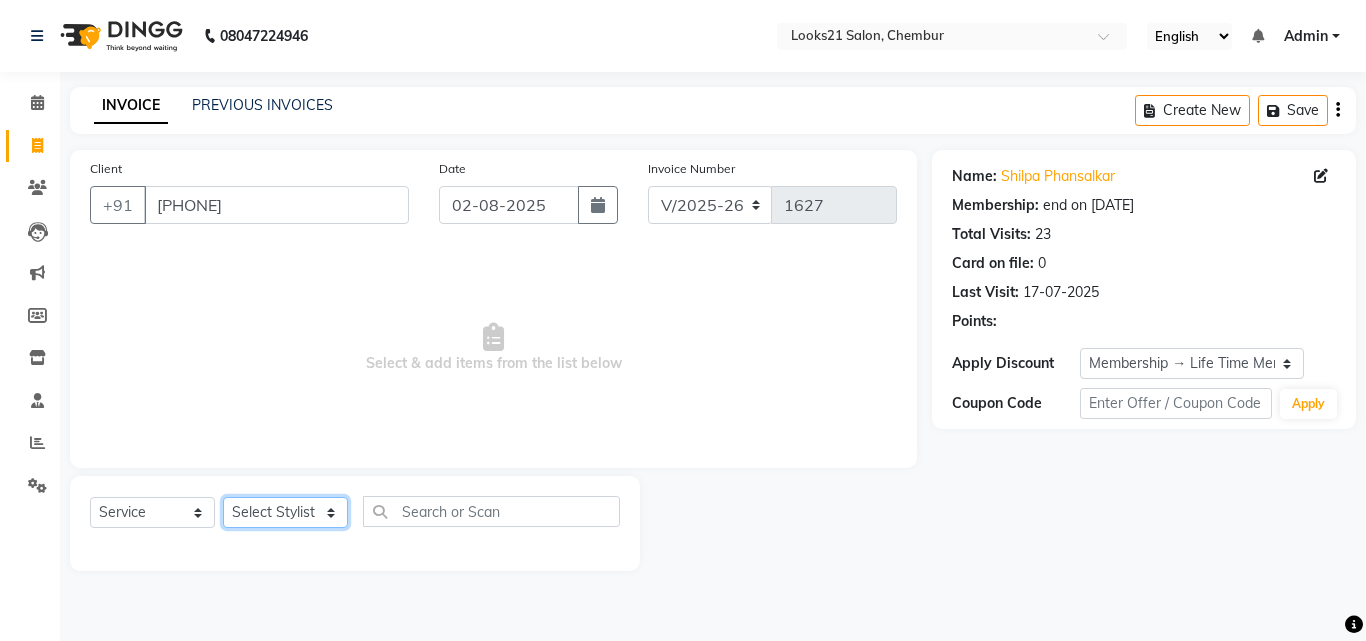 click on "Select Stylist Anwar Danish Janardhan LOOKS 21  sabiya khan Sajeda Siddiqui Samiksha Shakil Sharif Ahmed Shraddha Vaishali" 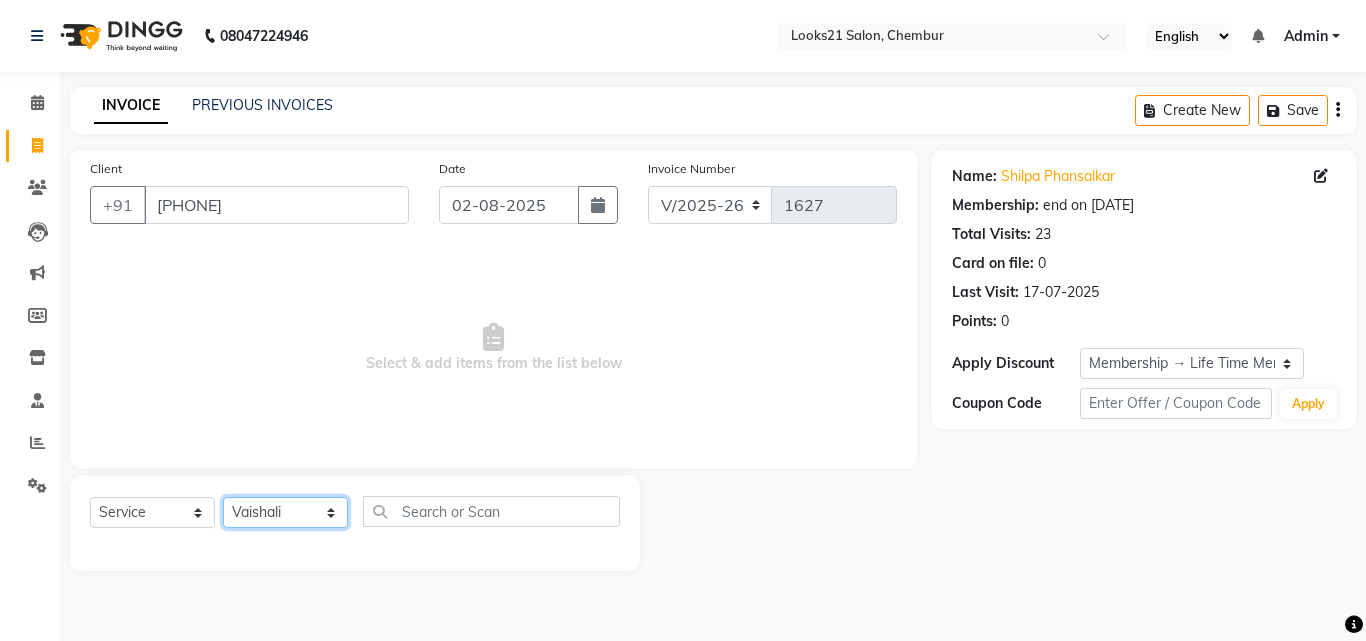 click on "Select Stylist Anwar Danish Janardhan LOOKS 21  sabiya khan Sajeda Siddiqui Samiksha Shakil Sharif Ahmed Shraddha Vaishali" 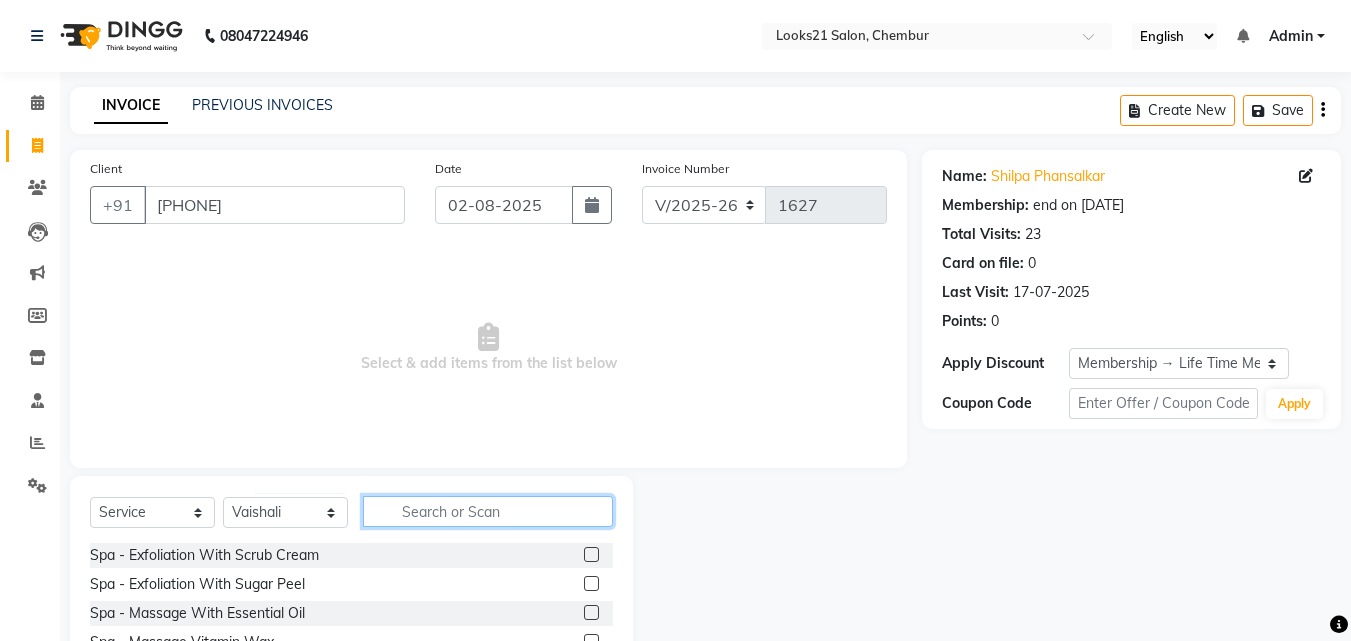 click 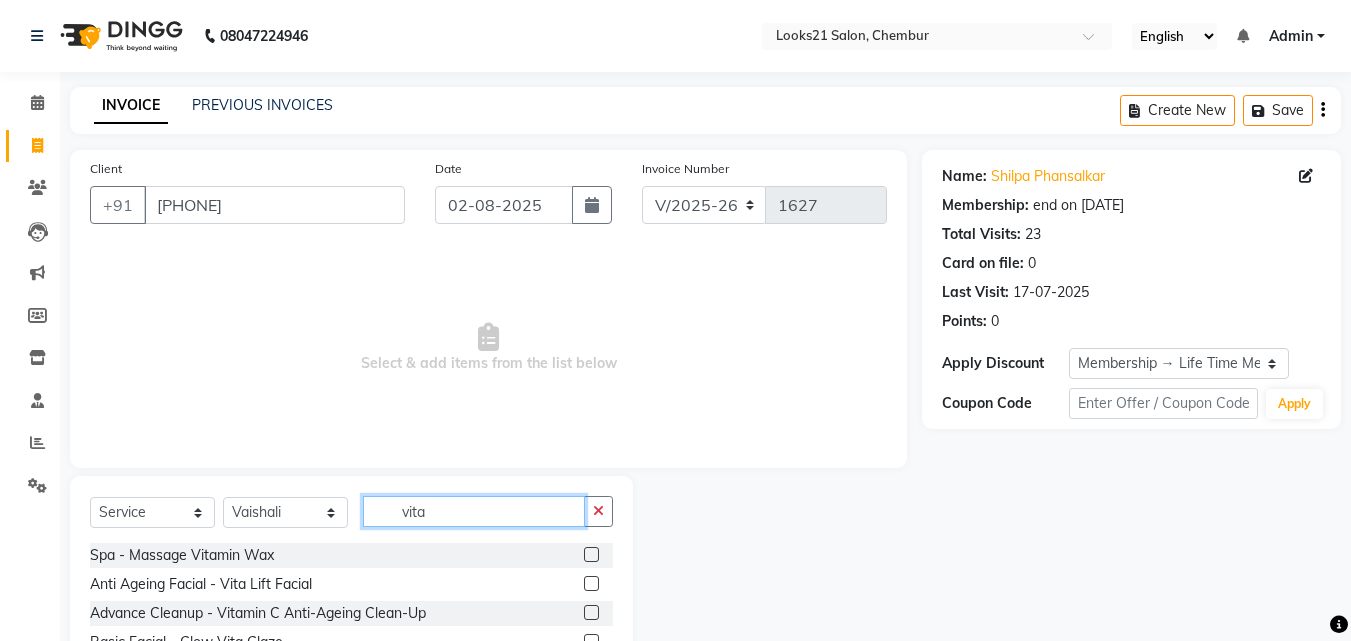 scroll, scrollTop: 76, scrollLeft: 0, axis: vertical 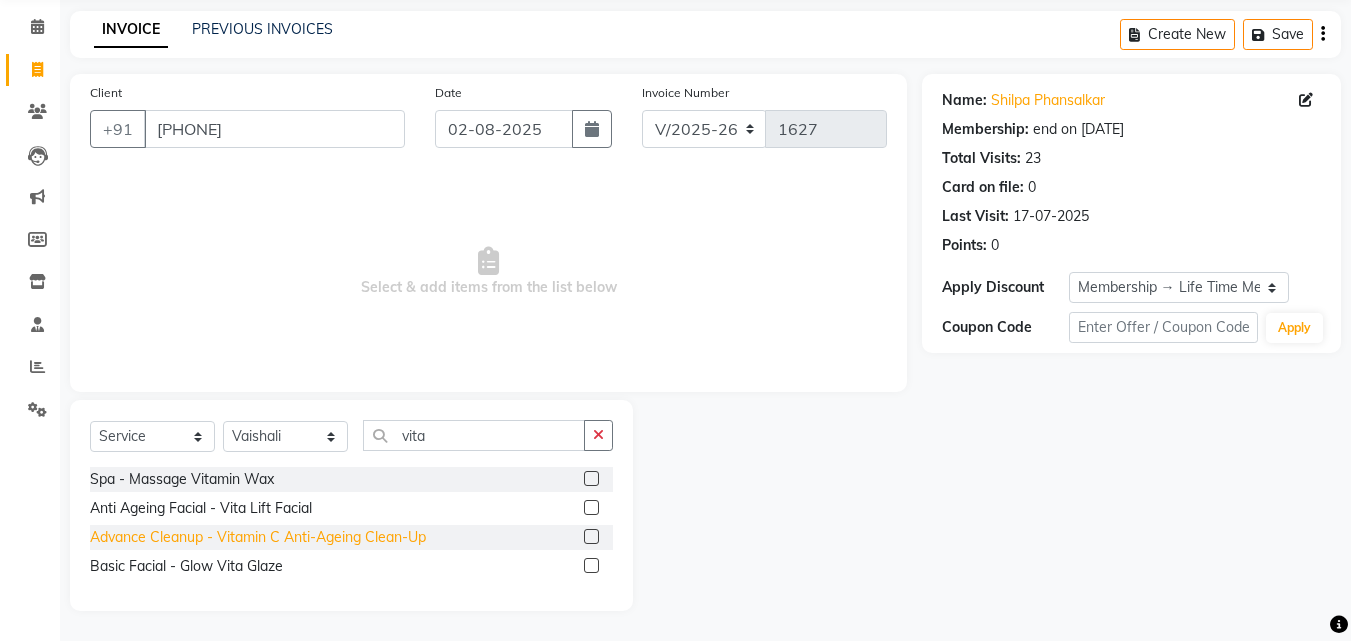 click on "Advance Cleanup  - Vitamin C Anti-Ageing Clean-Up" 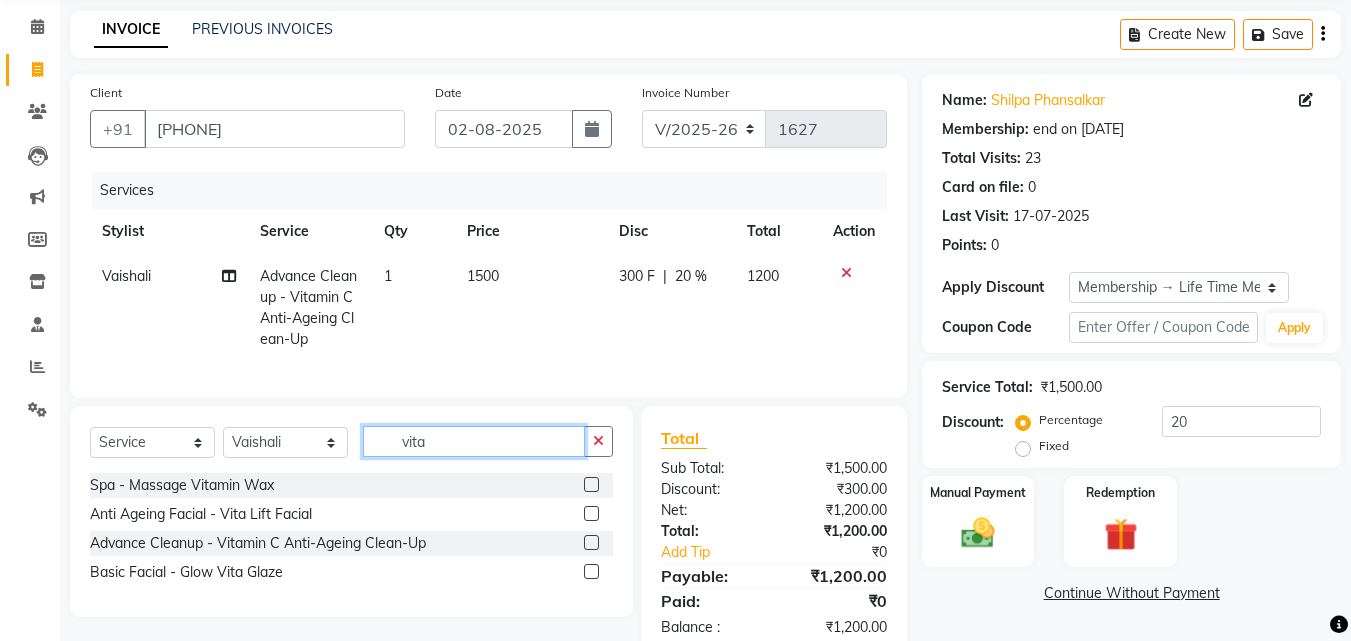 drag, startPoint x: 476, startPoint y: 460, endPoint x: 315, endPoint y: 456, distance: 161.04968 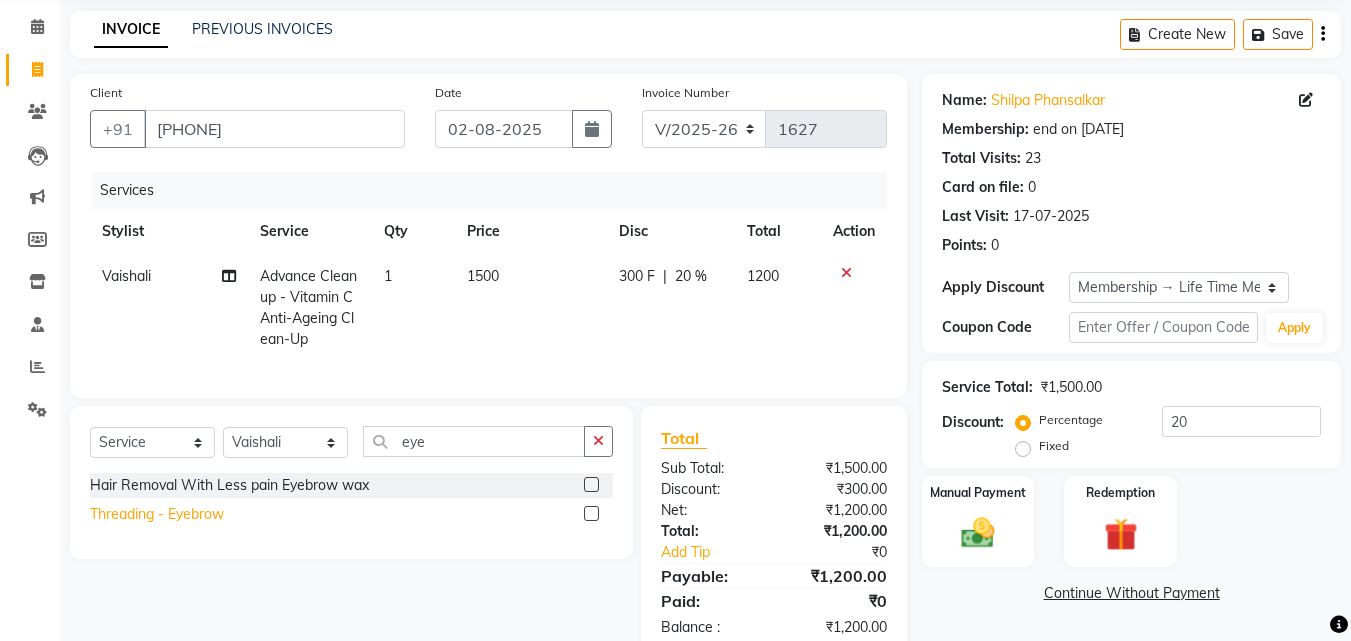 click on "Threading  - Eyebrow" 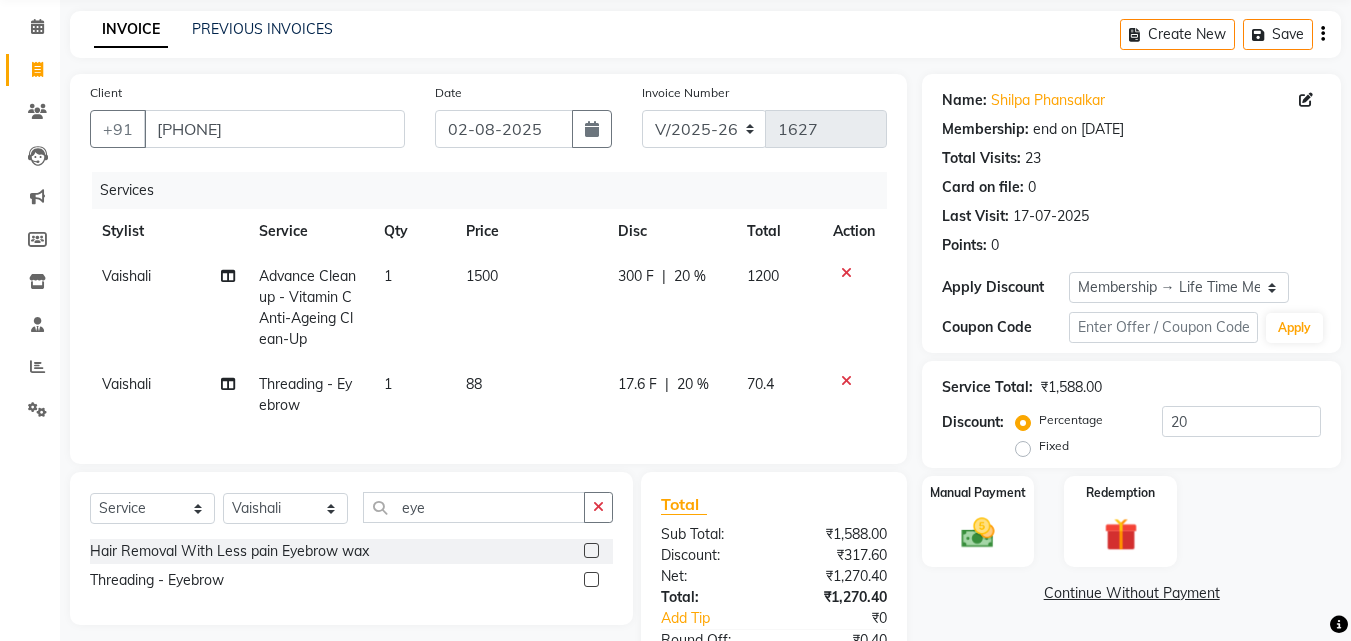 click on "1" 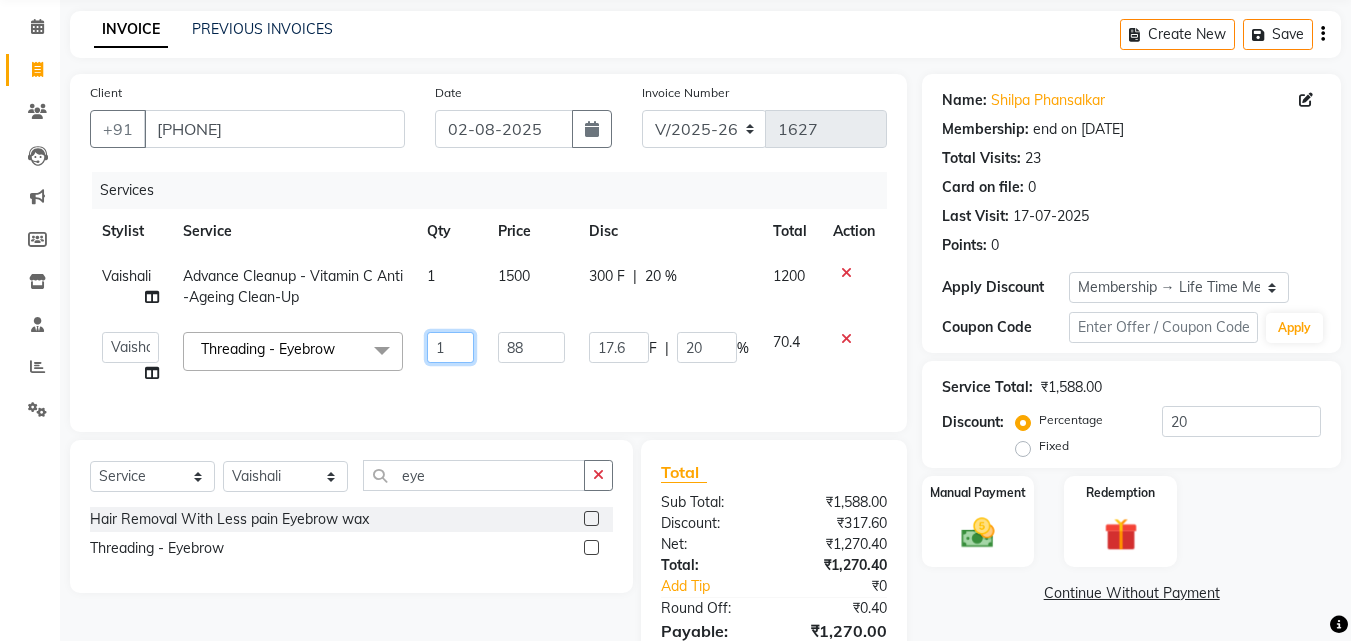 drag, startPoint x: 444, startPoint y: 340, endPoint x: 414, endPoint y: 331, distance: 31.320919 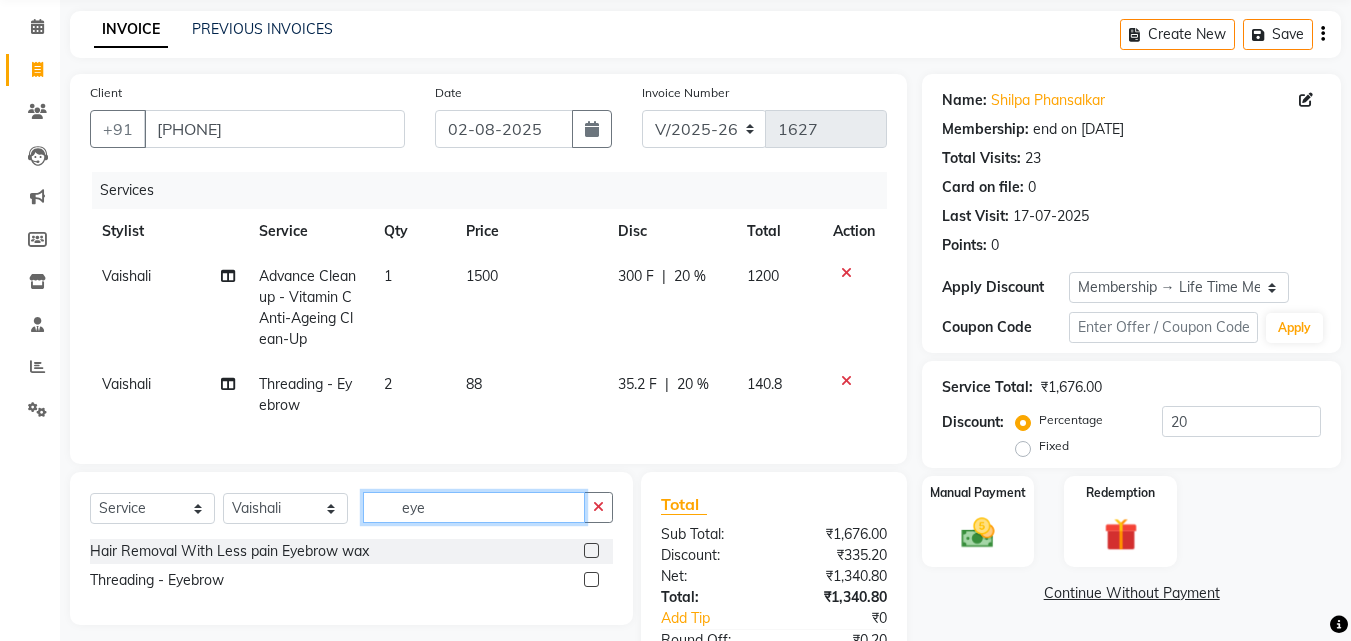 drag, startPoint x: 472, startPoint y: 492, endPoint x: 326, endPoint y: 495, distance: 146.03082 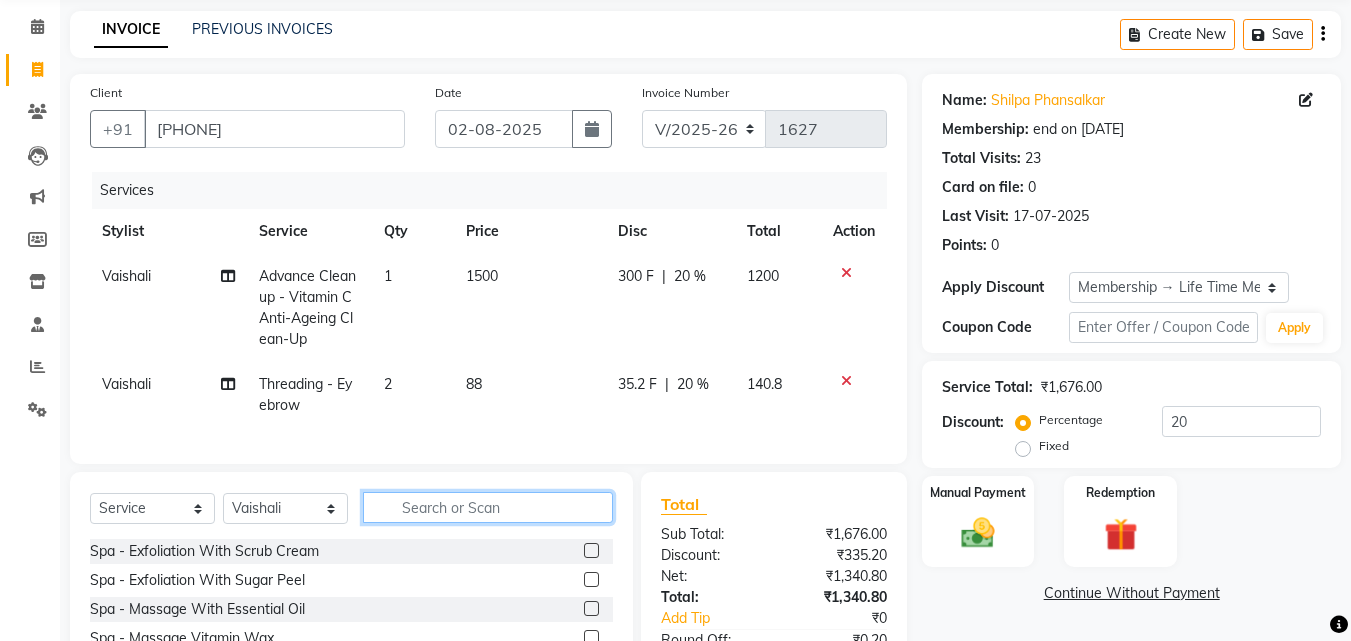 scroll, scrollTop: 176, scrollLeft: 0, axis: vertical 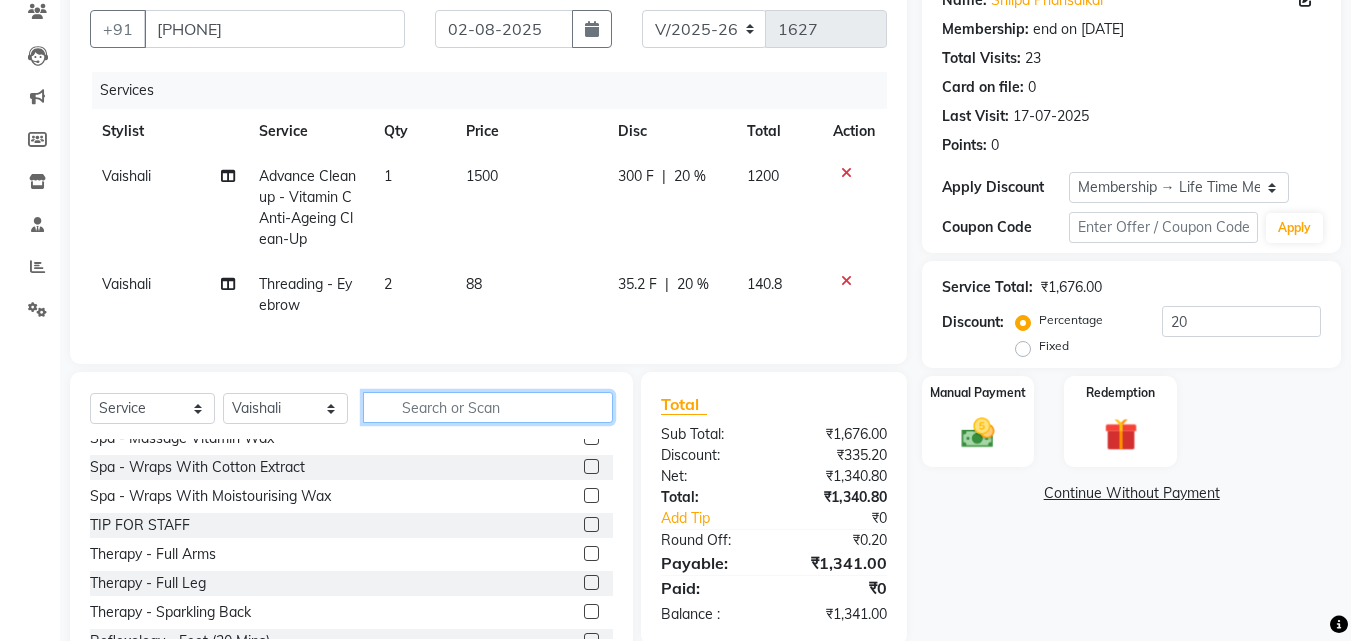 click 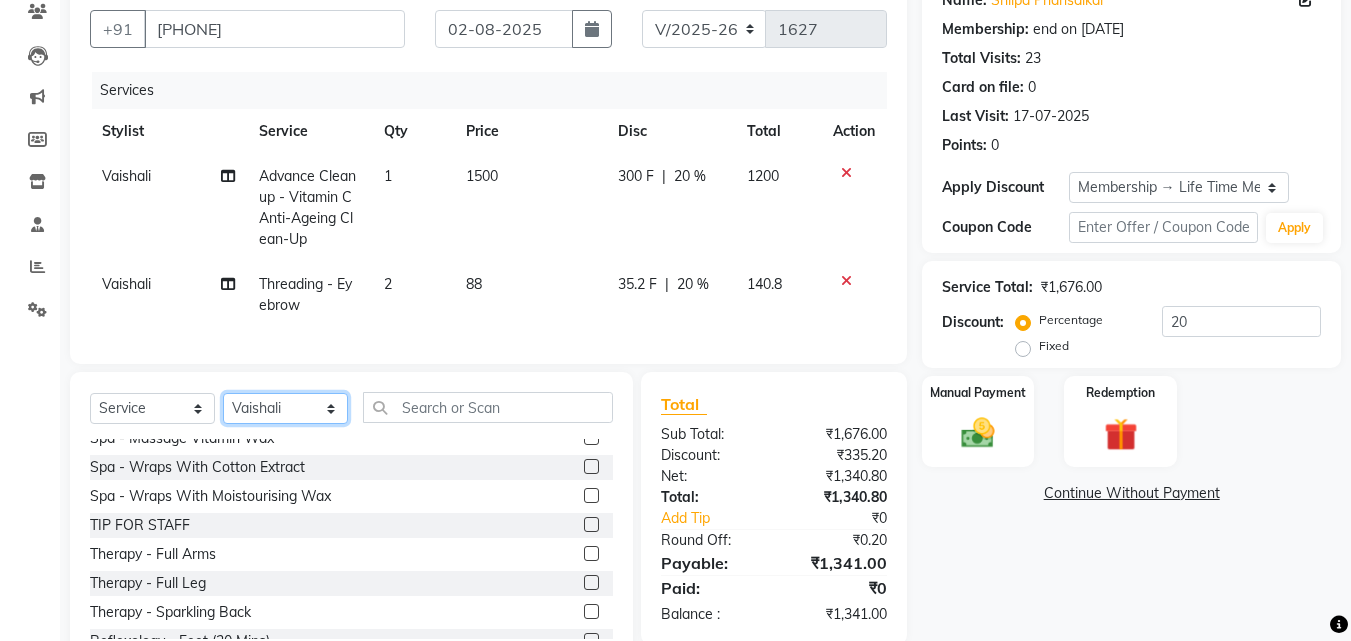 click on "Select Stylist Anwar Danish Janardhan LOOKS 21  sabiya khan Sajeda Siddiqui Samiksha Shakil Sharif Ahmed Shraddha Vaishali" 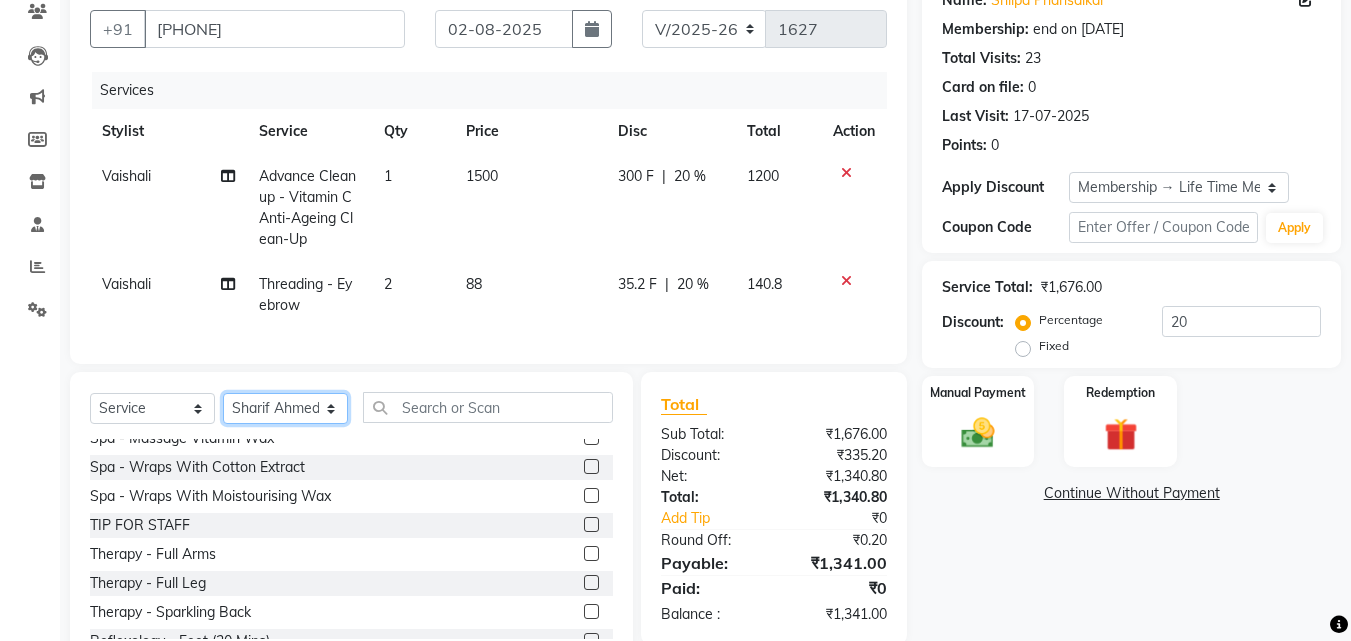 click on "Select Stylist Anwar Danish Janardhan LOOKS 21  sabiya khan Sajeda Siddiqui Samiksha Shakil Sharif Ahmed Shraddha Vaishali" 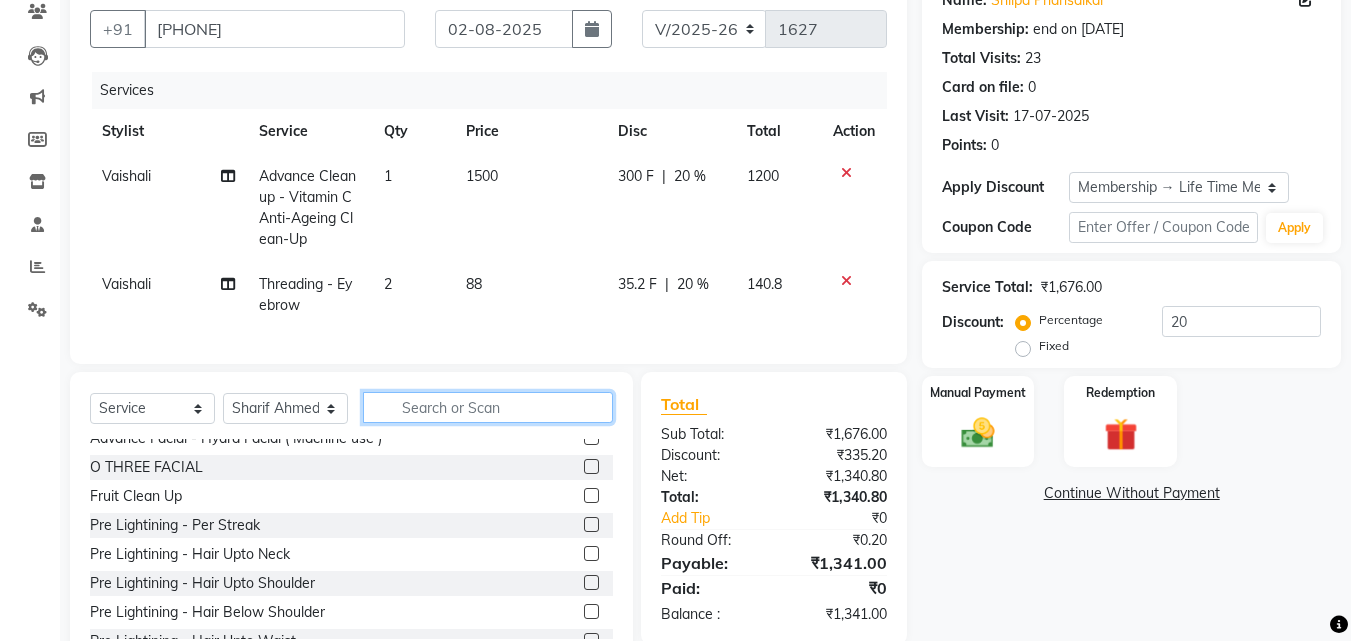 click 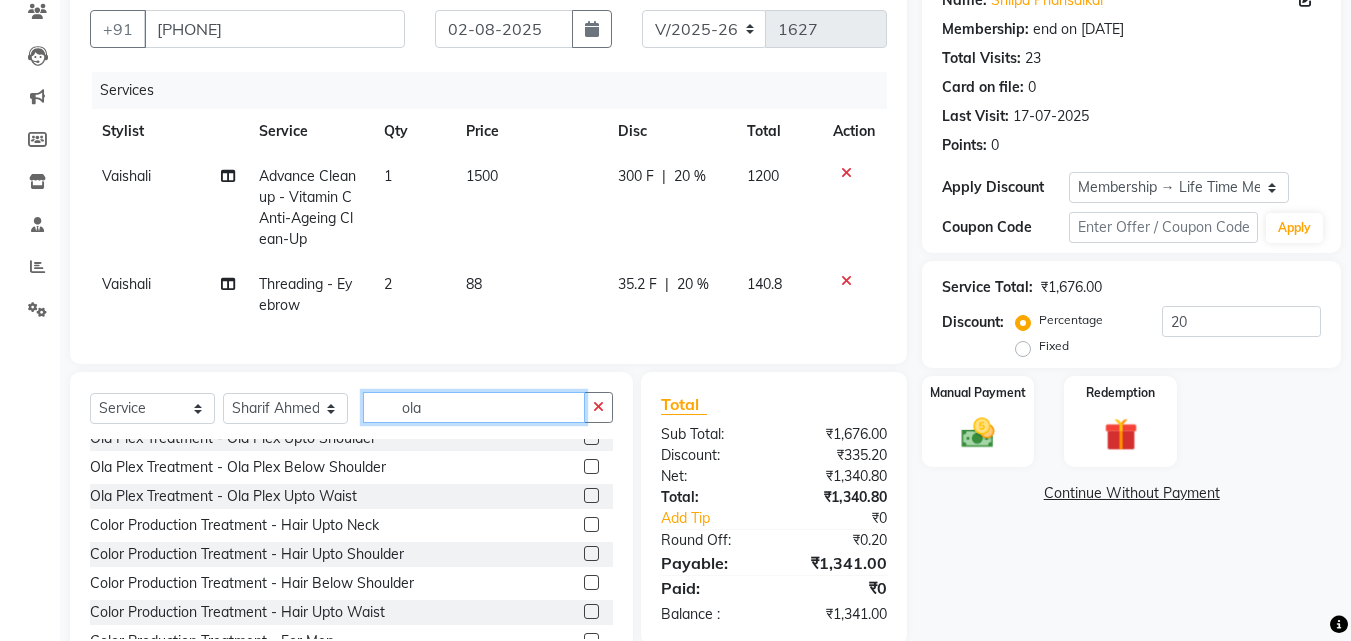 scroll, scrollTop: 0, scrollLeft: 0, axis: both 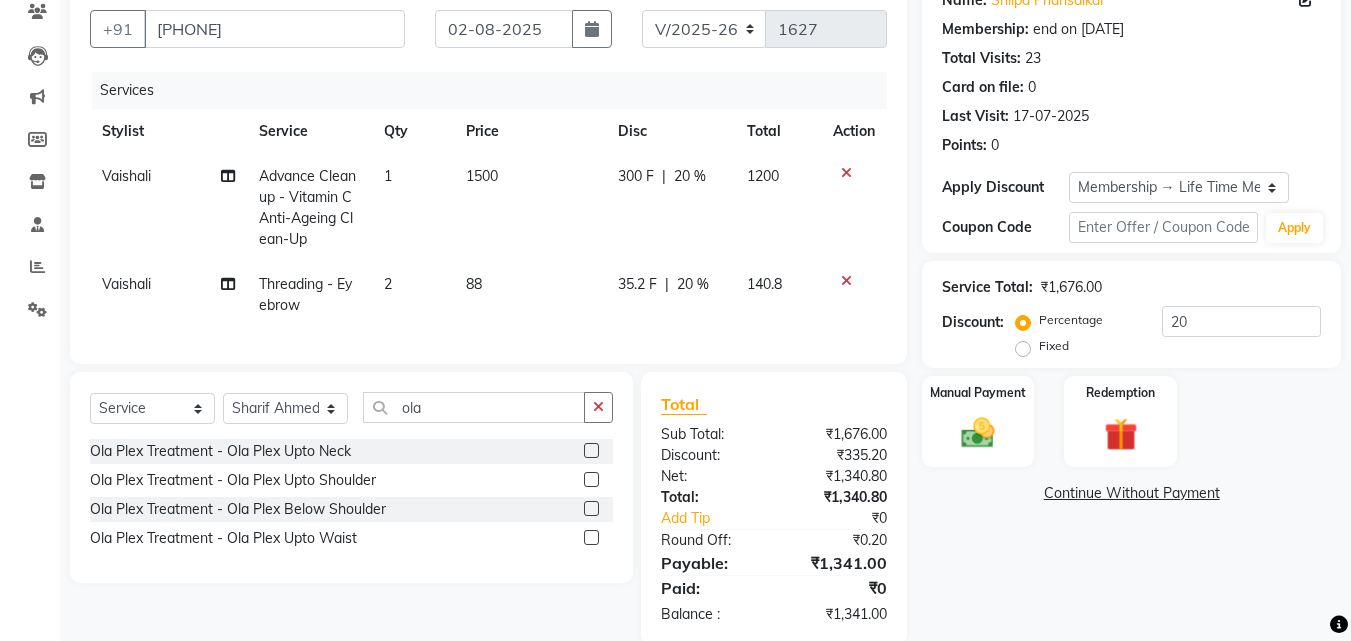 click on "Ola Plex Treatment  - Ola Plex Below Shoulder" 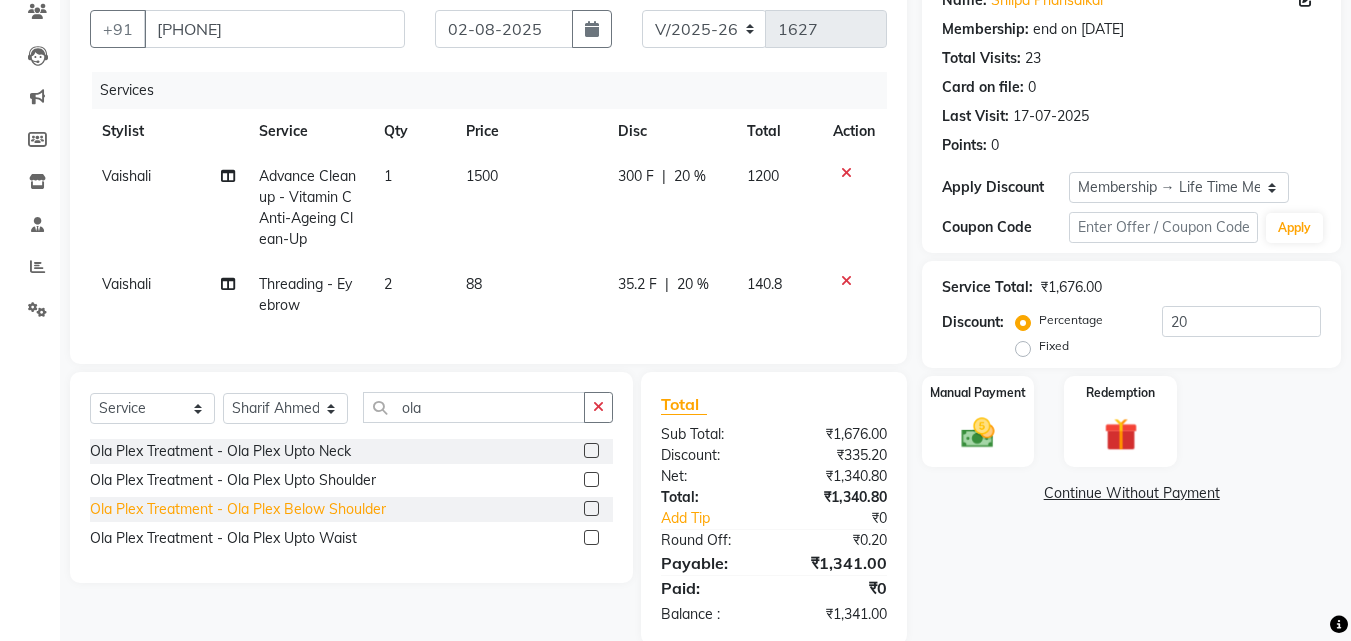 click on "Ola Plex Treatment  - Ola Plex Below Shoulder" 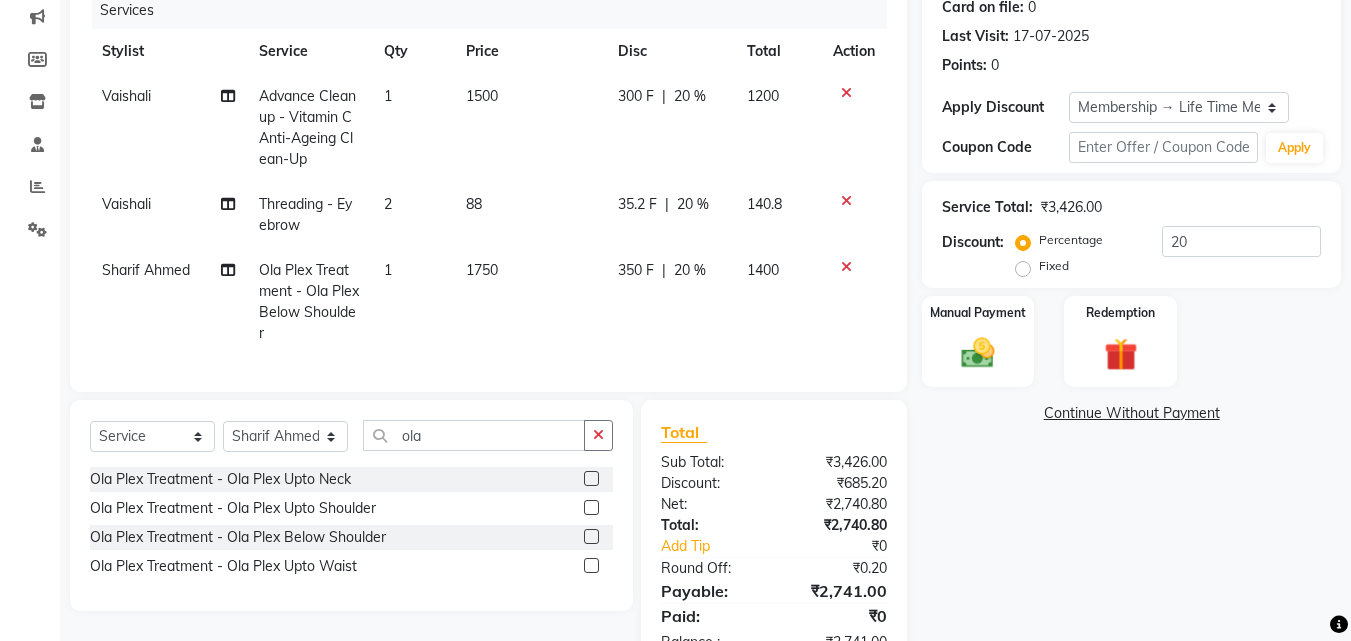 scroll, scrollTop: 333, scrollLeft: 0, axis: vertical 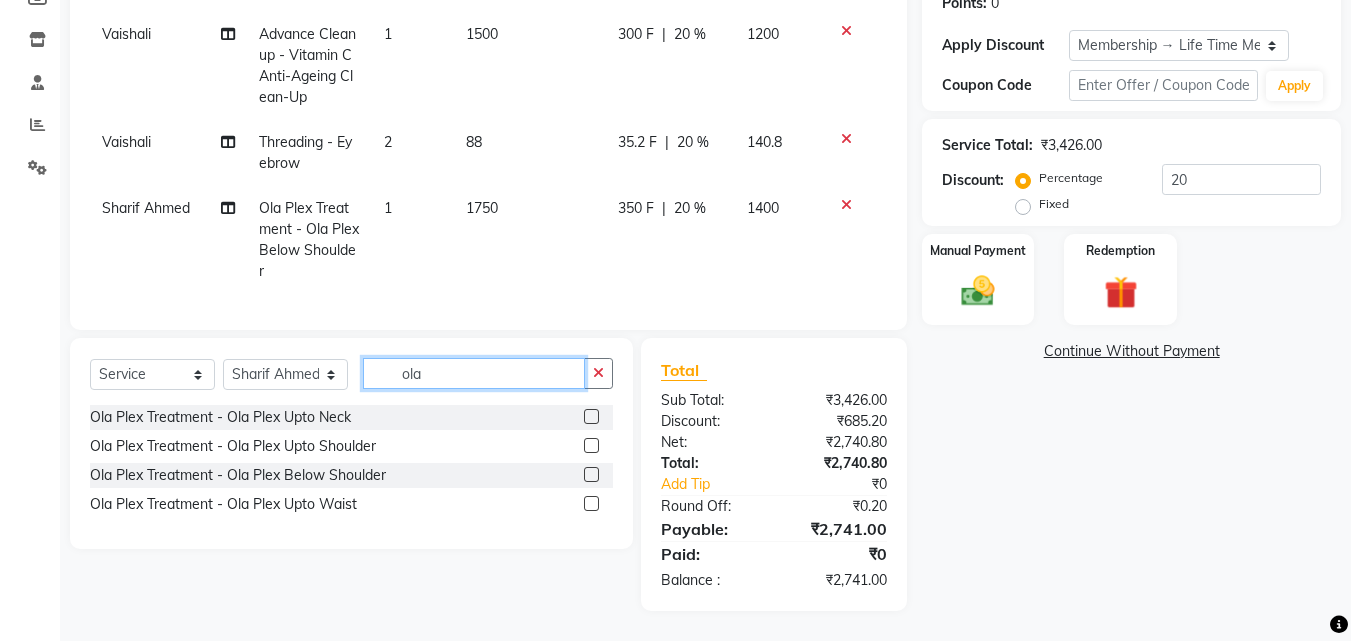 drag, startPoint x: 470, startPoint y: 367, endPoint x: 383, endPoint y: 360, distance: 87.28116 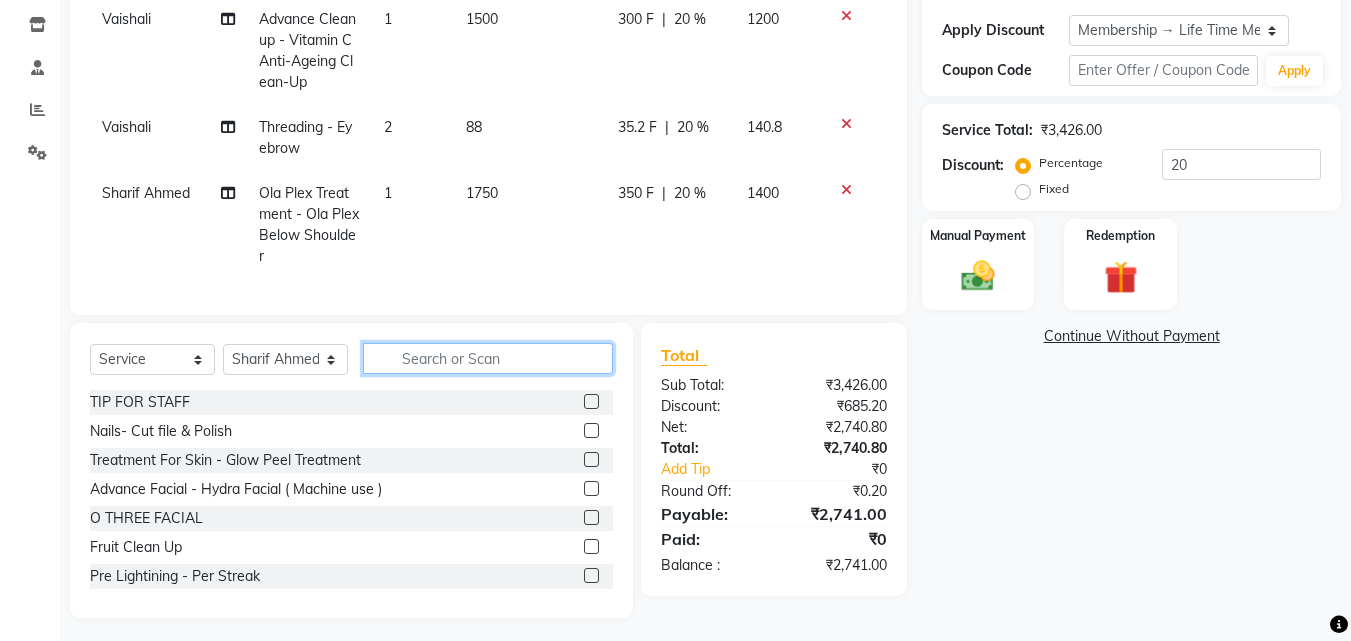 click 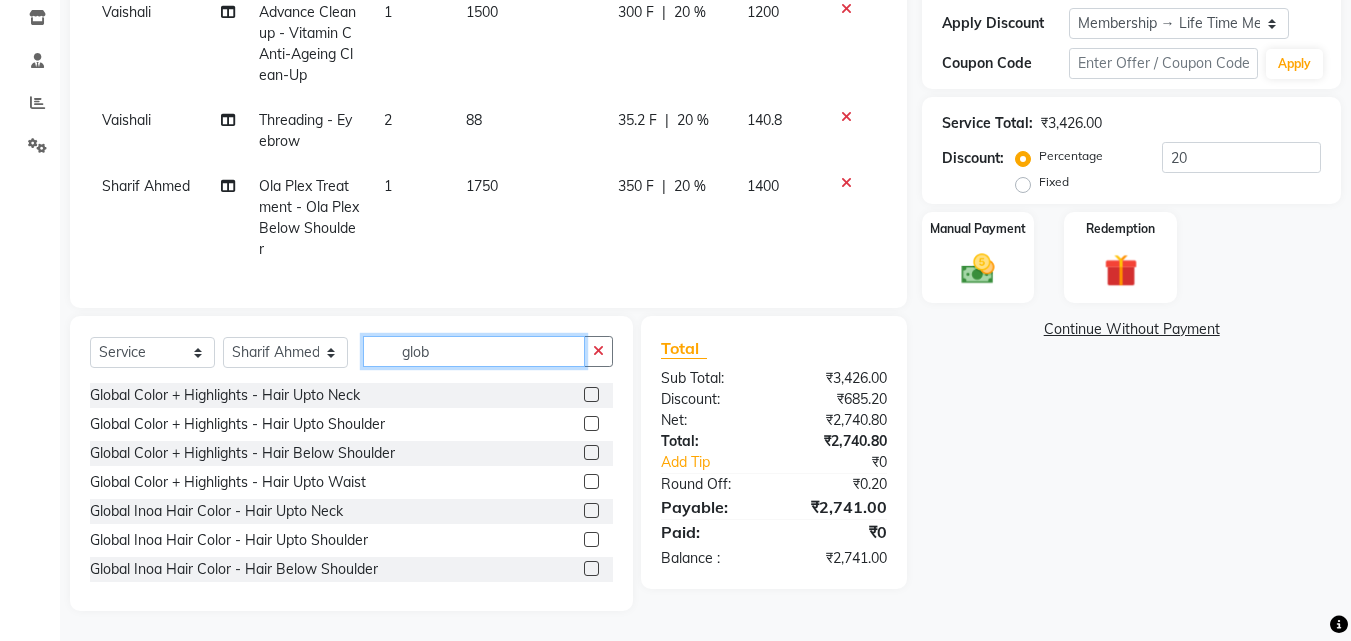 scroll, scrollTop: 355, scrollLeft: 0, axis: vertical 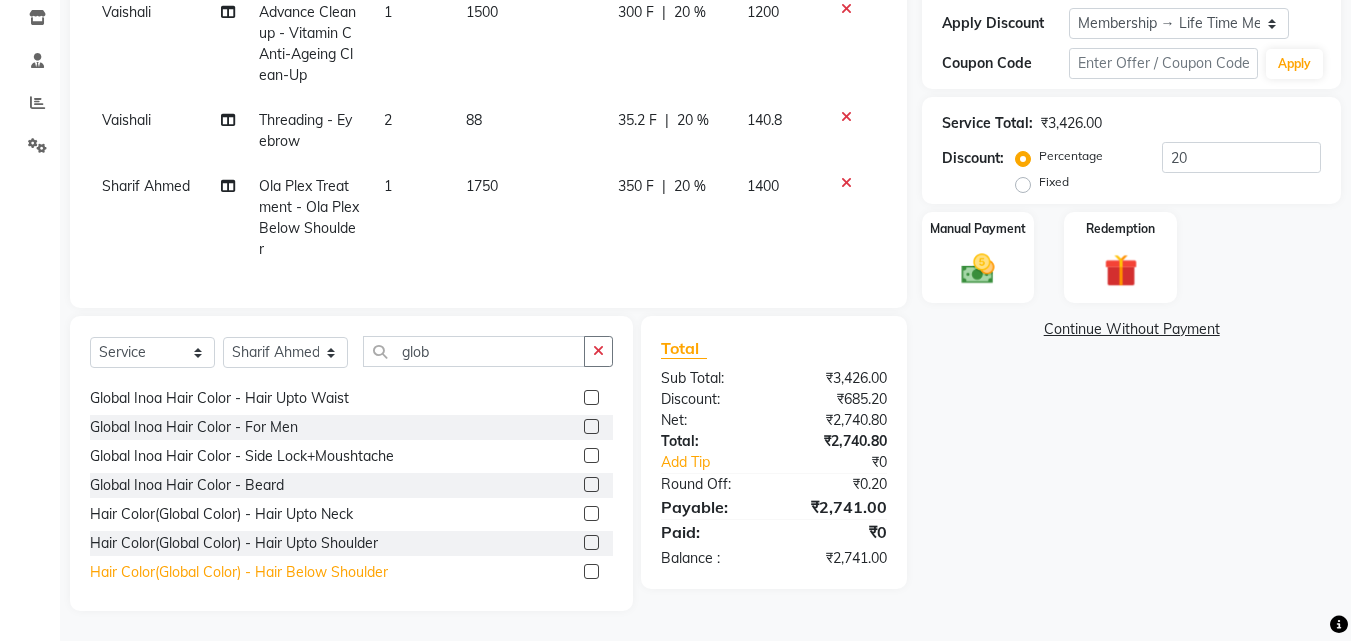 click on "Hair Color(Global Color)  - Hair Below Shoulder" 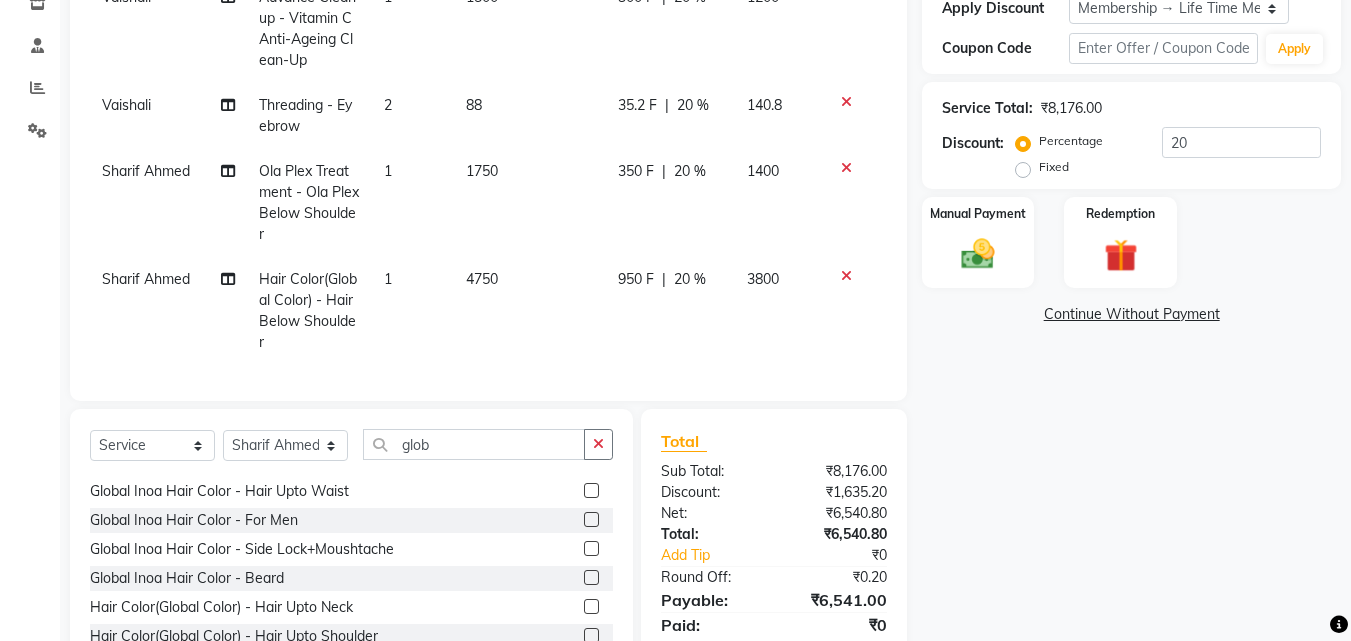 click on "20 %" 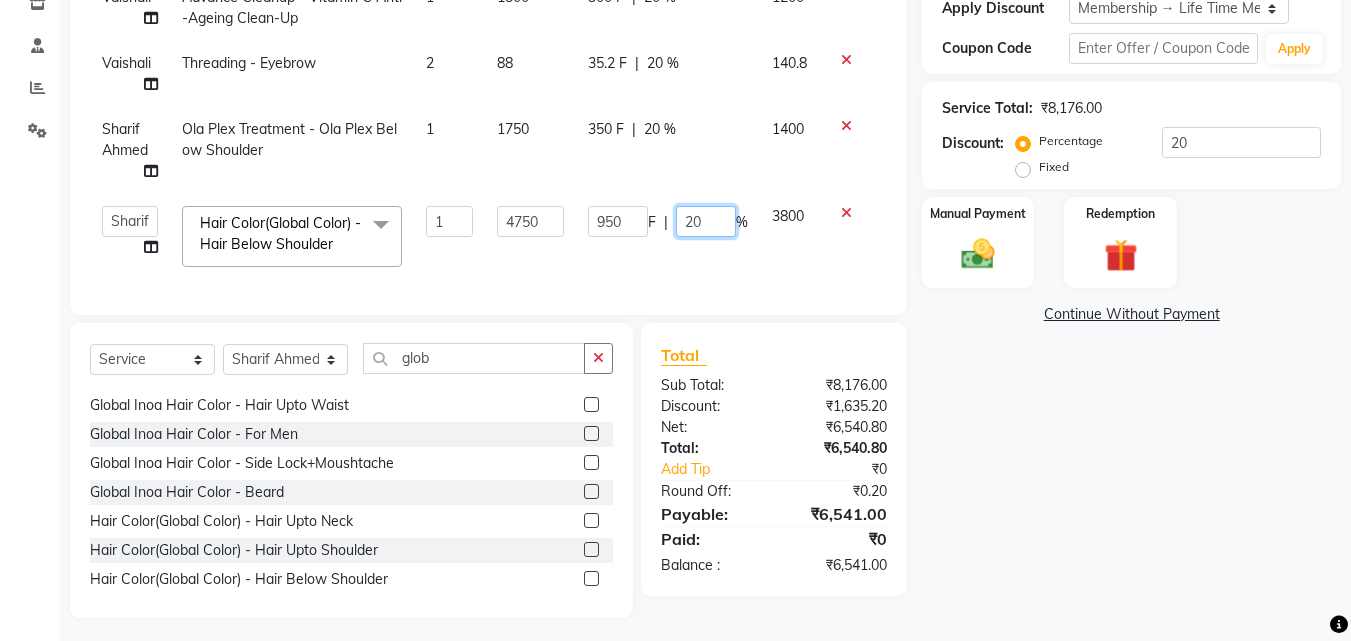 click on "20" 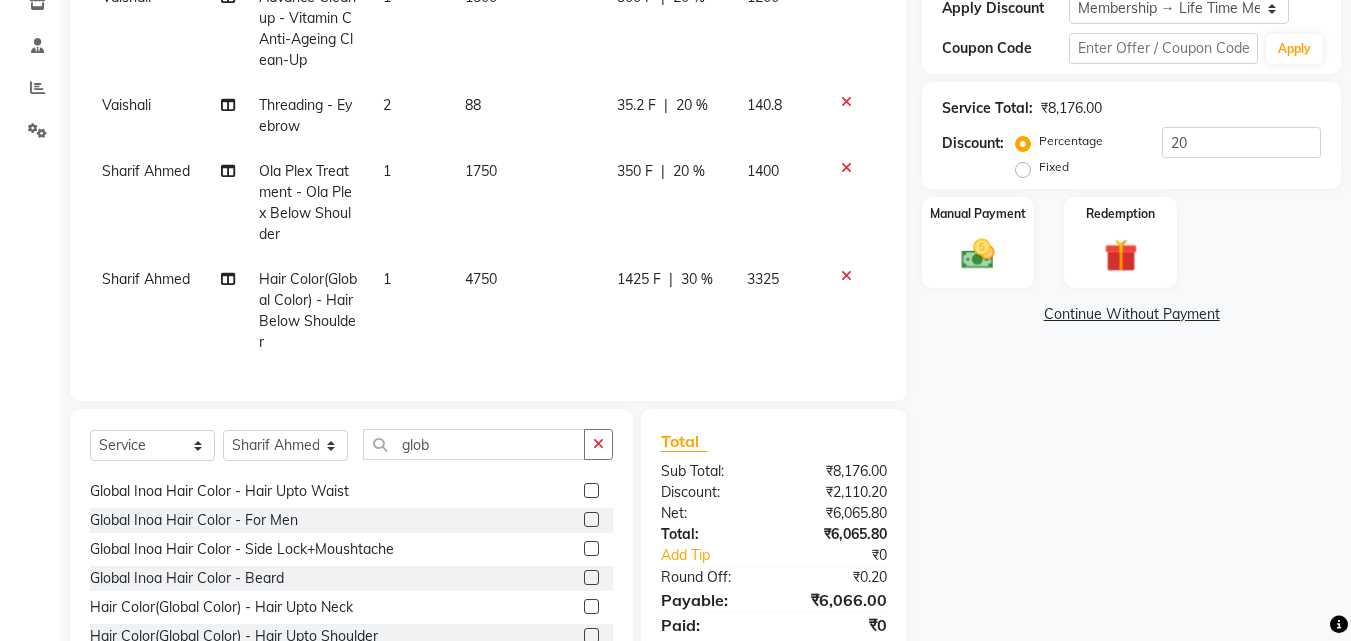click on "Services Stylist Service Qty Price Disc Total Action [FIRST] [LAST] Advance Cleanup  - Vitamin C Anti-Ageing Clean-Up 1 1500 300 F | 20 % 1200 [FIRST] [LAST] Threading  - Eyebrow 2 88 35.2 F | 20 % 140.8 [FIRST] [LAST] Ola Plex Treatment  - Ola Plex Below Shoulder 1 1750 350 F | 20 % 1400 [FIRST] [LAST] Hair Color(Global Color)  - Hair Below Shoulder 1 4750 1425 F | 30 % 3325" 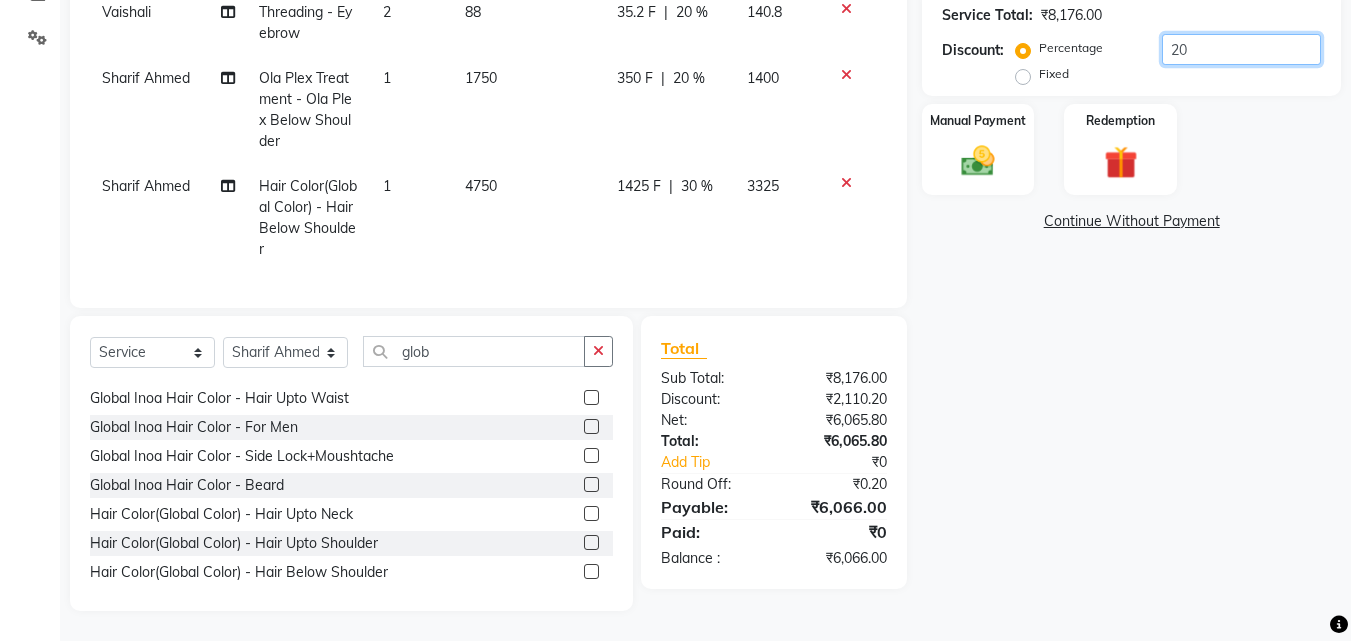 click on "20" 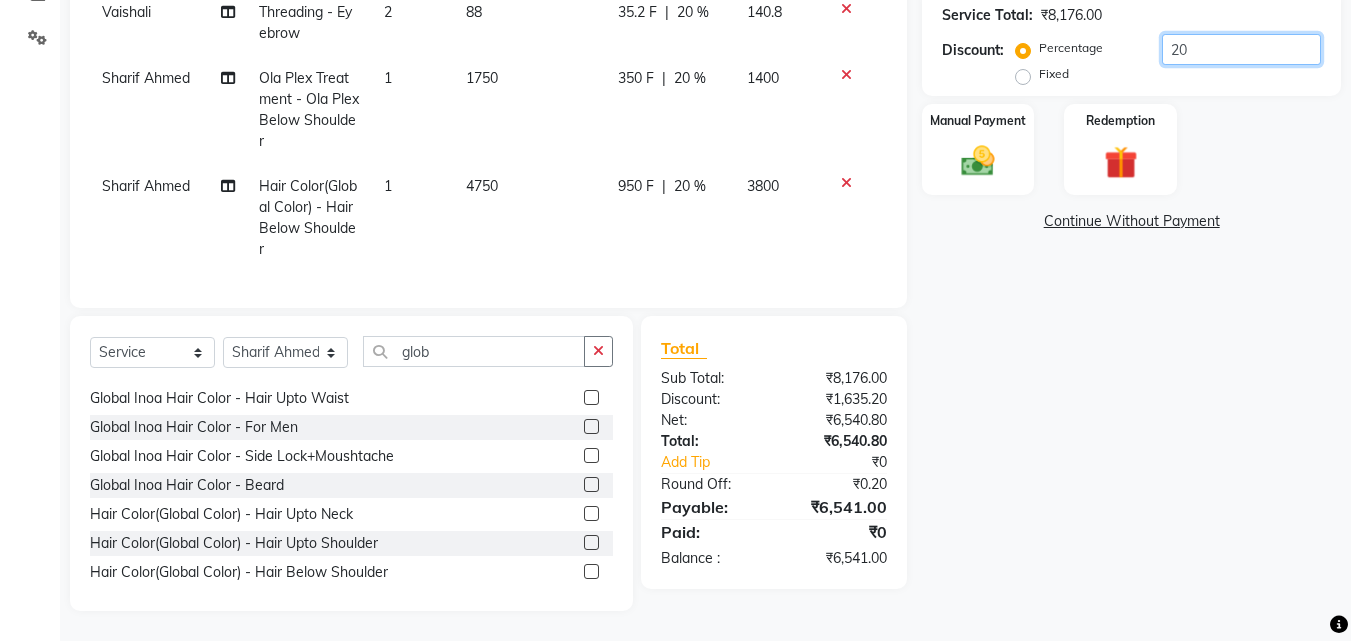 scroll, scrollTop: 448, scrollLeft: 0, axis: vertical 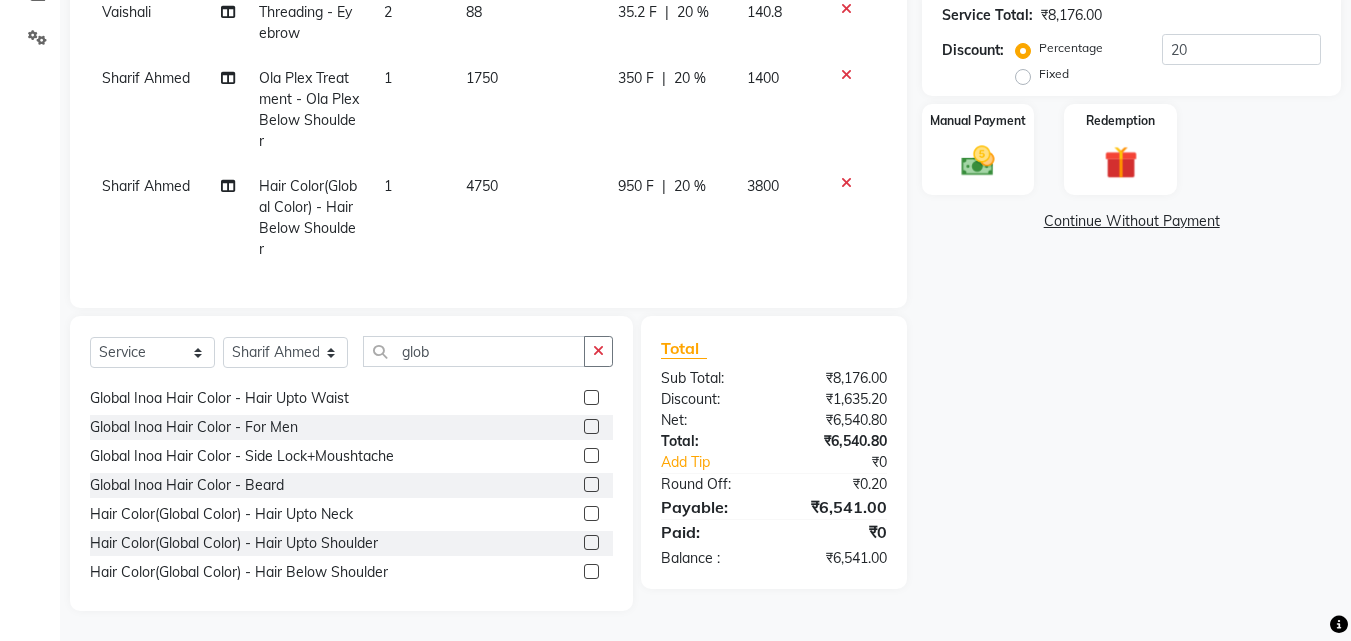 click on "20 %" 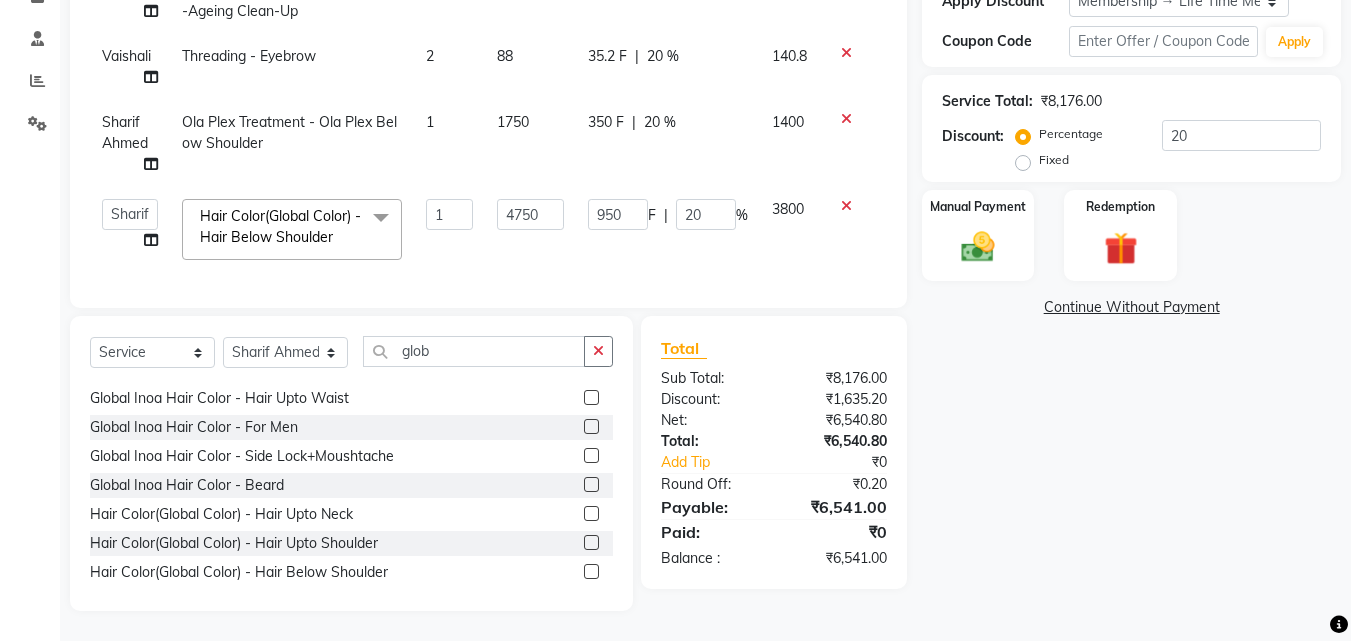scroll, scrollTop: 377, scrollLeft: 0, axis: vertical 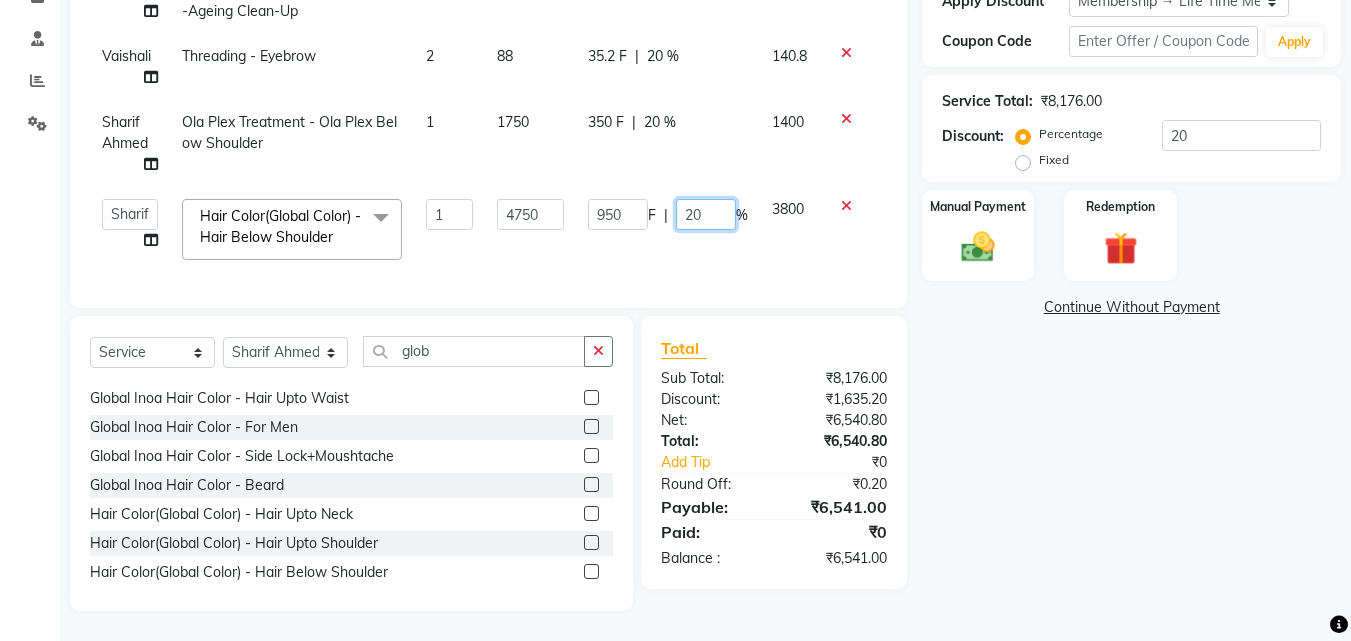 drag, startPoint x: 708, startPoint y: 208, endPoint x: 628, endPoint y: 203, distance: 80.1561 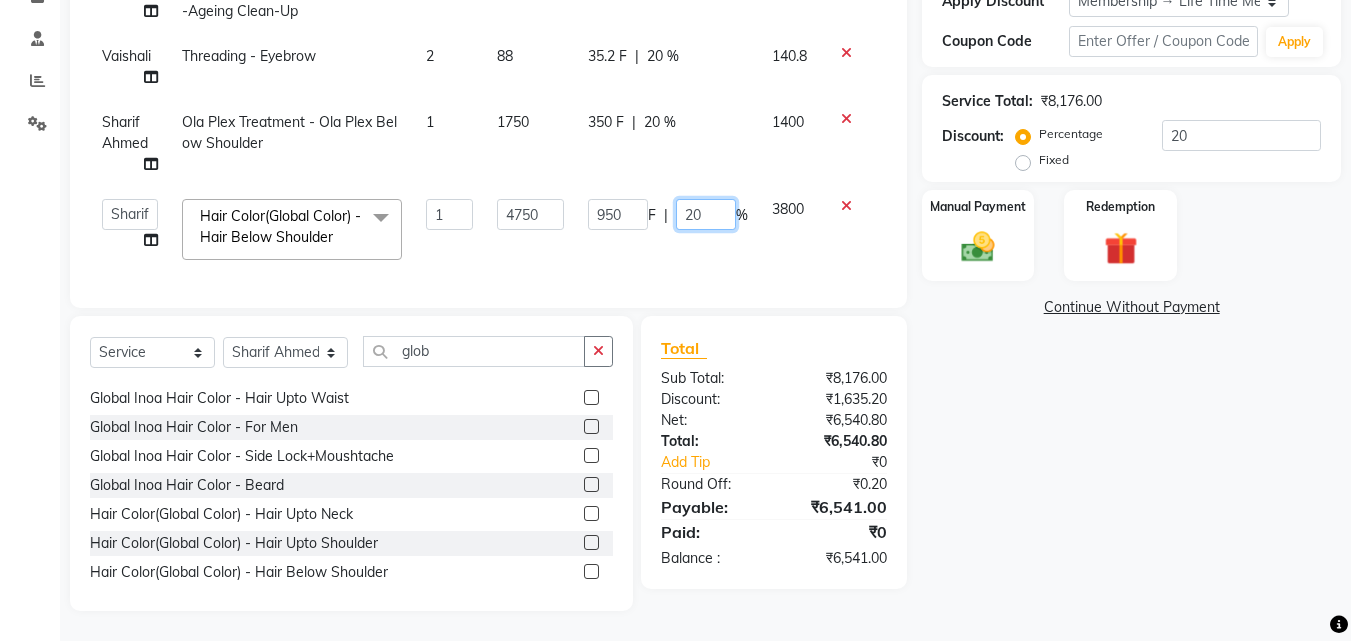 click on "950 F | 20 %" 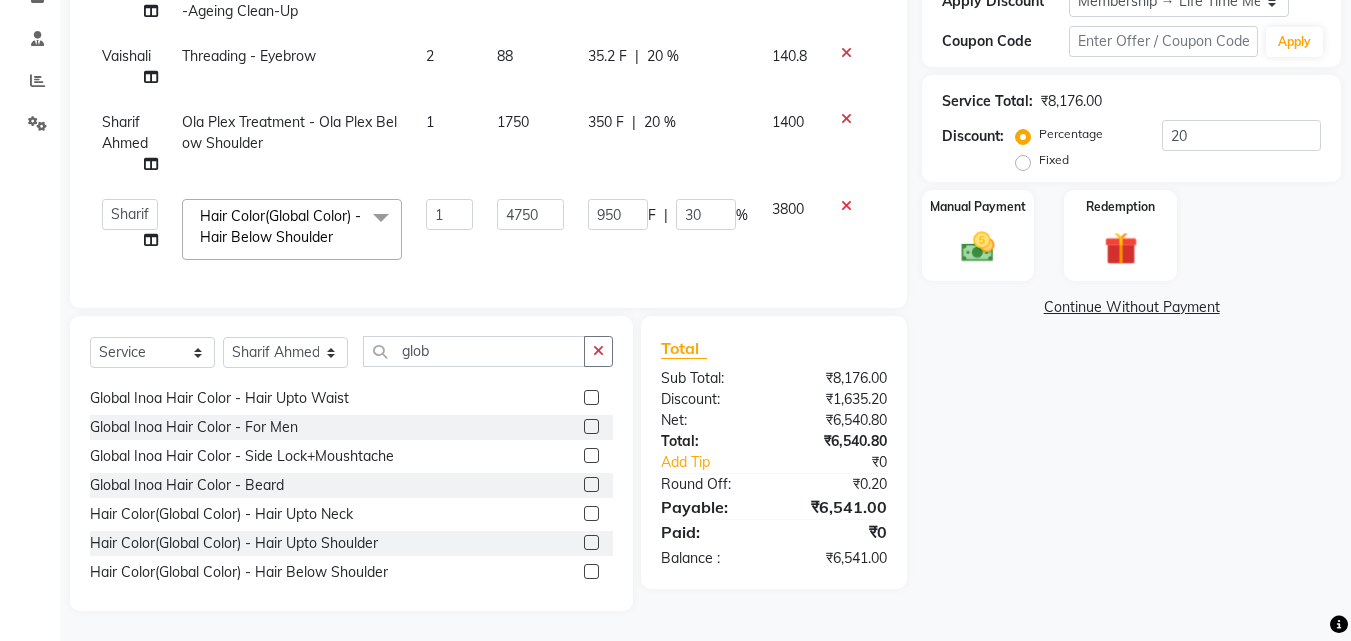 click on "950 F | 30 %" 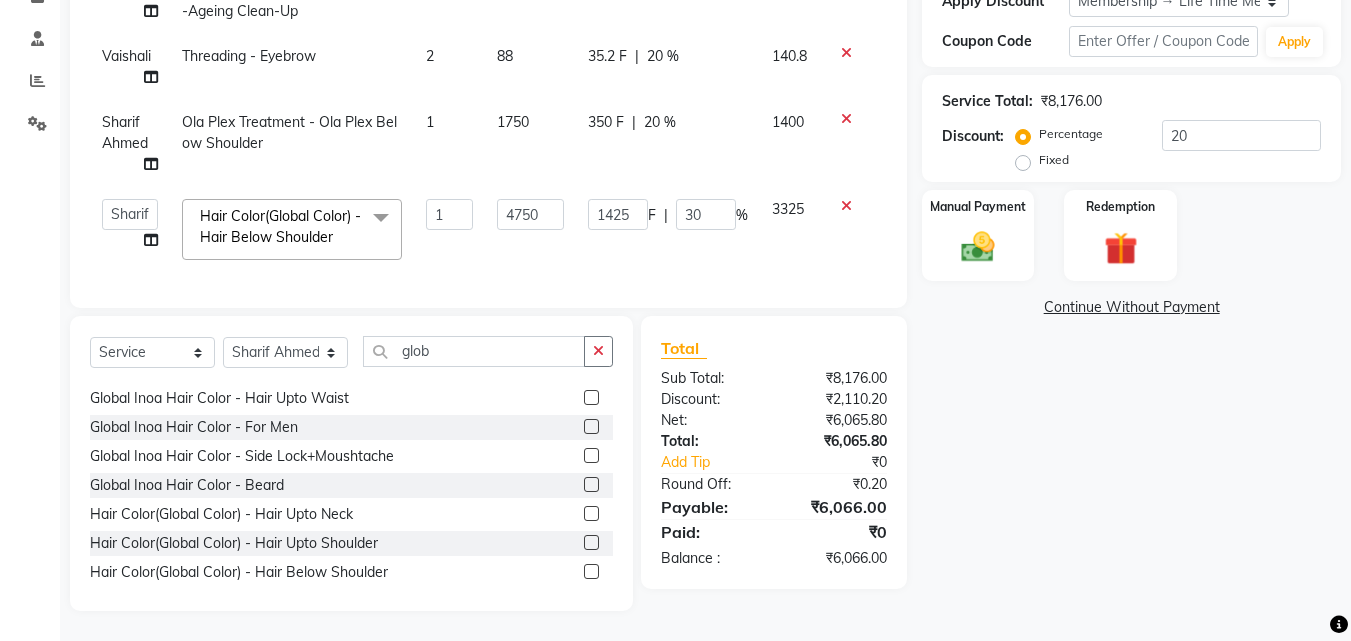 scroll, scrollTop: 362, scrollLeft: 0, axis: vertical 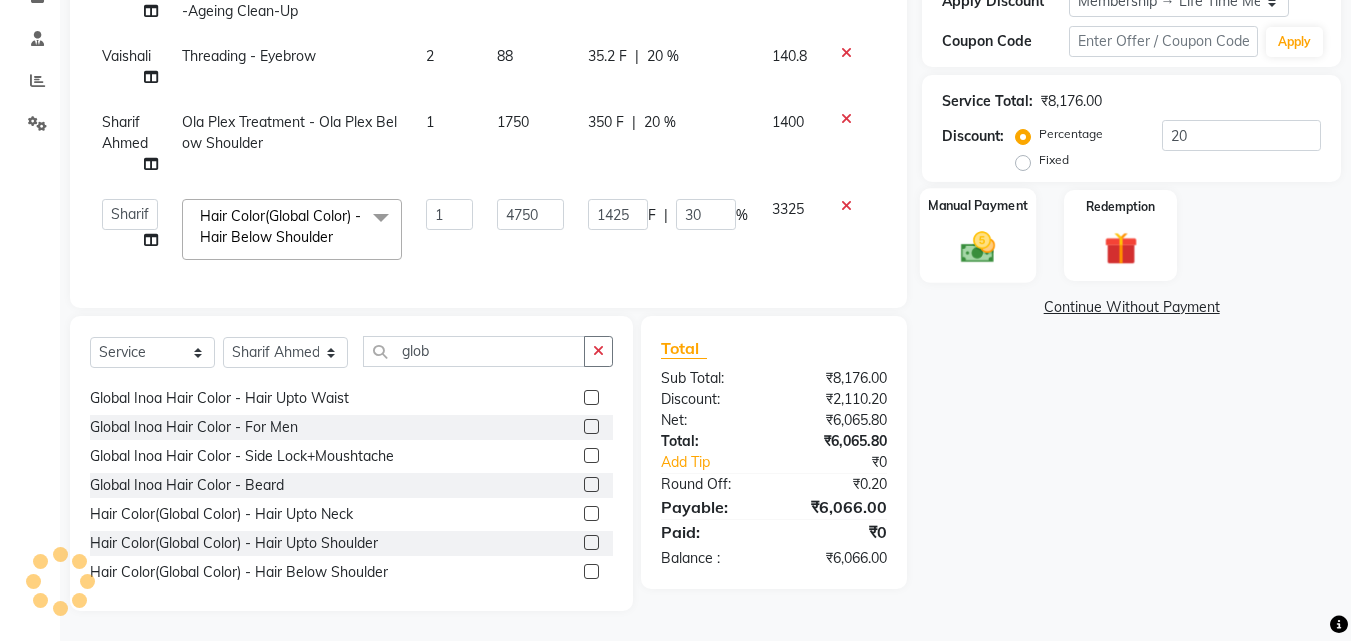 click 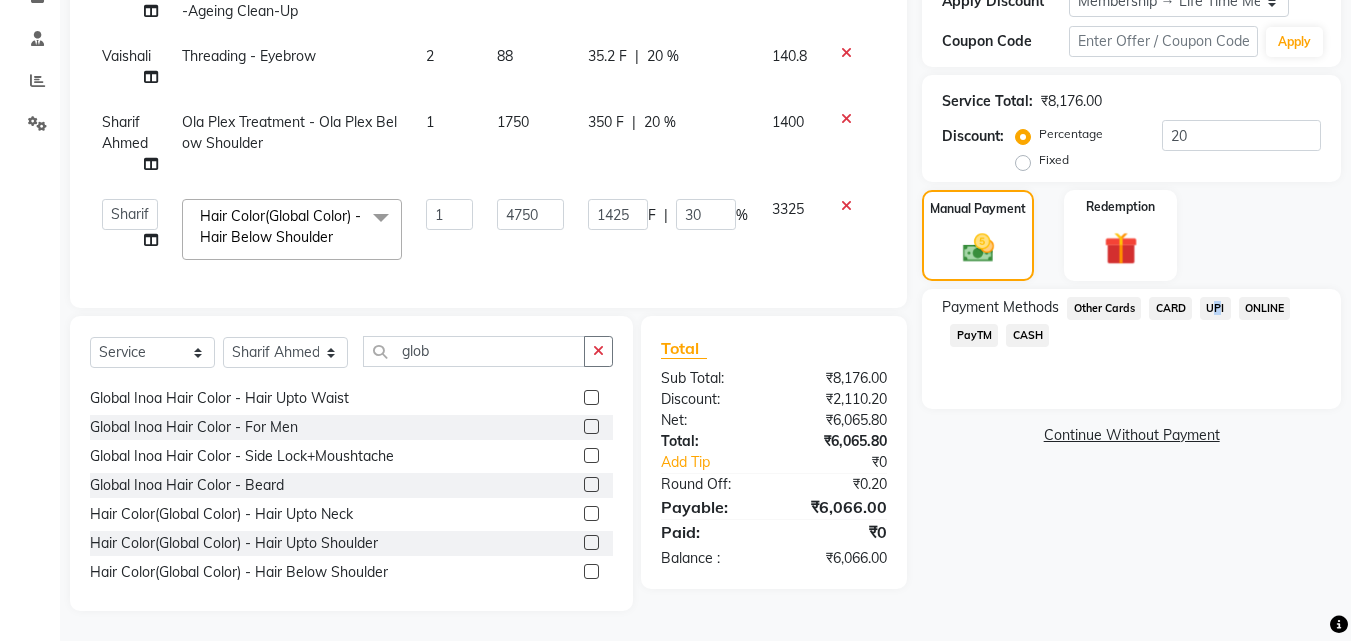 click on "UPI" 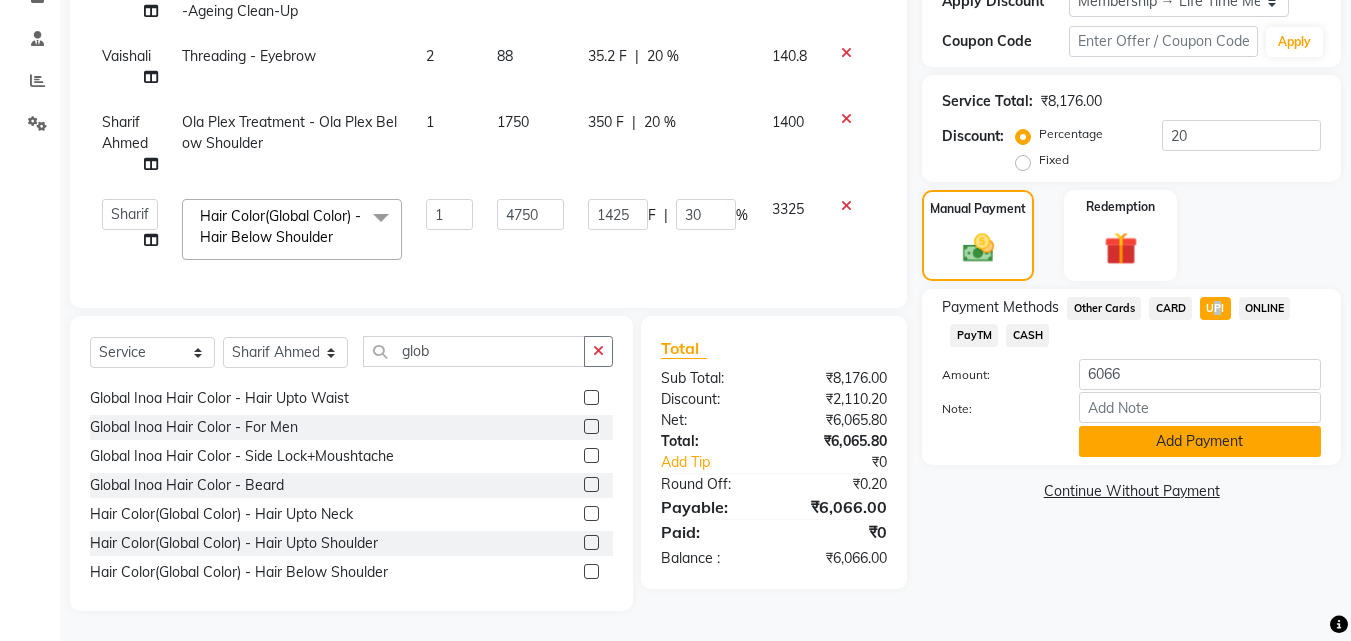 click on "Add Payment" 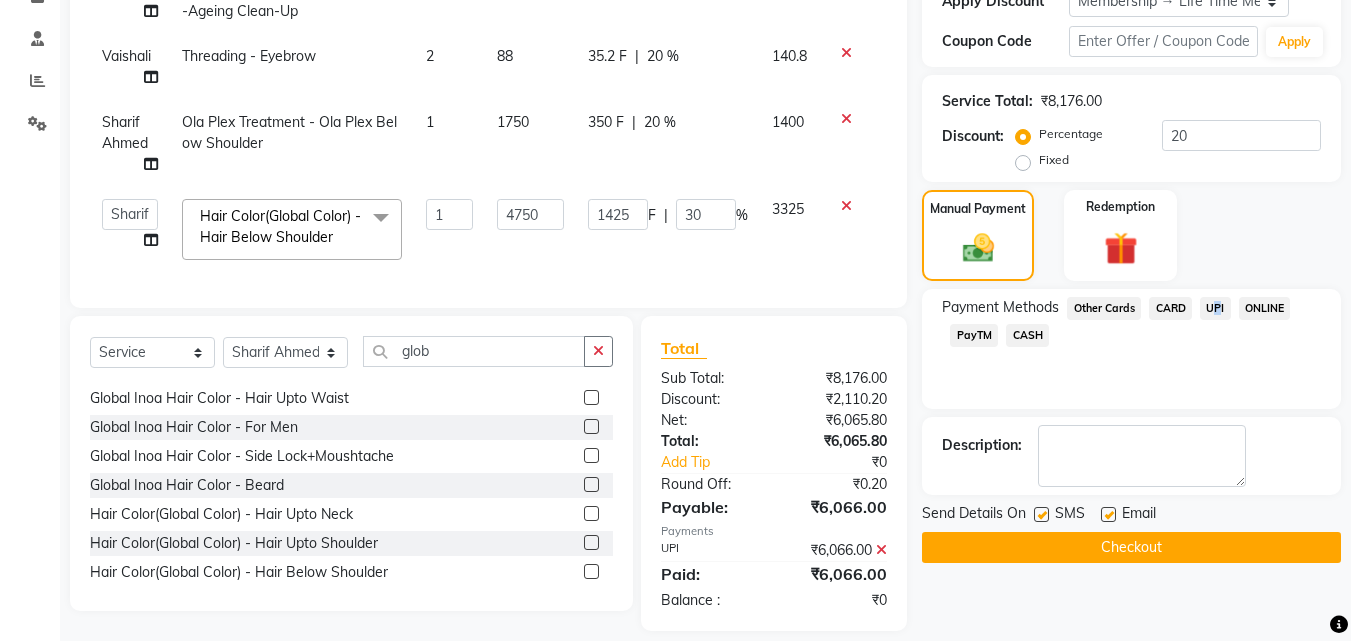 scroll, scrollTop: 382, scrollLeft: 0, axis: vertical 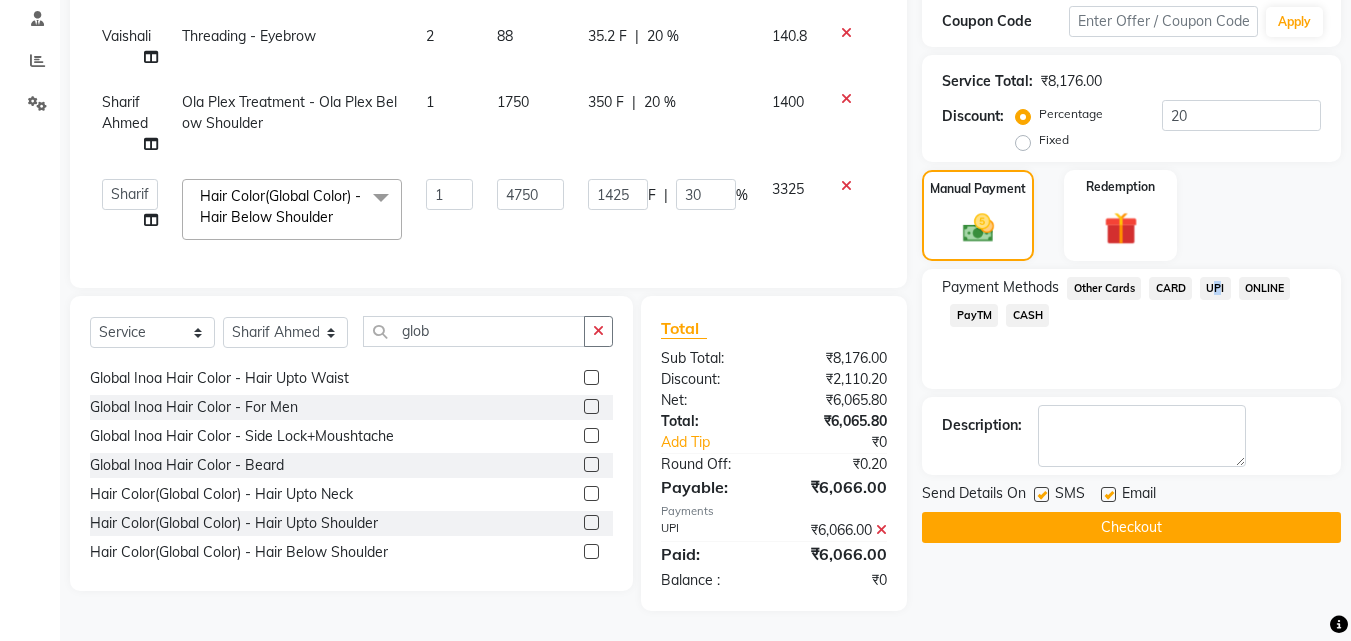 click on "Checkout" 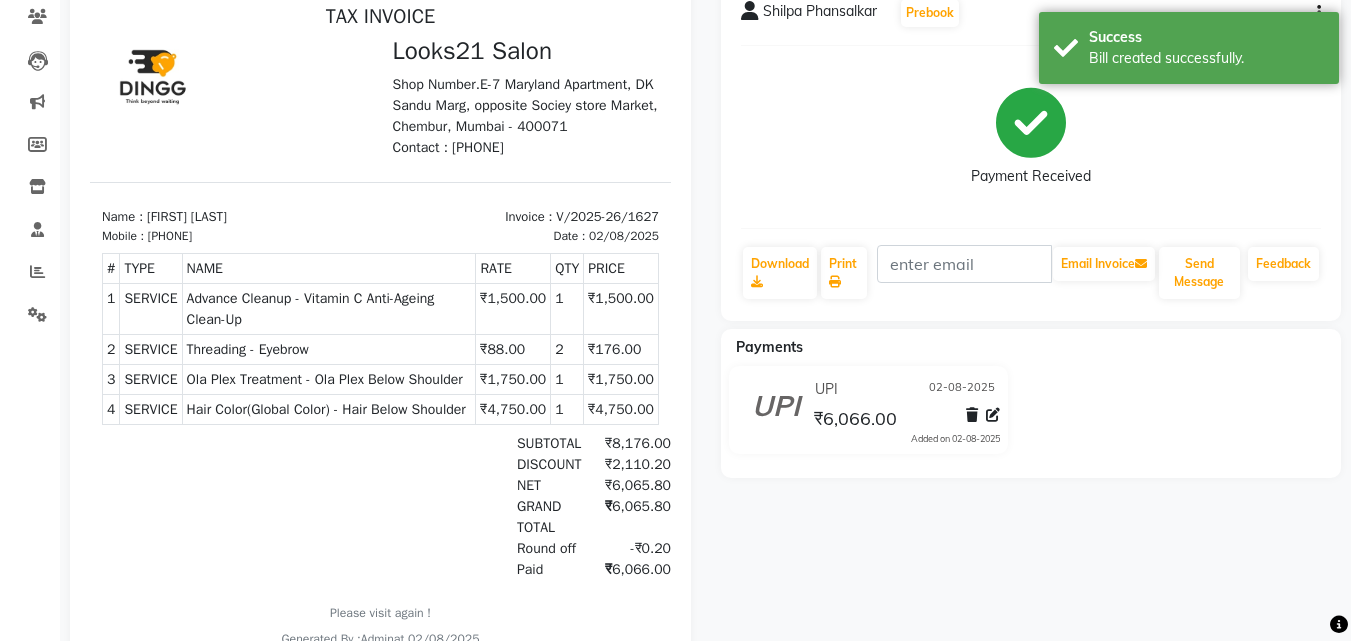 scroll, scrollTop: 0, scrollLeft: 0, axis: both 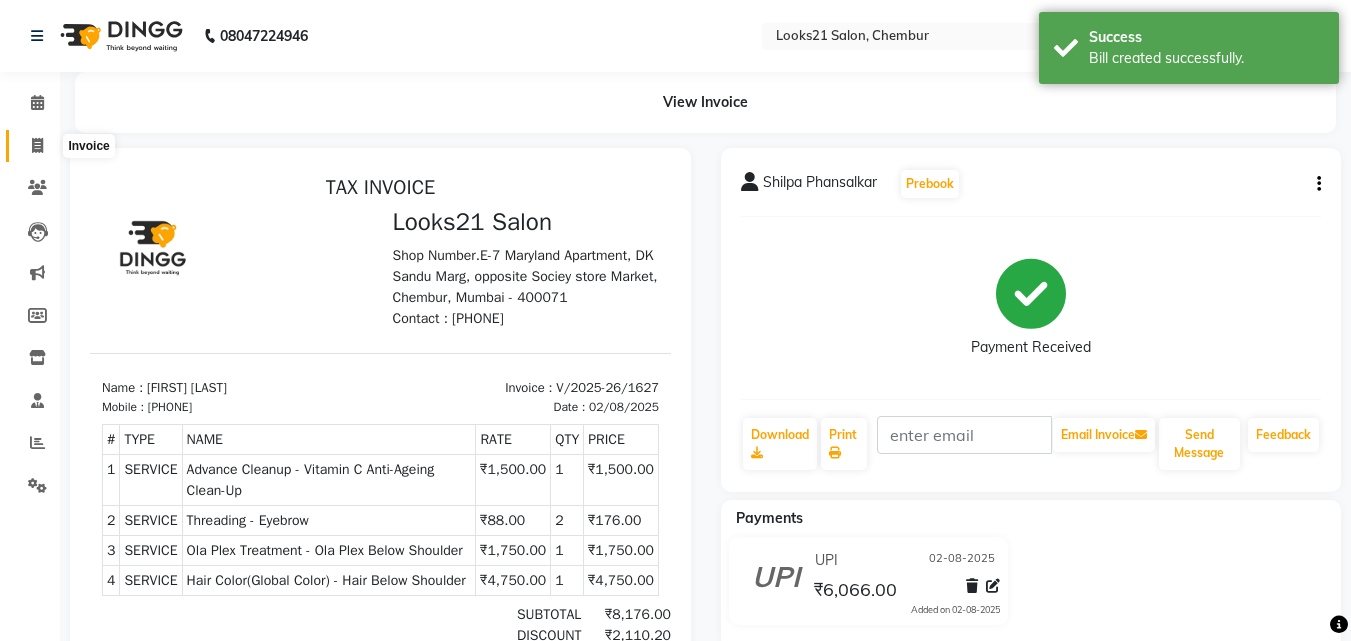 click 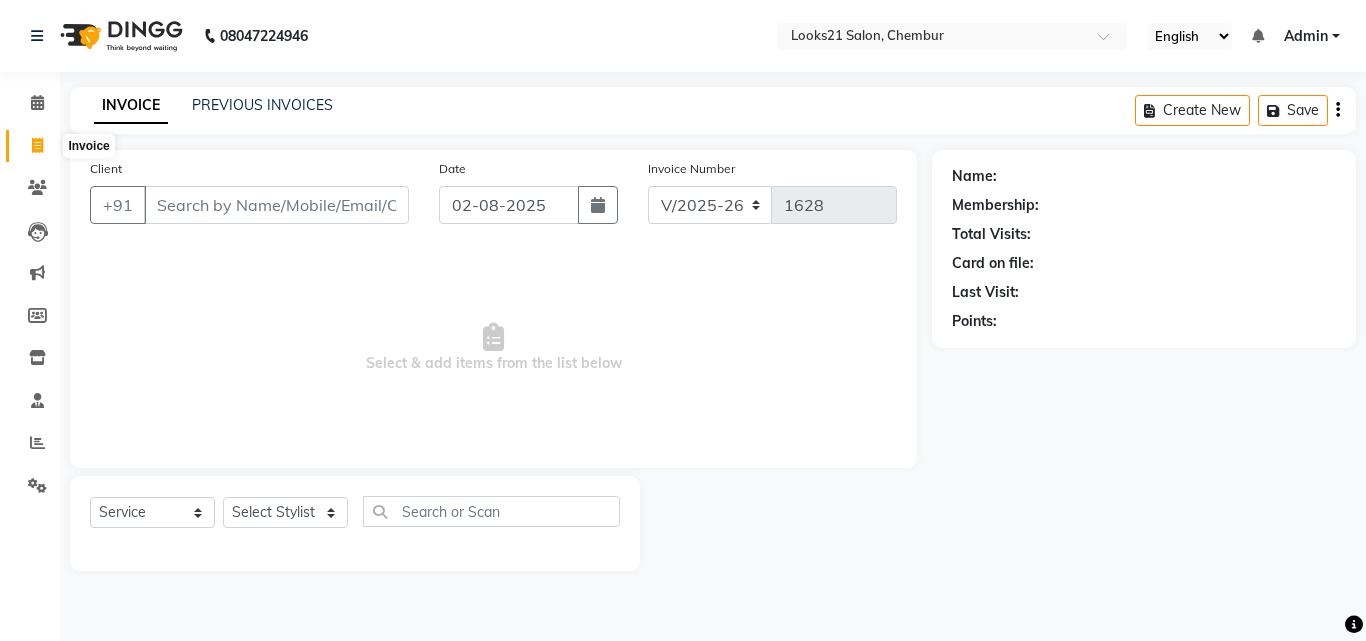 click 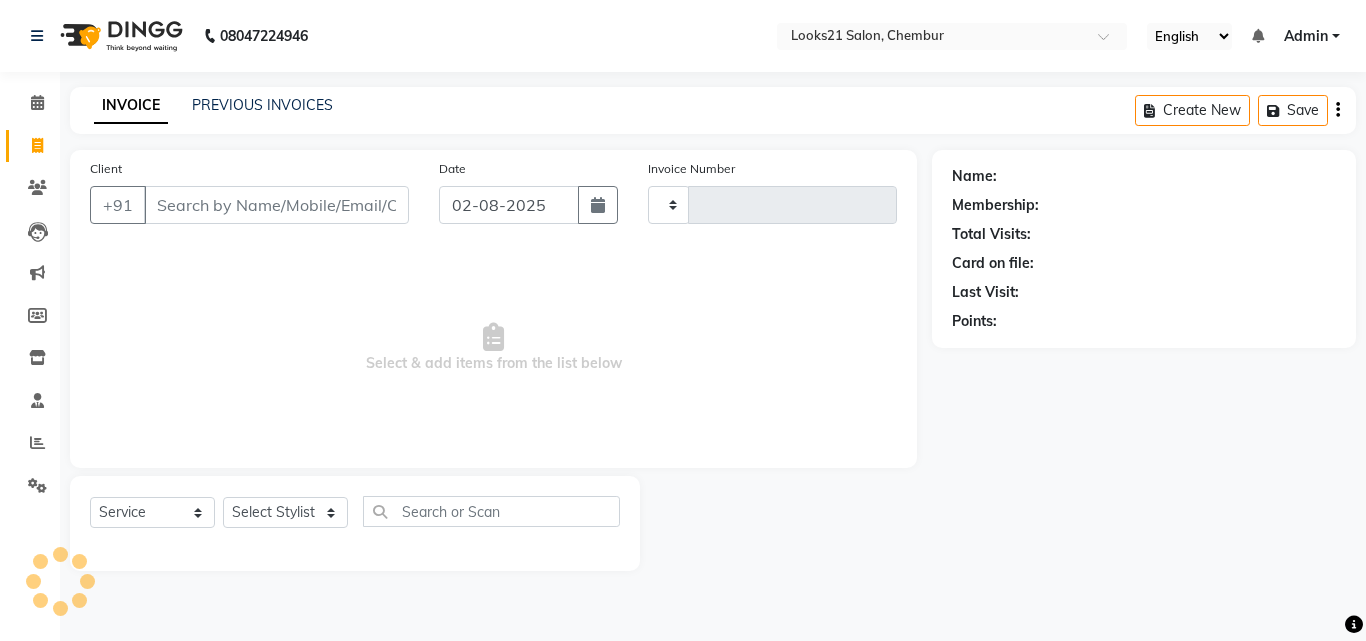 click on "PREVIOUS INVOICES" 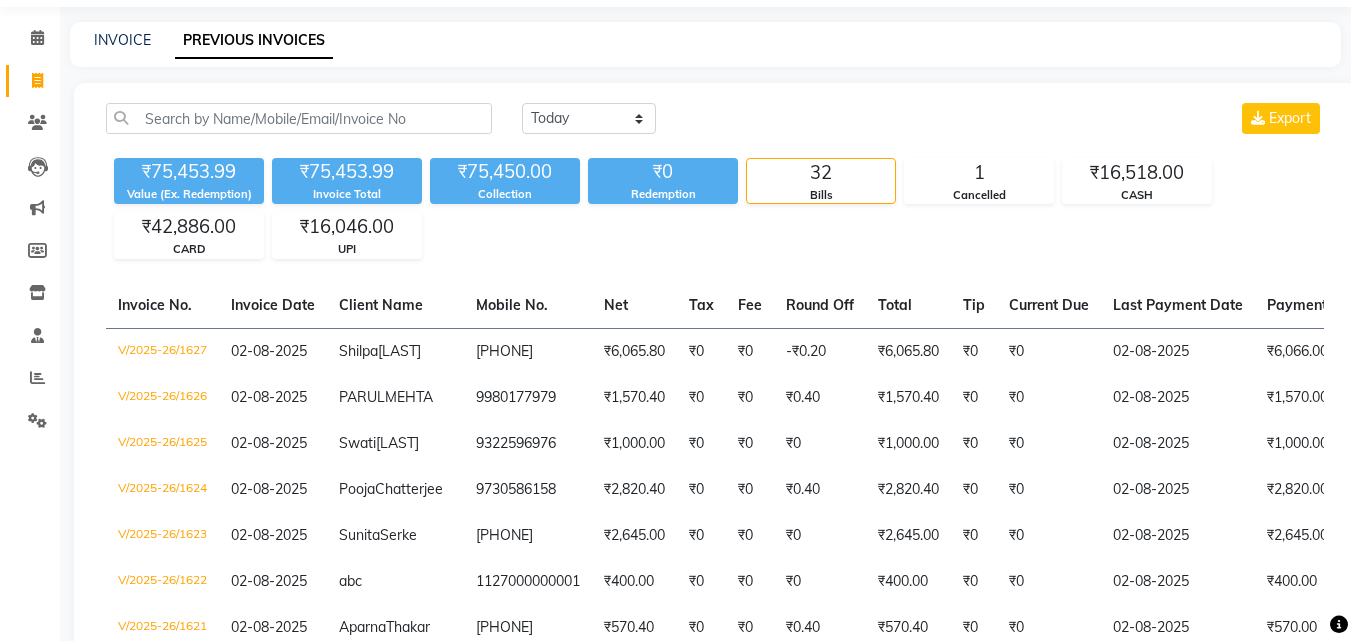 scroll, scrollTop: 100, scrollLeft: 0, axis: vertical 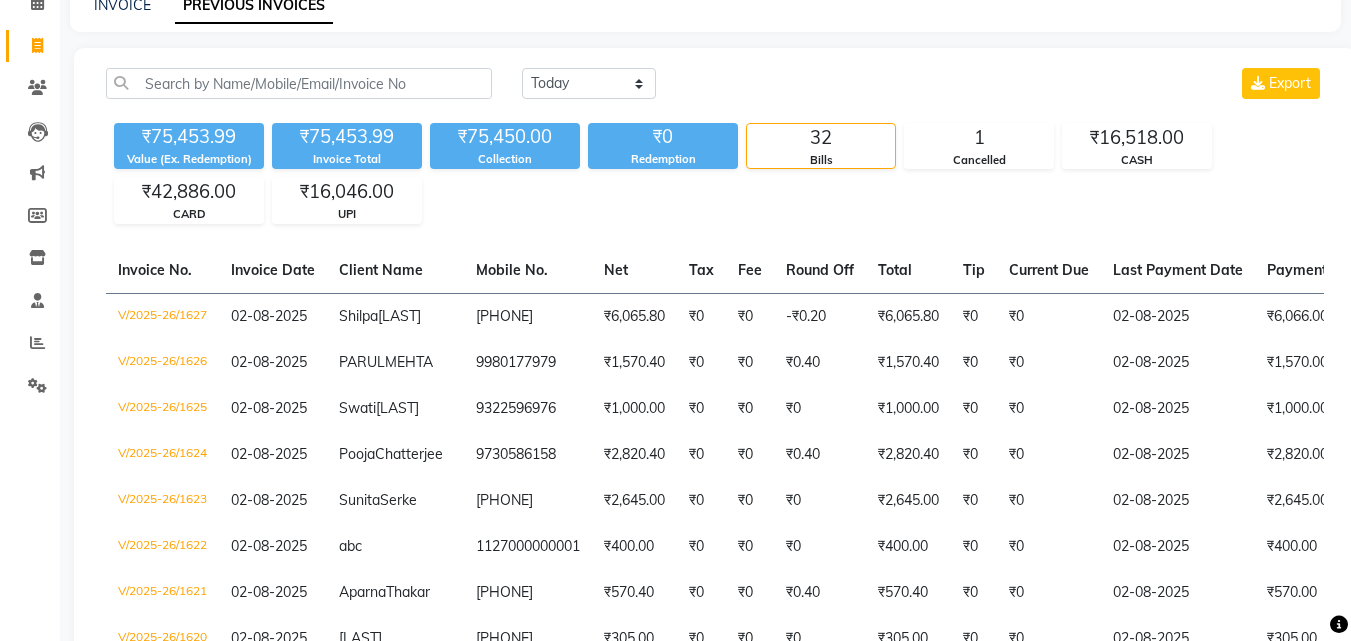 click on "Fee" 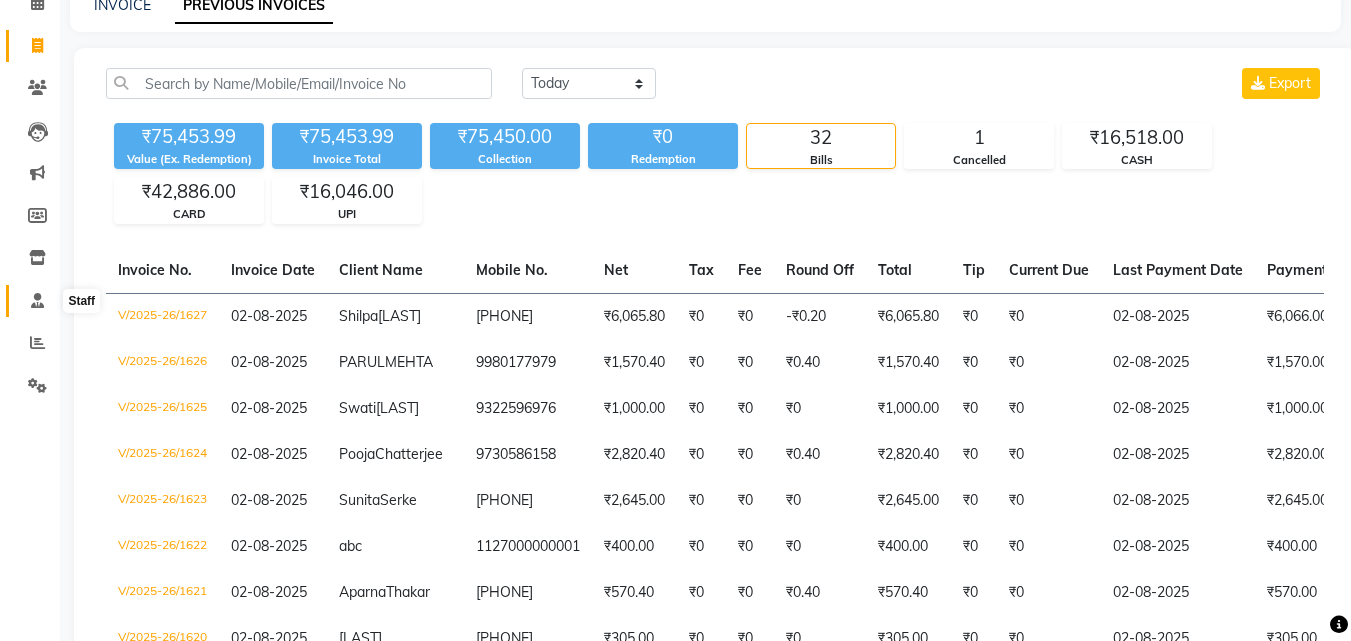 click 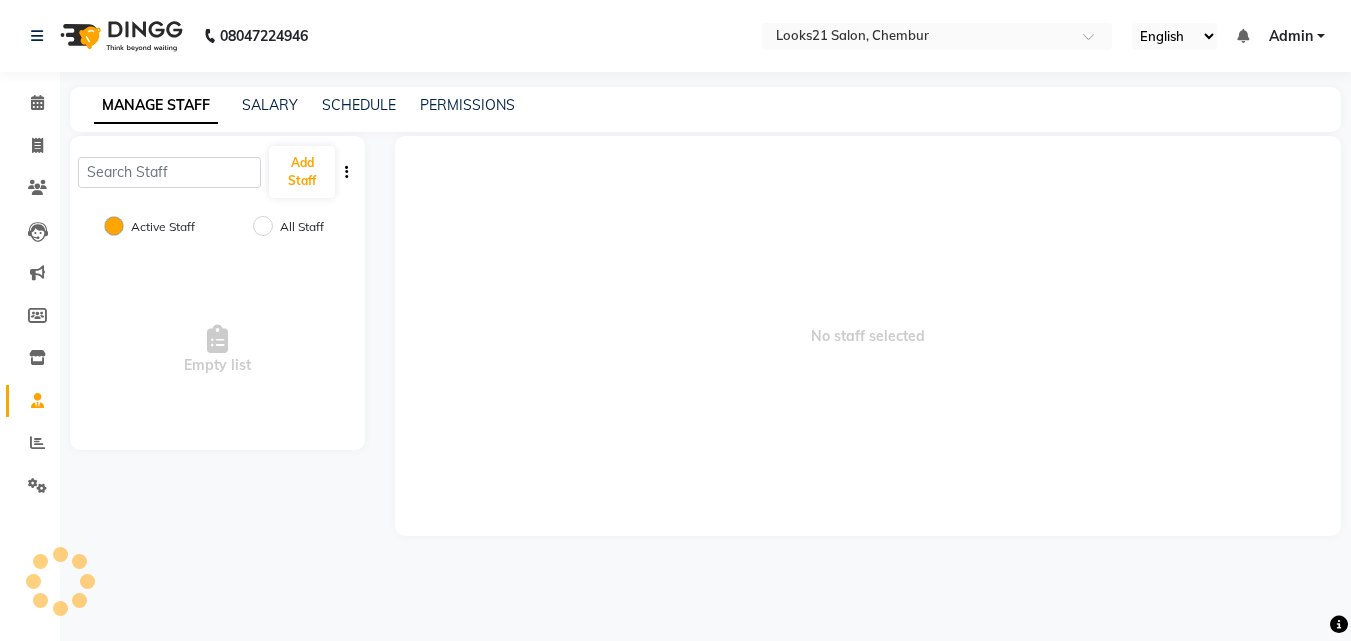 scroll, scrollTop: 0, scrollLeft: 0, axis: both 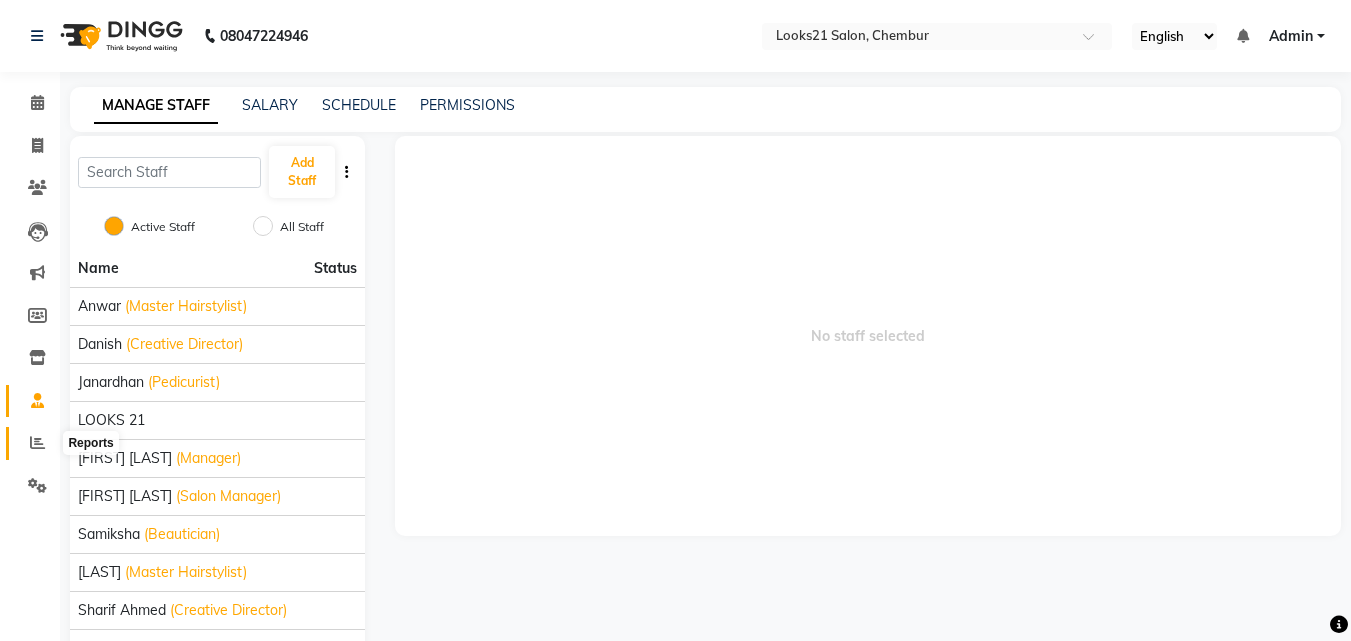 click 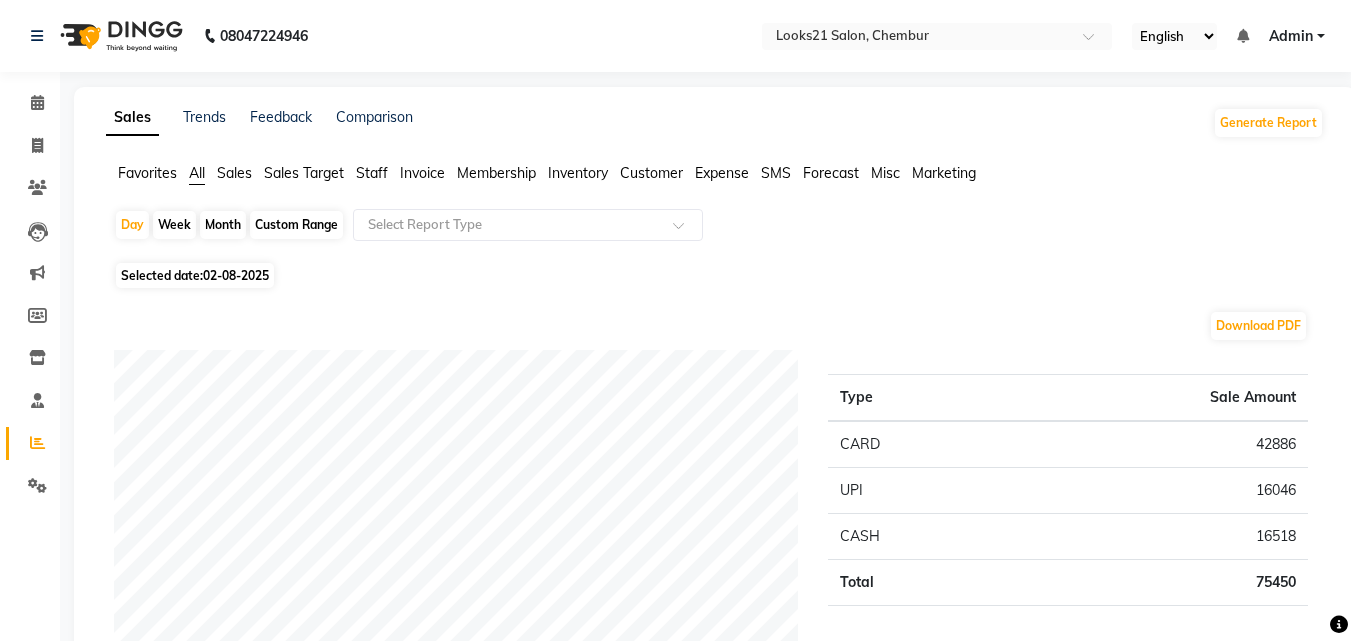 scroll, scrollTop: 560, scrollLeft: 0, axis: vertical 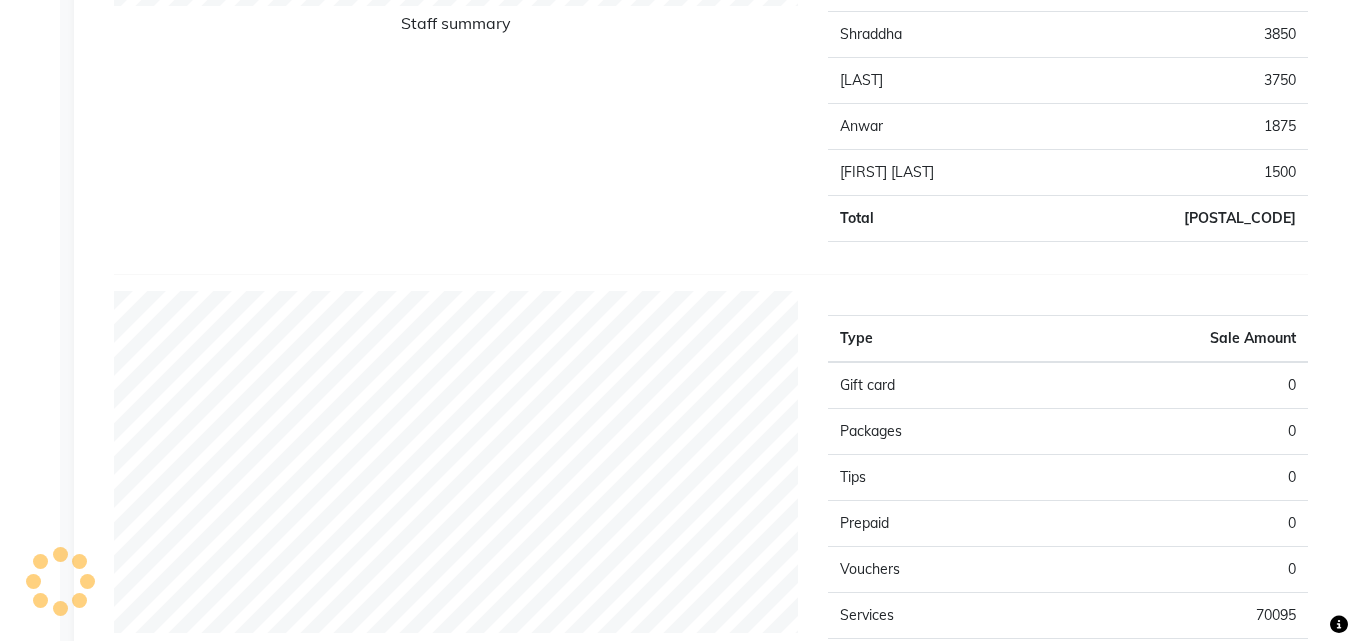 drag, startPoint x: 1360, startPoint y: 155, endPoint x: 908, endPoint y: 0, distance: 477.83783 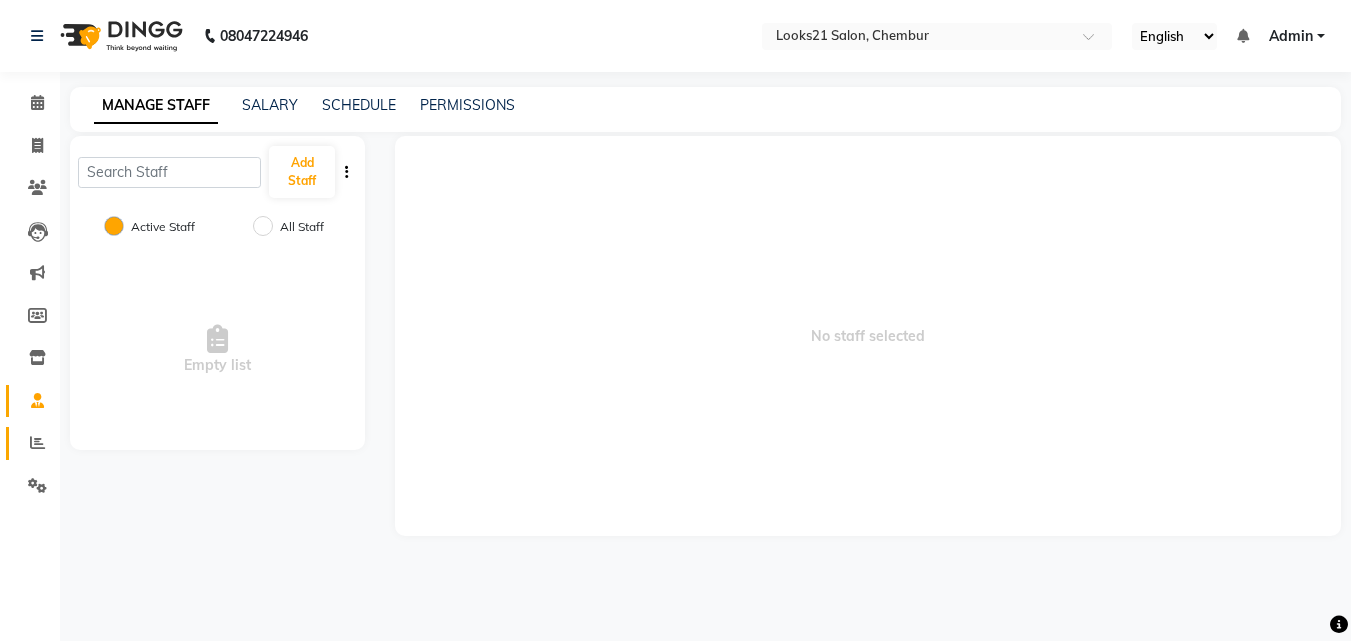 scroll, scrollTop: 0, scrollLeft: 0, axis: both 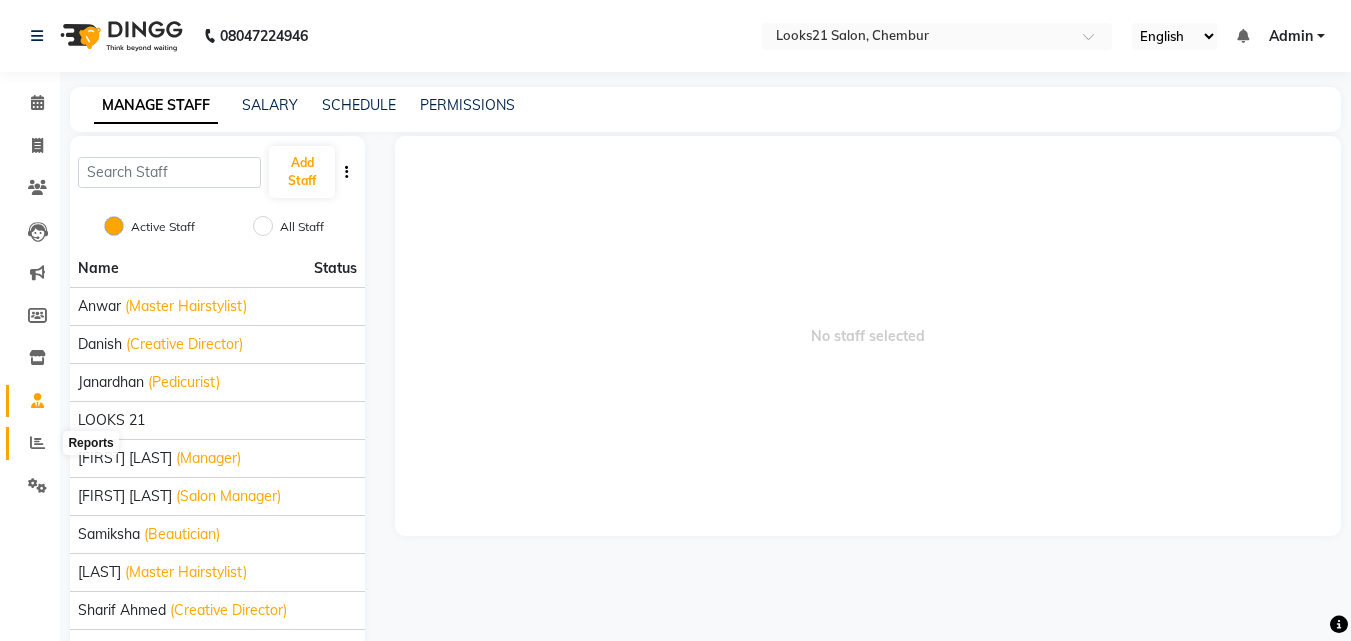 click 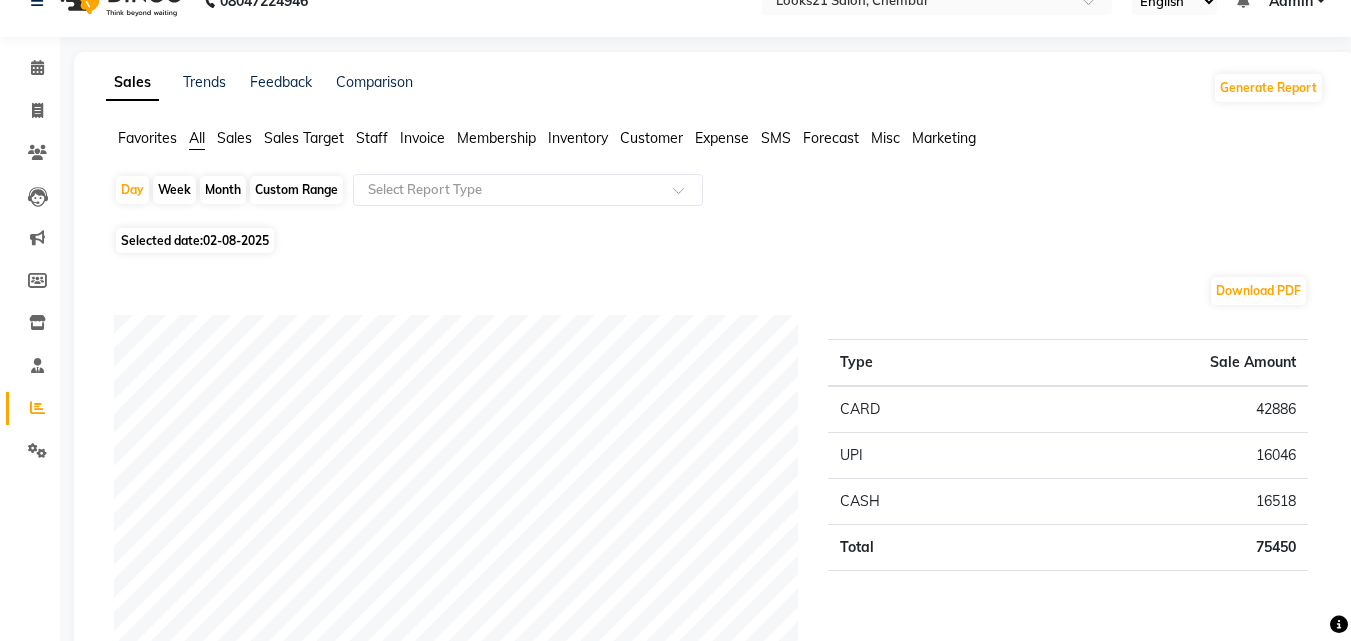 scroll, scrollTop: 0, scrollLeft: 0, axis: both 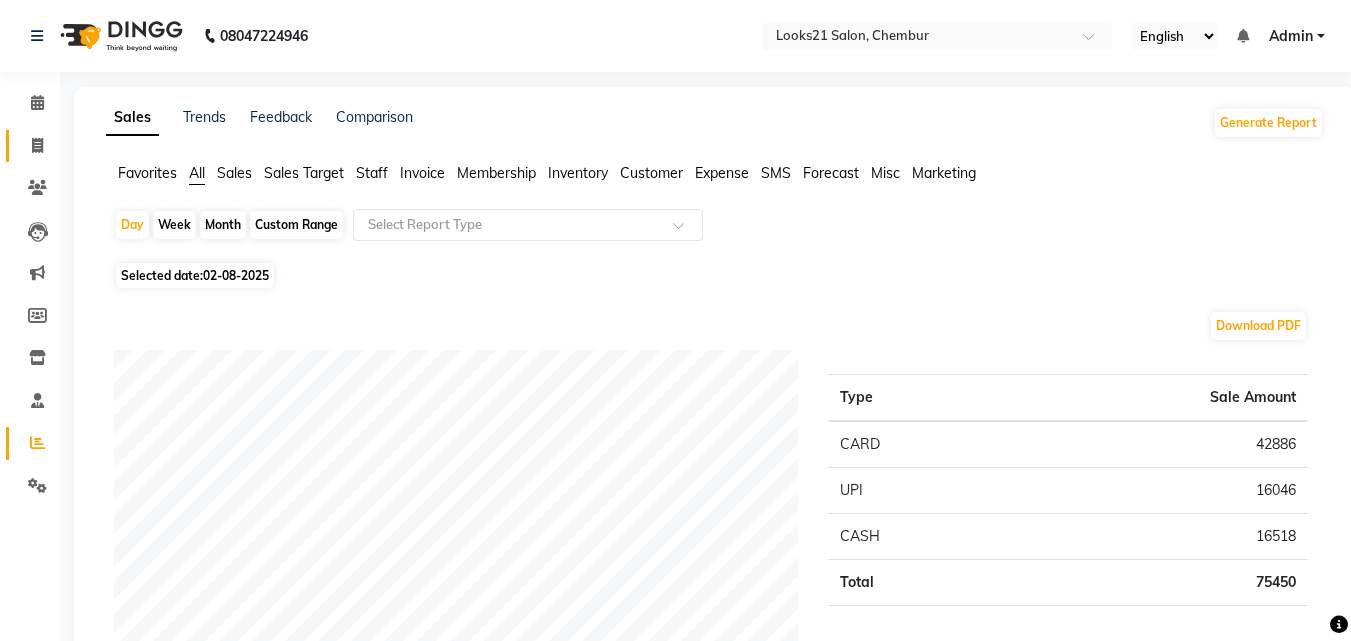 drag, startPoint x: 28, startPoint y: 129, endPoint x: 39, endPoint y: 141, distance: 16.27882 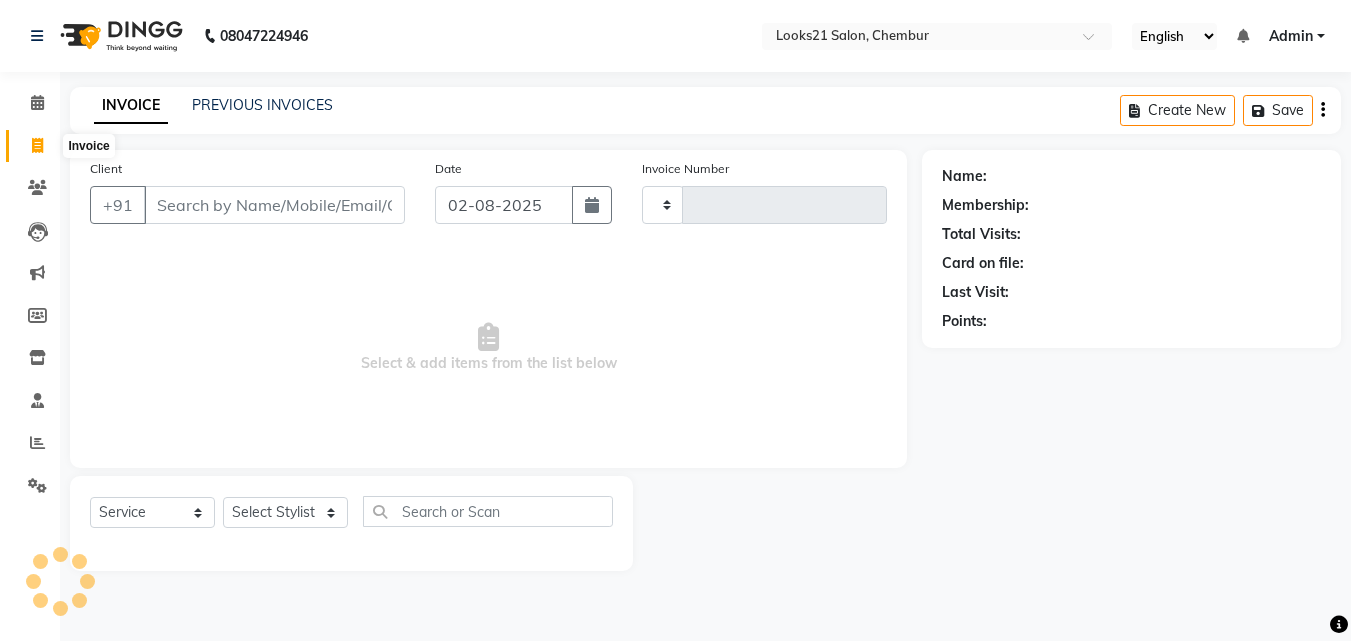 click 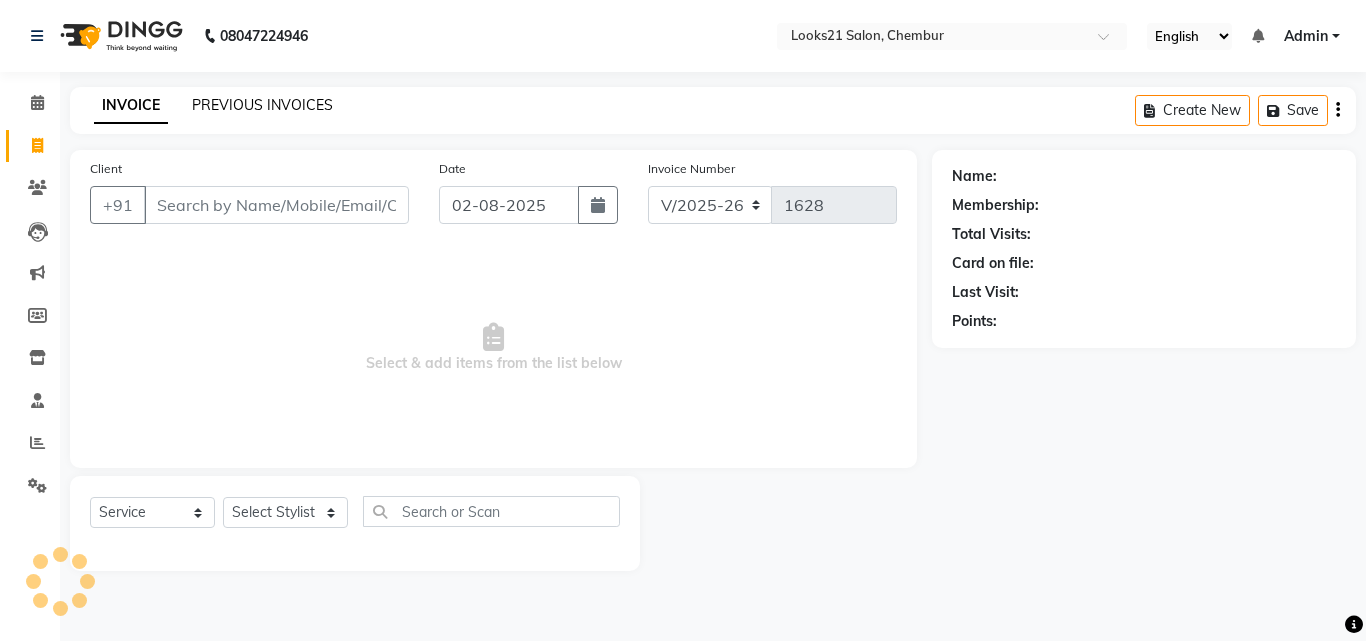 click on "PREVIOUS INVOICES" 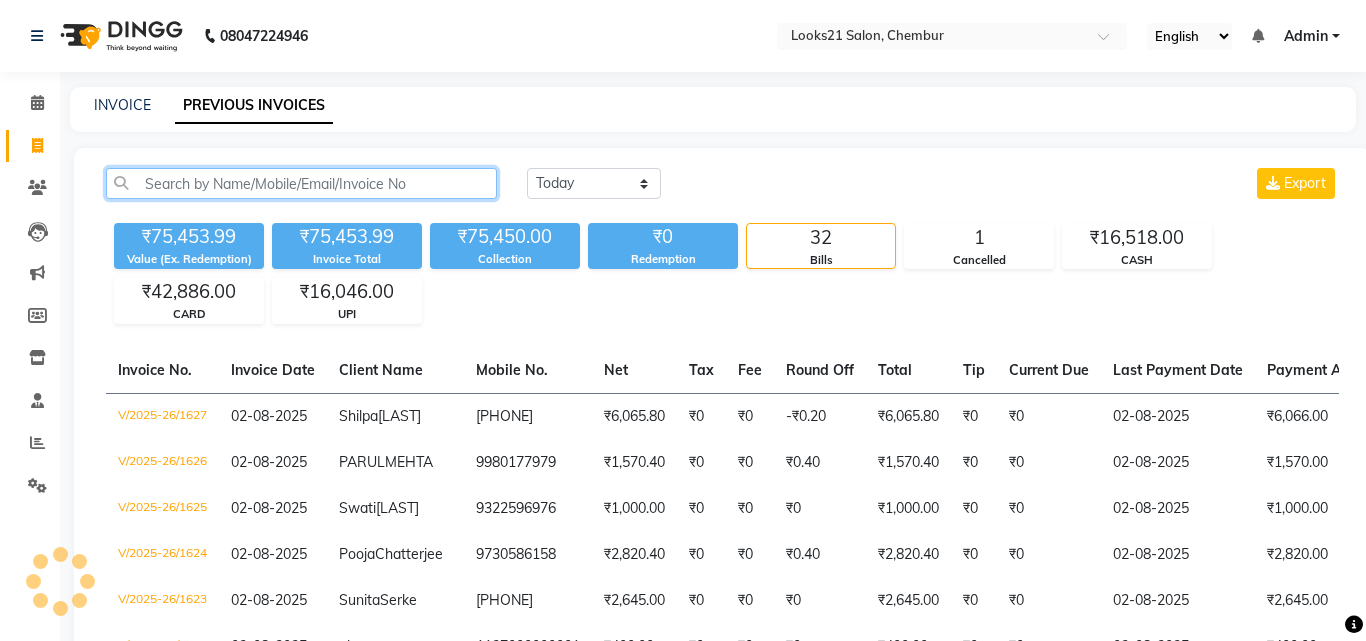 click 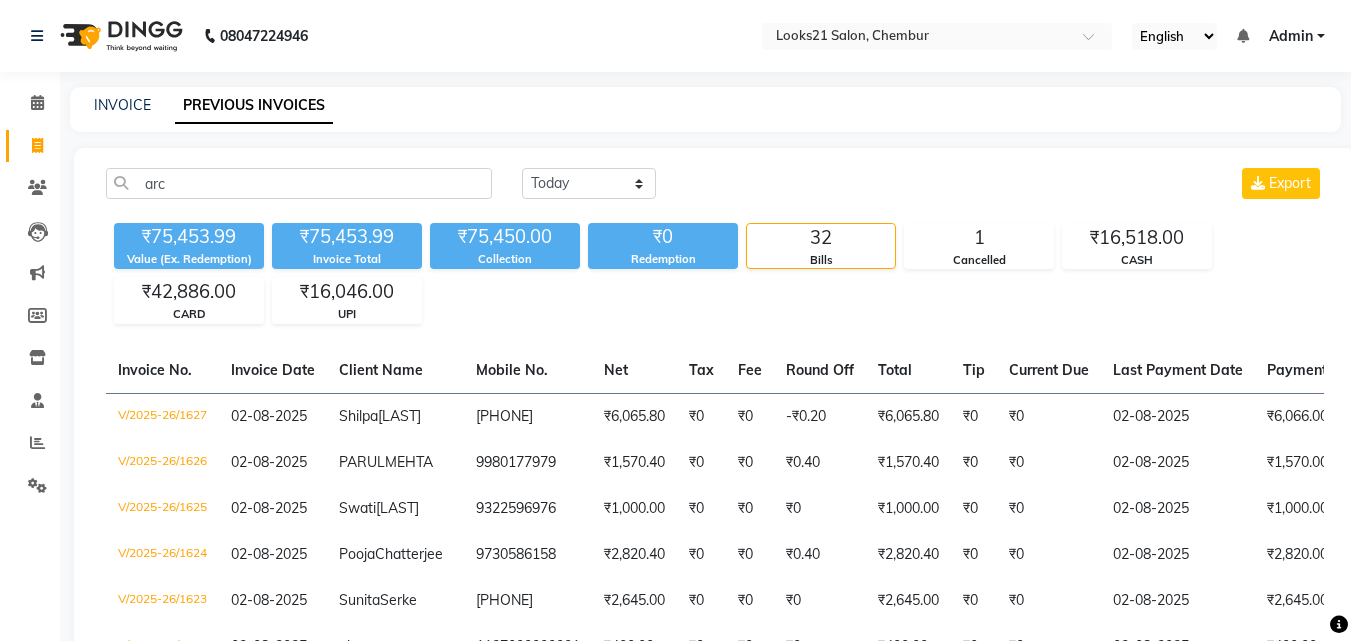click 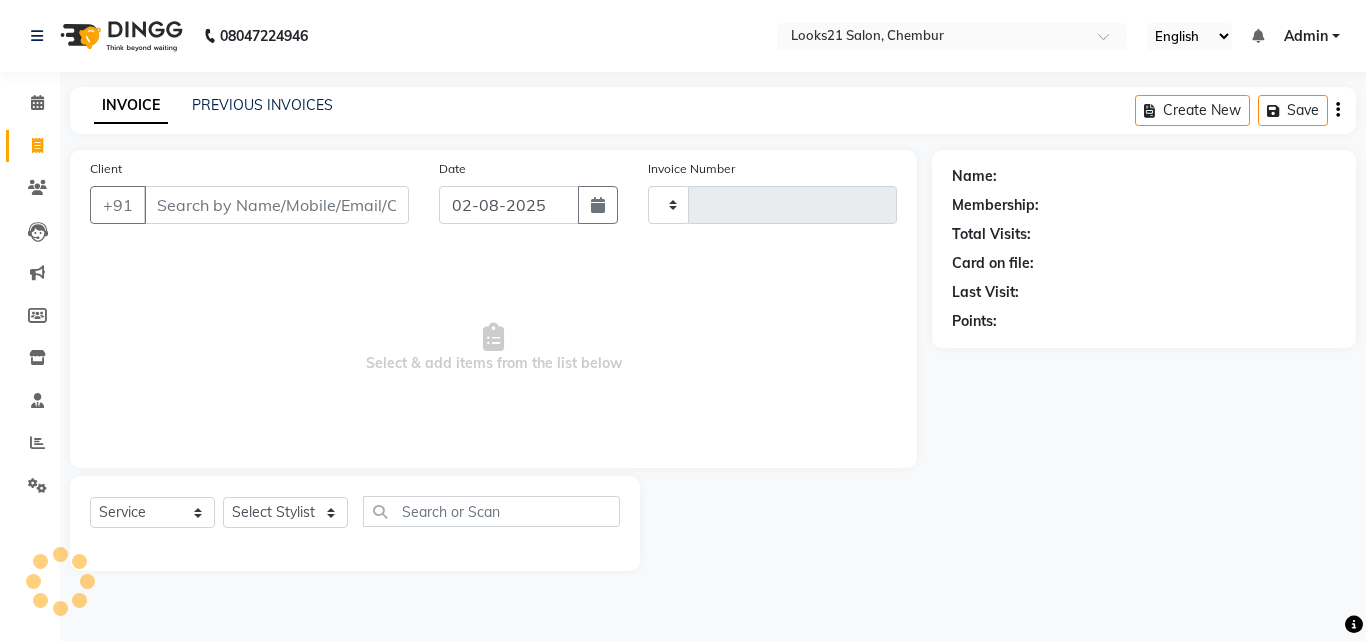 click on "Client" at bounding box center [276, 205] 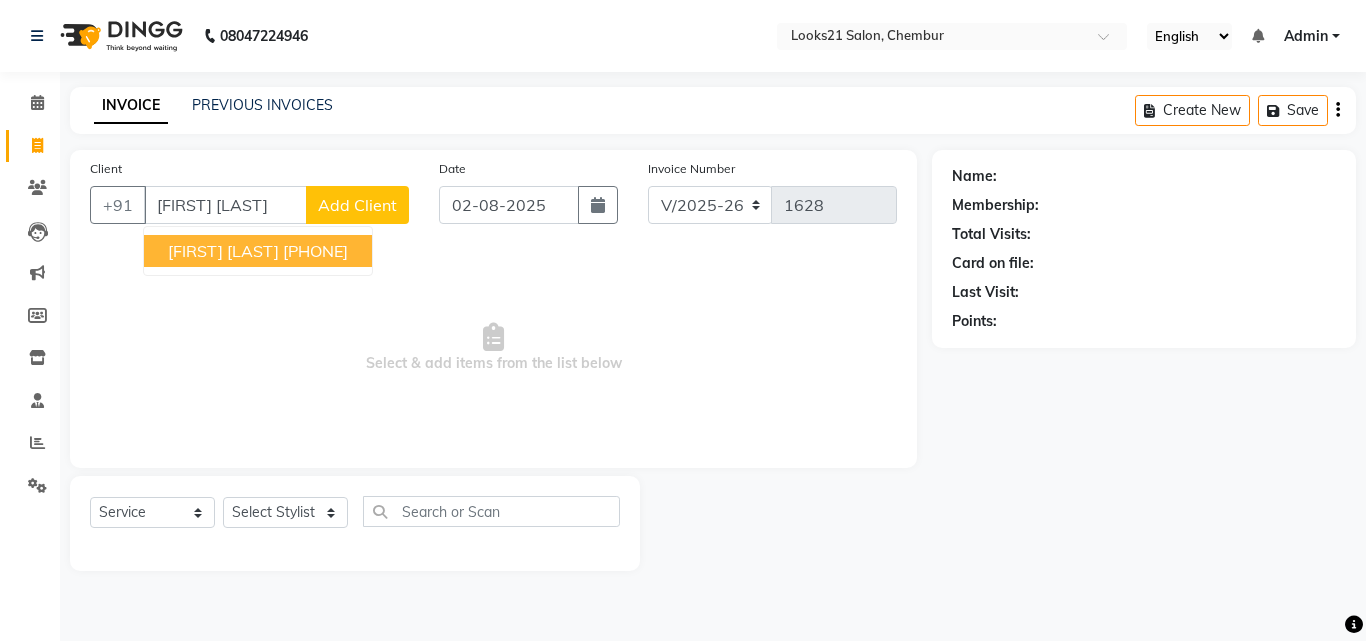 click on "[PHONE]" at bounding box center [315, 251] 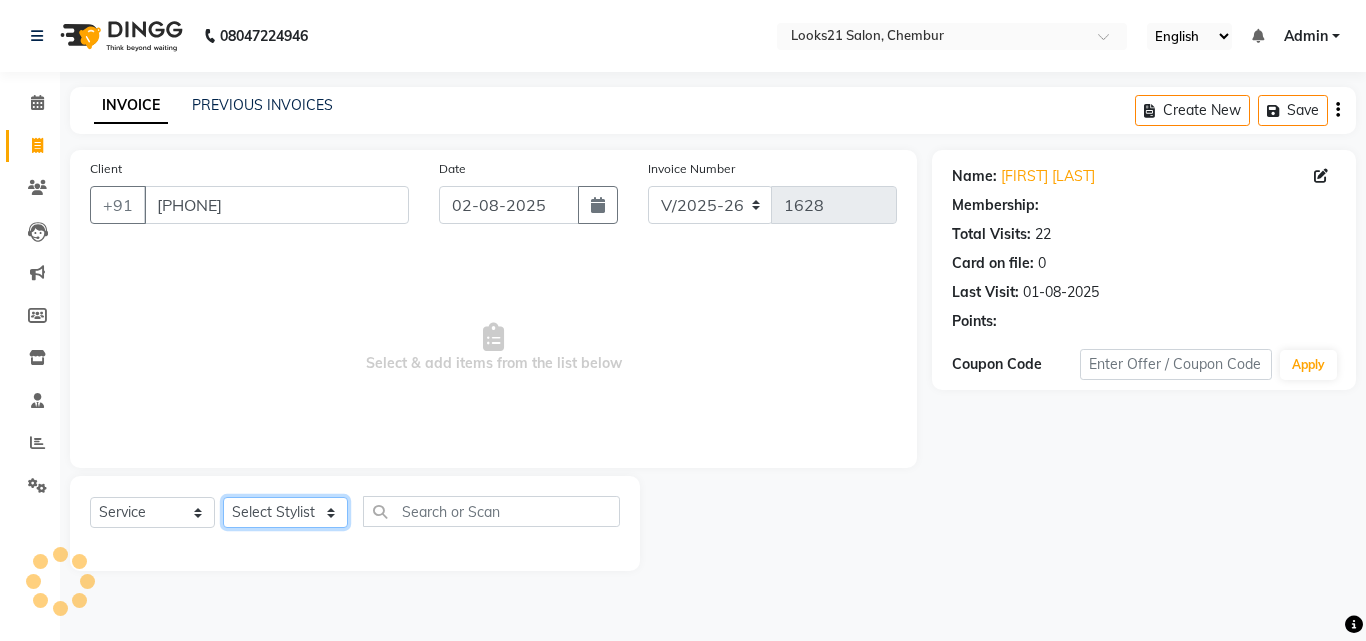 click on "Select Stylist Anwar Danish Janardhan LOOKS 21  sabiya khan Sajeda Siddiqui Samiksha Shakil Sharif Ahmed Shraddha Vaishali" 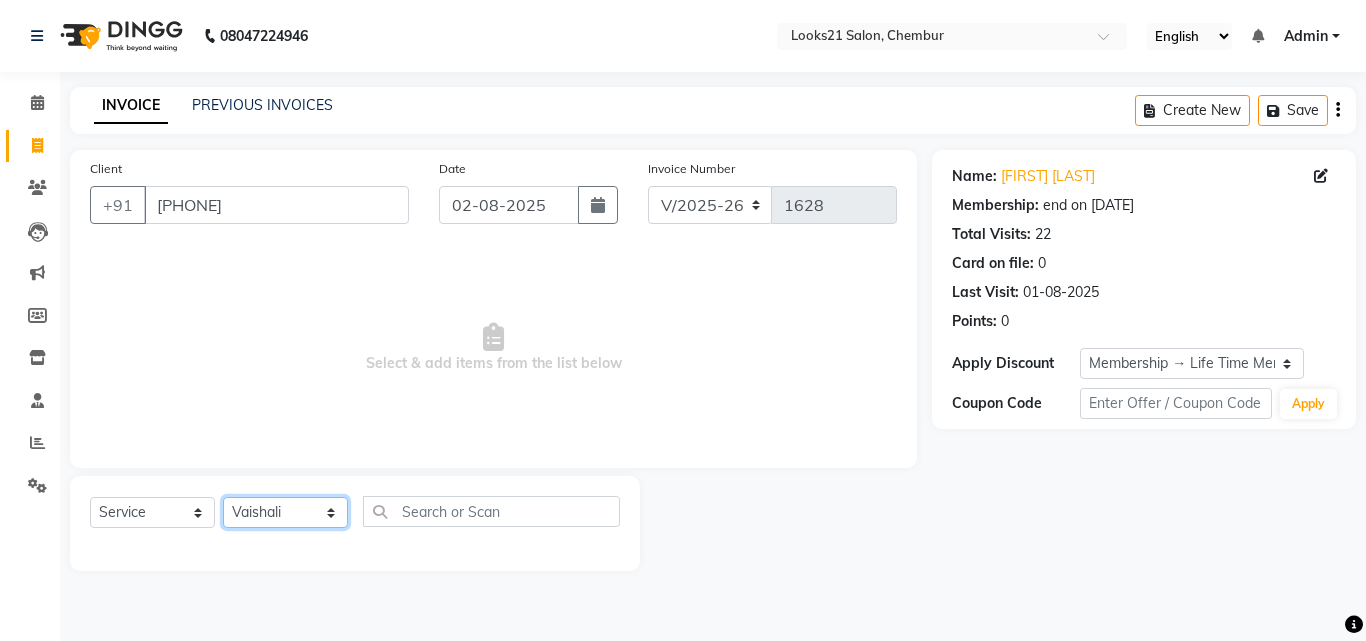 click on "Select Stylist Anwar Danish Janardhan LOOKS 21  sabiya khan Sajeda Siddiqui Samiksha Shakil Sharif Ahmed Shraddha Vaishali" 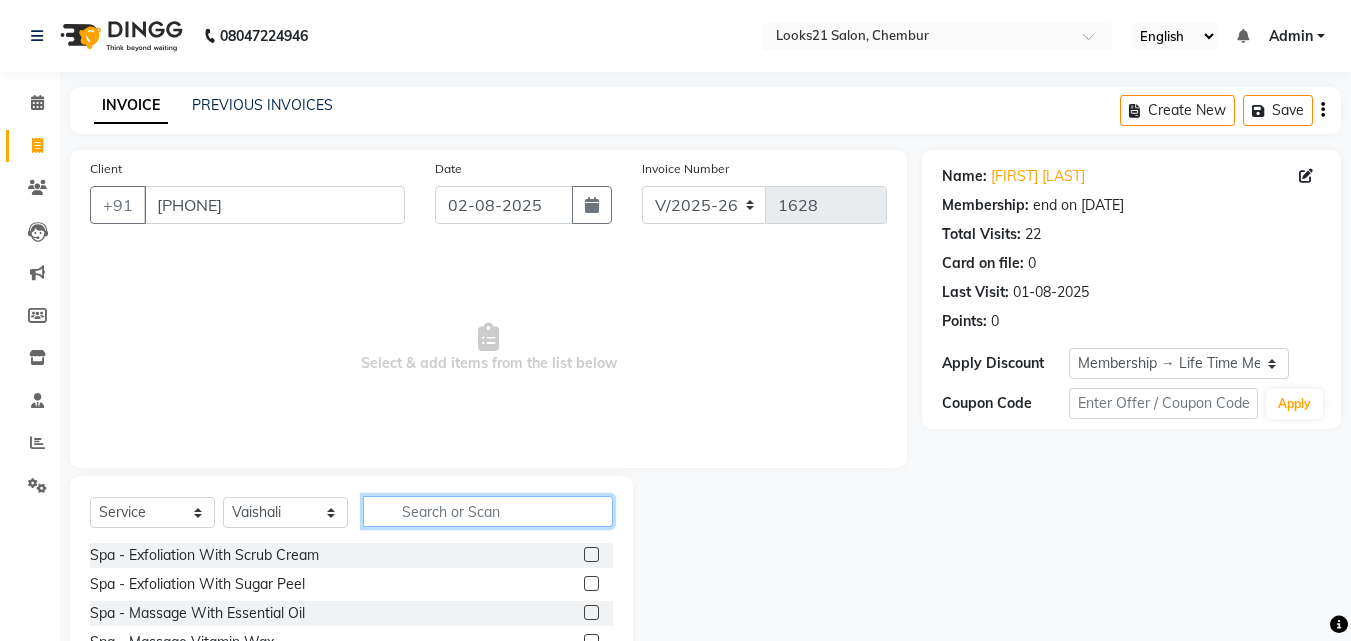 click 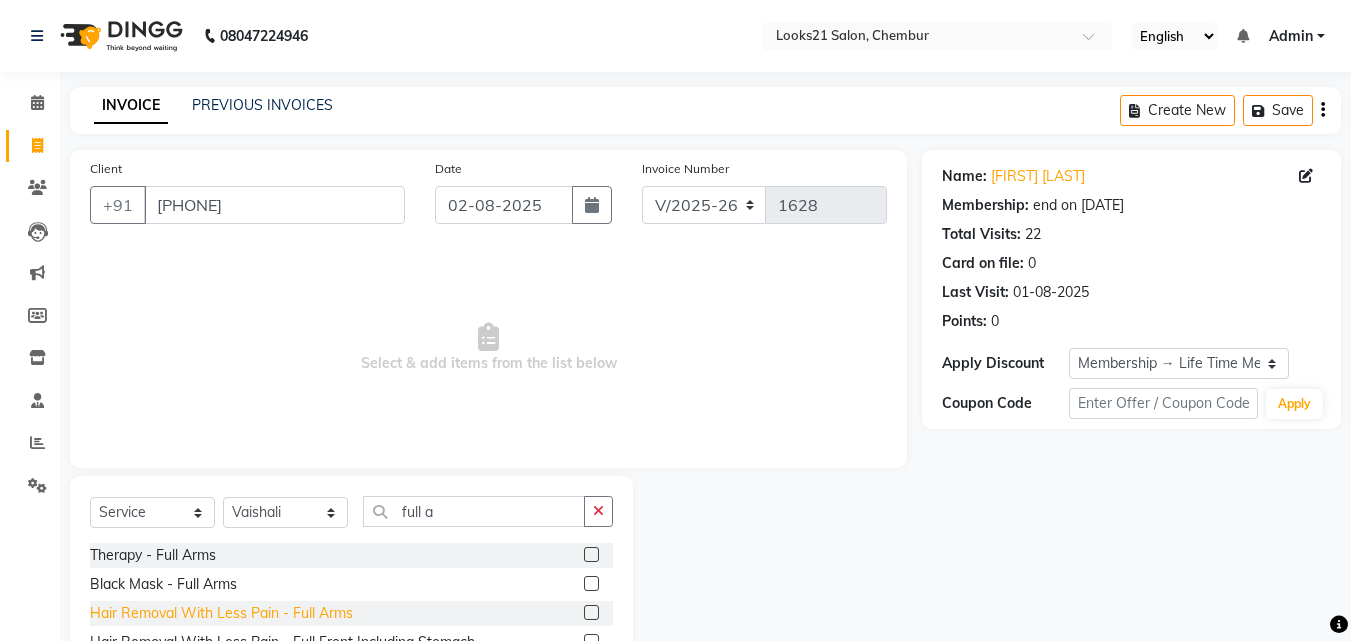 click on "Hair Removal With Less Pain  - Full Arms" 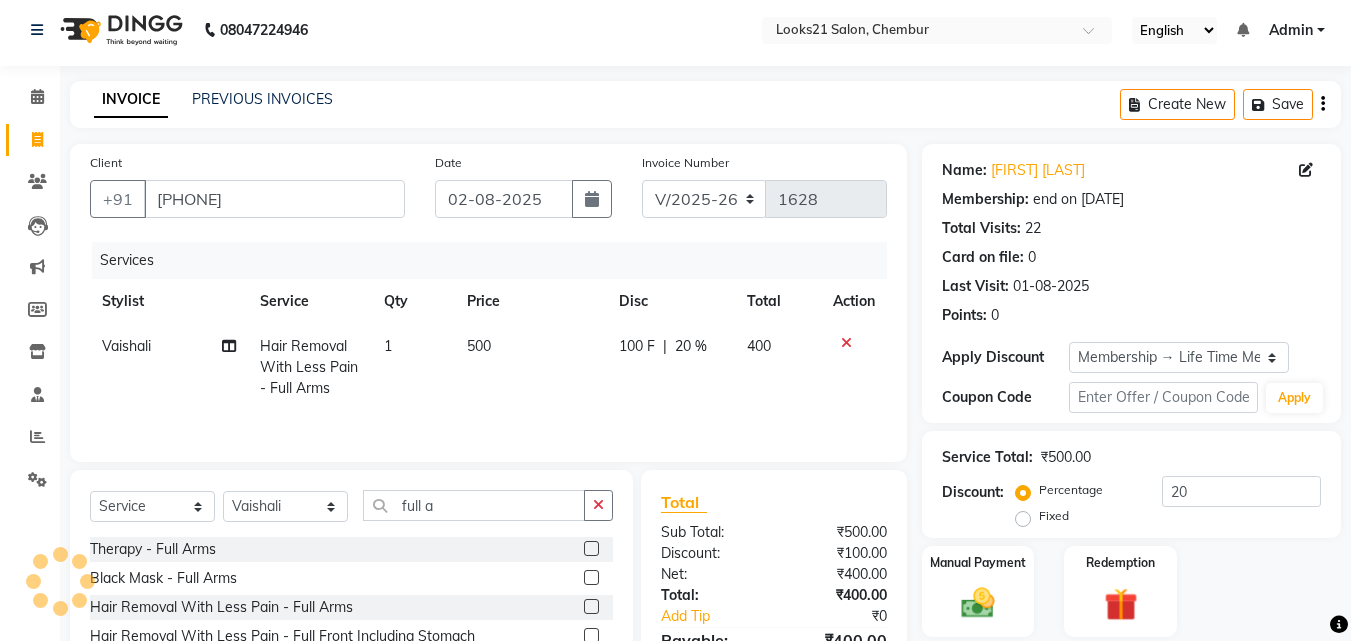 scroll, scrollTop: 100, scrollLeft: 0, axis: vertical 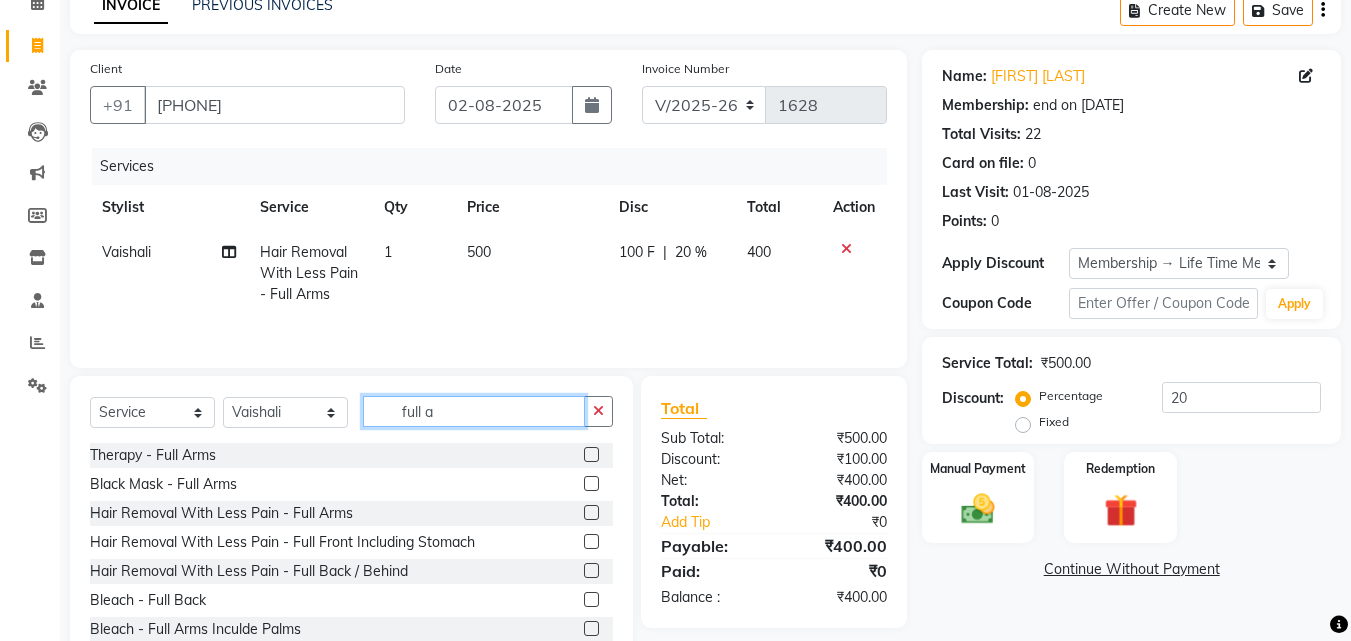 click on "full a" 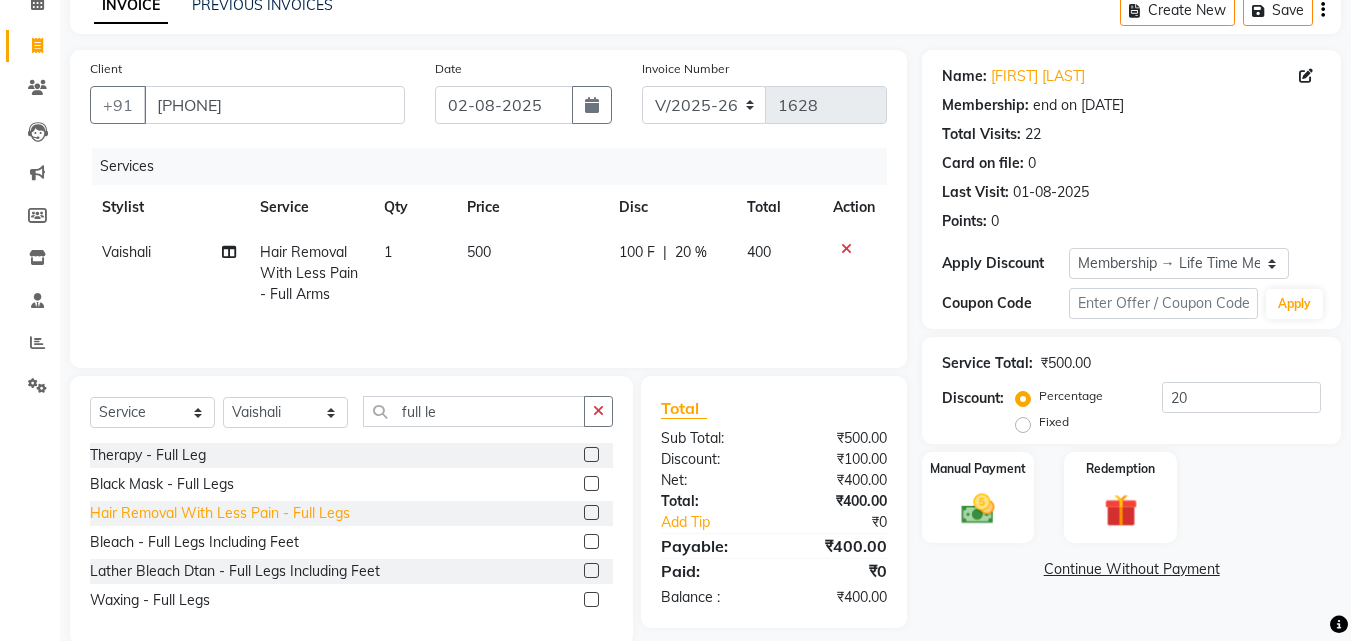 click on "Hair Removal With Less Pain  - Full Legs" 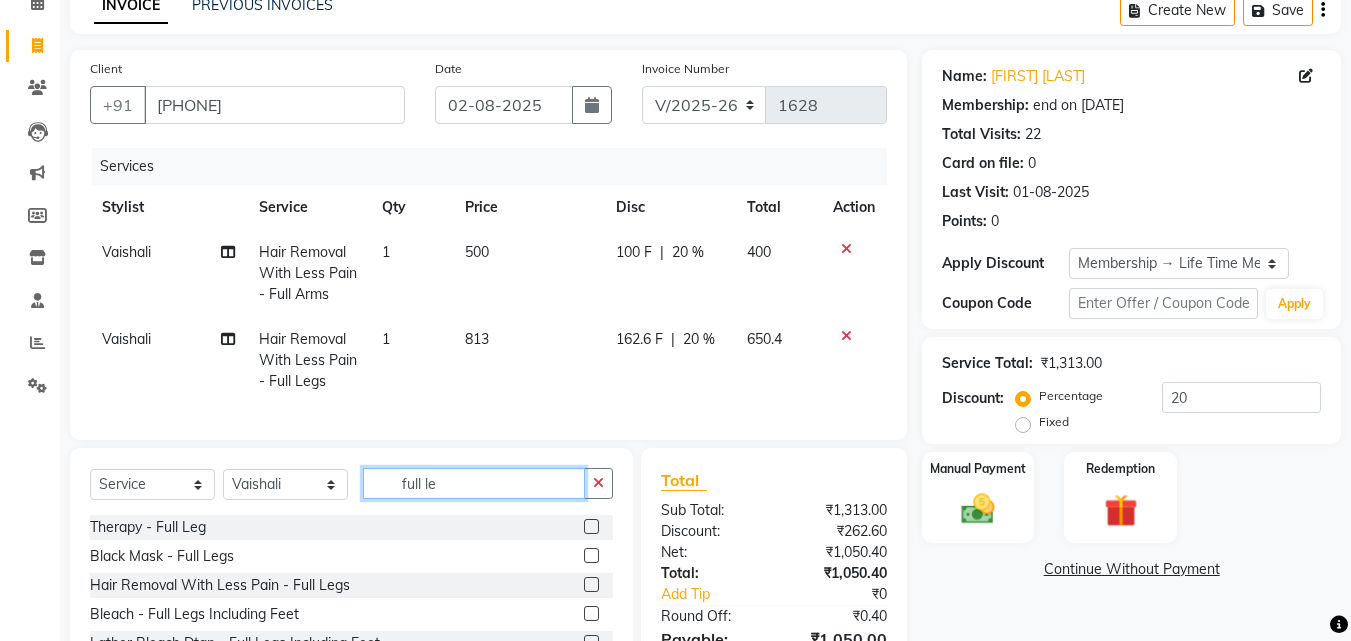 drag, startPoint x: 490, startPoint y: 493, endPoint x: 339, endPoint y: 479, distance: 151.64761 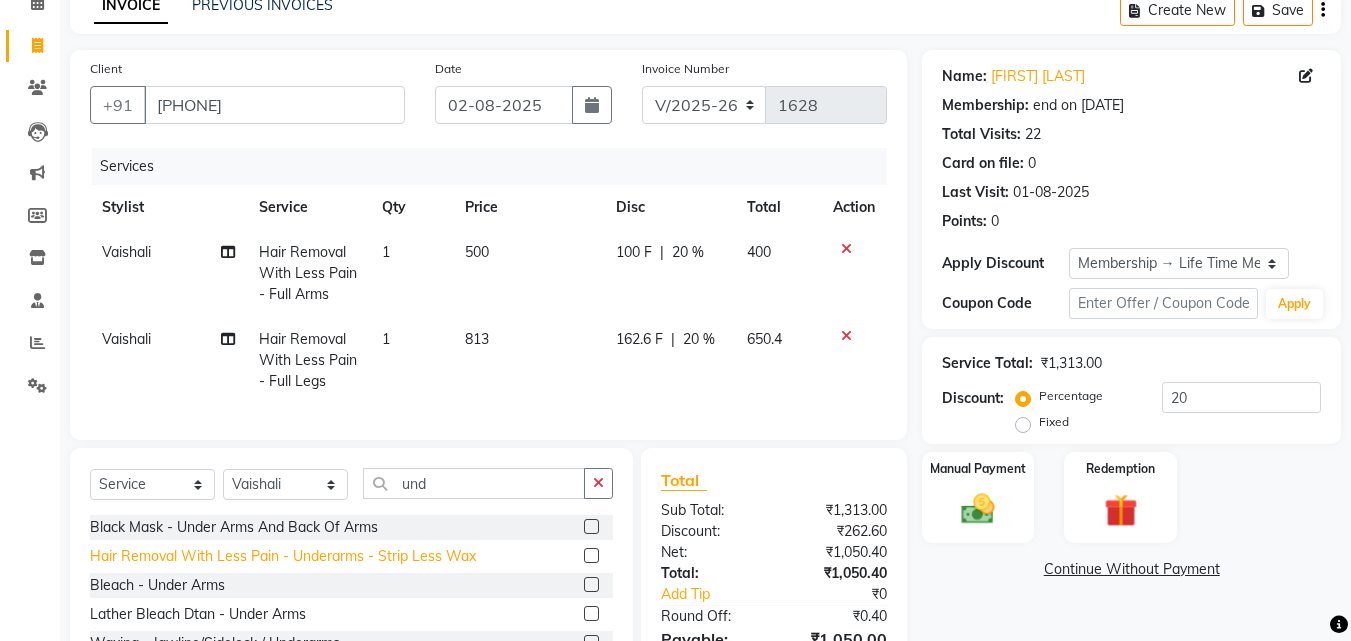 click on "Hair Removal With Less Pain  - Underarms - Strip Less Wax" 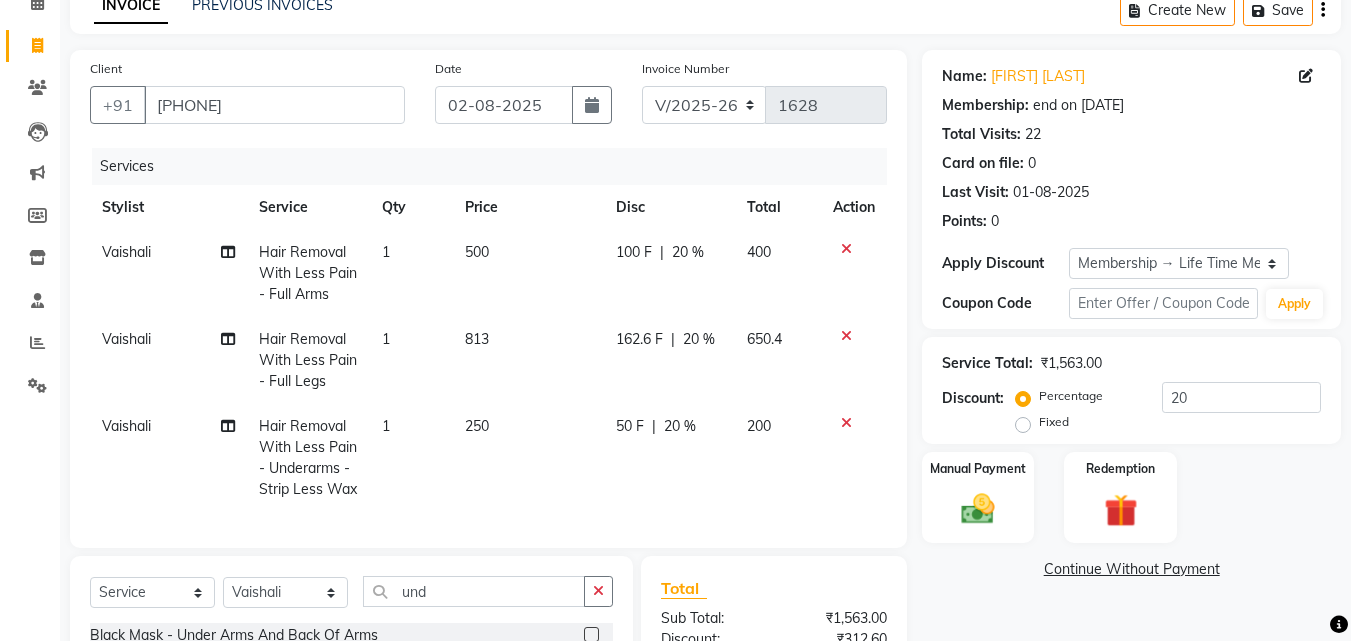click on "1" 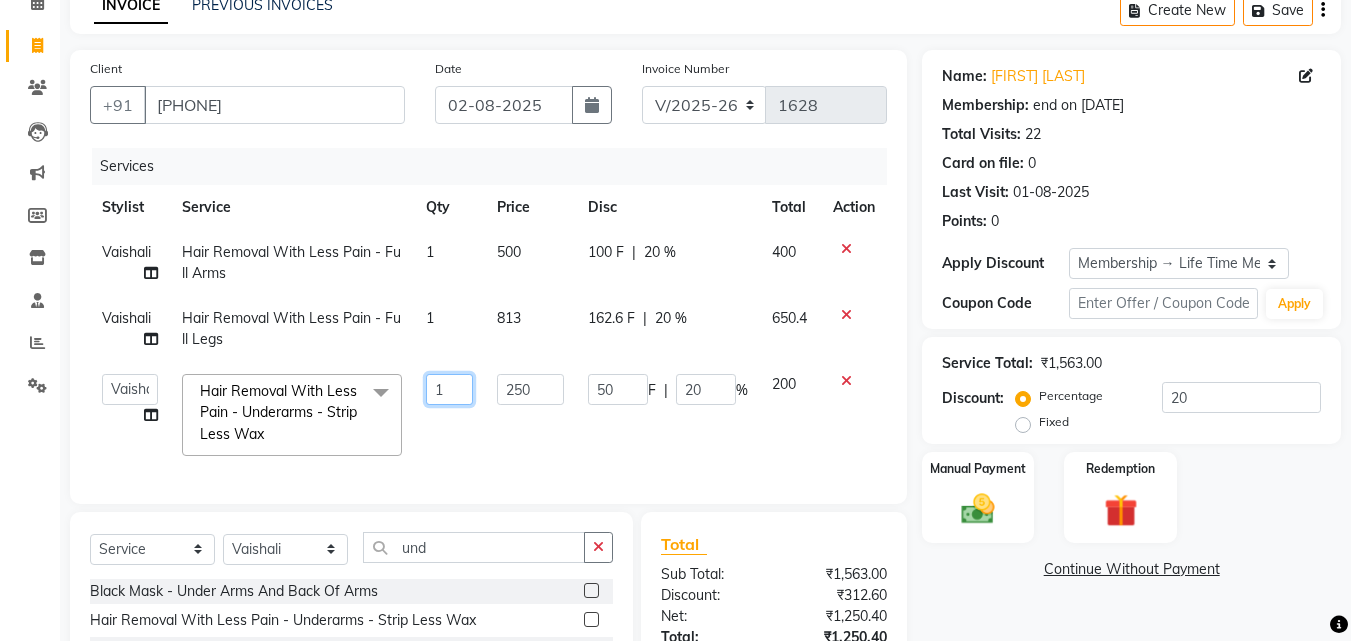 drag, startPoint x: 459, startPoint y: 382, endPoint x: 423, endPoint y: 376, distance: 36.496574 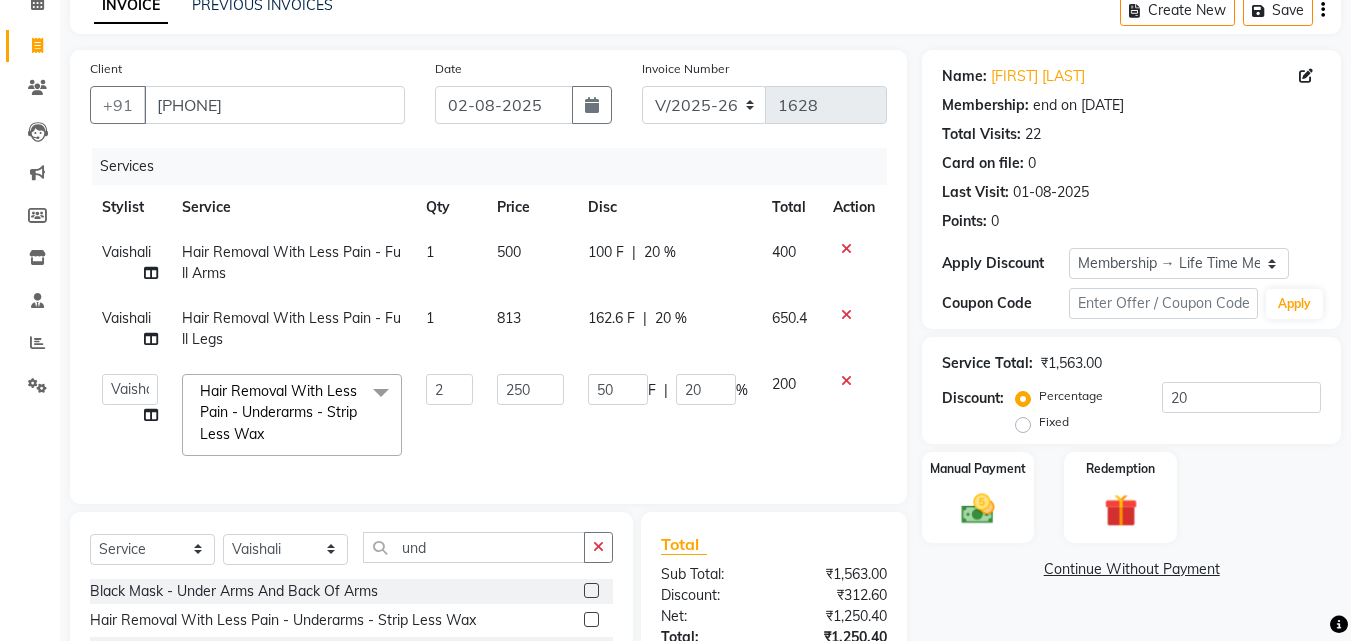 click on "[FIRST] [LAST] Hair Removal With Less Pain - Underarms - Strip Less Wax x Spa - Exfoliation With Scrub Cream Spa - Exfoliation With Sugar Peel Spa - Massage With Essential Oil Spa - Massage Vitamin Wax Spa - Wraps With Cotton Extract Spa - Wraps With Moistourising Wax TIP FOR STAFF Therapy - Full Arms Therapy - Full Leg Therapy - Sparkling Back Reflexology - Feet (30 Mins) Reflexology - Hand & Feet ( 60 Mins) Reflexology - Back (30 Mins) Nails- Cut file & Polish Black Mask - Under Arms And Back Of Arms Black Mask - Front Black Mask - Back Black Mask - Full Arms Black Mask - Half Arms Black Mask - Full Legs Black Mask - Half Legs Black Mask - Feet Black Mask - Behind Black Mask - Full Body Treatment For Skin - Anti Pollution Treatment Treatment For Skin - Shine Glow Treatment Treatment For Skin - Glow Peel Treatment Advance Facial - Essential Minerals O THREE FACIAL 2" 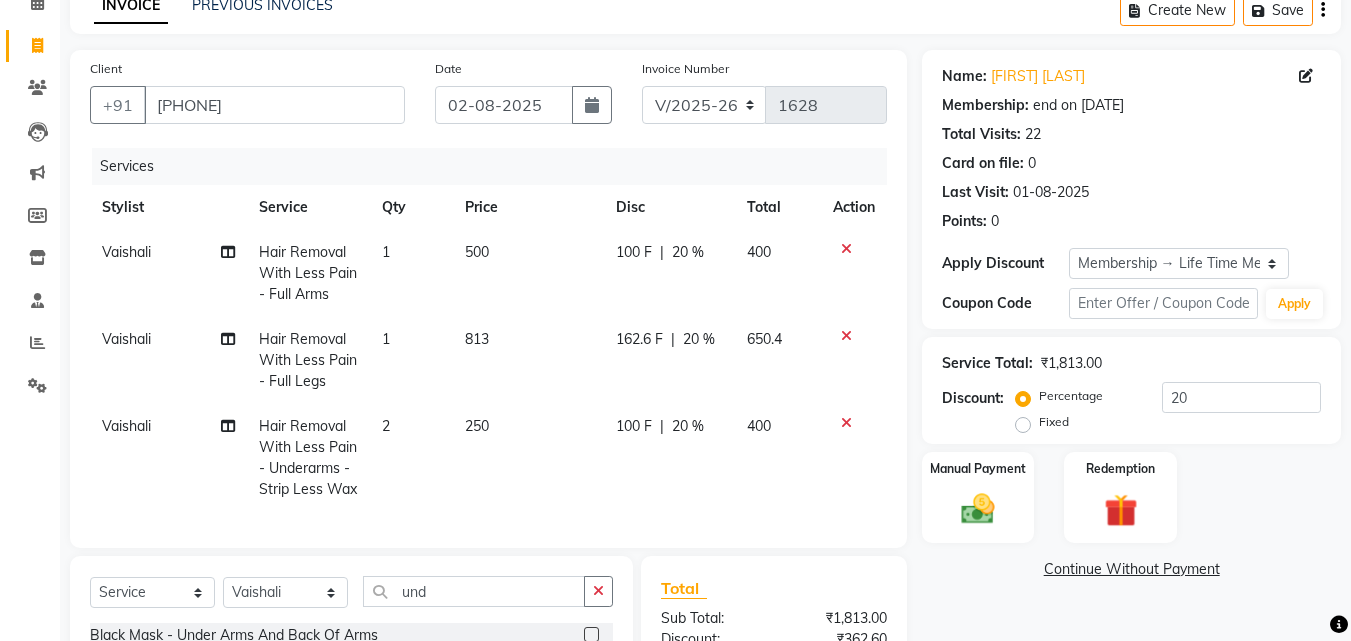 click on "1" 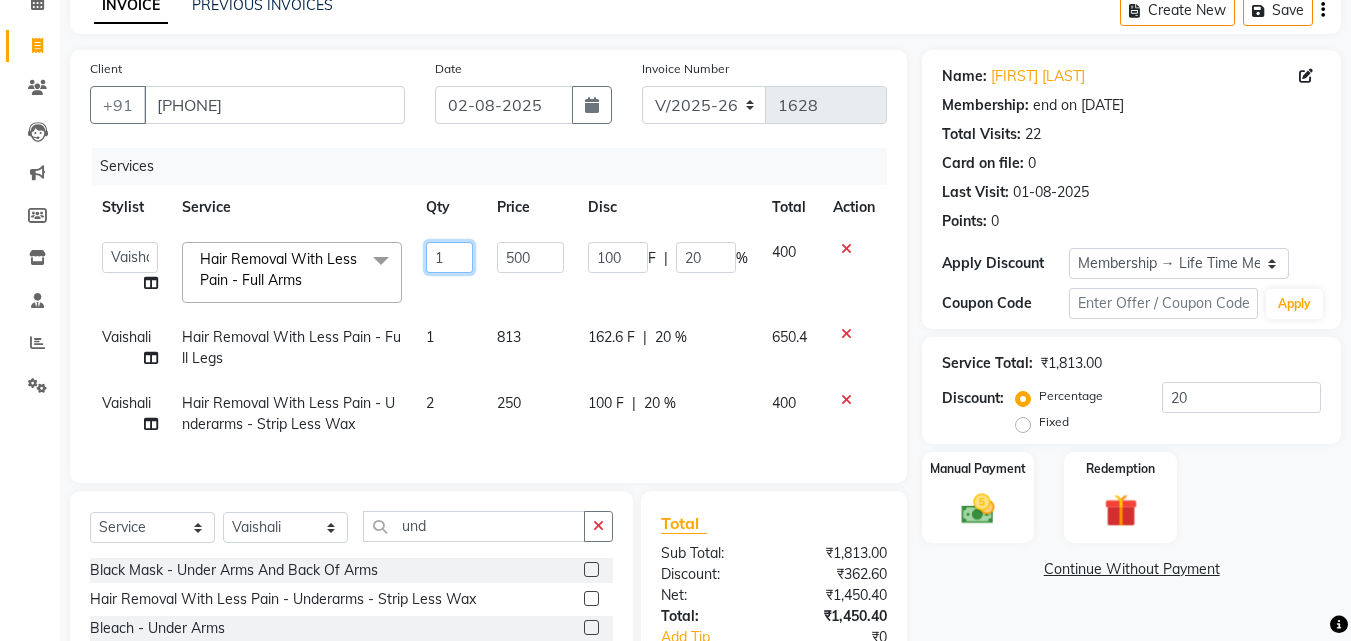 drag, startPoint x: 481, startPoint y: 260, endPoint x: 410, endPoint y: 251, distance: 71.568146 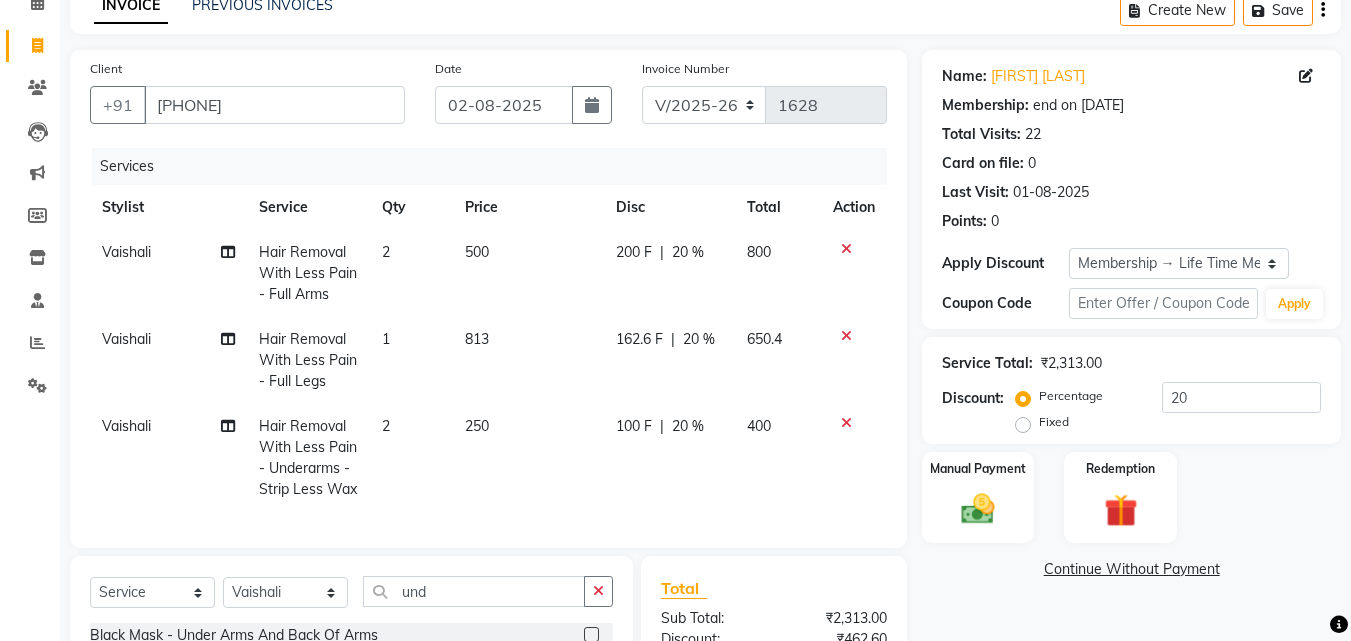 click on "2" 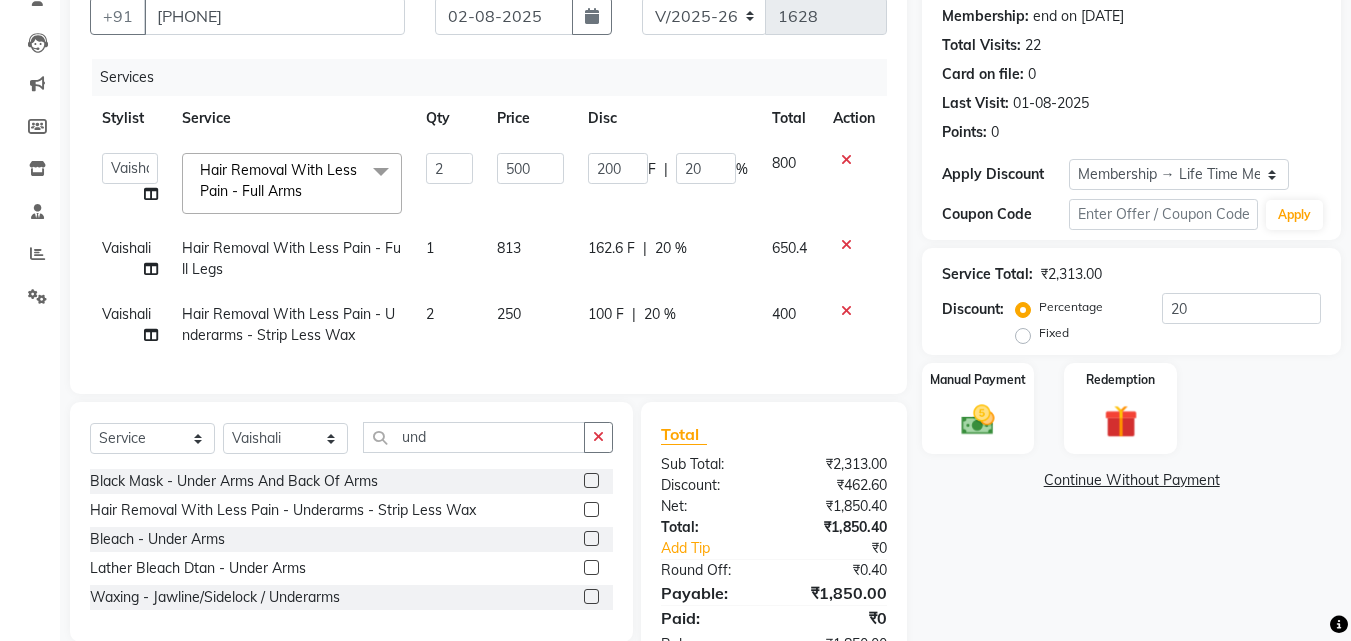 scroll, scrollTop: 268, scrollLeft: 0, axis: vertical 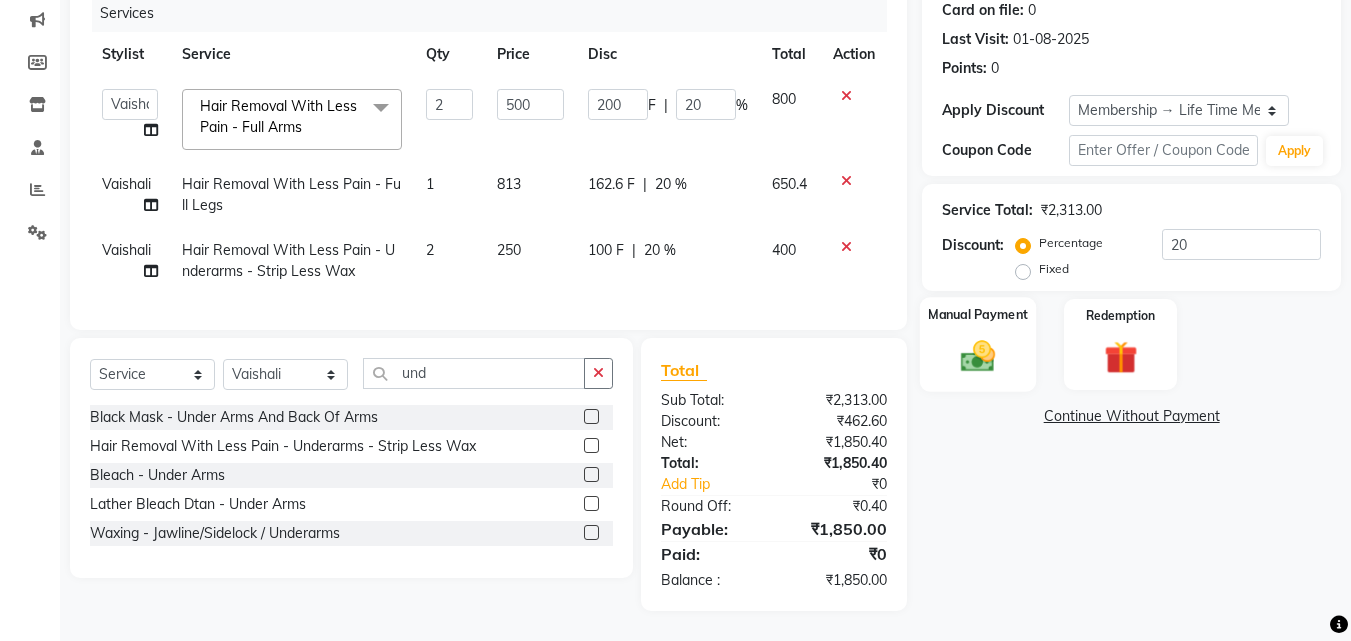 click 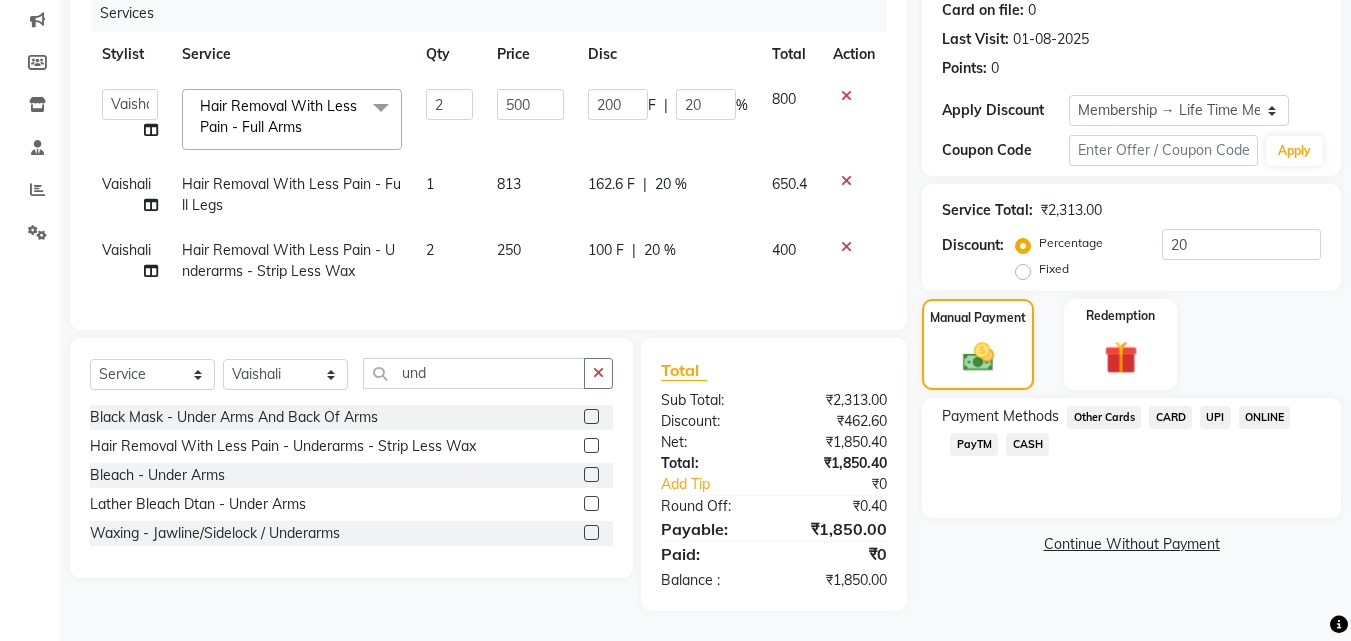 click on "UPI" 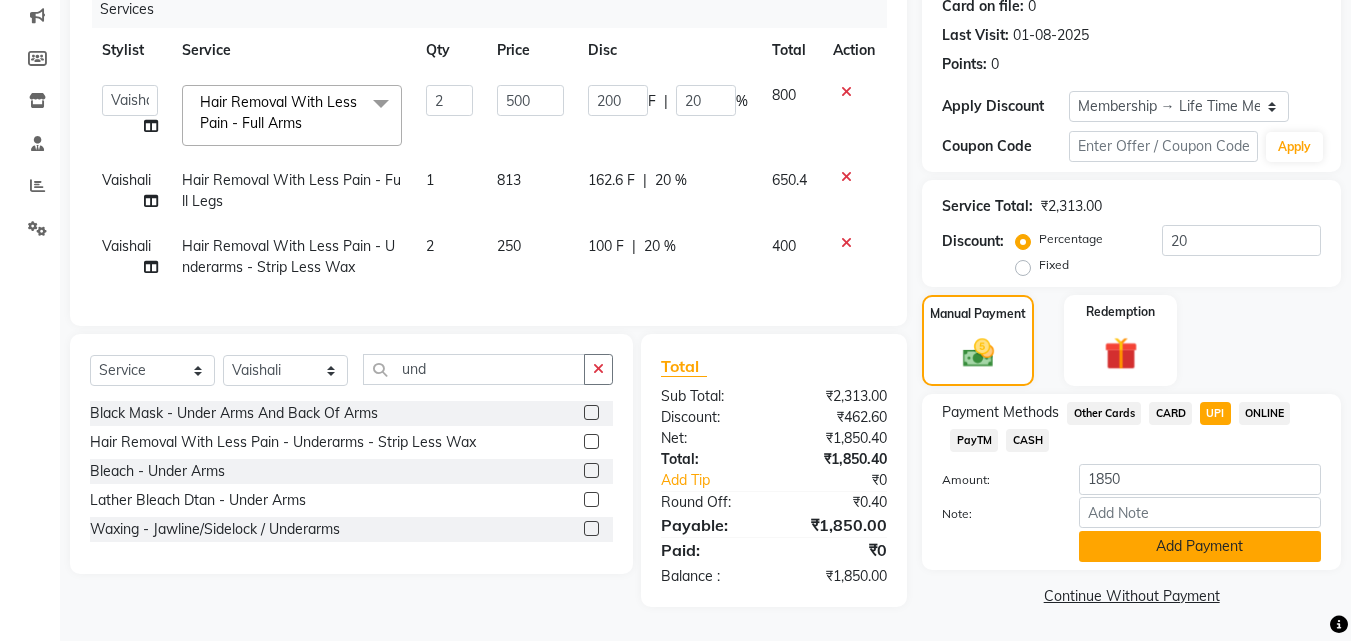 click on "Add Payment" 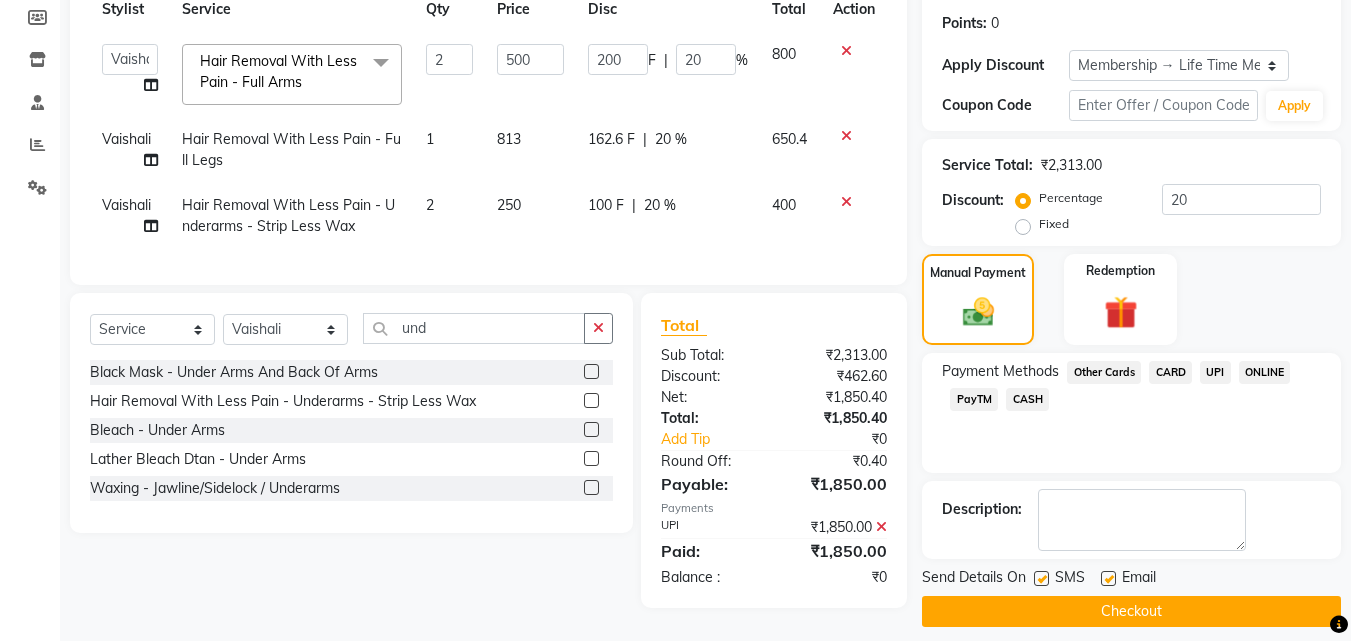 scroll, scrollTop: 314, scrollLeft: 0, axis: vertical 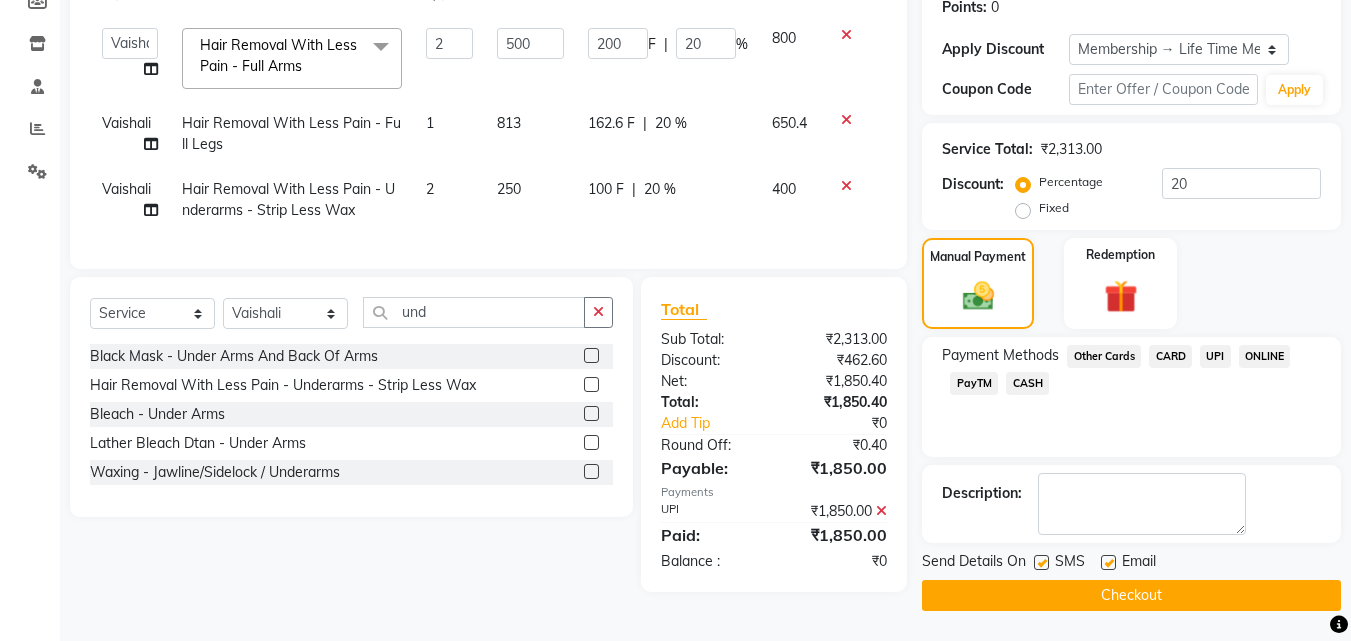click on "Checkout" 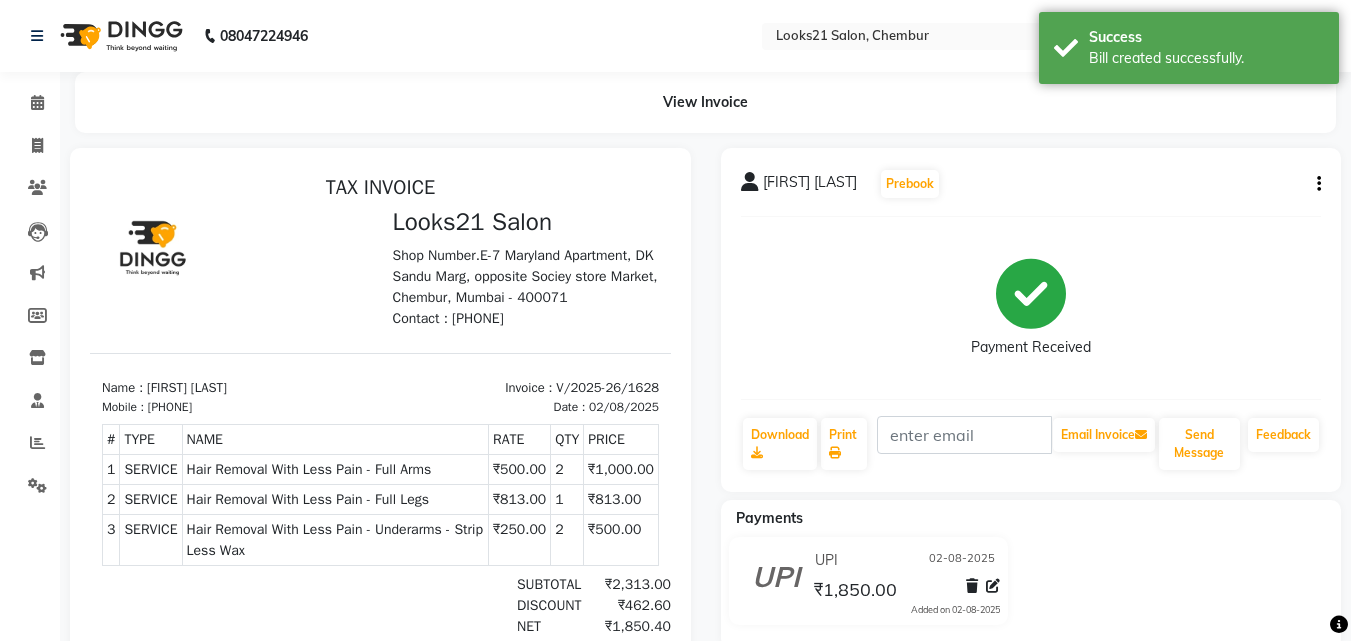 scroll, scrollTop: 0, scrollLeft: 0, axis: both 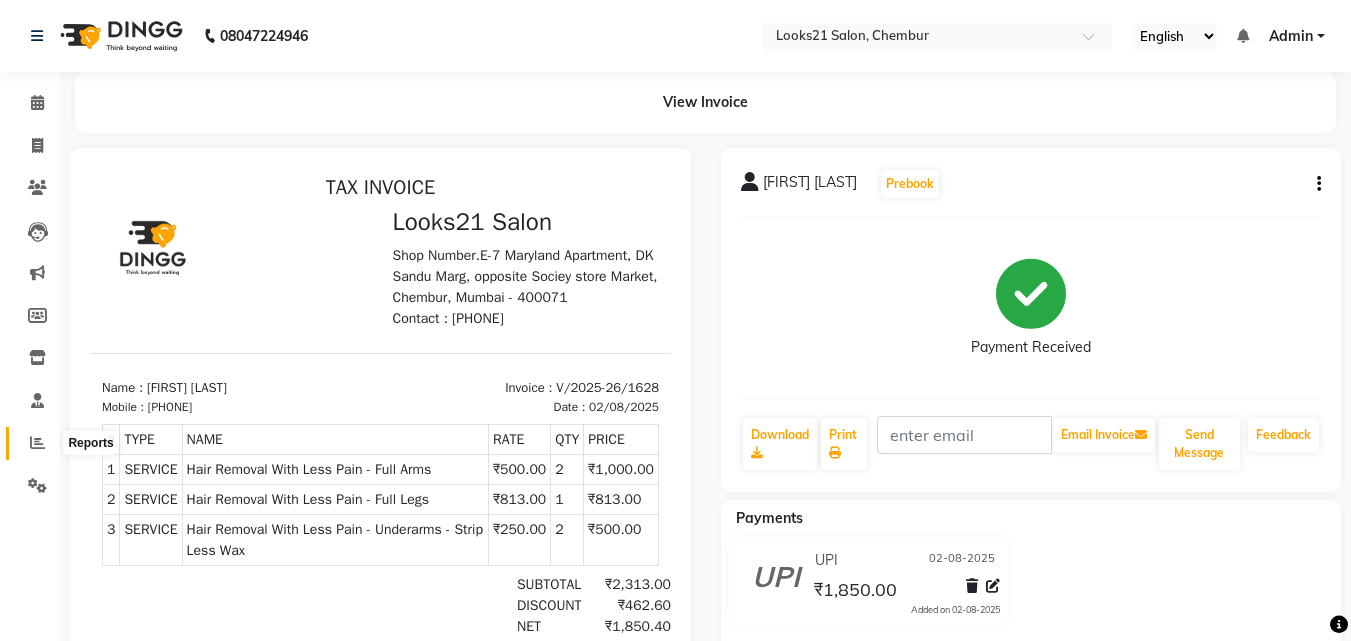 click 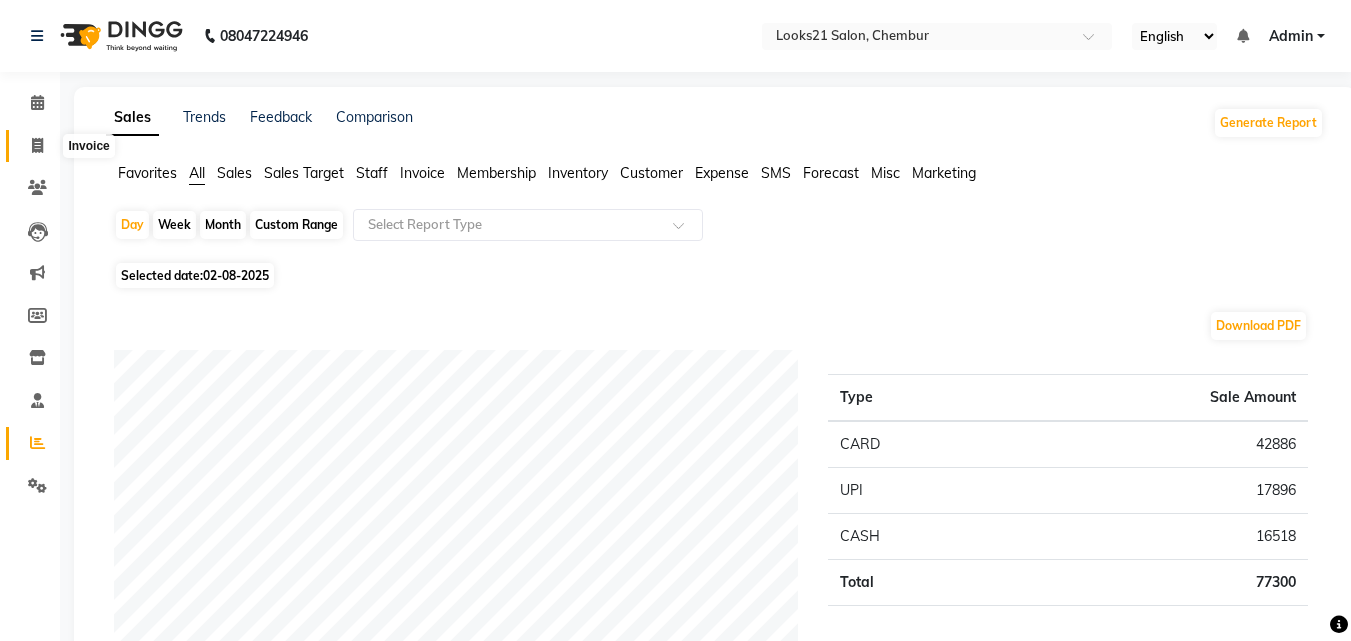 click 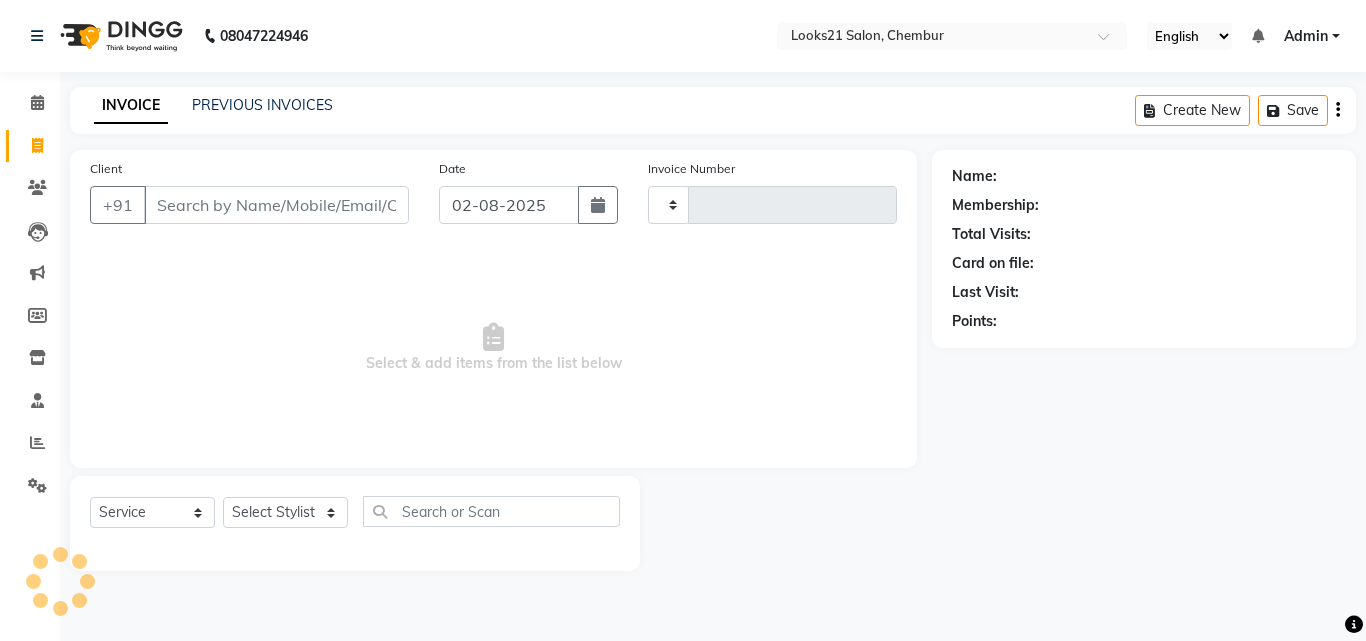 click on "INVOICE PREVIOUS INVOICES Create New   Save" 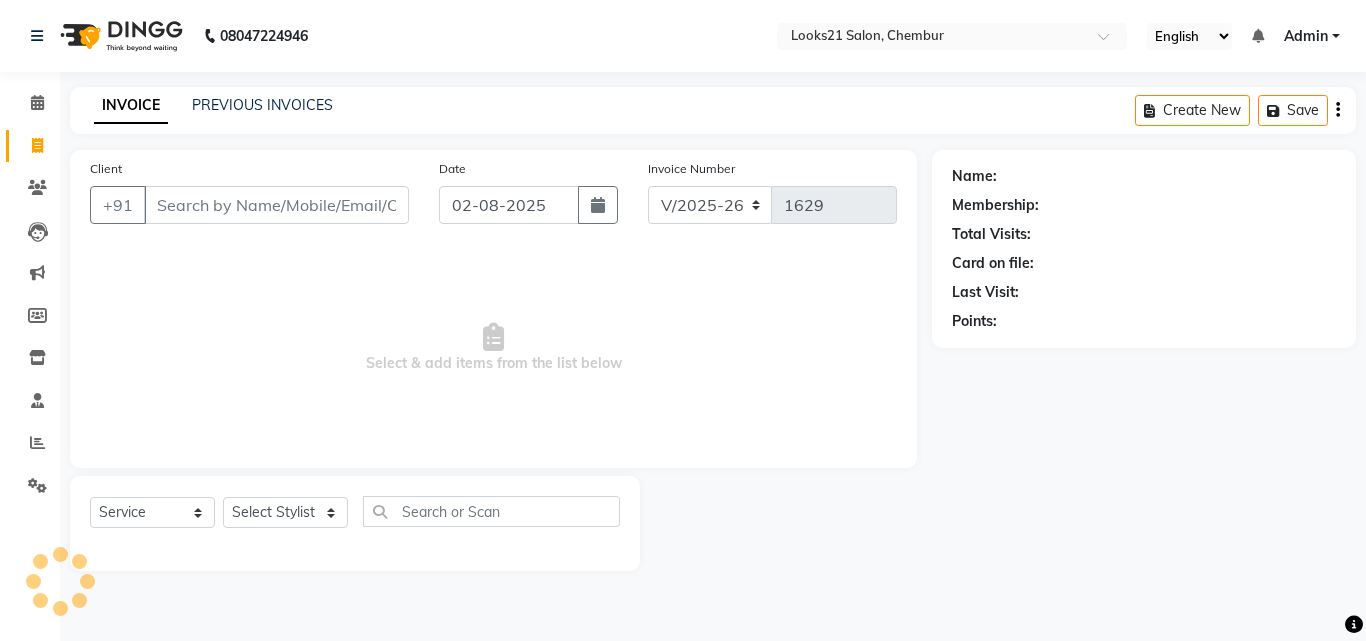 click on "PREVIOUS INVOICES" 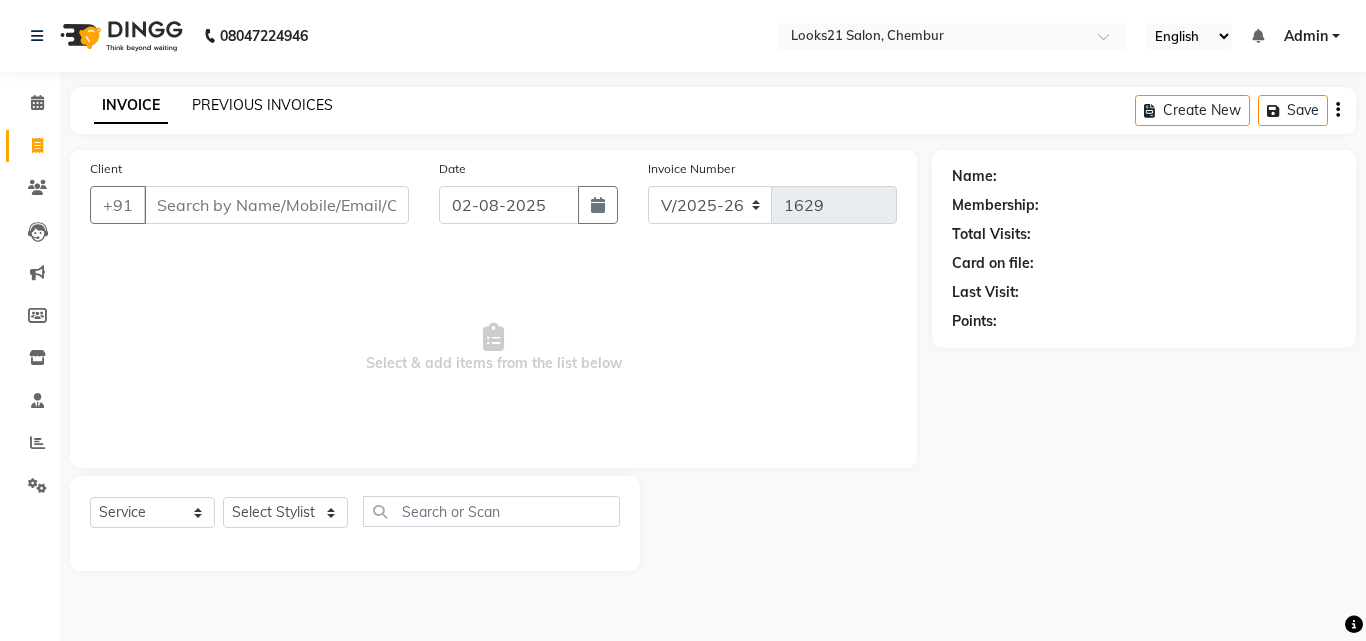 click on "PREVIOUS INVOICES" 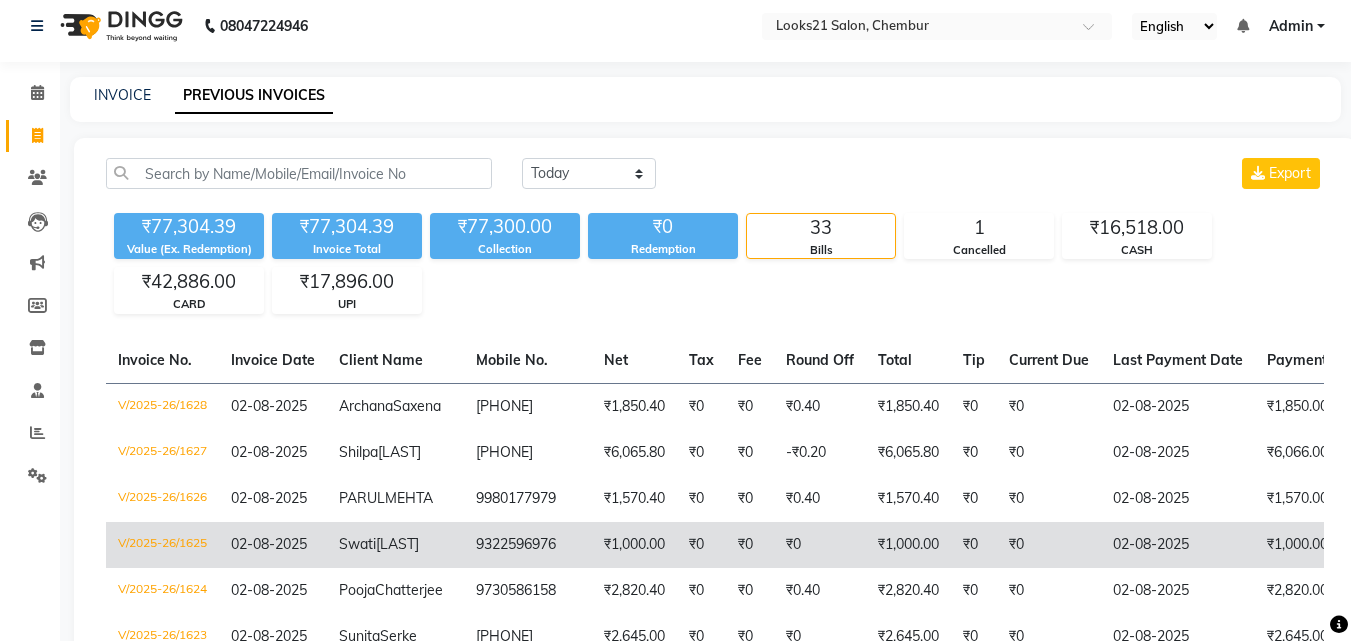 scroll, scrollTop: 0, scrollLeft: 0, axis: both 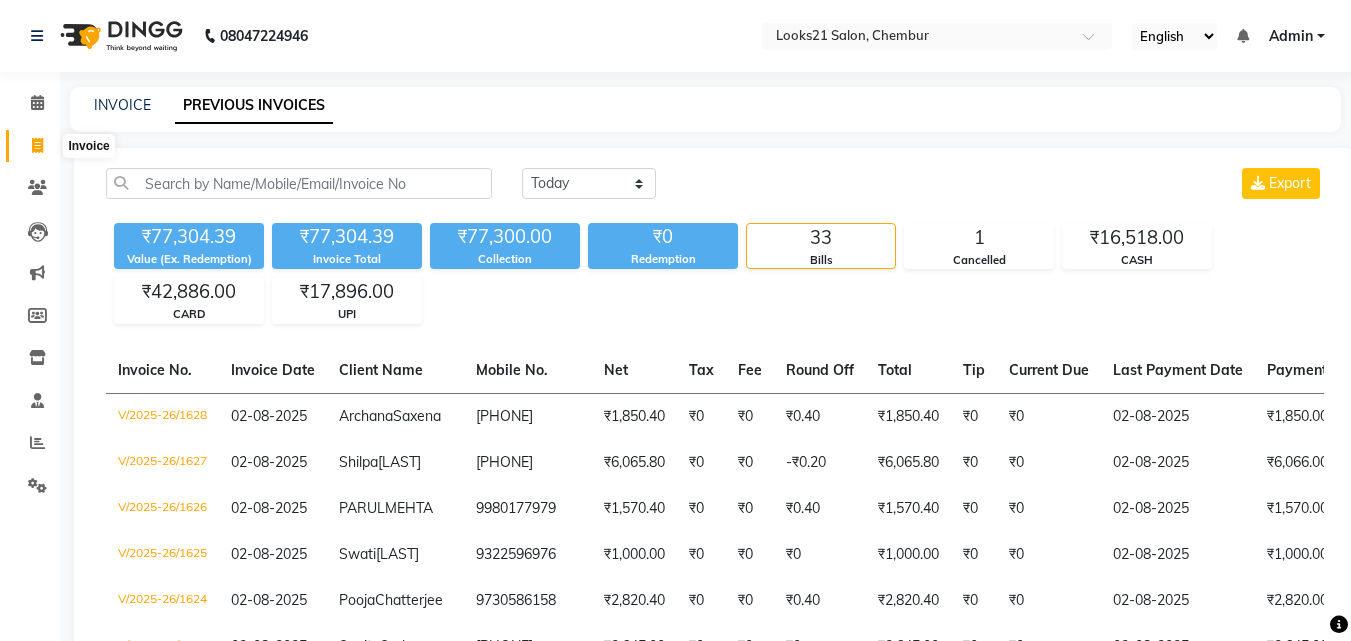 click 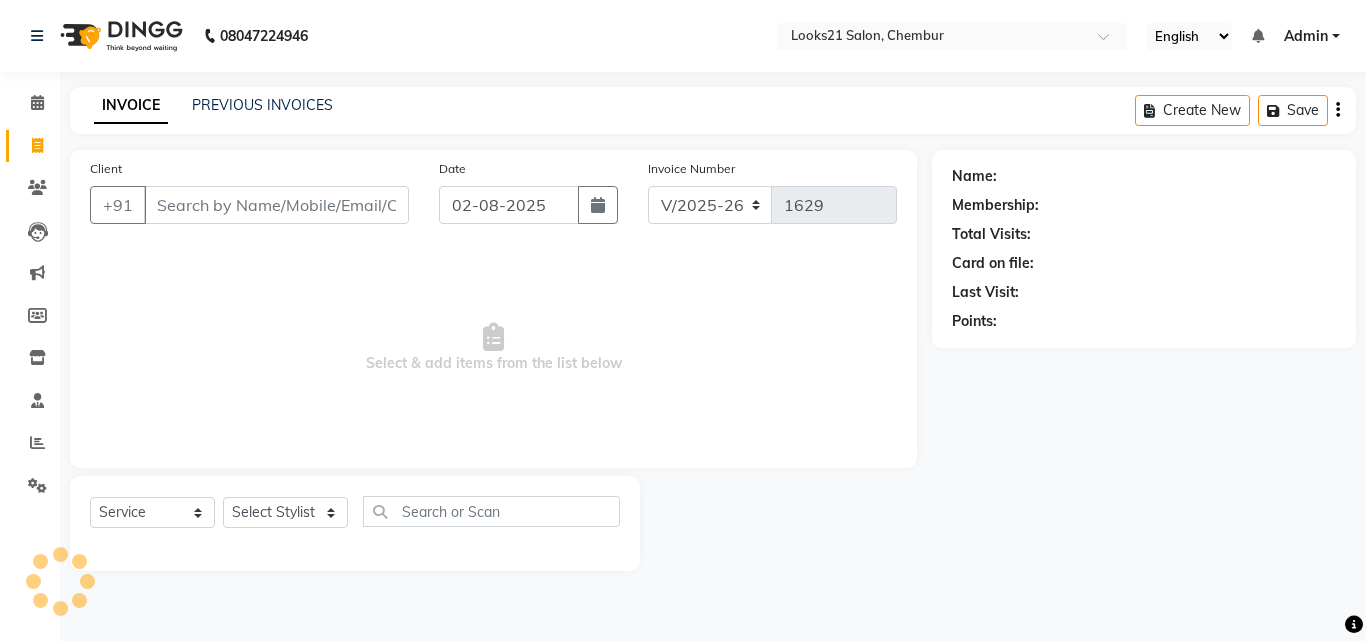 click on "Client" at bounding box center [276, 205] 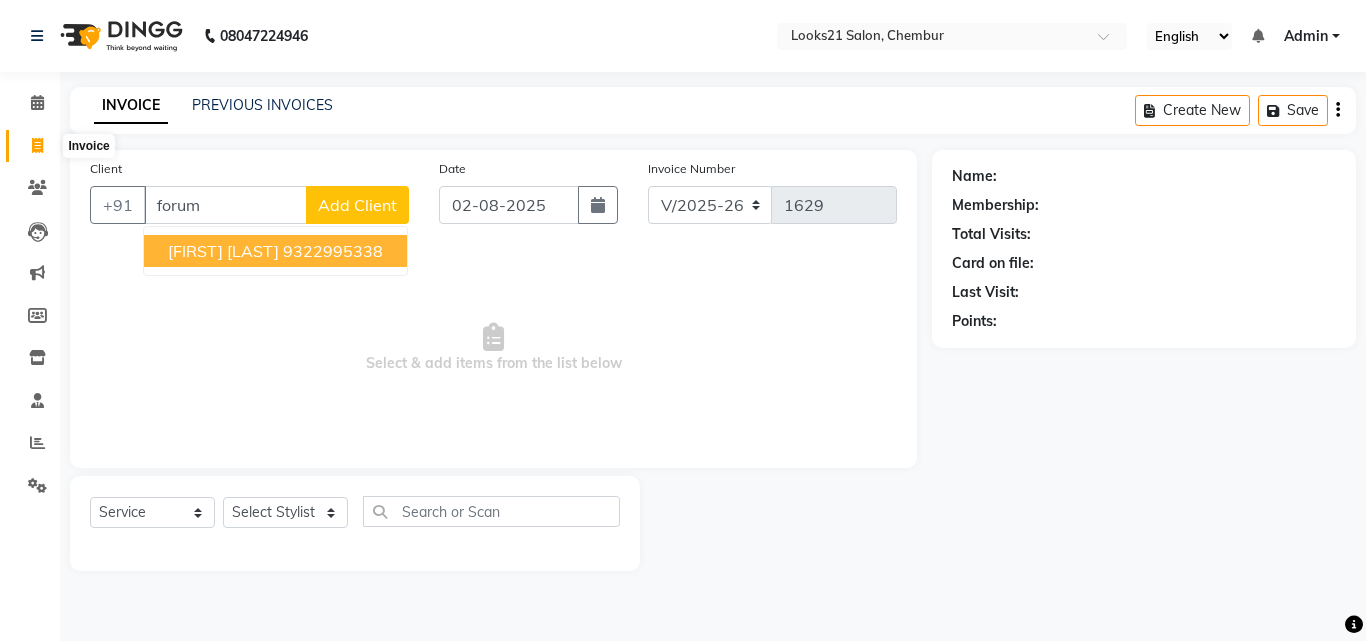 click 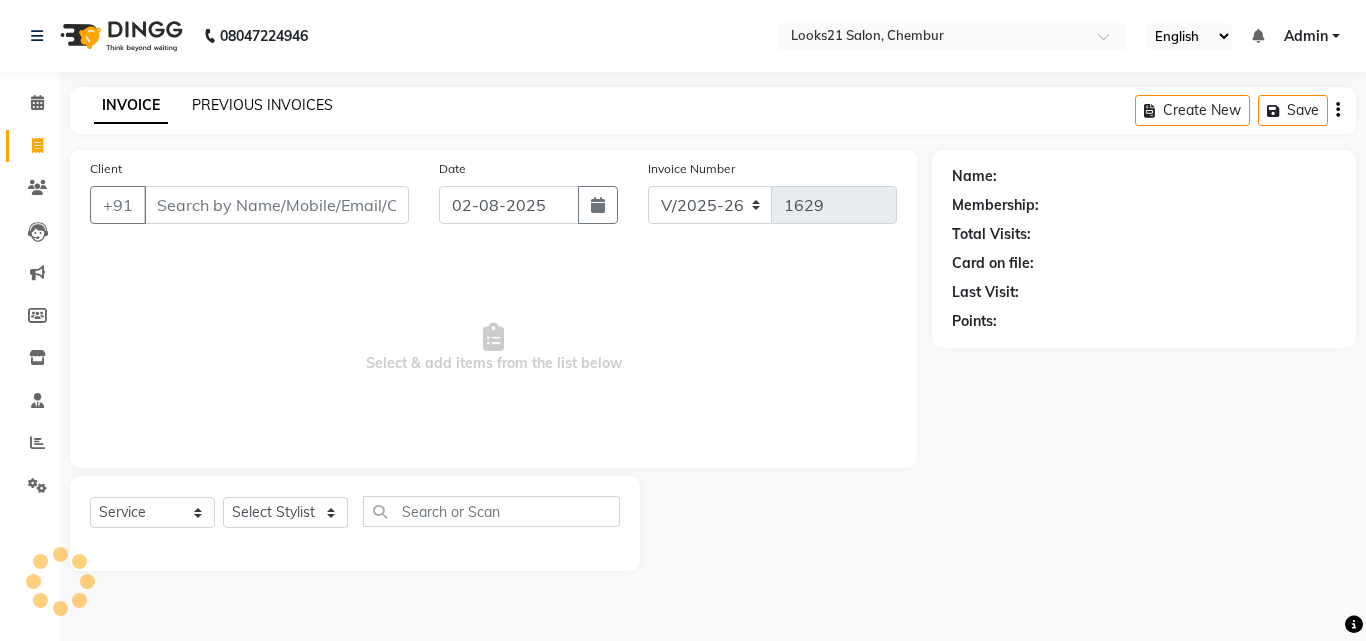 click on "PREVIOUS INVOICES" 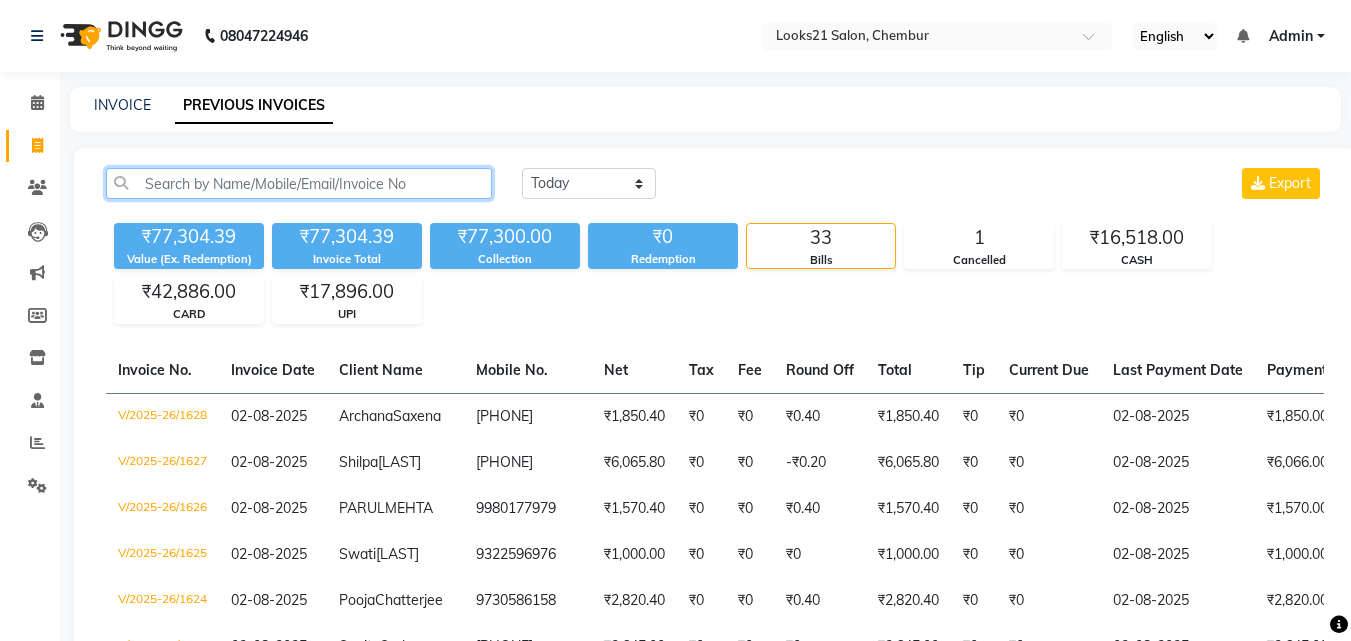 click 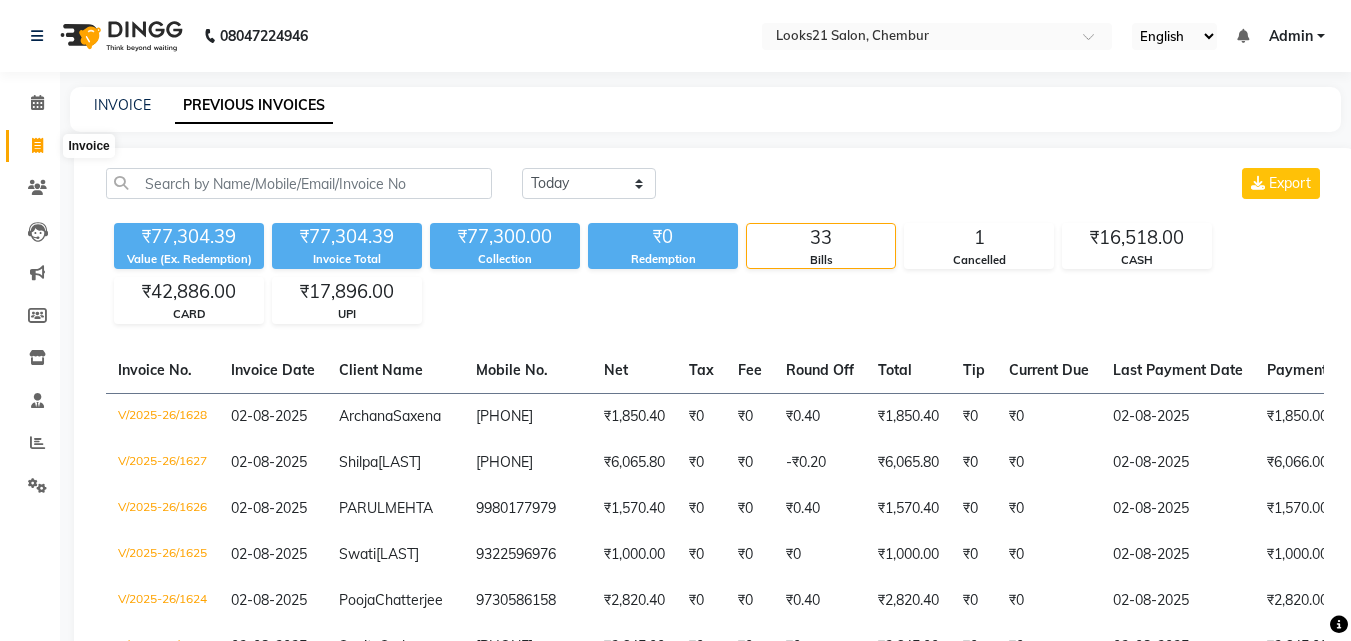 click 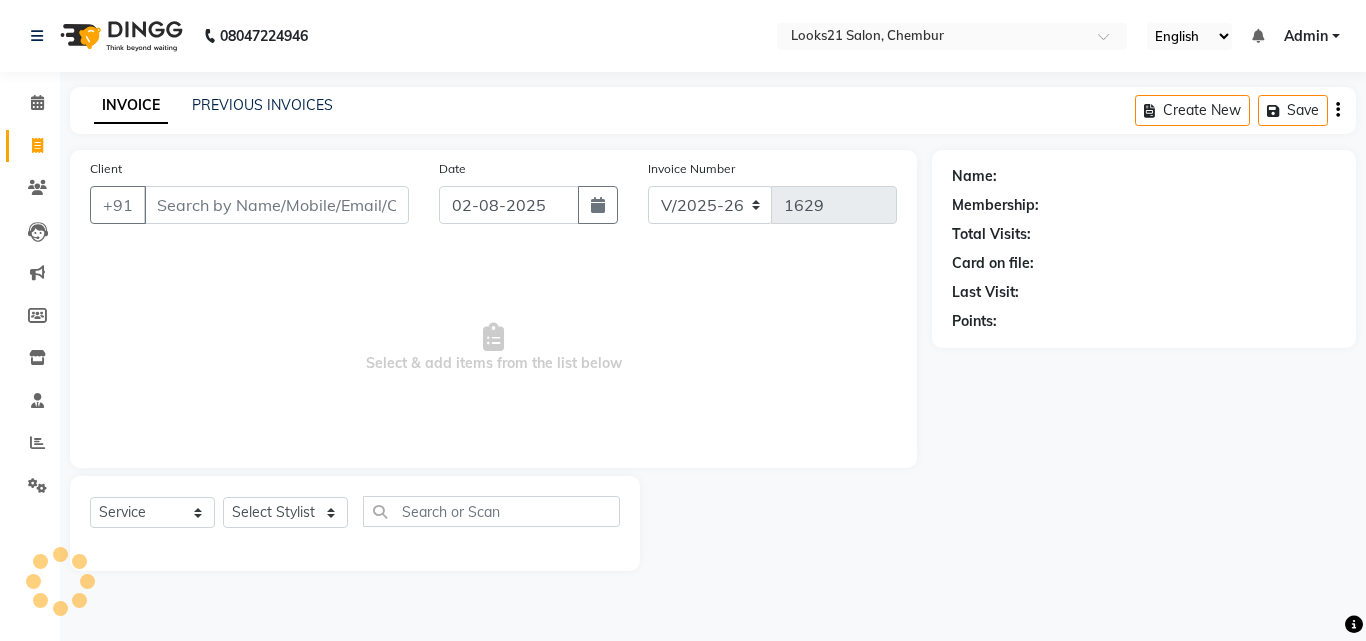 click on "Client" at bounding box center (276, 205) 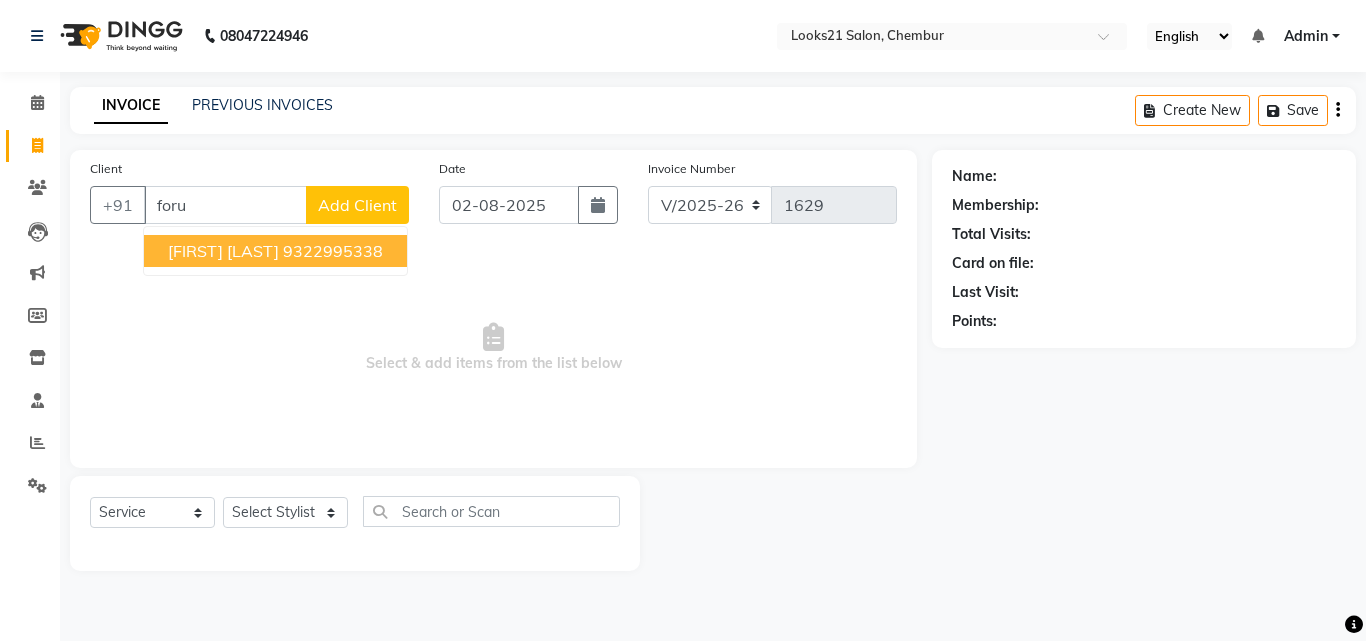 click on "[FIRST] [LAST] [PHONE]" at bounding box center [275, 251] 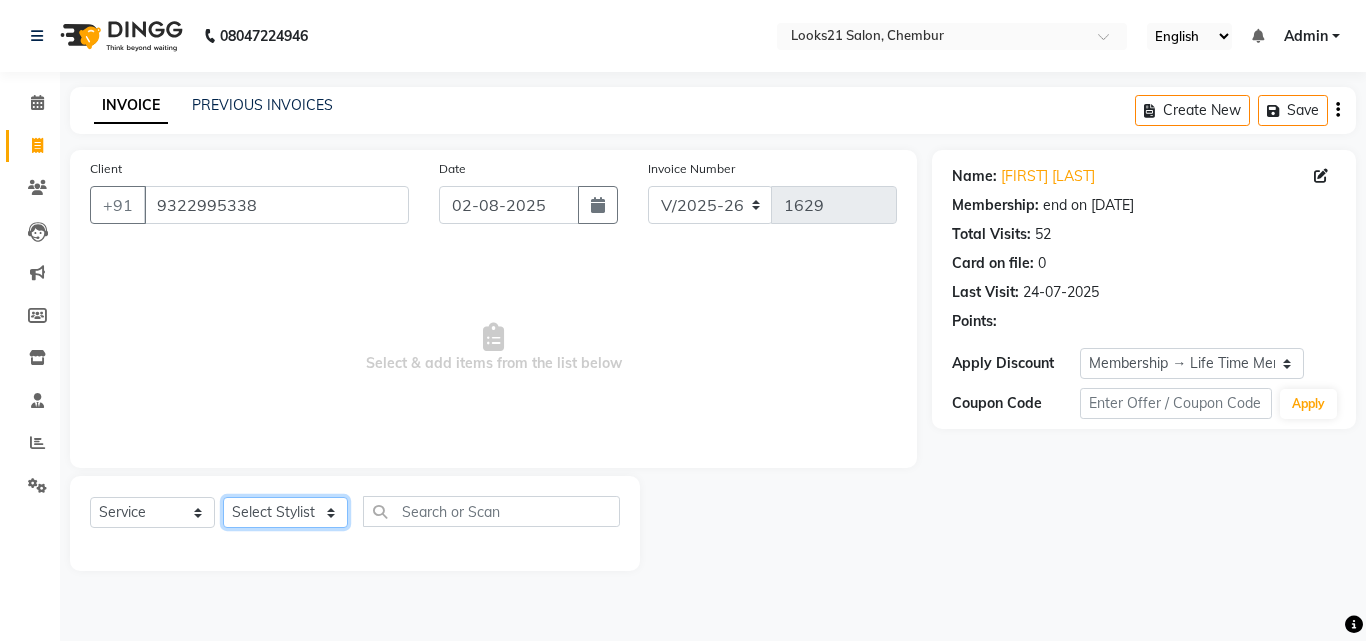 click on "Select Stylist Anwar Danish Janardhan LOOKS 21  sabiya khan Sajeda Siddiqui Samiksha Shakil Sharif Ahmed Shraddha Vaishali" 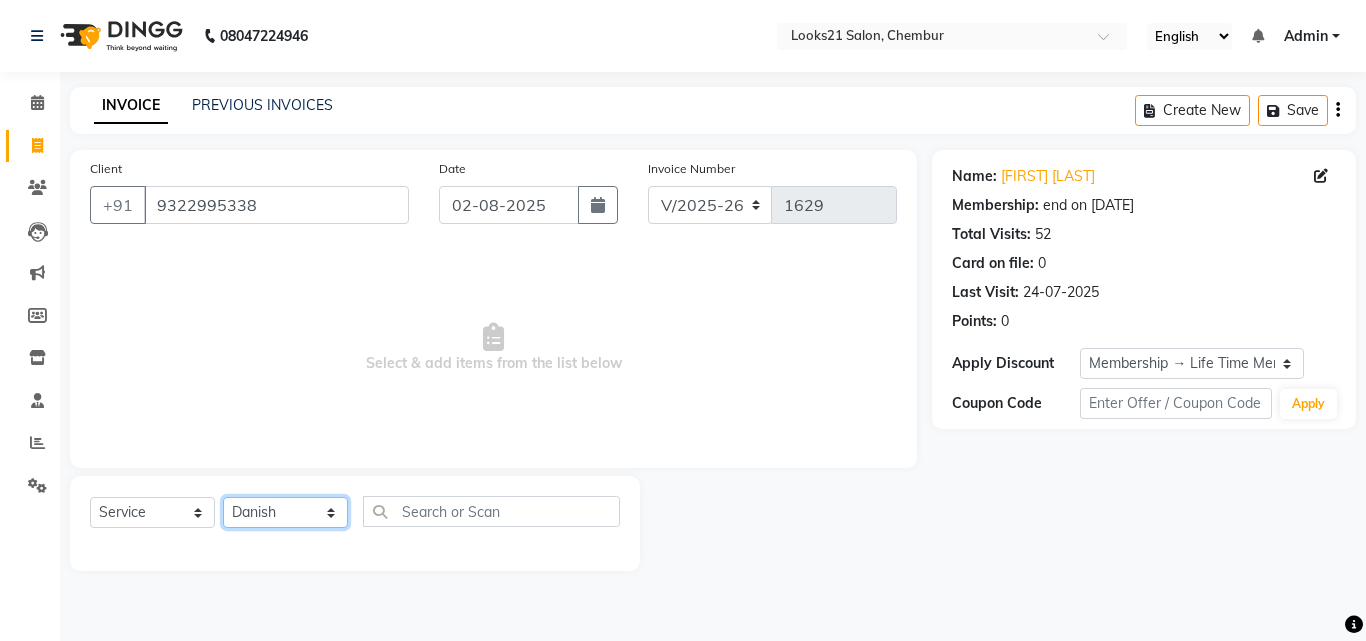 click on "Select Stylist Anwar Danish Janardhan LOOKS 21  sabiya khan Sajeda Siddiqui Samiksha Shakil Sharif Ahmed Shraddha Vaishali" 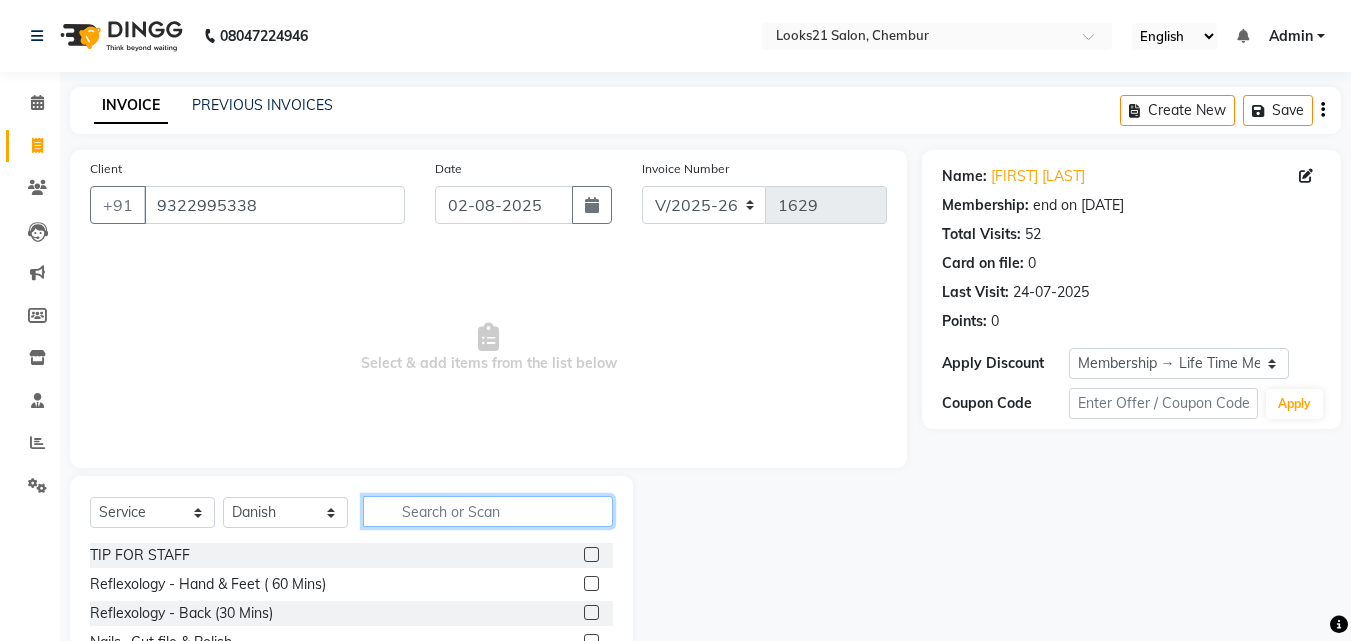 click 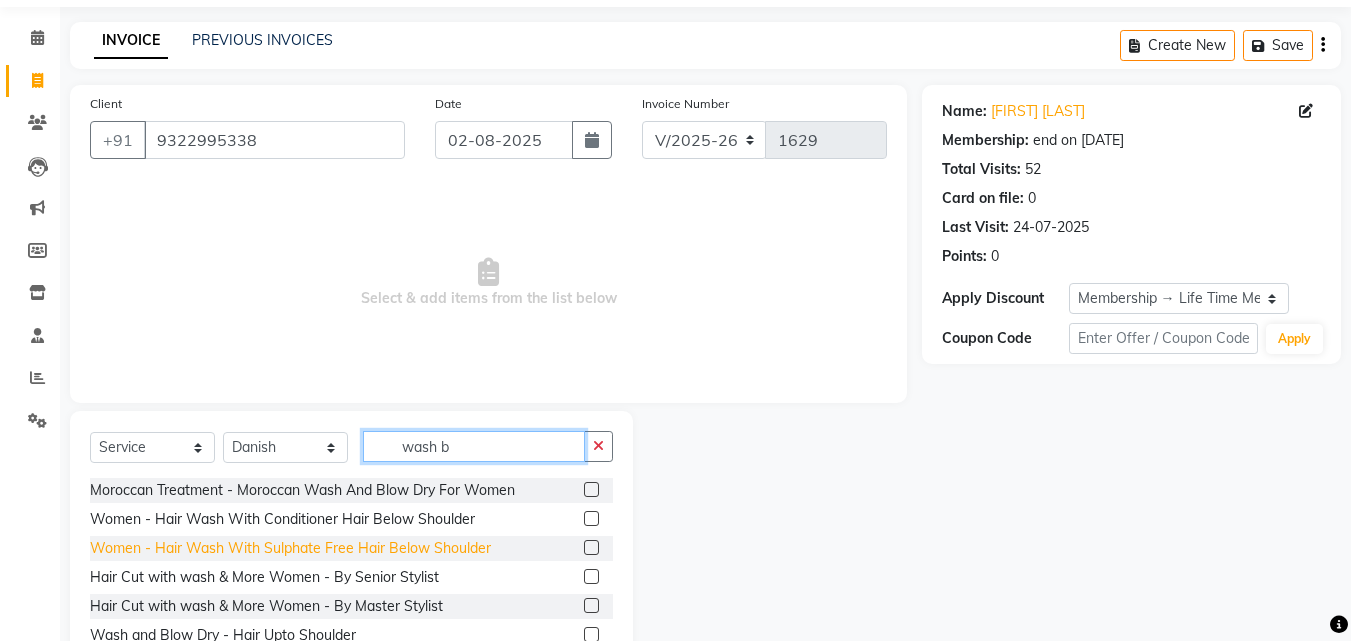 scroll, scrollTop: 100, scrollLeft: 0, axis: vertical 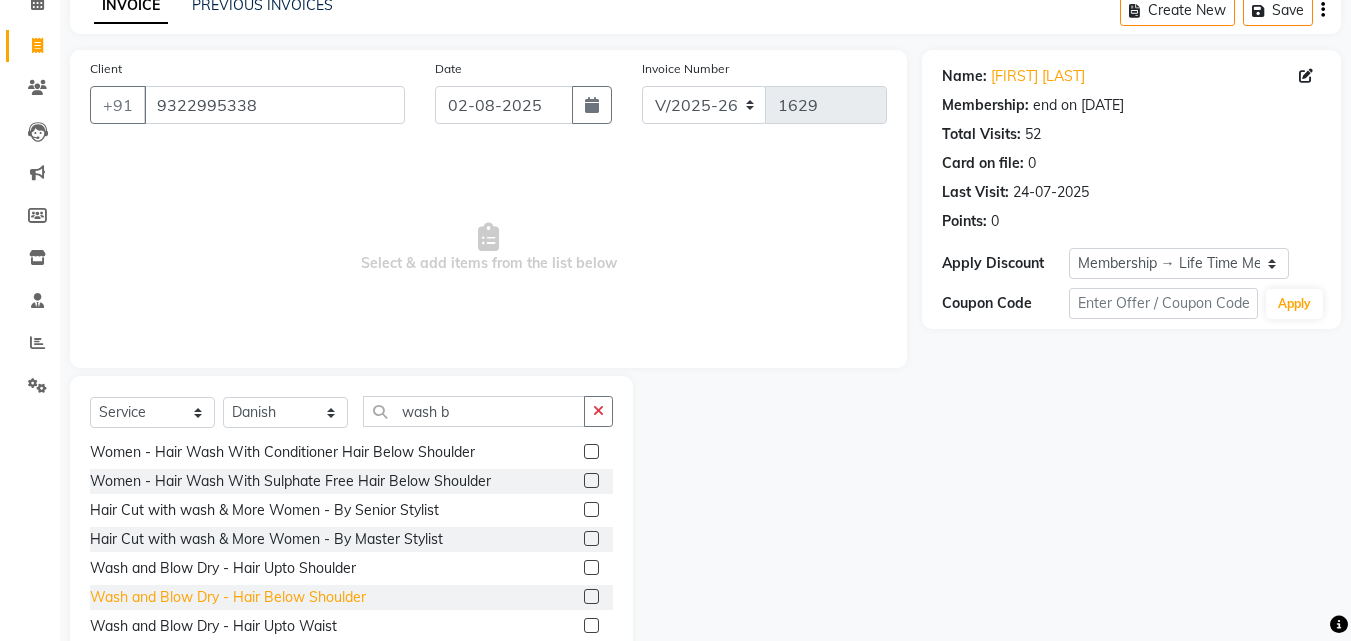 click on "Wash and Blow Dry  - Hair Below Shoulder" 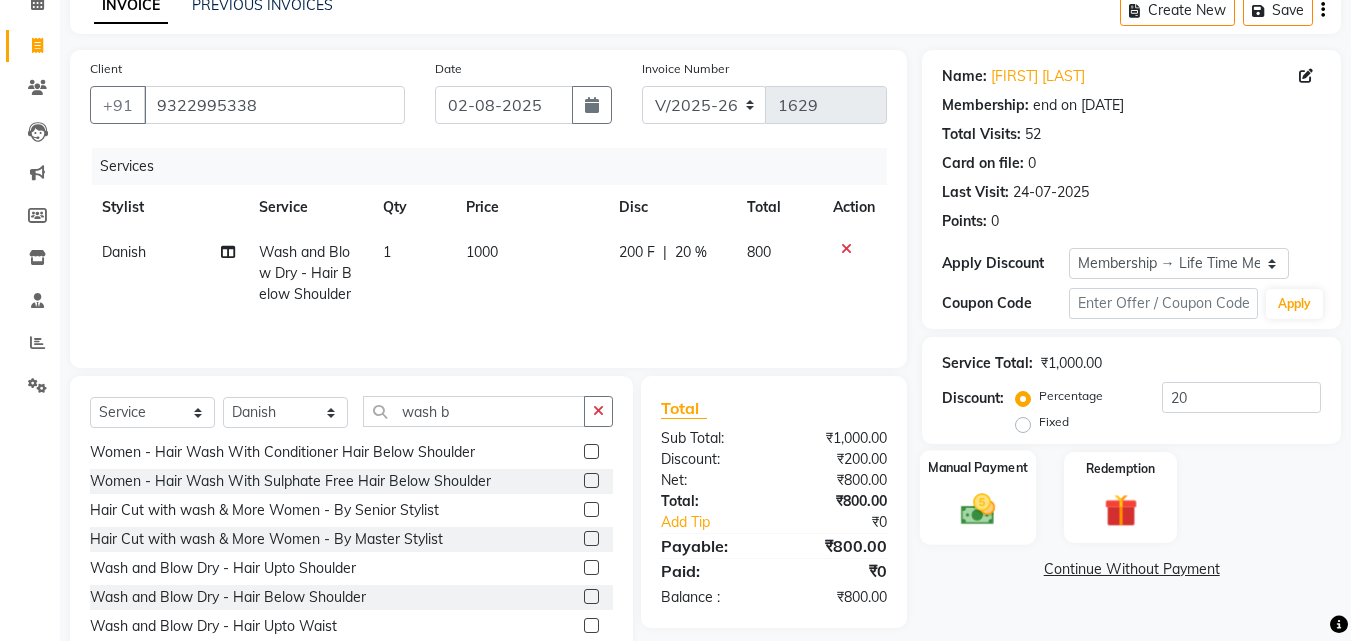 click 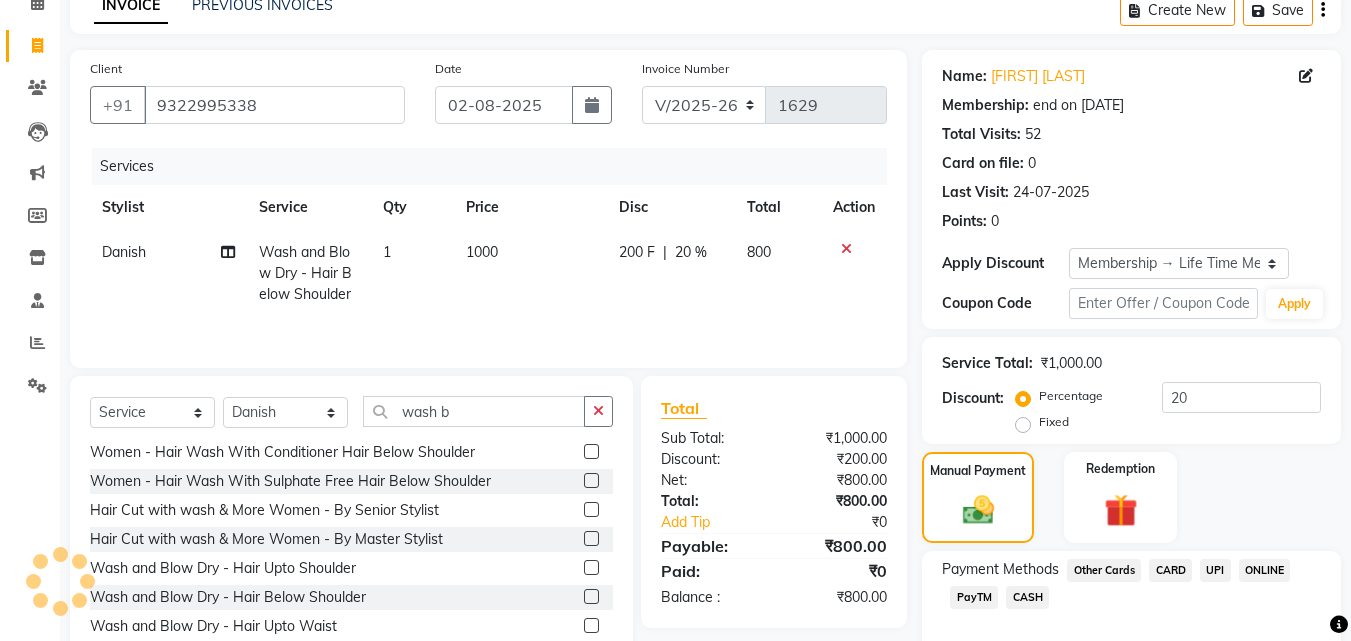 click on "CASH" 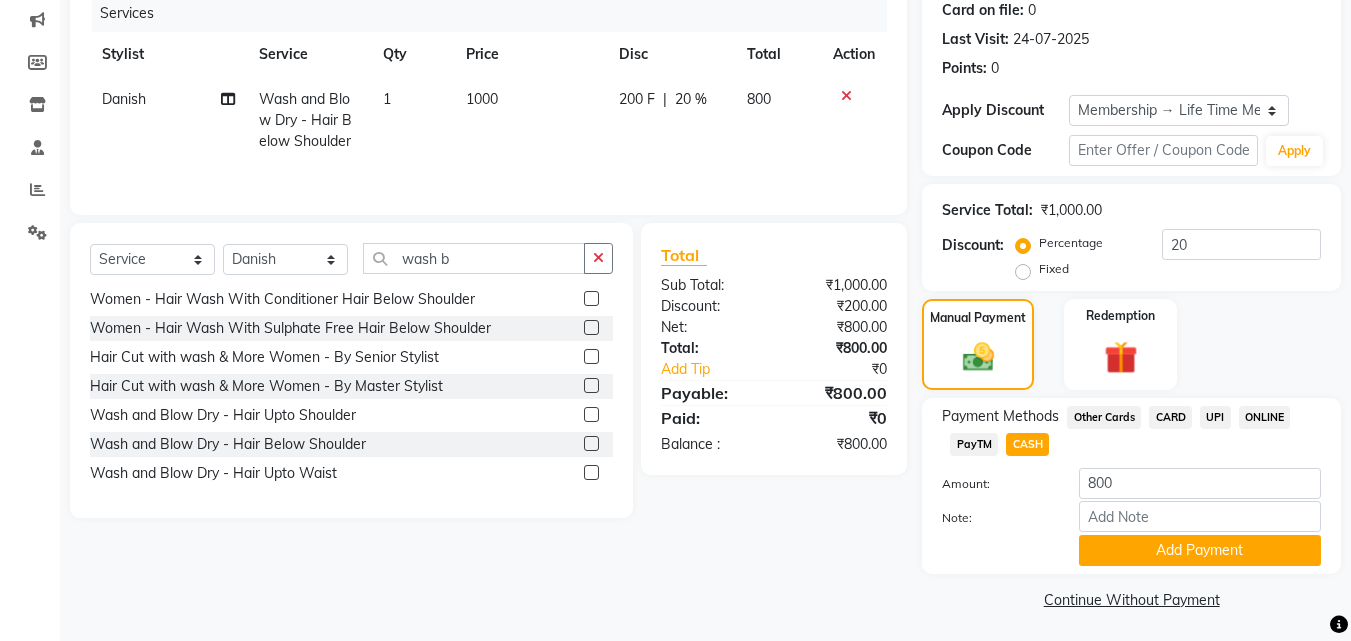 scroll, scrollTop: 257, scrollLeft: 0, axis: vertical 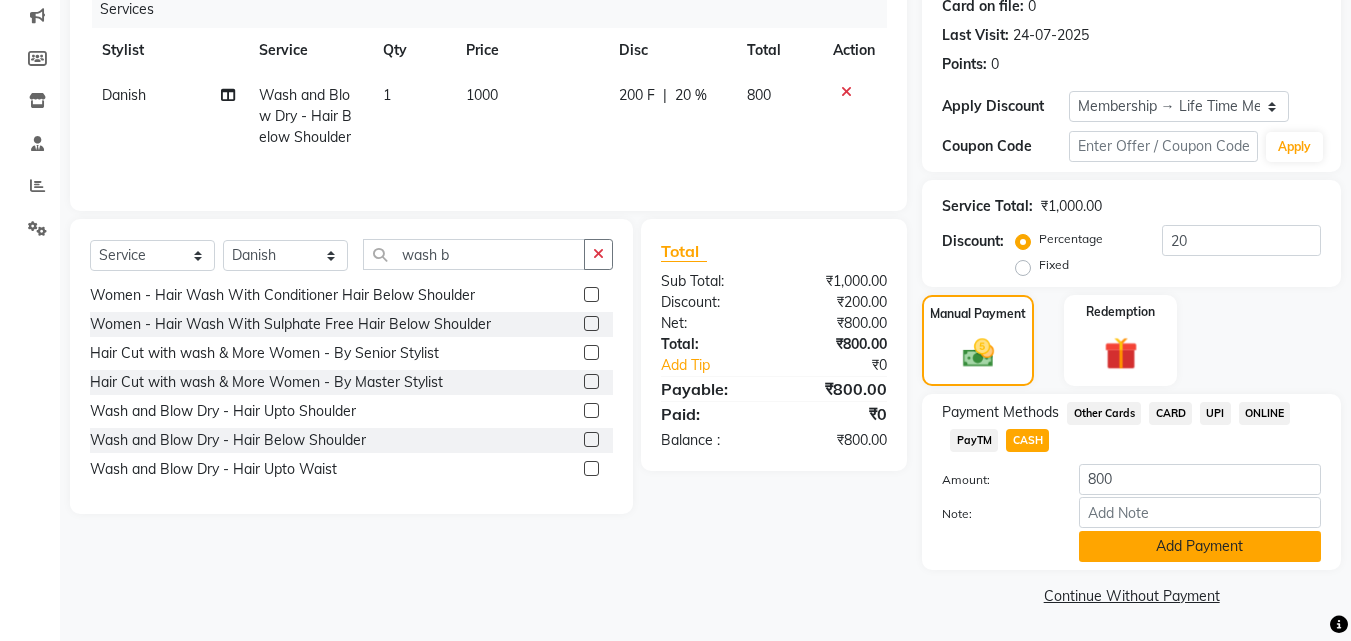 click on "Add Payment" 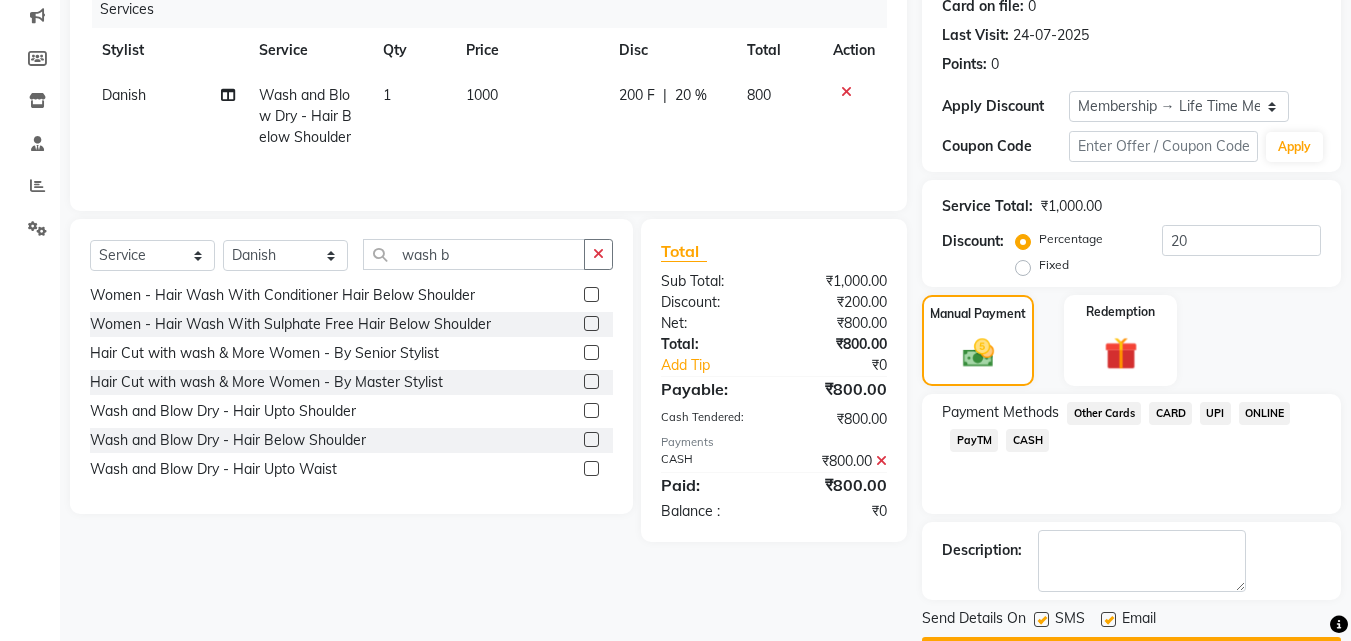 scroll, scrollTop: 314, scrollLeft: 0, axis: vertical 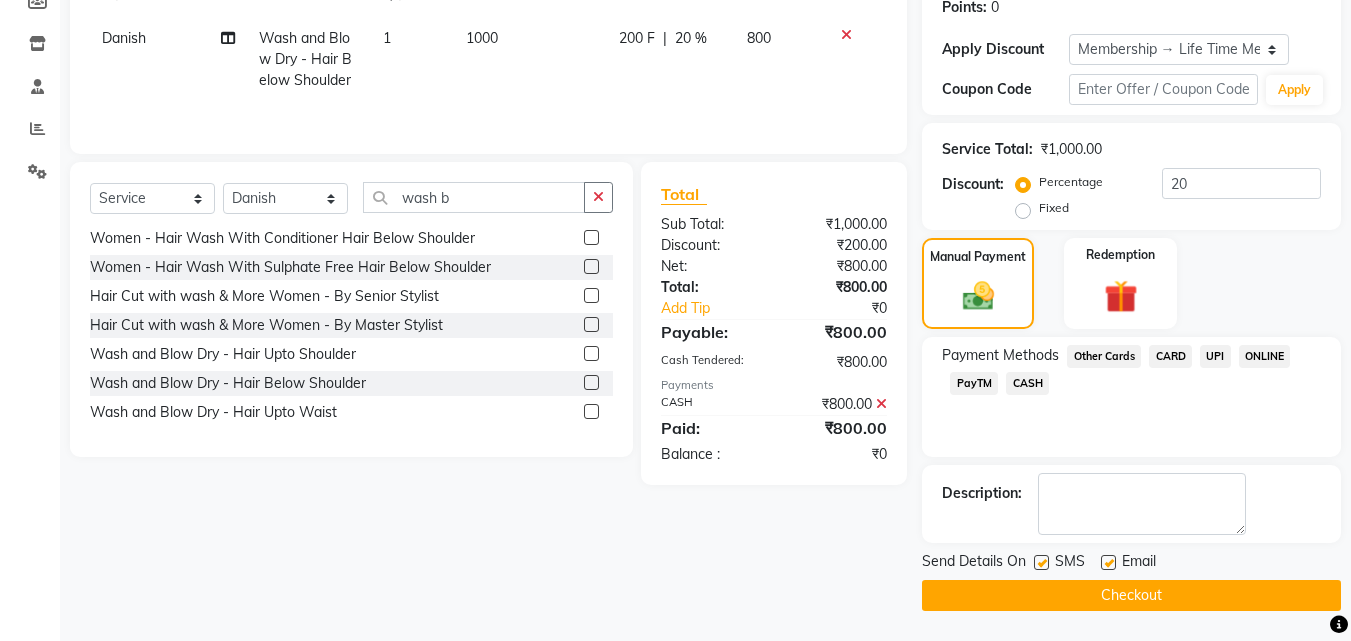 click on "Checkout" 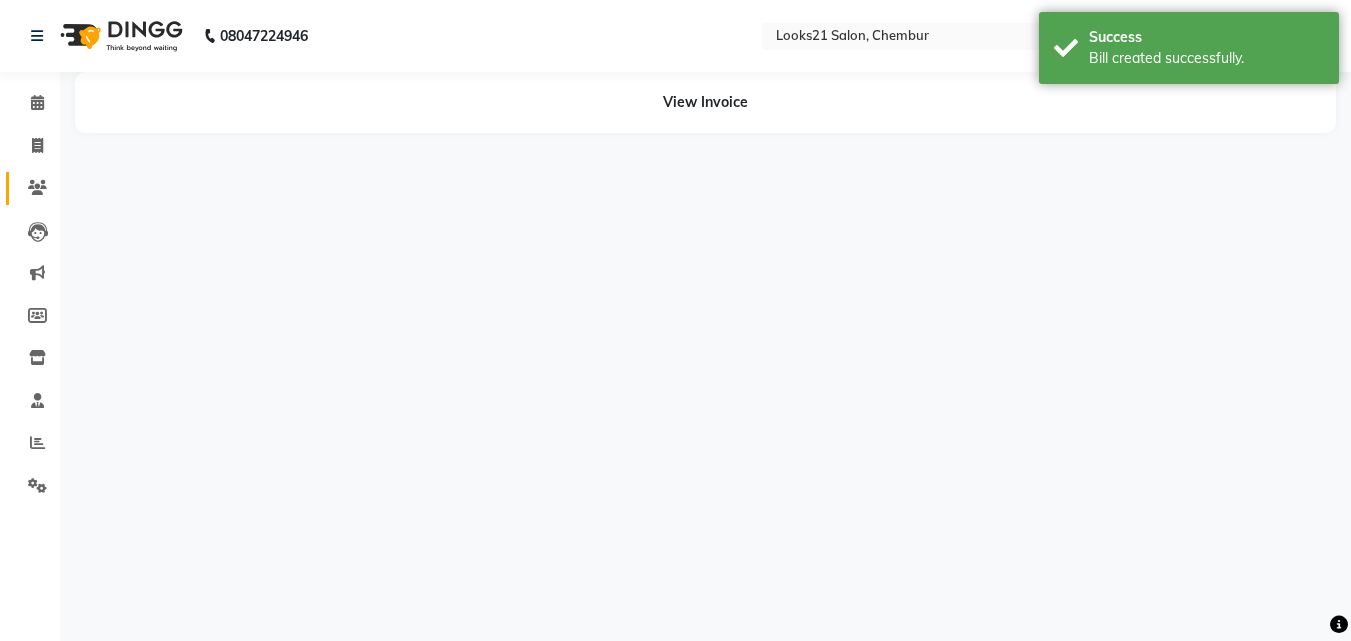 scroll, scrollTop: 0, scrollLeft: 0, axis: both 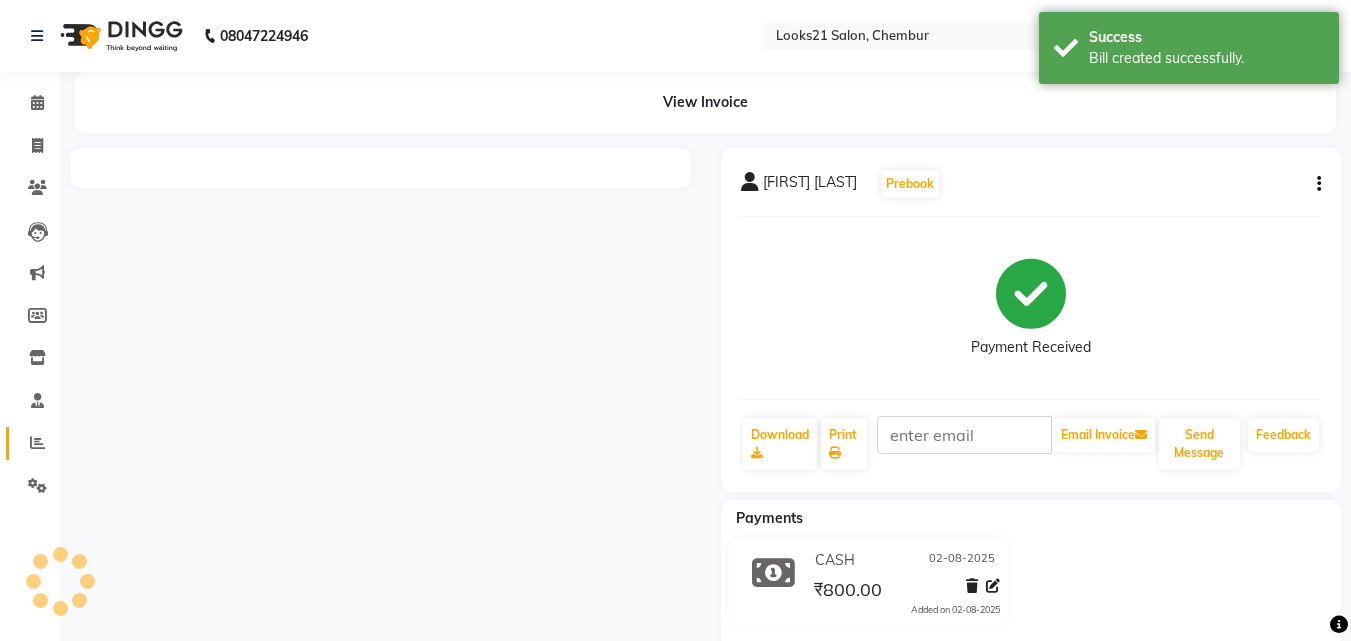 click 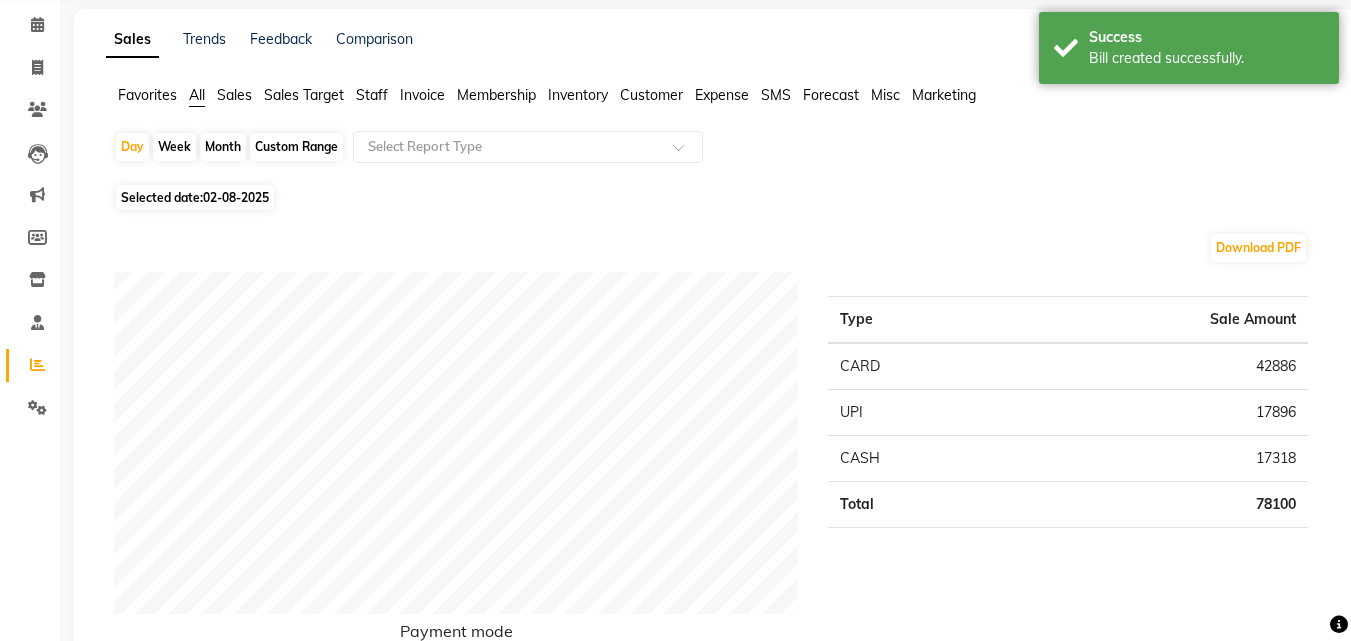 scroll, scrollTop: 100, scrollLeft: 0, axis: vertical 